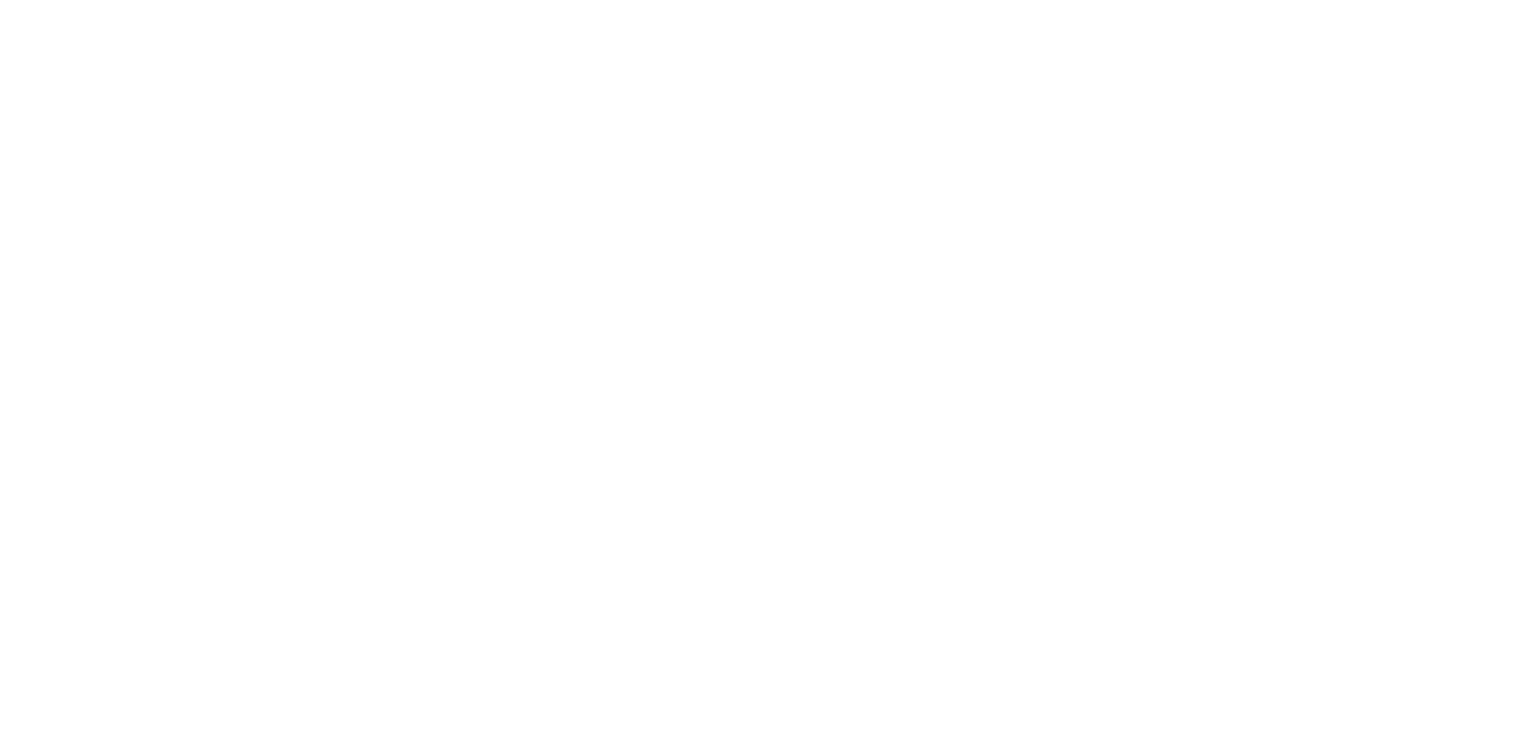 scroll, scrollTop: 0, scrollLeft: 0, axis: both 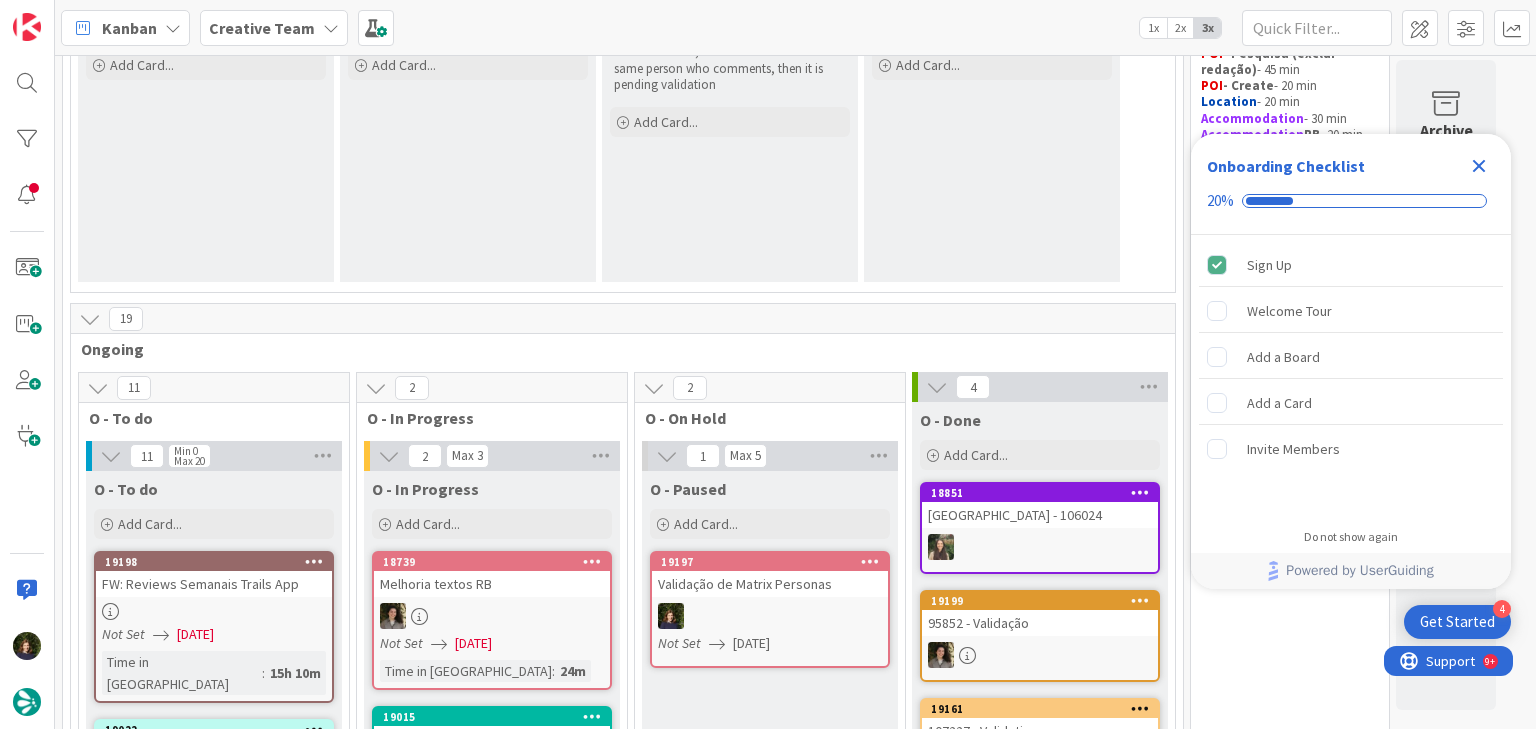 click 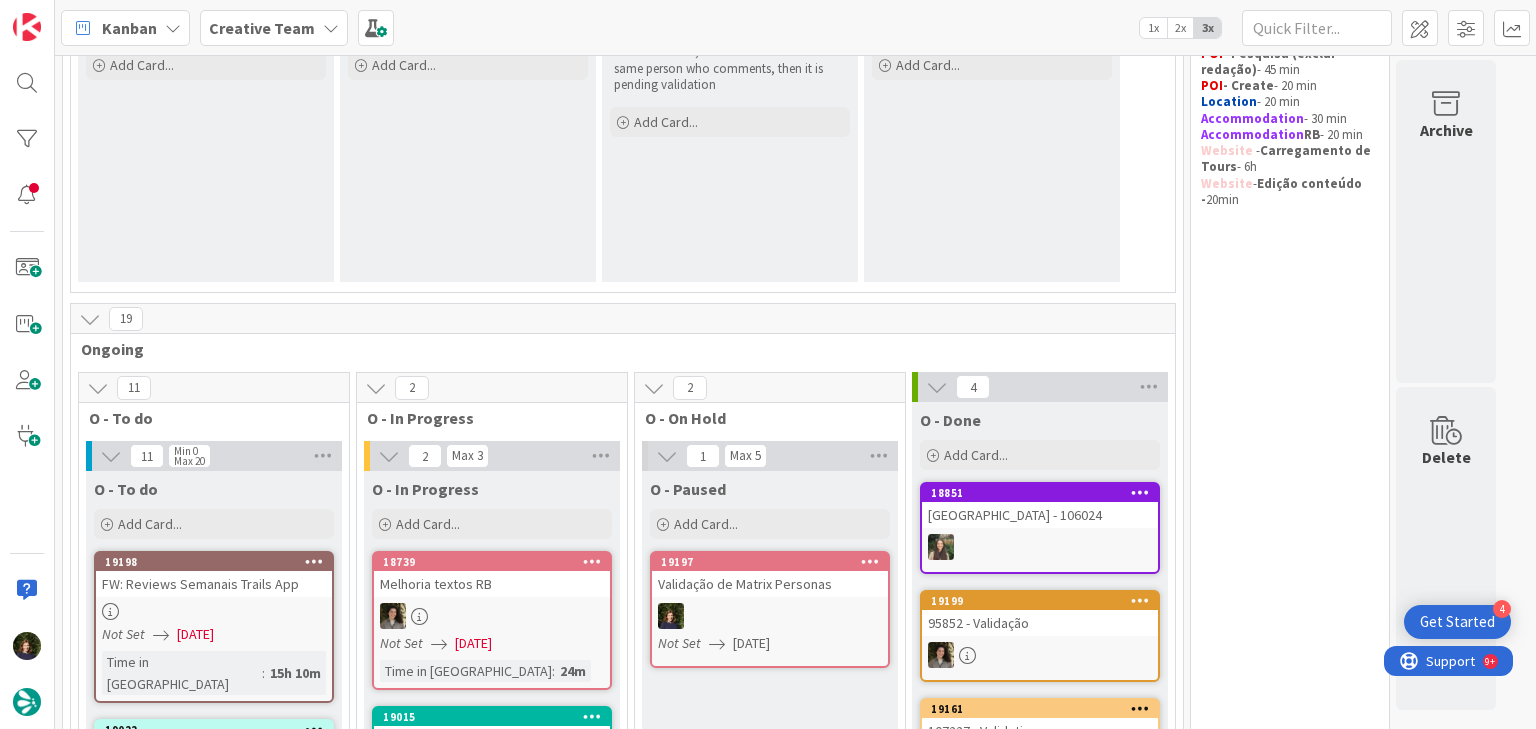 scroll, scrollTop: 0, scrollLeft: 0, axis: both 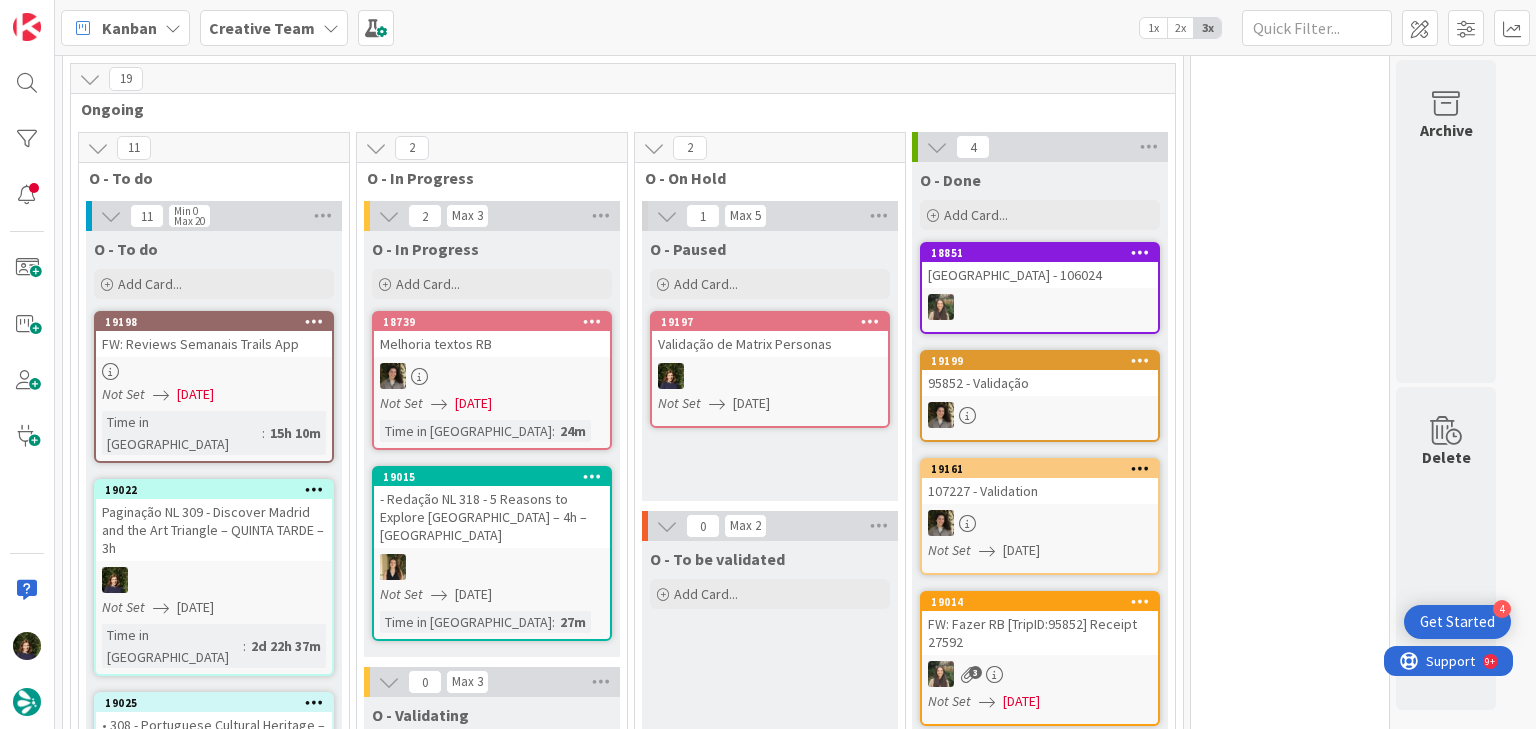 click on "Creative Team" at bounding box center [262, 28] 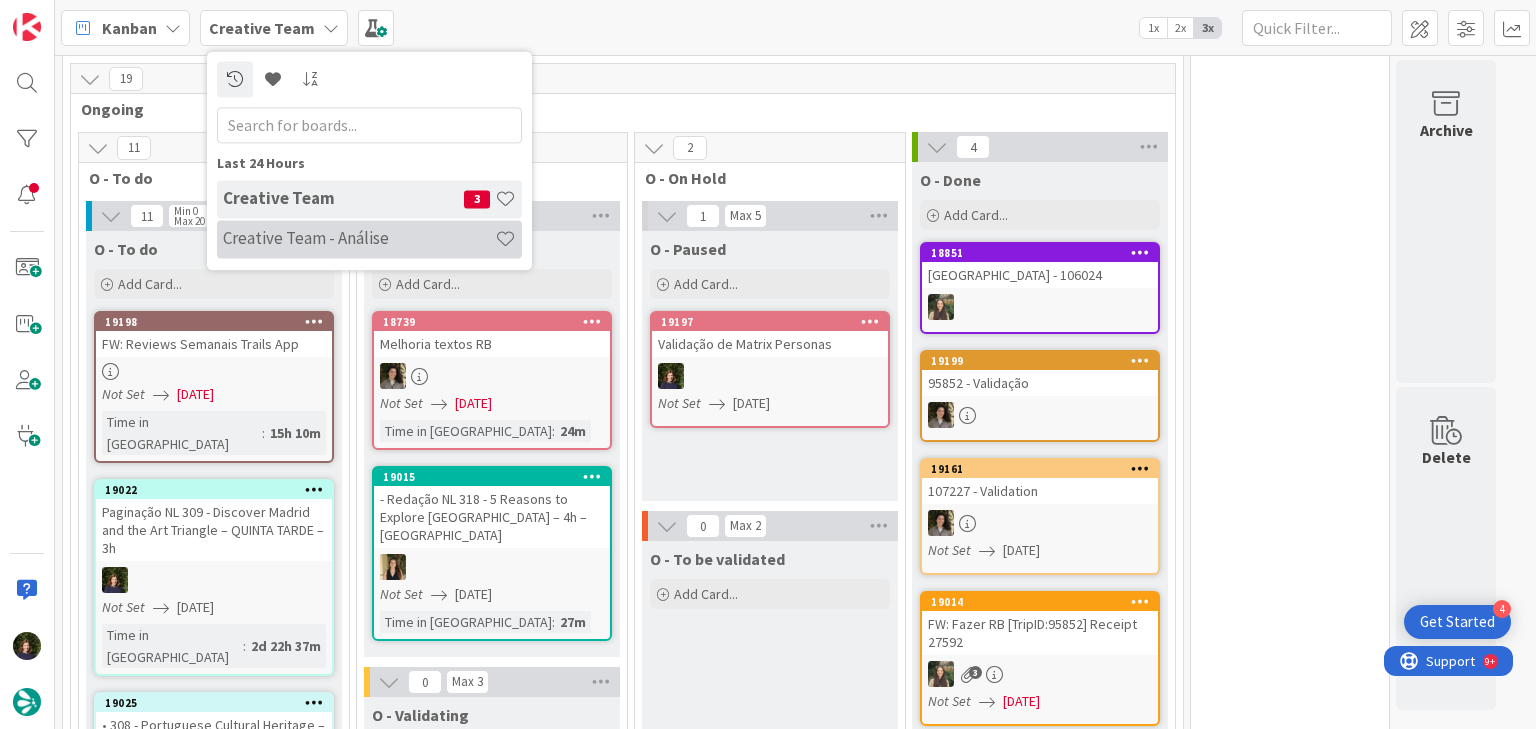 click on "Creative Team - Análise" at bounding box center (359, 239) 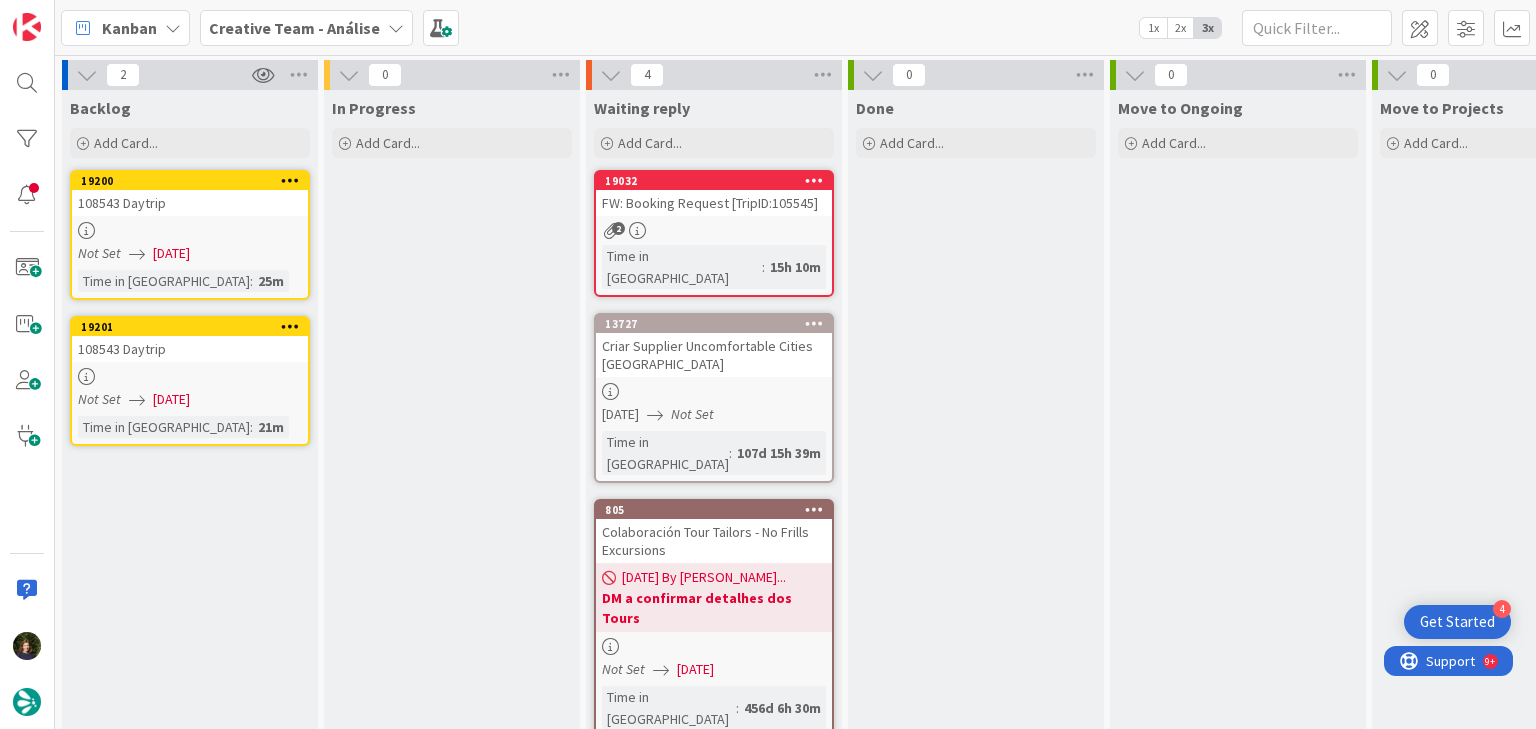 scroll, scrollTop: 0, scrollLeft: 0, axis: both 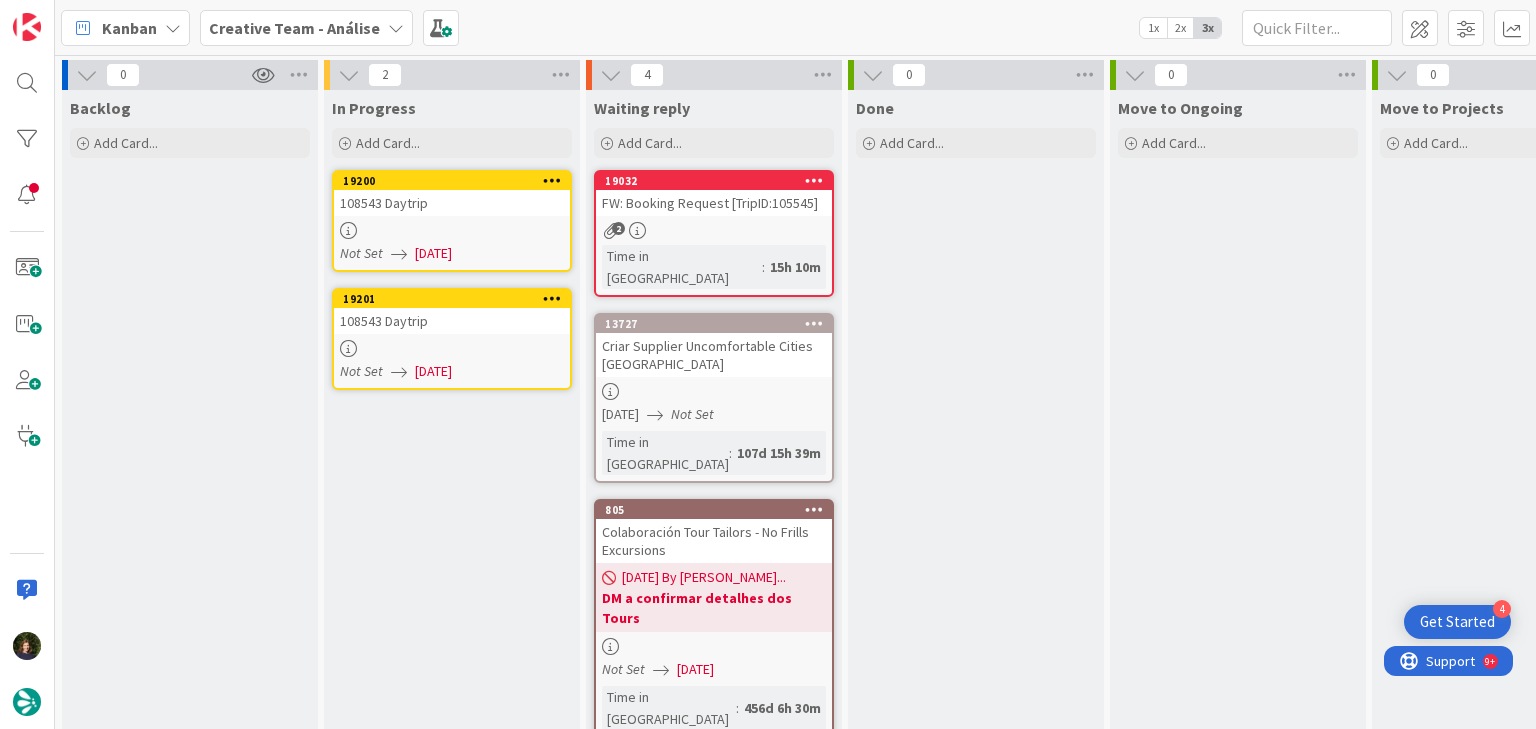 click at bounding box center [452, 230] 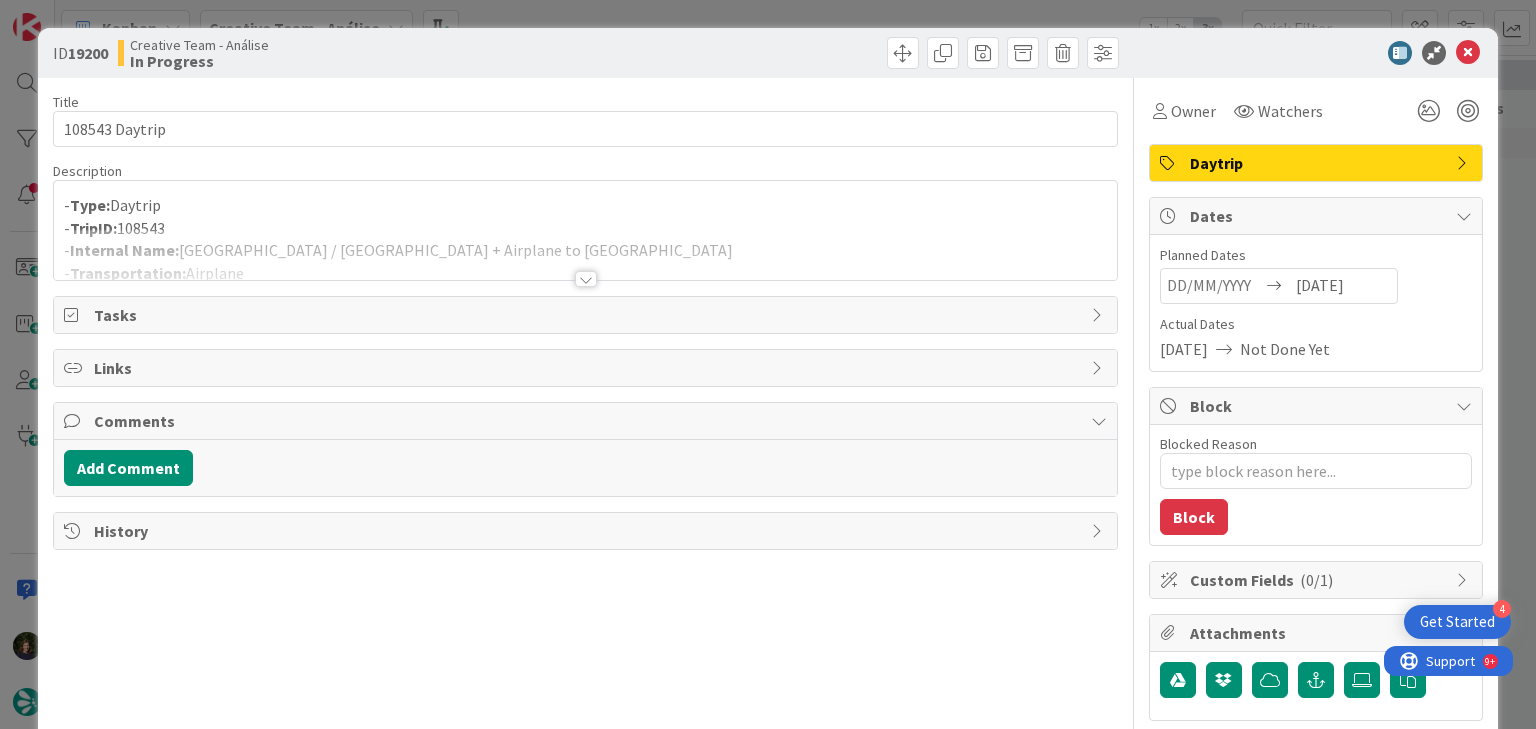 scroll, scrollTop: 0, scrollLeft: 0, axis: both 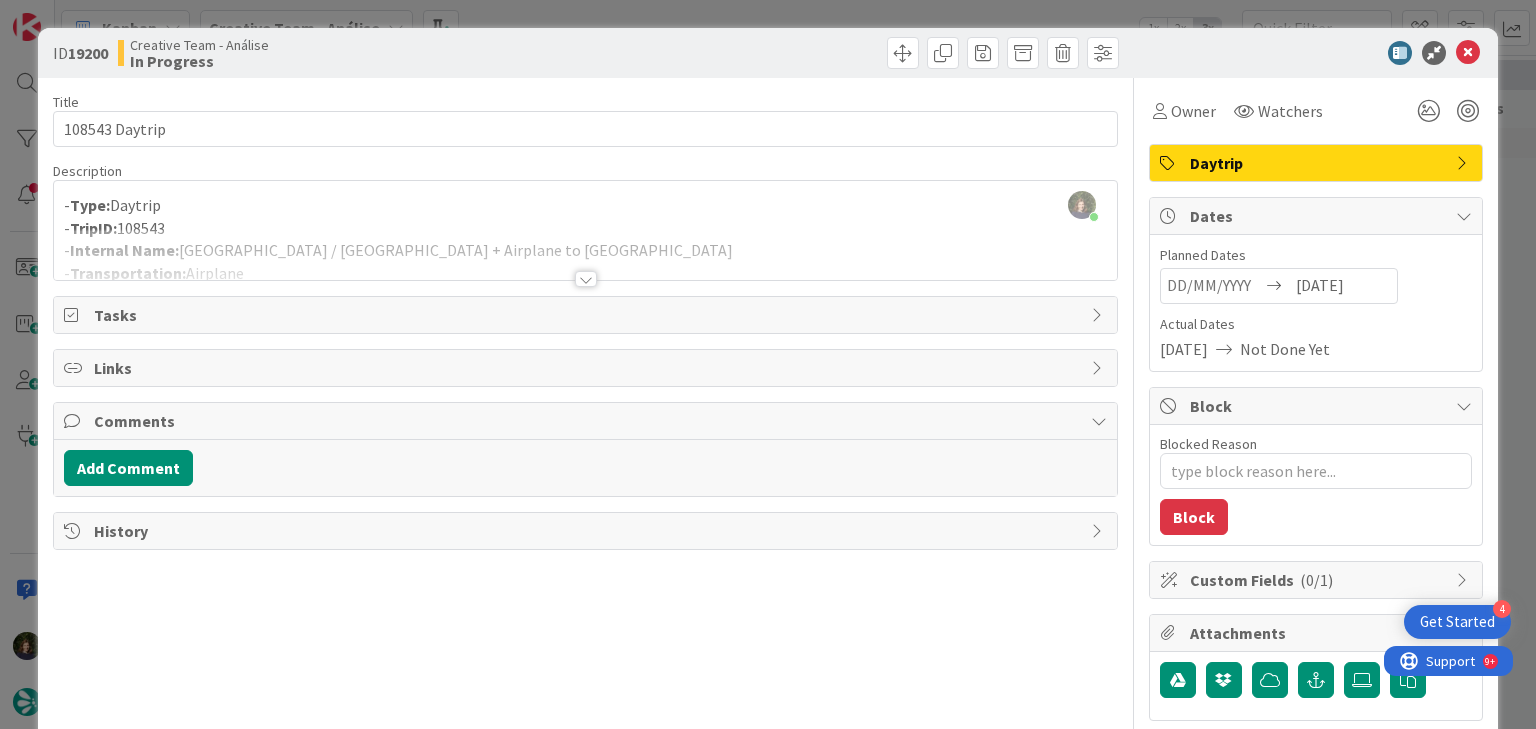 click at bounding box center (586, 279) 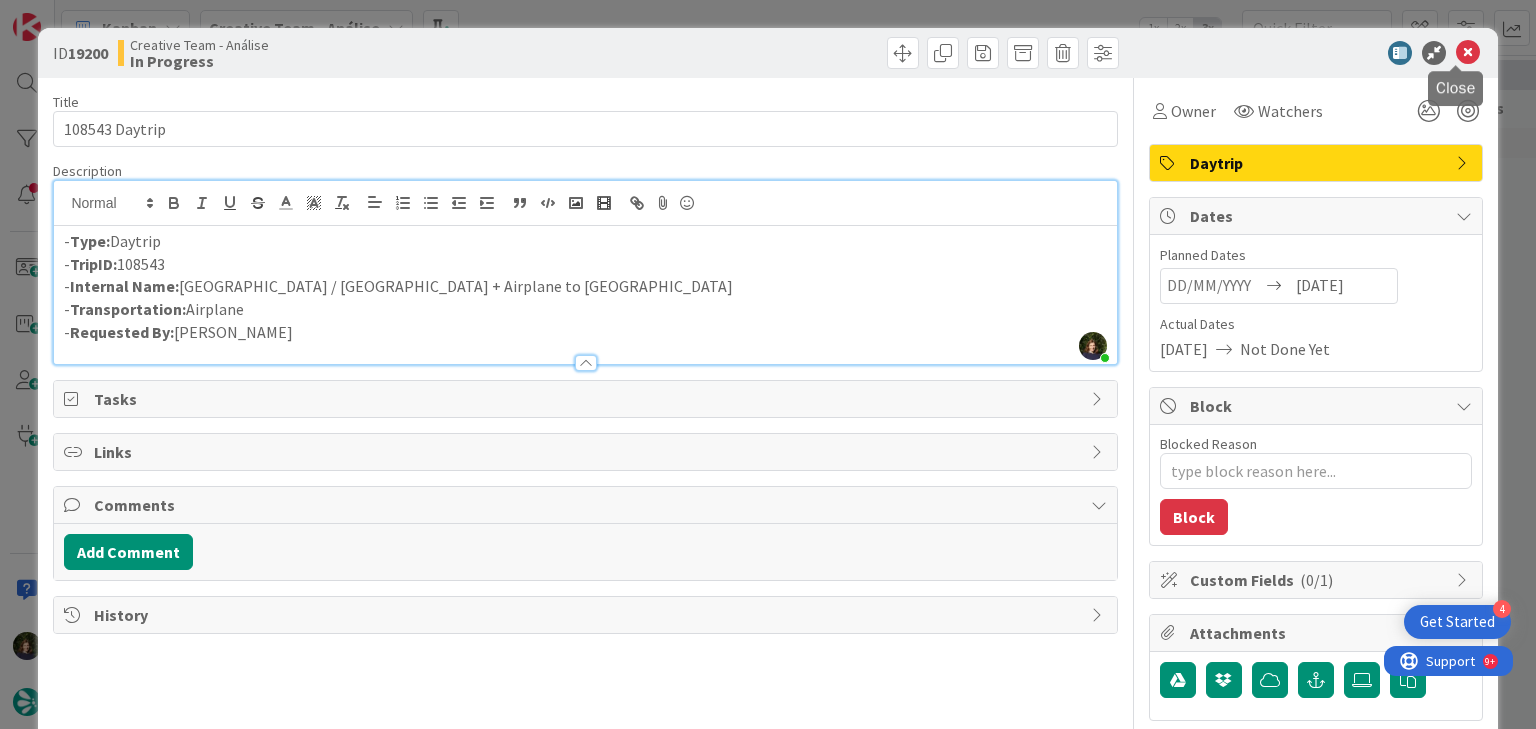 click at bounding box center (1468, 53) 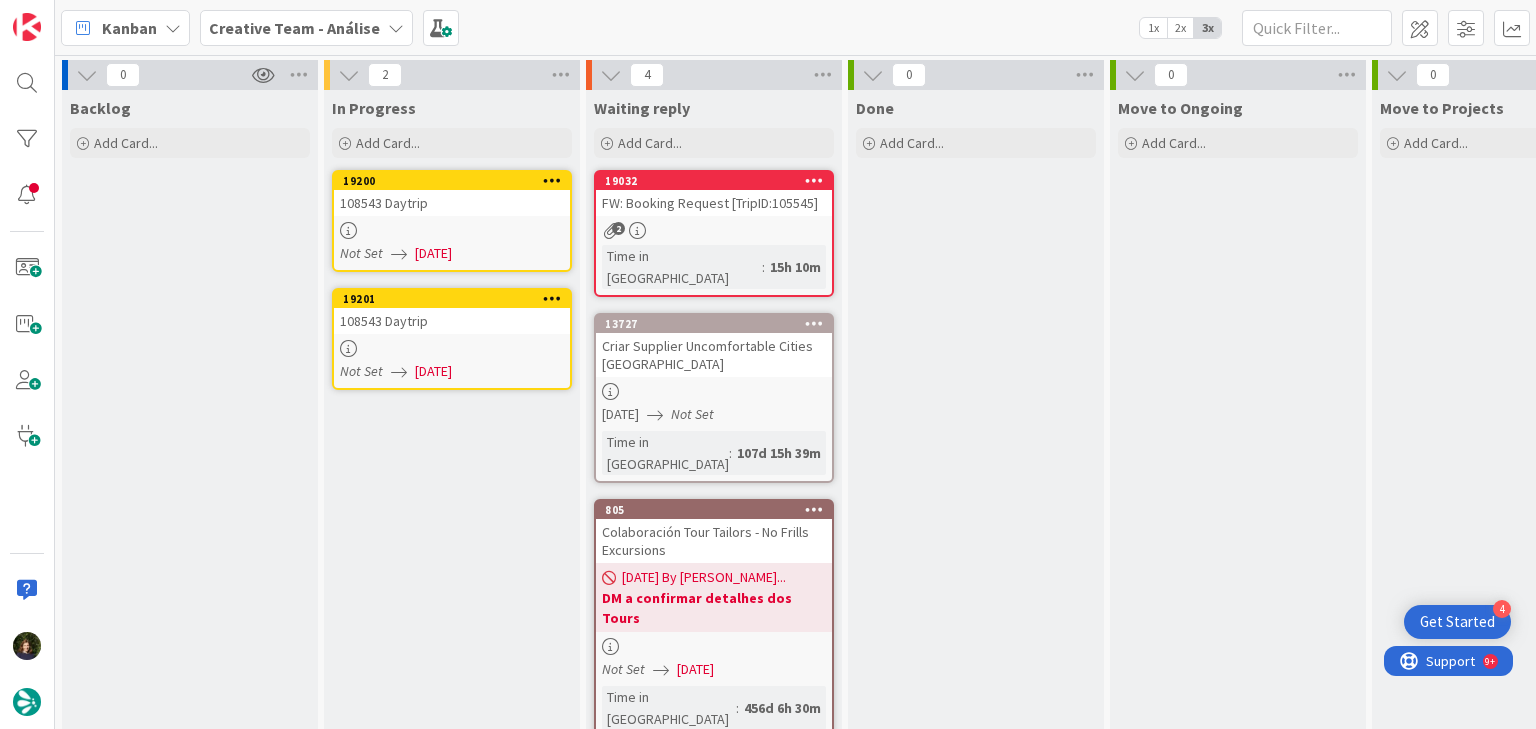 click at bounding box center [452, 348] 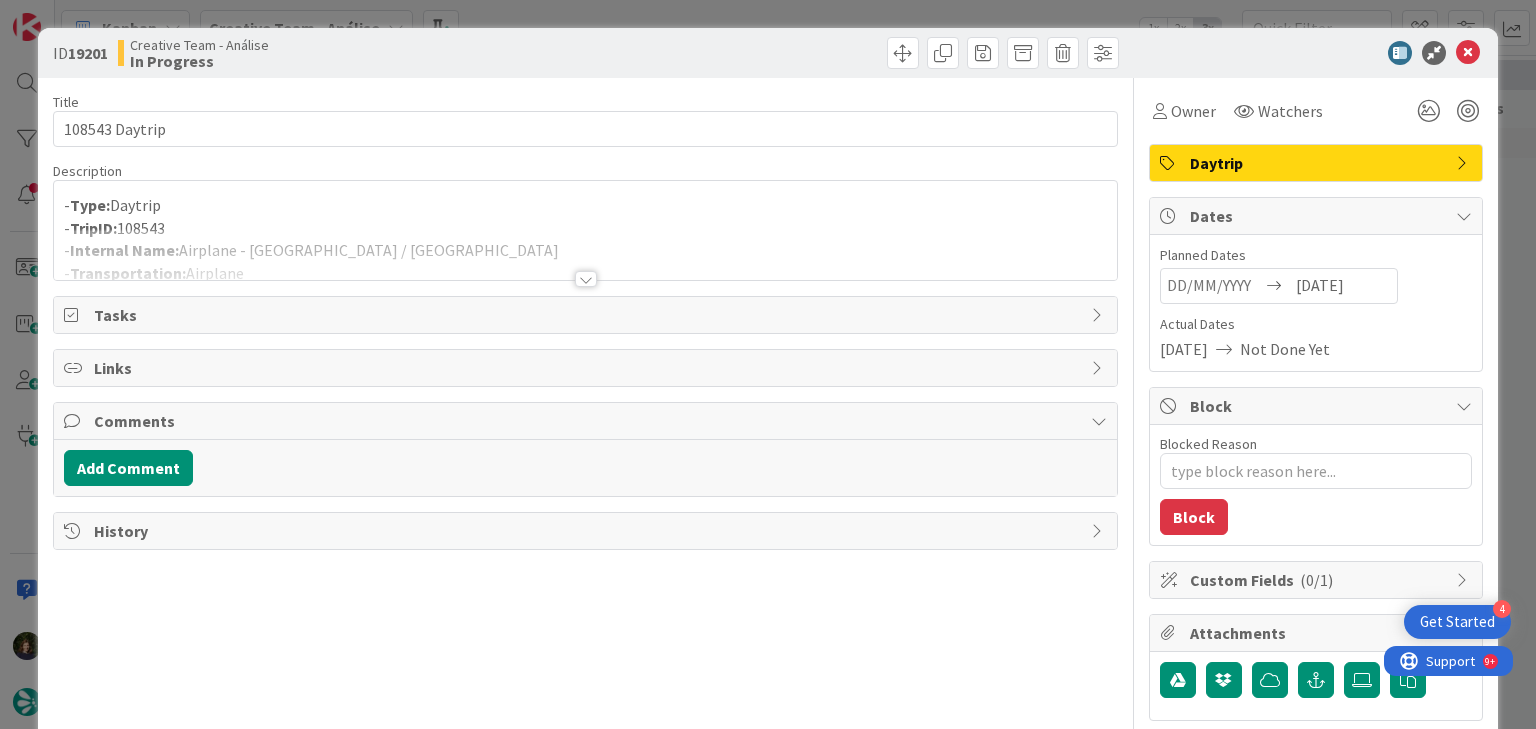 scroll, scrollTop: 0, scrollLeft: 0, axis: both 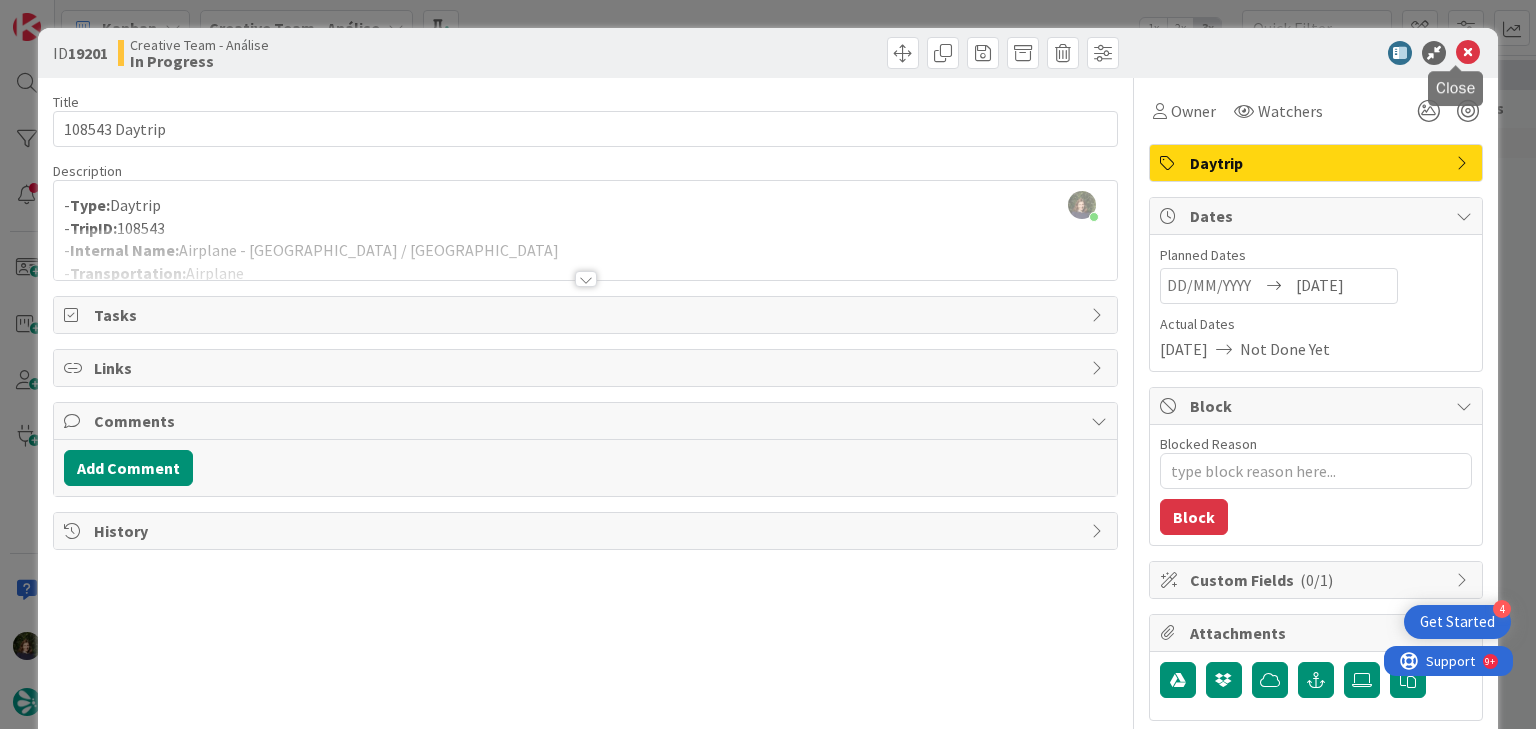 click at bounding box center (1468, 53) 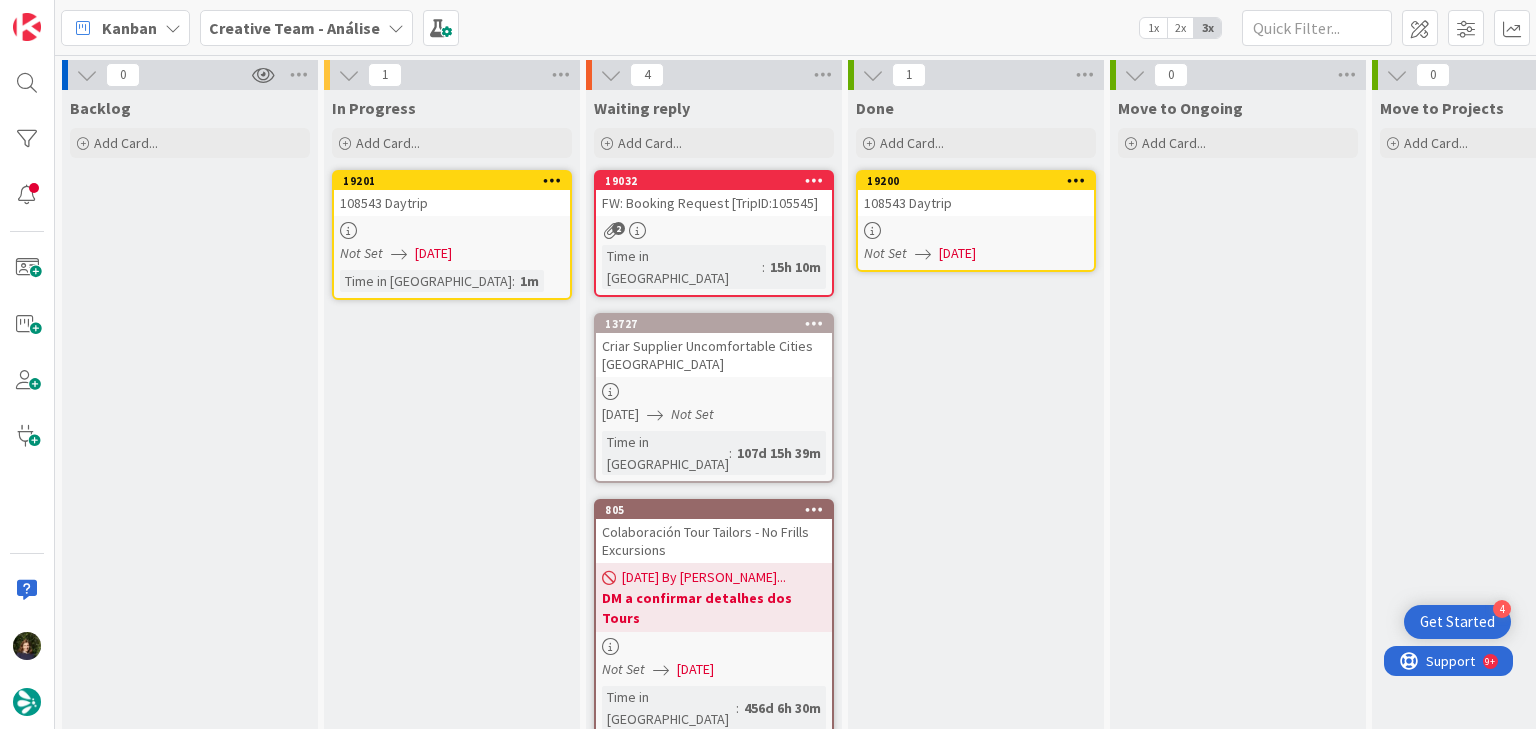 scroll, scrollTop: 0, scrollLeft: 0, axis: both 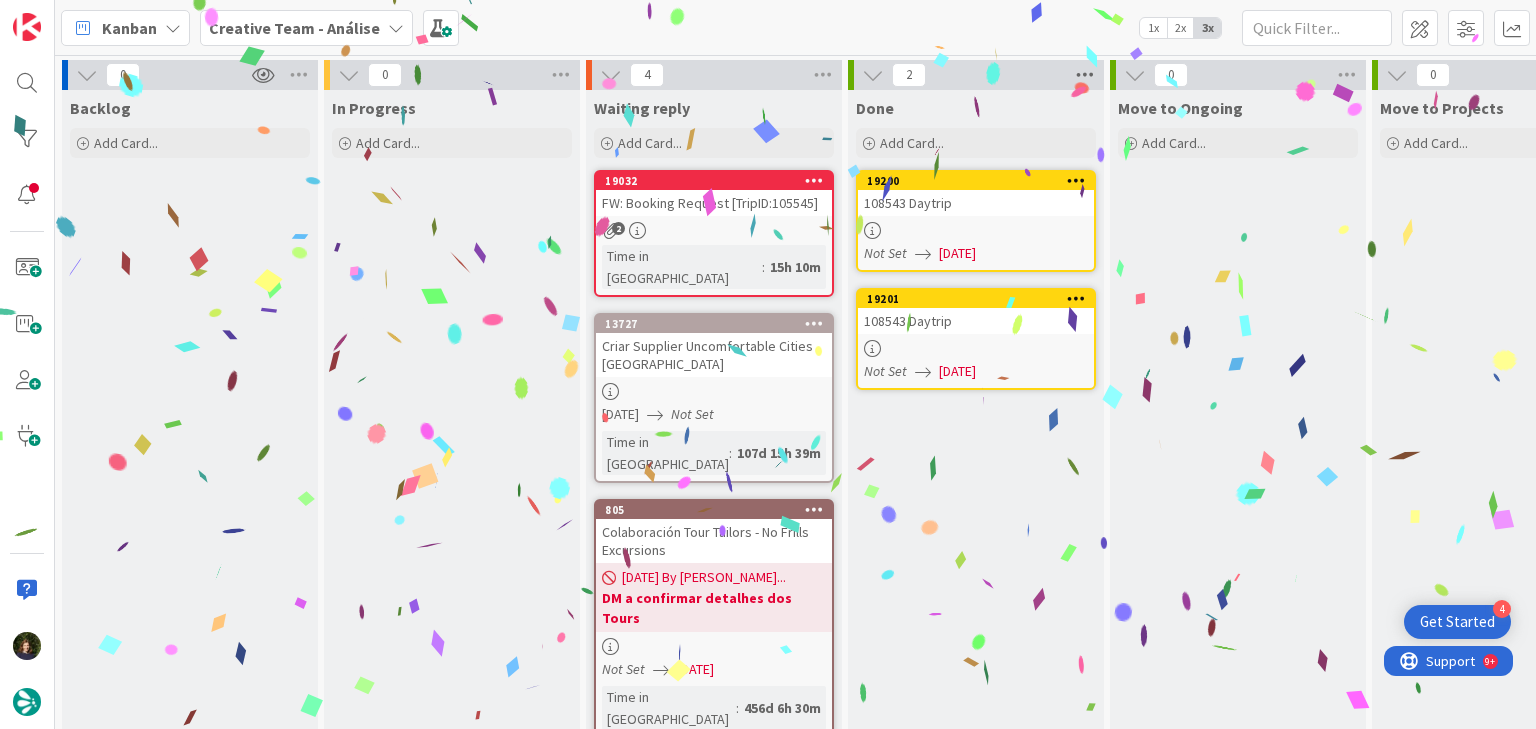 click at bounding box center [1085, 75] 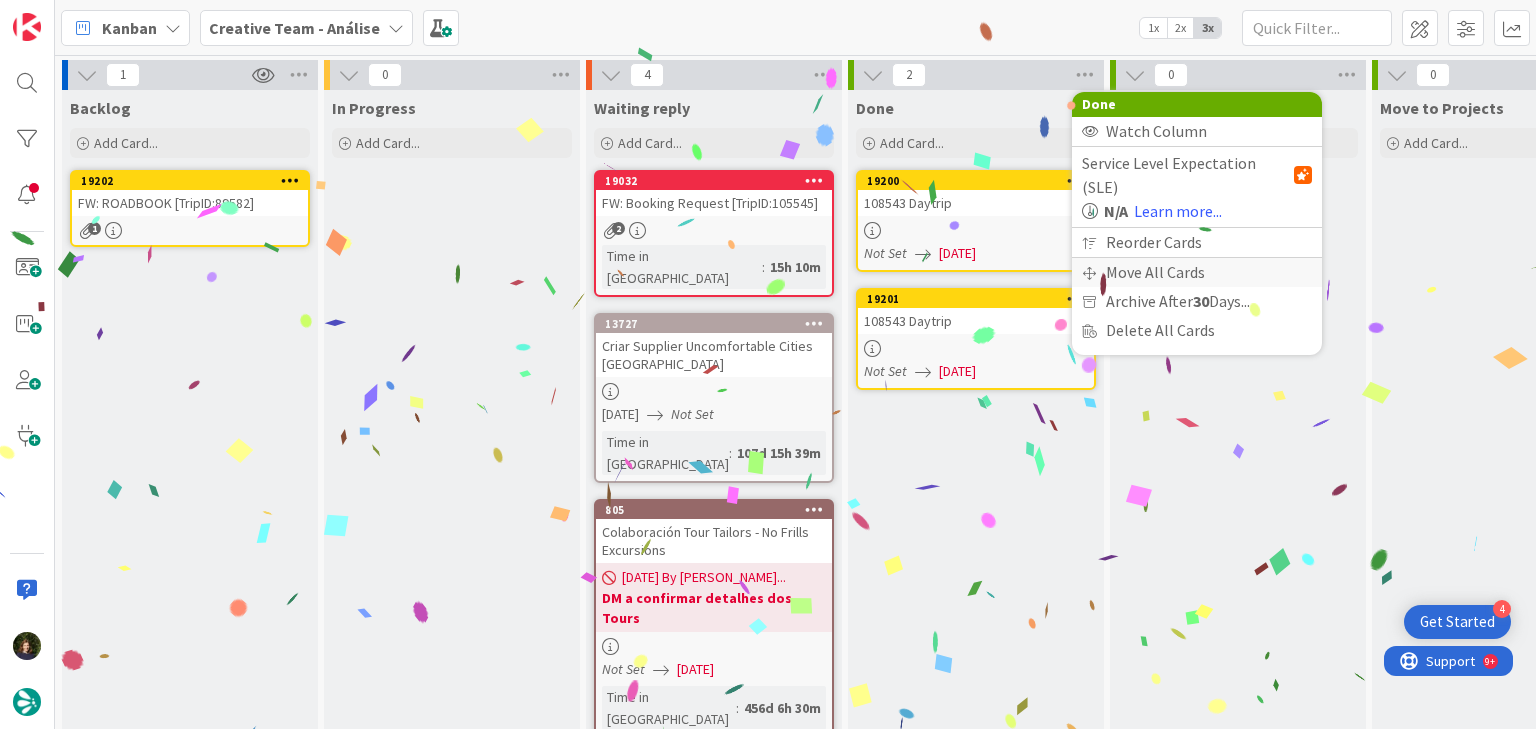 click on "Move All Cards" at bounding box center (1197, 272) 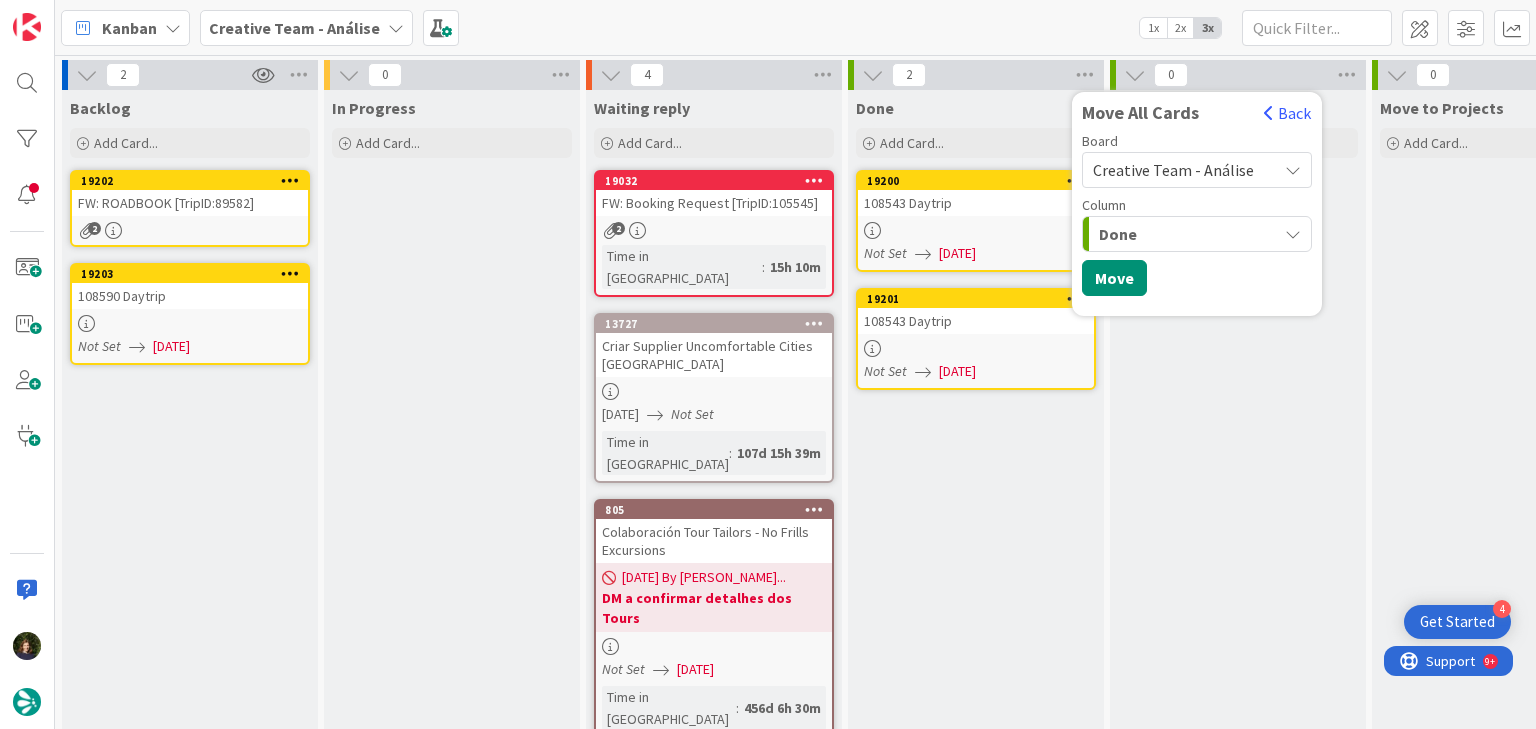 click on "Move to Ongoing Add Card..." at bounding box center (1238, 548) 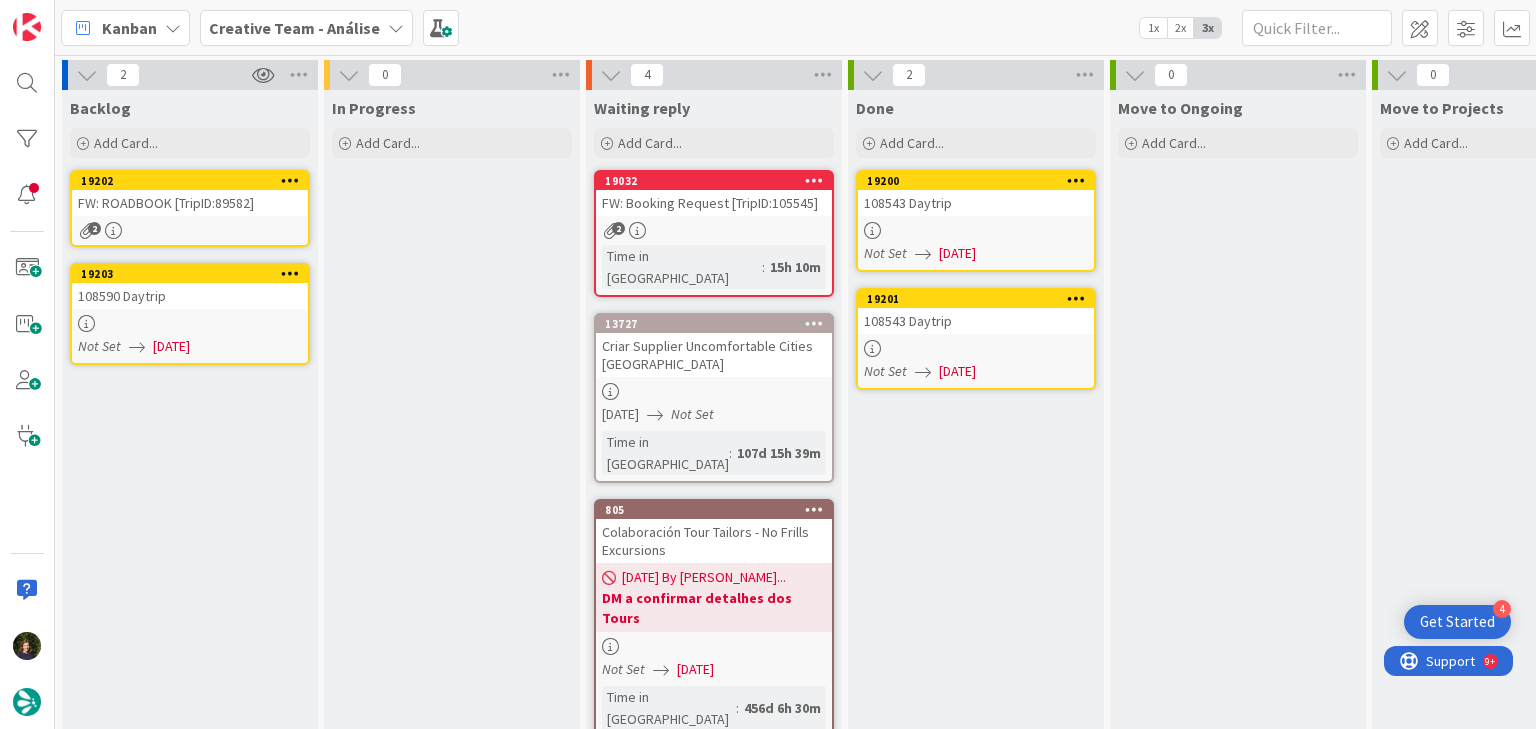 click at bounding box center (190, 323) 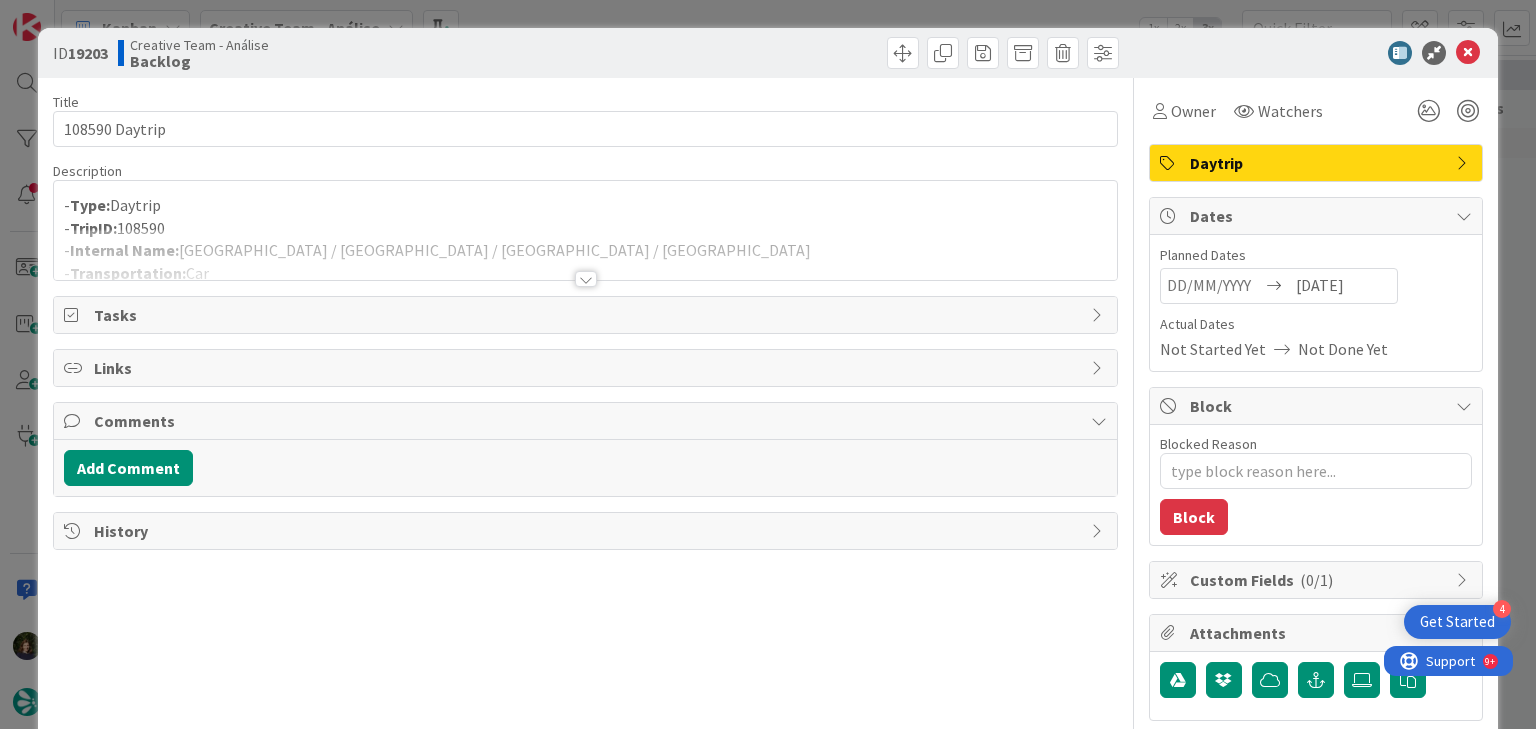 scroll, scrollTop: 0, scrollLeft: 0, axis: both 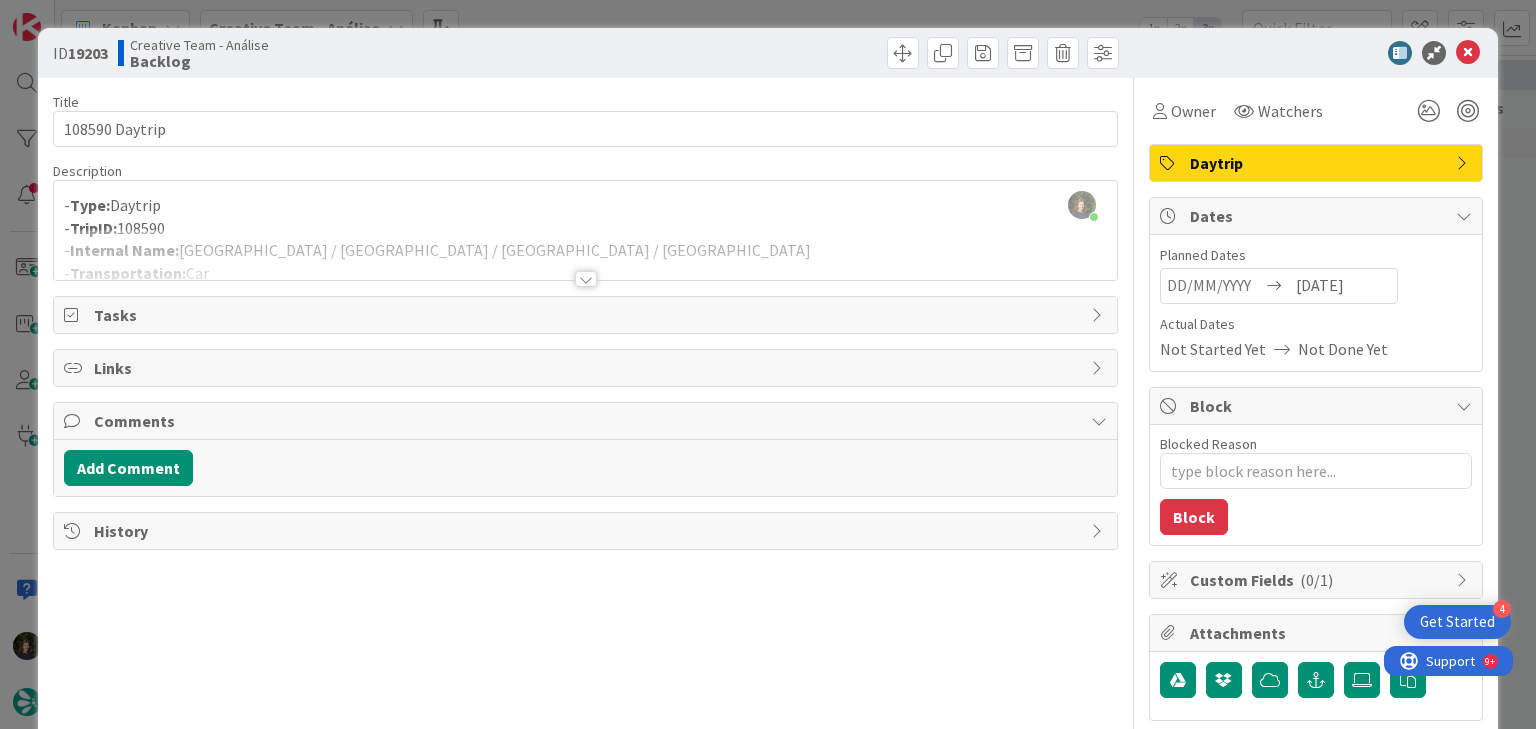 click at bounding box center [586, 279] 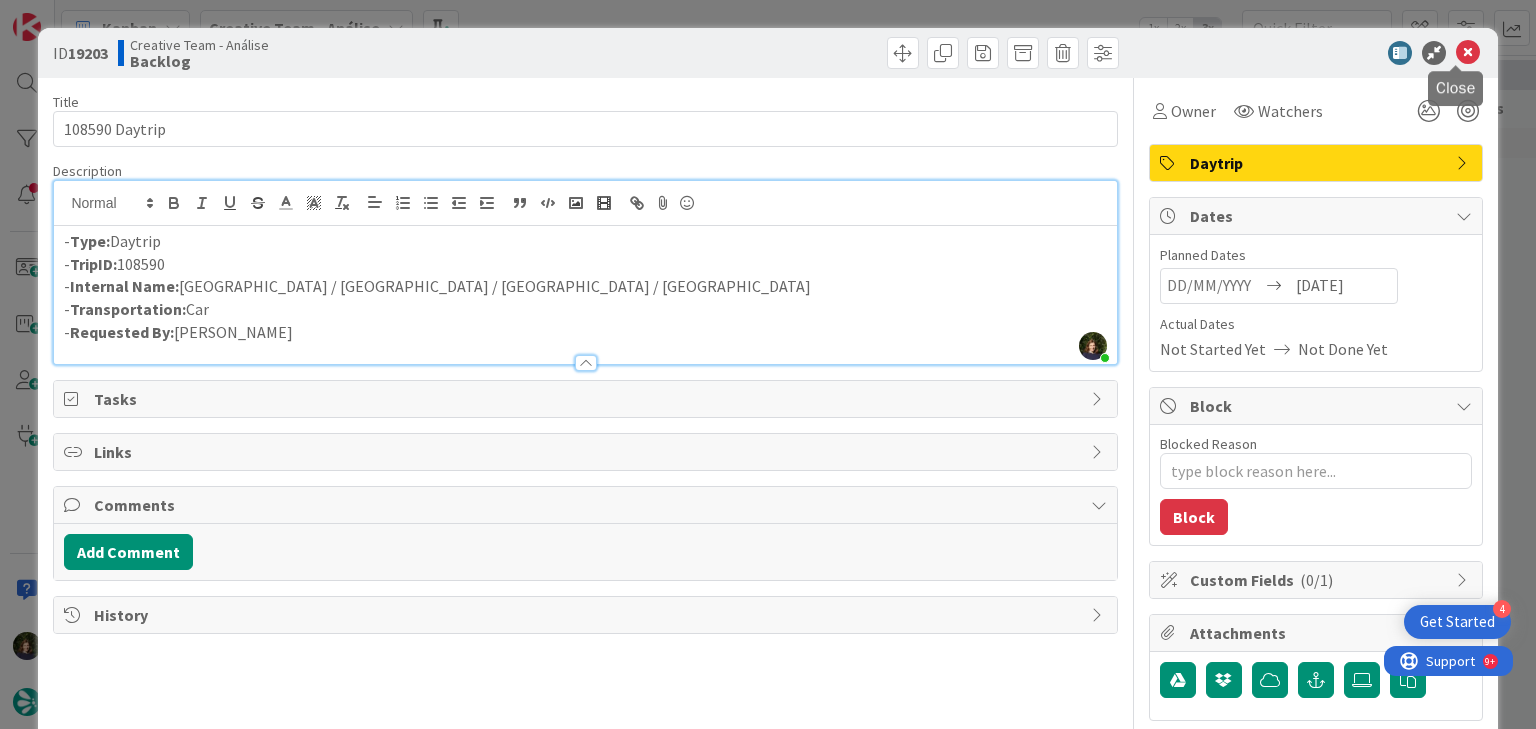 click at bounding box center [1468, 53] 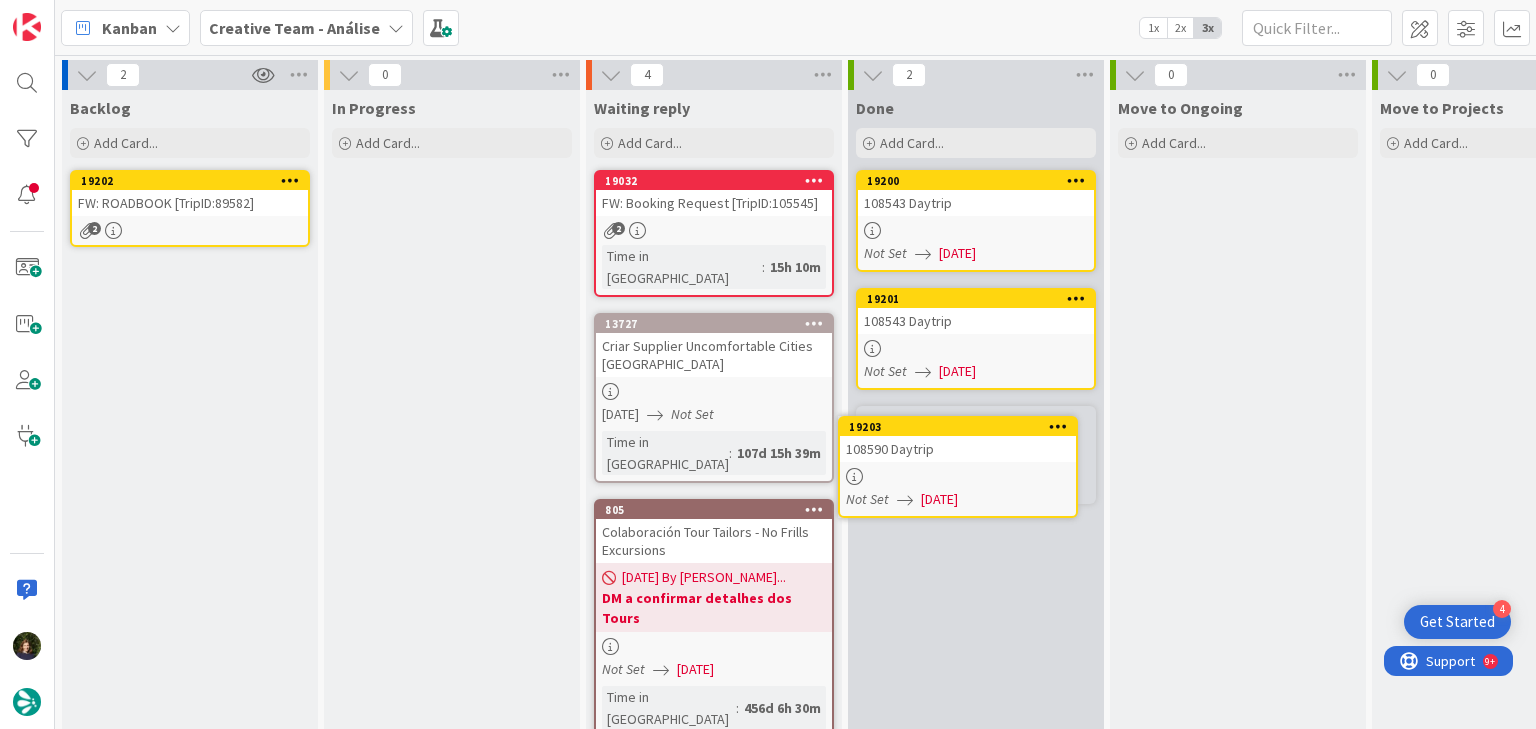 scroll, scrollTop: 0, scrollLeft: 0, axis: both 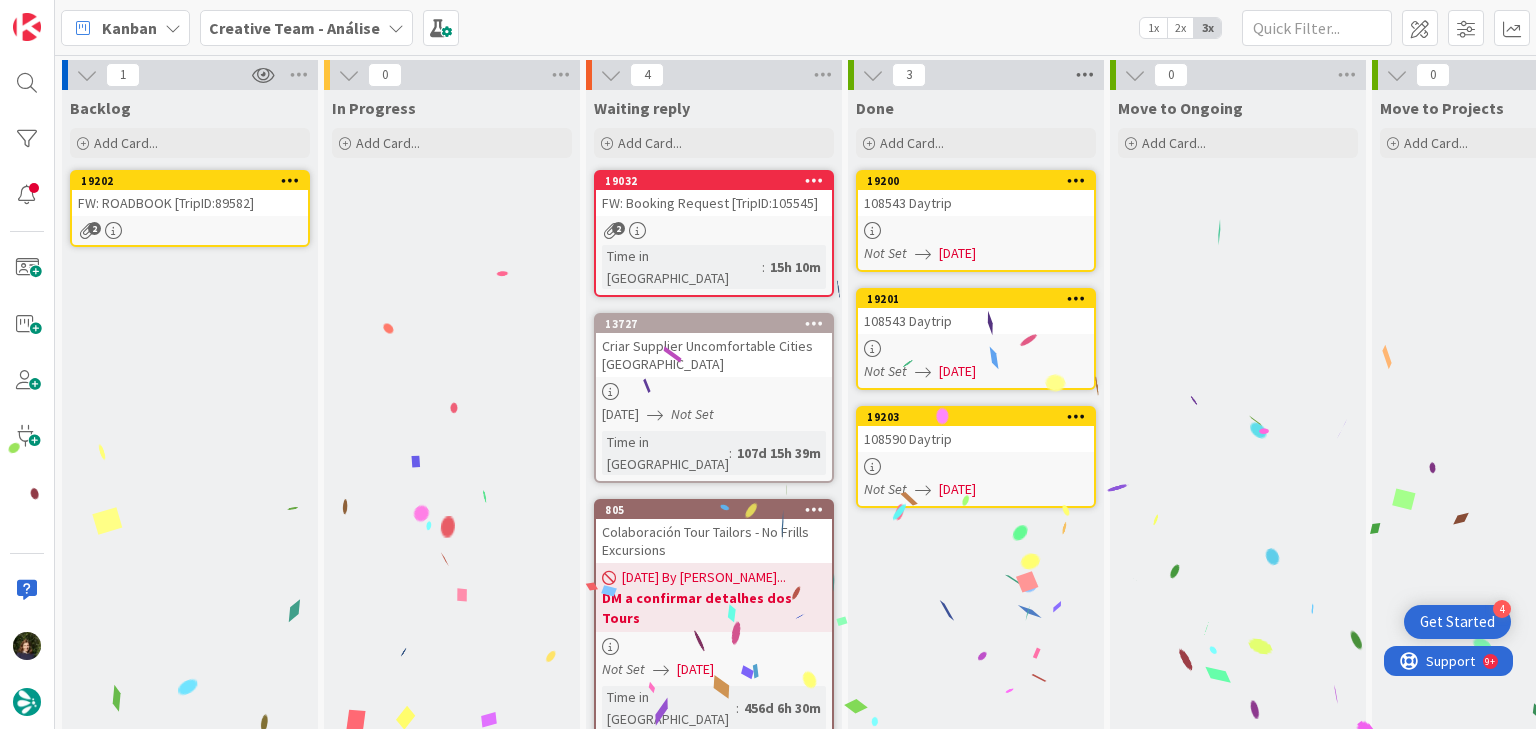 click at bounding box center [1085, 75] 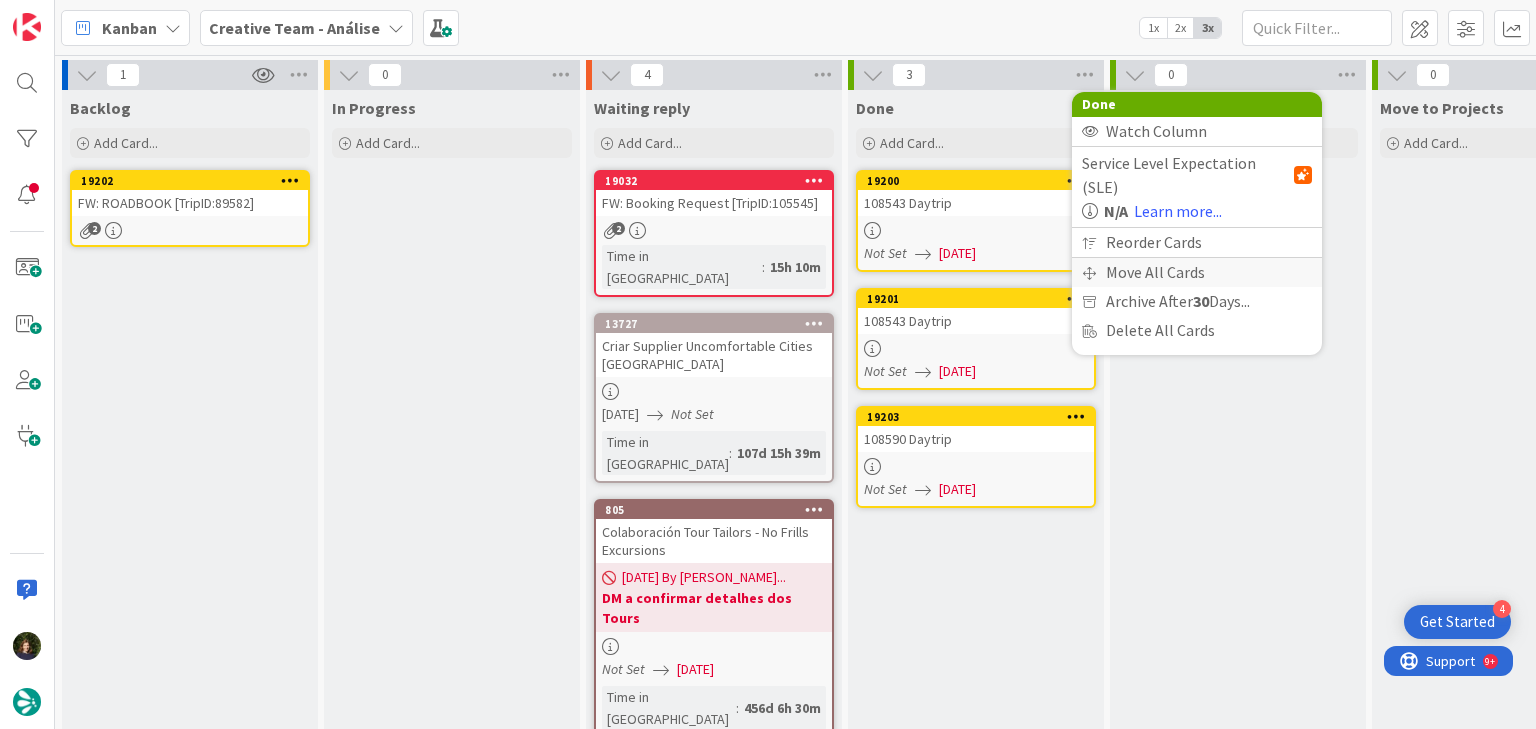 click on "Move All Cards" at bounding box center [1197, 272] 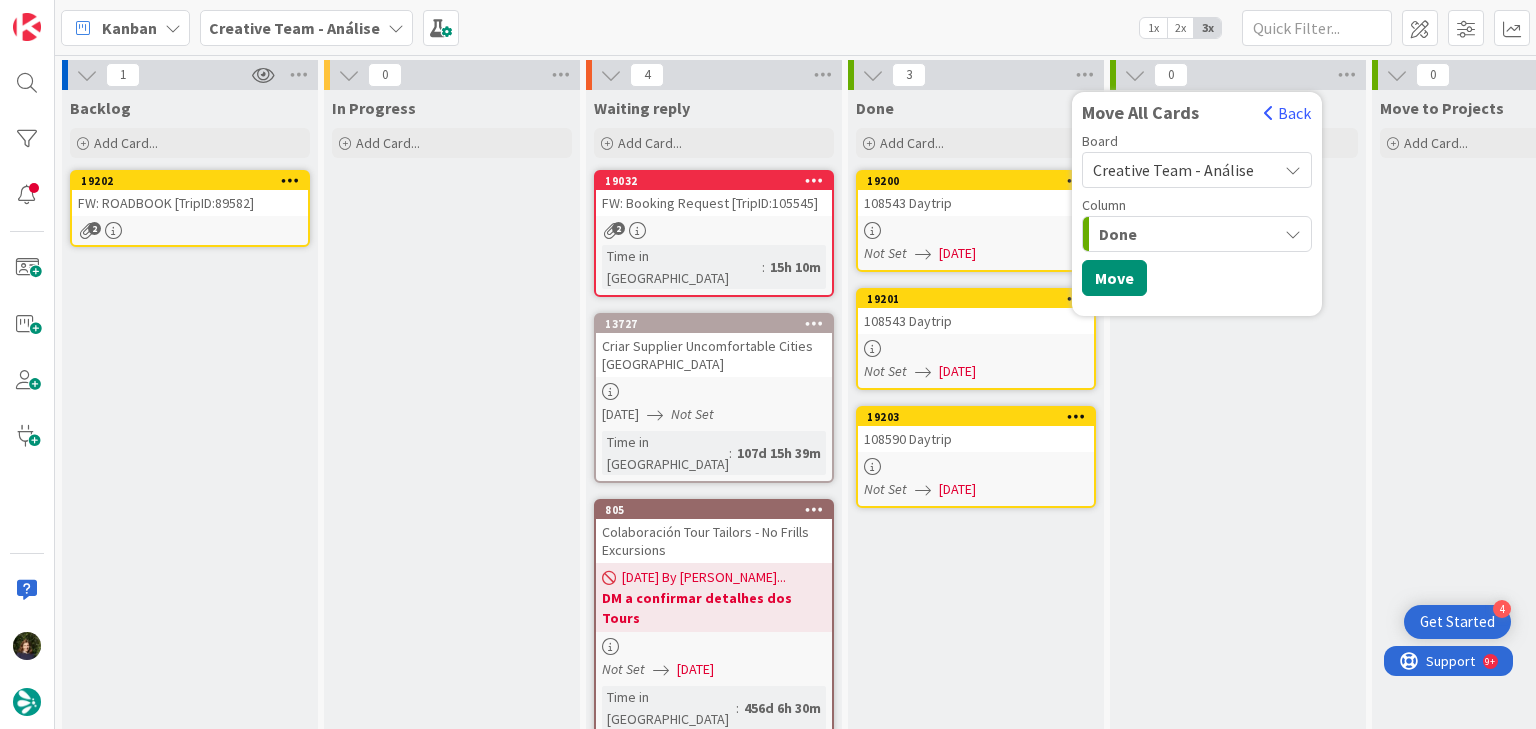 click on "Creative Team - Análise" at bounding box center [1173, 170] 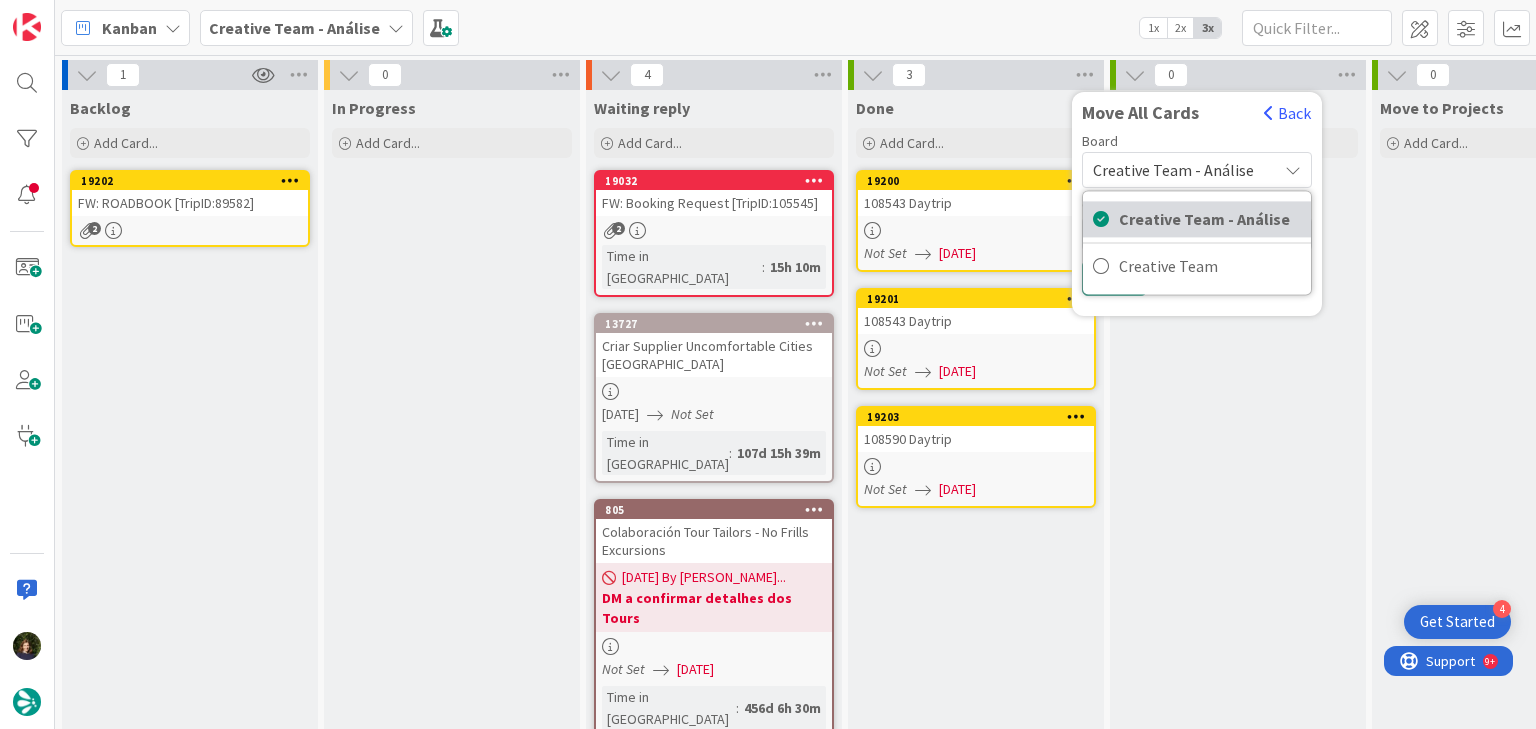 click on "Creative Team - Análise" at bounding box center [1210, 219] 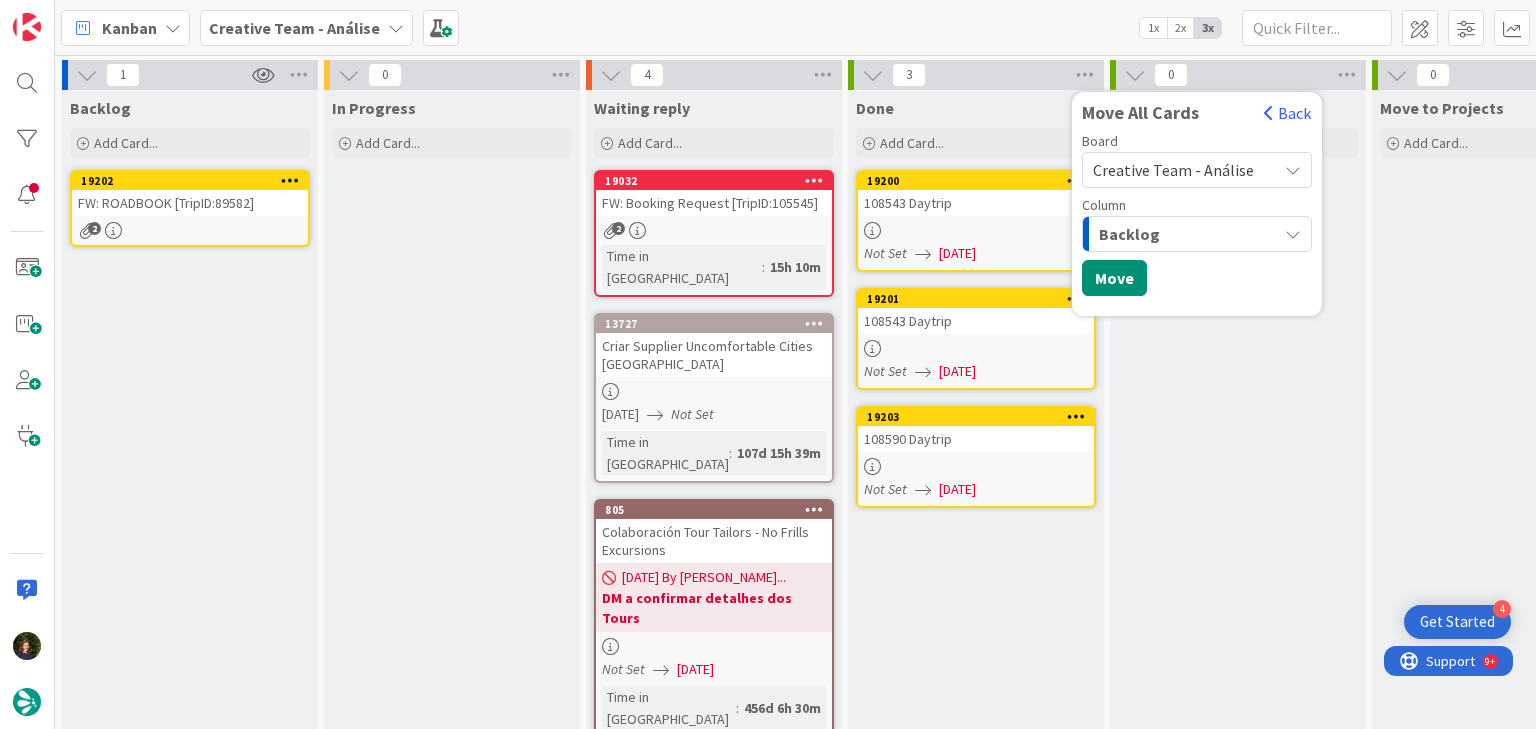 click on "Creative Team - Análise" at bounding box center (1173, 170) 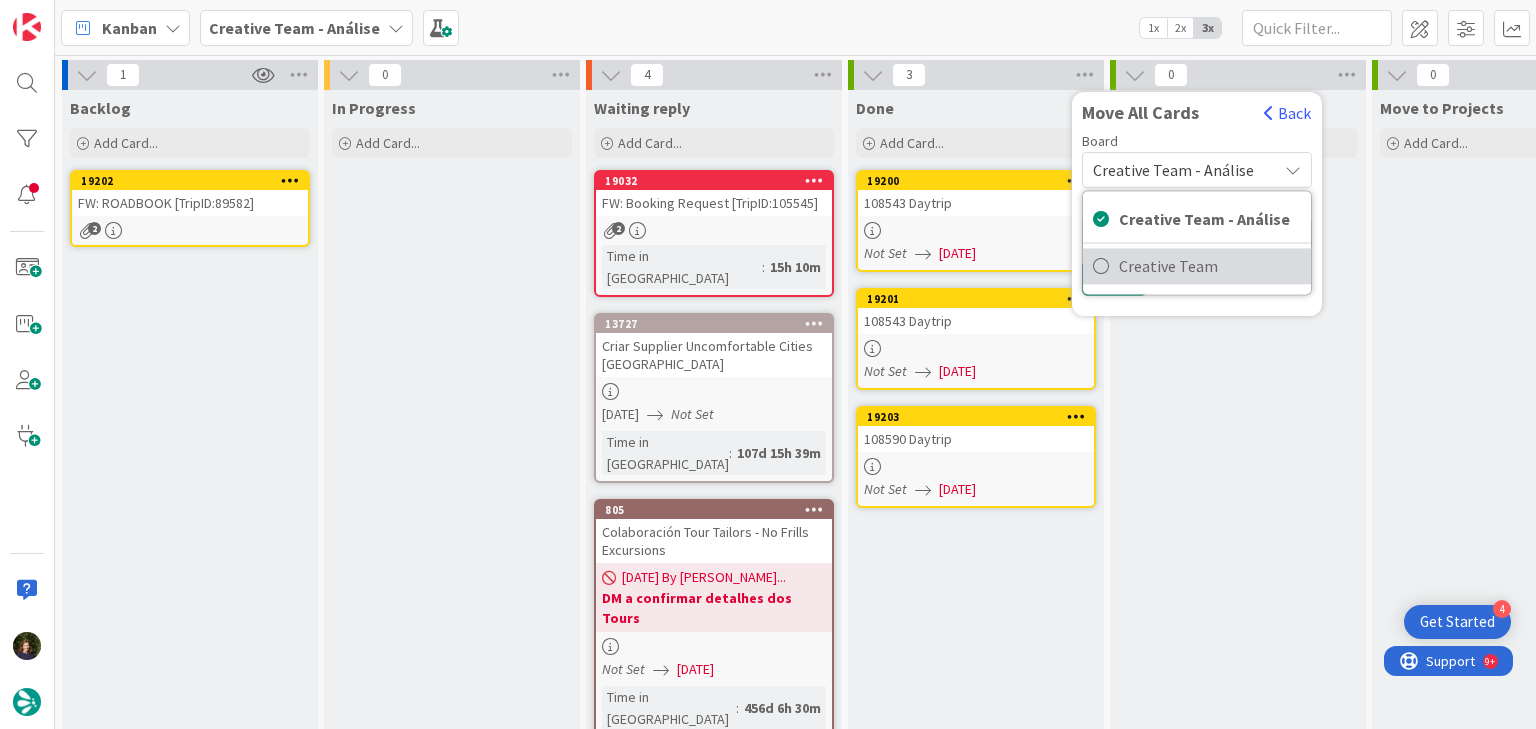 click on "Creative Team" at bounding box center (1197, 266) 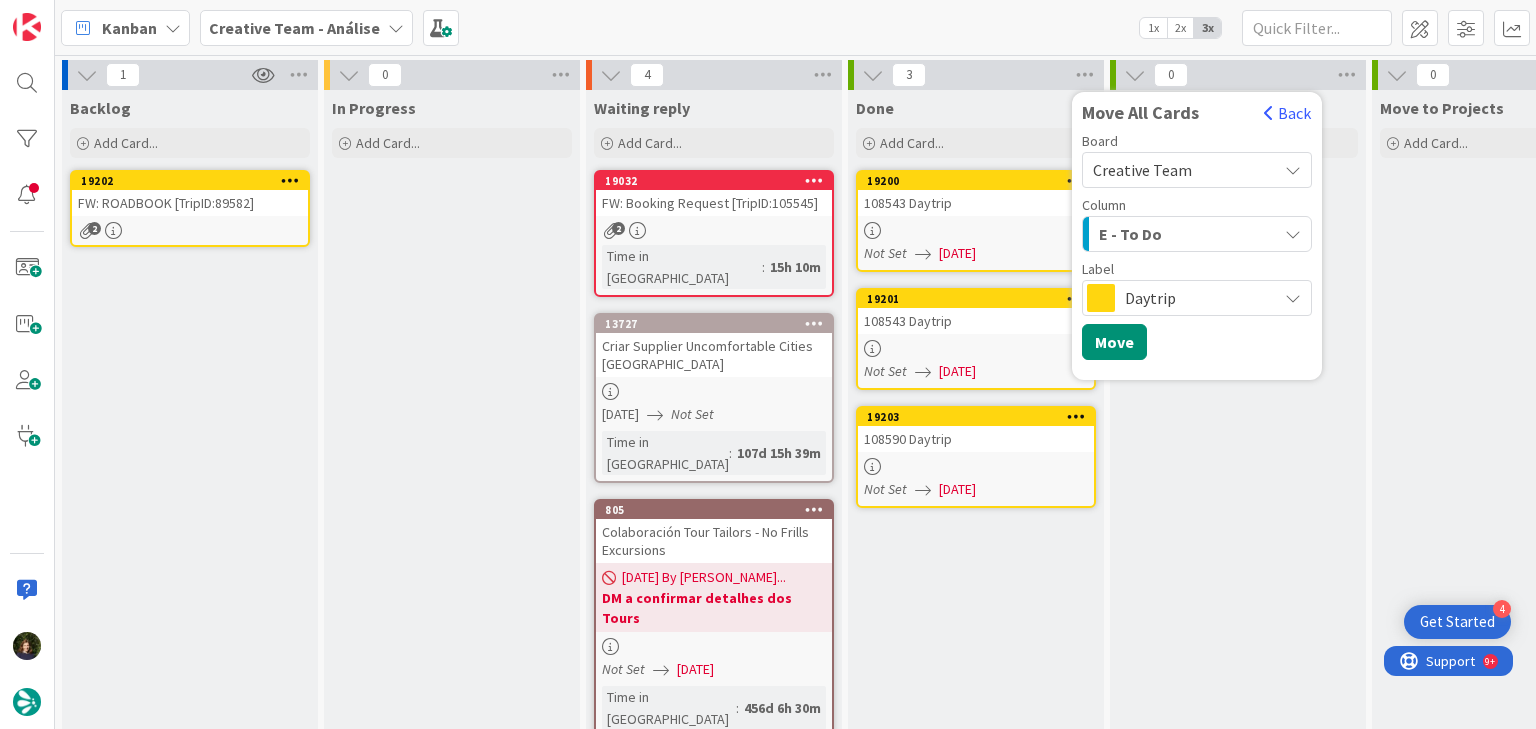 click on "E - To Do" at bounding box center (1130, 234) 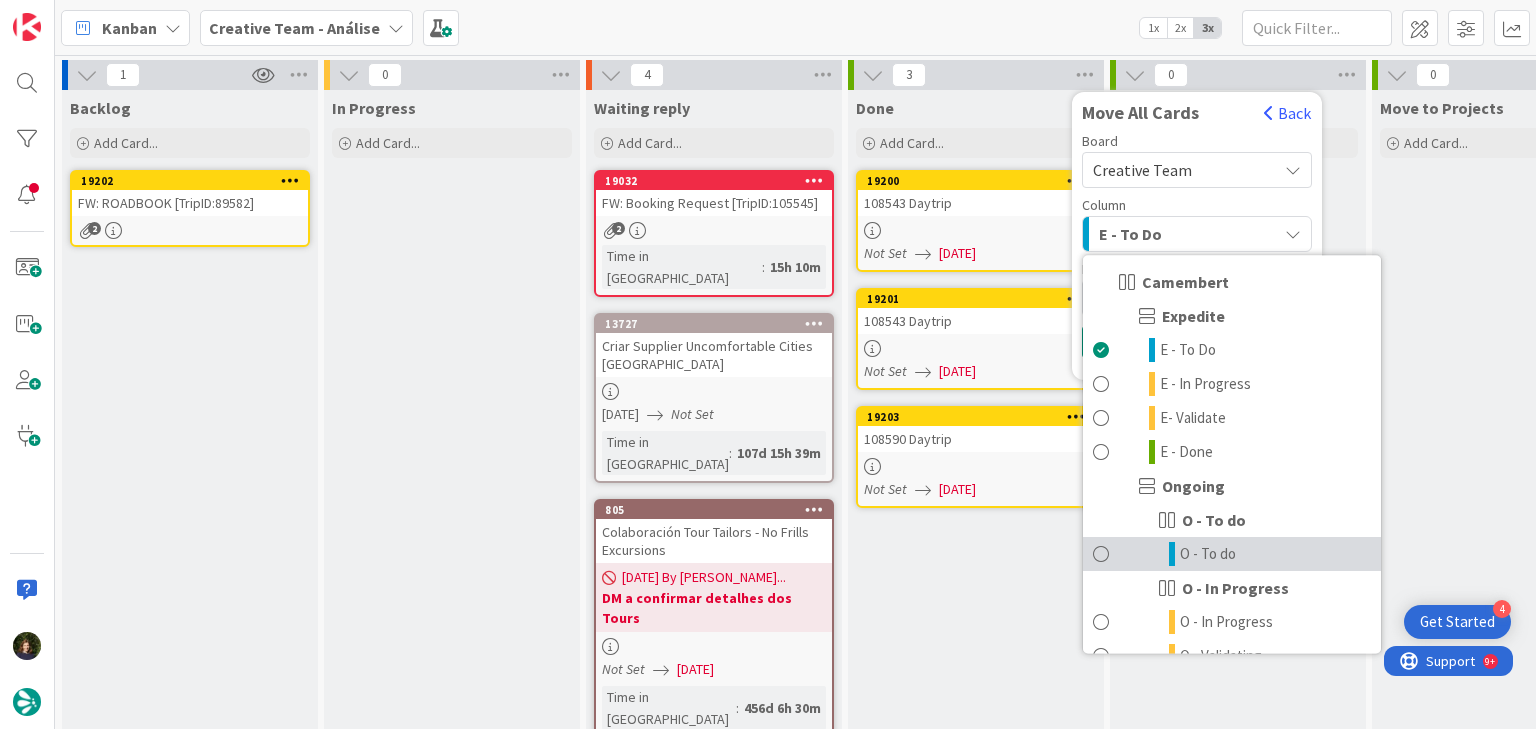 click on "O - To do" at bounding box center [1232, 554] 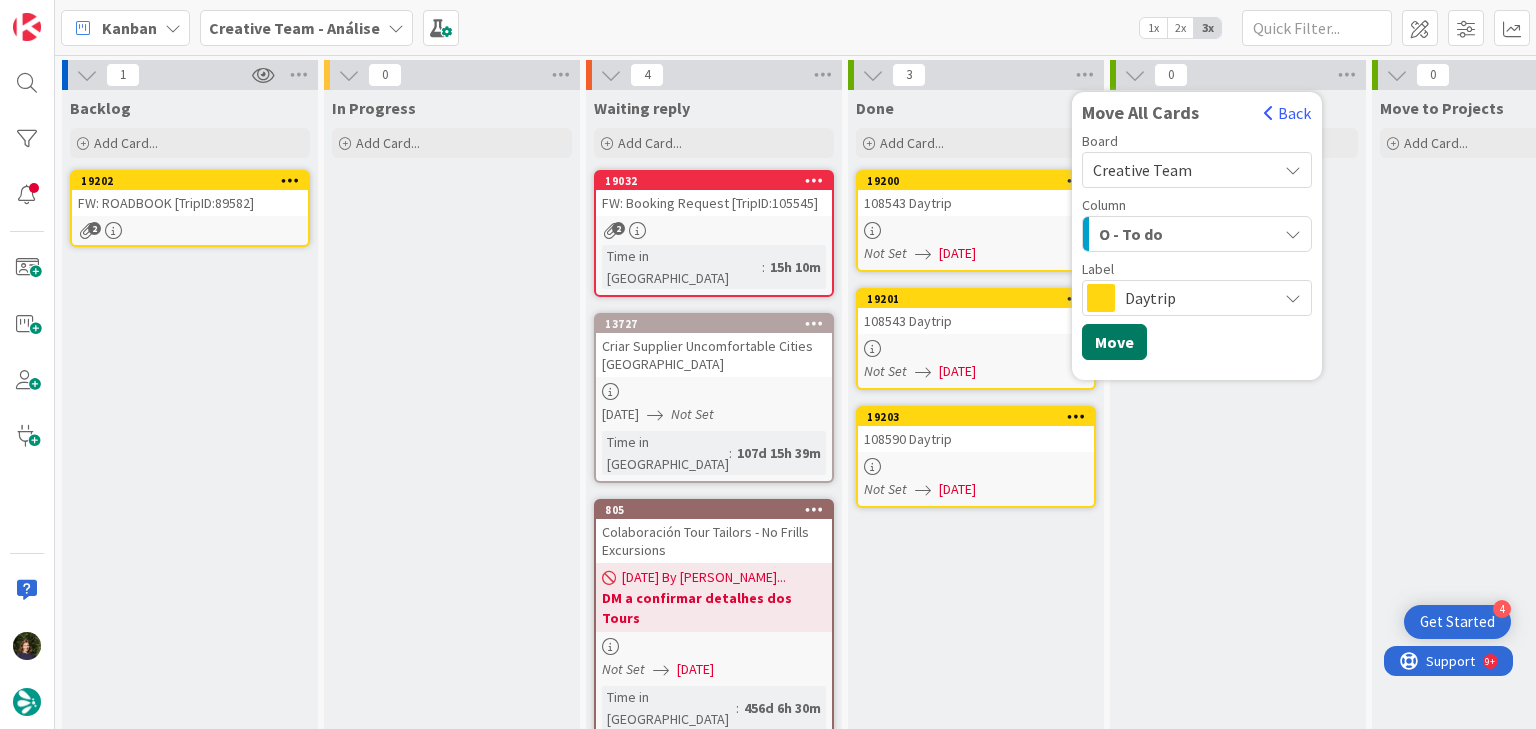 click on "Move" at bounding box center [1114, 342] 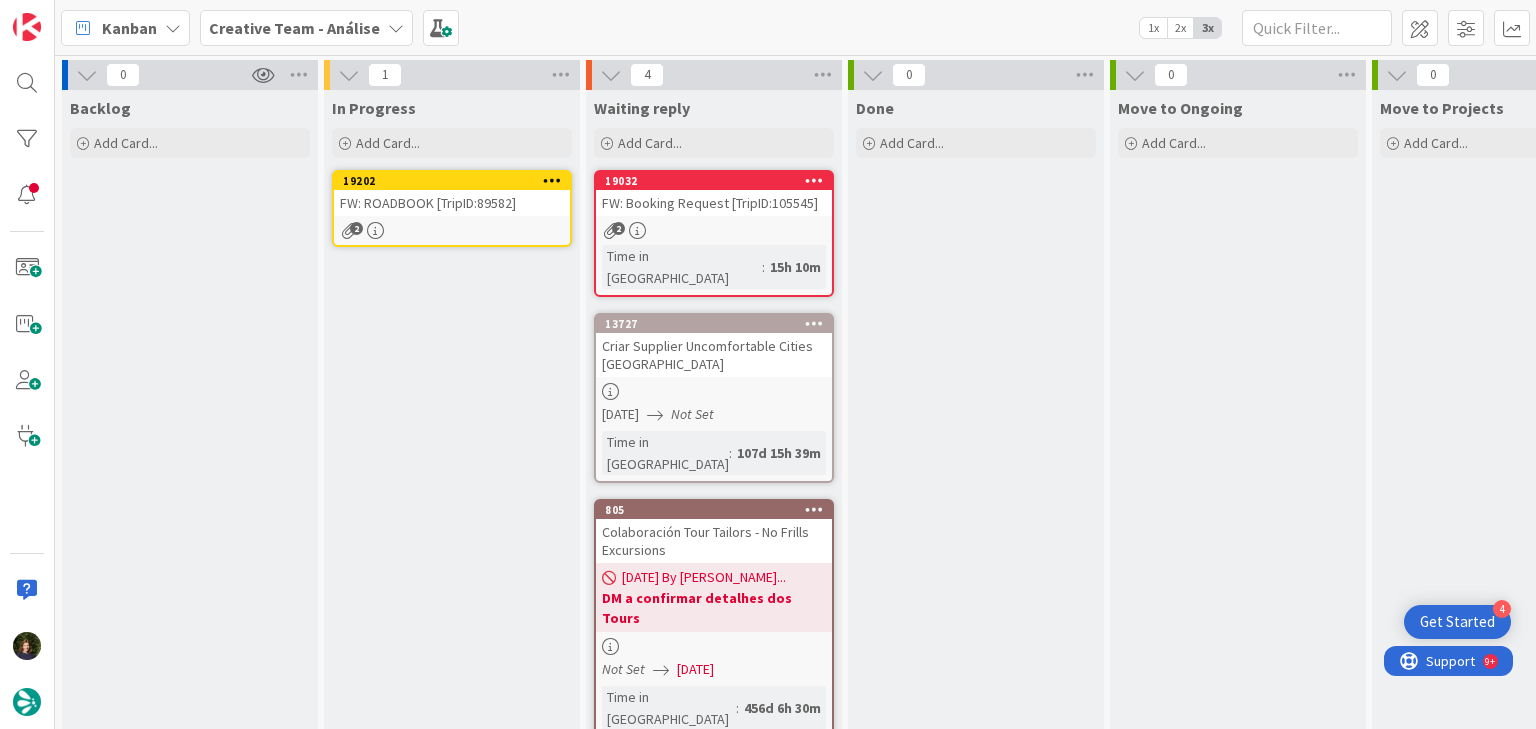 click on "19202 FW: ROADBOOK [TripID:89582] 2" at bounding box center (452, 208) 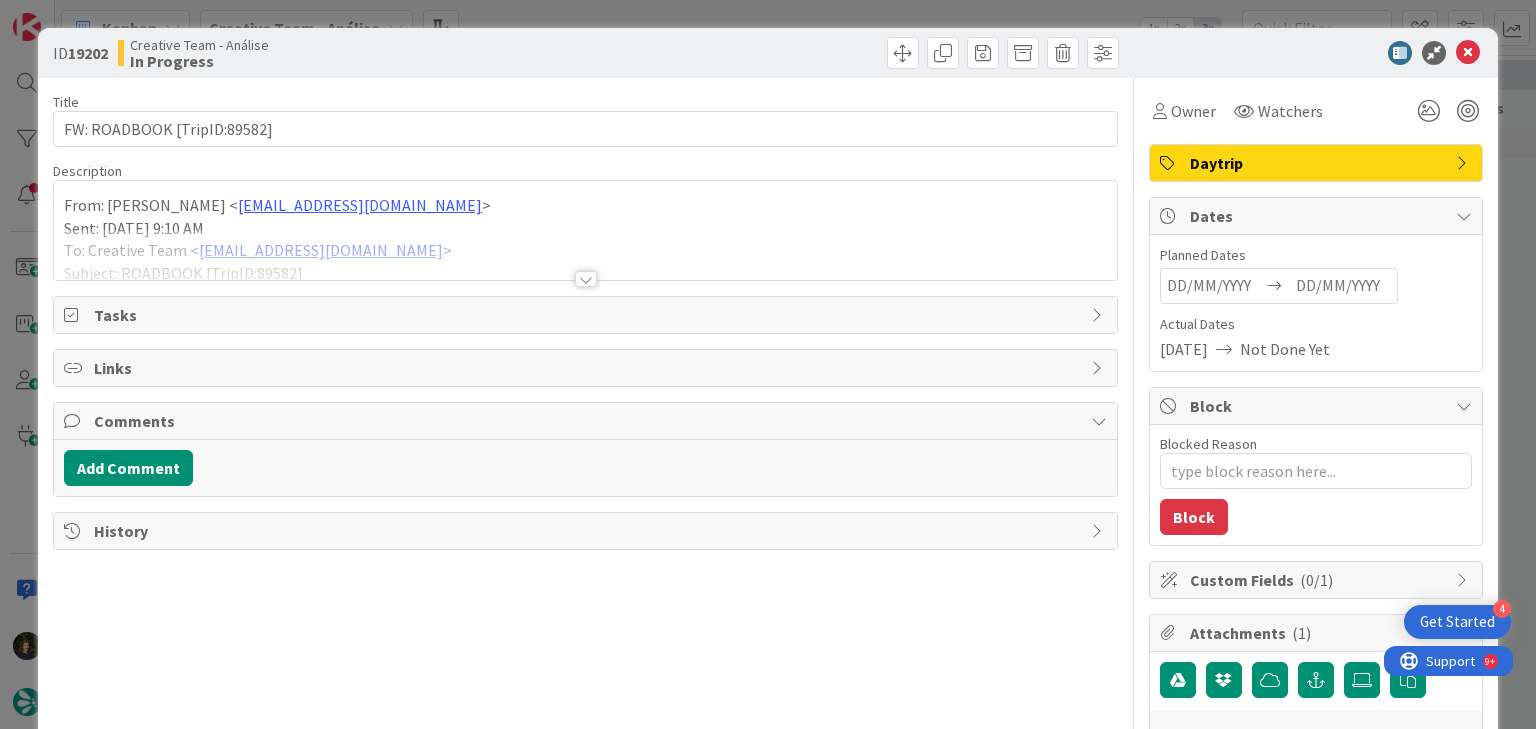 scroll, scrollTop: 0, scrollLeft: 0, axis: both 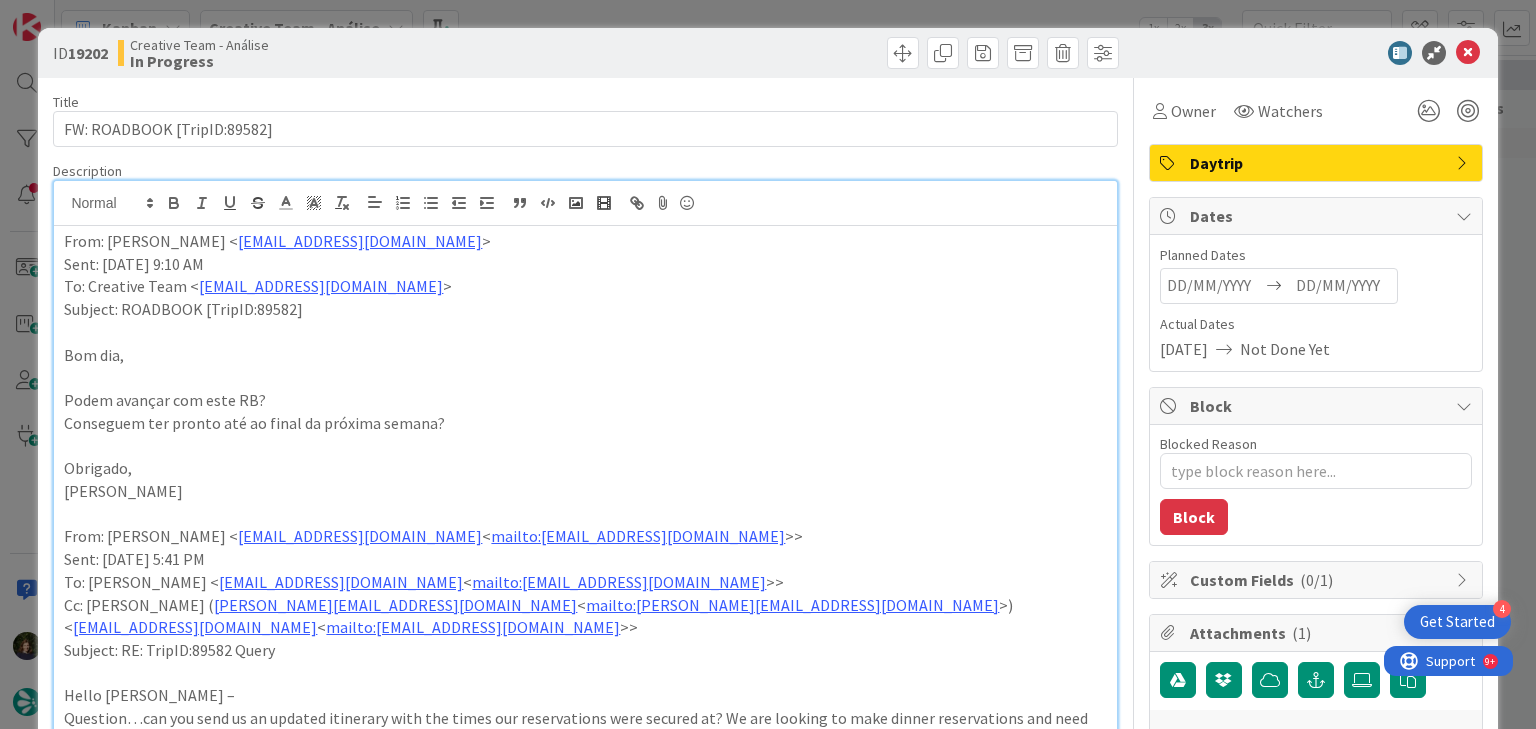 click on "Daytrip" at bounding box center (1318, 163) 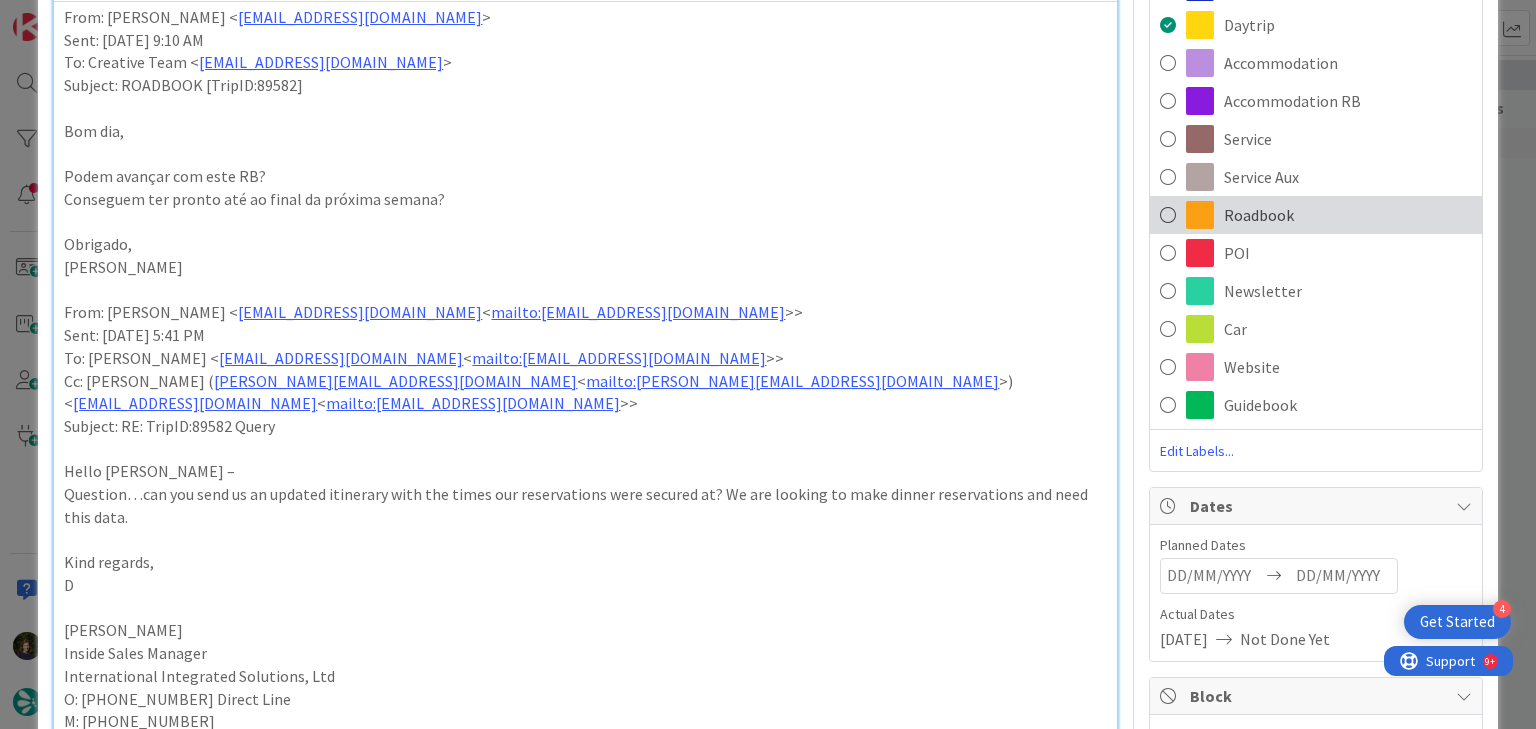 scroll, scrollTop: 240, scrollLeft: 0, axis: vertical 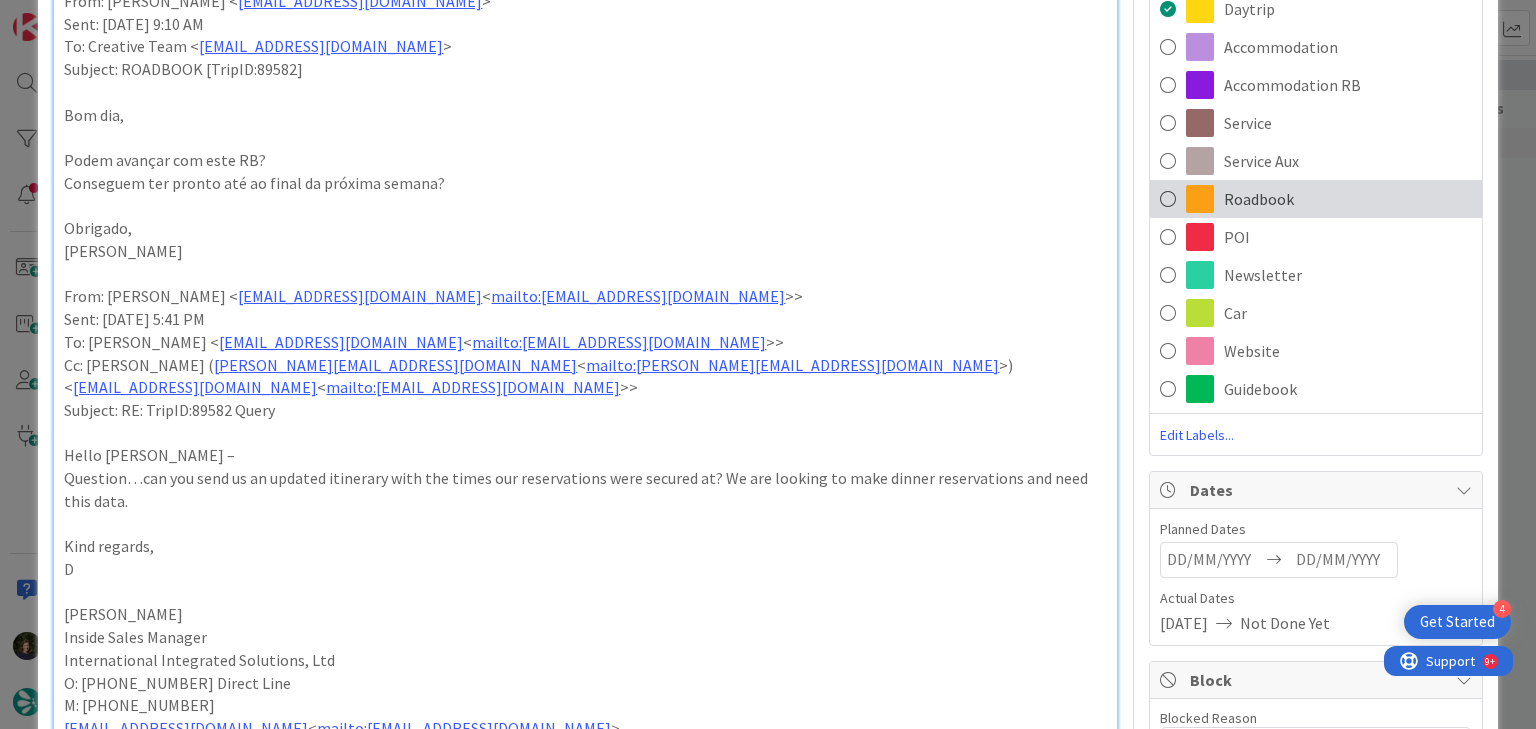 click on "Roadbook" at bounding box center (1316, 199) 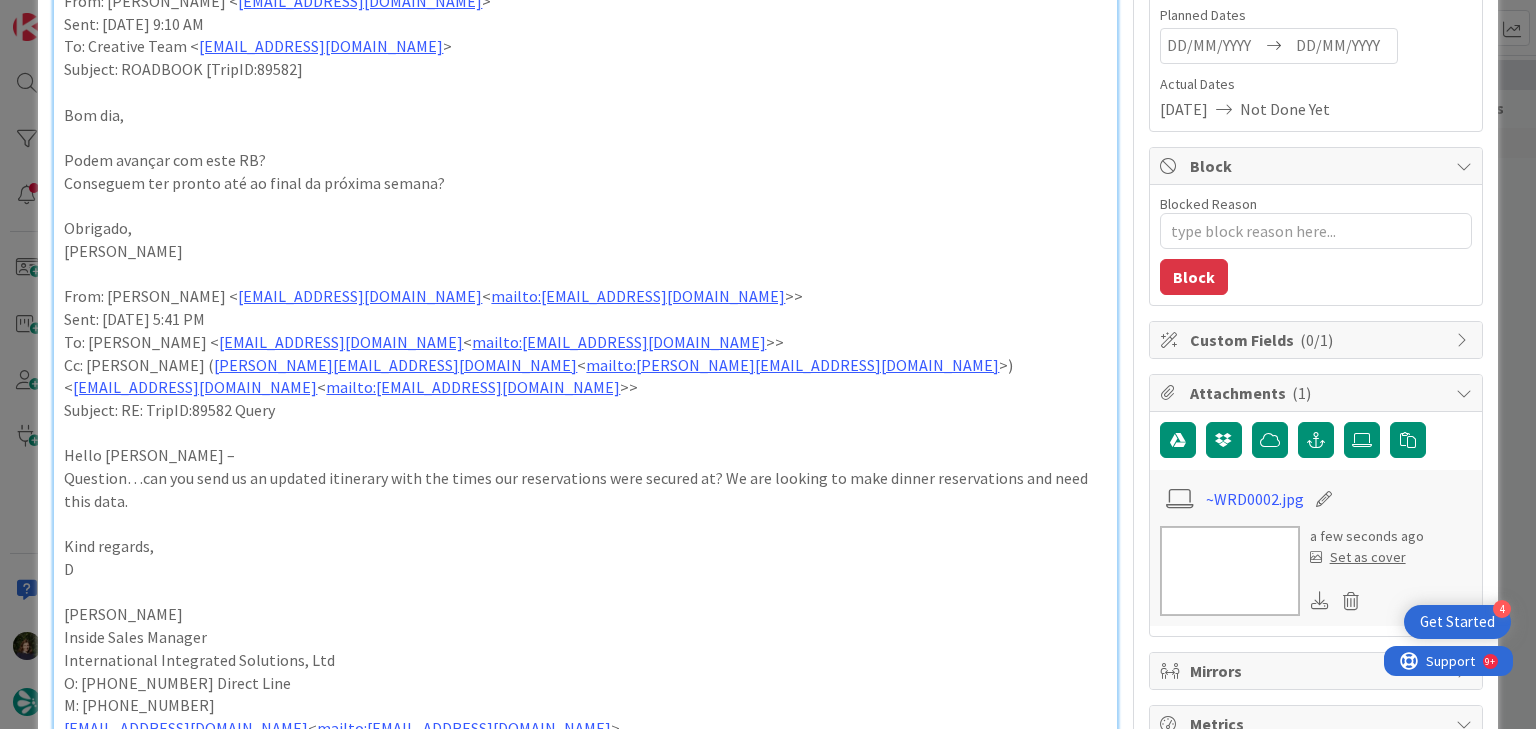 type on "x" 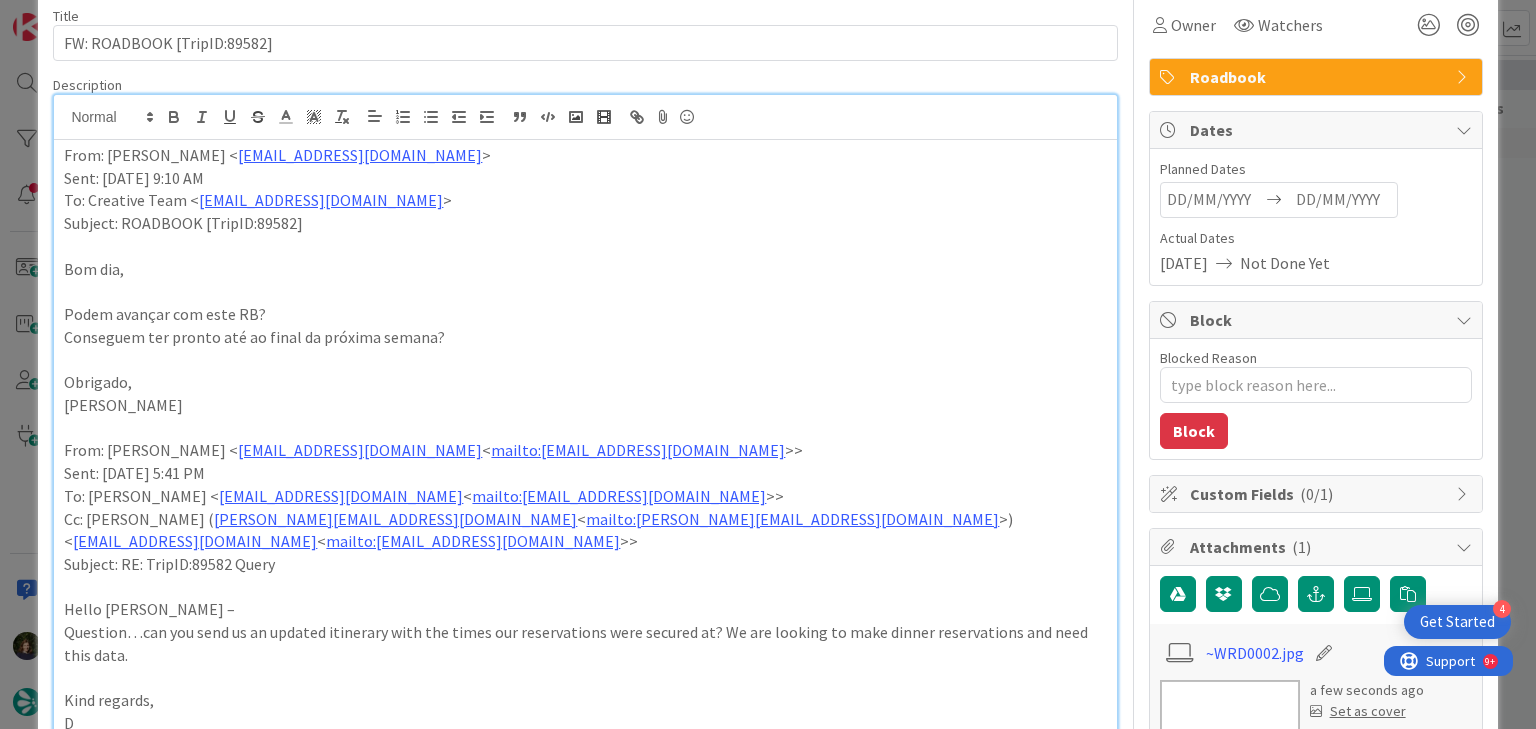 scroll, scrollTop: 80, scrollLeft: 0, axis: vertical 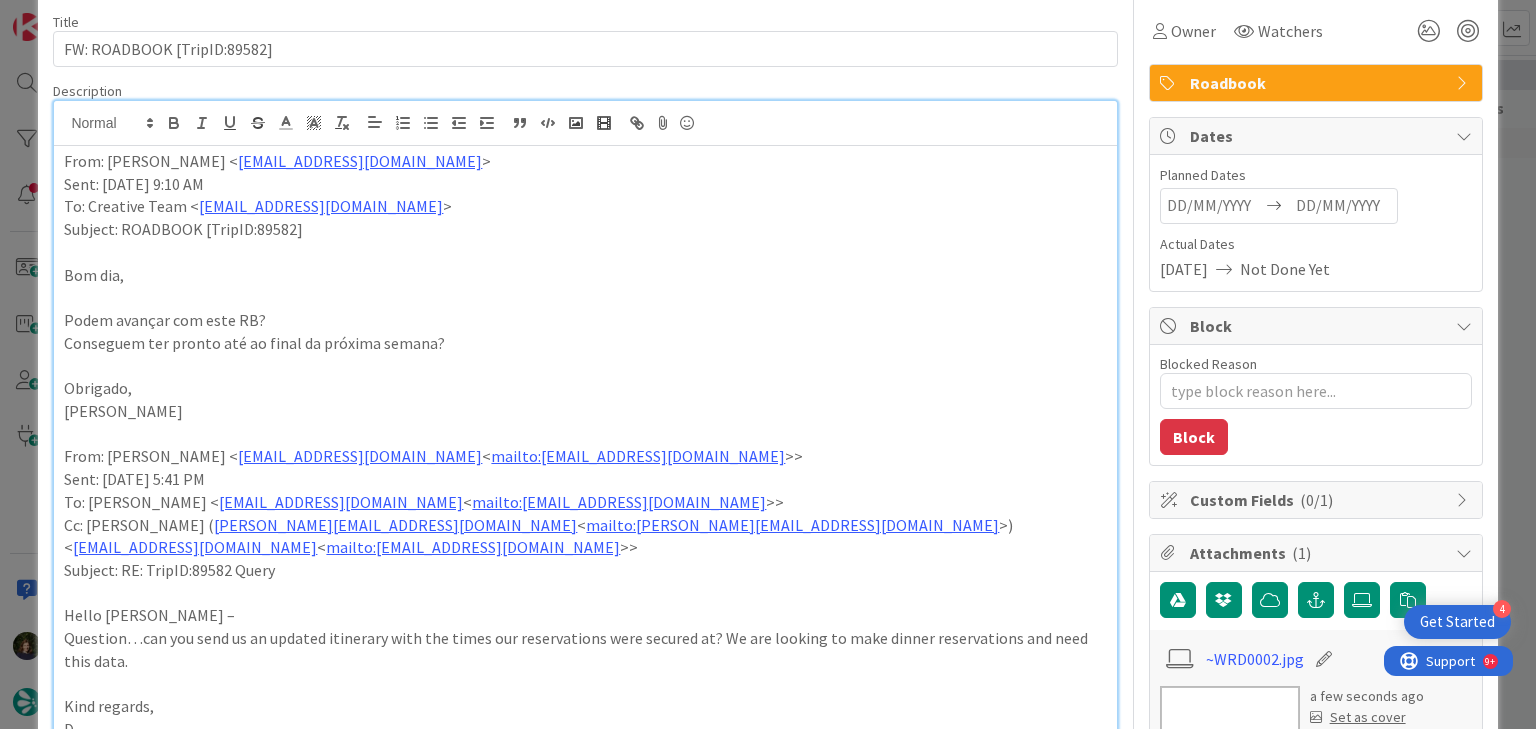 click at bounding box center (1343, 206) 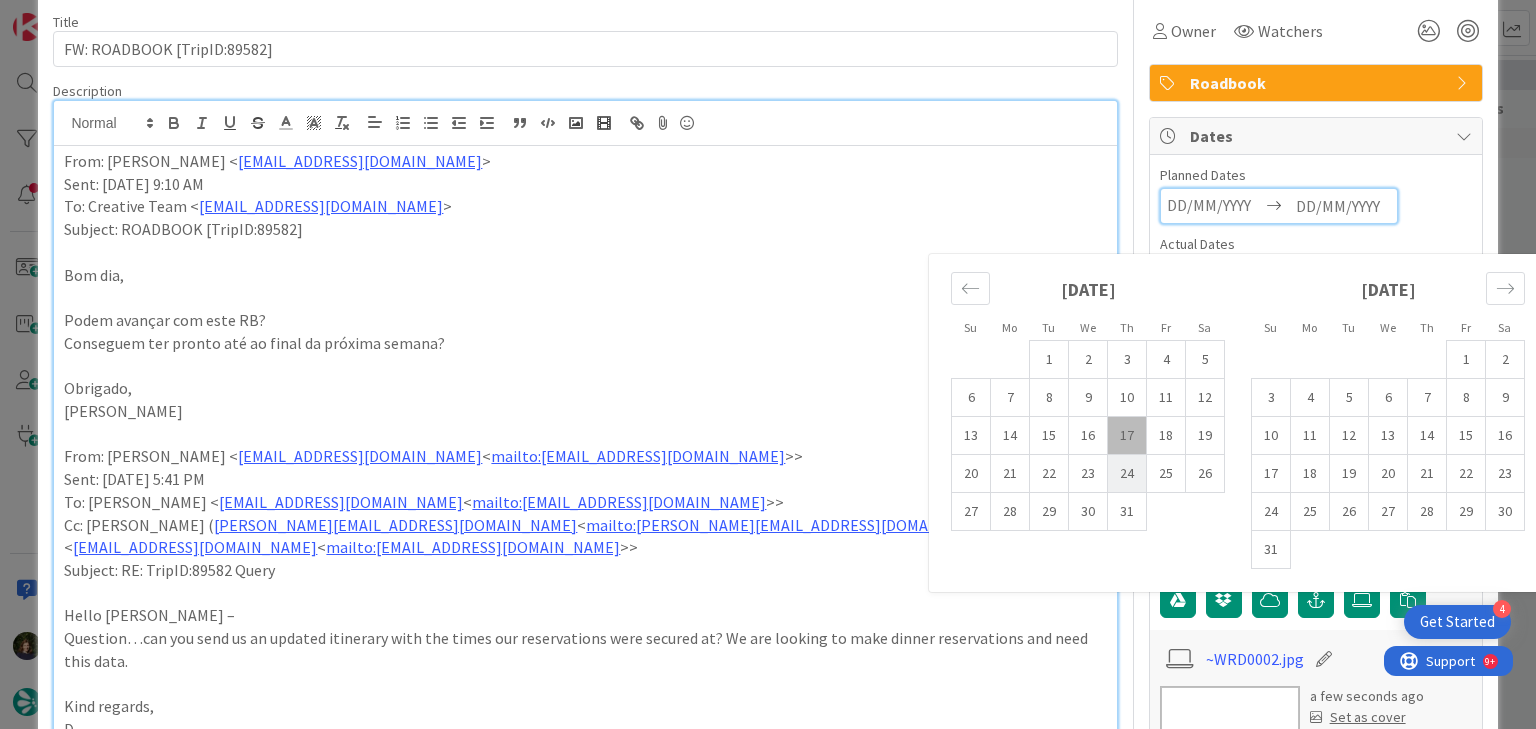 click on "24" at bounding box center (1127, 474) 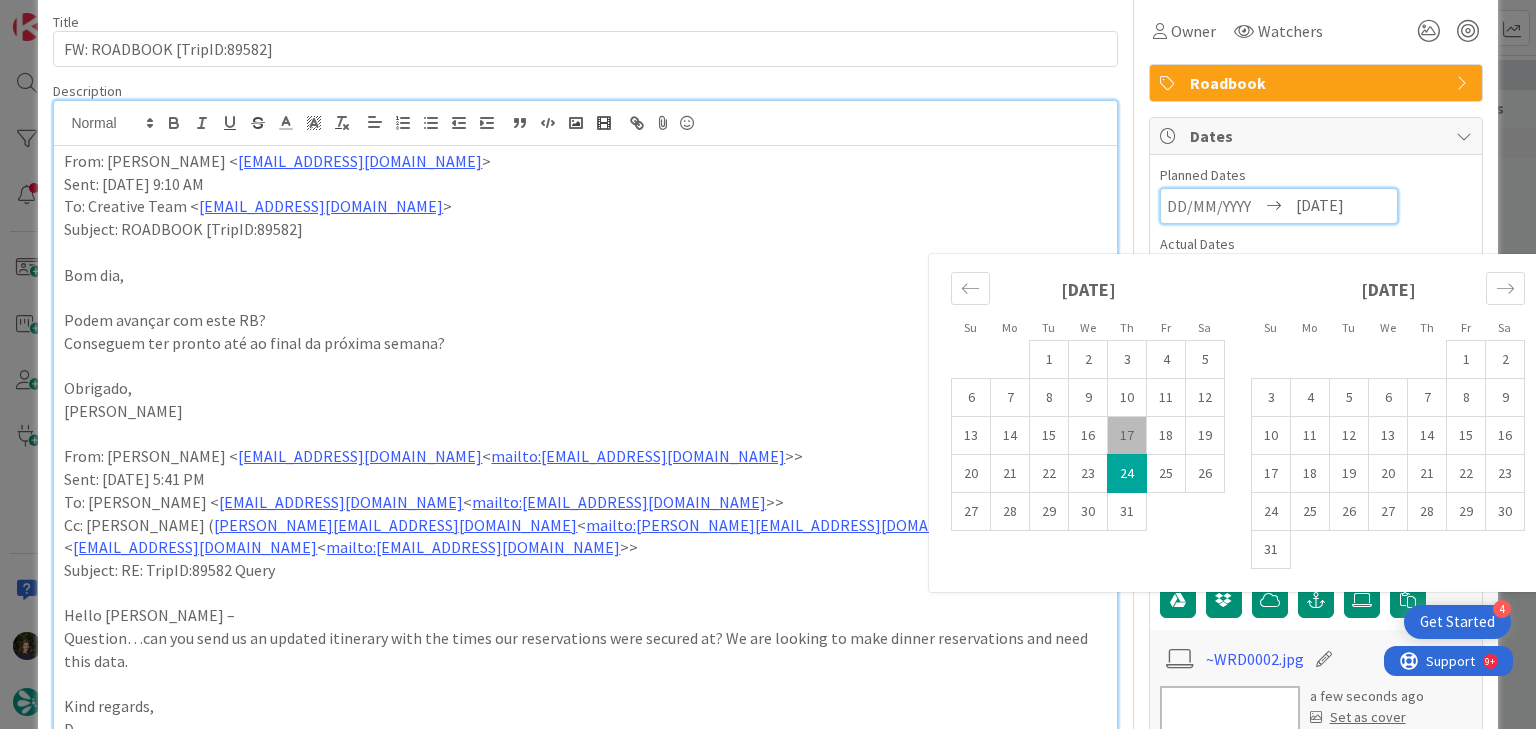 click on "Podem avançar com este RB?" at bounding box center [585, 320] 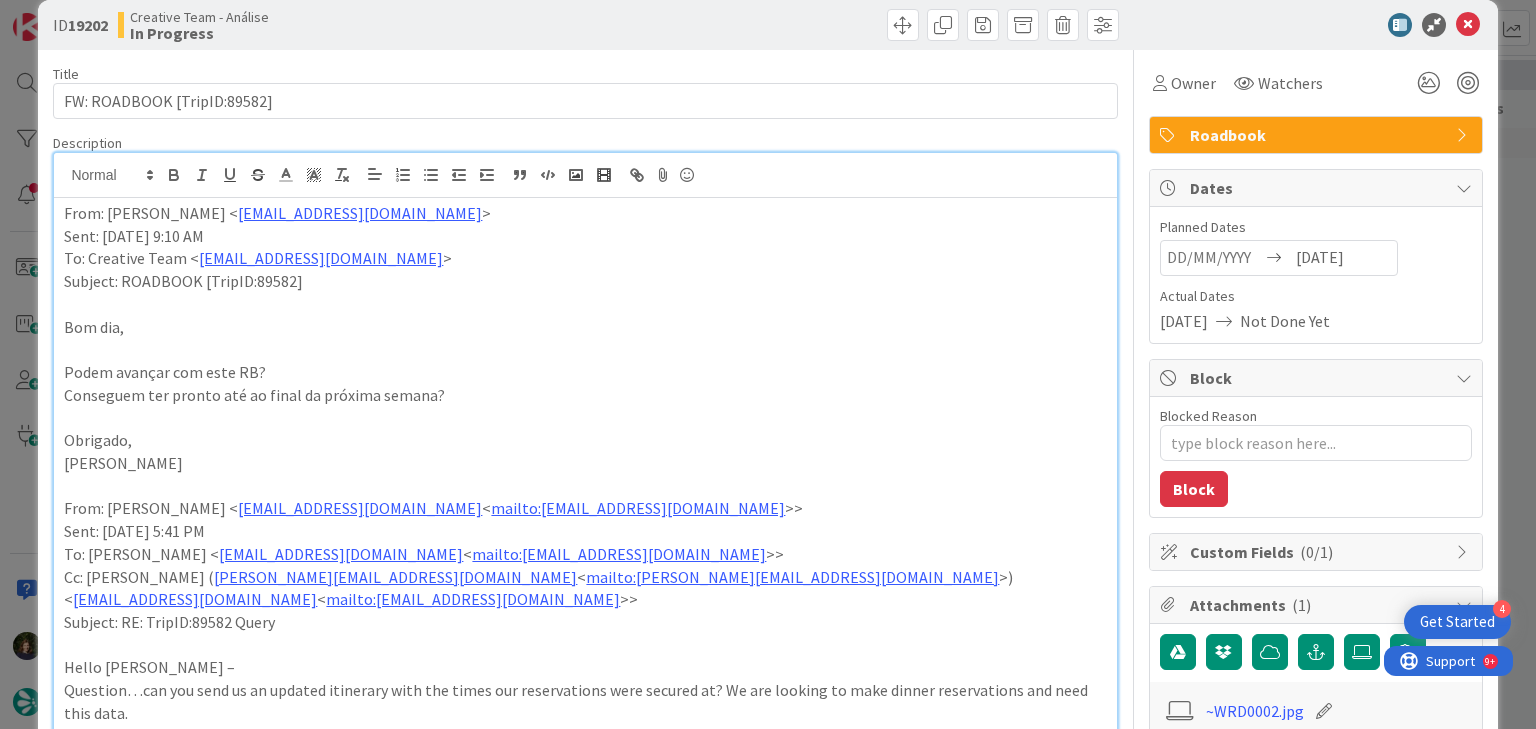 scroll, scrollTop: 0, scrollLeft: 0, axis: both 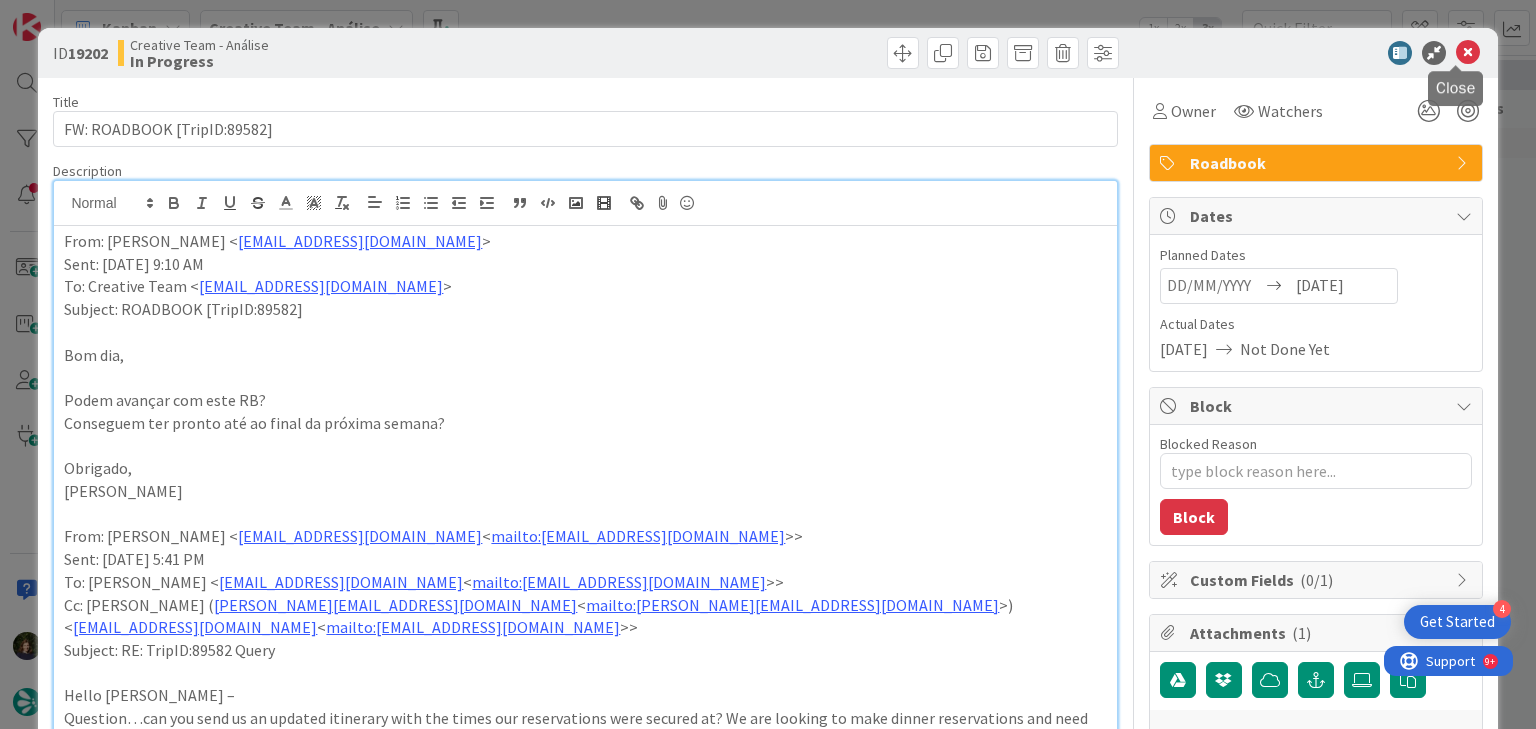 click at bounding box center (1468, 53) 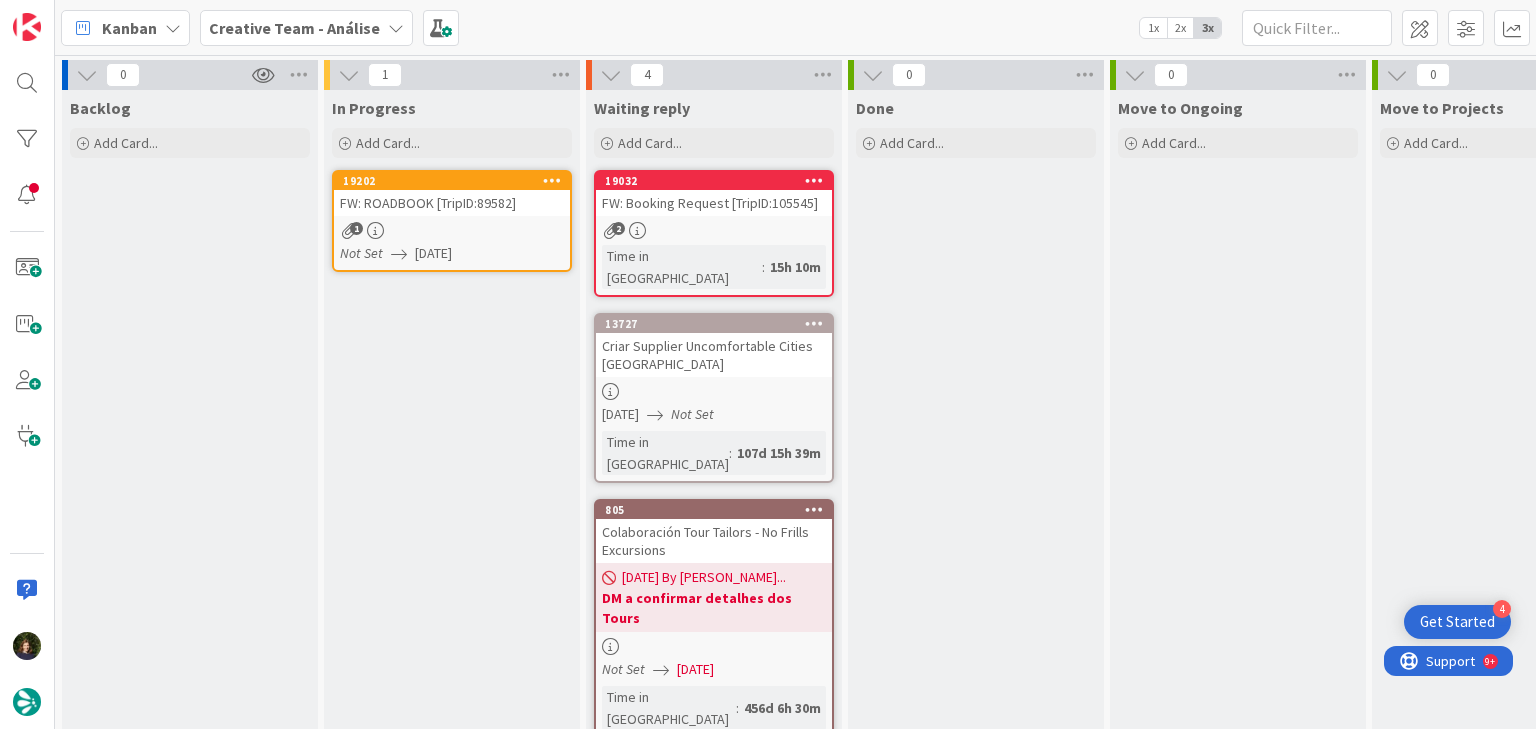 scroll, scrollTop: 0, scrollLeft: 0, axis: both 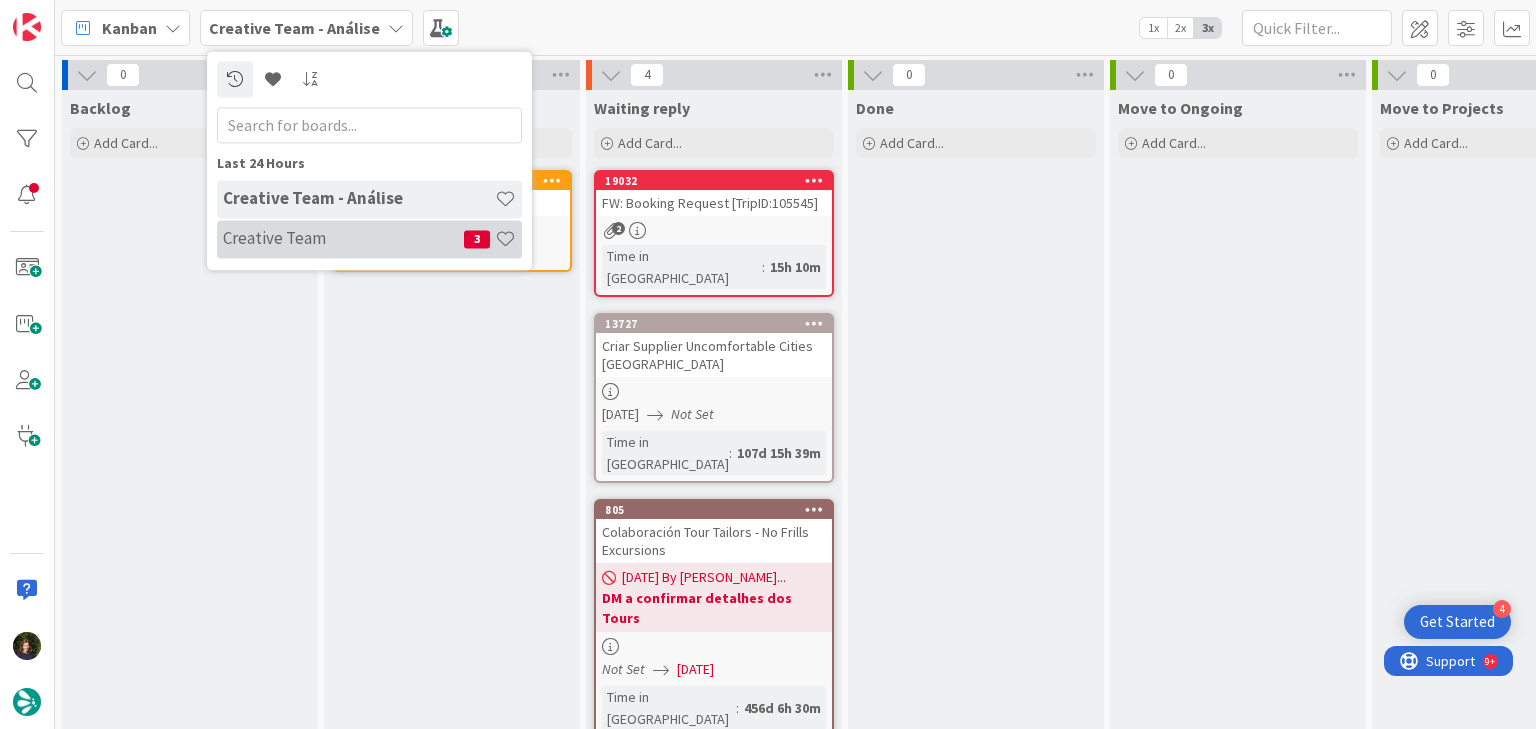 click on "Creative Team" at bounding box center [343, 239] 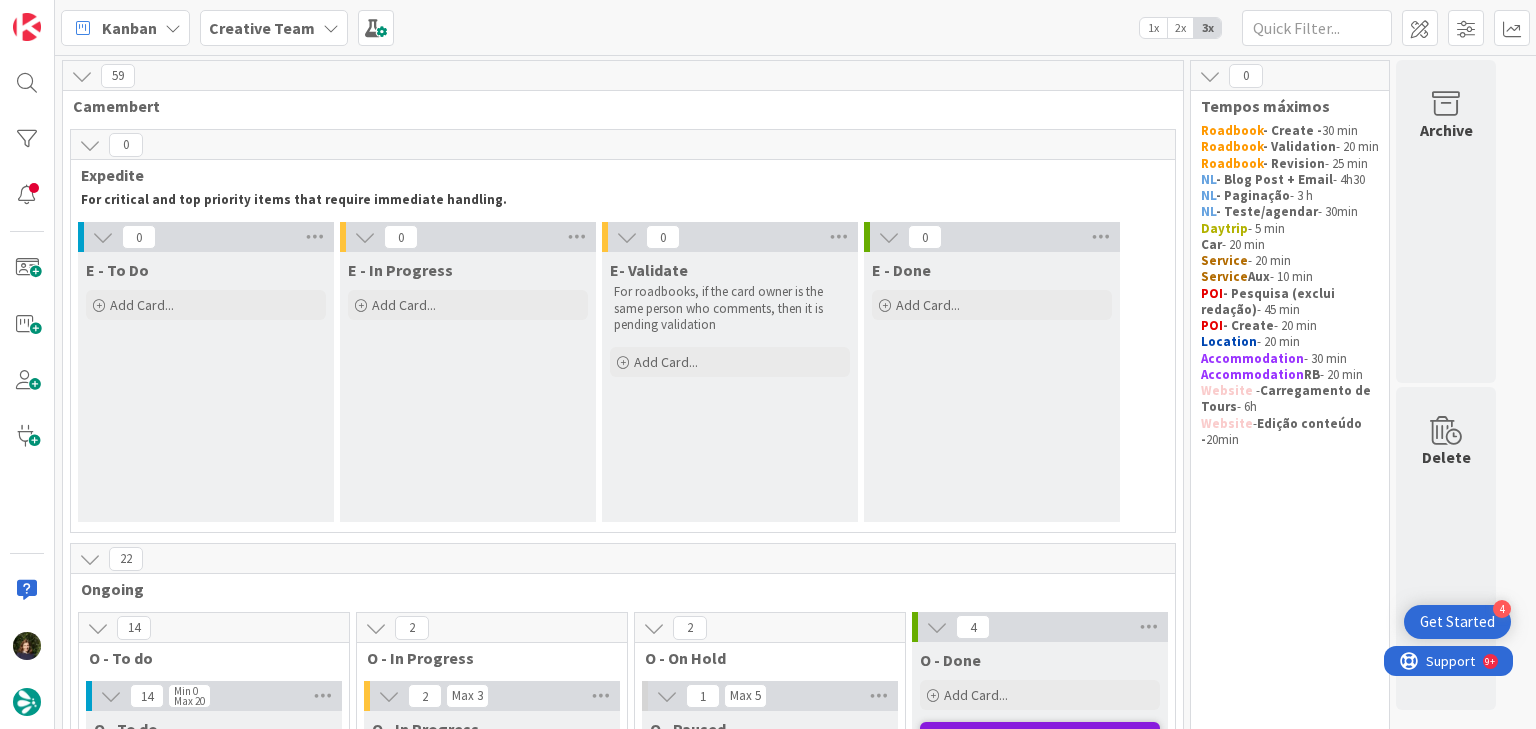 scroll, scrollTop: 0, scrollLeft: 0, axis: both 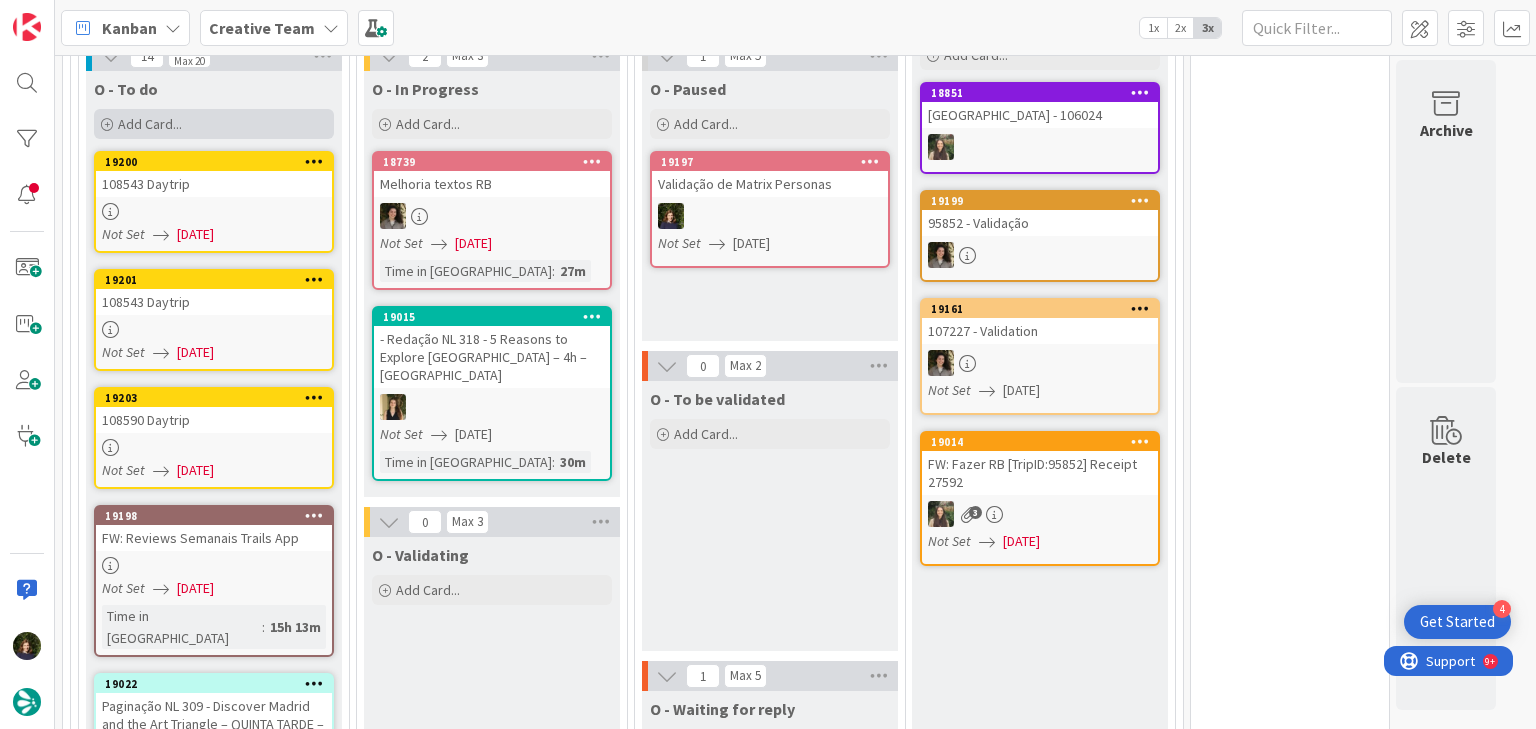 click on "Add Card..." at bounding box center [214, 124] 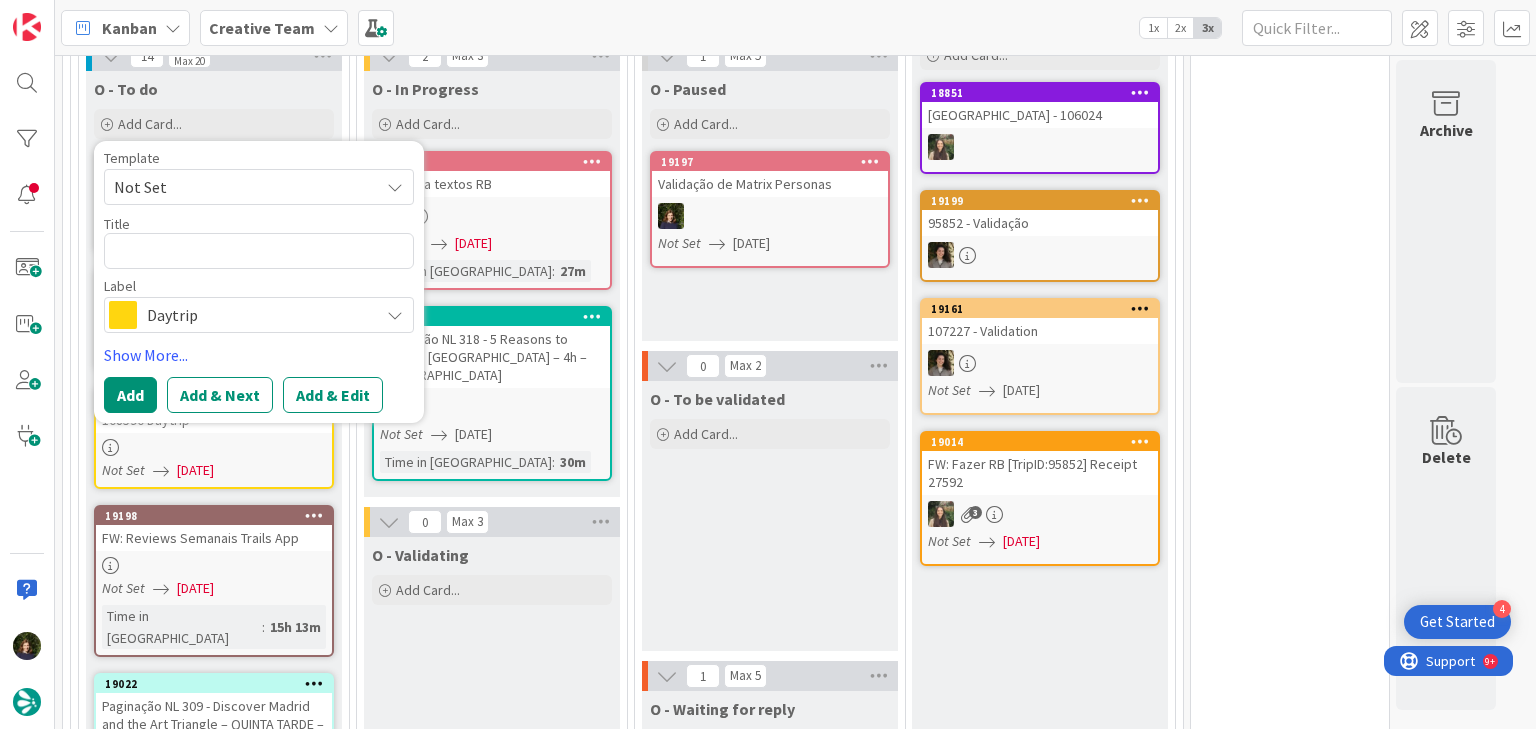 type on "x" 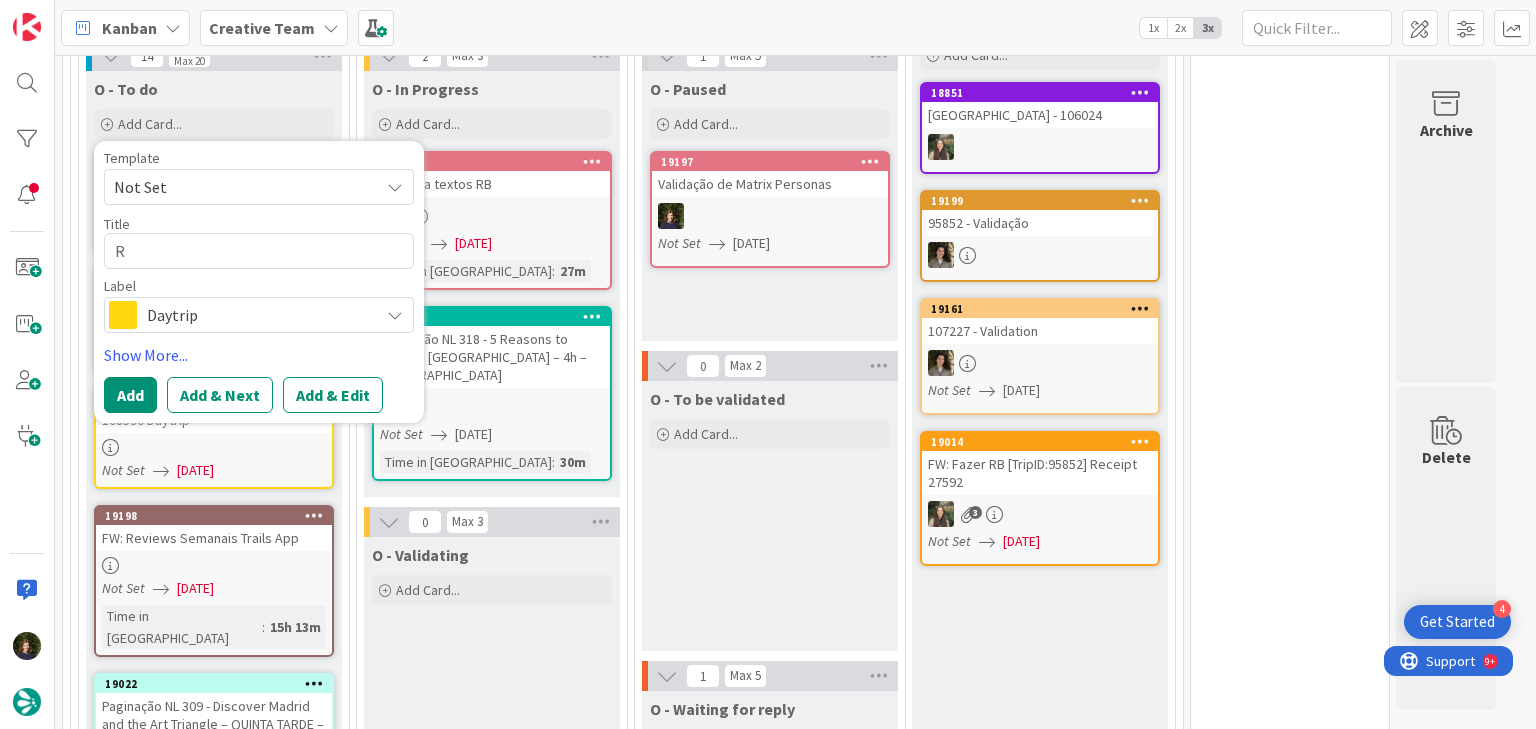 type on "x" 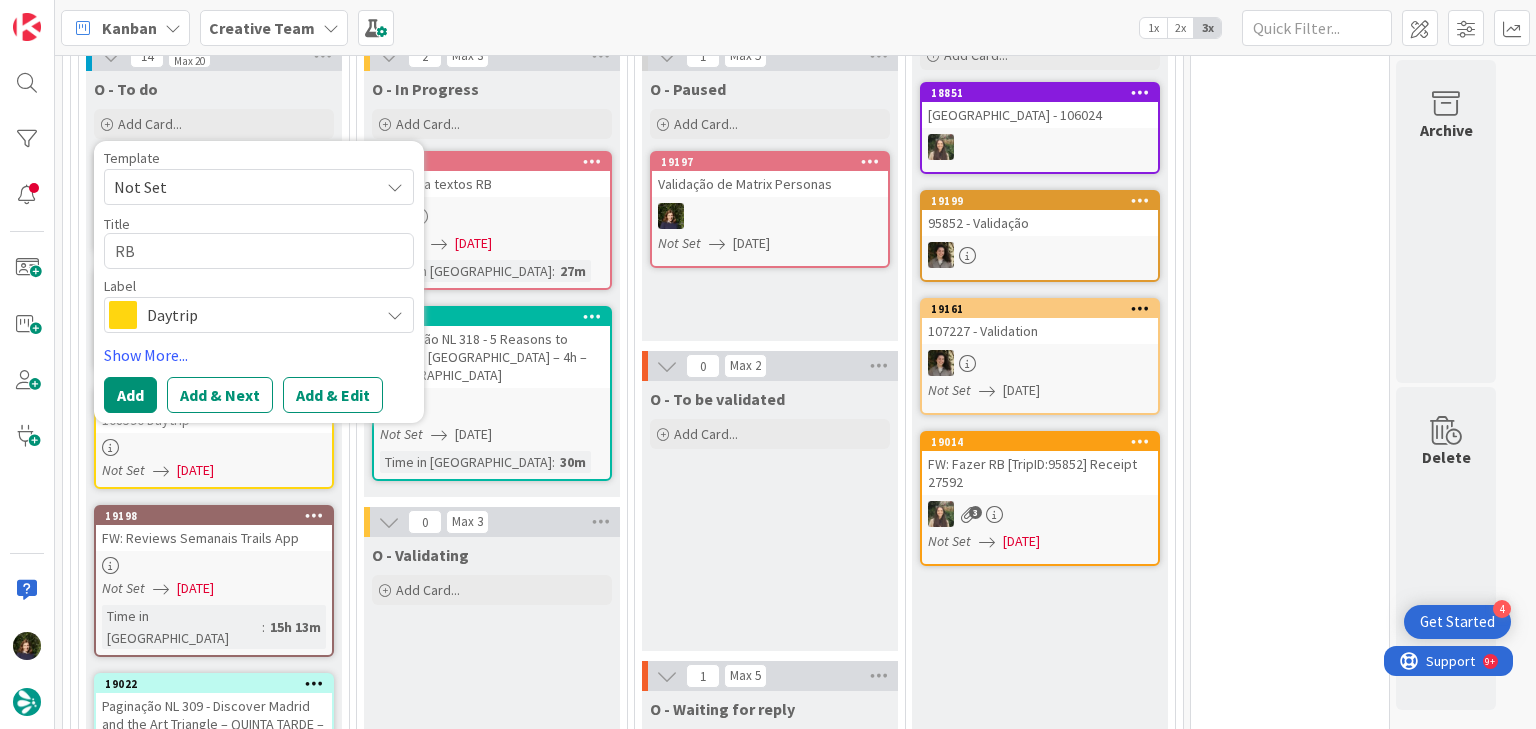type on "x" 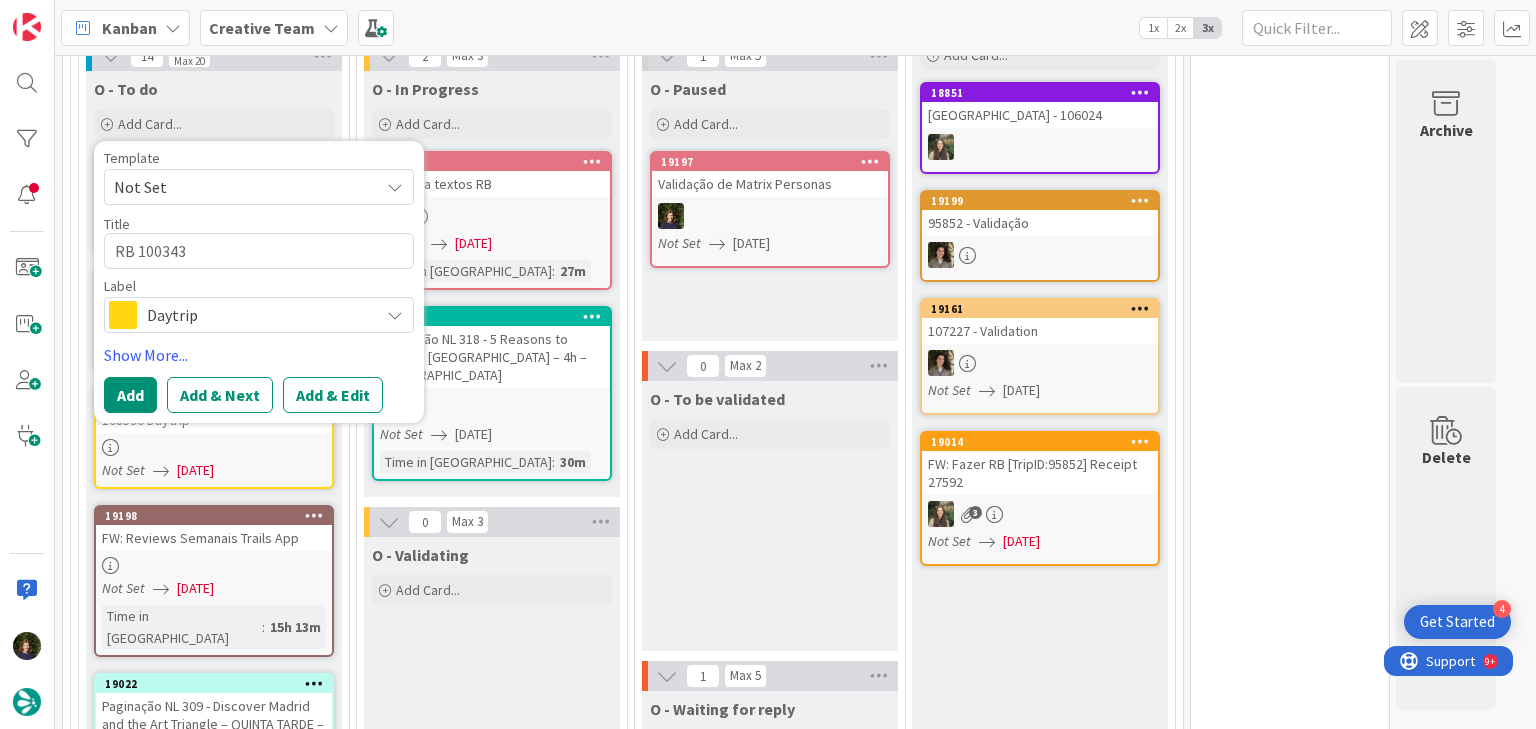 type on "RB 100343" 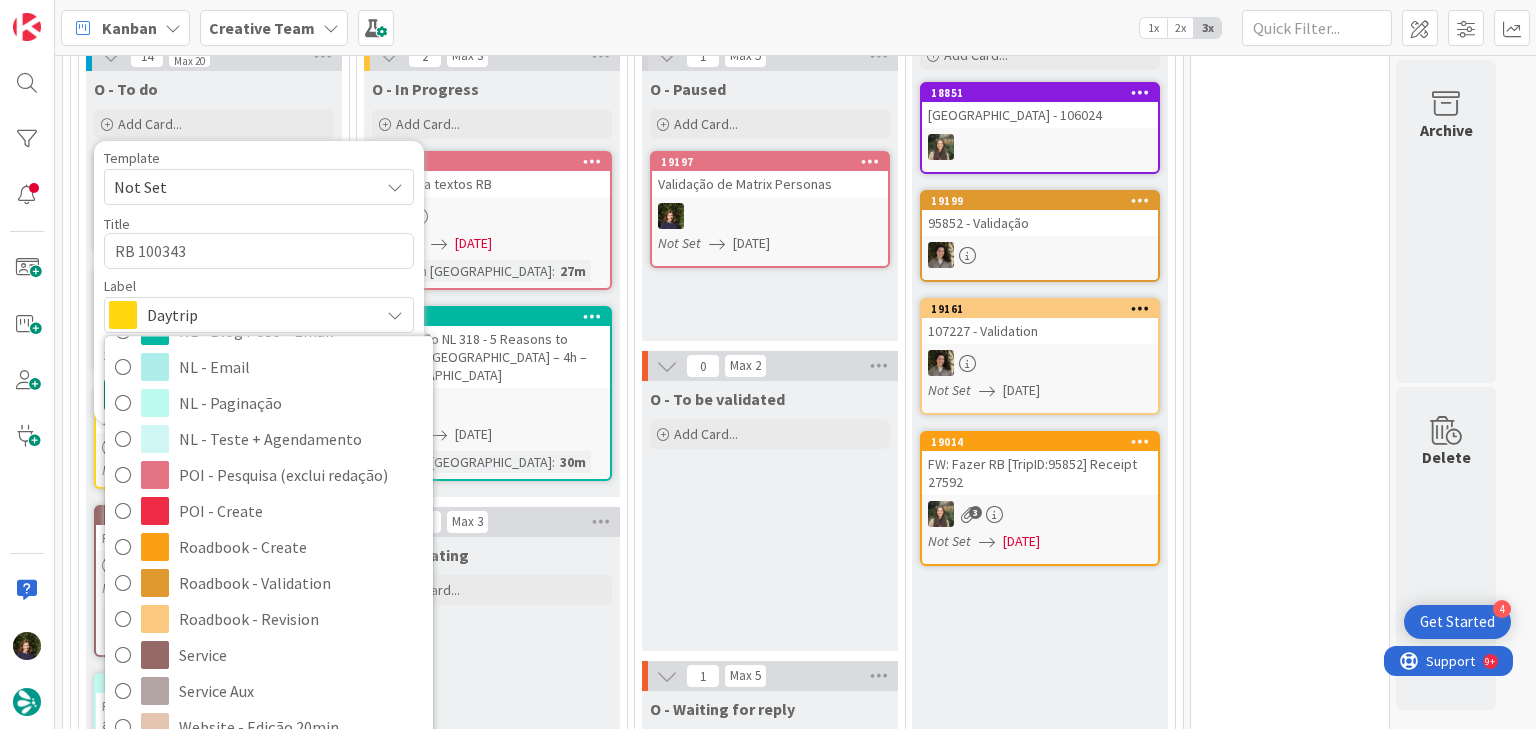 scroll, scrollTop: 240, scrollLeft: 0, axis: vertical 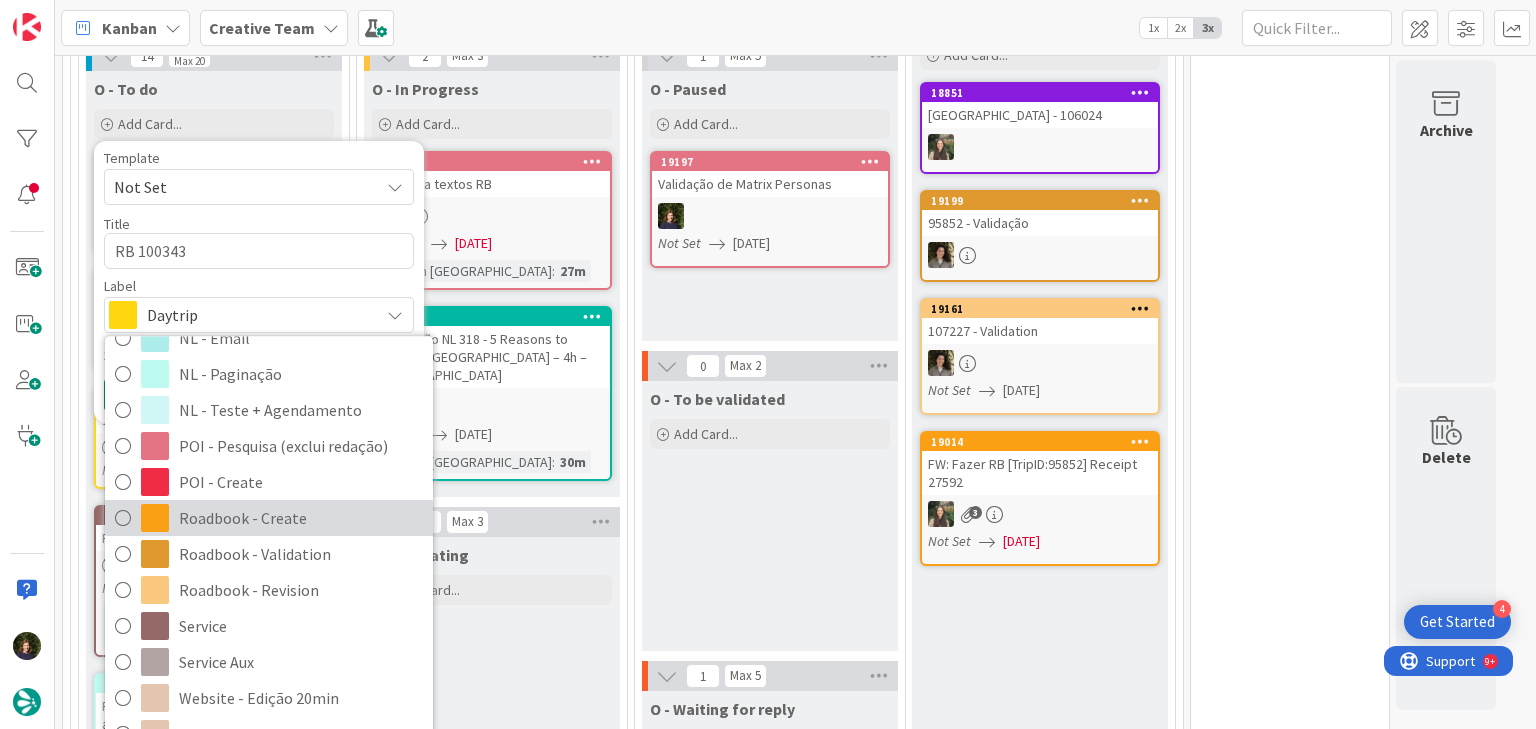 click on "Roadbook - Create" at bounding box center (301, 519) 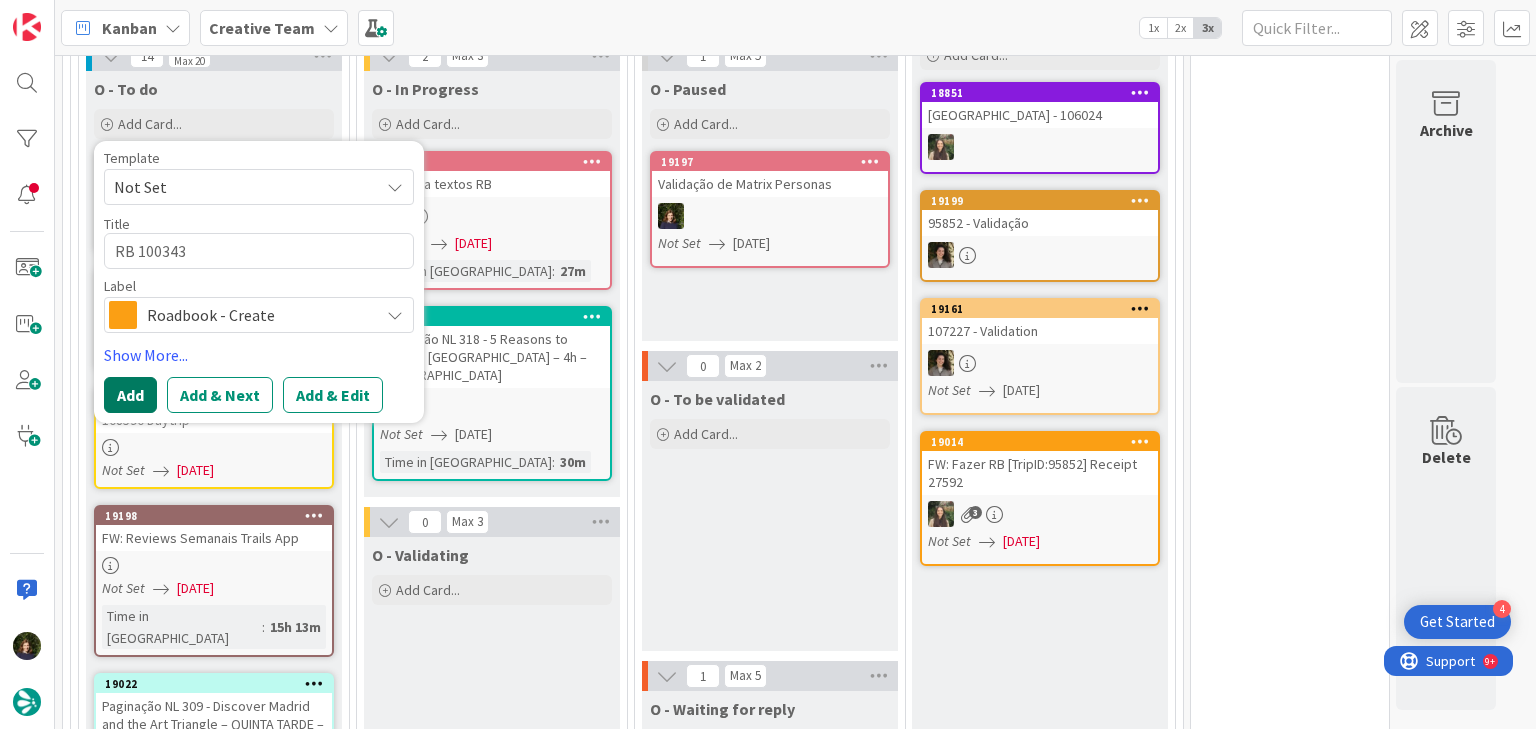click on "Add" at bounding box center (130, 395) 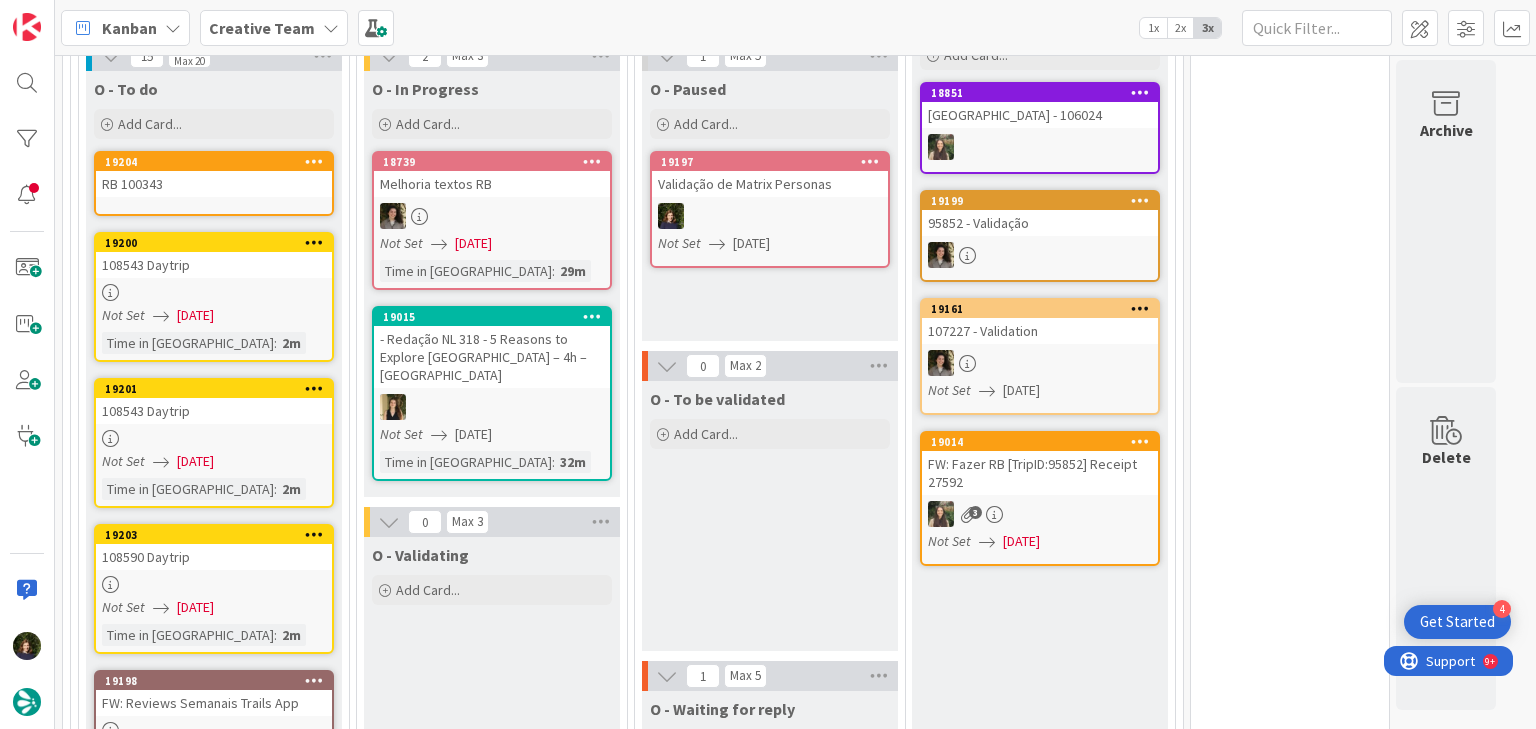 click on "19204 RB 100343" at bounding box center (214, 183) 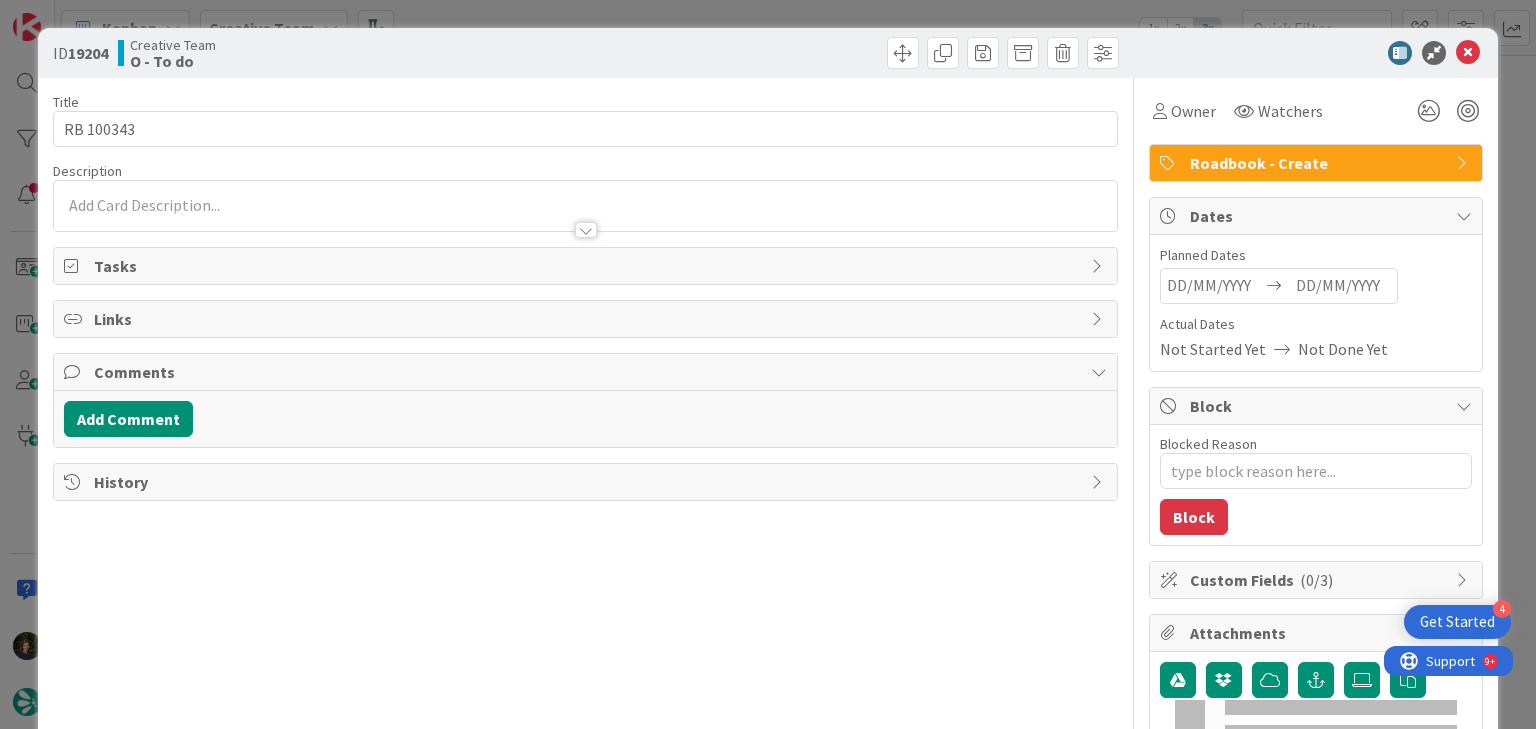 type on "x" 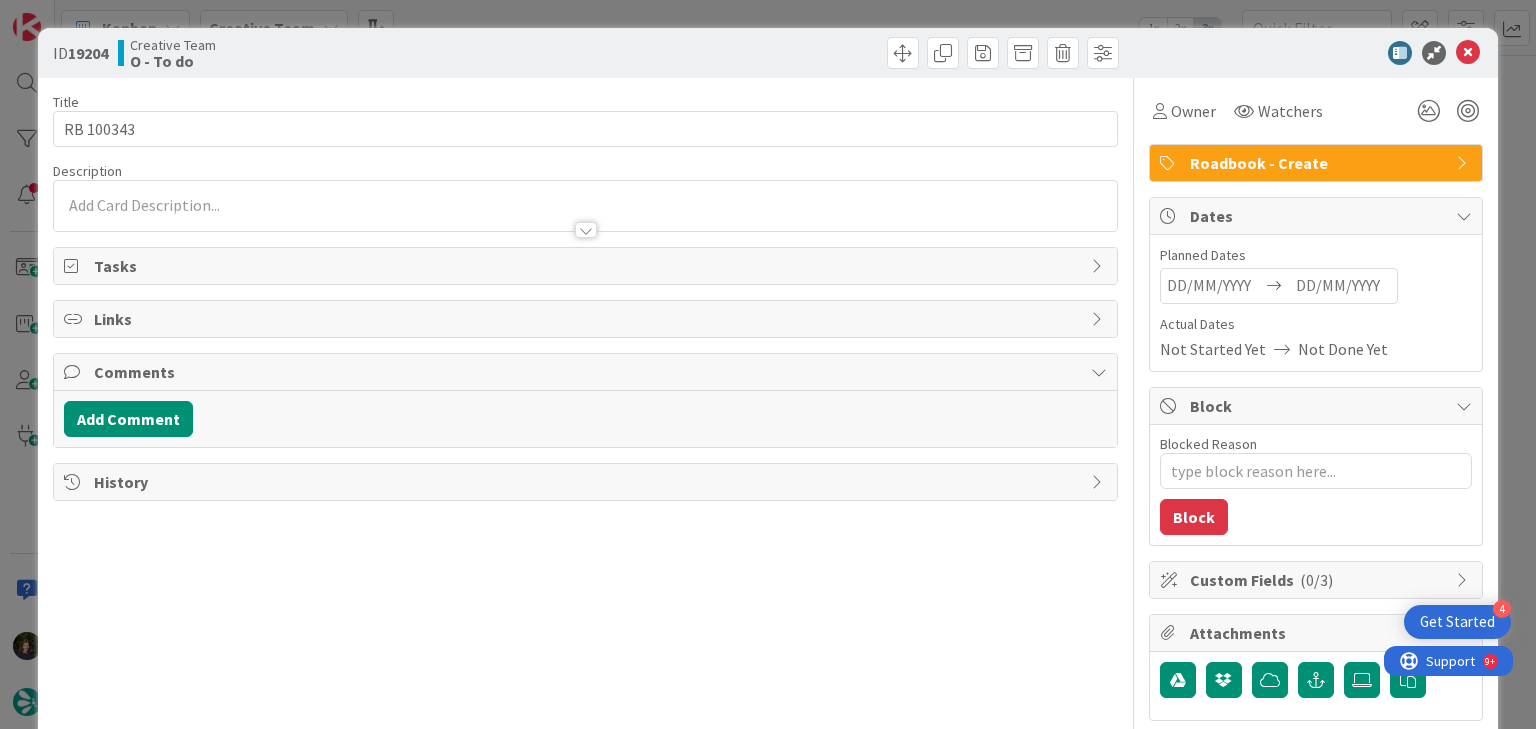 scroll, scrollTop: 0, scrollLeft: 0, axis: both 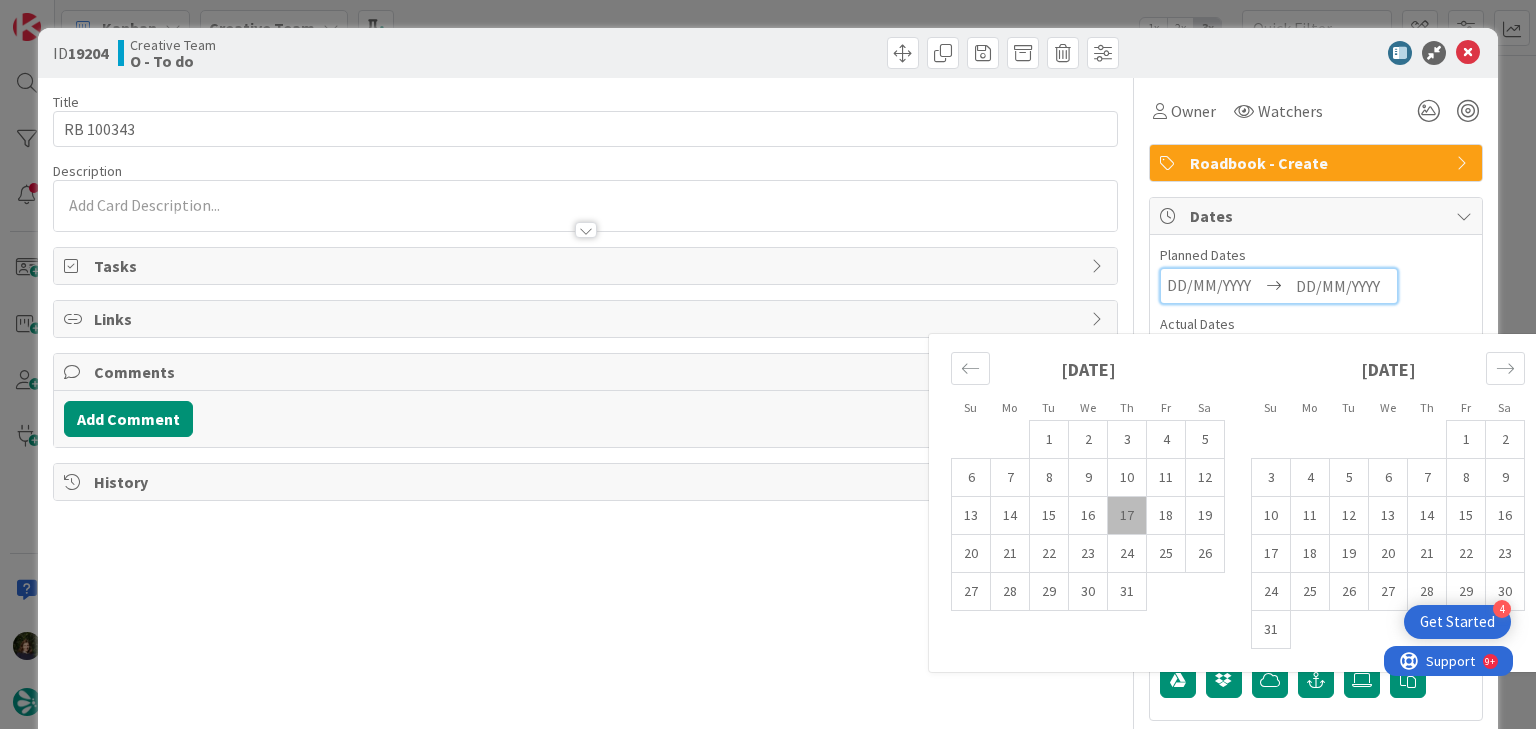 click at bounding box center (1343, 286) 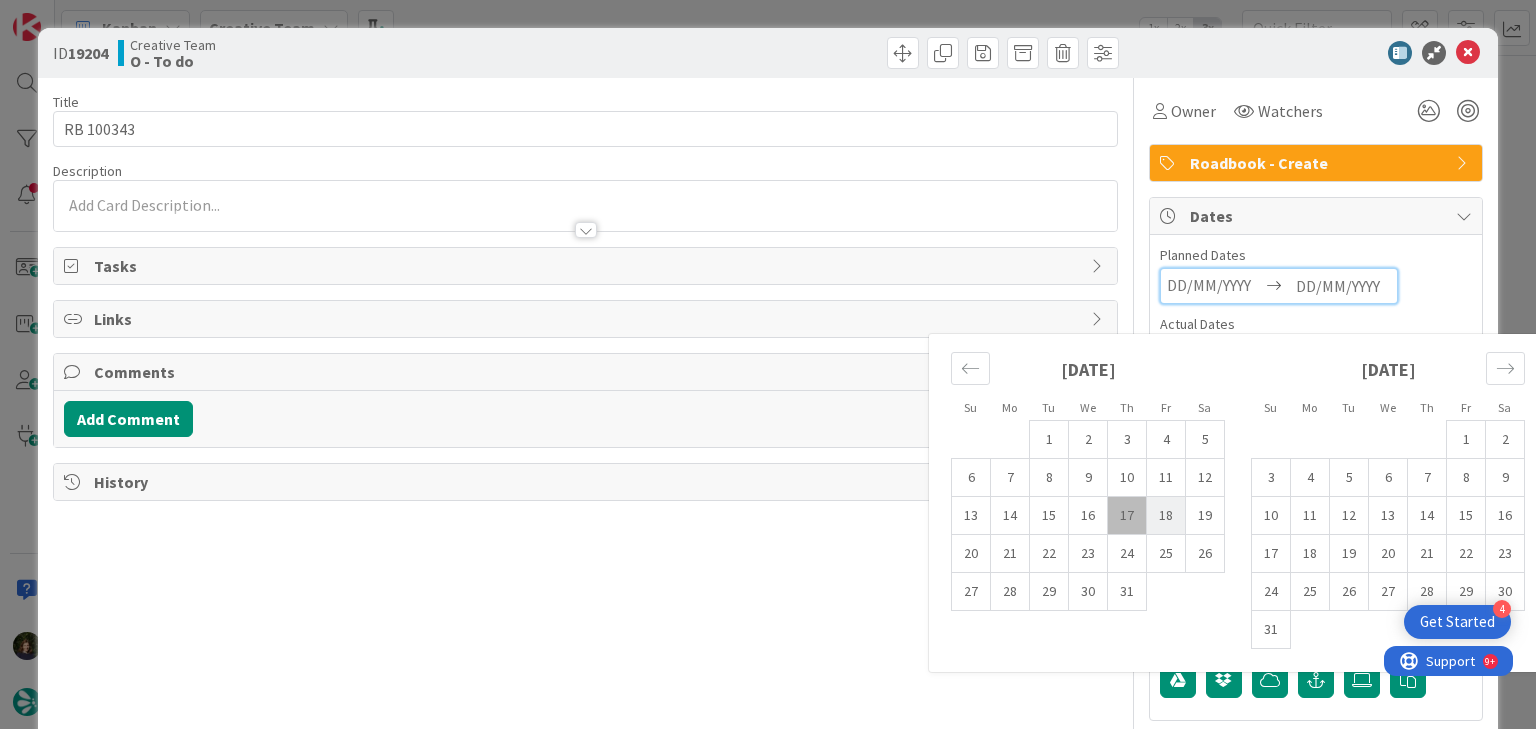 click on "18" at bounding box center (1166, 516) 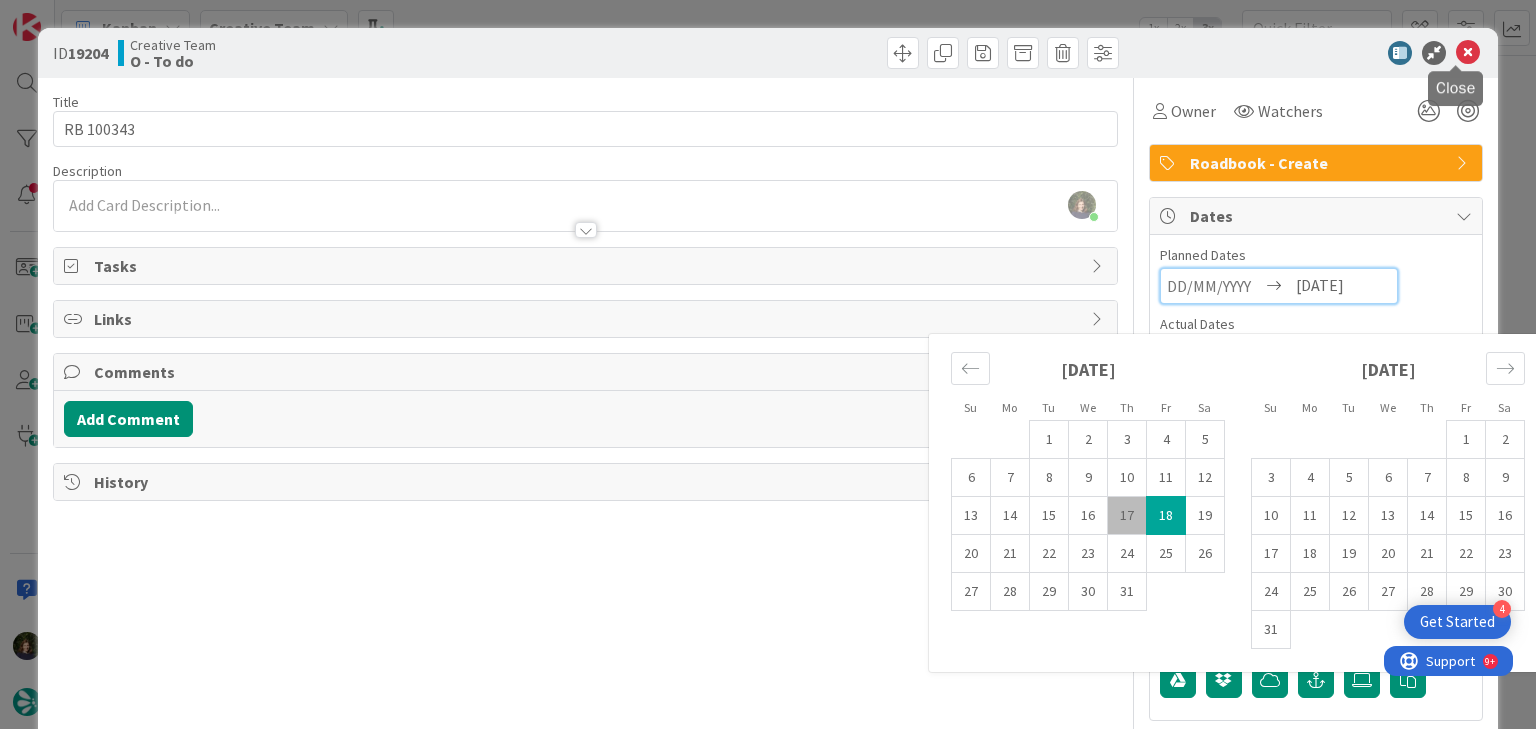 click at bounding box center (1468, 53) 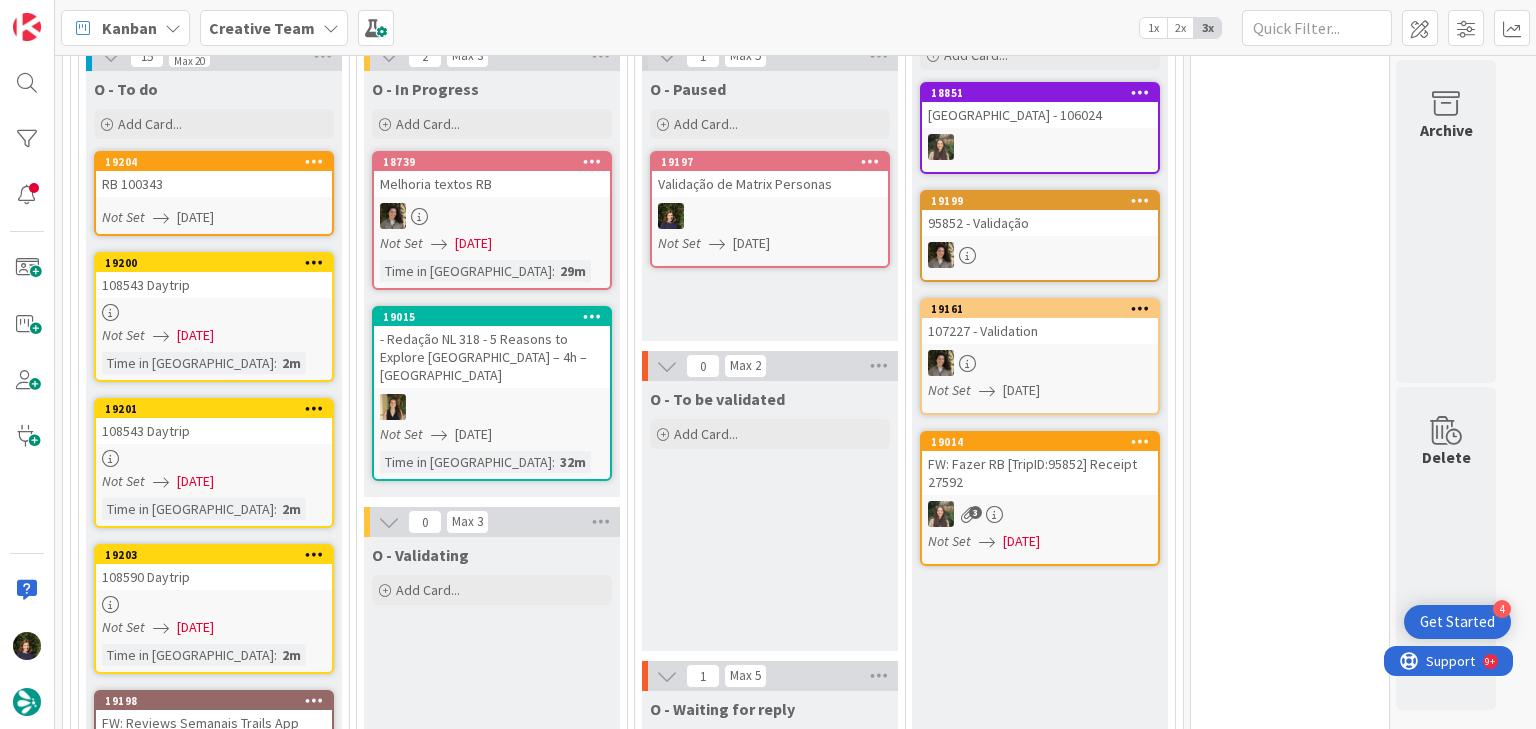 scroll, scrollTop: 0, scrollLeft: 0, axis: both 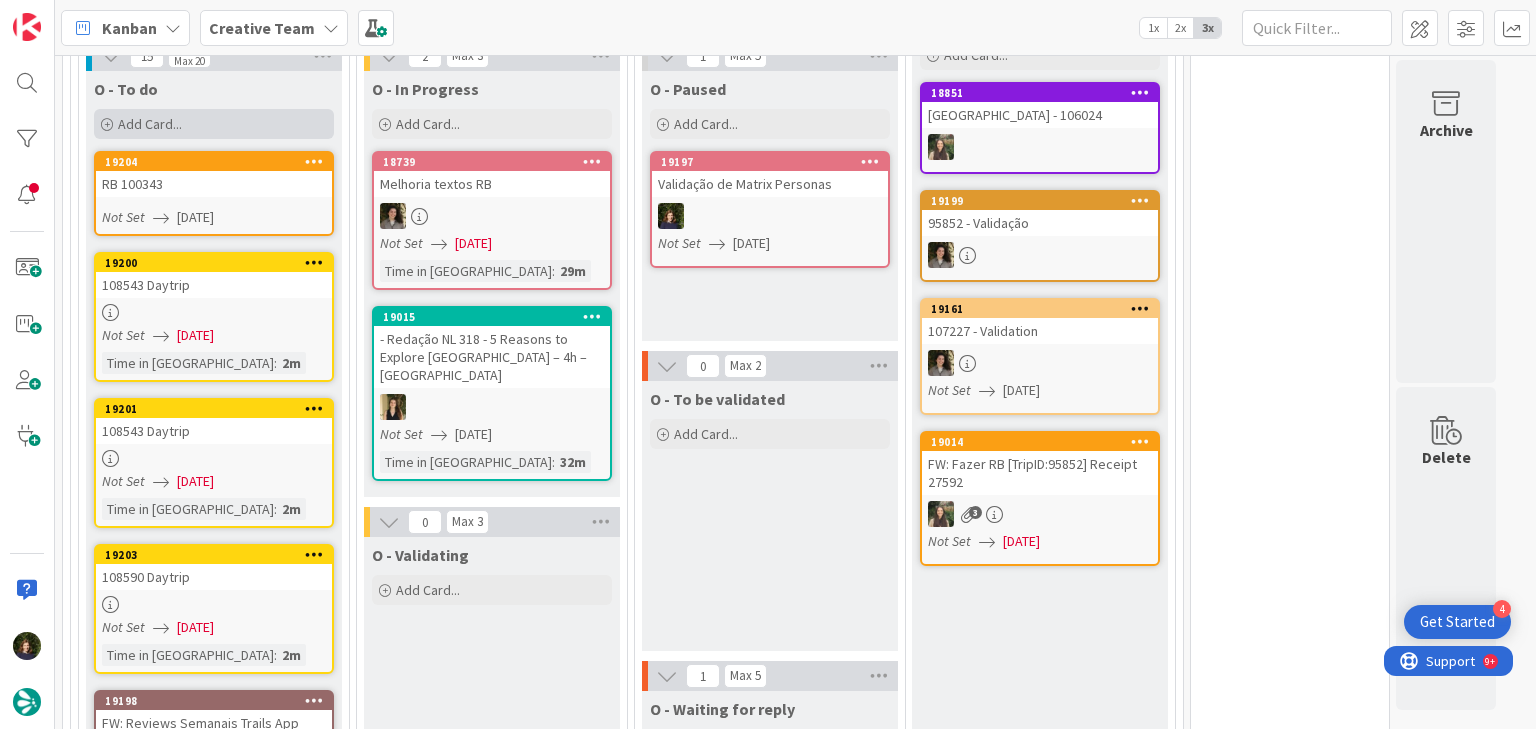 click on "Add Card..." at bounding box center (214, 124) 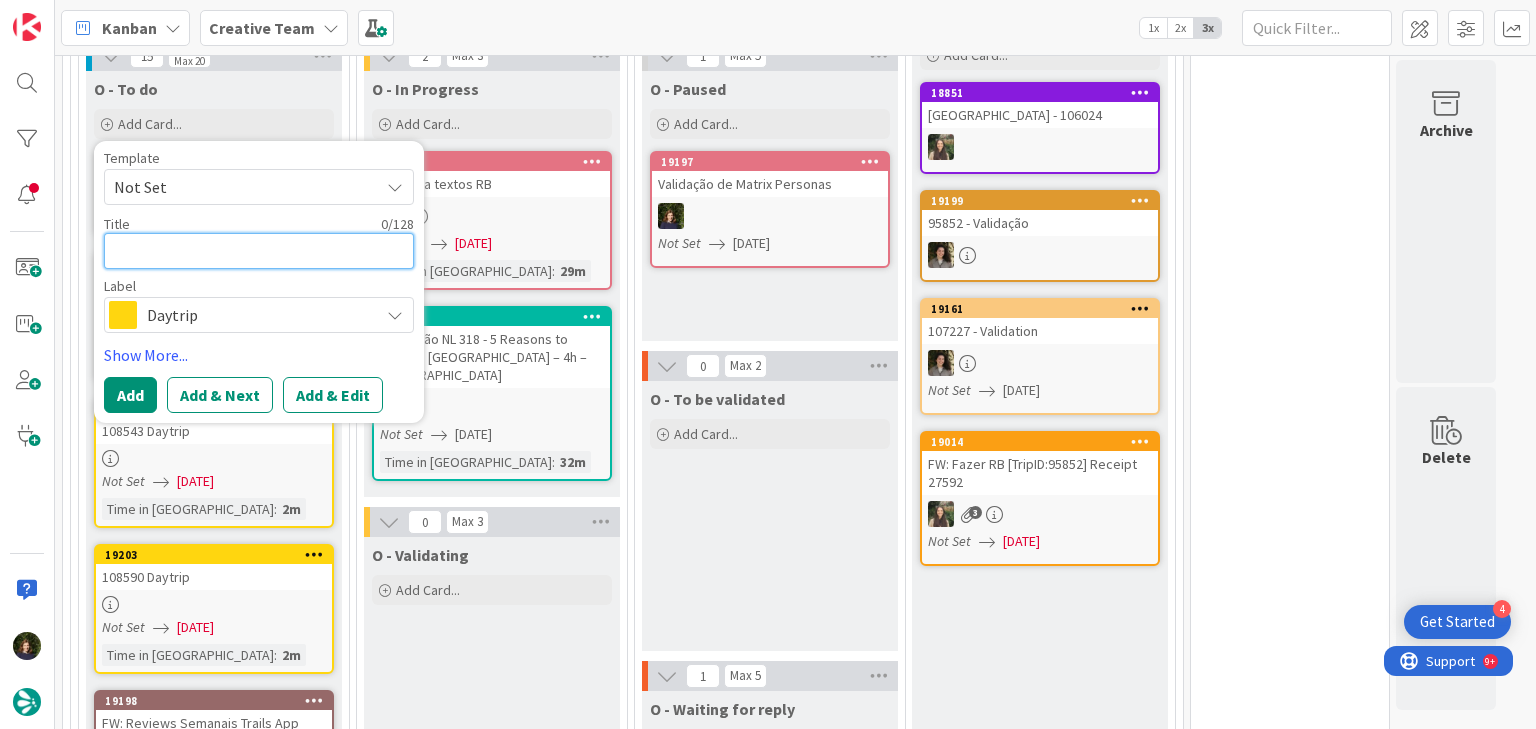 type on "x" 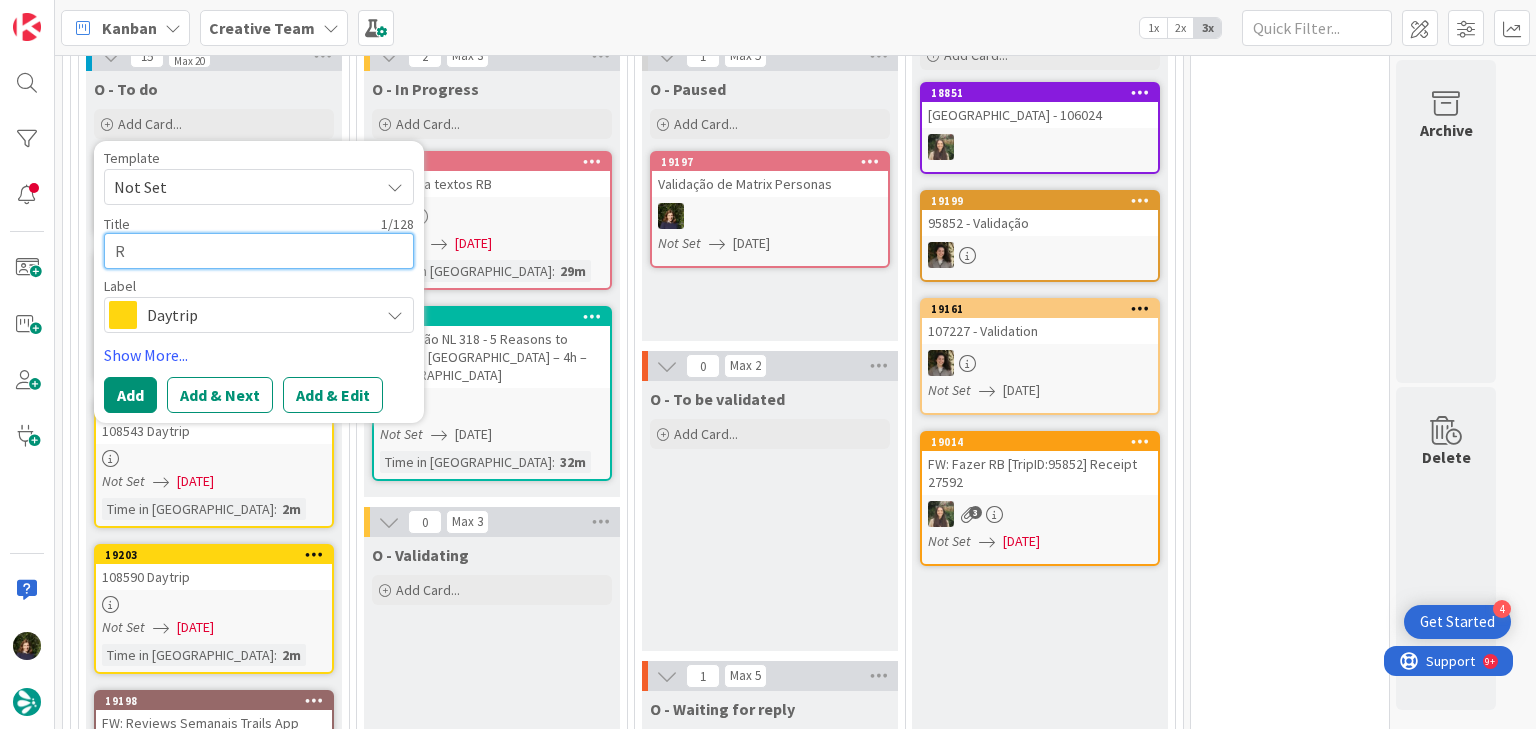 type on "x" 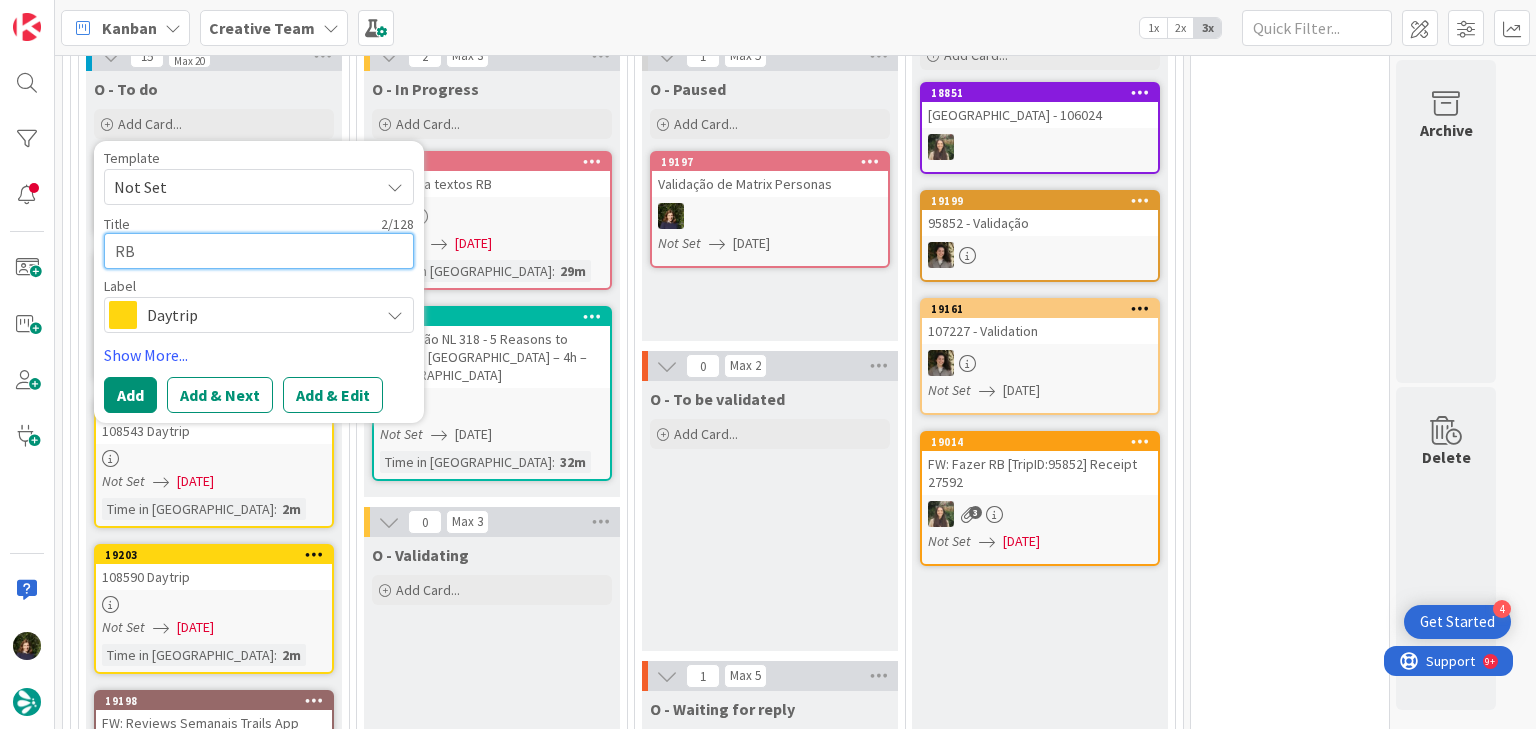 type on "x" 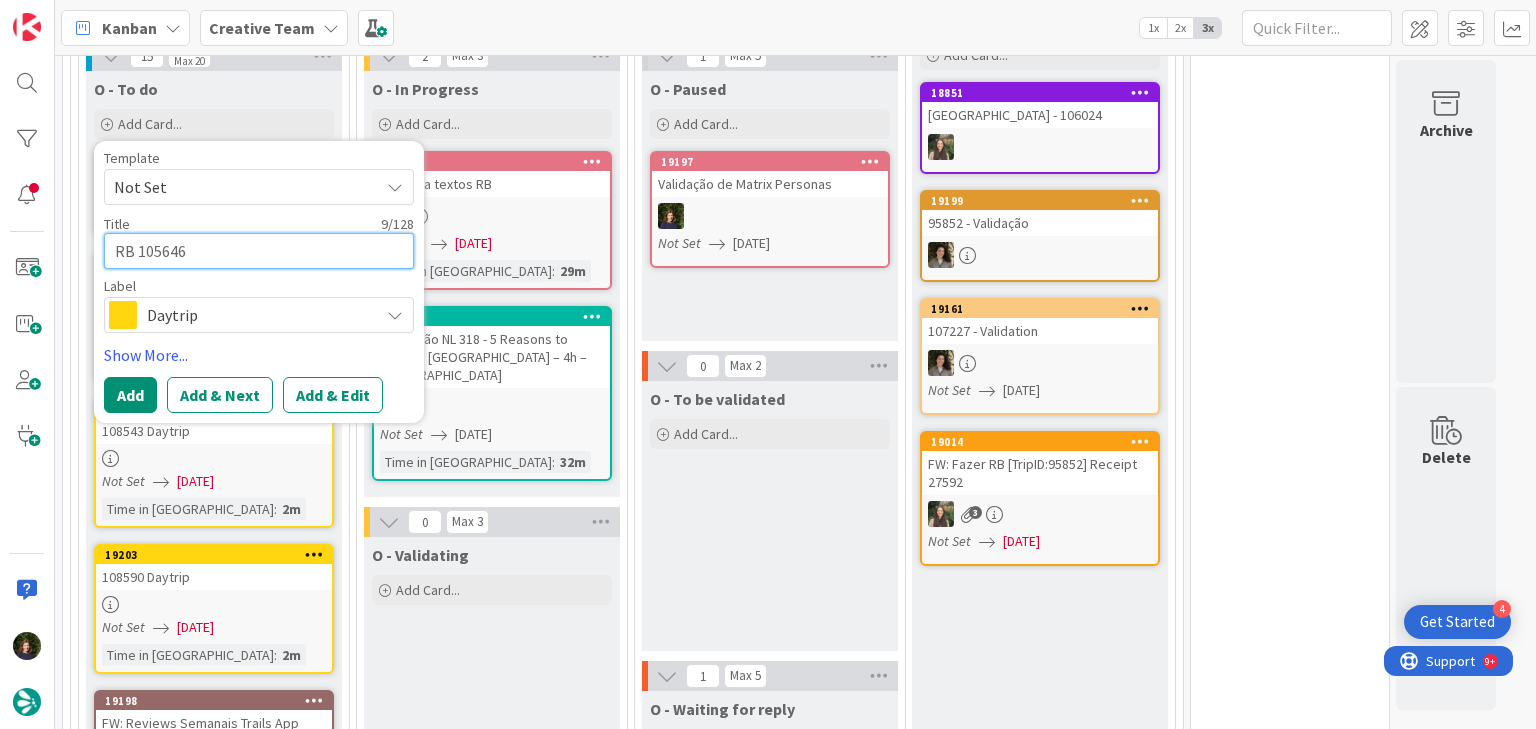 type on "RB 105646" 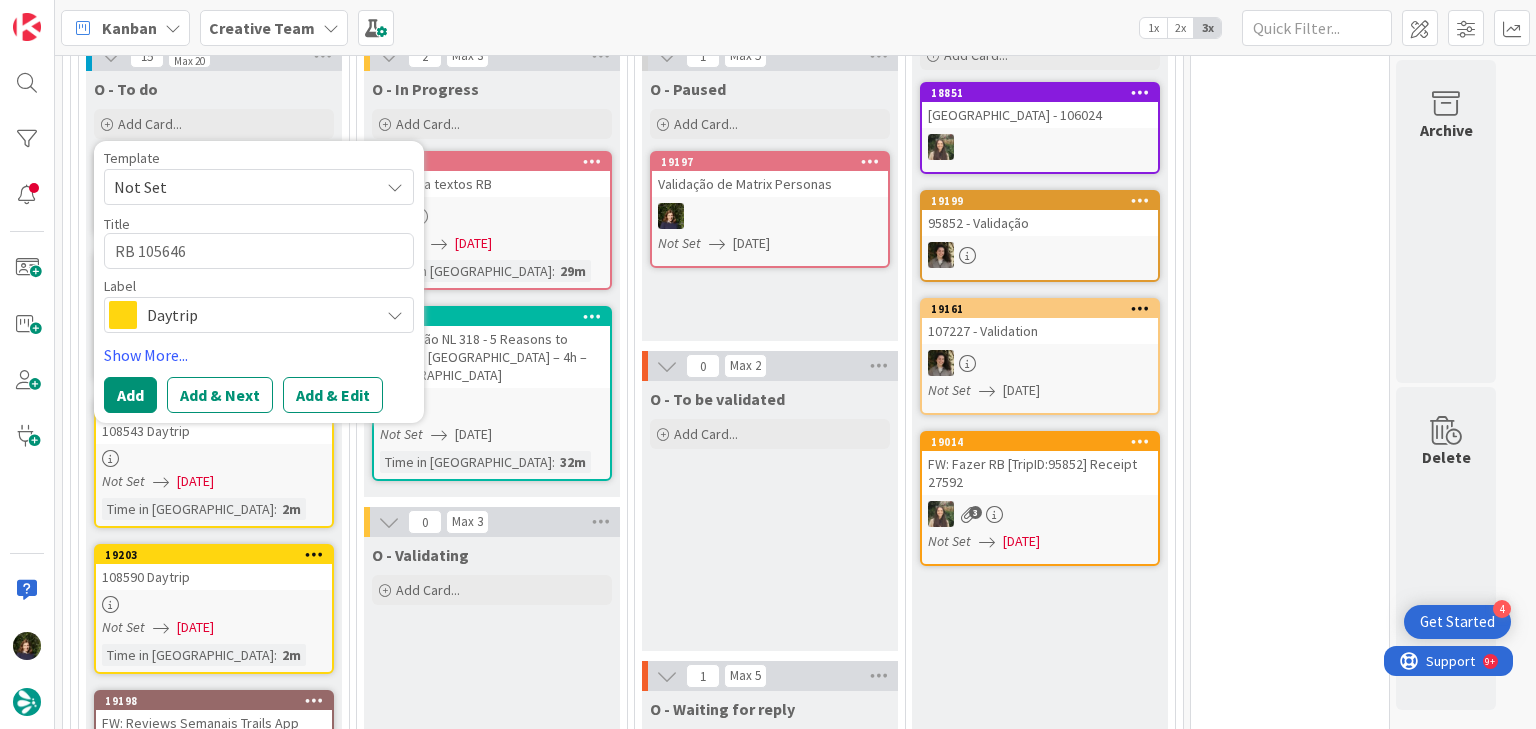 click on "Daytrip" at bounding box center (258, 315) 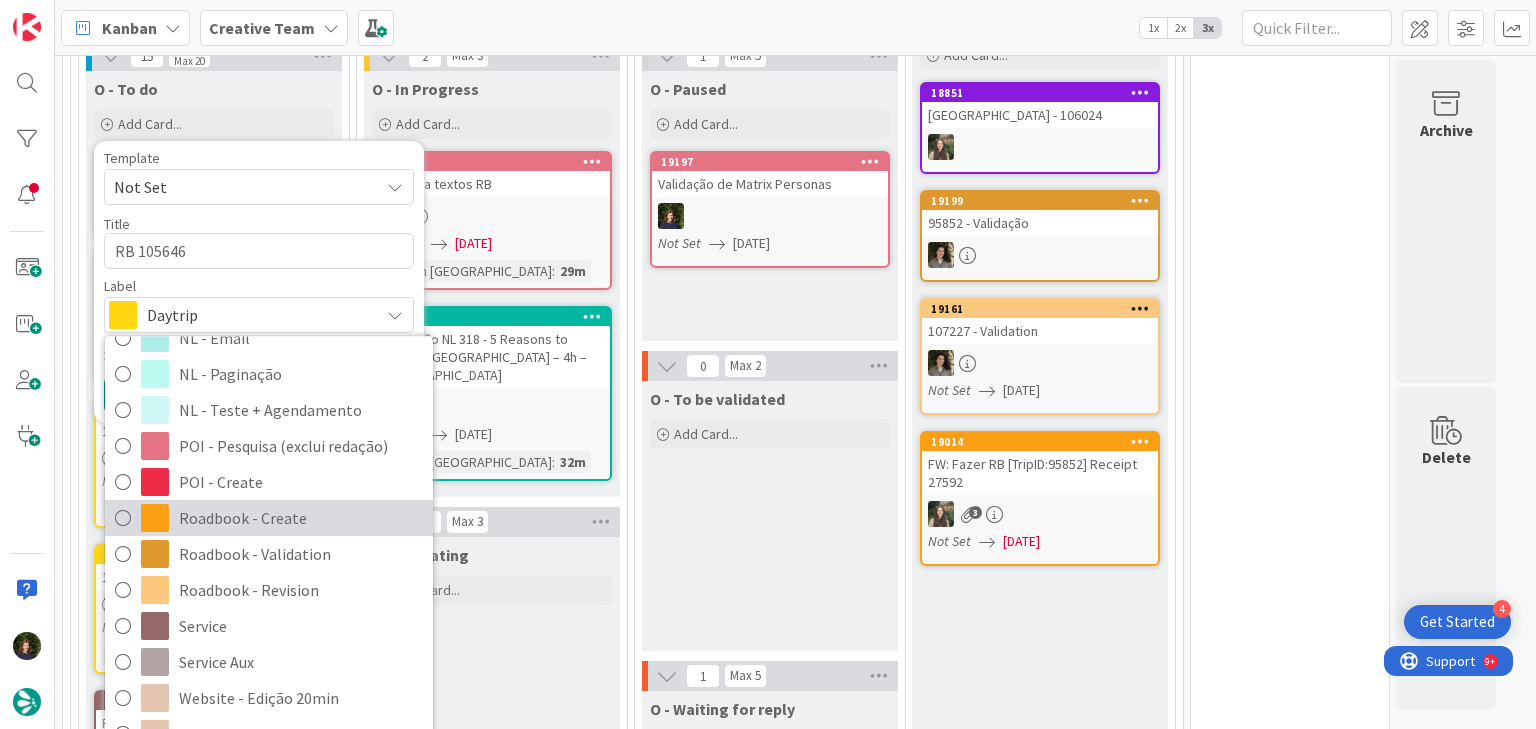 click on "Roadbook - Create" at bounding box center (301, 519) 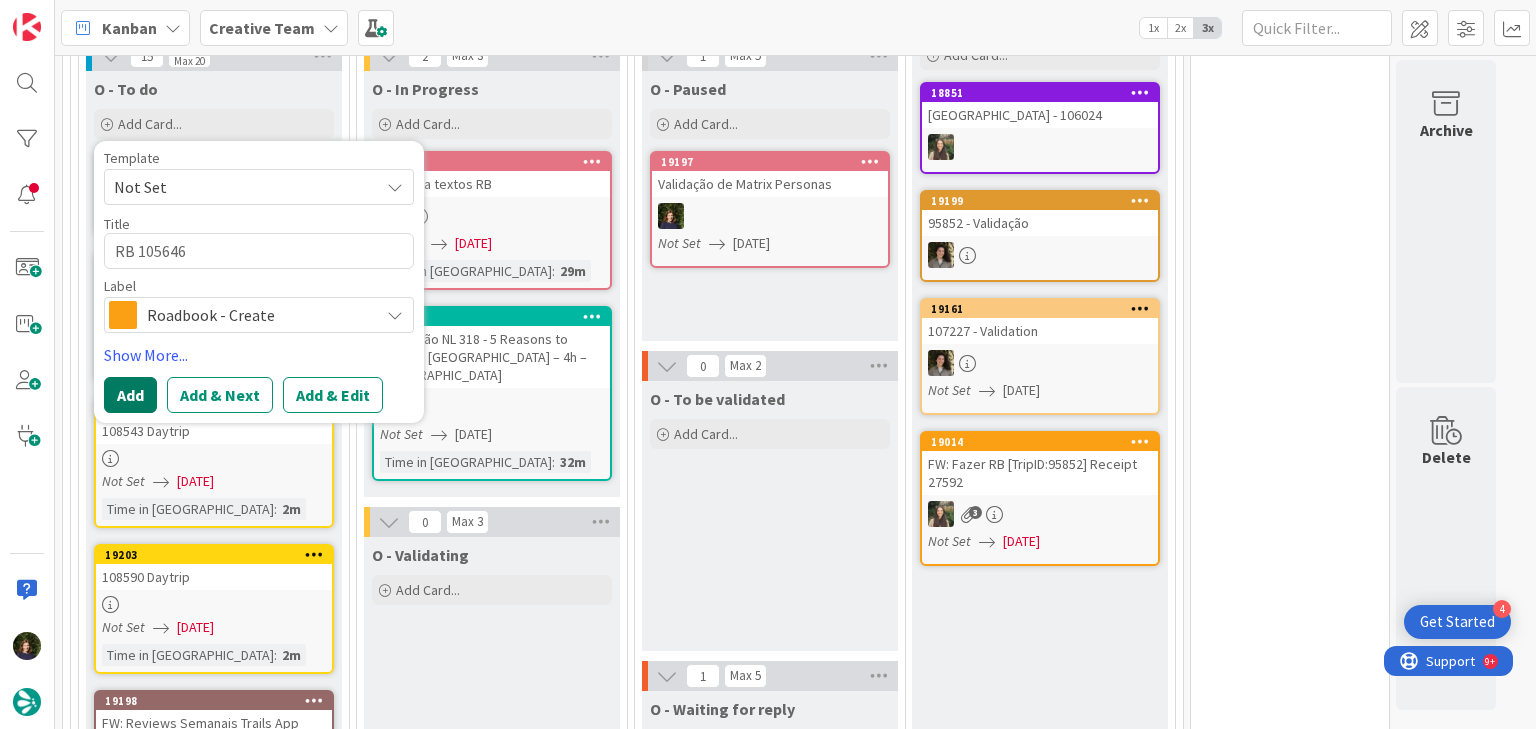 click on "Add" at bounding box center [130, 395] 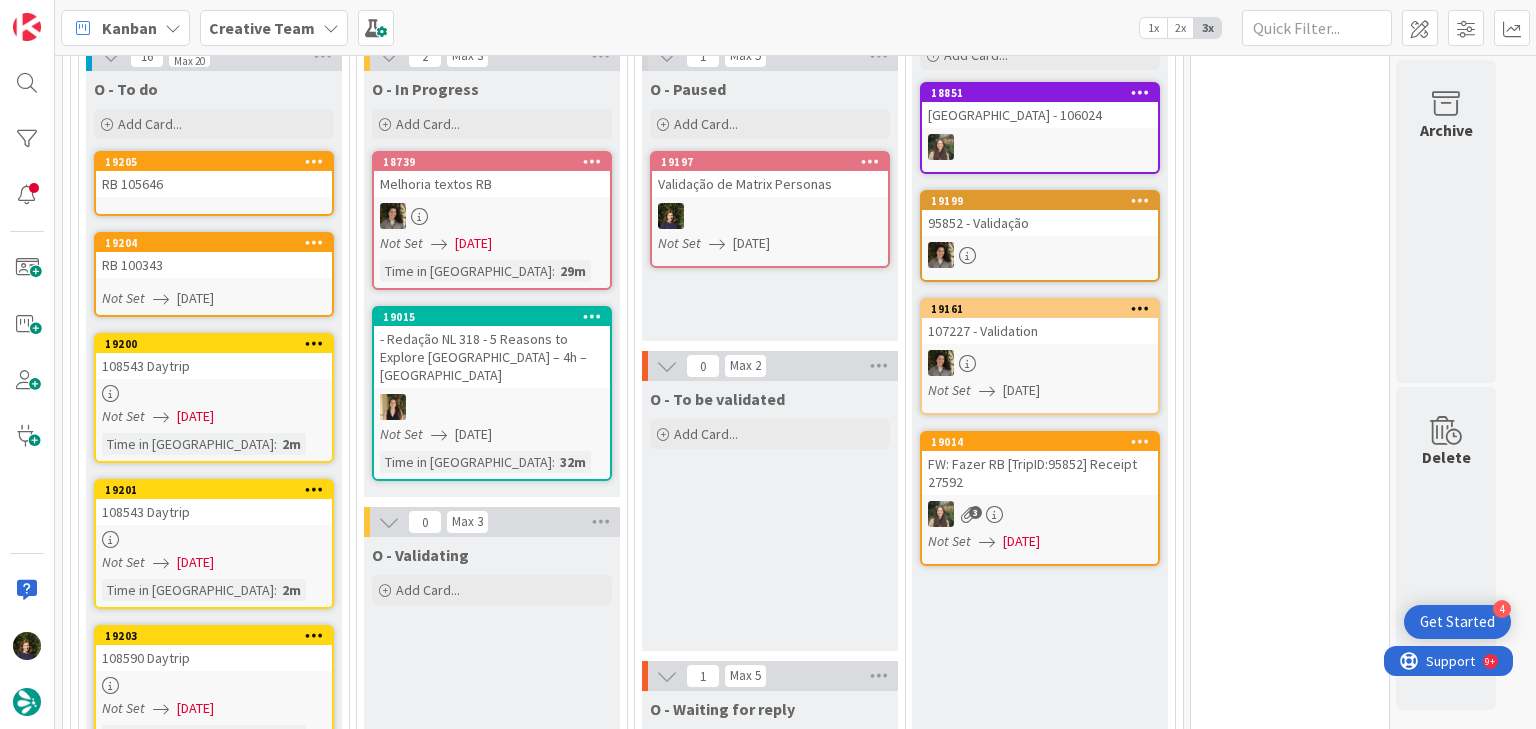 click on "RB 105646" at bounding box center (214, 184) 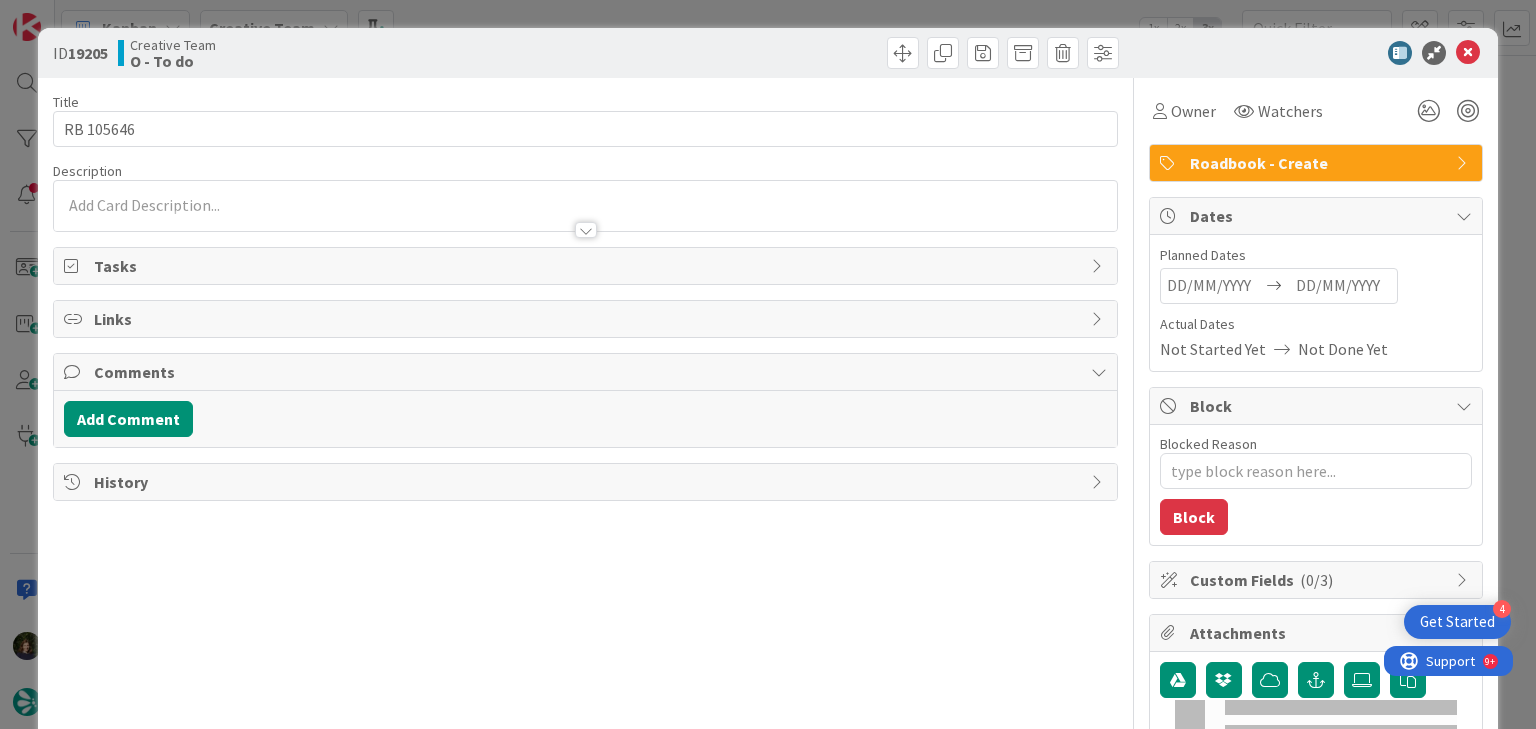 scroll, scrollTop: 0, scrollLeft: 0, axis: both 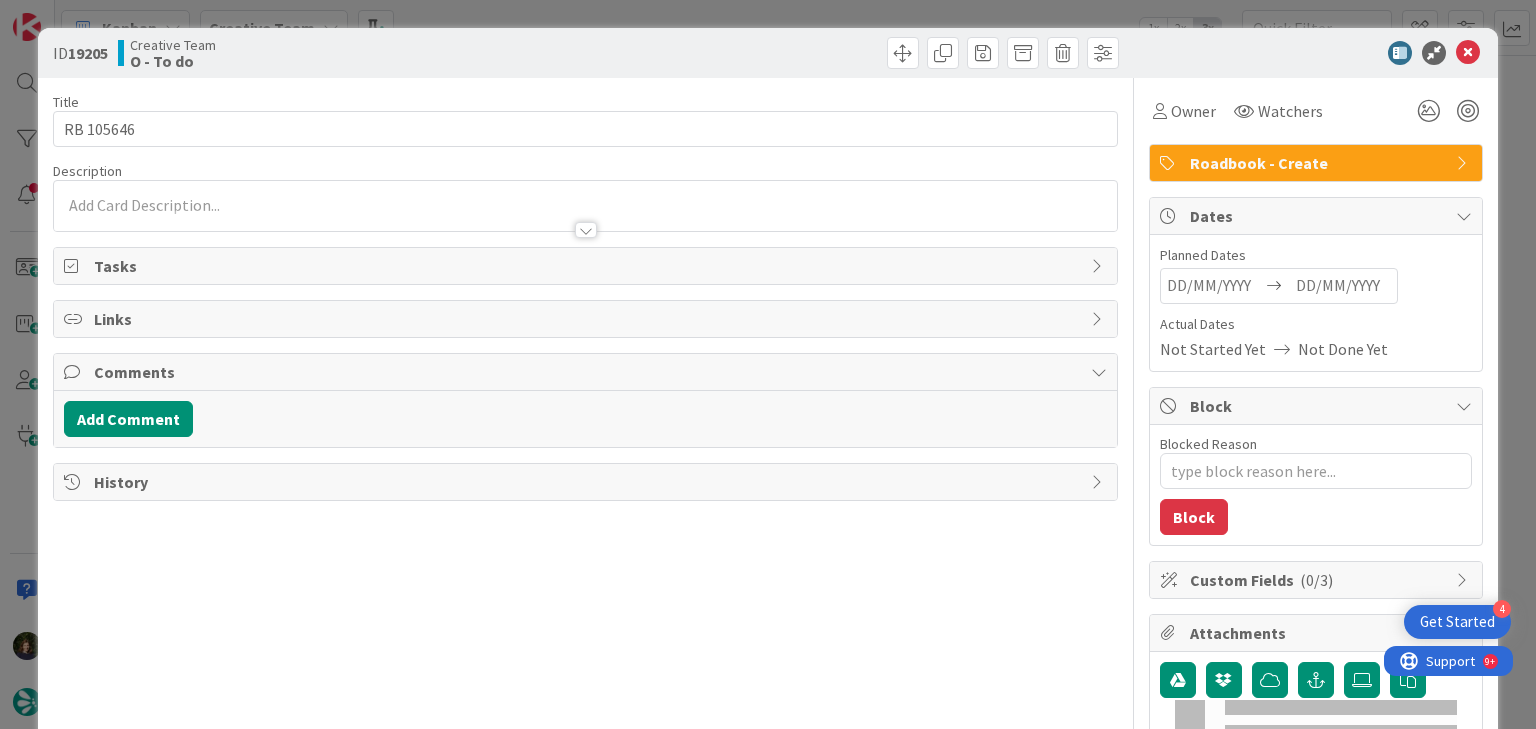 type on "x" 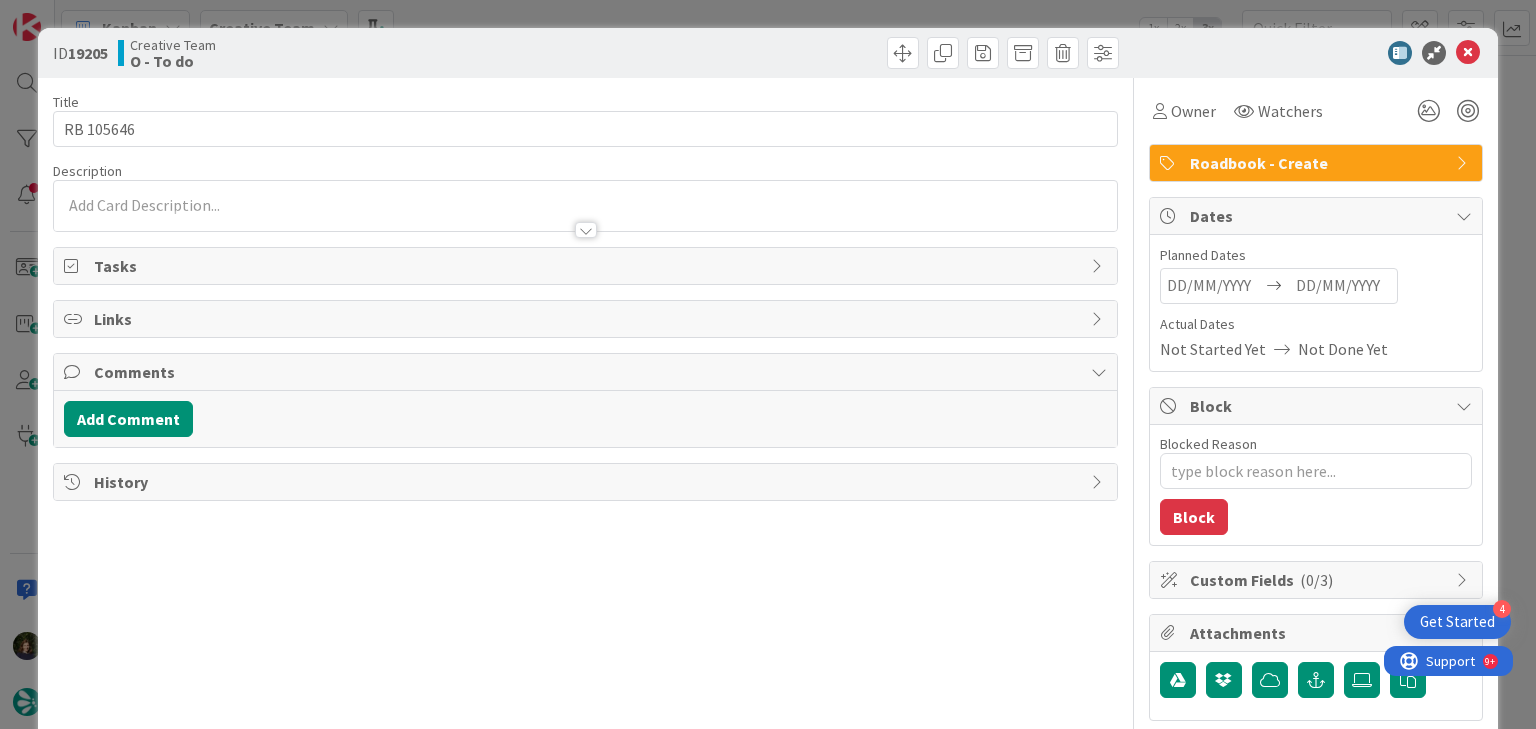click at bounding box center (1343, 286) 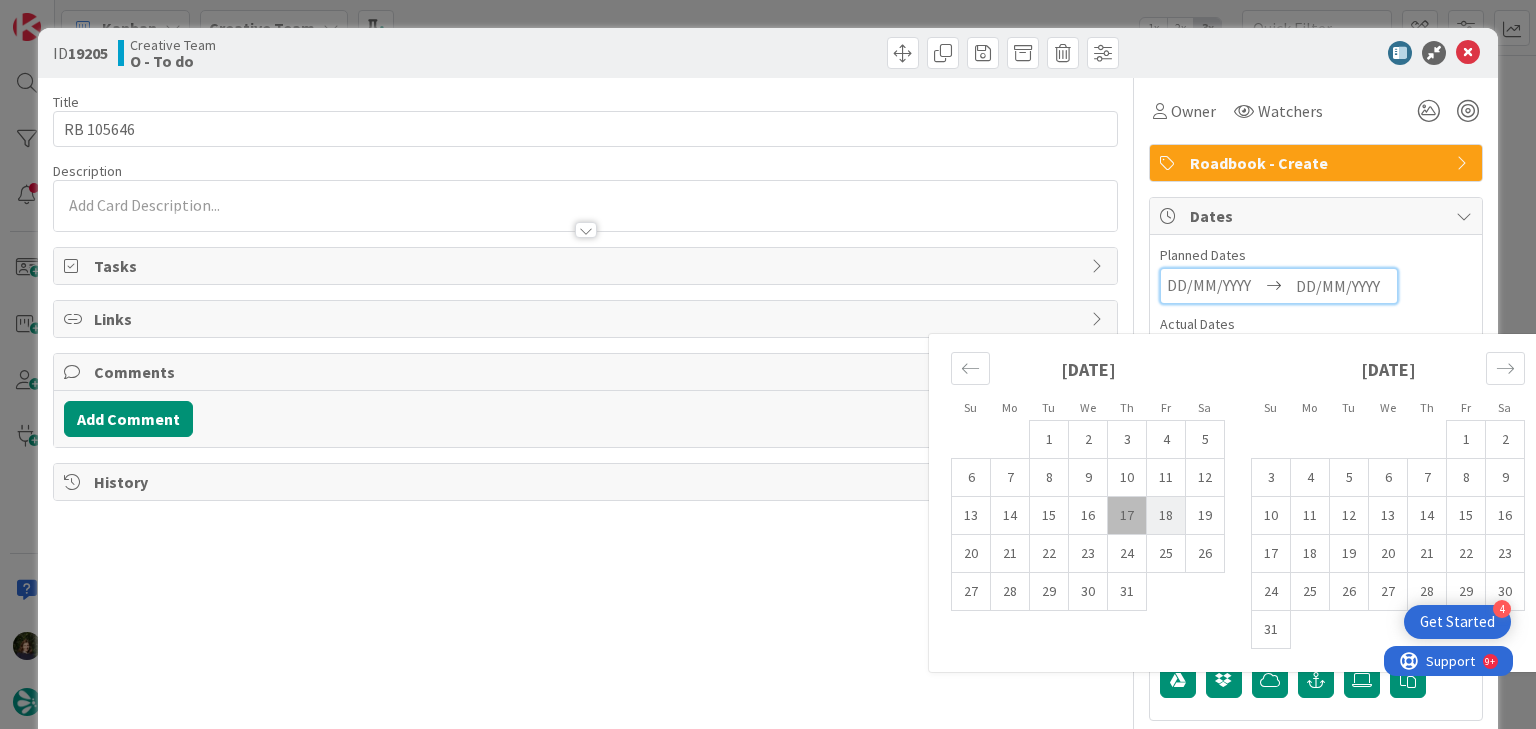 click on "18" at bounding box center [1166, 516] 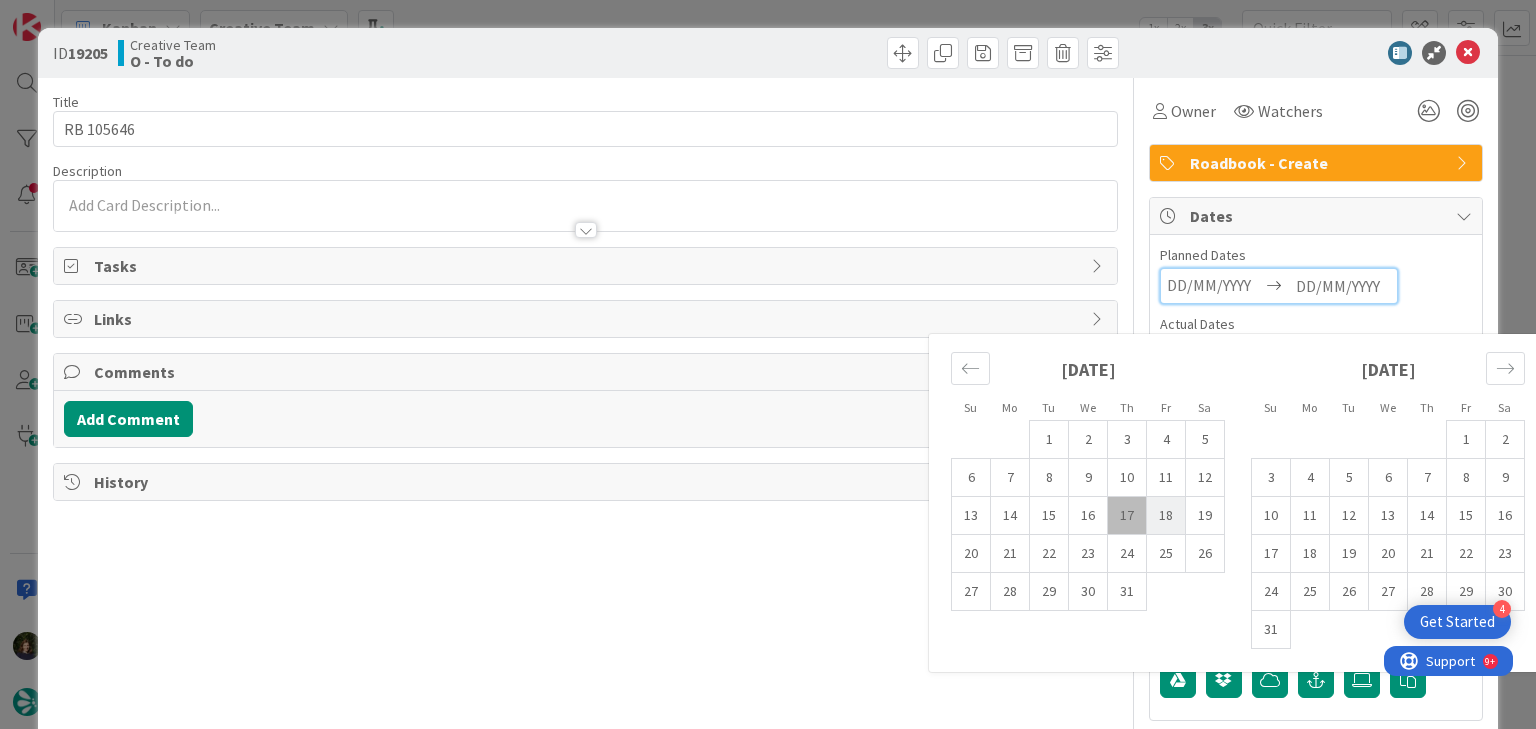 type on "[DATE]" 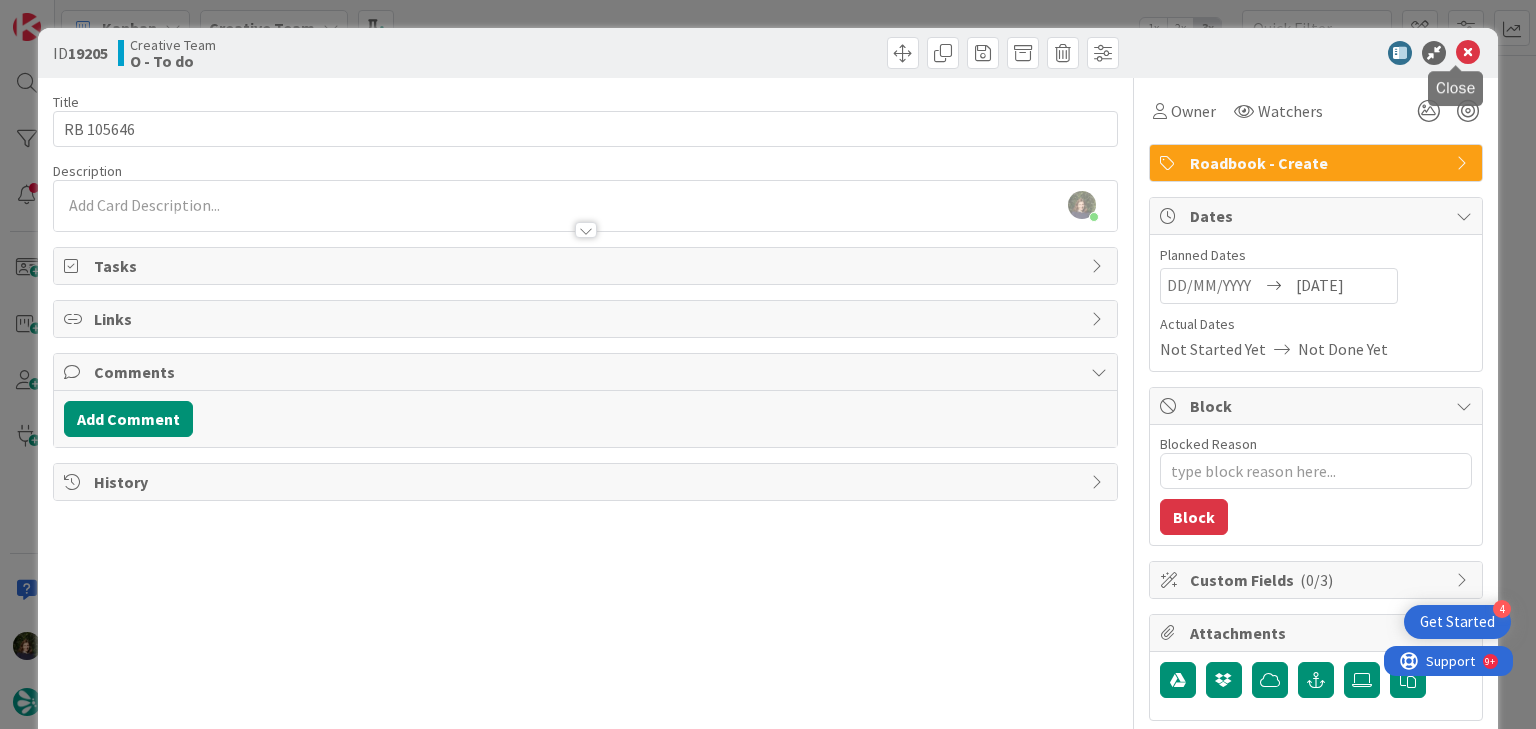 click at bounding box center (1468, 53) 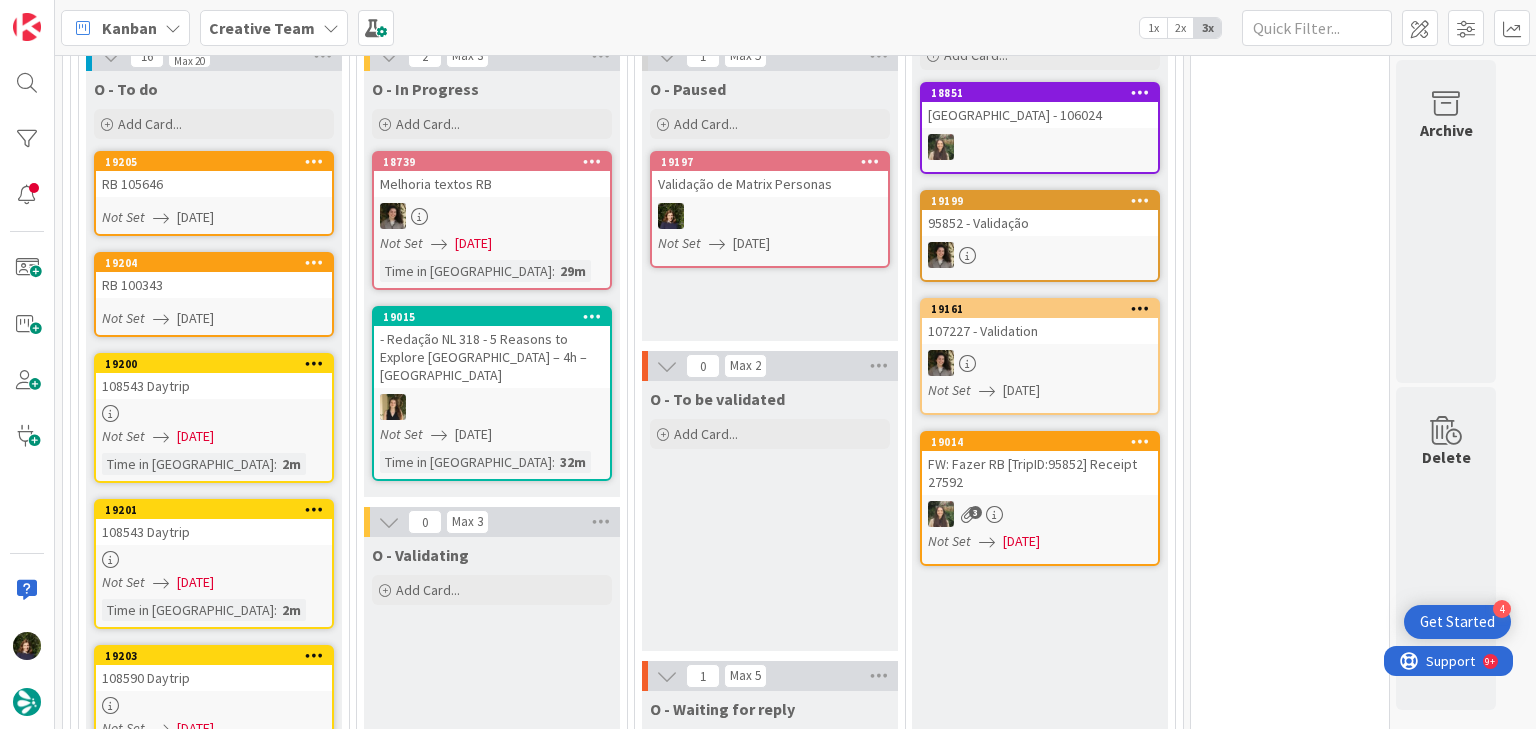 scroll, scrollTop: 0, scrollLeft: 0, axis: both 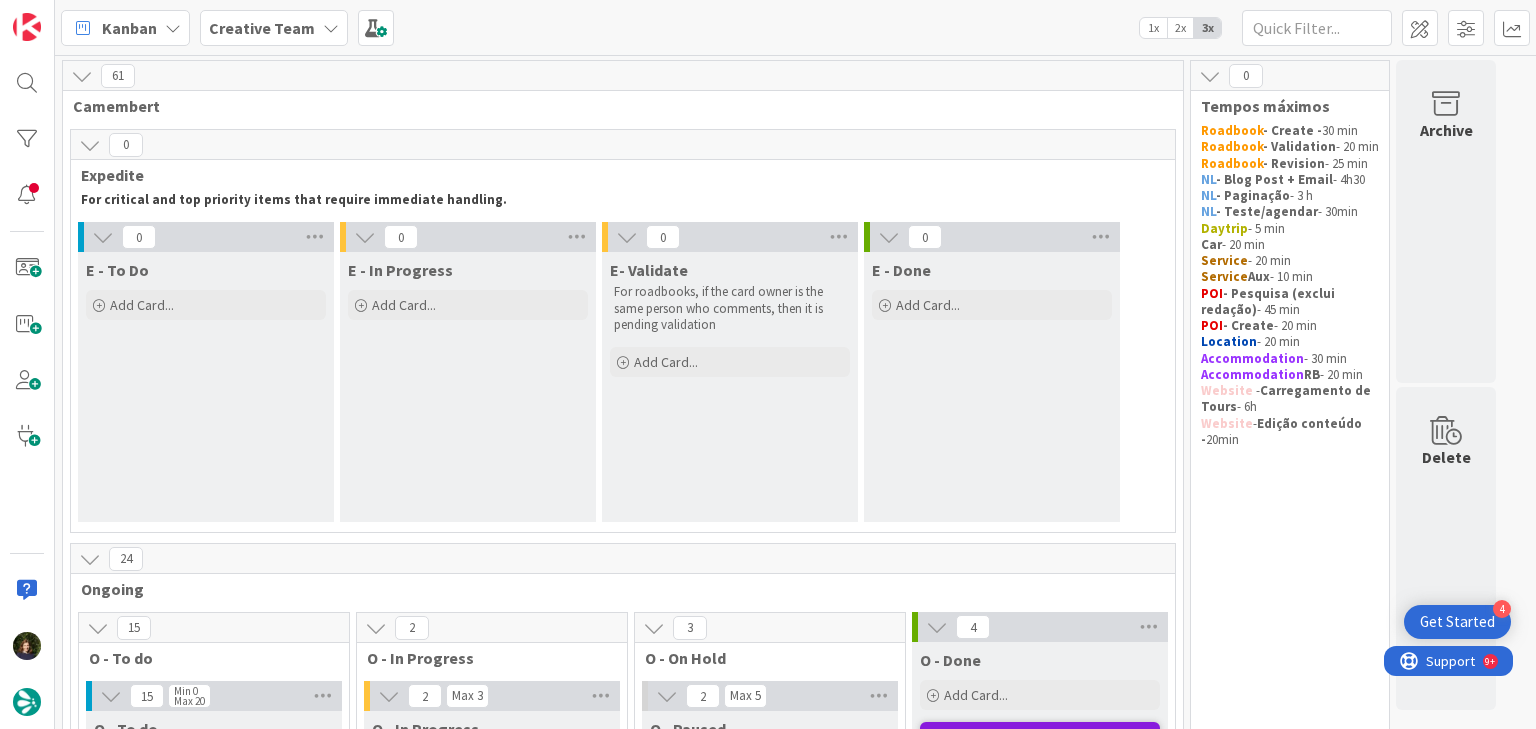 click on "Creative Team" at bounding box center [262, 28] 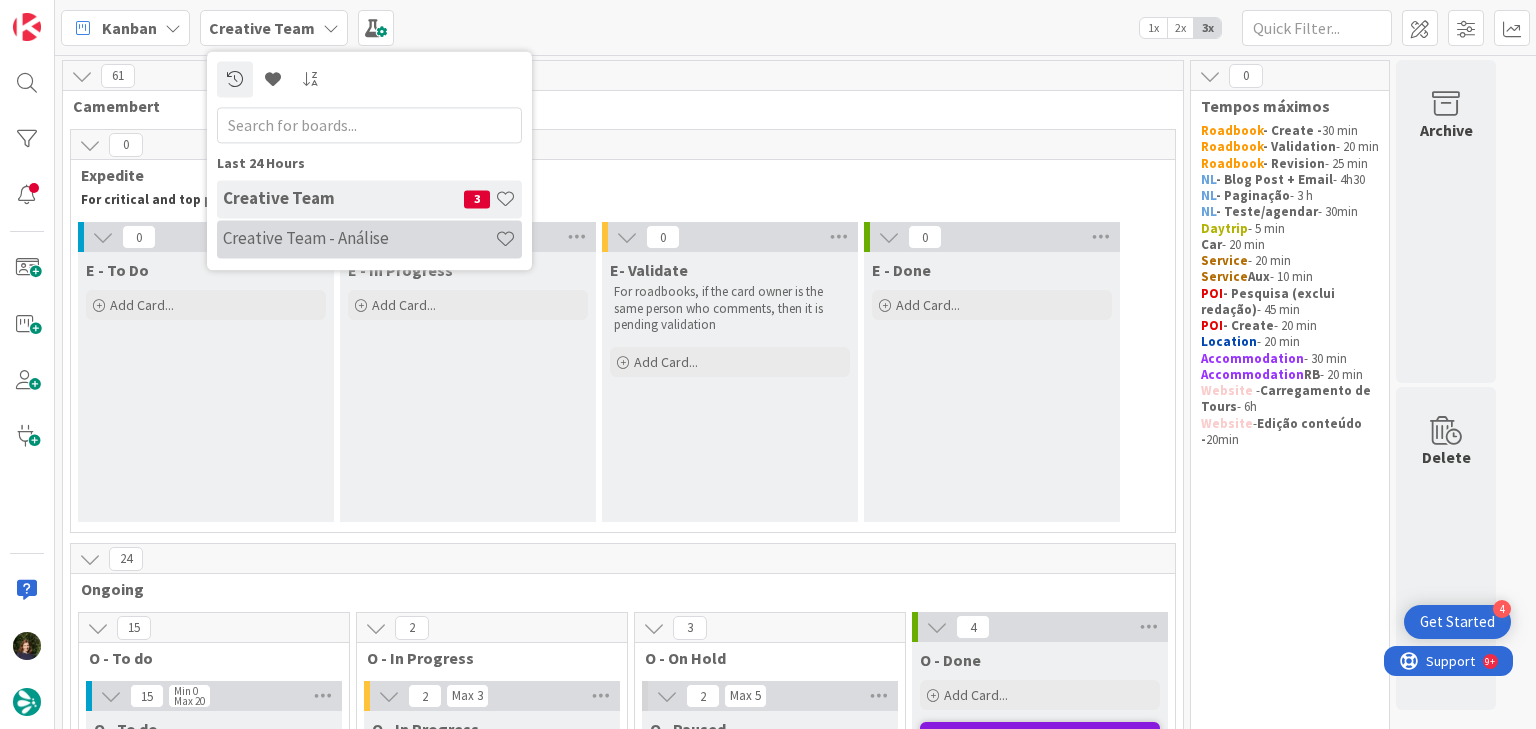 click on "Creative Team - Análise" at bounding box center (359, 239) 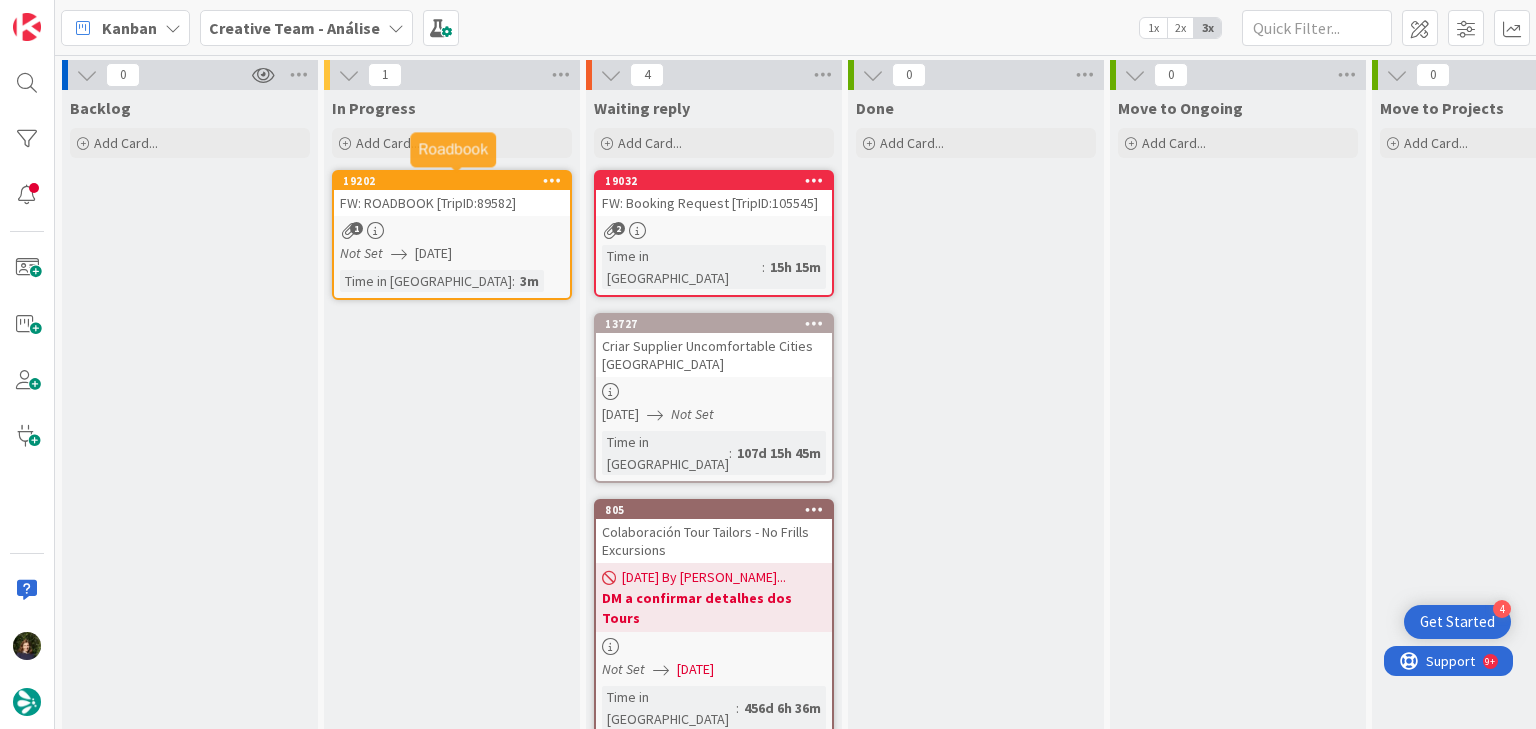 scroll, scrollTop: 0, scrollLeft: 0, axis: both 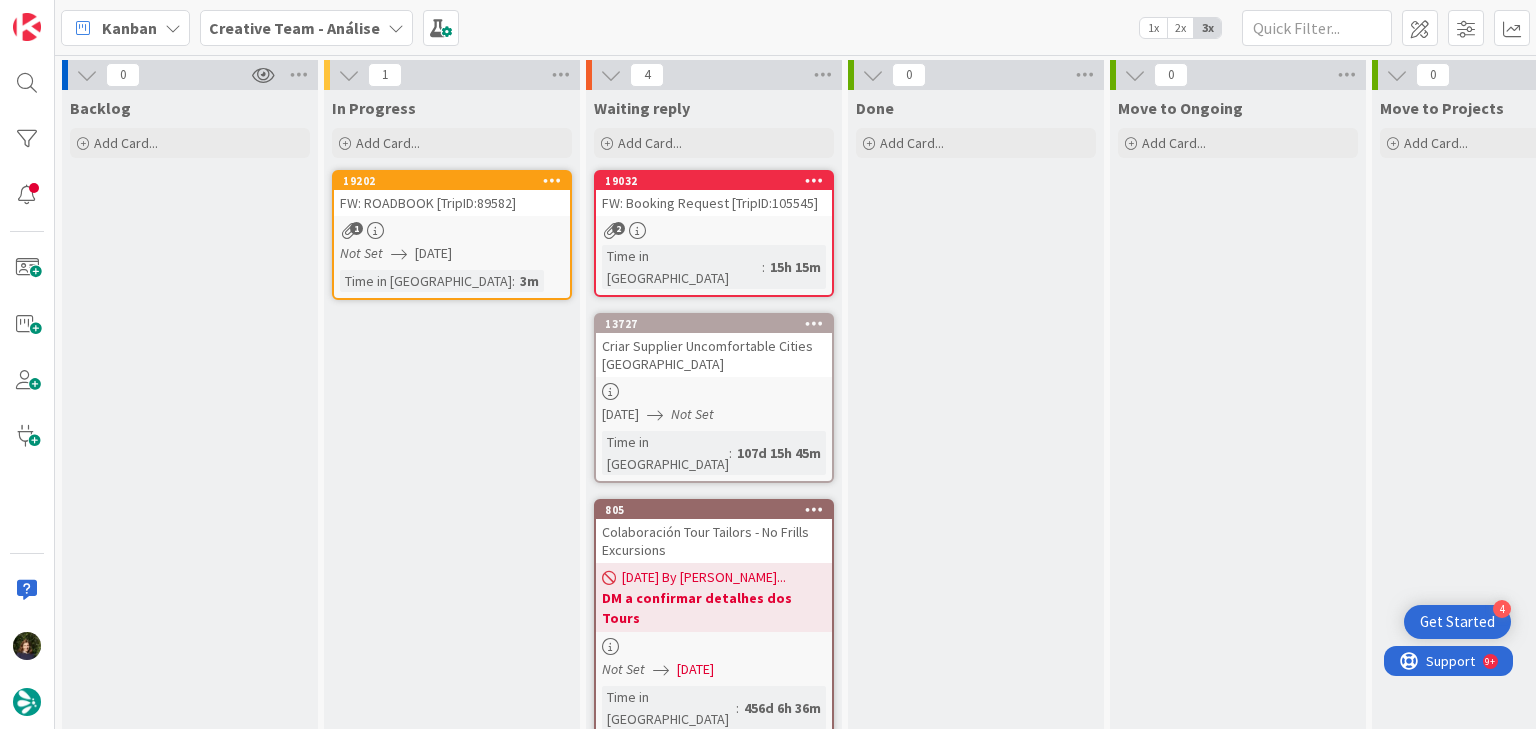 click at bounding box center [552, 180] 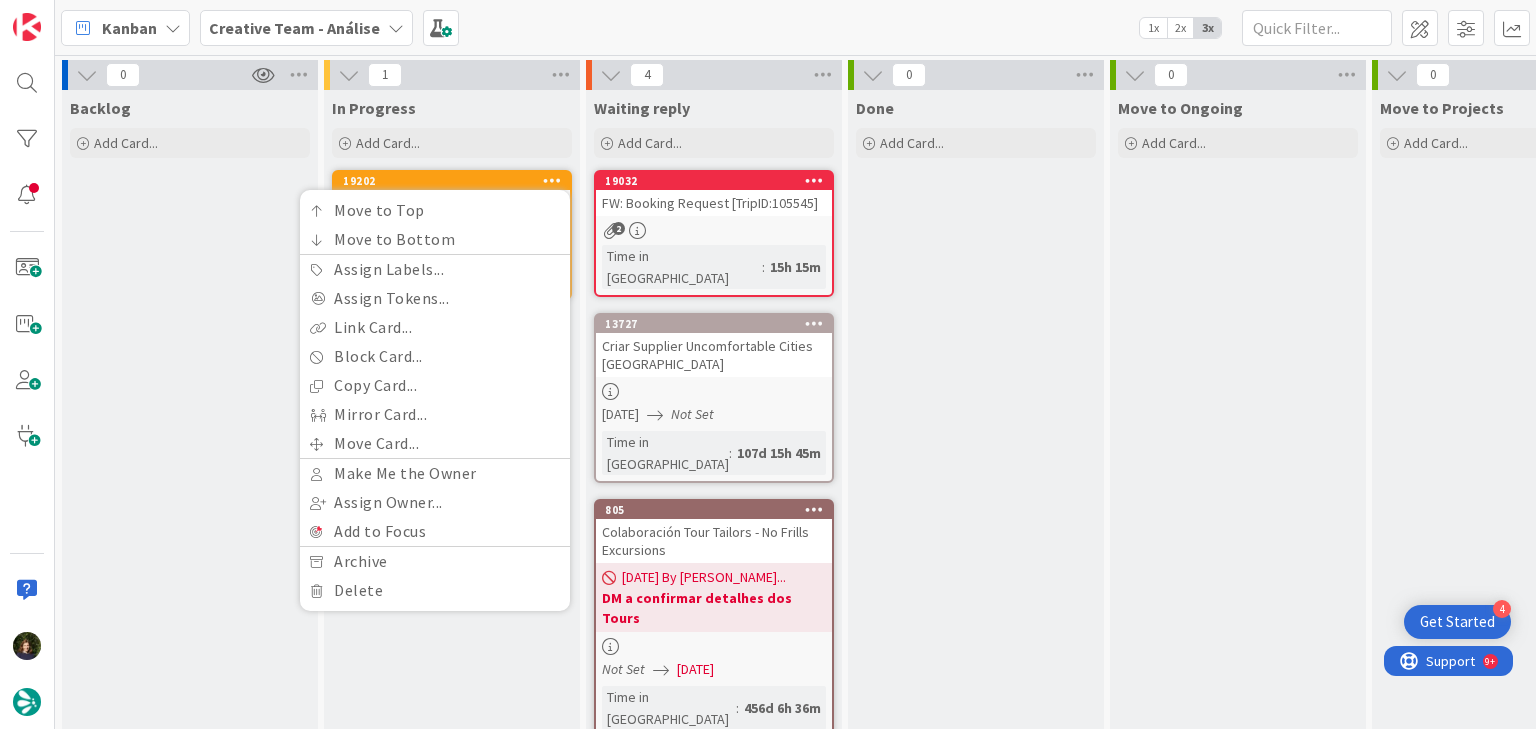 click on "Backlog Add Card..." at bounding box center [190, 548] 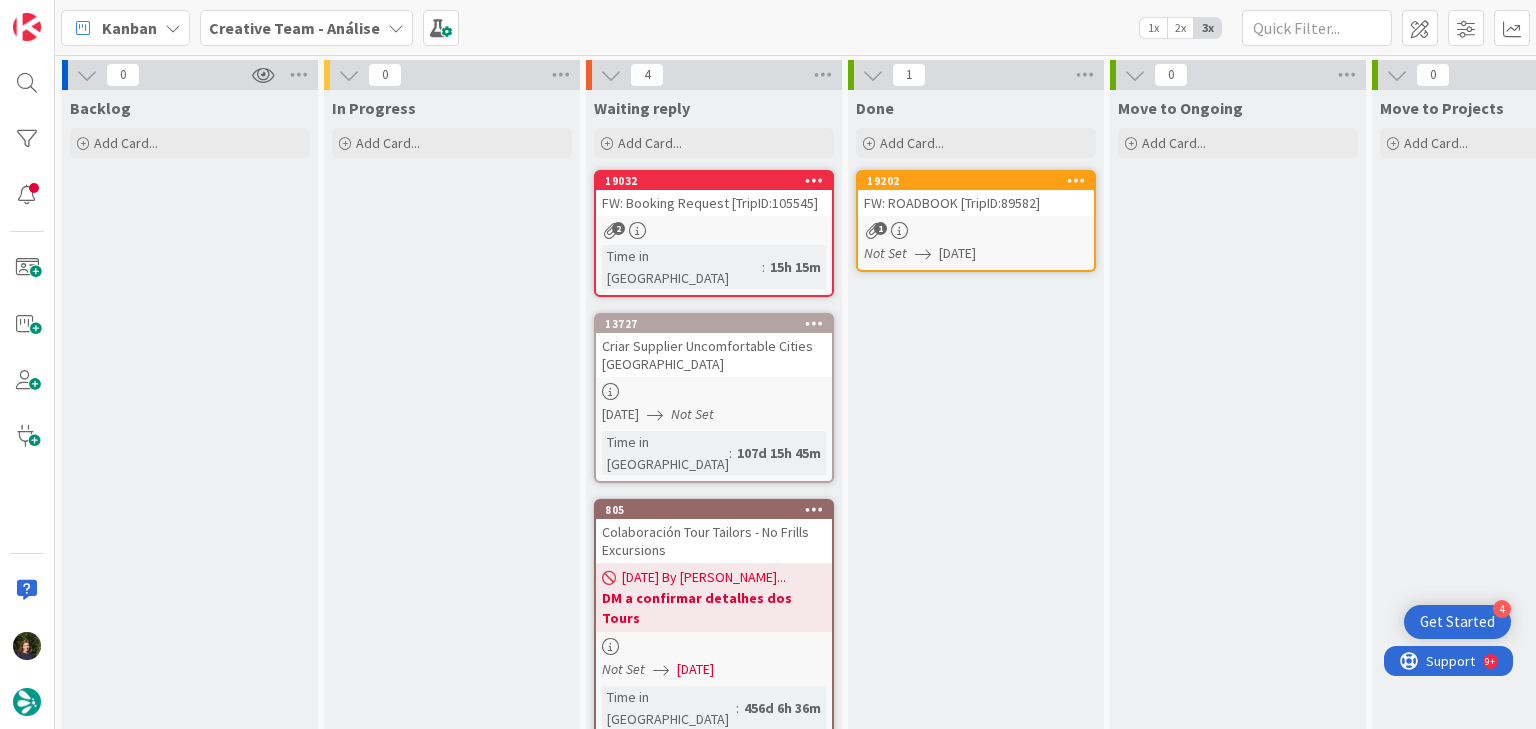 click at bounding box center [1076, 180] 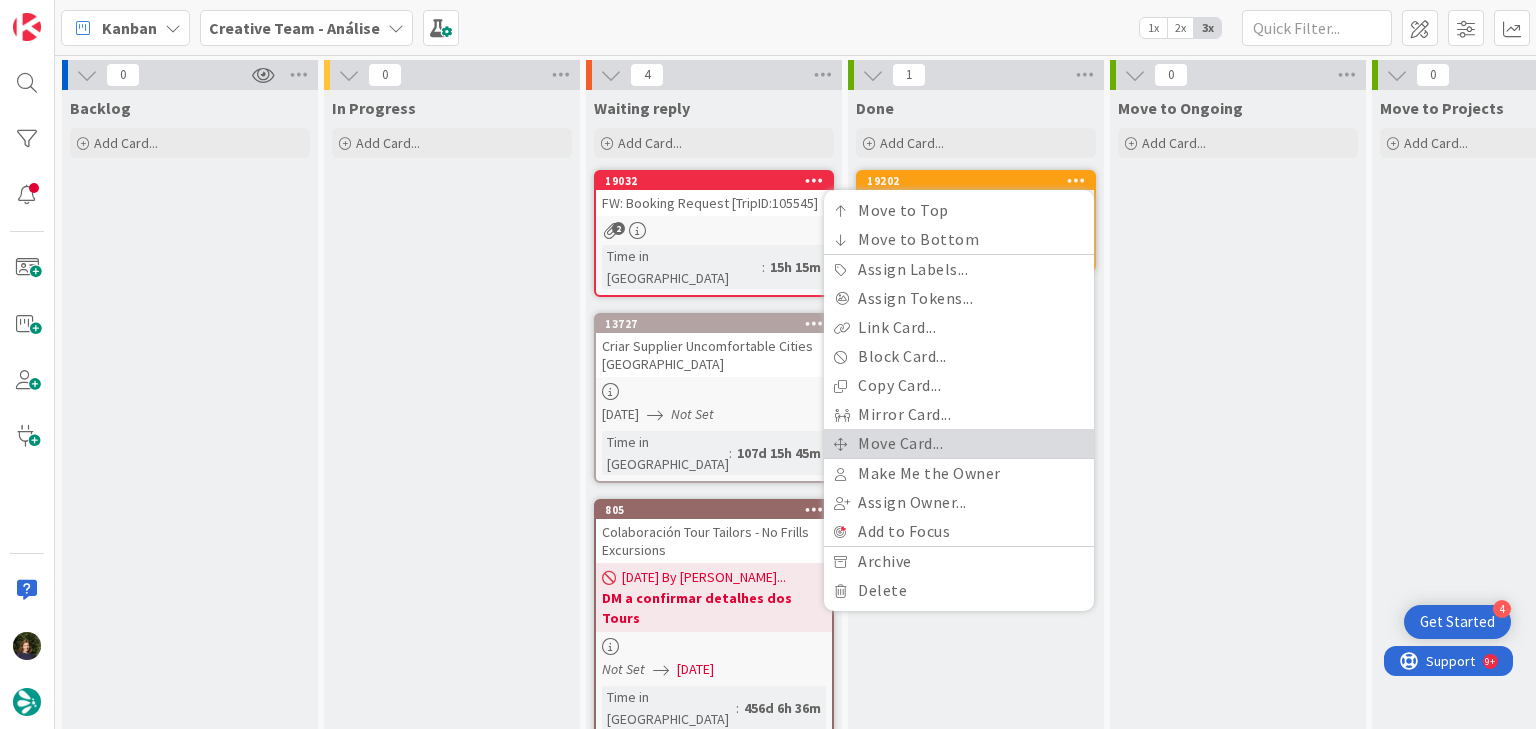 click on "Move Card..." at bounding box center [959, 443] 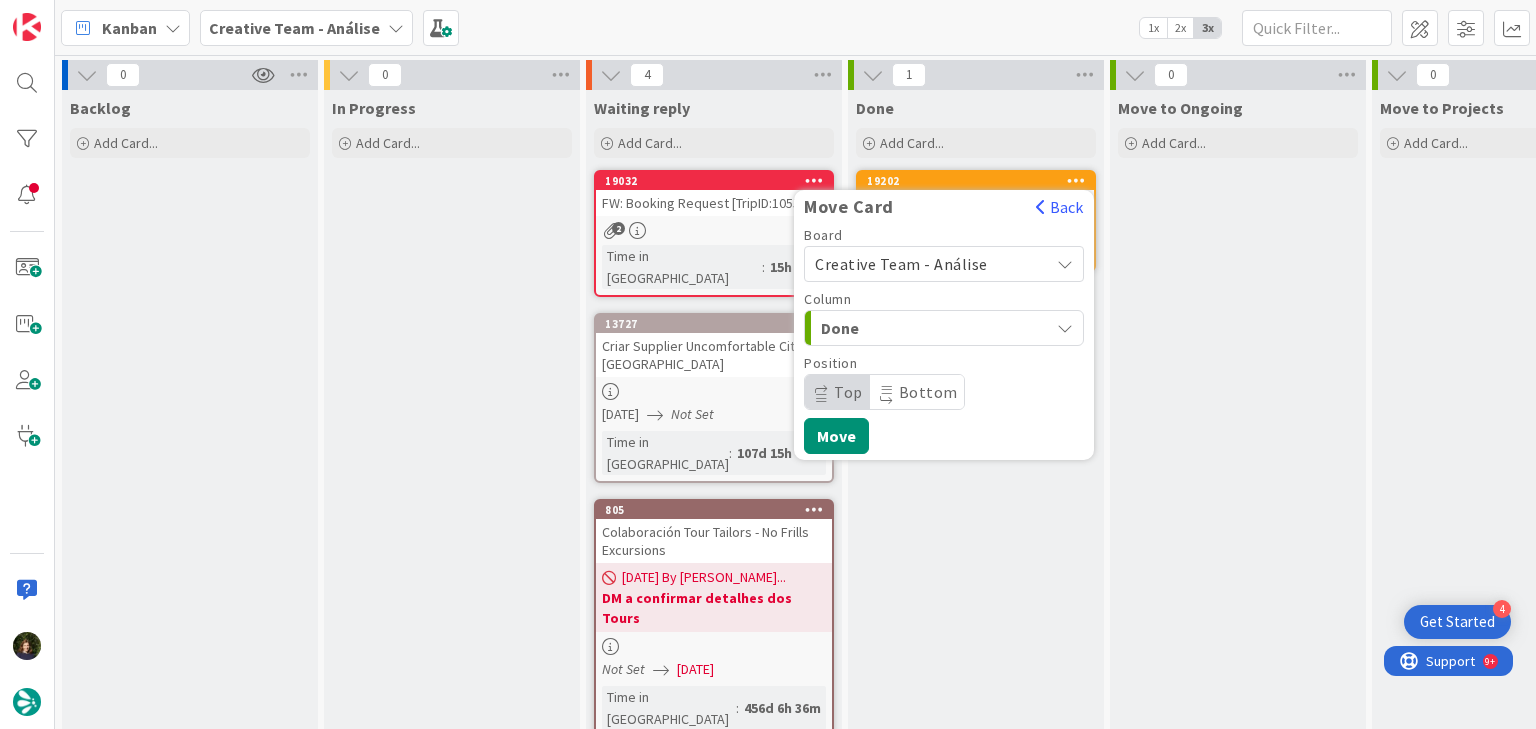 click on "Creative Team - Análise" at bounding box center (927, 264) 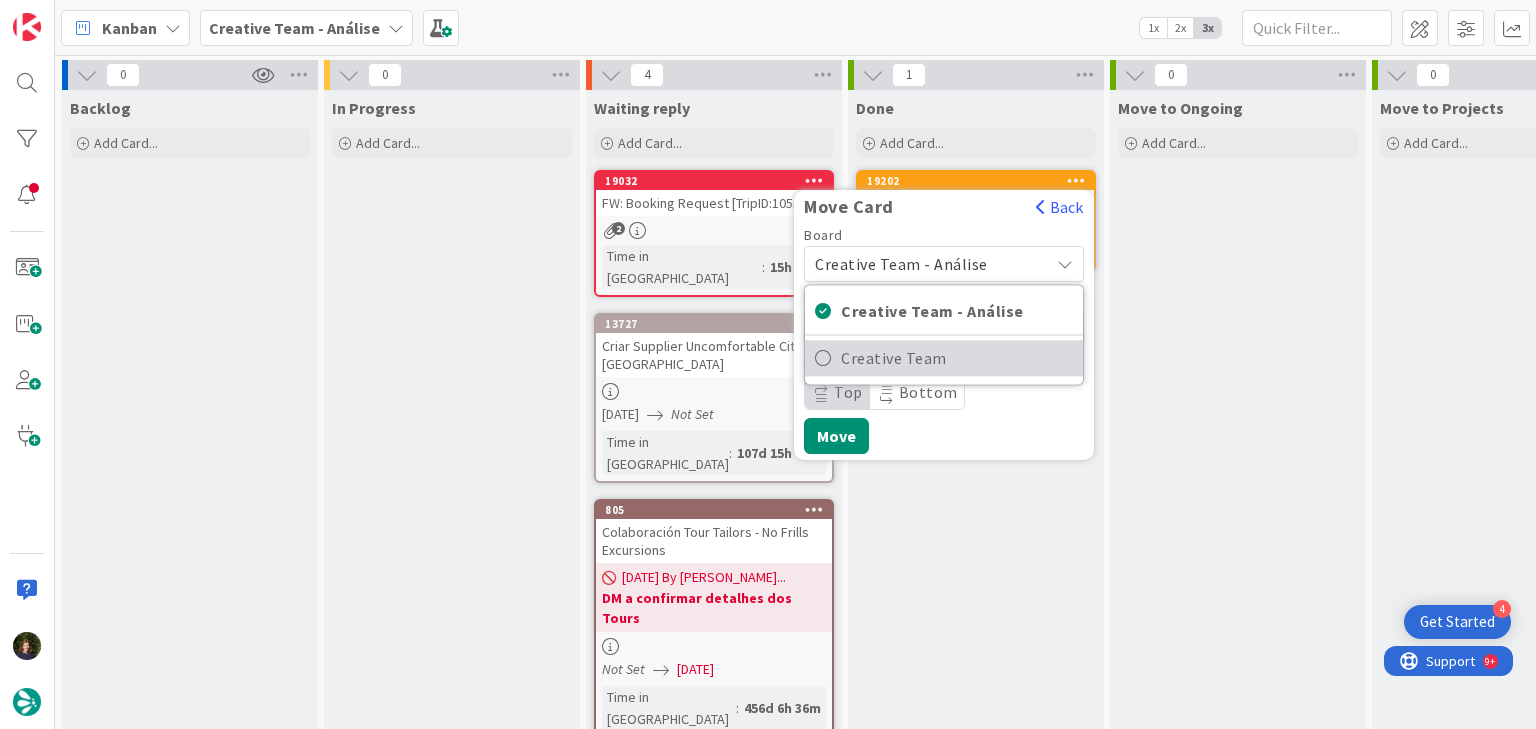 click on "Creative Team" at bounding box center [957, 358] 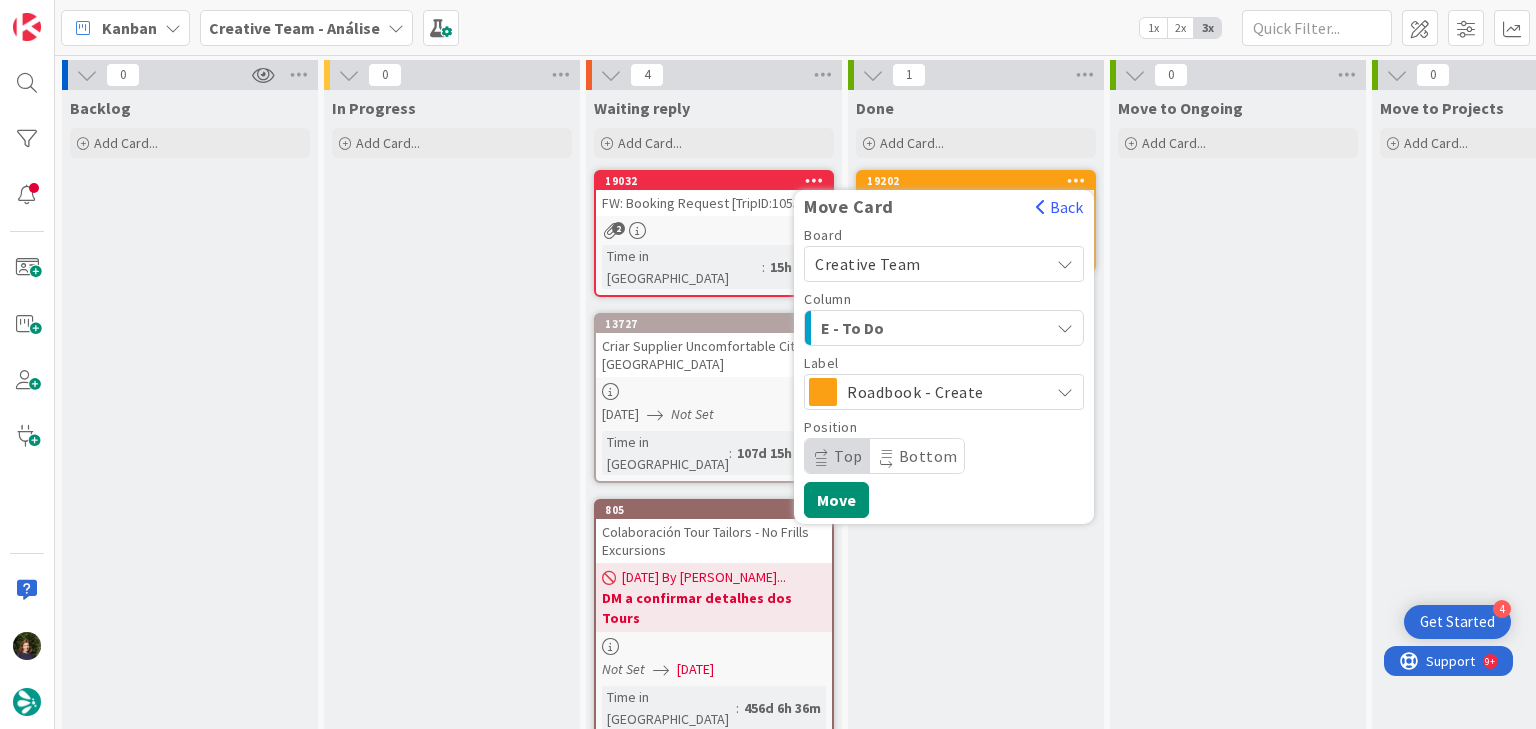 click on "E - To Do" at bounding box center (932, 328) 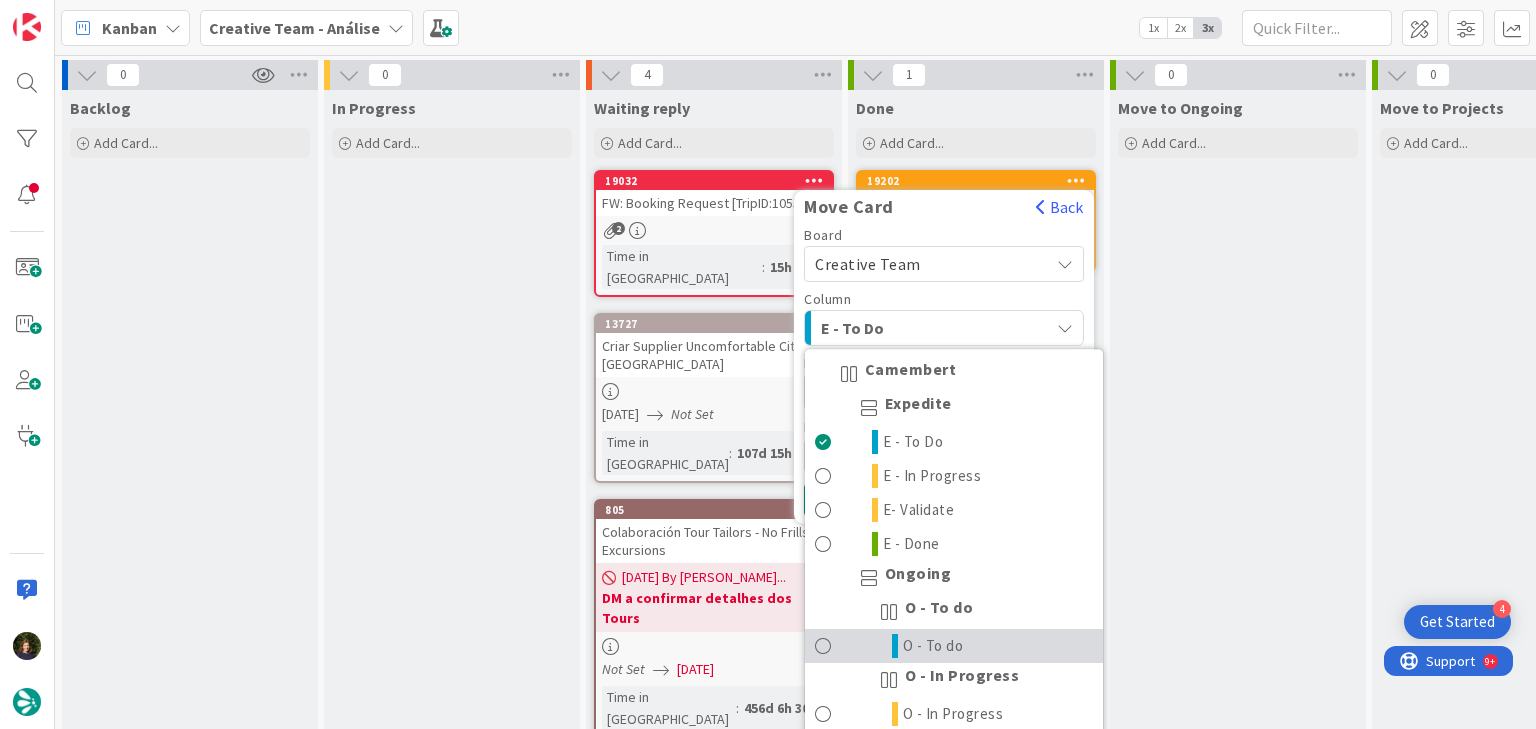 click on "O - To do" at bounding box center (954, 646) 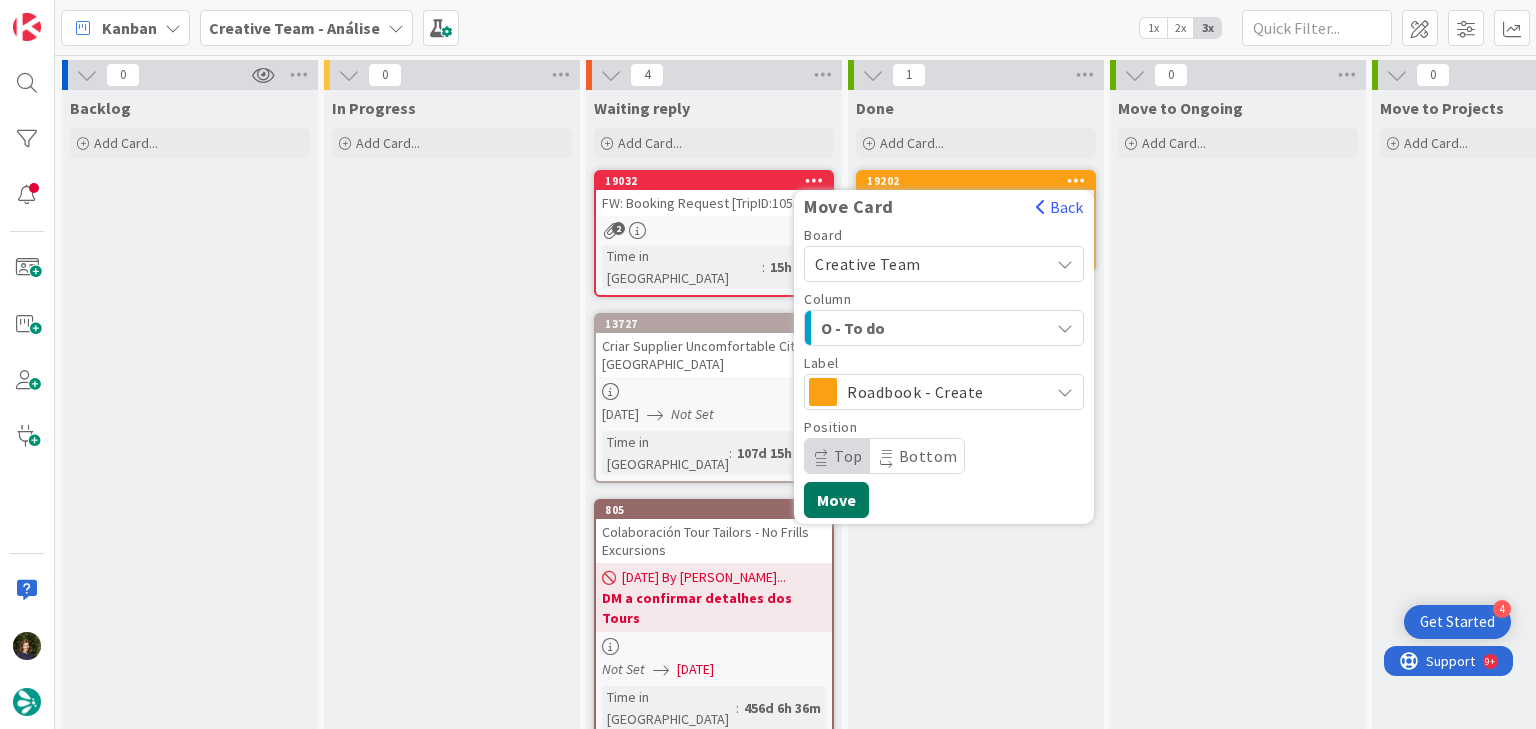 click on "Move" at bounding box center [836, 500] 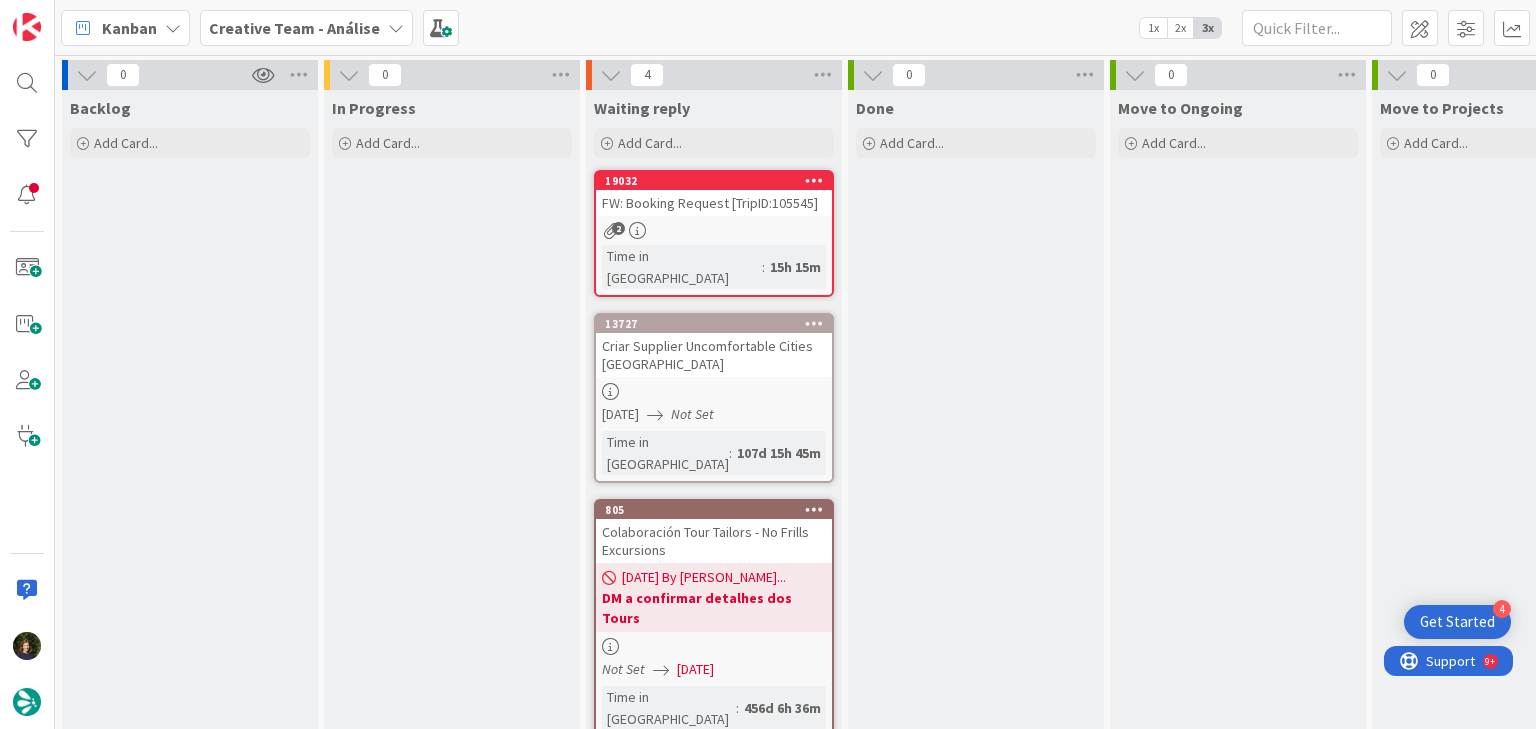 click on "Creative Team - Análise" at bounding box center [294, 28] 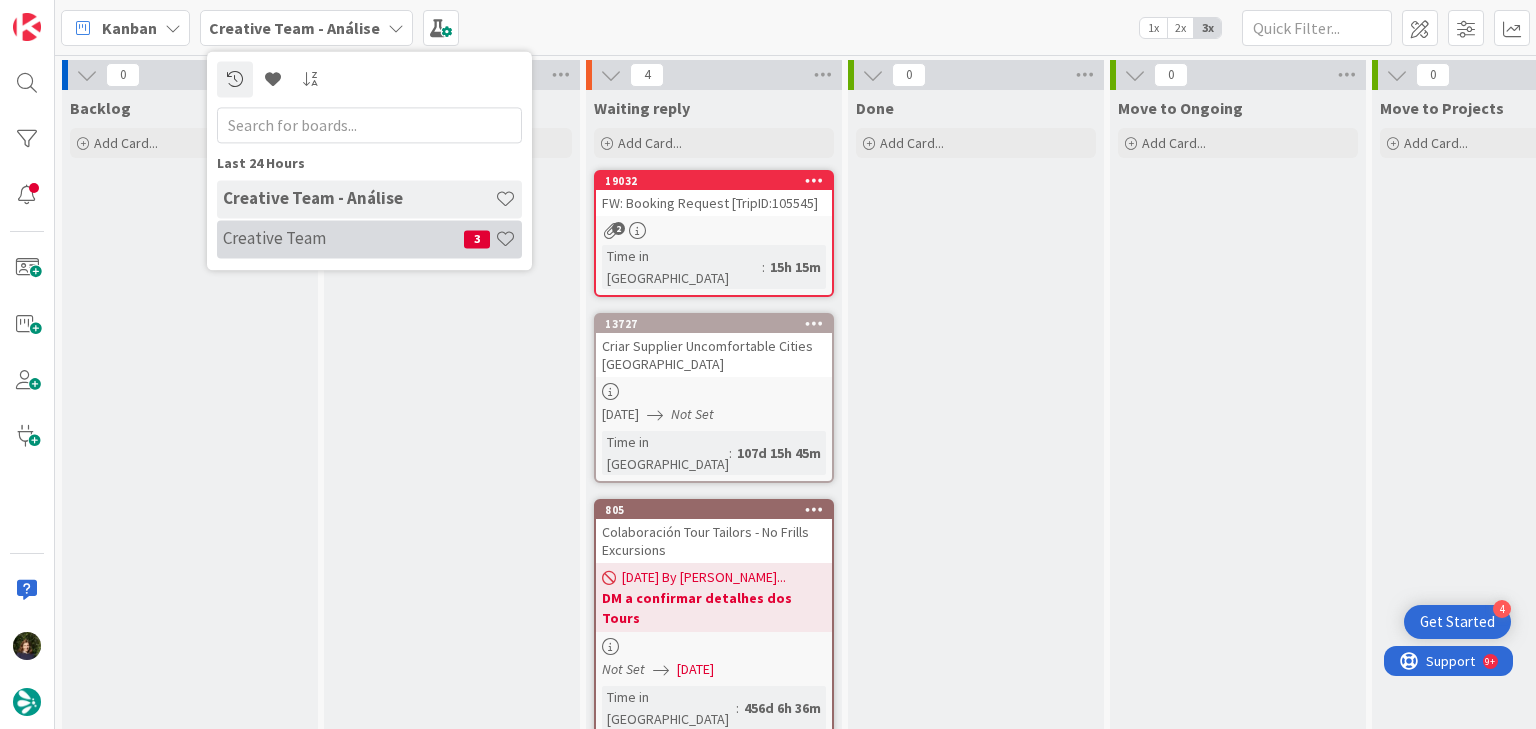 click on "Creative Team" at bounding box center [343, 239] 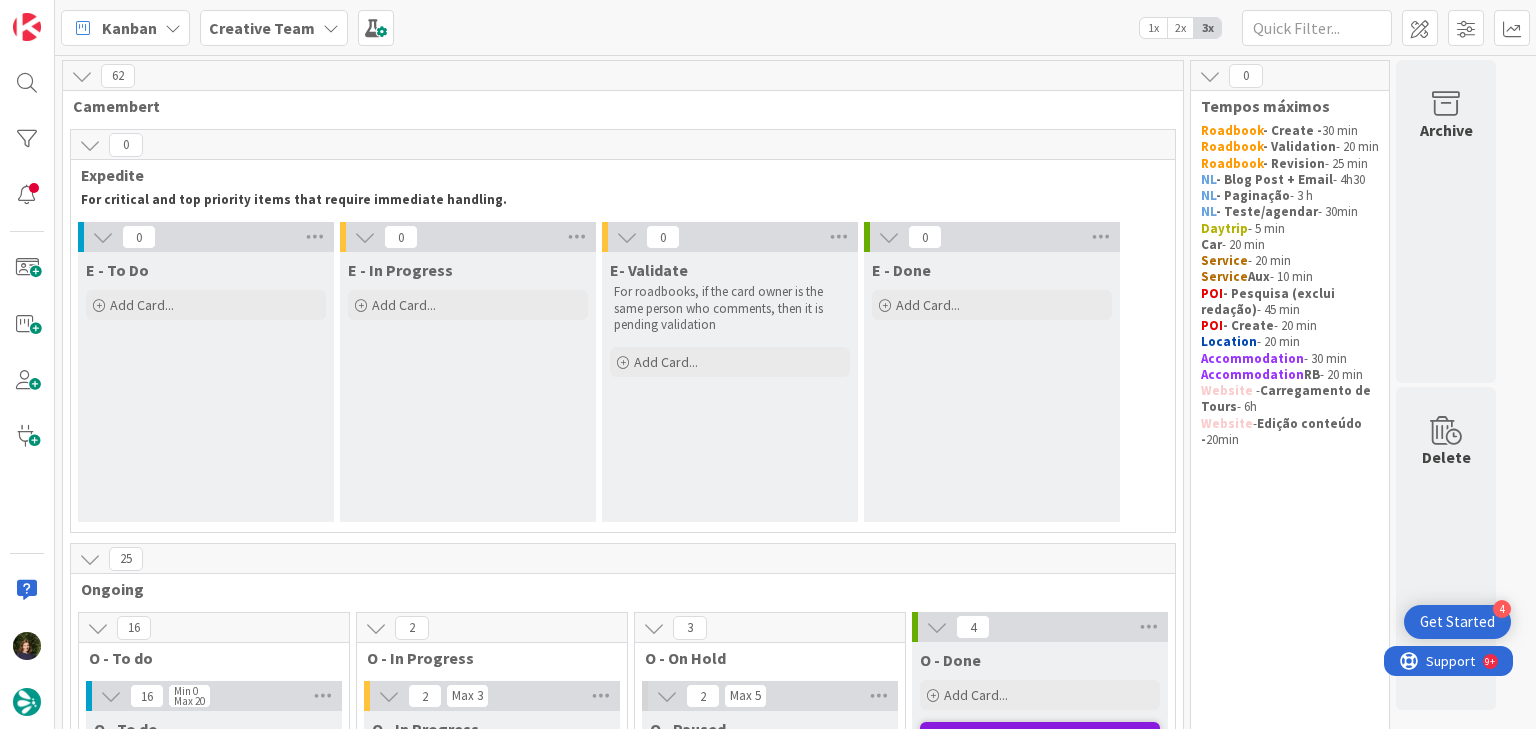 scroll, scrollTop: 0, scrollLeft: 0, axis: both 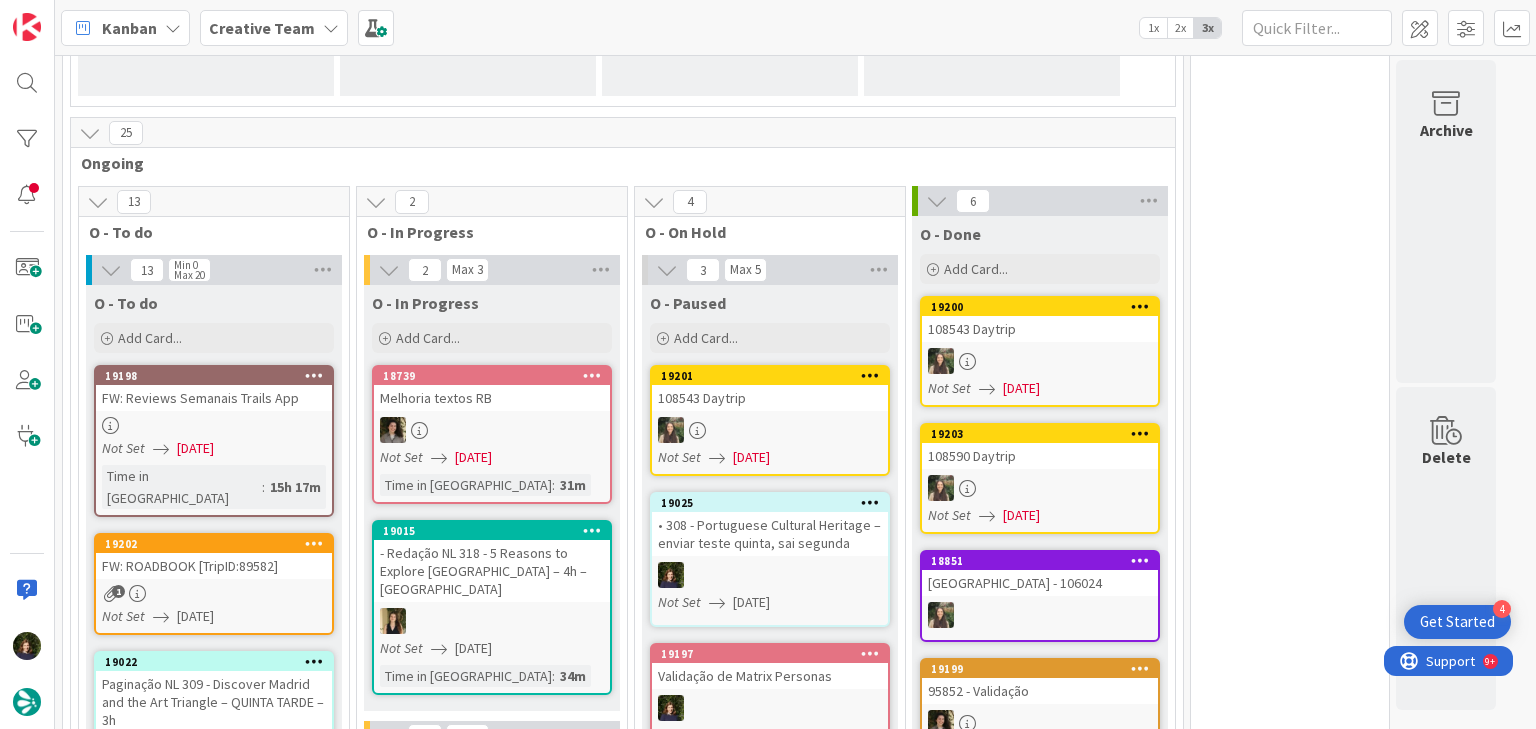click on "Creative Team" at bounding box center [262, 28] 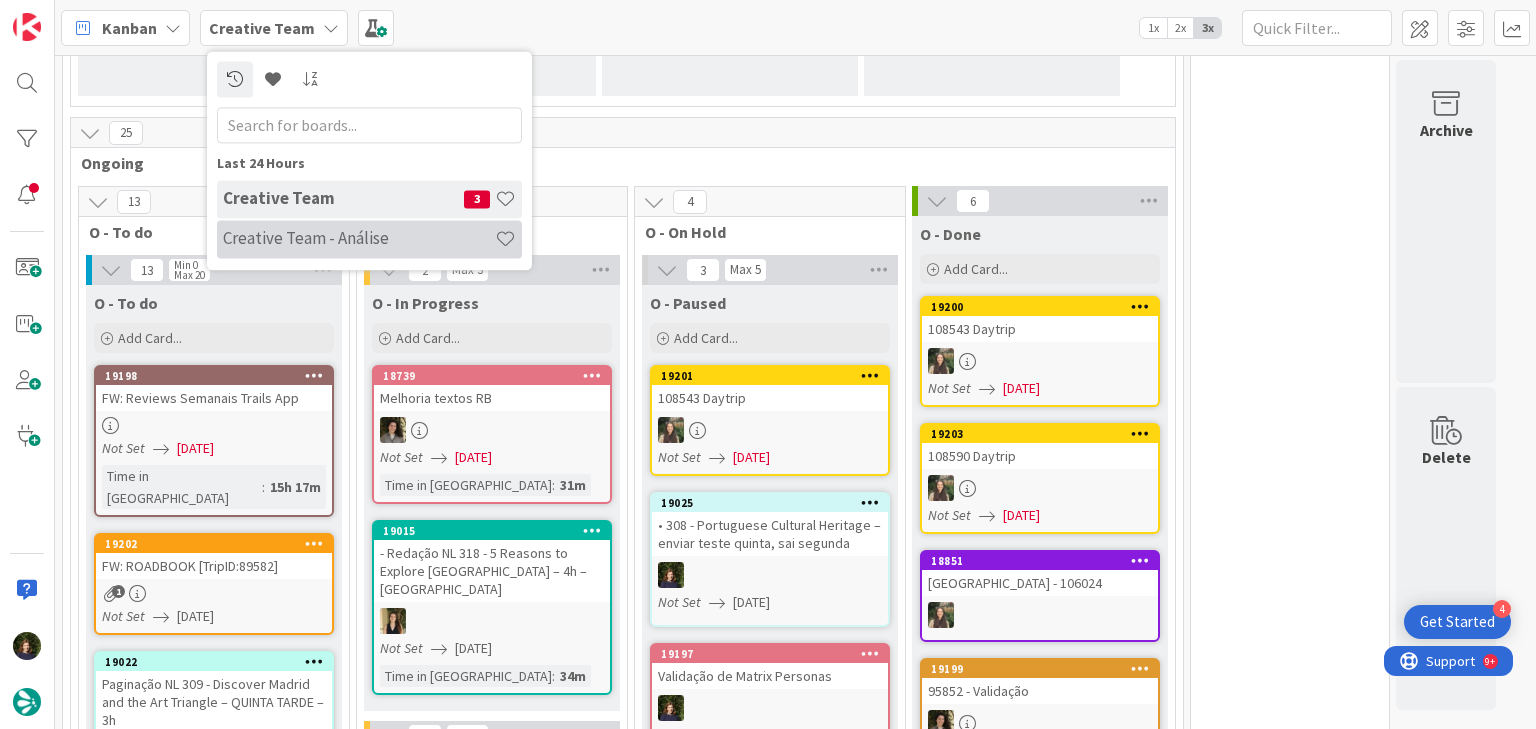 click on "Creative Team - Análise" at bounding box center (369, 239) 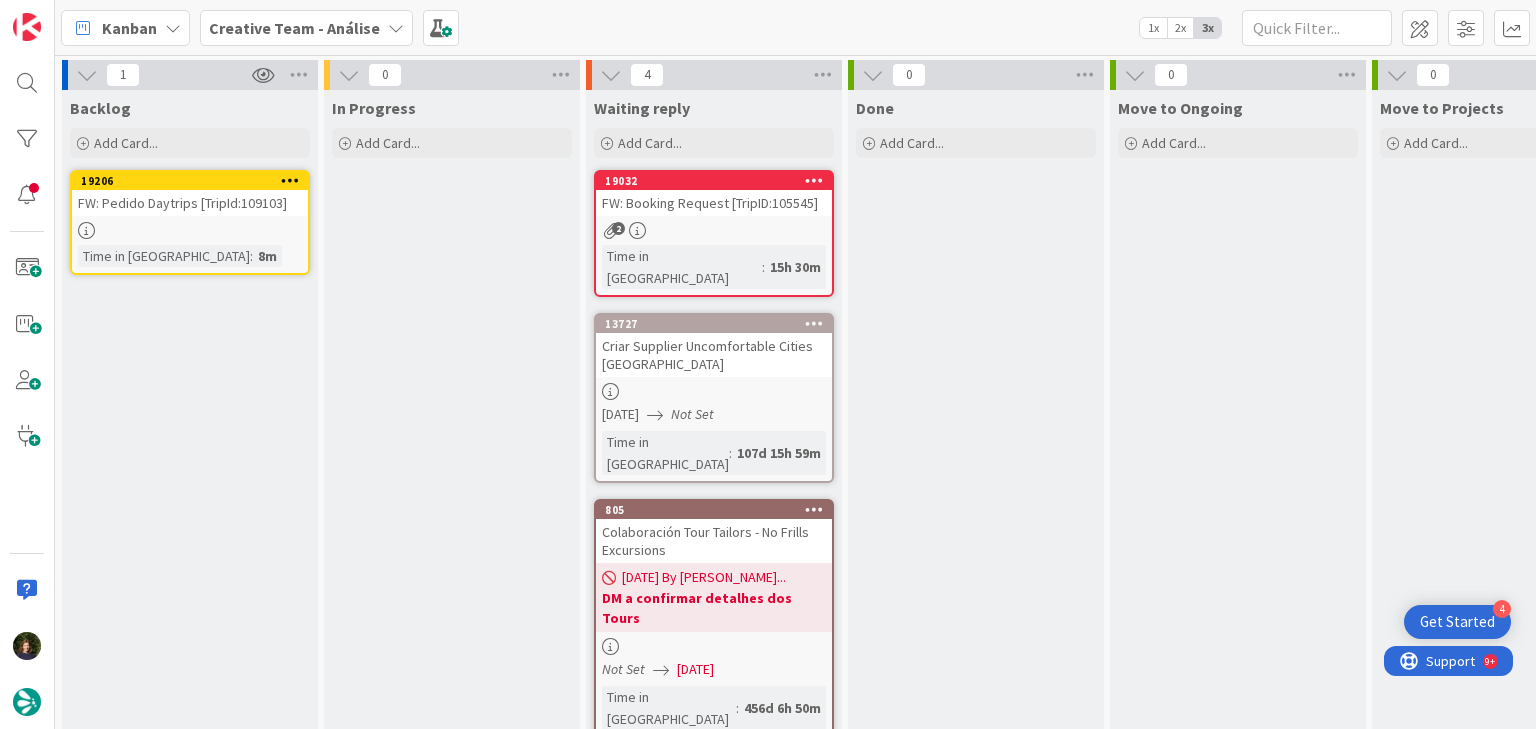 scroll, scrollTop: 0, scrollLeft: 0, axis: both 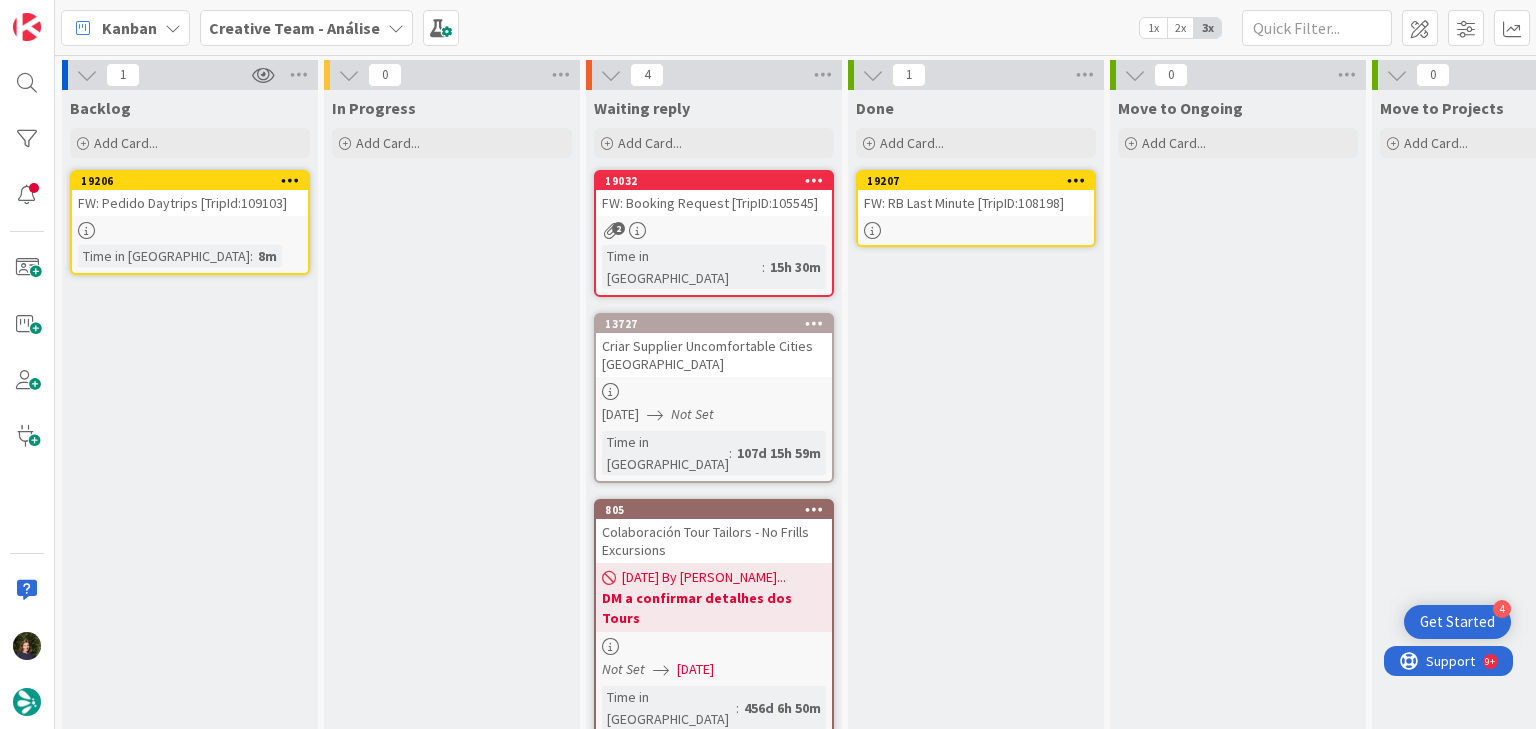 click at bounding box center (1076, 180) 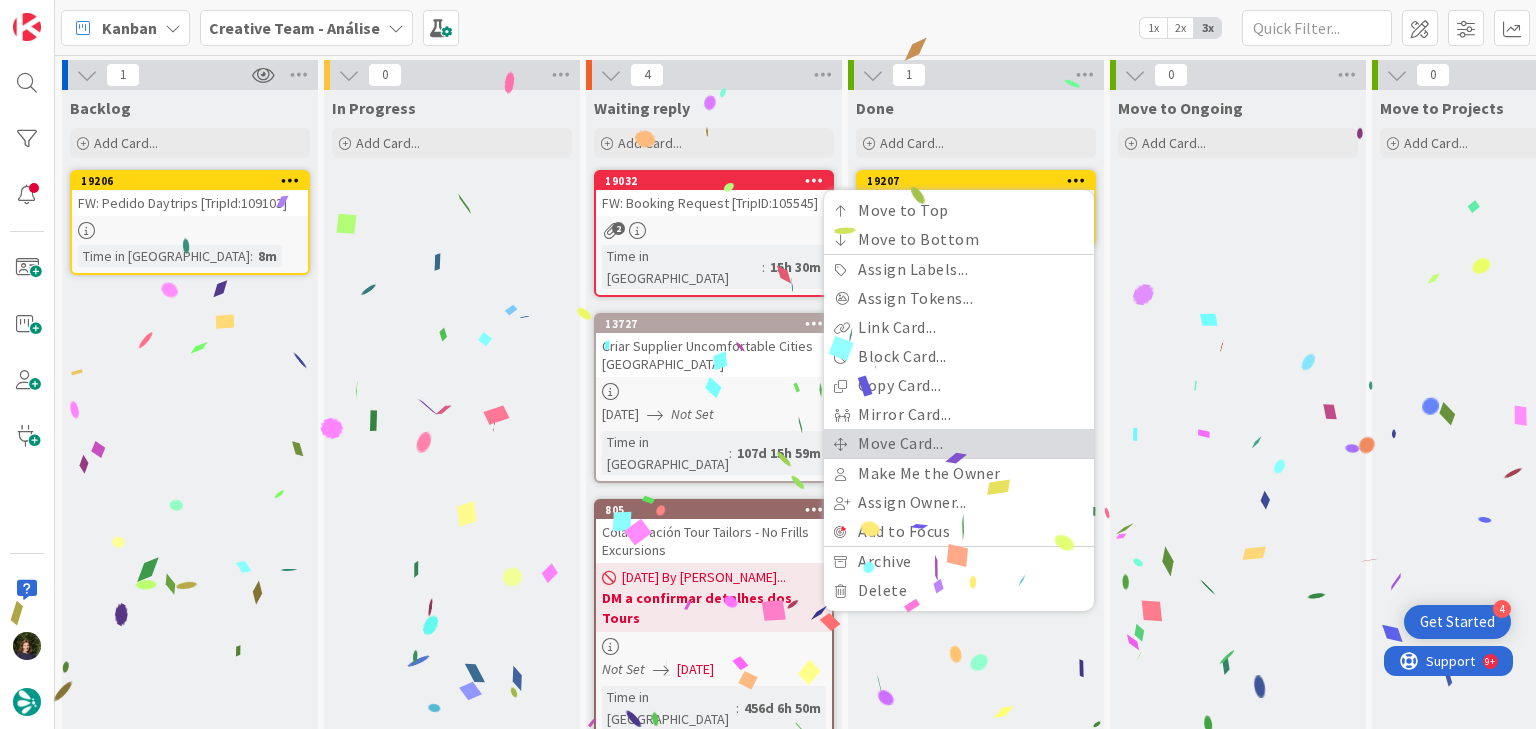 click on "Move Card..." at bounding box center (959, 443) 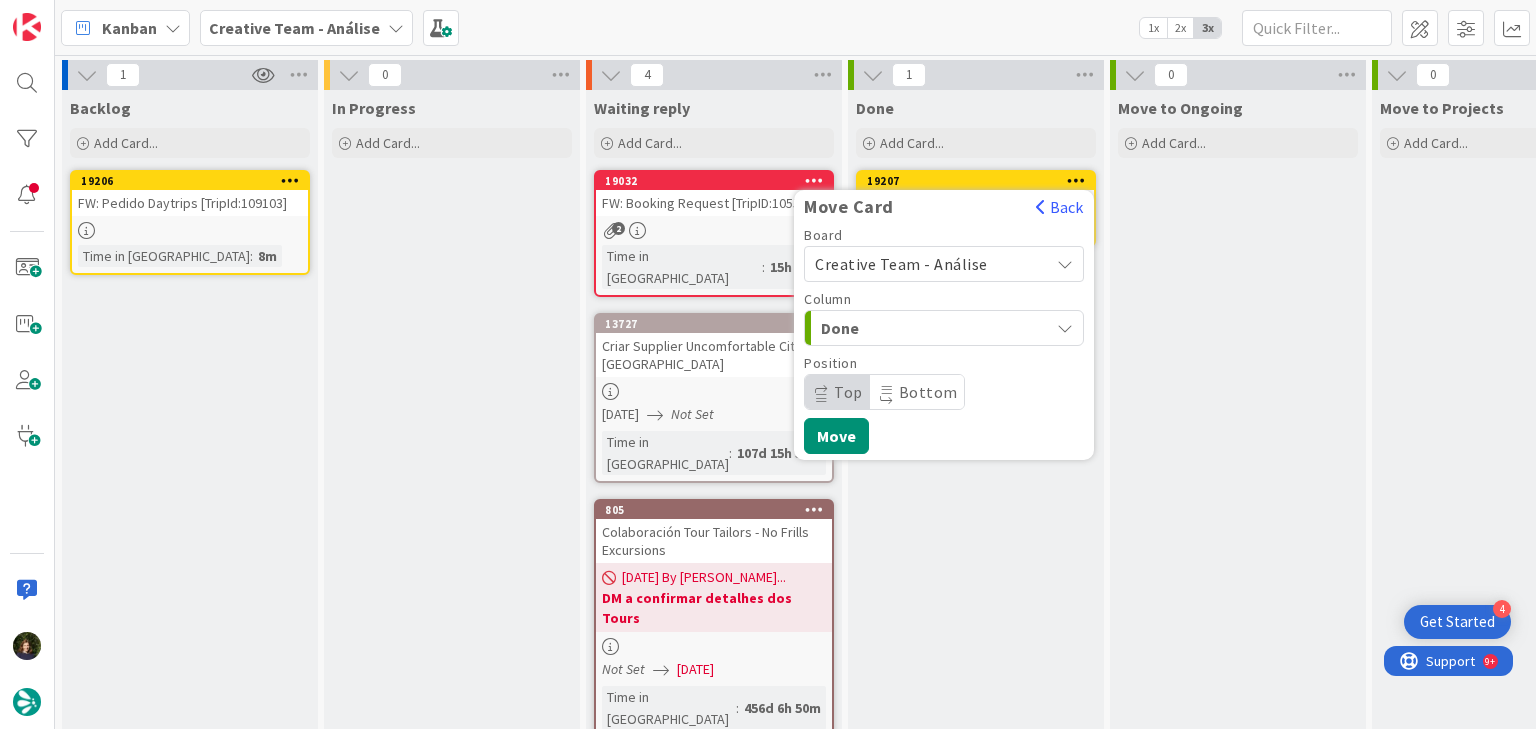 click on "Creative Team - Análise" at bounding box center [901, 264] 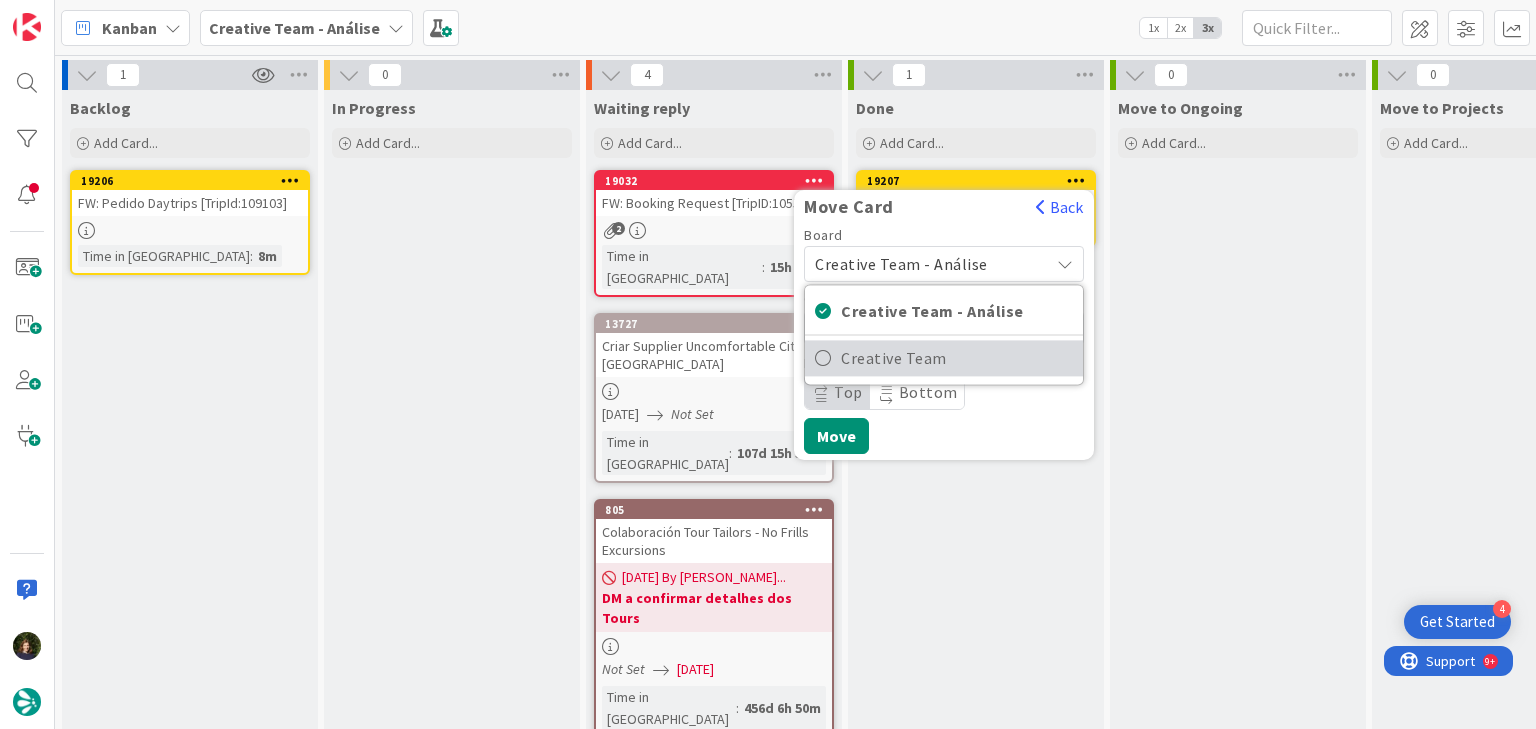 click on "Creative Team" at bounding box center [957, 358] 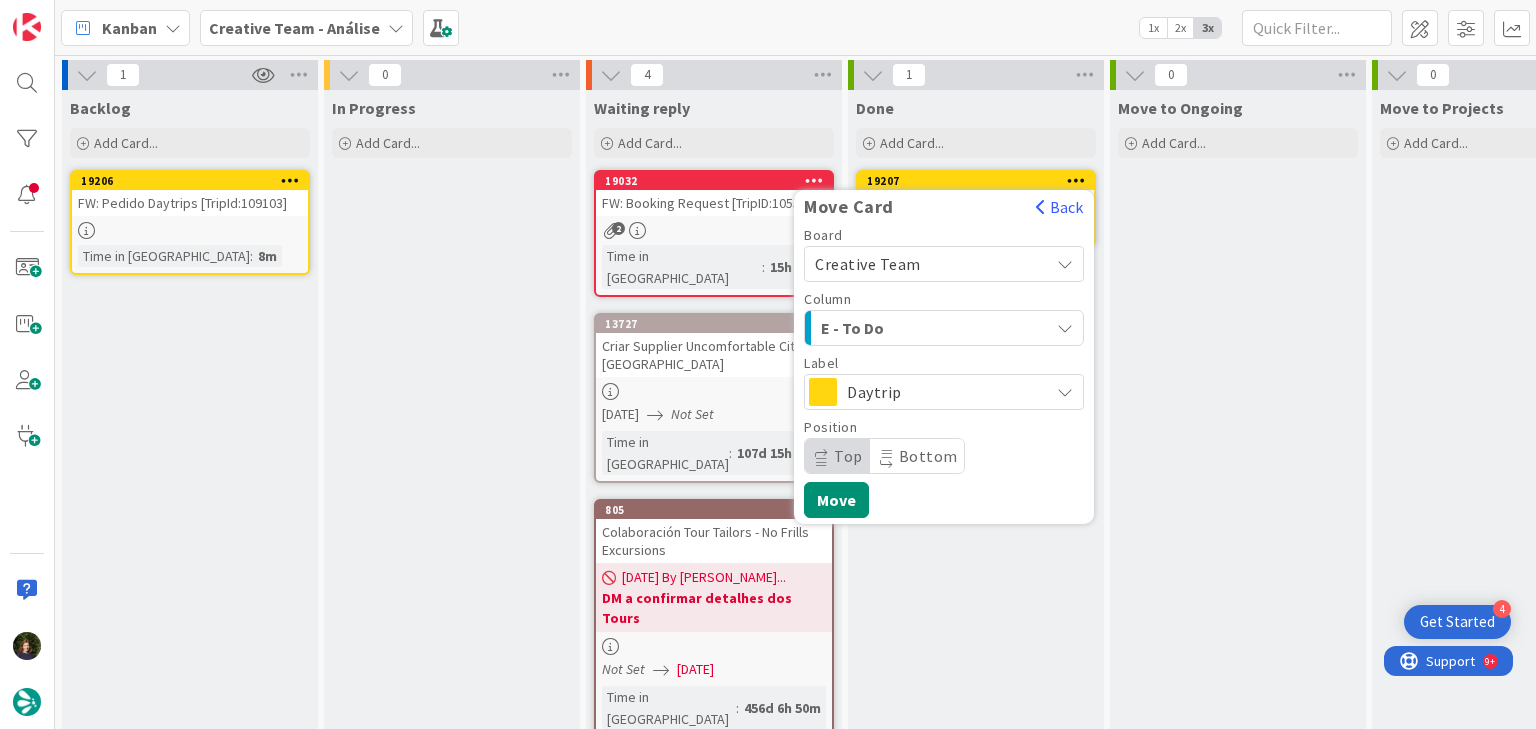 click on "E - To Do" at bounding box center (932, 328) 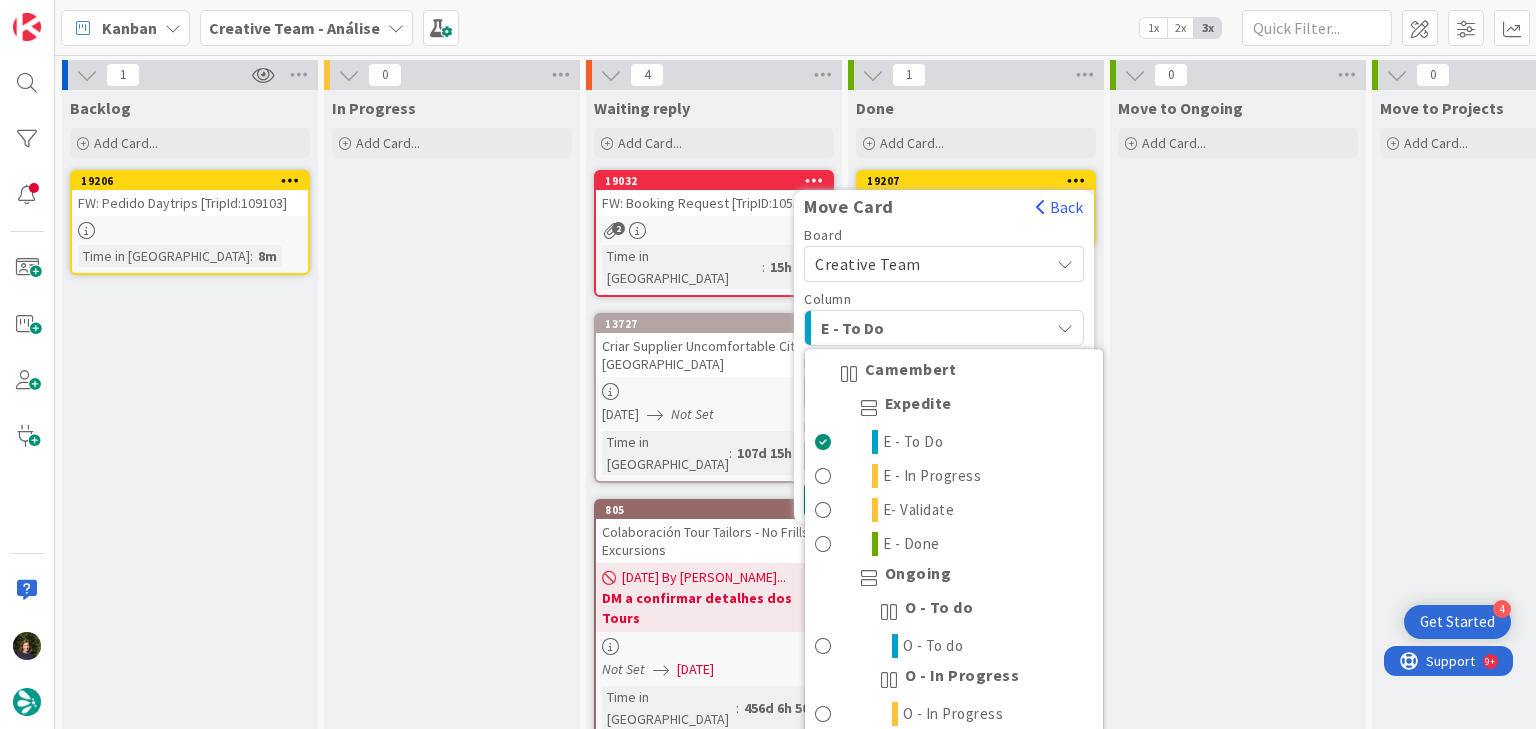 click on "E - To Do" at bounding box center (896, 328) 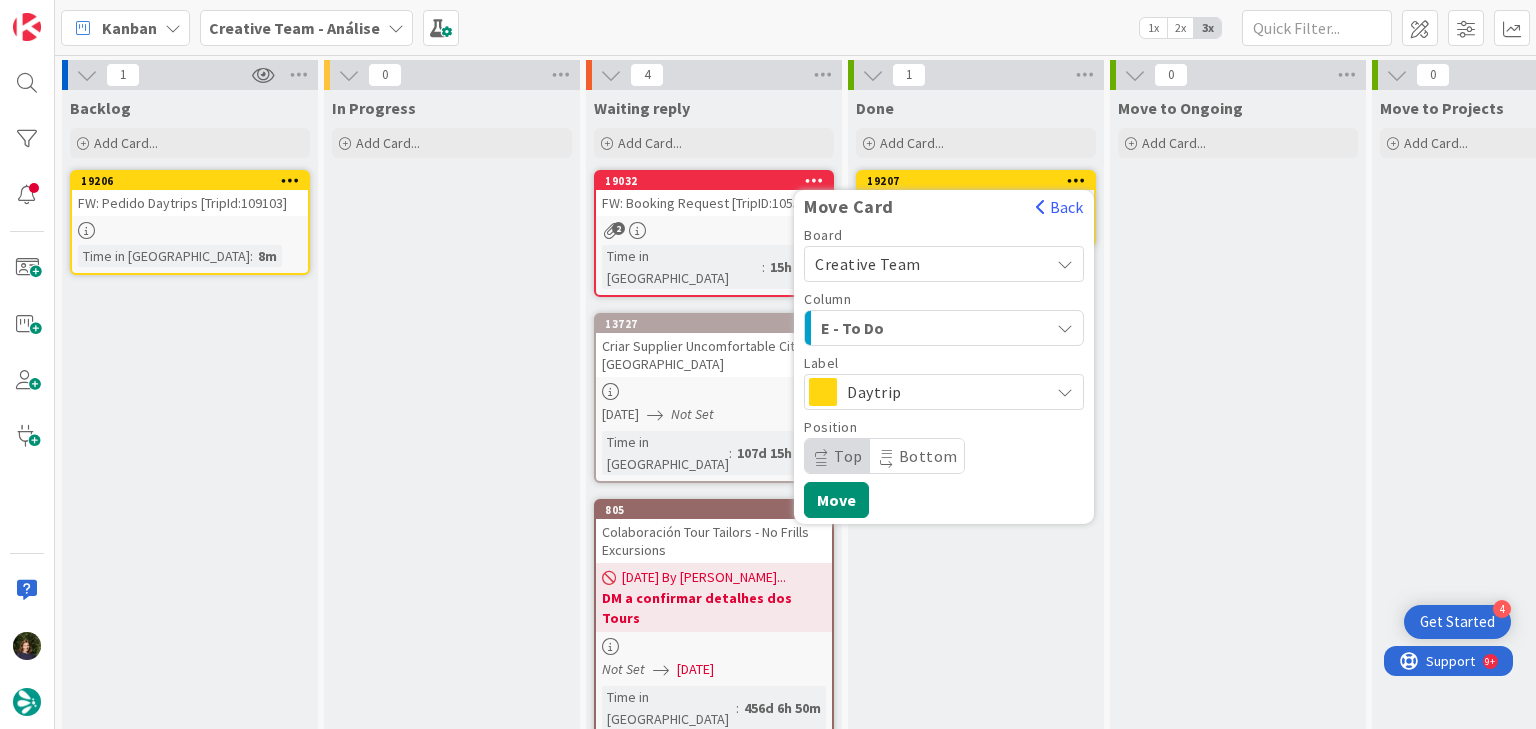 click on "Daytrip" at bounding box center [943, 392] 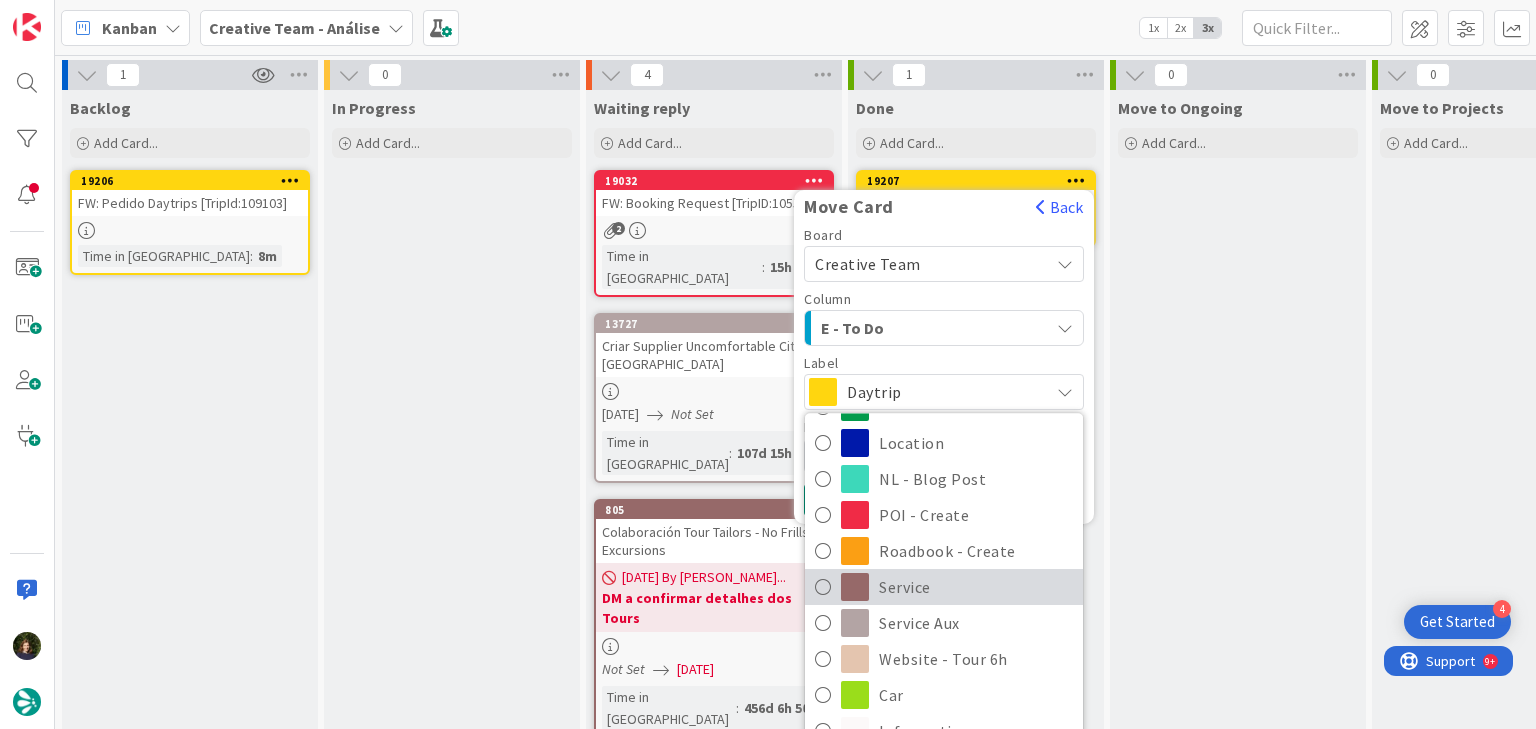 scroll, scrollTop: 160, scrollLeft: 0, axis: vertical 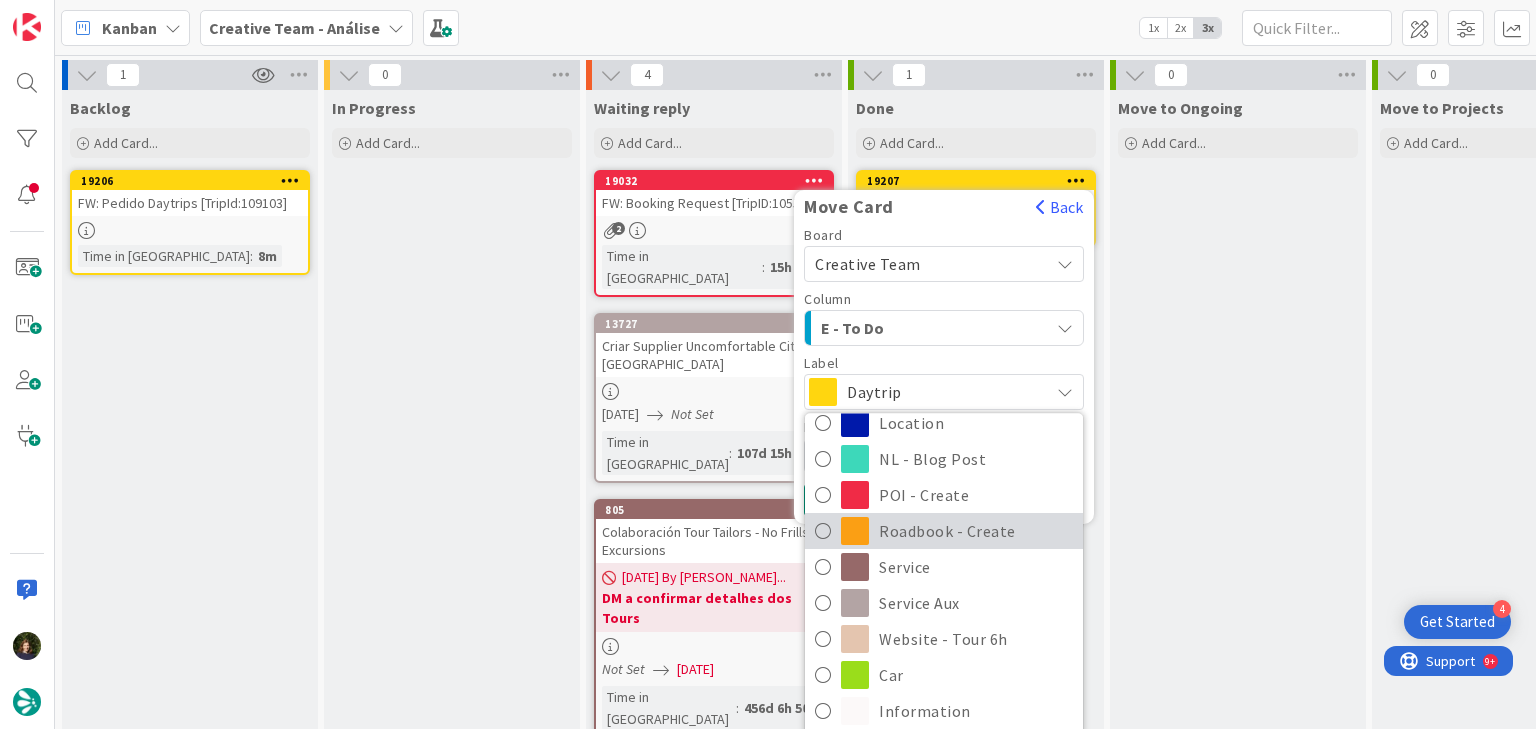 click on "Roadbook - Create" at bounding box center (976, 531) 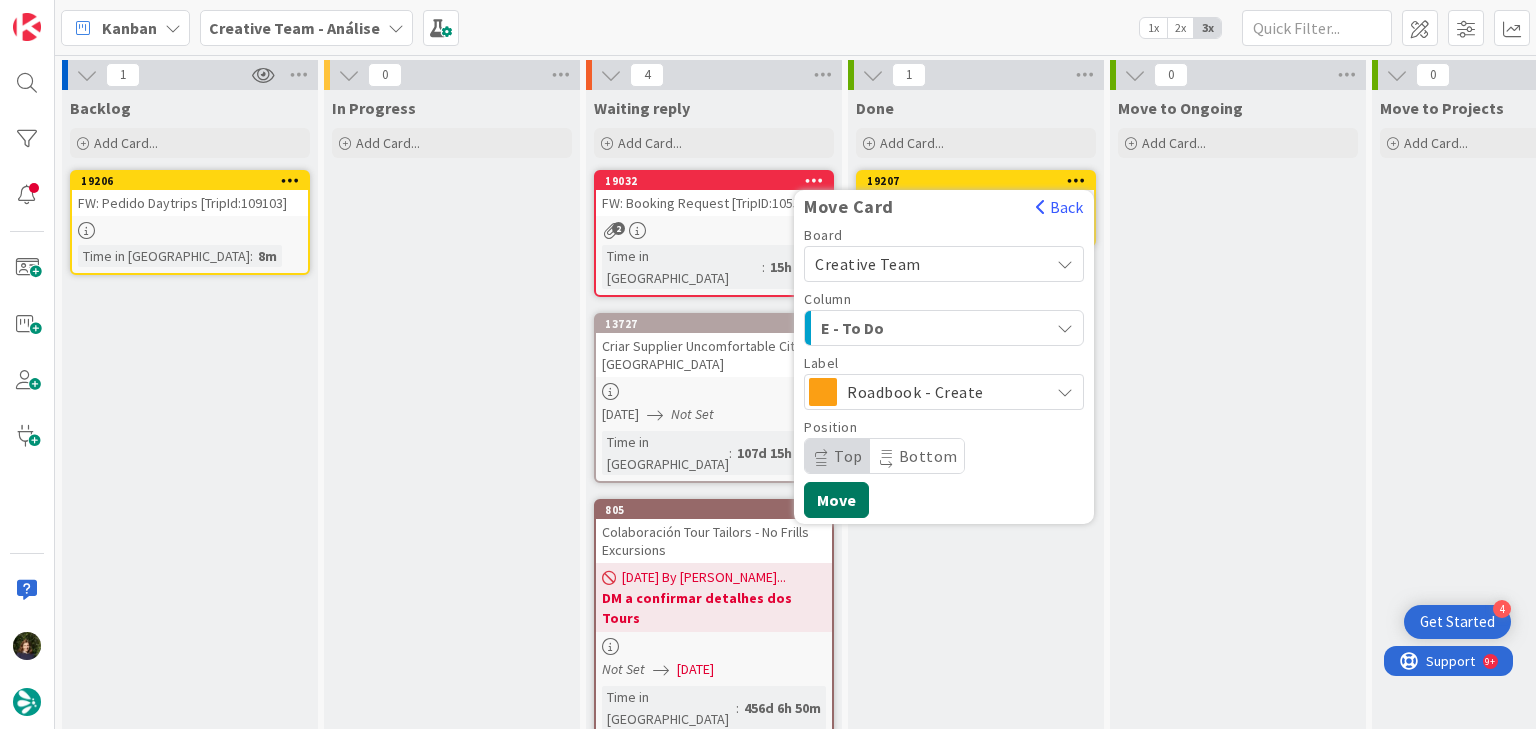 drag, startPoint x: 834, startPoint y: 505, endPoint x: 745, endPoint y: 525, distance: 91.21951 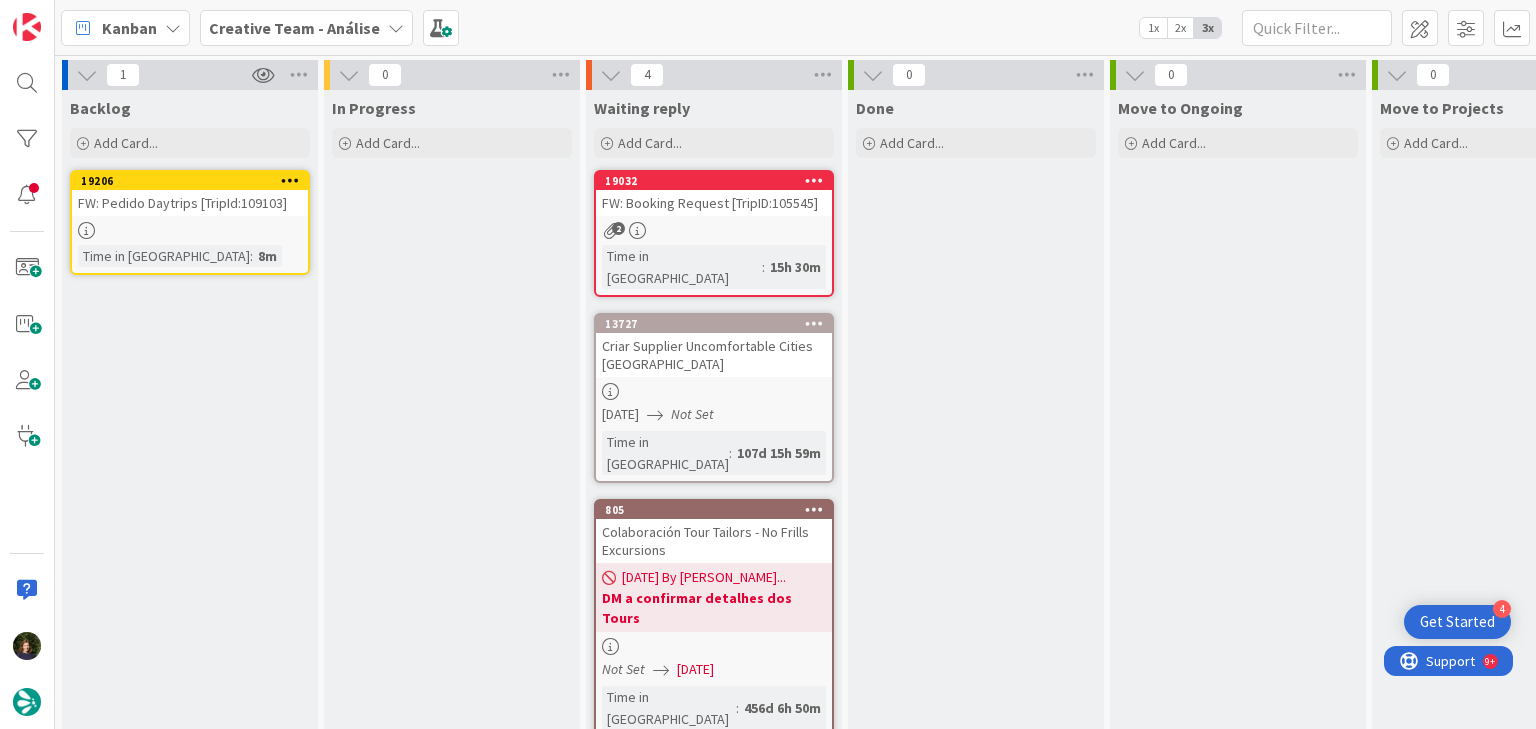 click on "Creative Team - Análise" at bounding box center (294, 28) 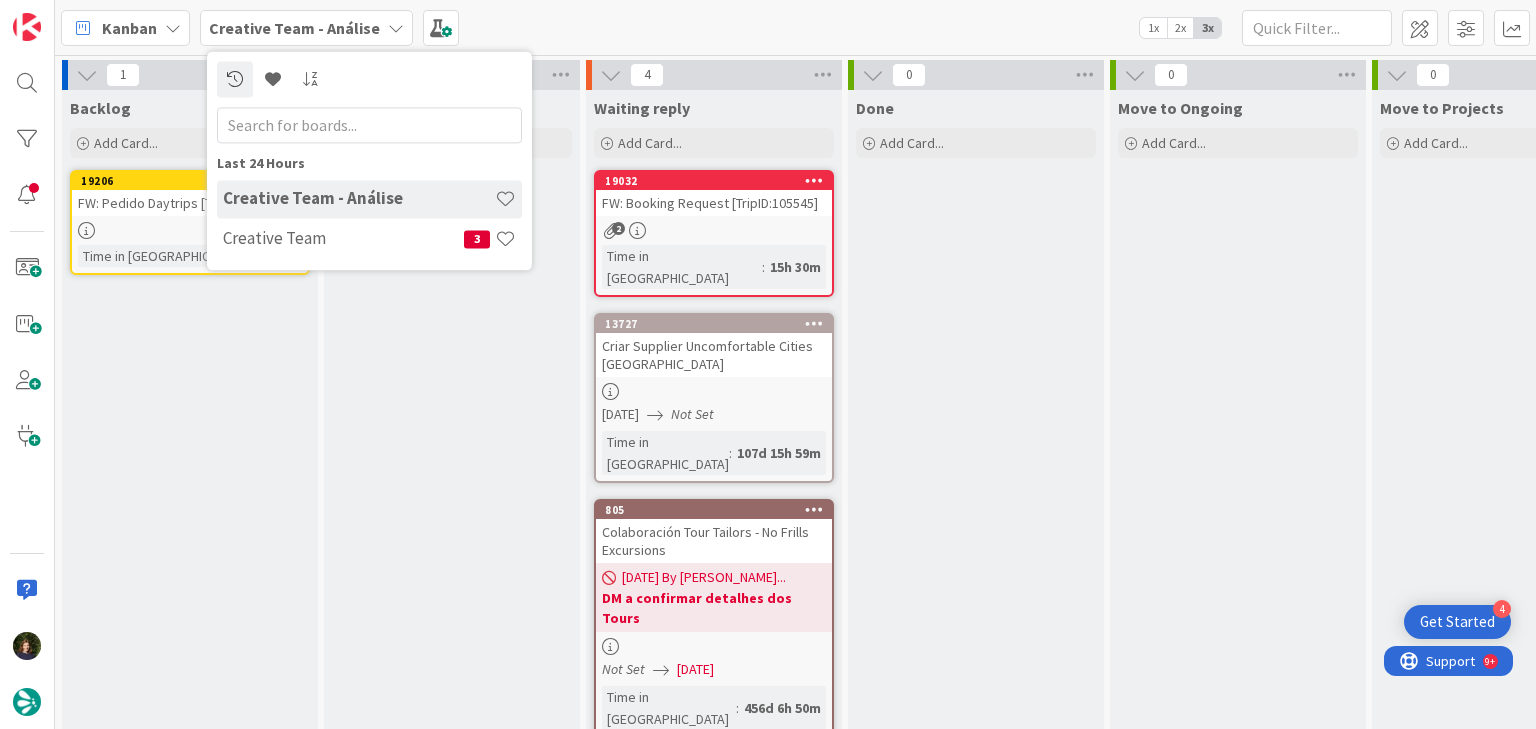 click on "Creative Team" at bounding box center [343, 239] 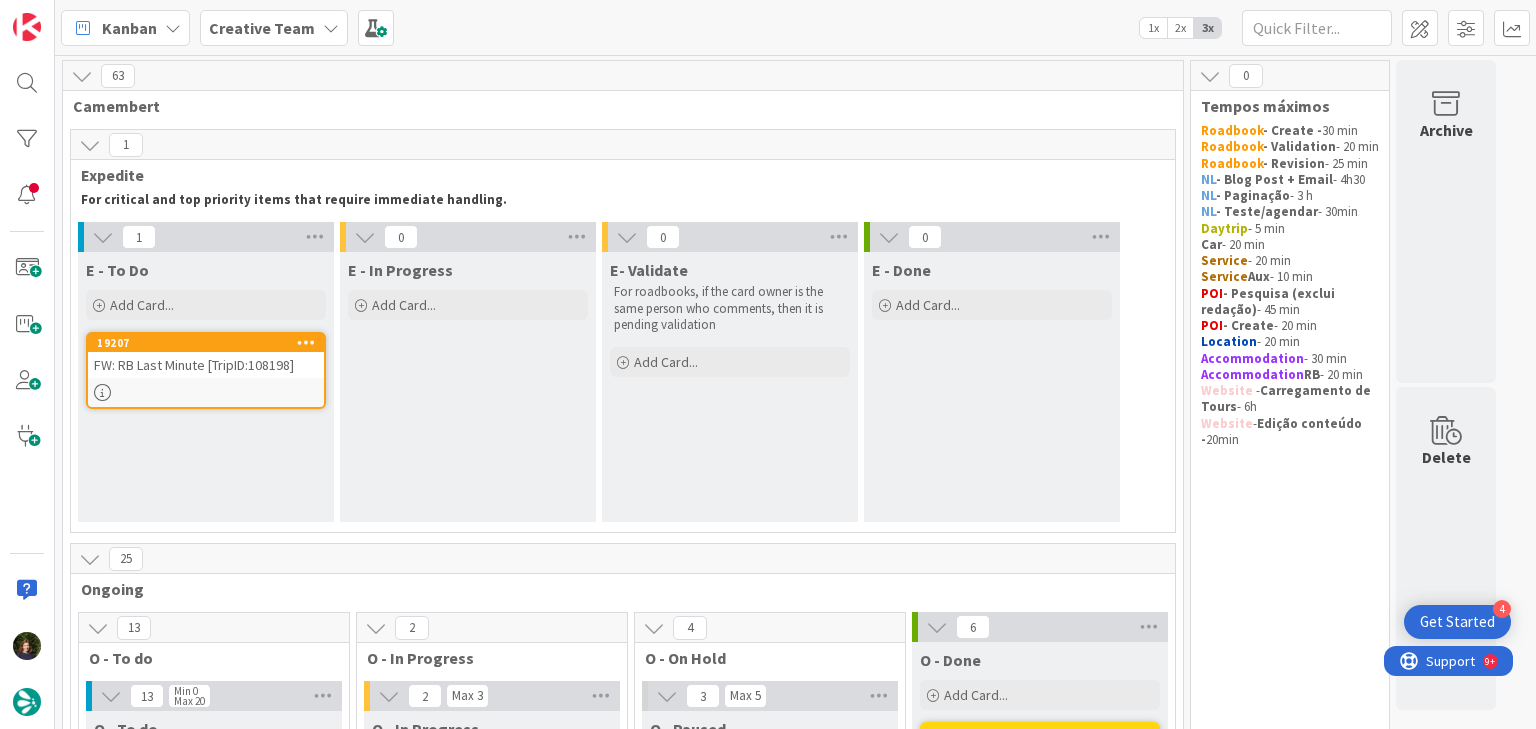 scroll, scrollTop: 0, scrollLeft: 0, axis: both 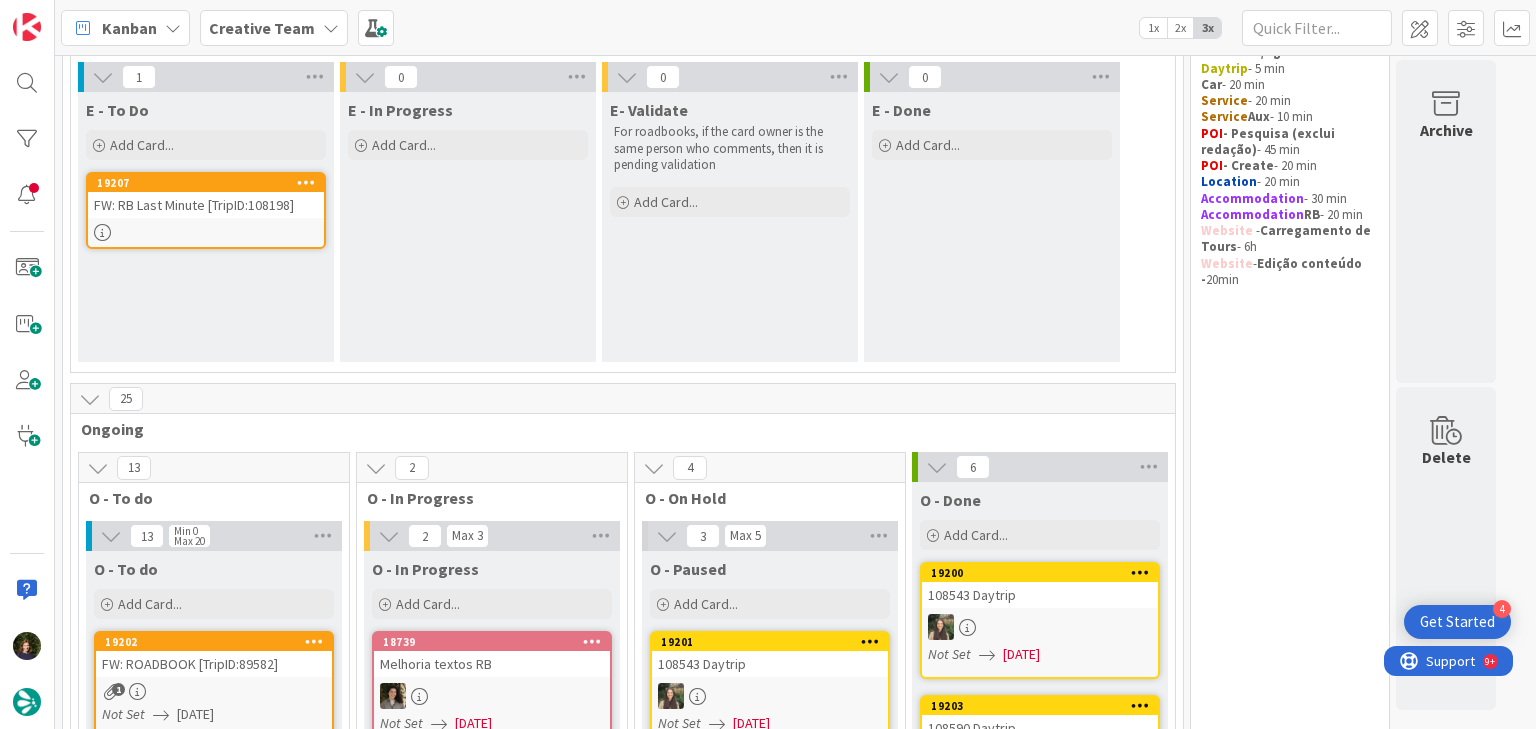 click at bounding box center (206, 232) 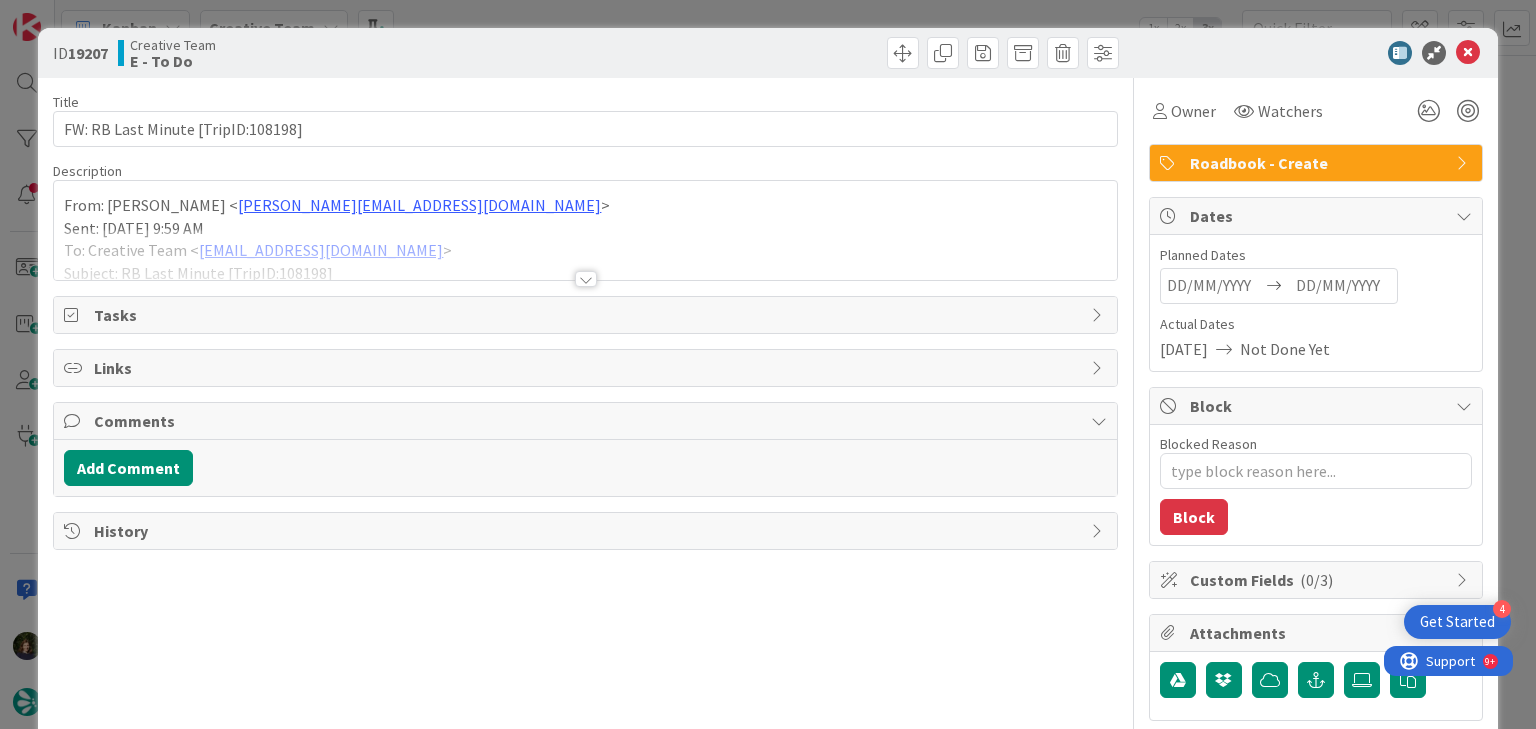 scroll, scrollTop: 0, scrollLeft: 0, axis: both 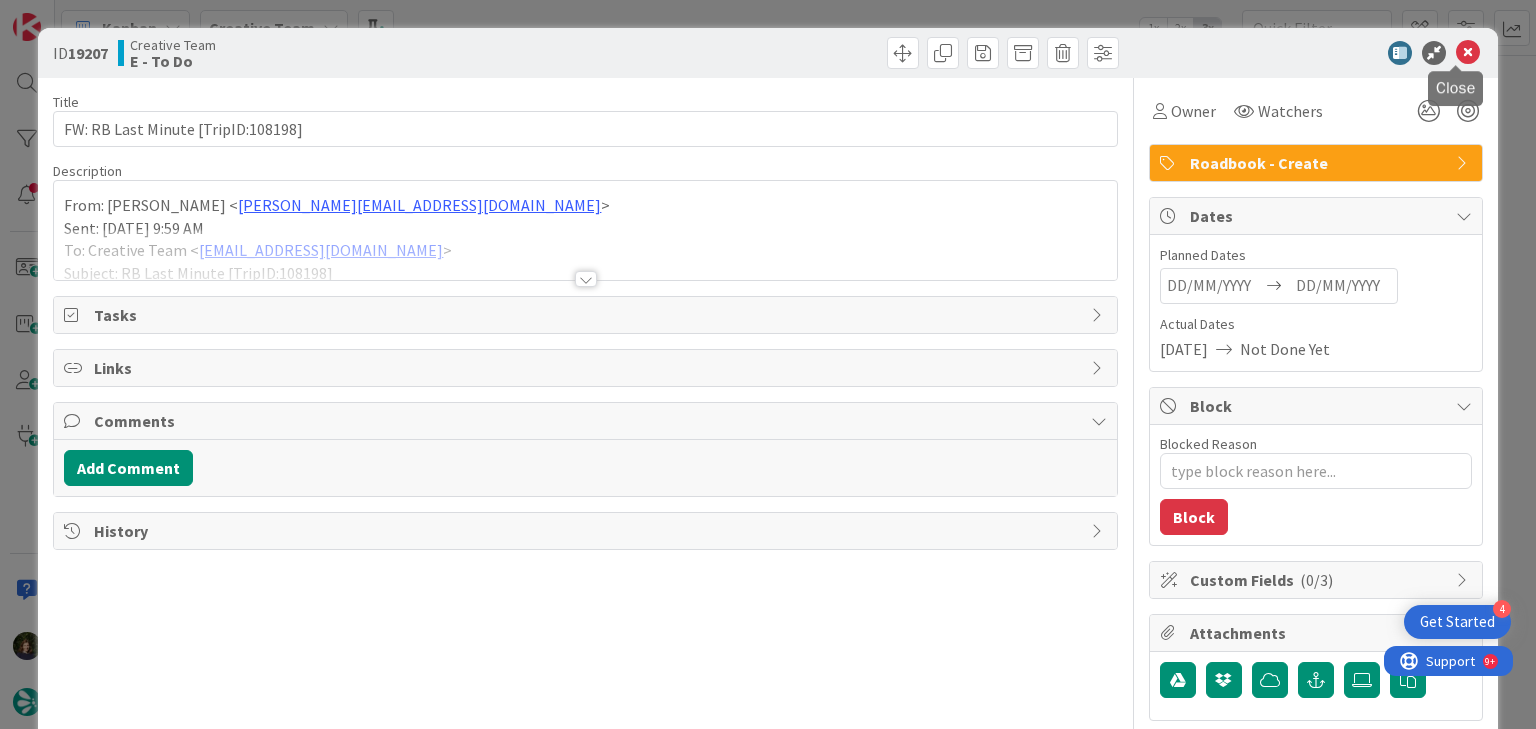 click at bounding box center (1468, 53) 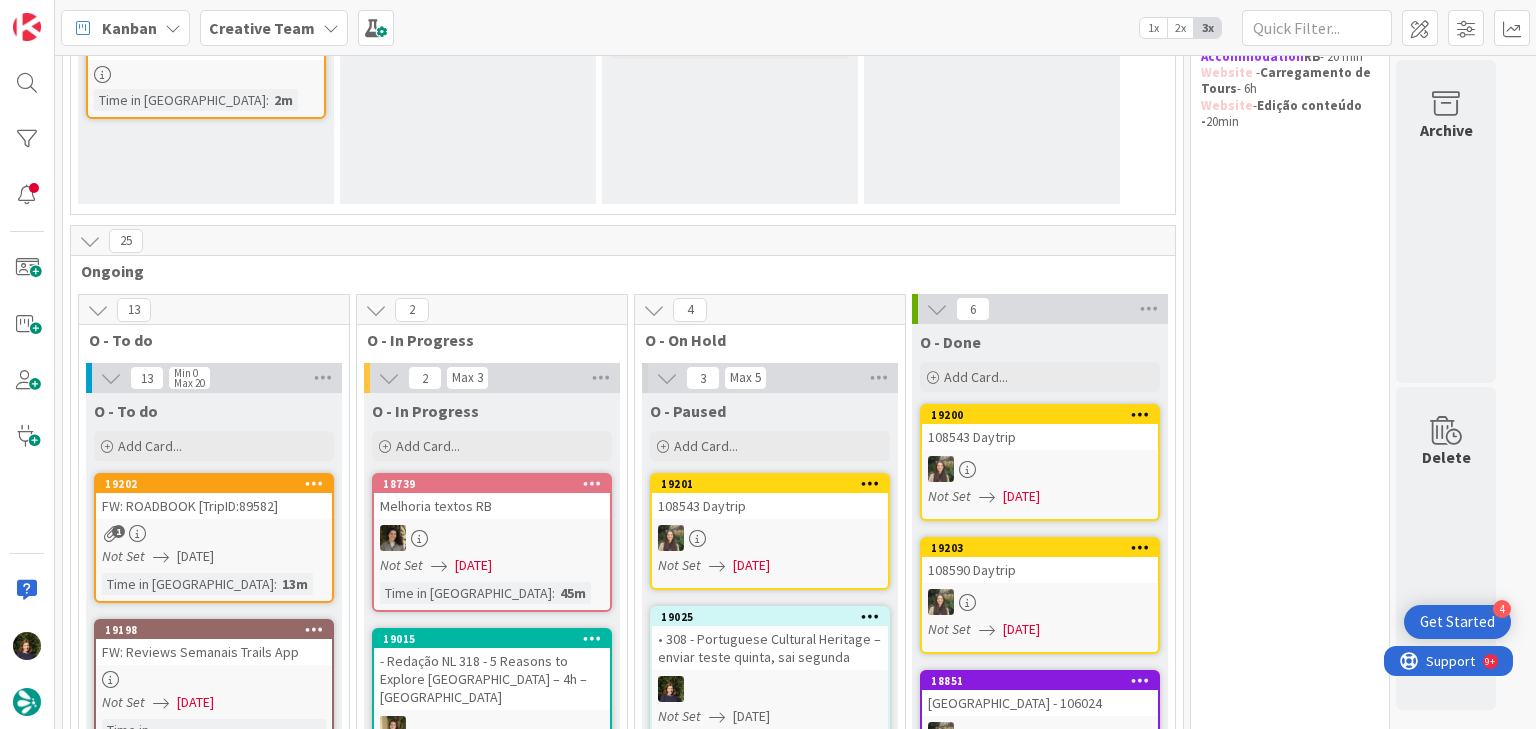 scroll, scrollTop: 320, scrollLeft: 0, axis: vertical 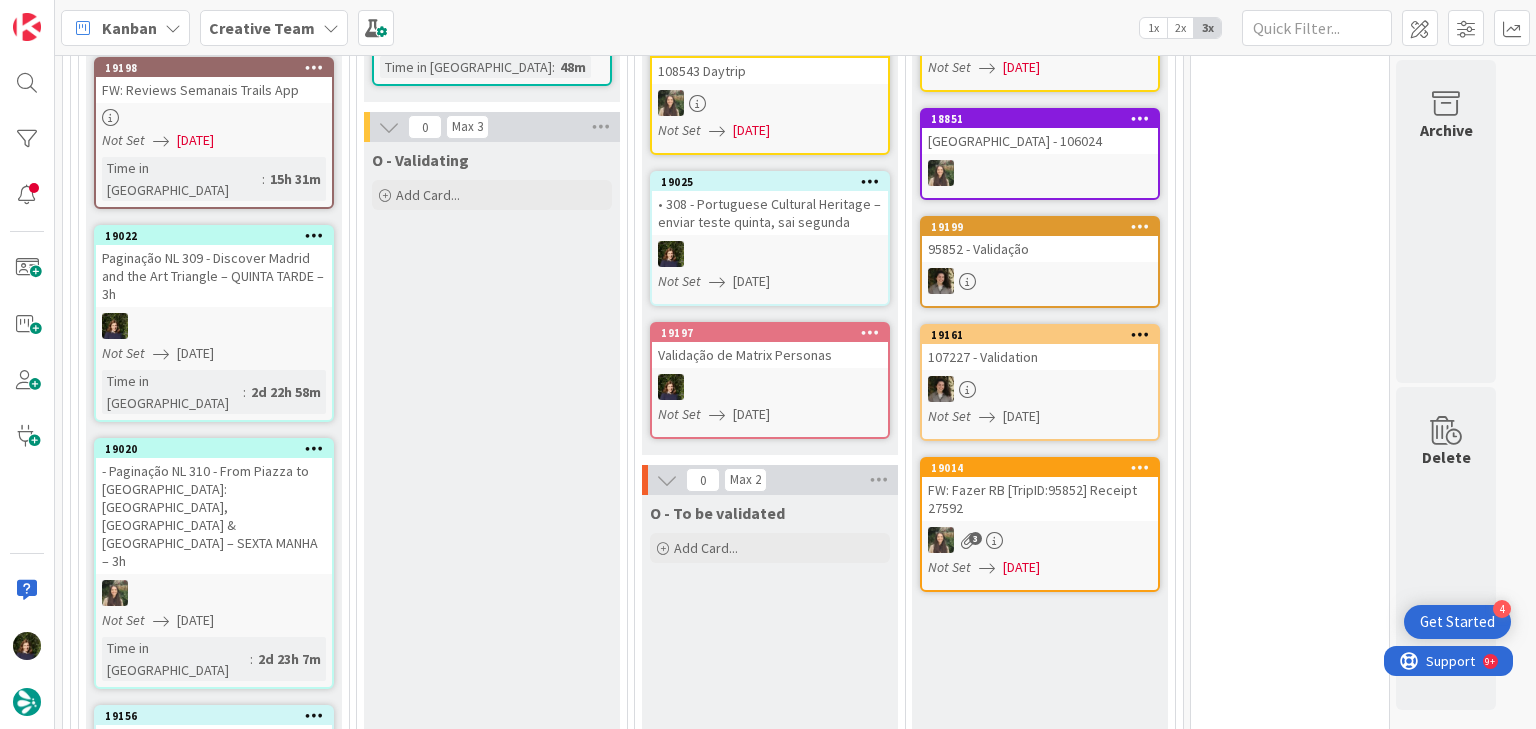 click on "Creative Team" at bounding box center (262, 28) 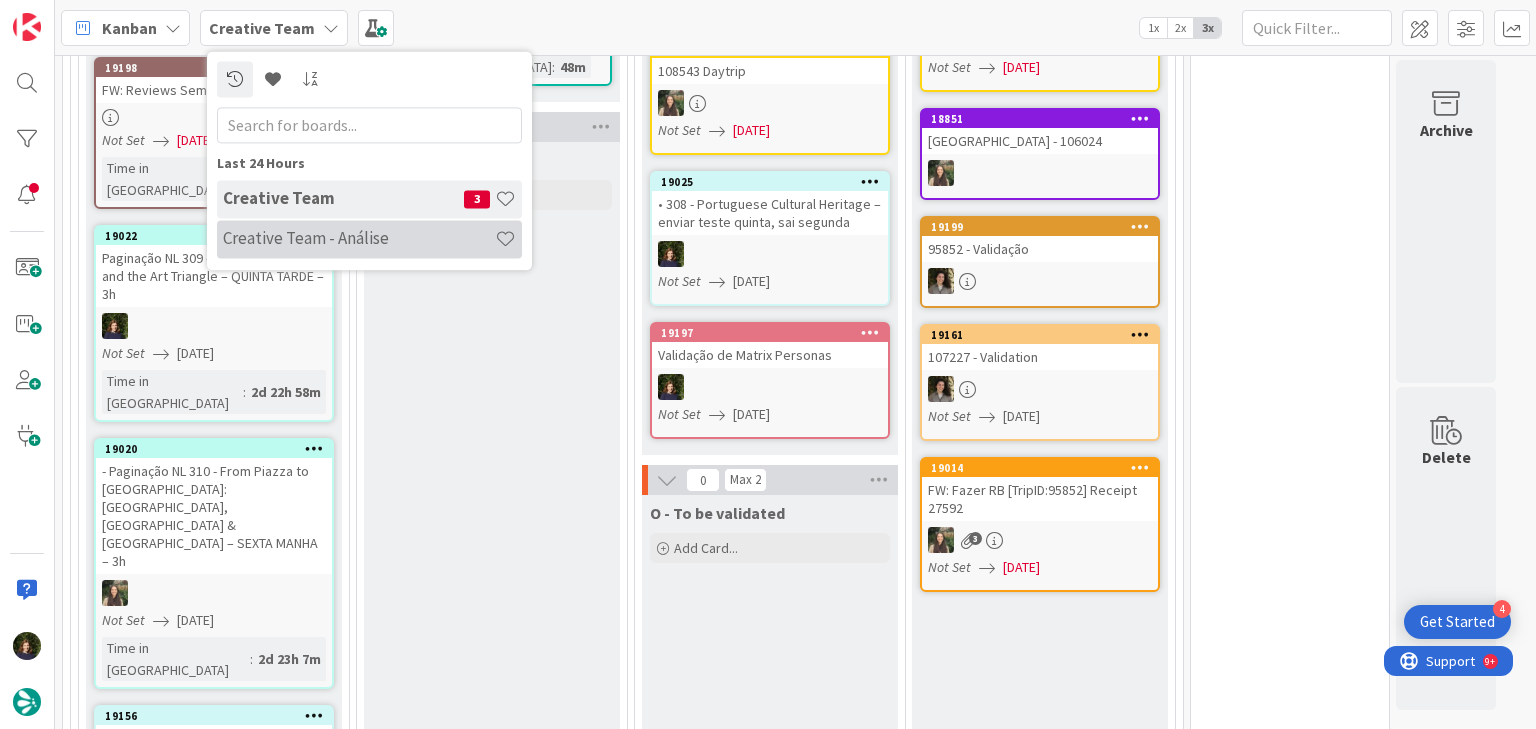 click on "Creative Team - Análise" at bounding box center (359, 239) 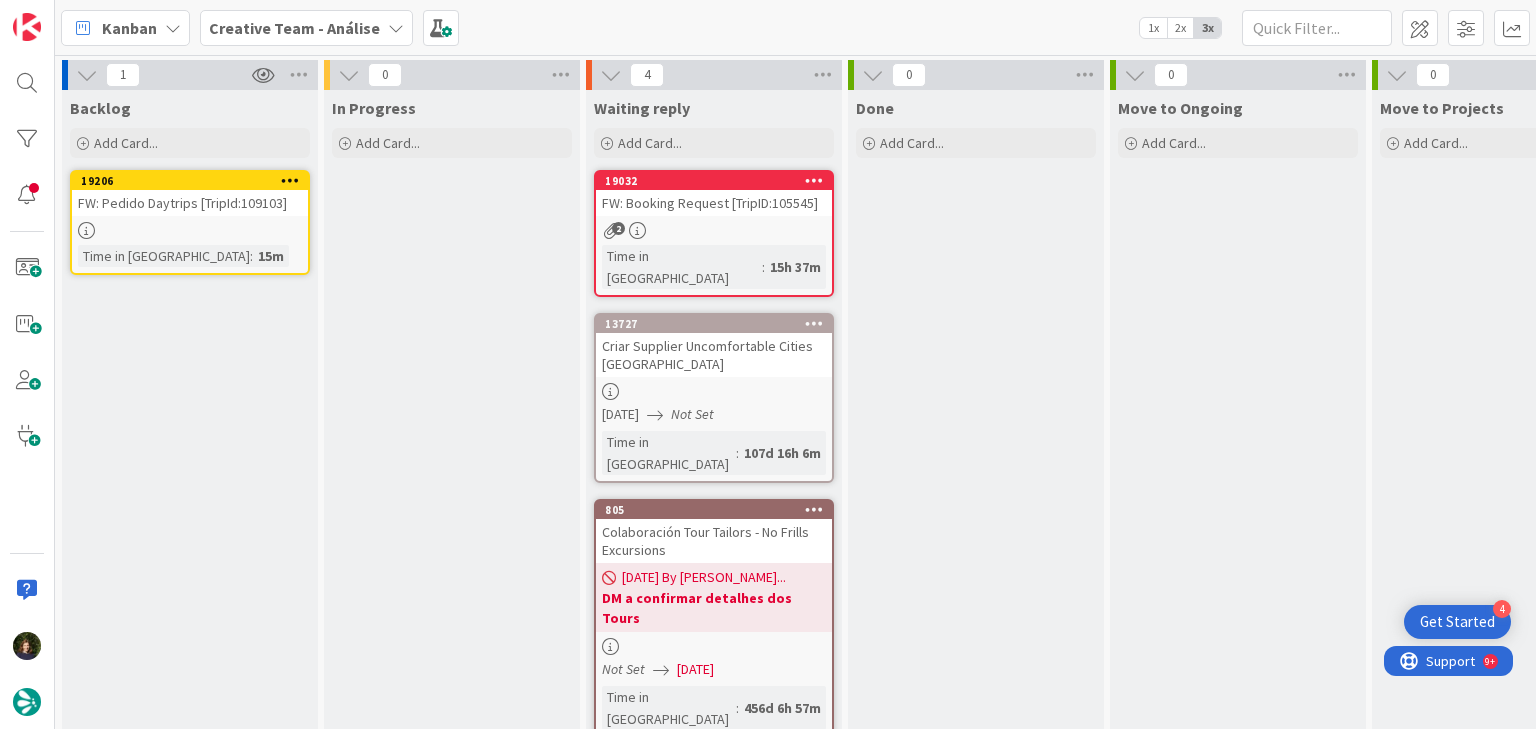 scroll, scrollTop: 0, scrollLeft: 0, axis: both 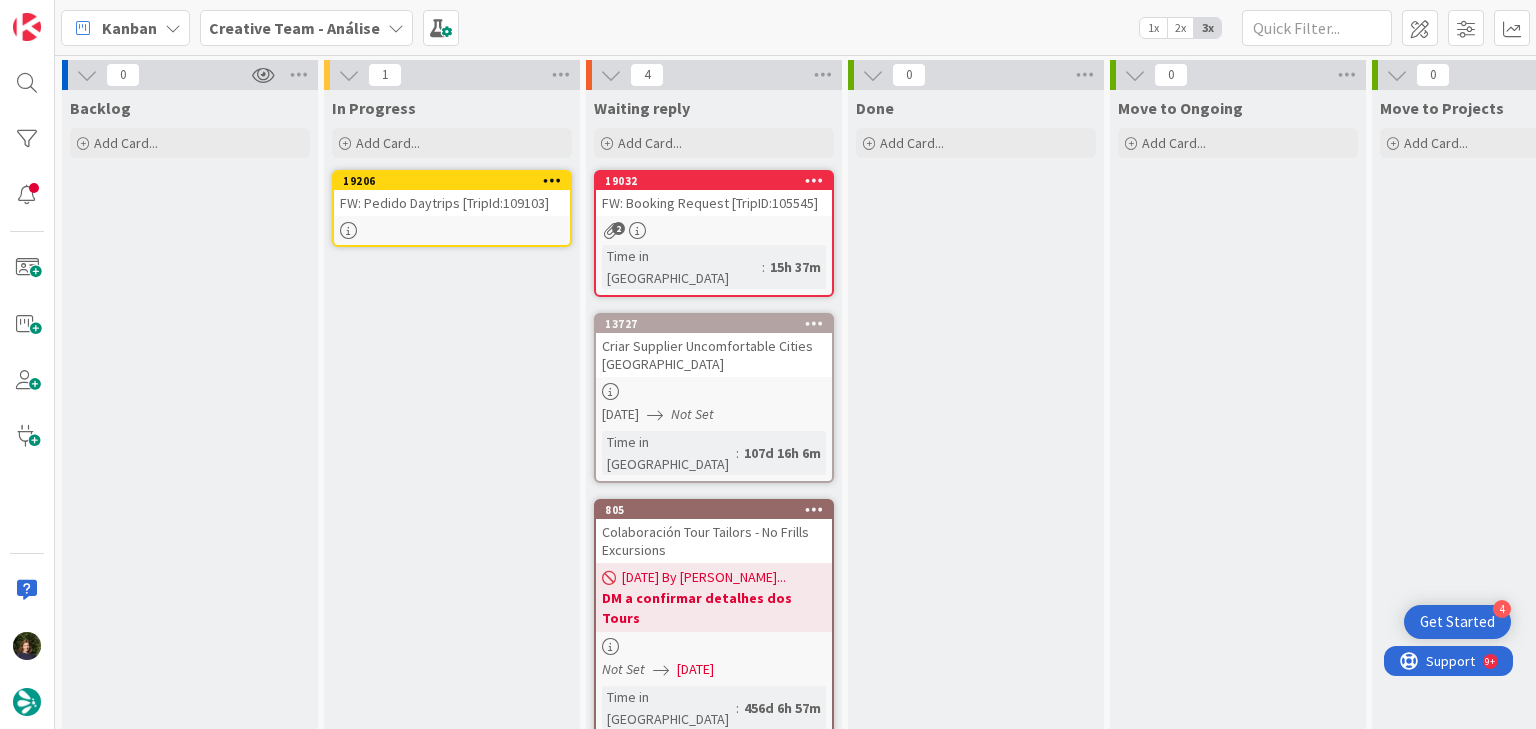 click at bounding box center (552, 180) 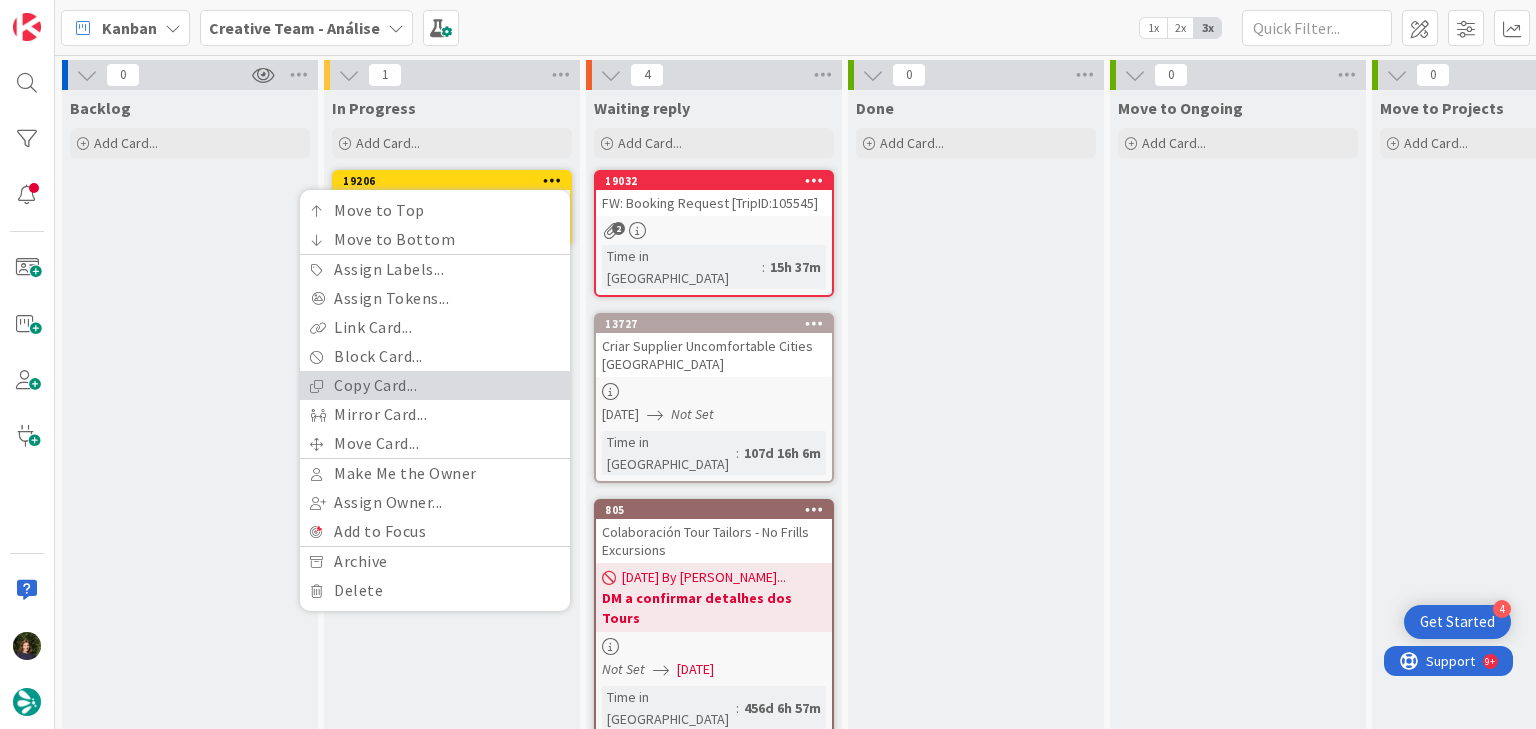 click on "Copy Card..." at bounding box center (435, 385) 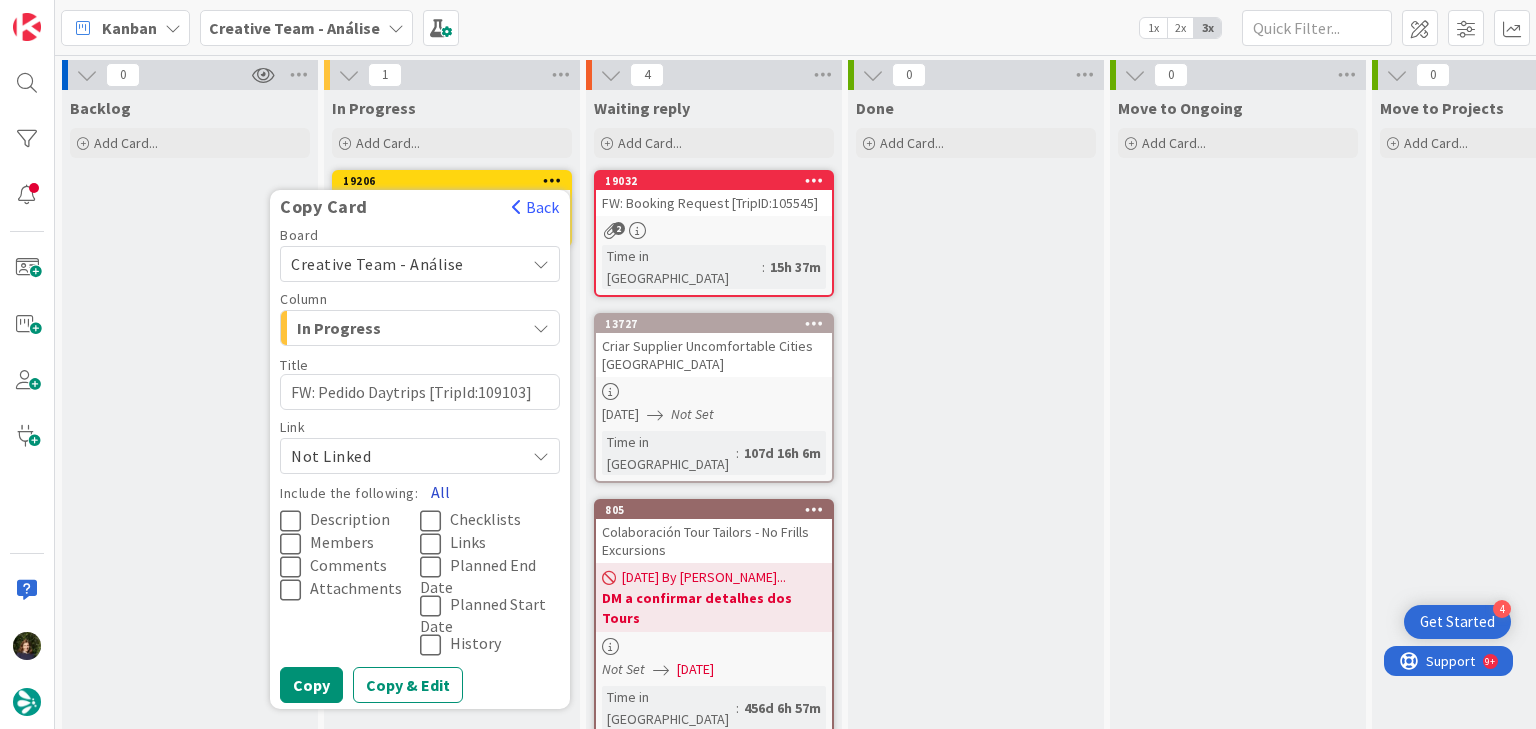 click on "All" at bounding box center (440, 492) 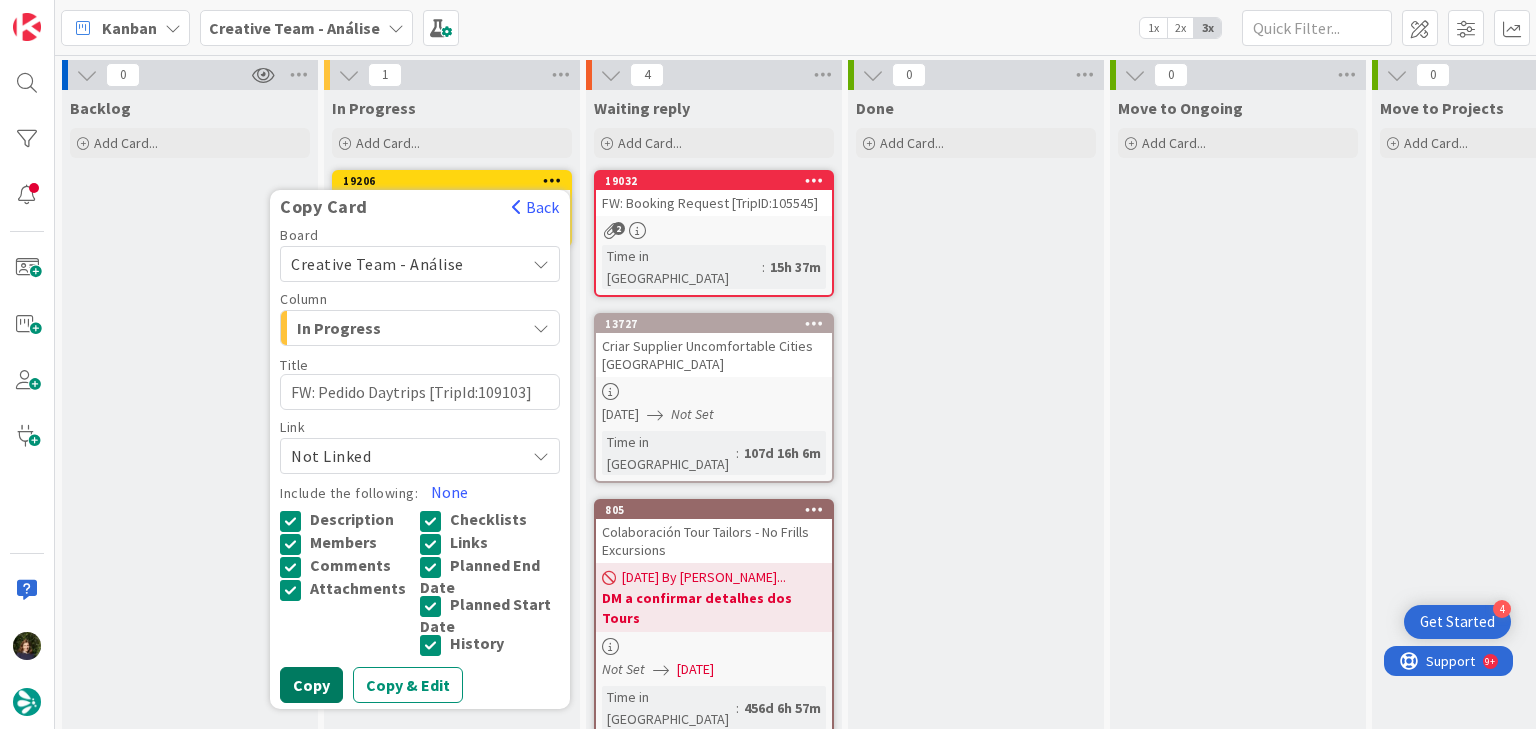 click on "Copy" at bounding box center [311, 685] 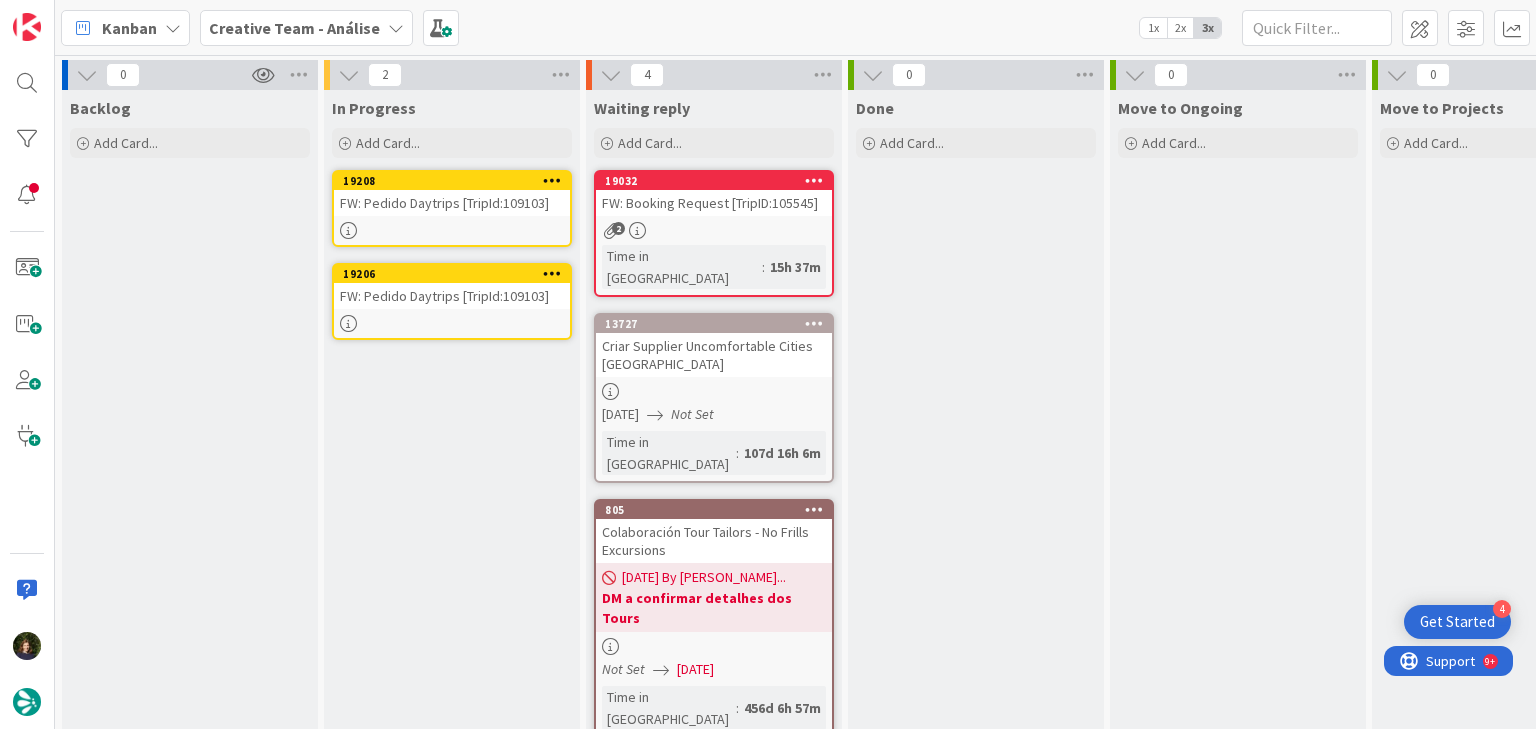 click at bounding box center [552, 273] 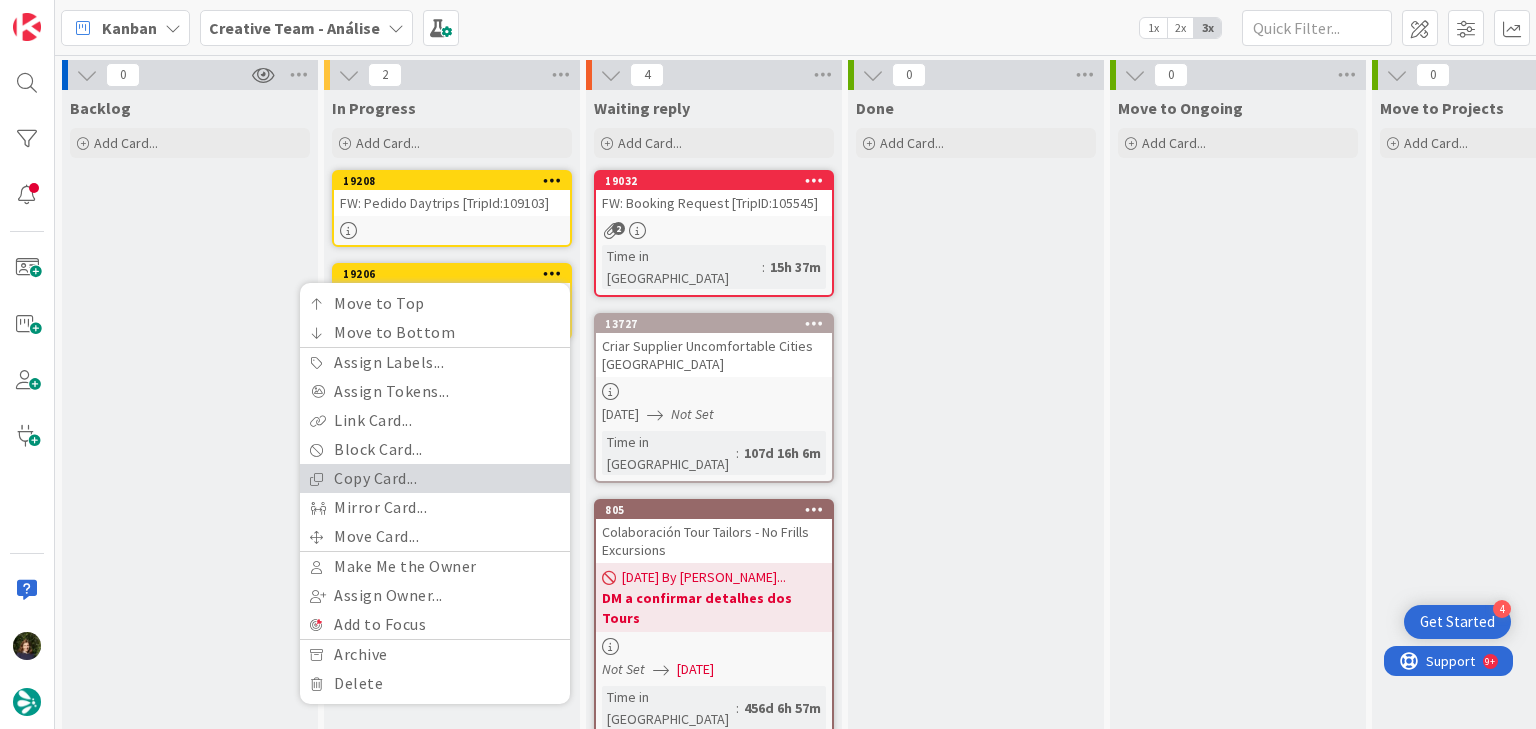 click on "Copy Card..." at bounding box center [435, 478] 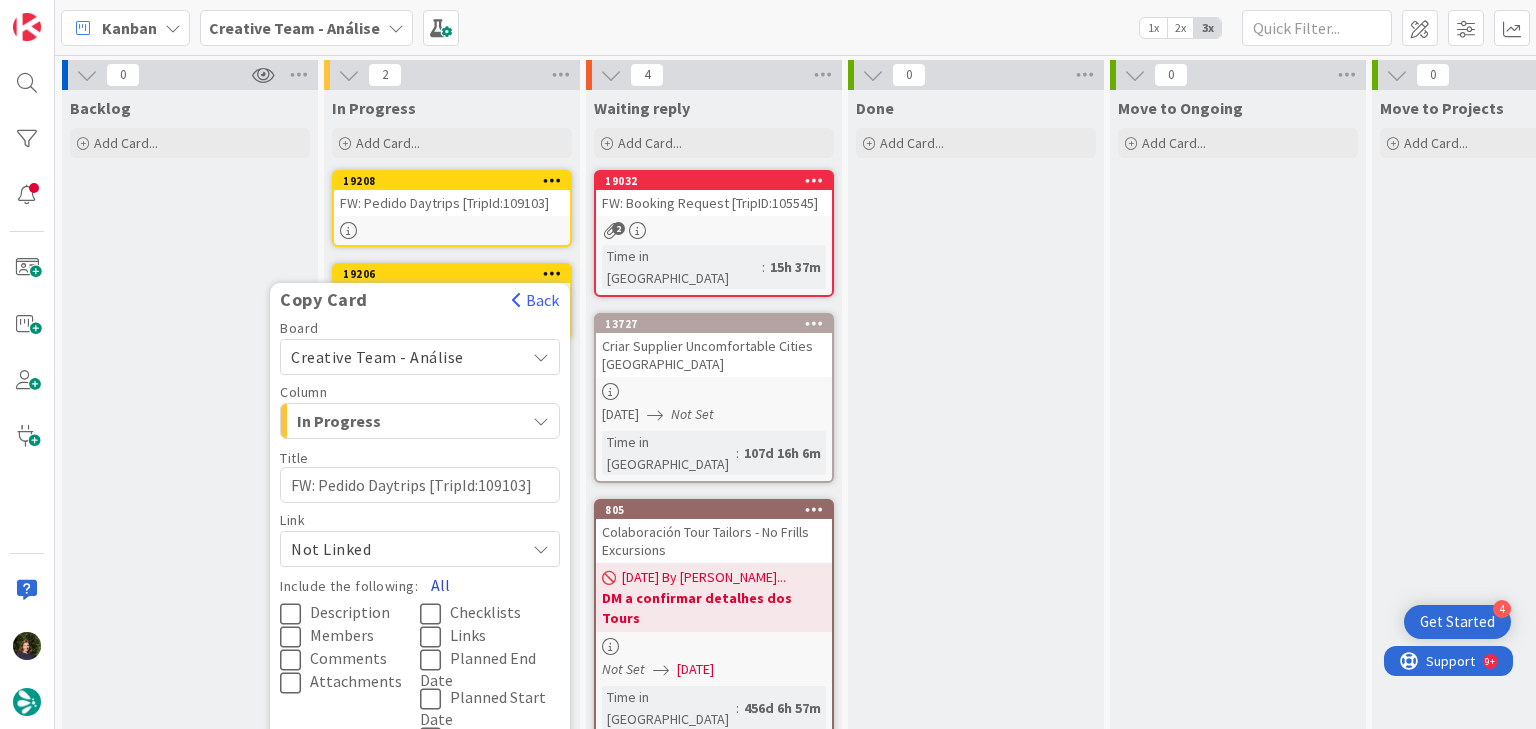 click on "All" at bounding box center [440, 585] 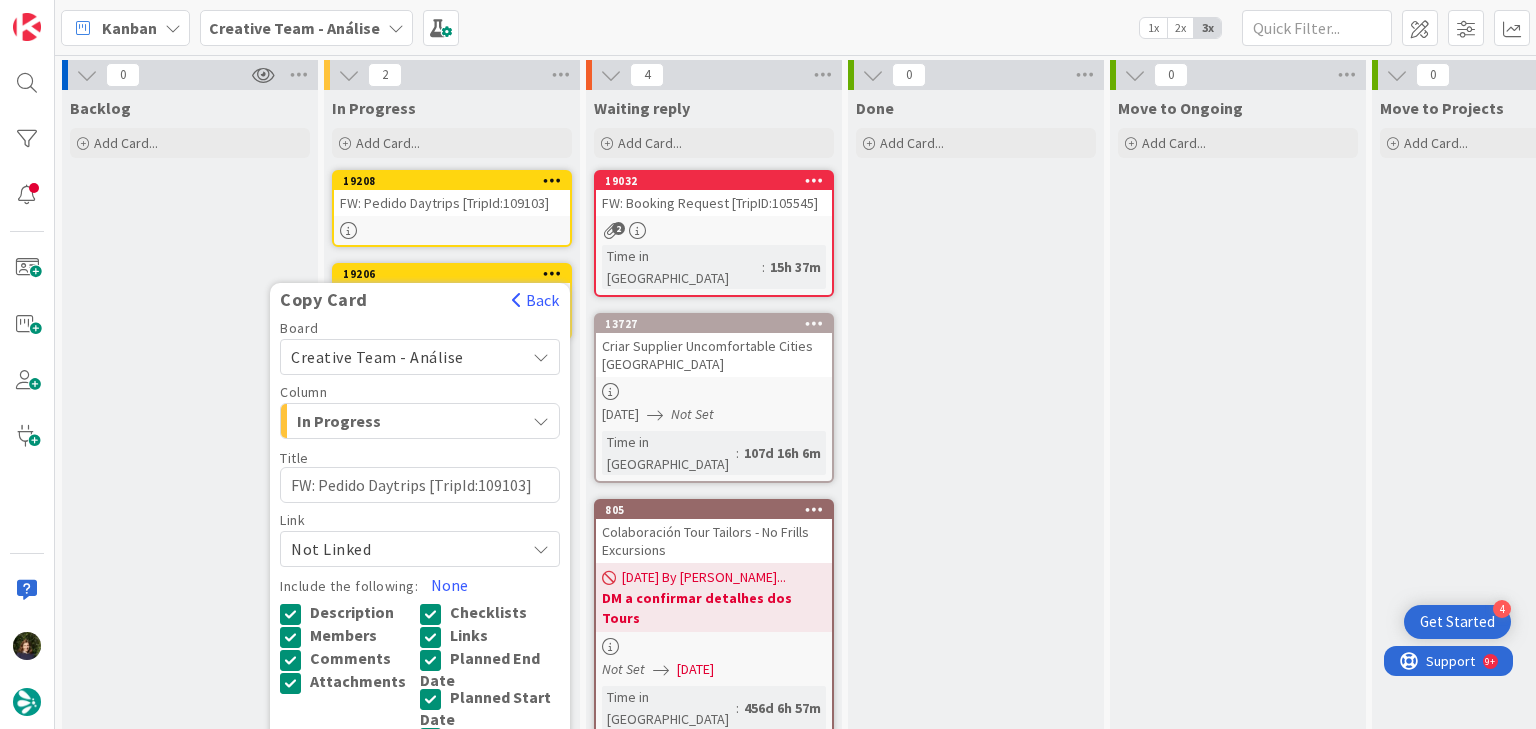 scroll, scrollTop: 160, scrollLeft: 0, axis: vertical 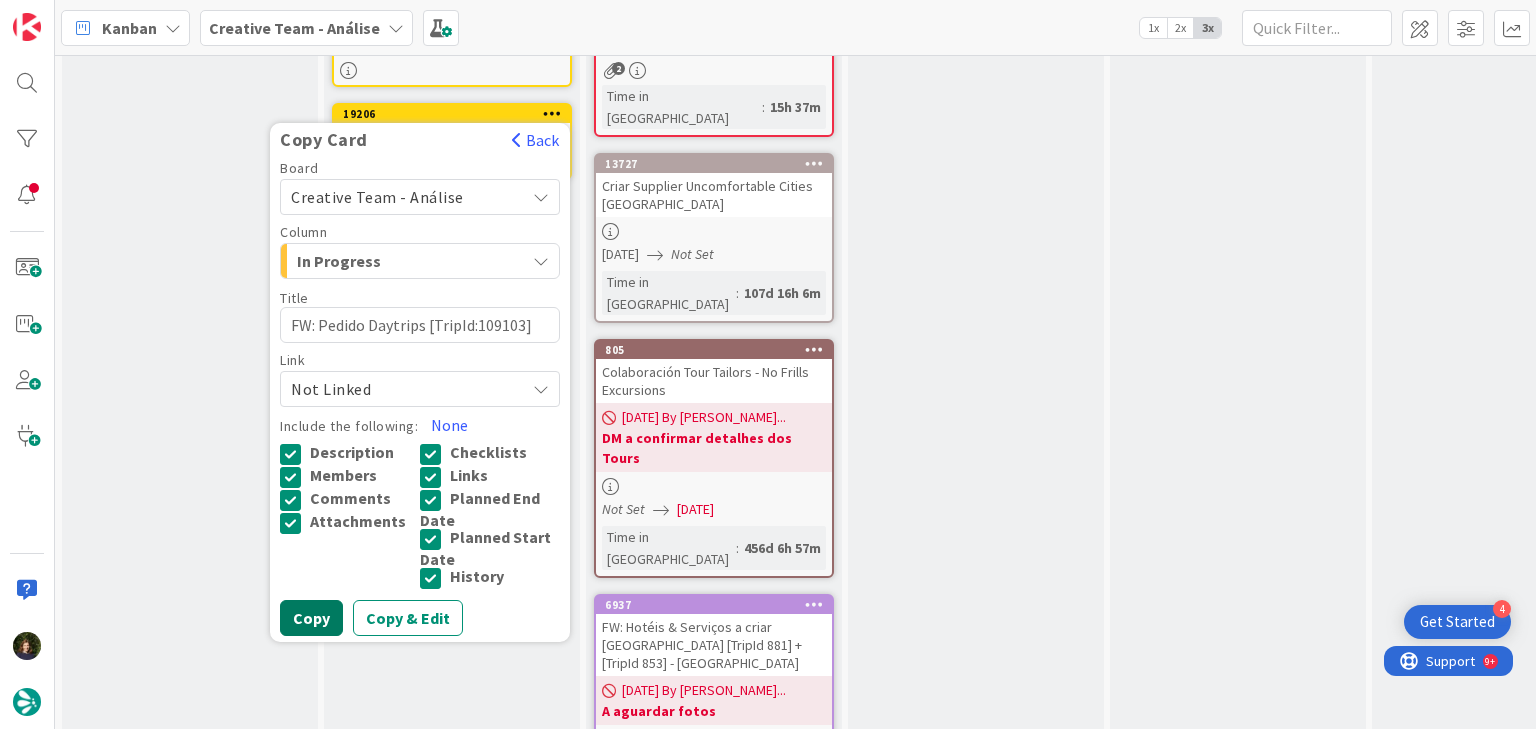 click on "Copy" at bounding box center [311, 618] 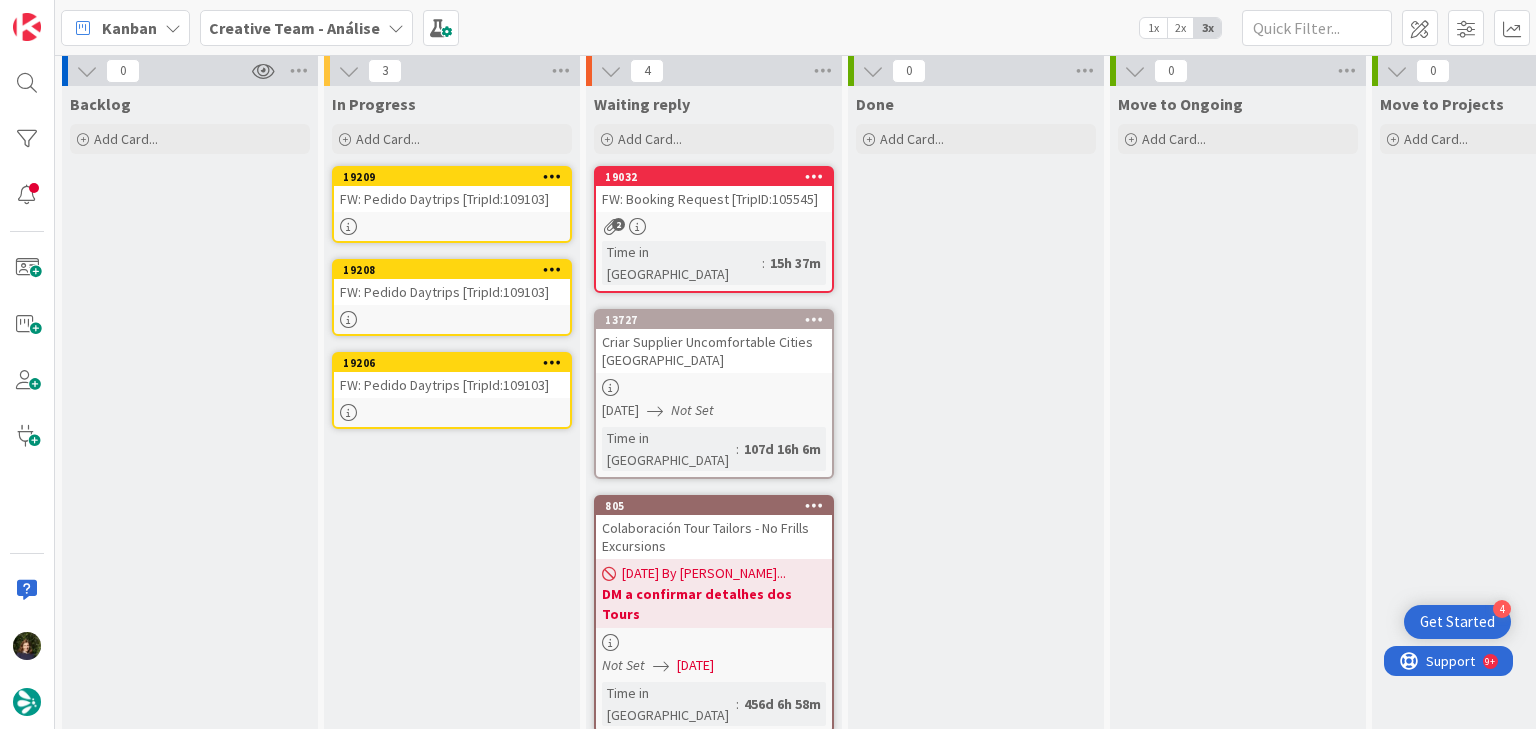 scroll, scrollTop: 0, scrollLeft: 0, axis: both 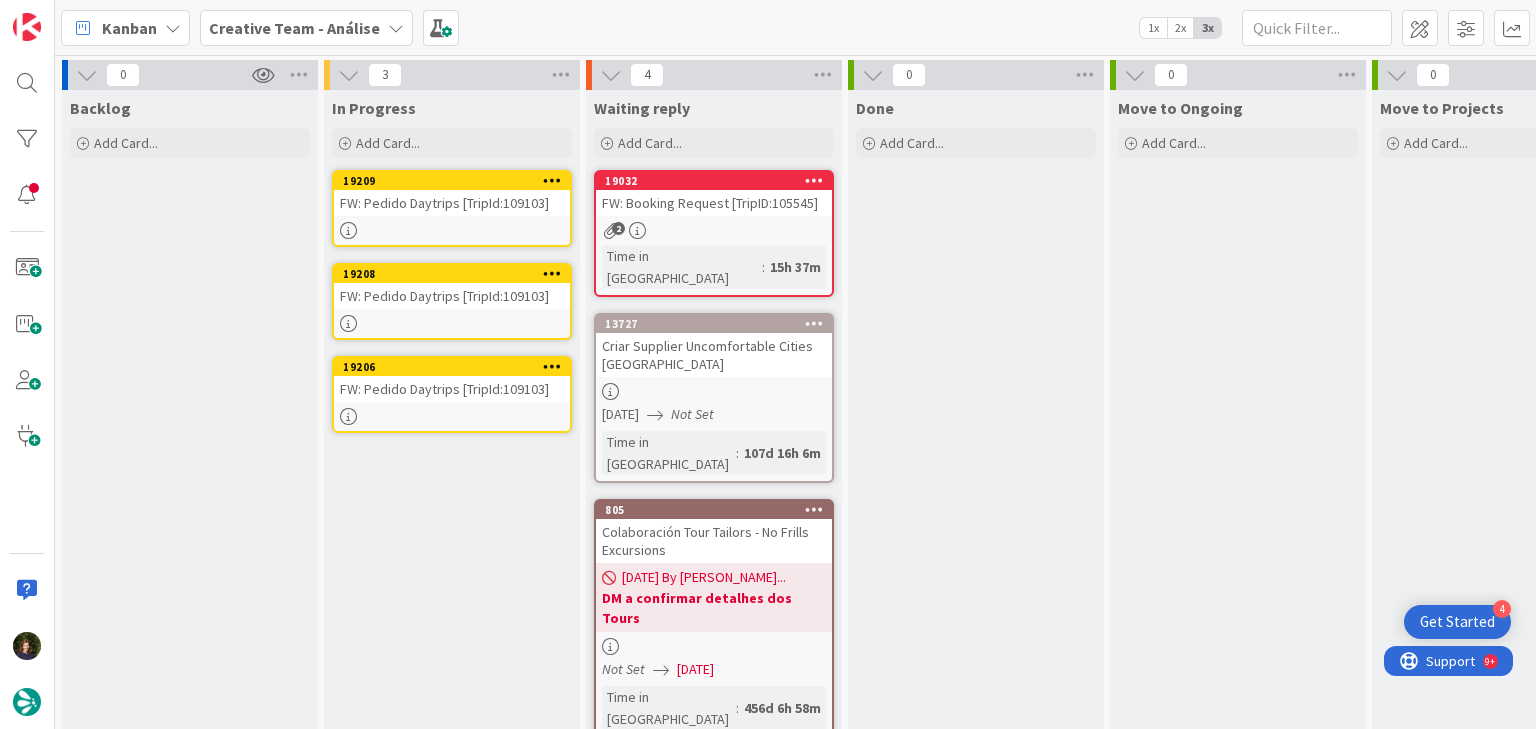 click at bounding box center (552, 366) 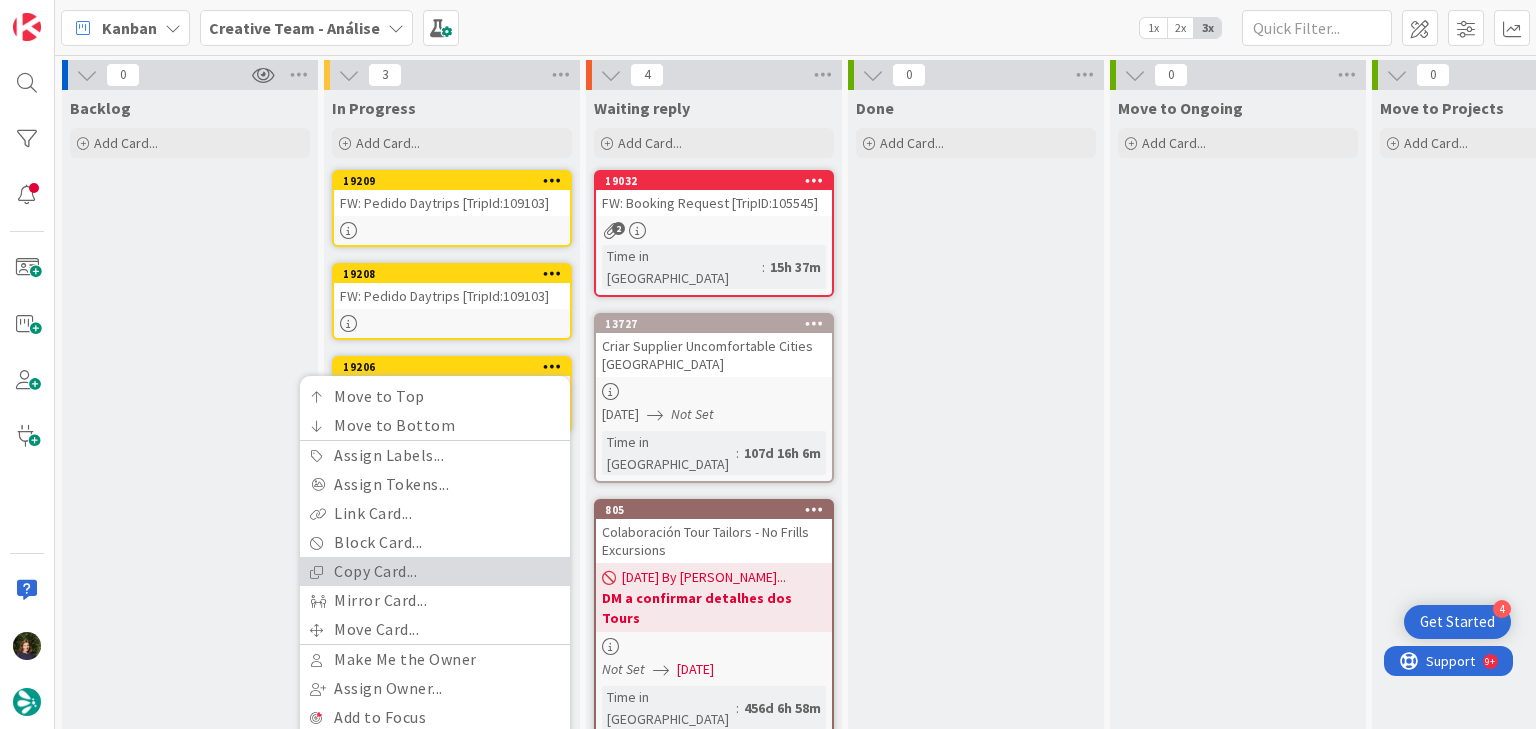 click on "Copy Card..." at bounding box center (435, 571) 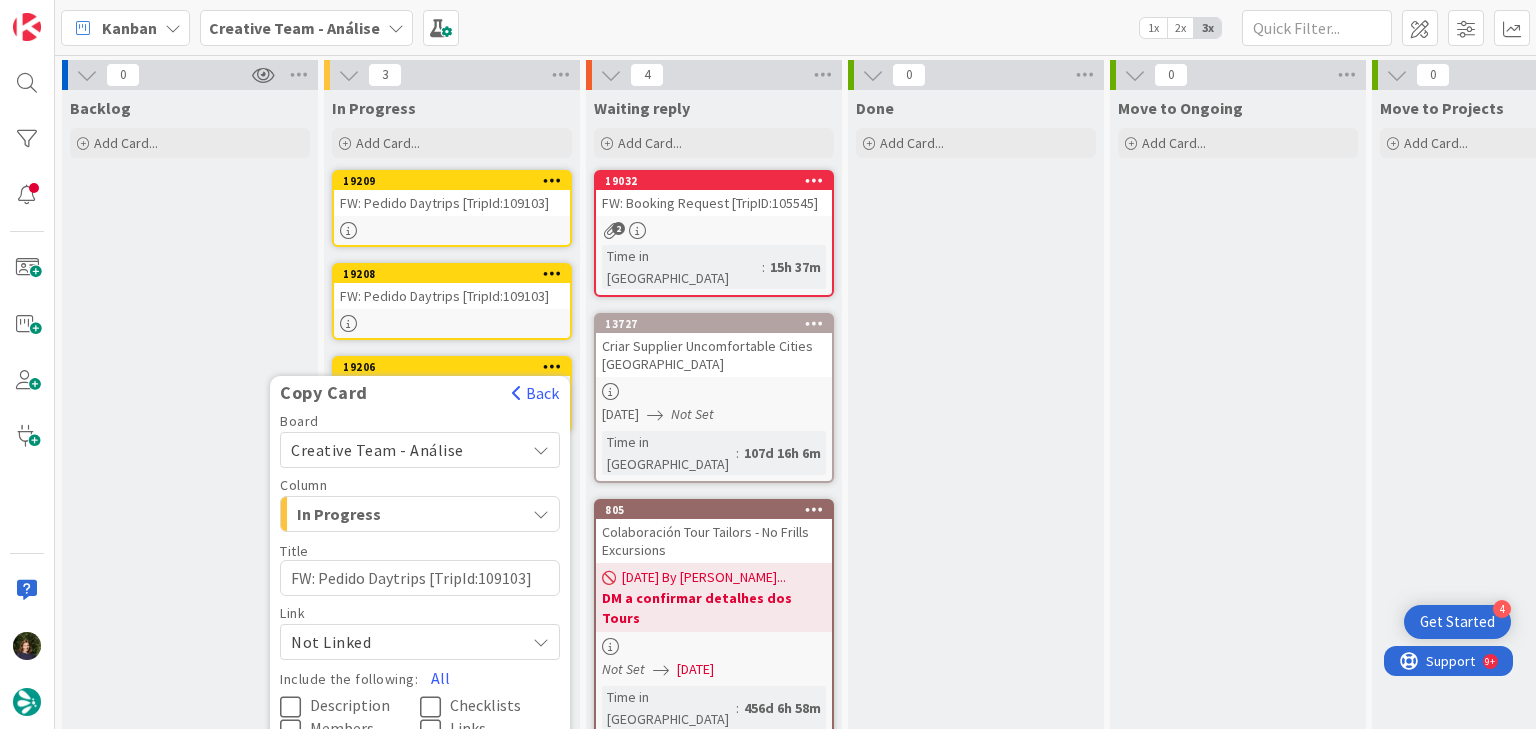 scroll, scrollTop: 80, scrollLeft: 0, axis: vertical 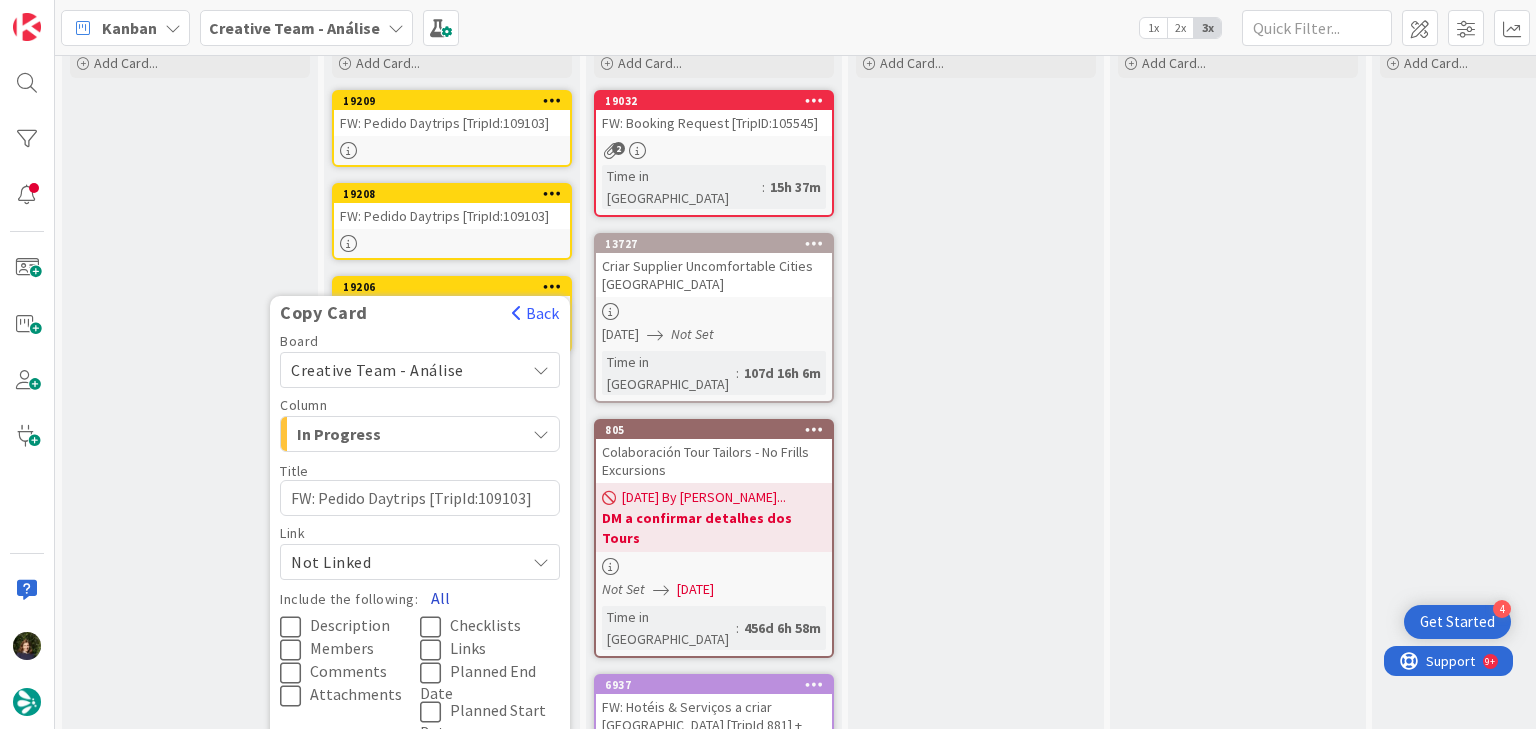 click on "All" at bounding box center [440, 598] 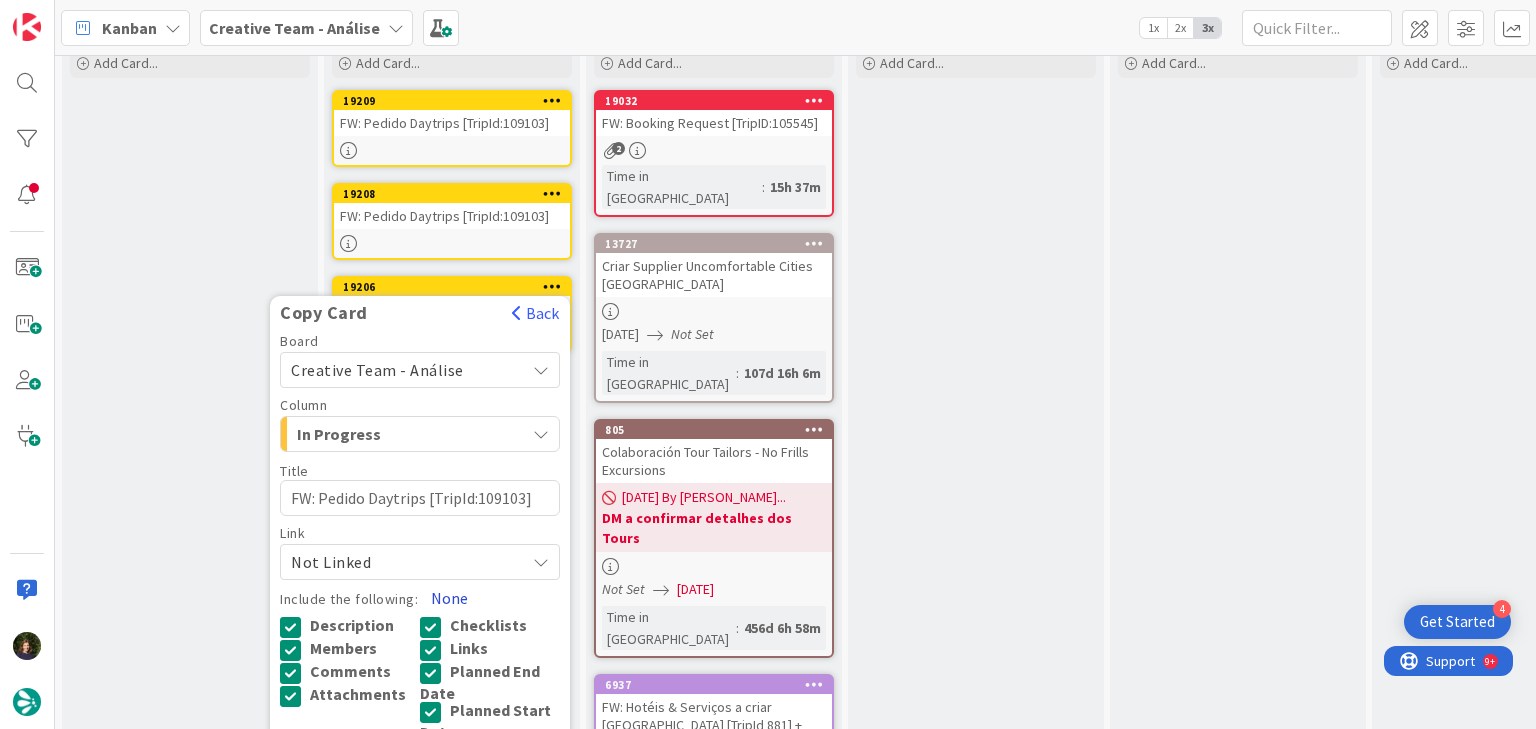 scroll, scrollTop: 188, scrollLeft: 0, axis: vertical 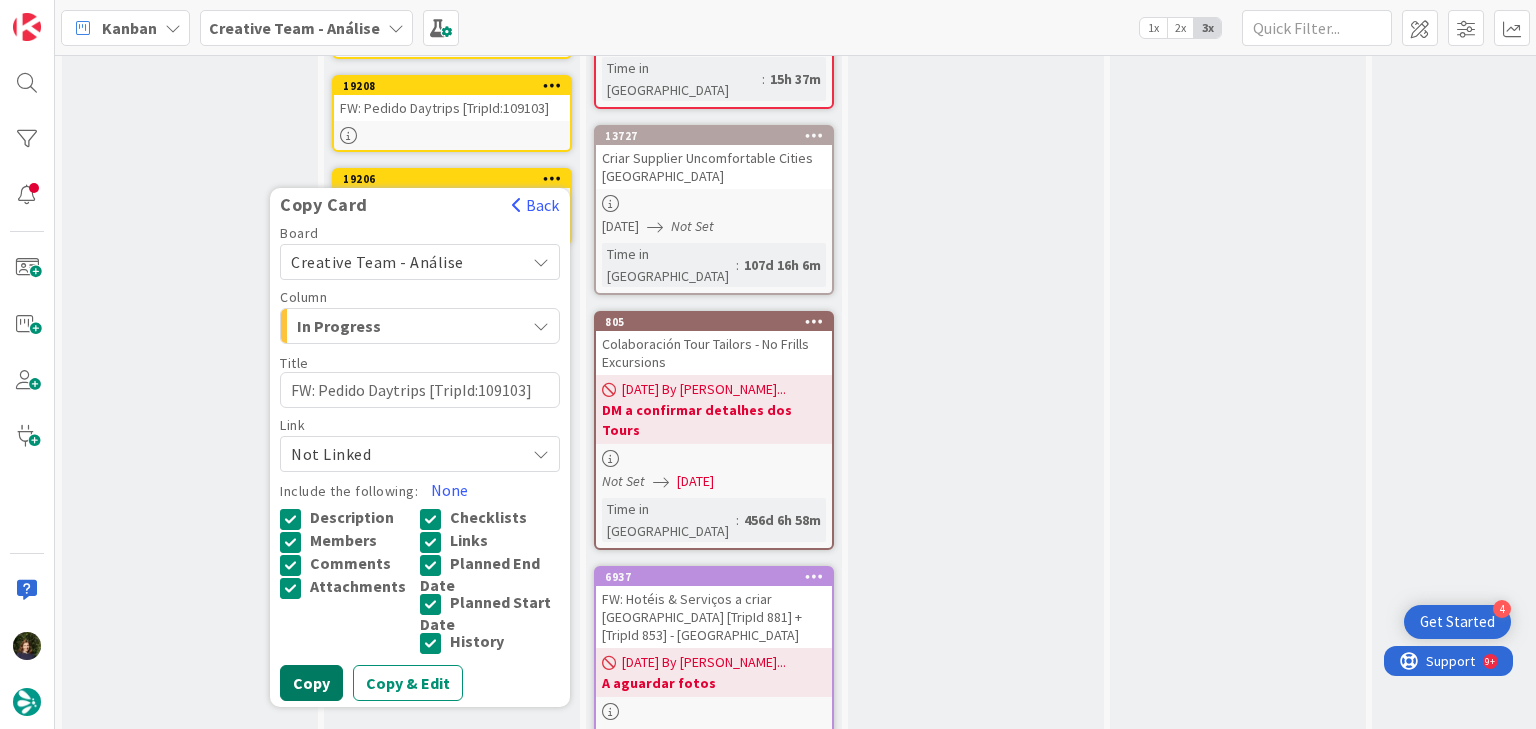 click on "Copy" at bounding box center [311, 683] 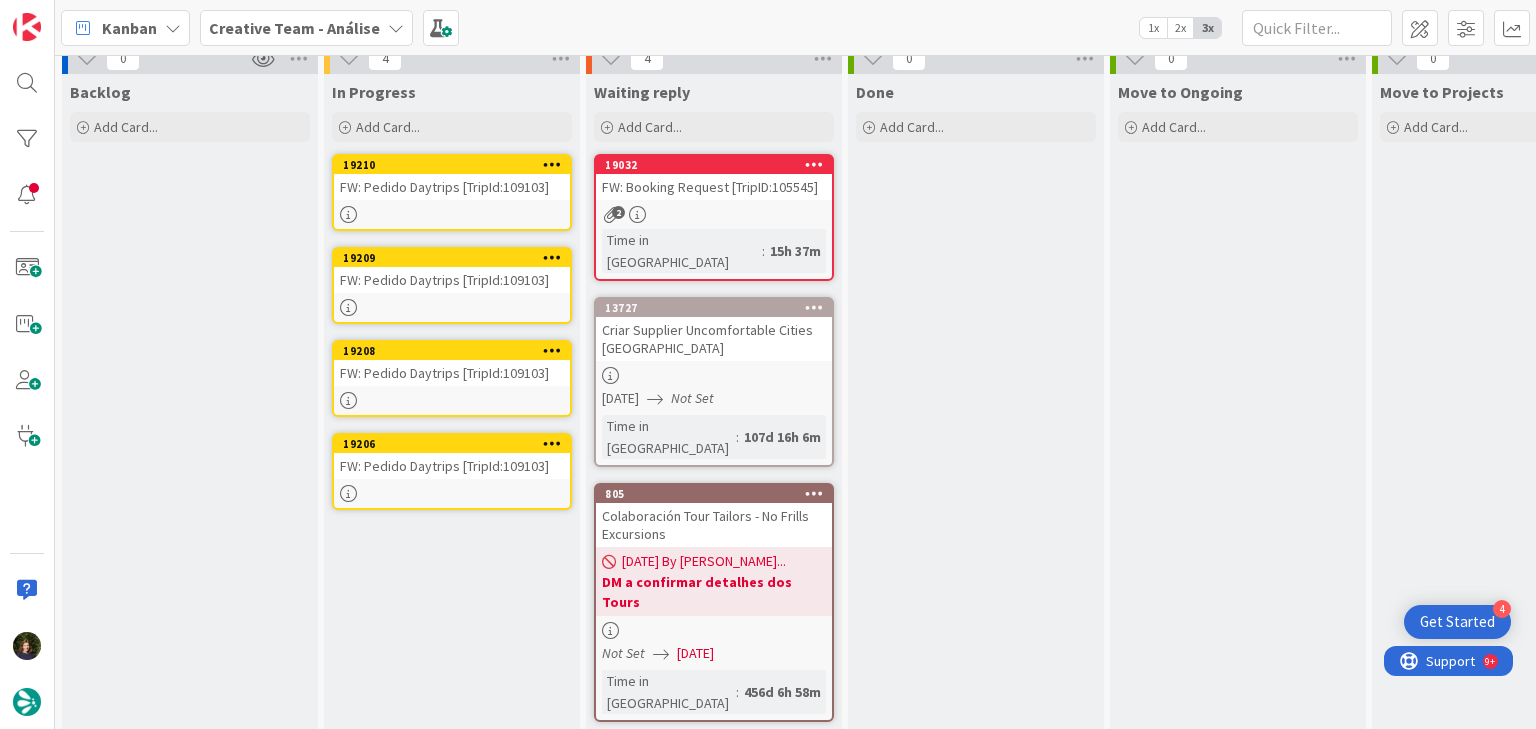 scroll, scrollTop: 0, scrollLeft: 0, axis: both 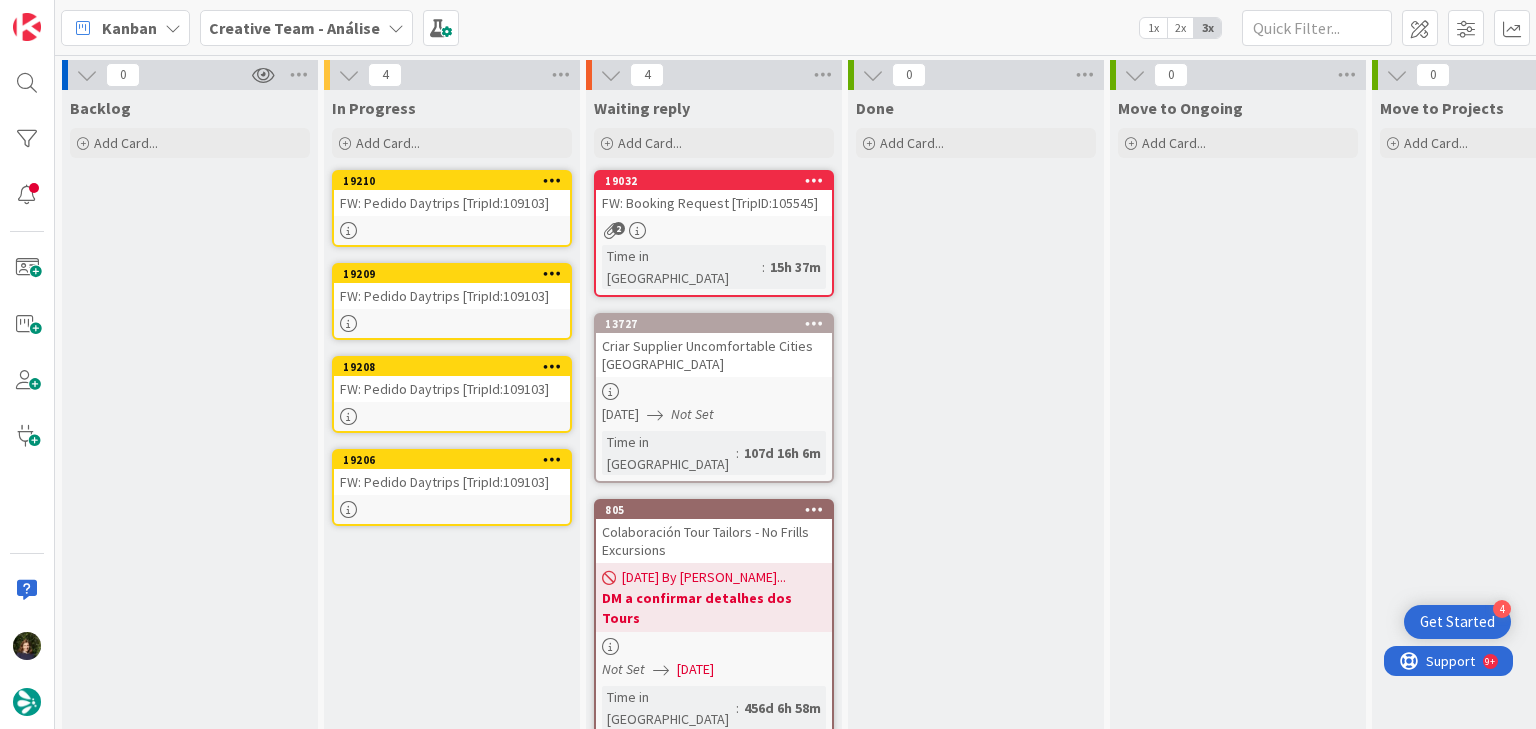 click at bounding box center (452, 230) 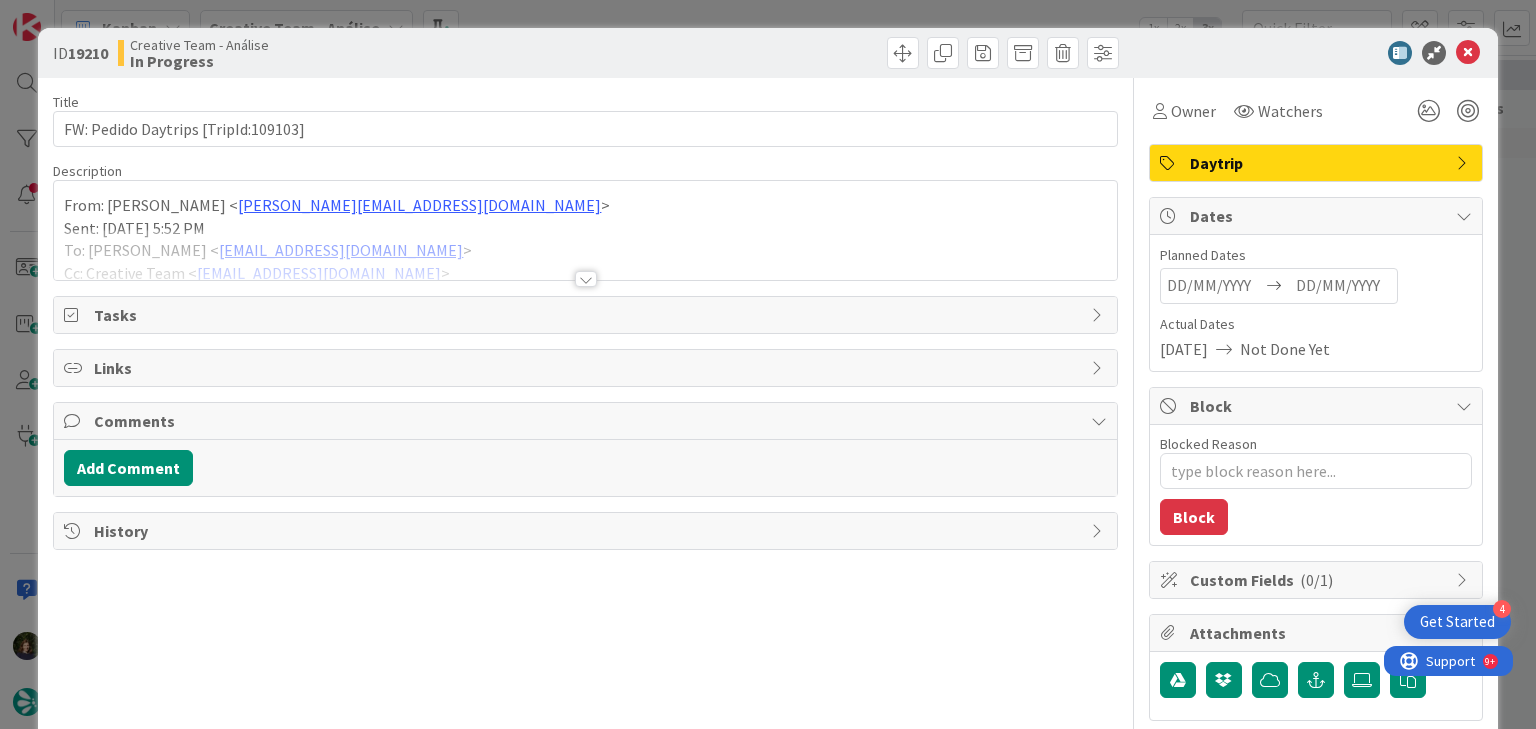 scroll, scrollTop: 0, scrollLeft: 0, axis: both 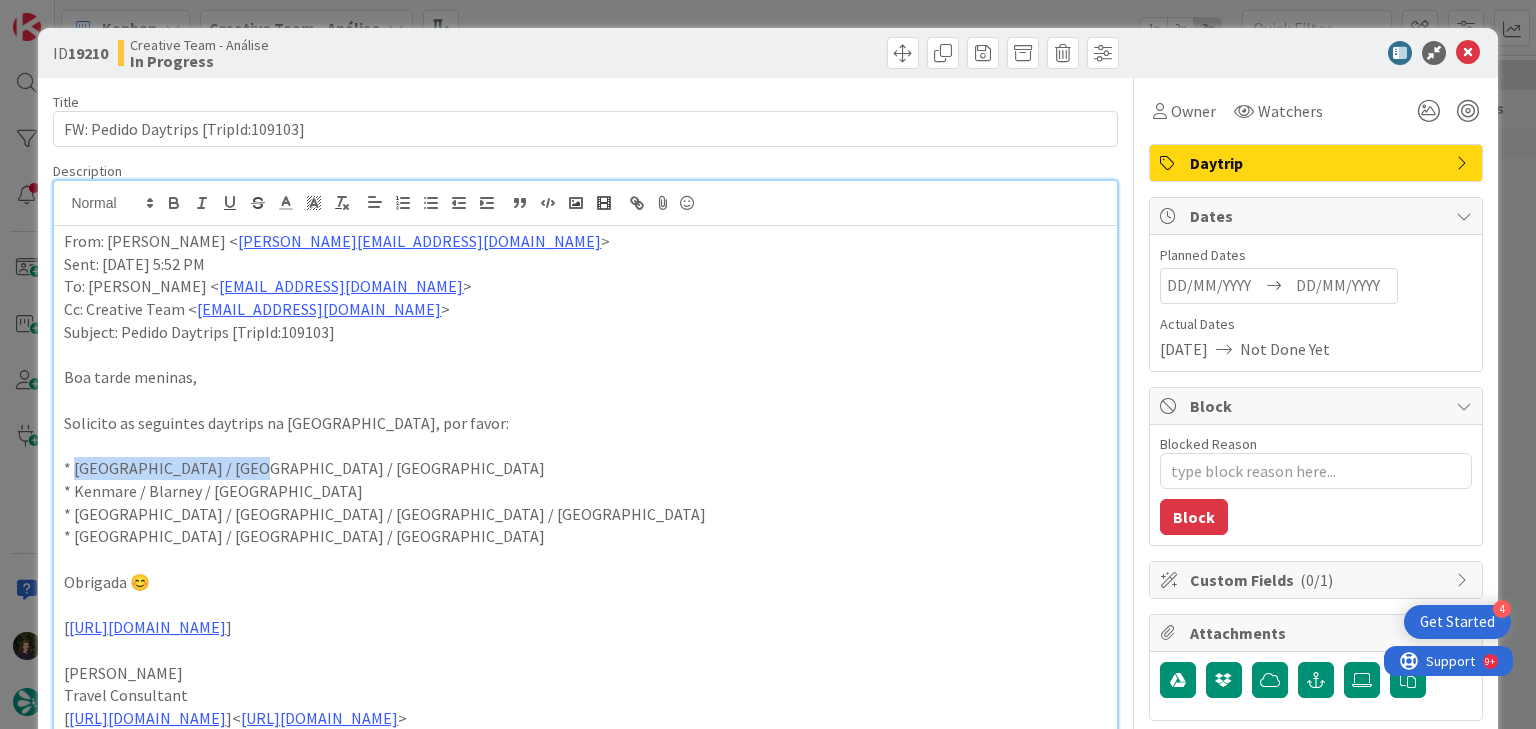 drag, startPoint x: 270, startPoint y: 472, endPoint x: 76, endPoint y: 462, distance: 194.25757 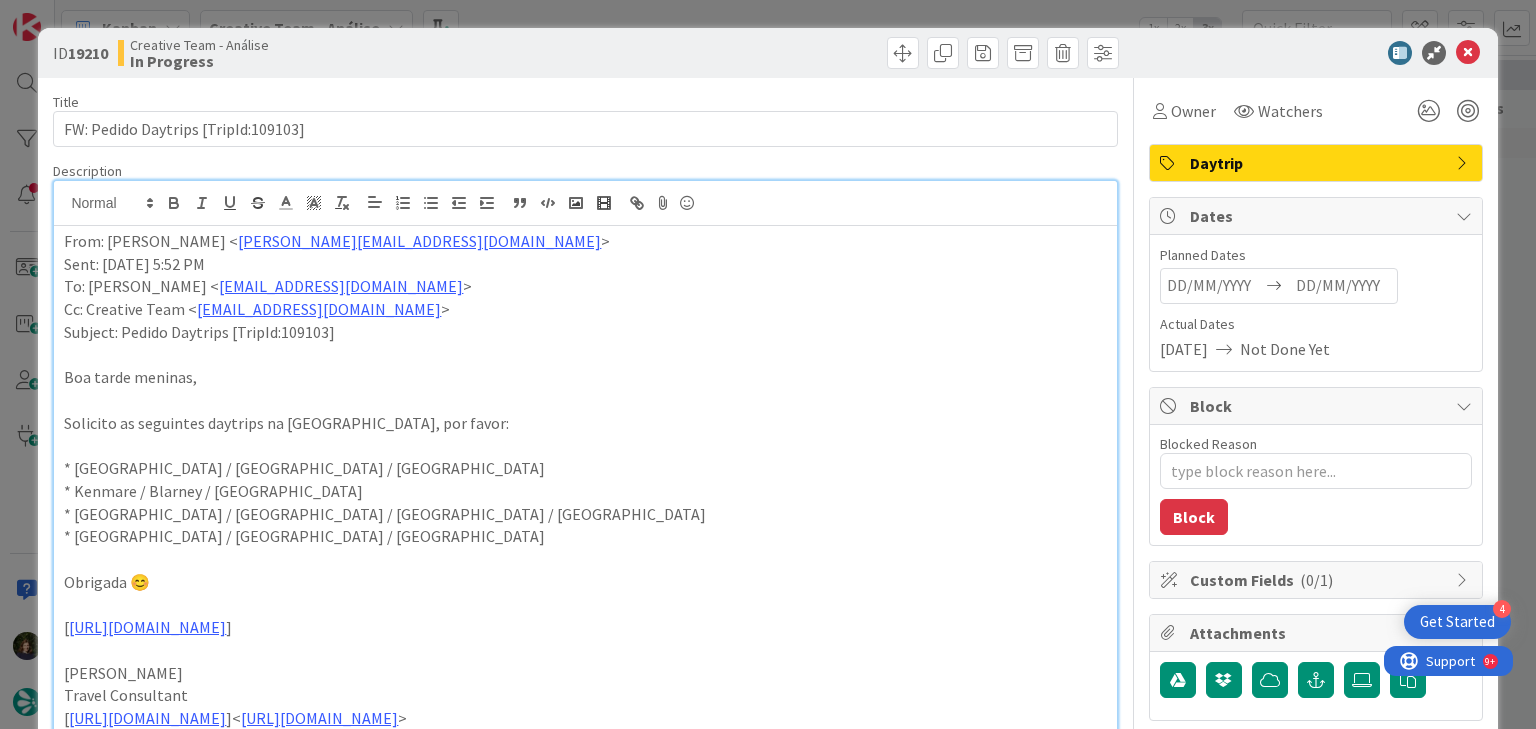 click on "From: [PERSON_NAME] < [EMAIL_ADDRESS][DOMAIN_NAME] > Sent: [DATE] 5:52 PM To: [PERSON_NAME] < [EMAIL_ADDRESS][DOMAIN_NAME] > Cc: Creative Team < [EMAIL_ADDRESS][DOMAIN_NAME] > Subject: Pedido Daytrips [TripId:109103] Boa tarde meninas, Solicito as seguintes daytrips na [GEOGRAPHIC_DATA], por favor: * [GEOGRAPHIC_DATA] / [GEOGRAPHIC_DATA] / Kenmare  * Kenmare / Blarney / [GEOGRAPHIC_DATA]  * [GEOGRAPHIC_DATA] / [GEOGRAPHIC_DATA] / [GEOGRAPHIC_DATA] / [GEOGRAPHIC_DATA]  * [GEOGRAPHIC_DATA] / [GEOGRAPHIC_DATA] / [GEOGRAPHIC_DATA] Obrigada 😊 [ [URL][DOMAIN_NAME] ] [PERSON_NAME] Travel Consultant [ [URL][DOMAIN_NAME] ]< [URL][DOMAIN_NAME] > Schedule a Call< [URL][DOMAIN_NAME] > [GEOGRAPHIC_DATA]: [PHONE_NUMBER] (9 a.m. to 6 p.m. Lisbon Local Time)<tel:[PHONE_NUMBER]> U.S.A. and [GEOGRAPHIC_DATA]: [PHONE_NUMBER] (4 a.m. to 1 p.m. [US_STATE] Local Time)<tel:[PHONE_NUMBER]> [GEOGRAPHIC_DATA]: [PHONE_NUMBER] (8 p.m. to 4 a.m. Sydney Local Time)<tel:[PHONE_NUMBER]> < >" at bounding box center [585, 590] 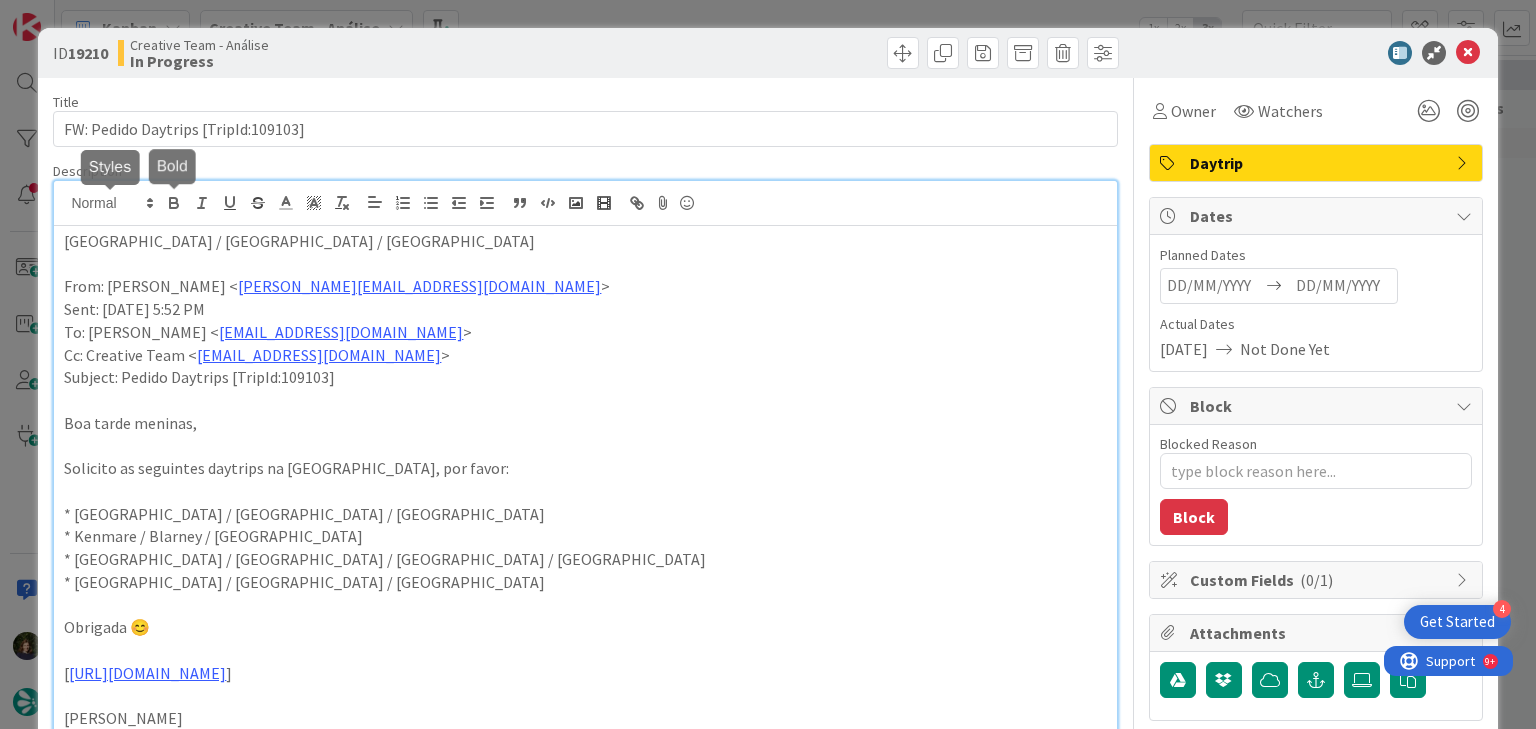 type on "x" 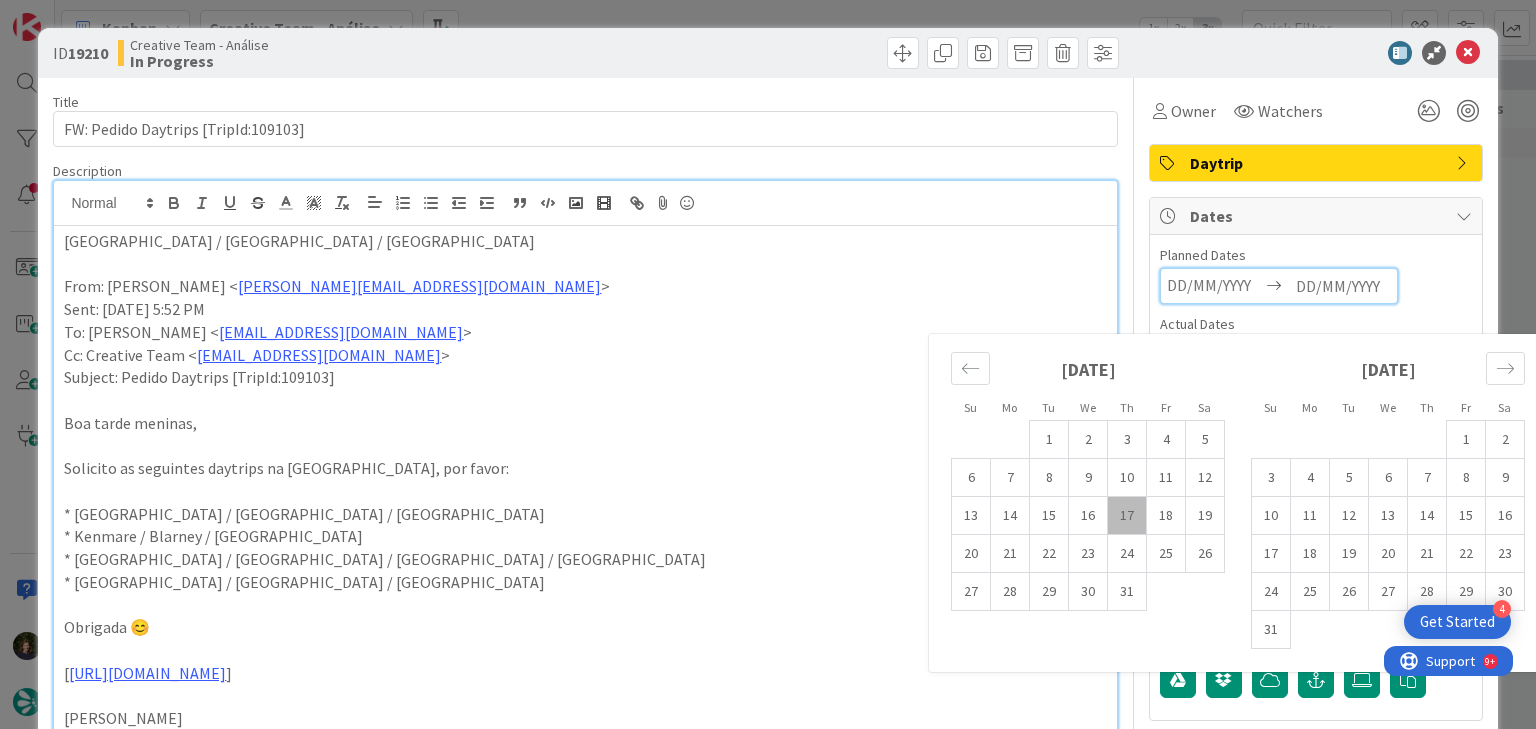 click at bounding box center (1343, 286) 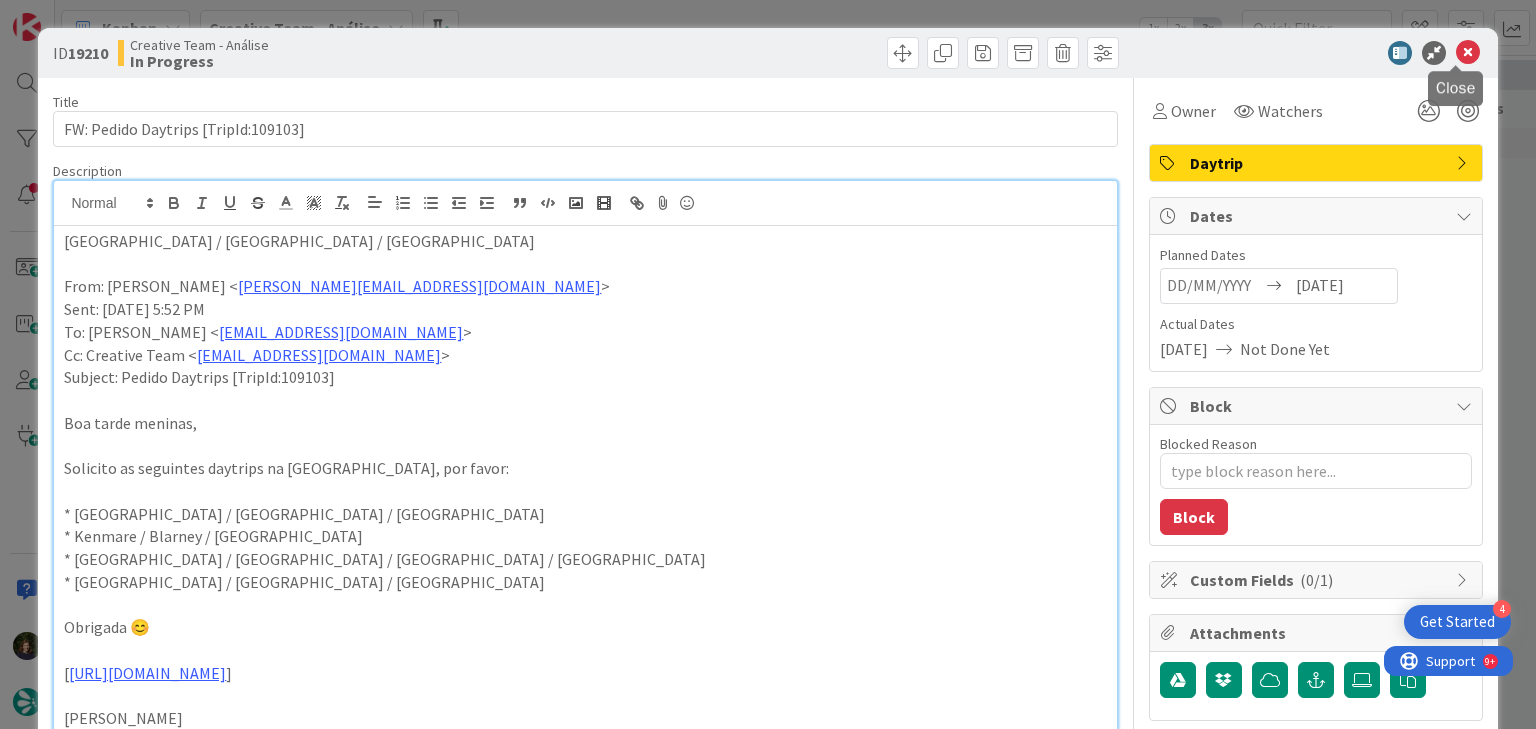 click at bounding box center (1468, 53) 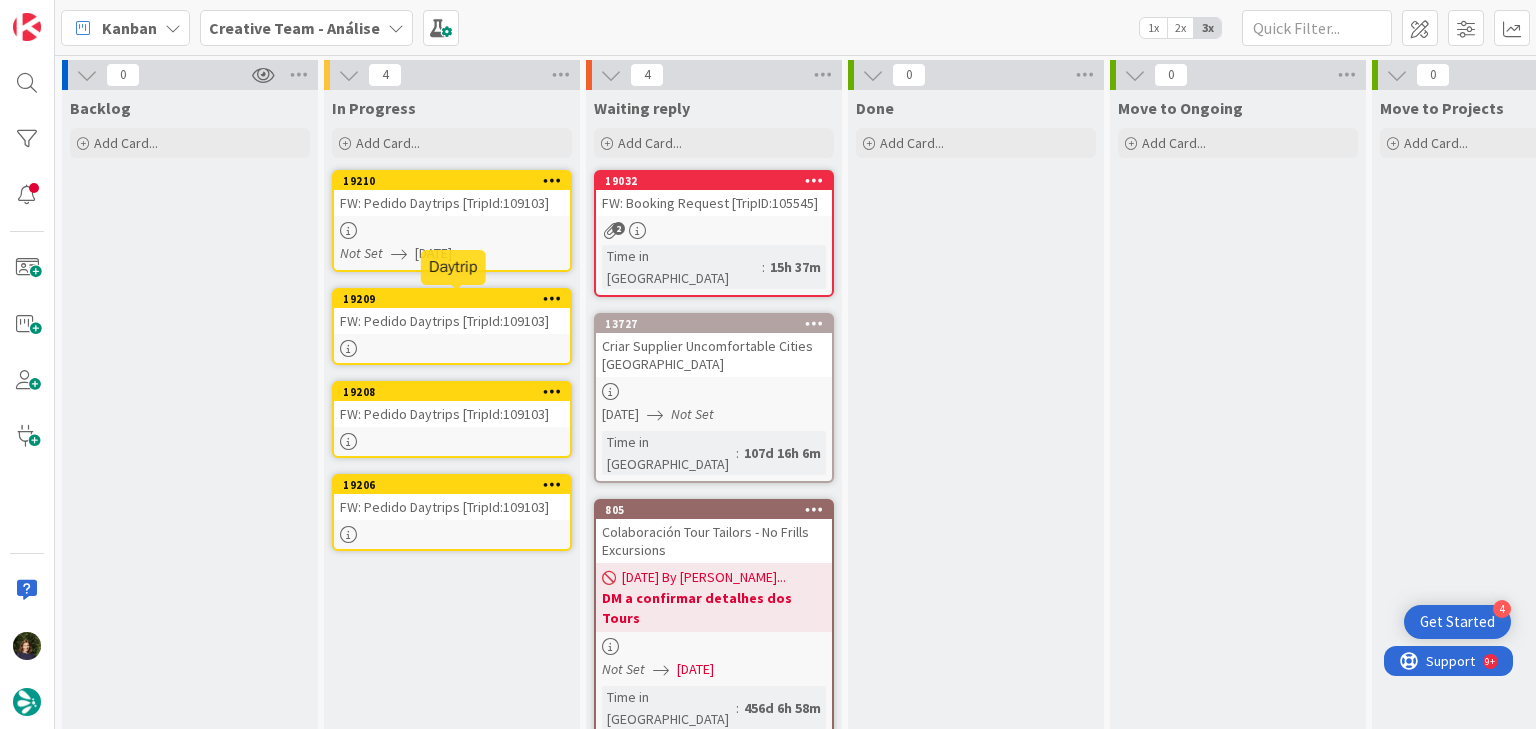 scroll, scrollTop: 0, scrollLeft: 0, axis: both 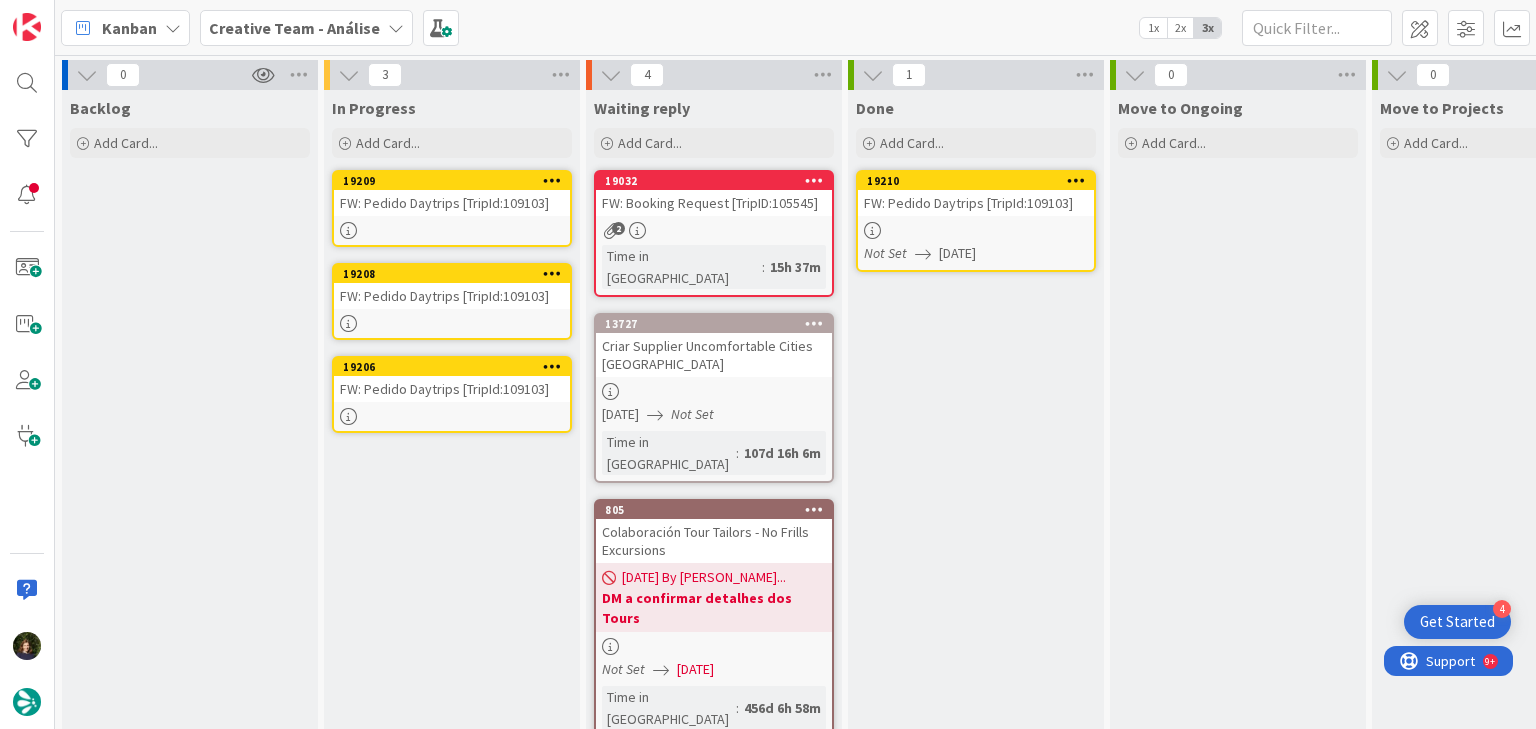 click on "19209 FW: Pedido Daytrips [TripId:109103]" at bounding box center (452, 208) 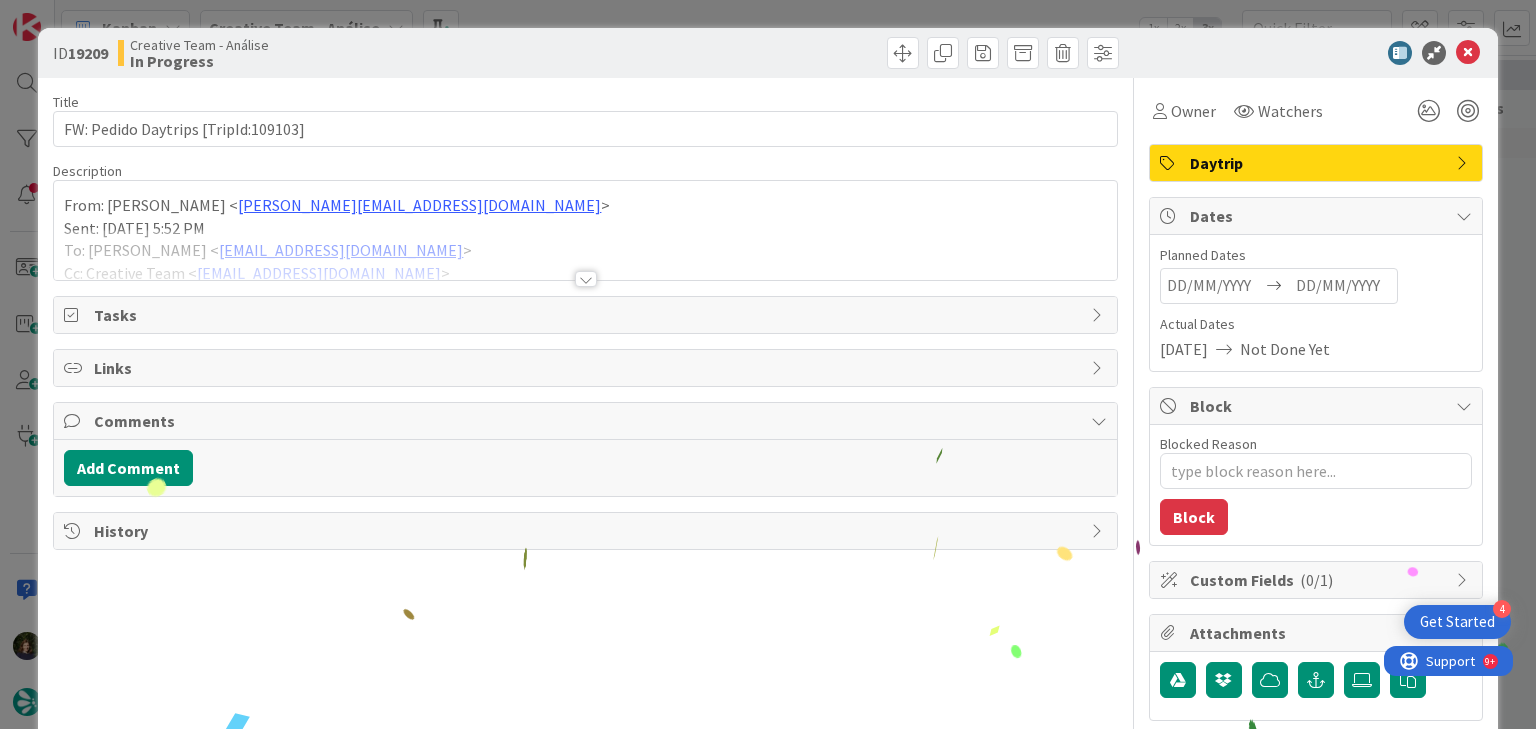 scroll, scrollTop: 0, scrollLeft: 0, axis: both 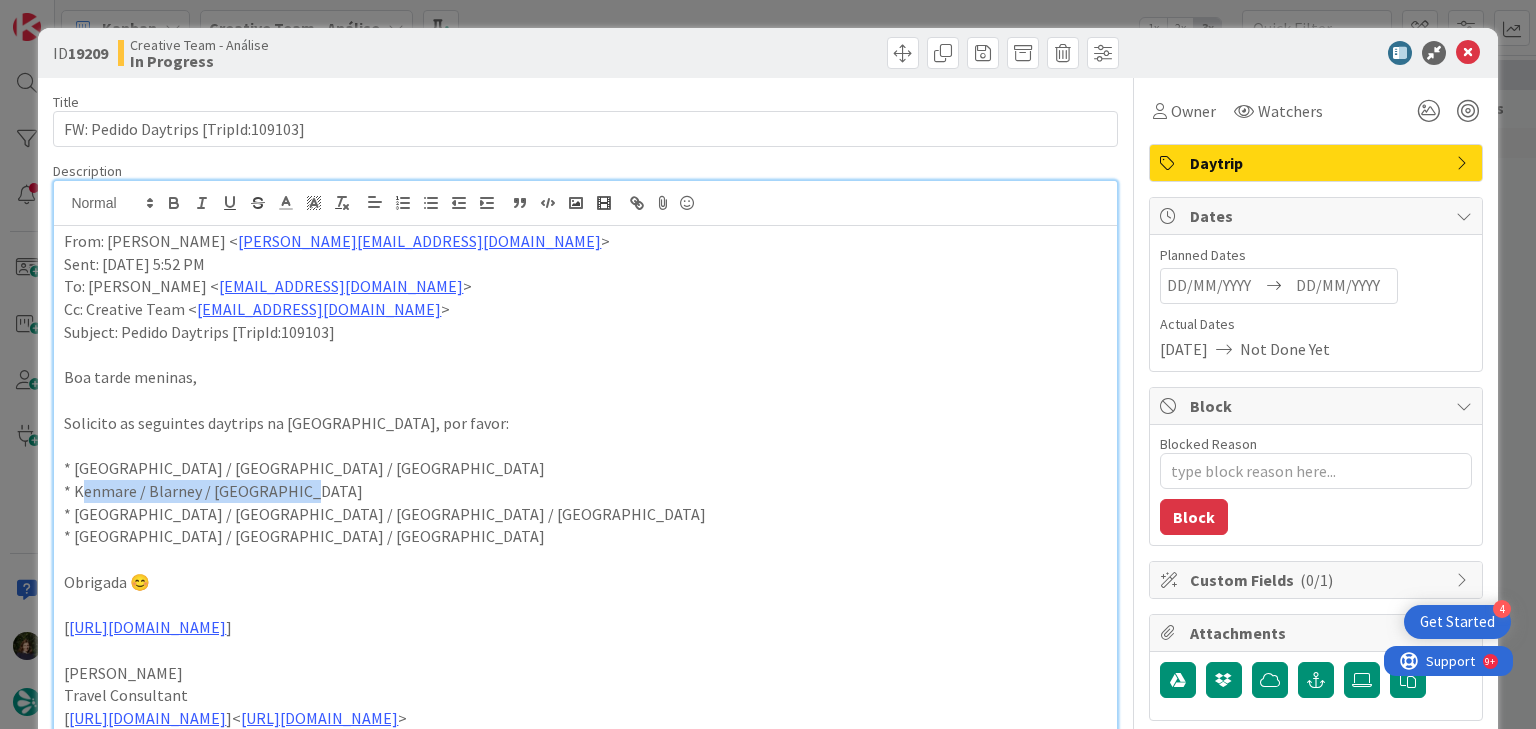 drag, startPoint x: 308, startPoint y: 490, endPoint x: 88, endPoint y: 488, distance: 220.0091 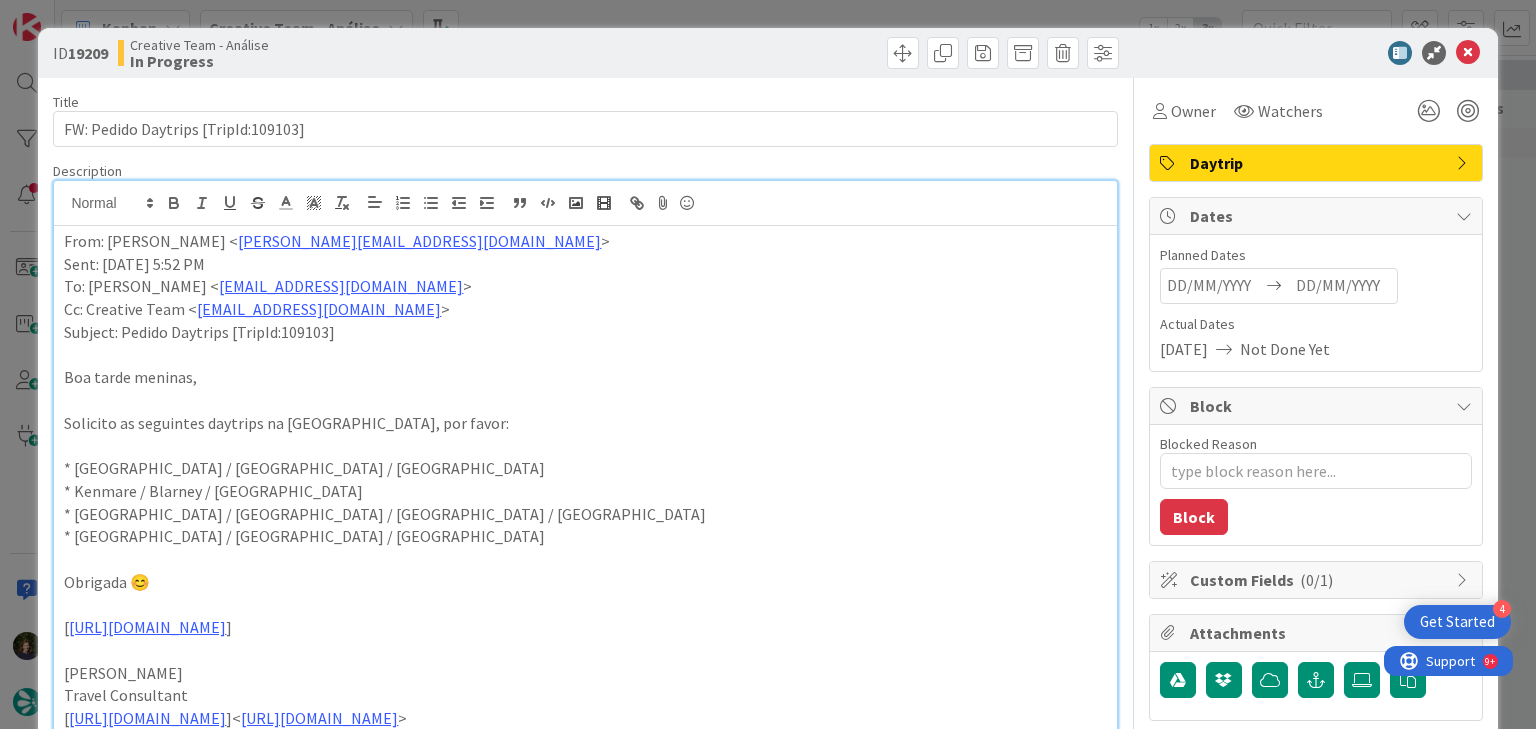 click on "From: [PERSON_NAME] < [PERSON_NAME][EMAIL_ADDRESS][DOMAIN_NAME] >" at bounding box center [585, 241] 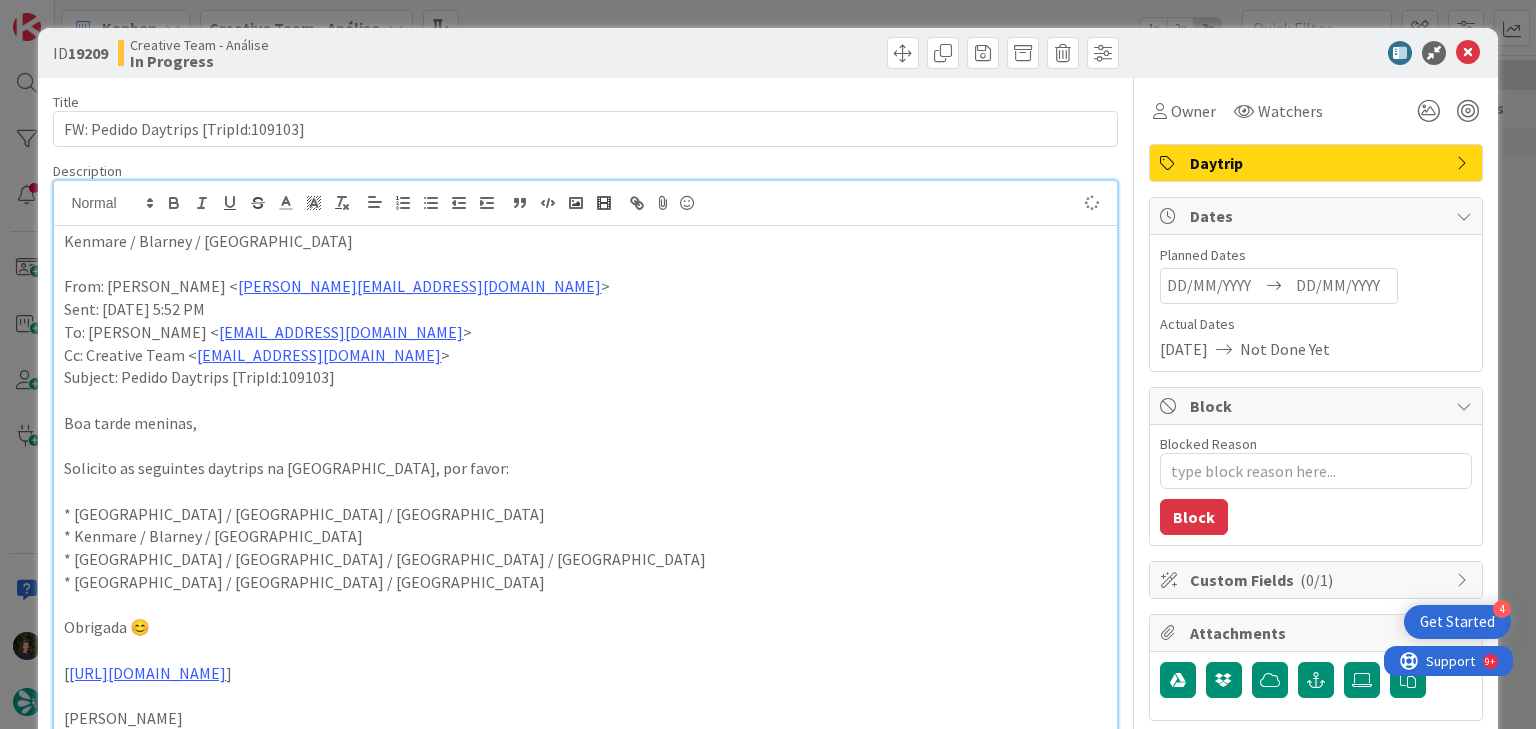 type on "x" 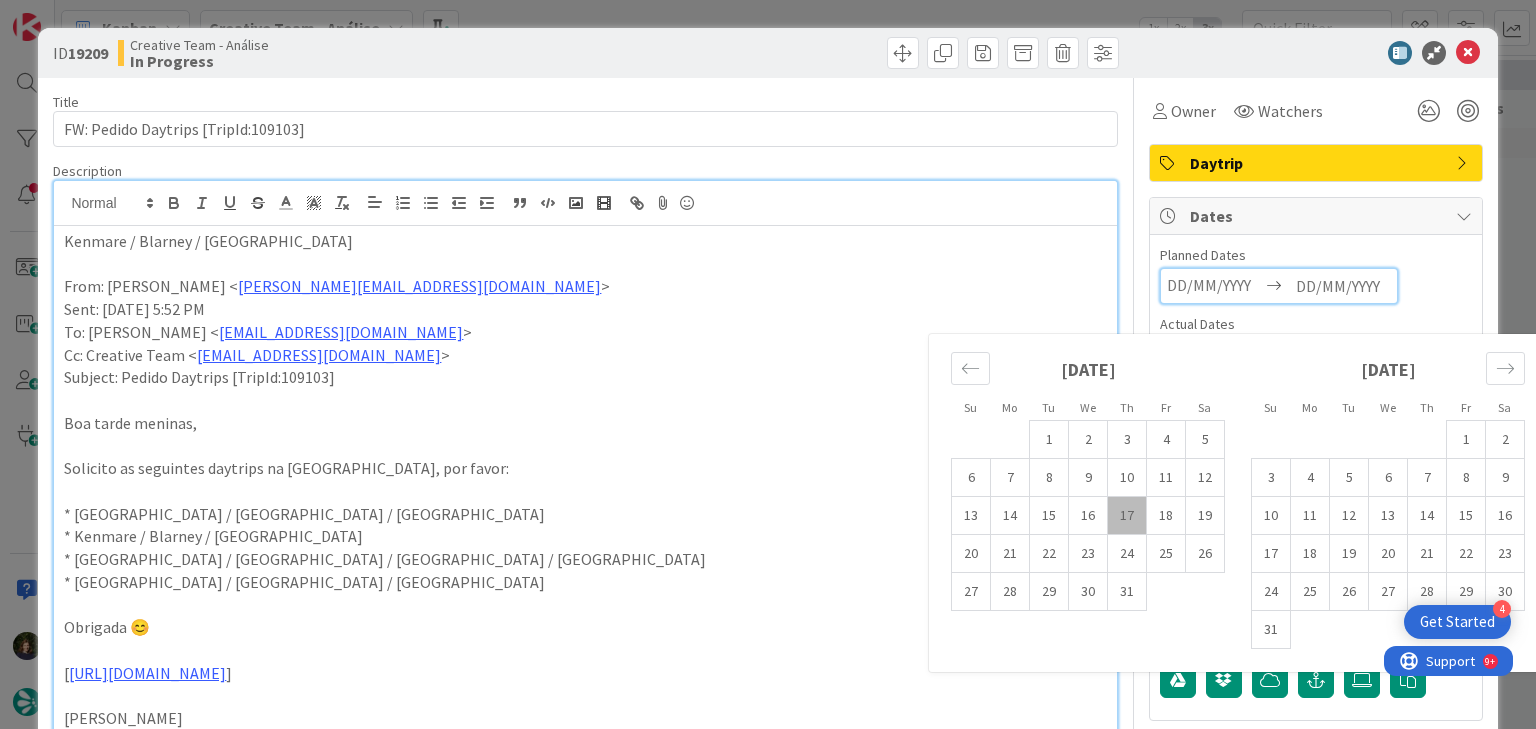 click at bounding box center [1343, 286] 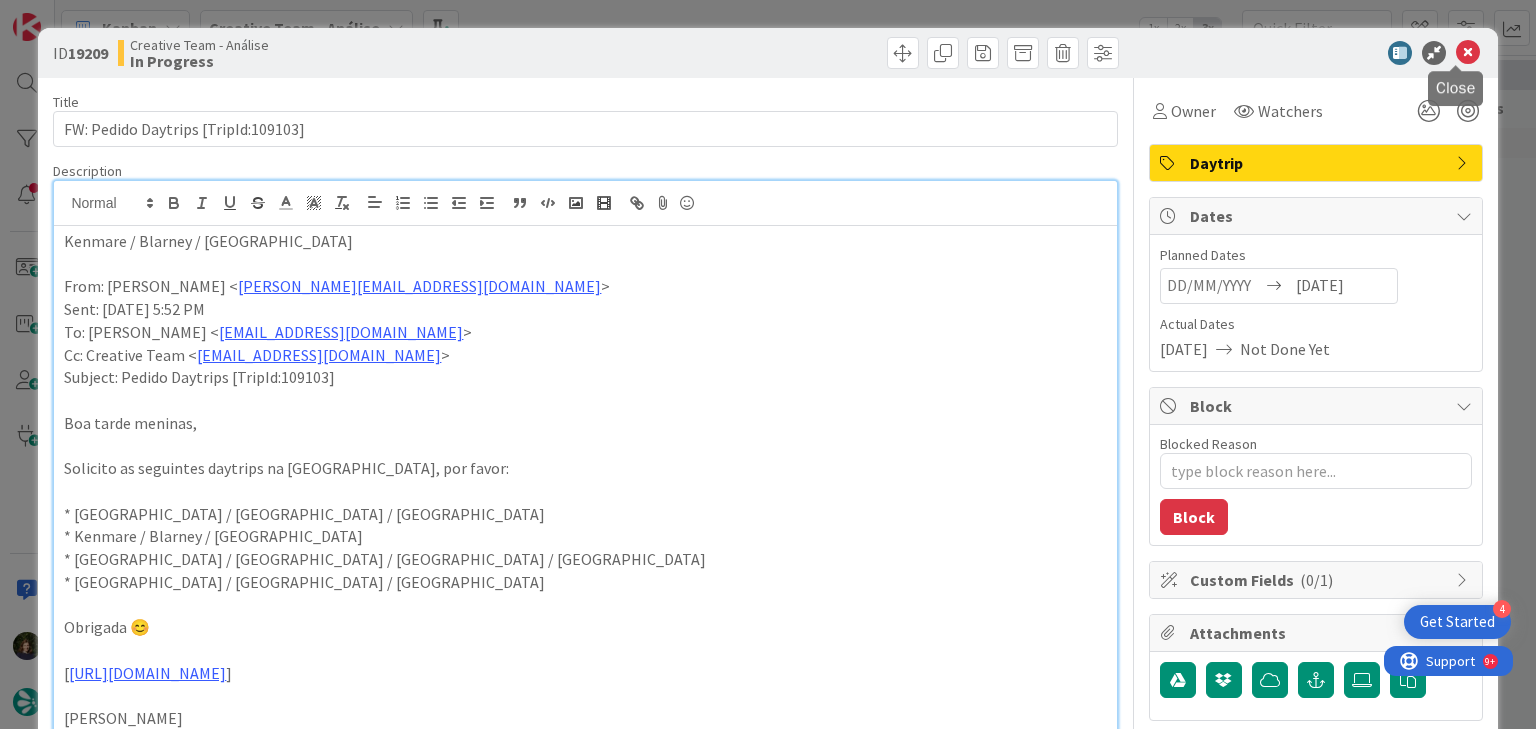 click at bounding box center [1468, 53] 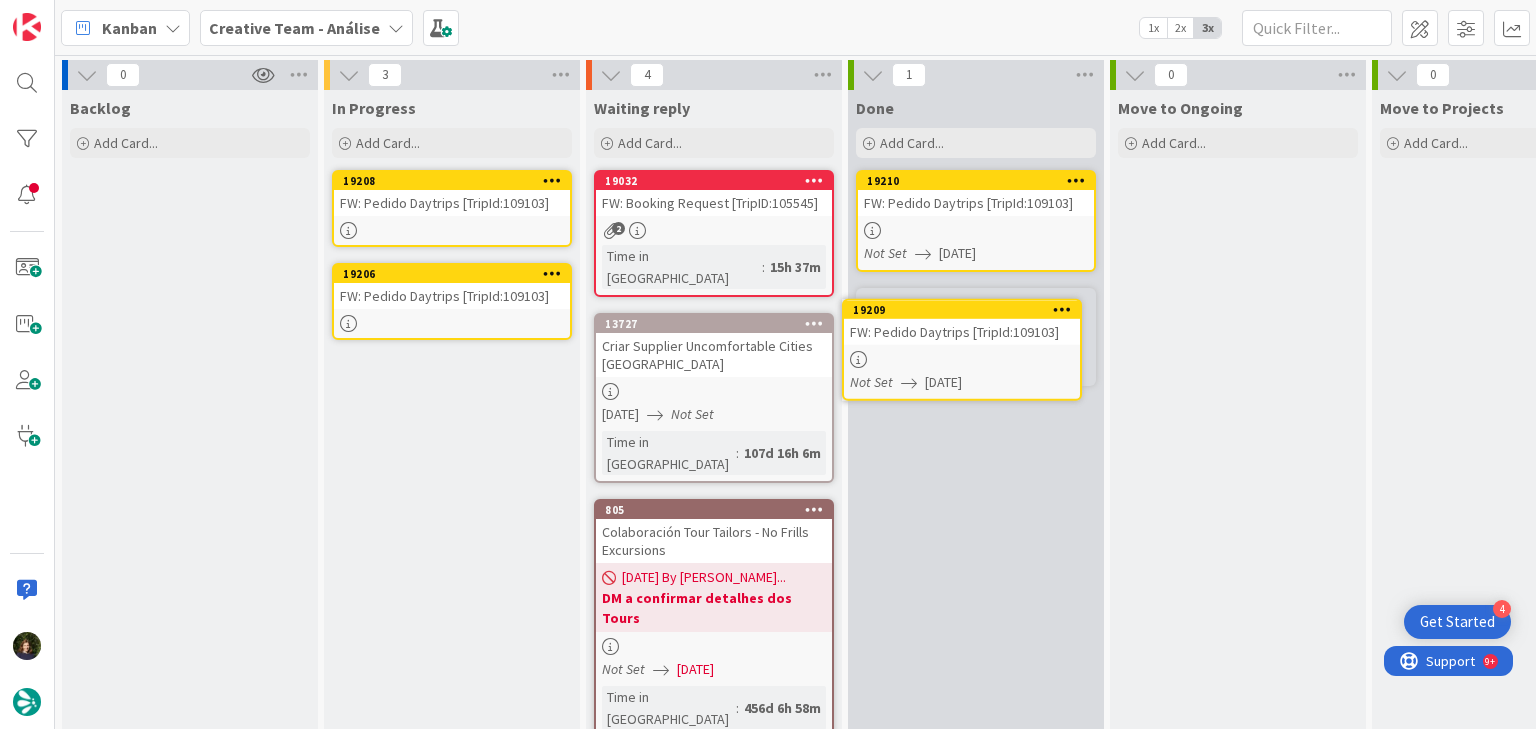 scroll, scrollTop: 0, scrollLeft: 0, axis: both 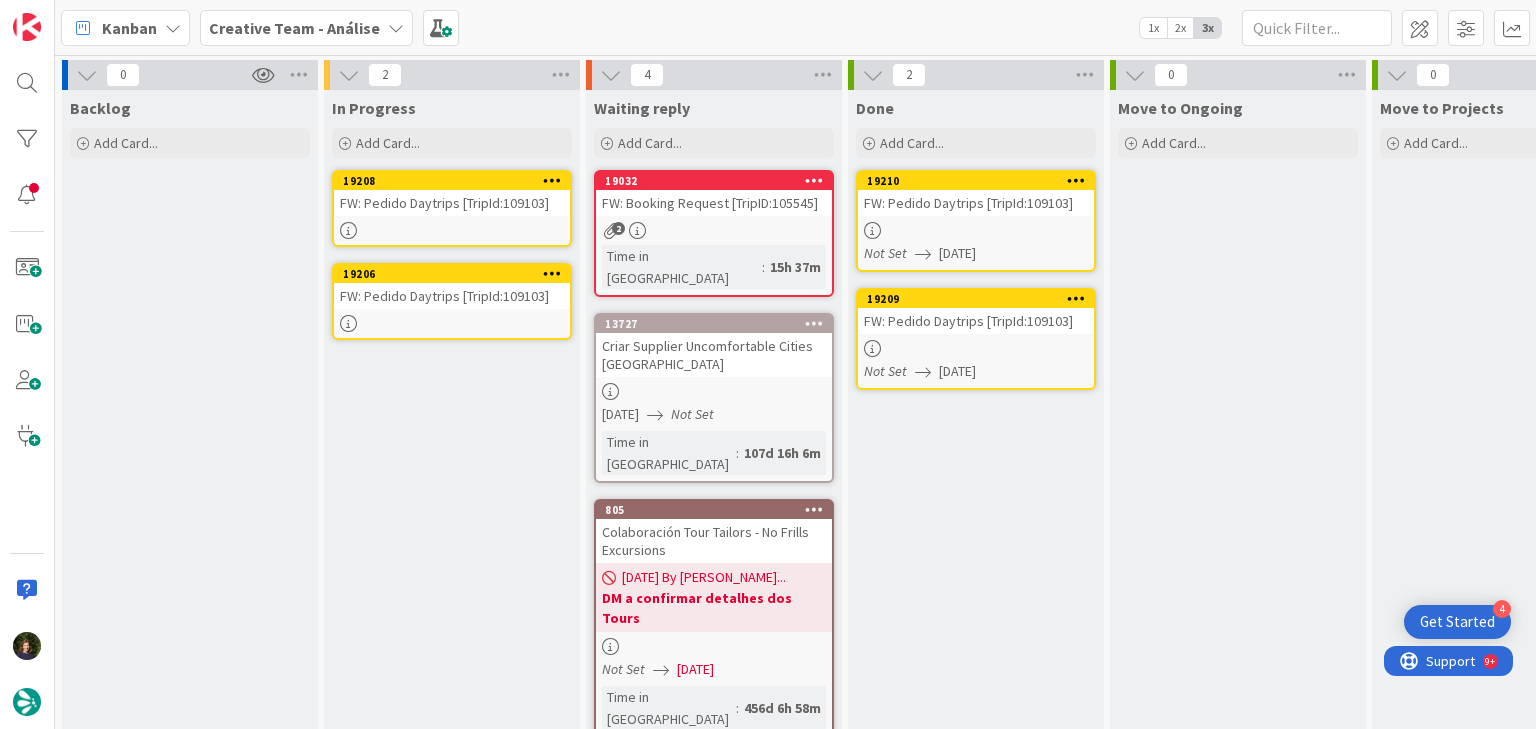 click on "19208 FW: Pedido Daytrips [TripId:109103]" at bounding box center (452, 208) 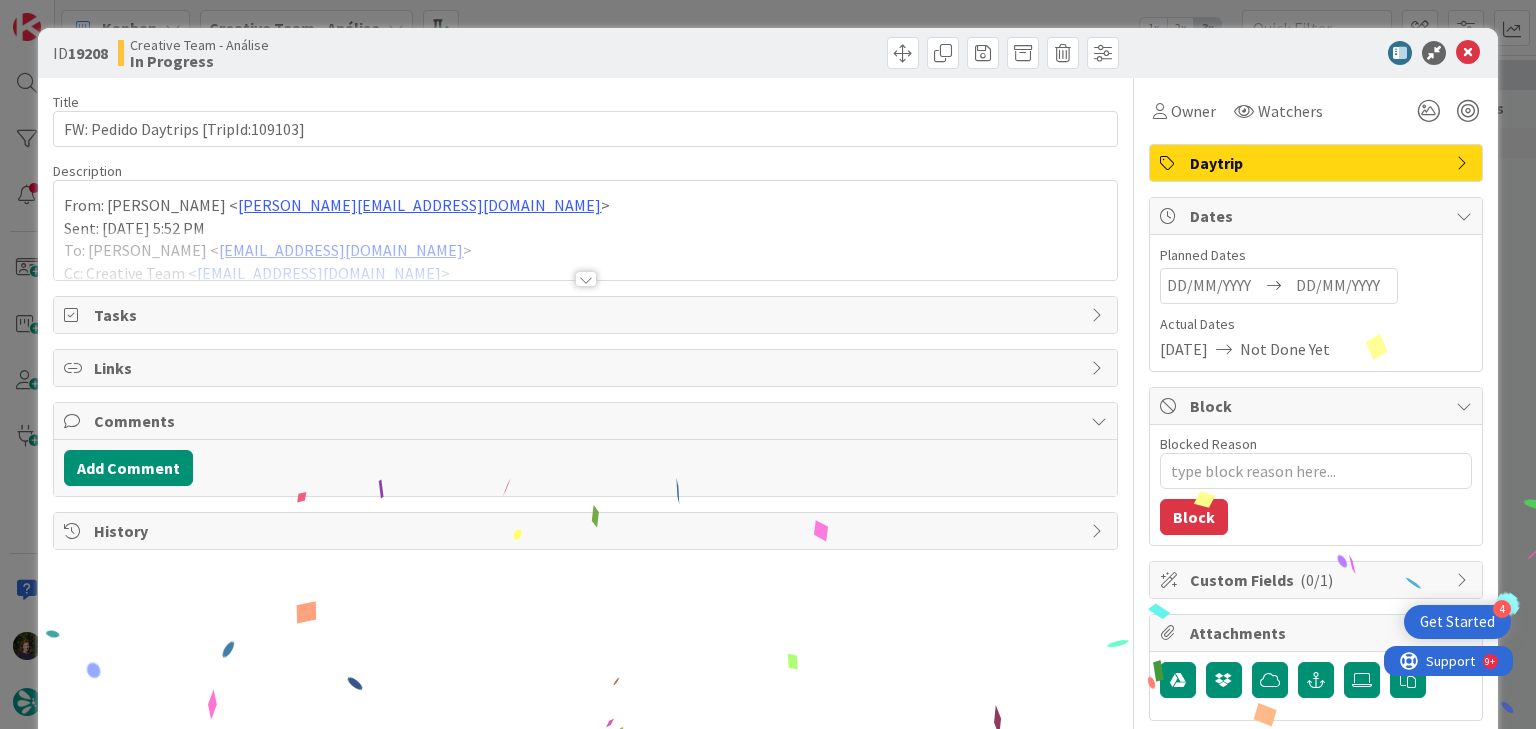 scroll, scrollTop: 0, scrollLeft: 0, axis: both 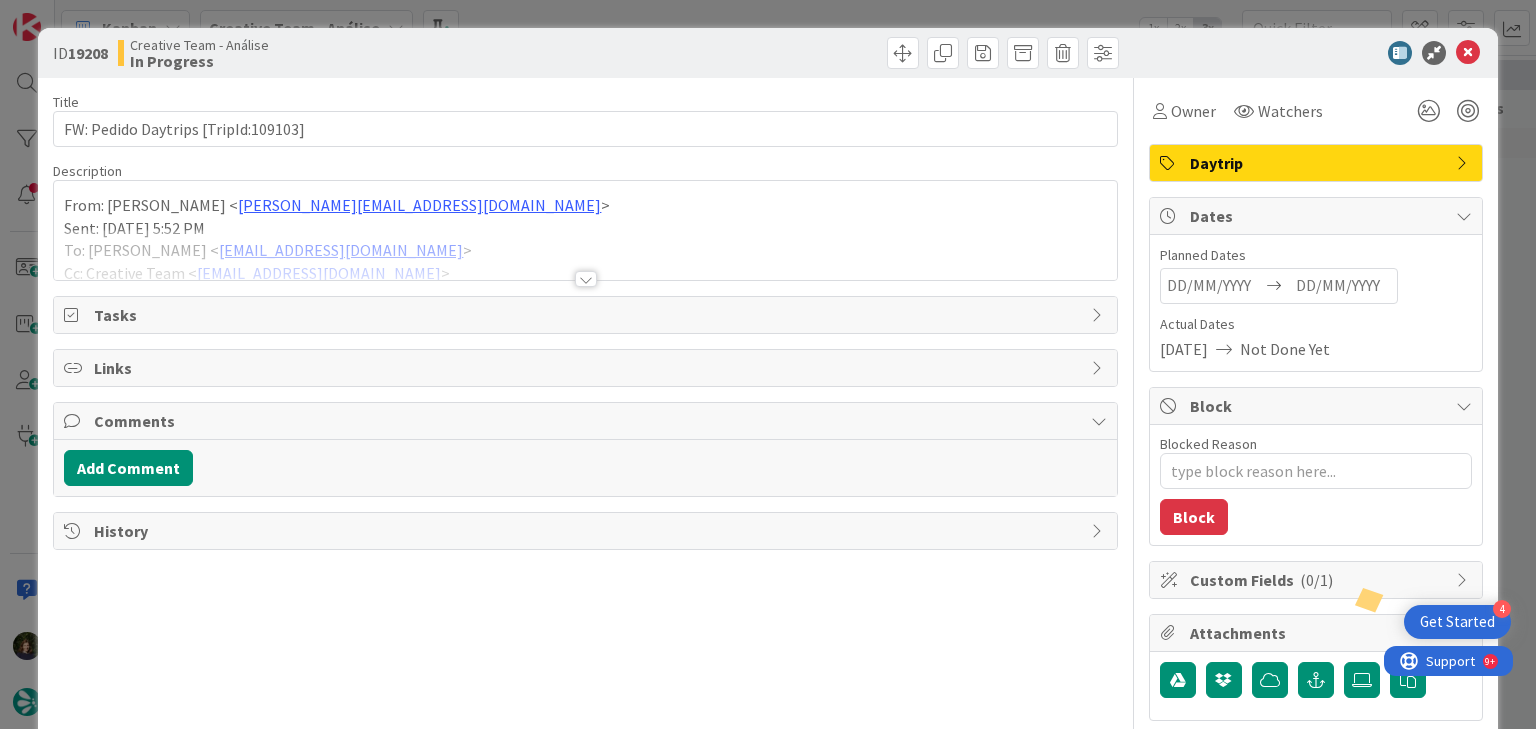 click at bounding box center (586, 279) 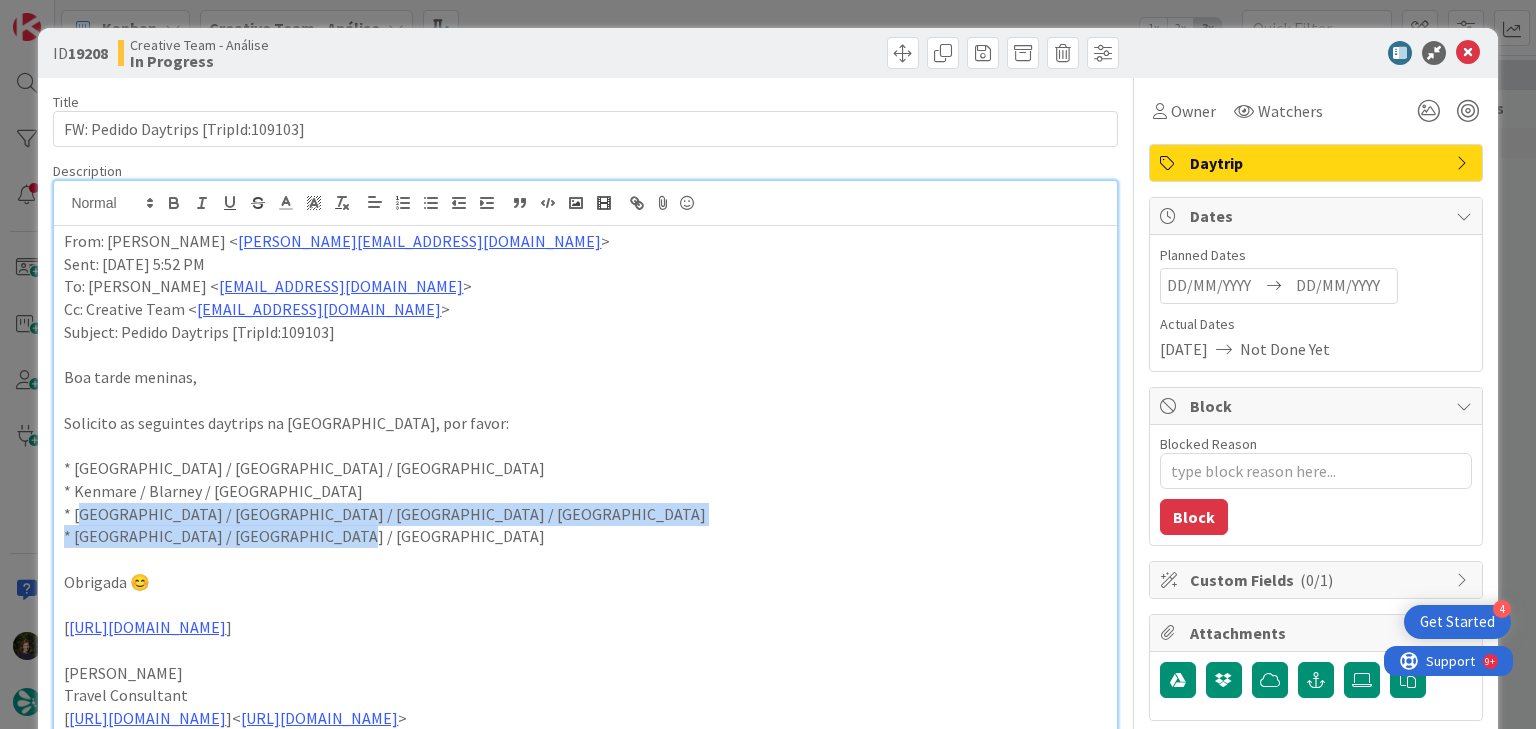 drag, startPoint x: 80, startPoint y: 514, endPoint x: 357, endPoint y: 524, distance: 277.18045 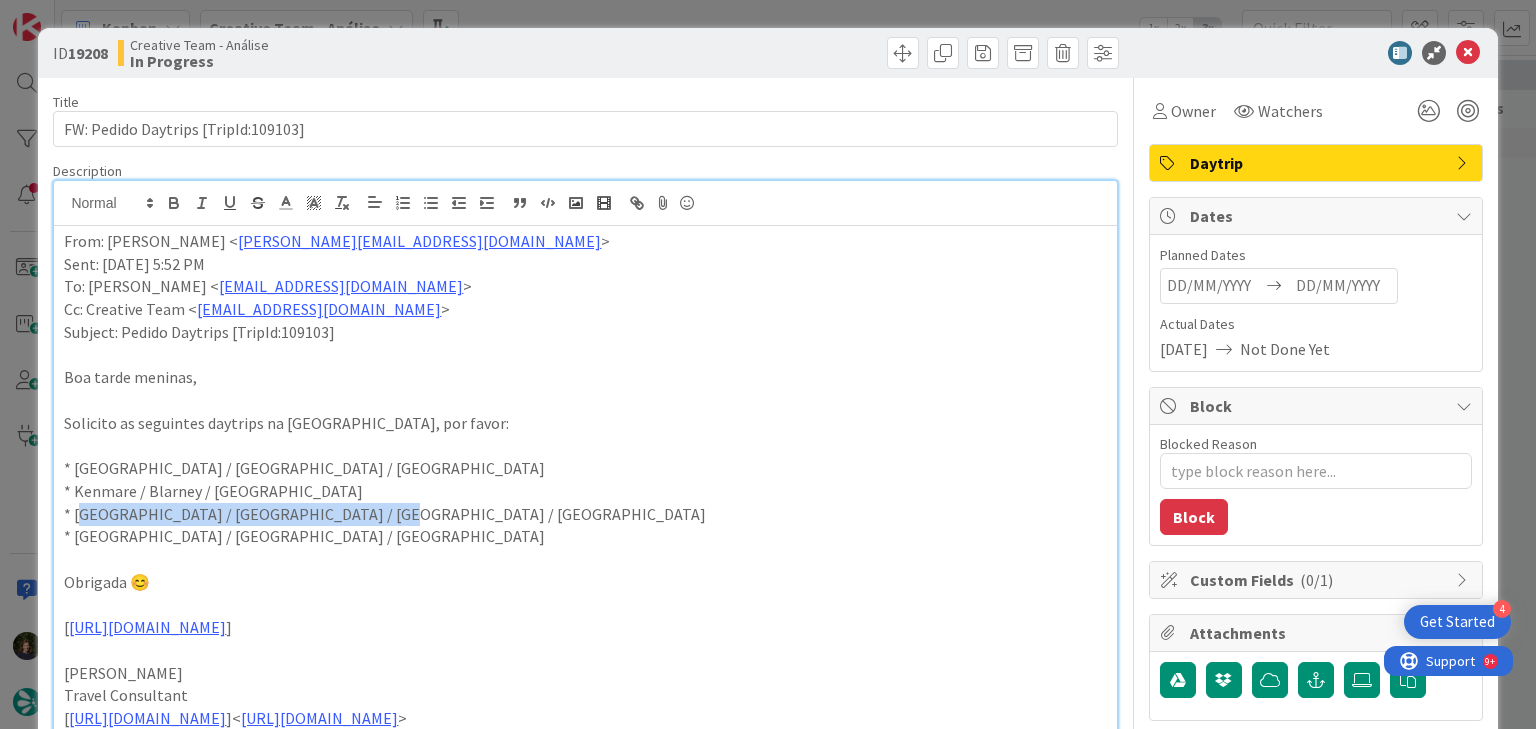 drag, startPoint x: 344, startPoint y: 516, endPoint x: 80, endPoint y: 511, distance: 264.04733 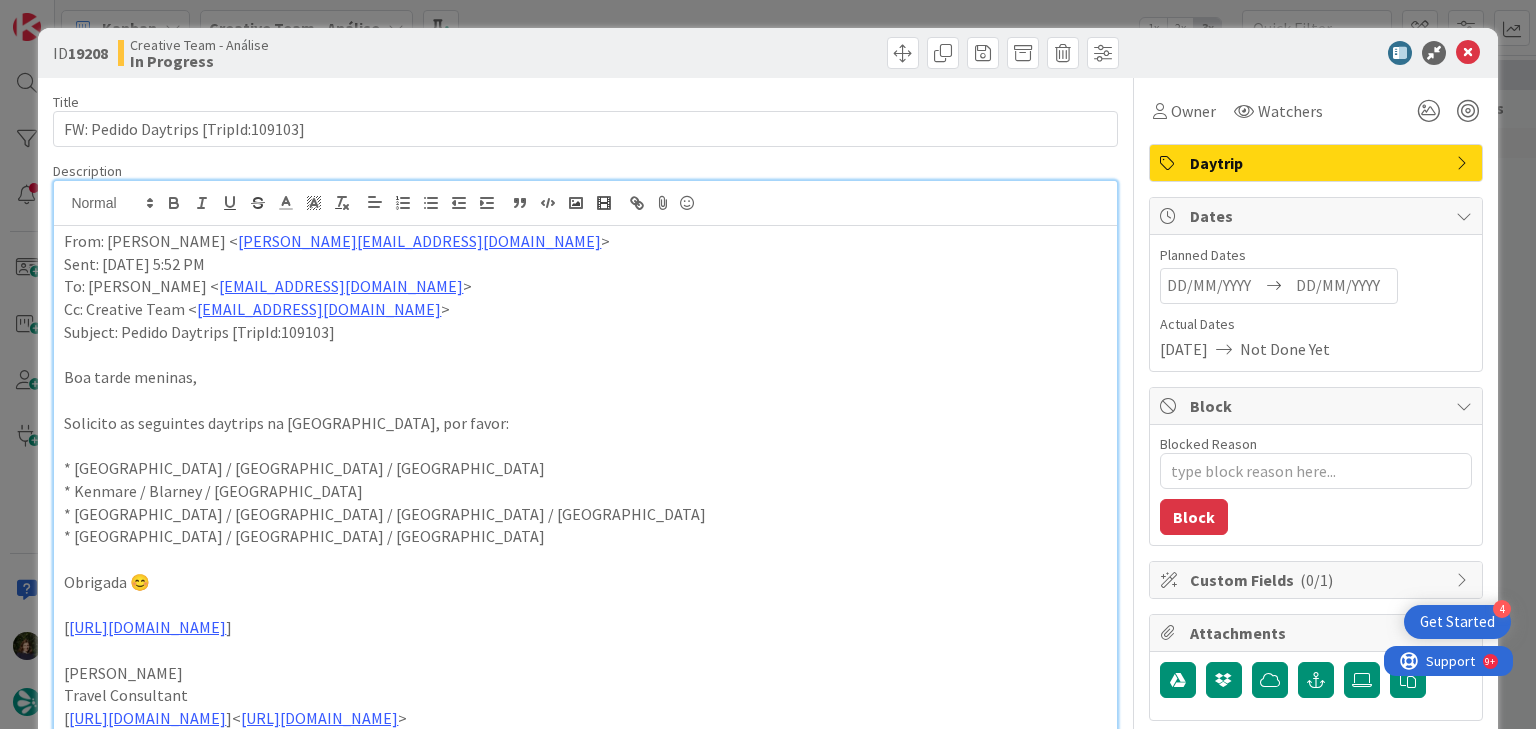 click on "From: [PERSON_NAME] < [EMAIL_ADDRESS][DOMAIN_NAME] > Sent: [DATE] 5:52 PM To: [PERSON_NAME] < [EMAIL_ADDRESS][DOMAIN_NAME] > Cc: Creative Team < [EMAIL_ADDRESS][DOMAIN_NAME] > Subject: Pedido Daytrips [TripId:109103] Boa tarde meninas, Solicito as seguintes daytrips na [GEOGRAPHIC_DATA], por favor: * [GEOGRAPHIC_DATA] / [GEOGRAPHIC_DATA] / Kenmare  * Kenmare / Blarney / [GEOGRAPHIC_DATA]  * [GEOGRAPHIC_DATA] / [GEOGRAPHIC_DATA] / [GEOGRAPHIC_DATA] / [GEOGRAPHIC_DATA]  * [GEOGRAPHIC_DATA] / [GEOGRAPHIC_DATA] / [GEOGRAPHIC_DATA] Obrigada 😊 [ [URL][DOMAIN_NAME] ] [PERSON_NAME] Travel Consultant [ [URL][DOMAIN_NAME] ]< [URL][DOMAIN_NAME] > Schedule a Call< [URL][DOMAIN_NAME] > [GEOGRAPHIC_DATA]: [PHONE_NUMBER] (9 a.m. to 6 p.m. Lisbon Local Time)<tel:[PHONE_NUMBER]> U.S.A. and [GEOGRAPHIC_DATA]: [PHONE_NUMBER] (4 a.m. to 1 p.m. [US_STATE] Local Time)<tel:[PHONE_NUMBER]> [GEOGRAPHIC_DATA]: [PHONE_NUMBER] (8 p.m. to 4 a.m. Sydney Local Time)<tel:[PHONE_NUMBER]> < >" at bounding box center [585, 590] 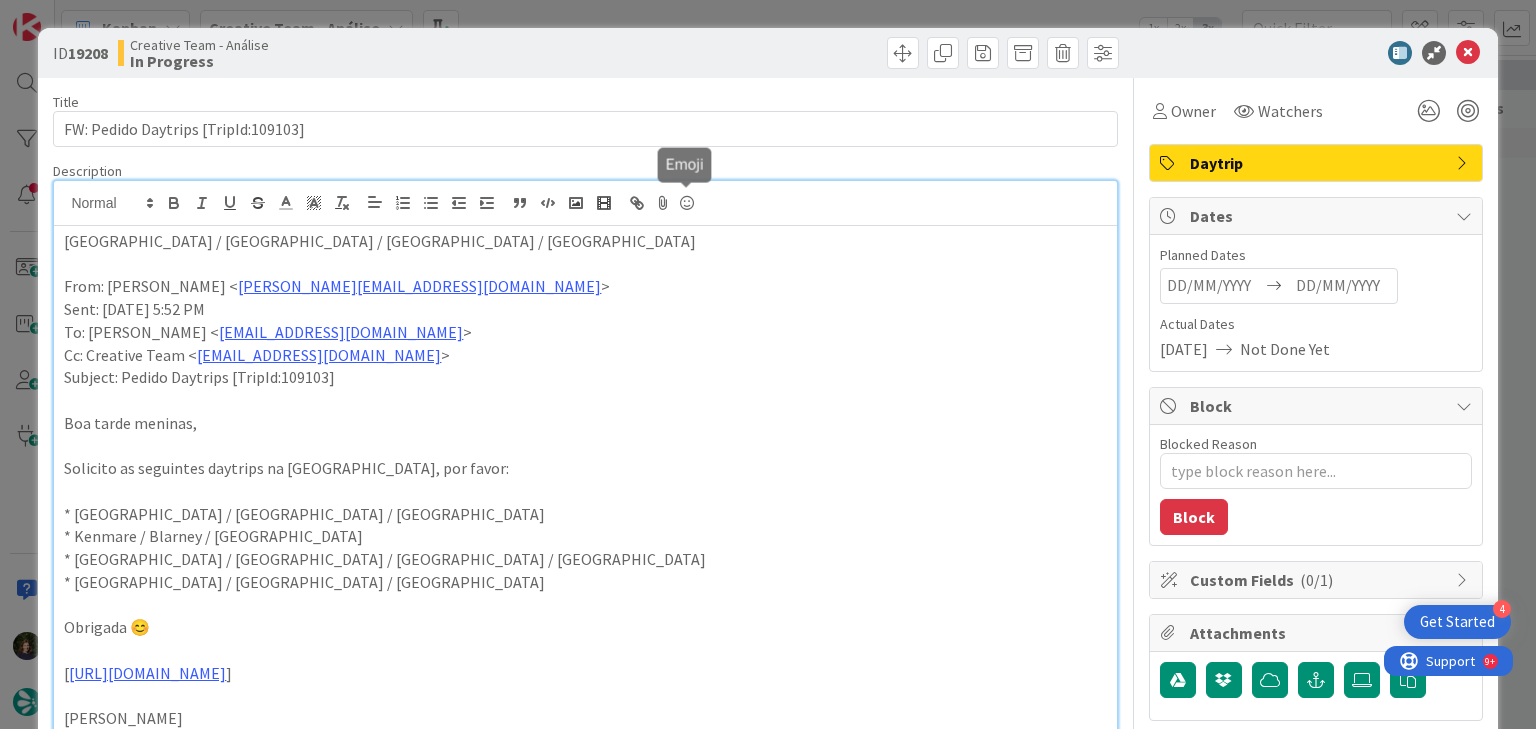 type on "x" 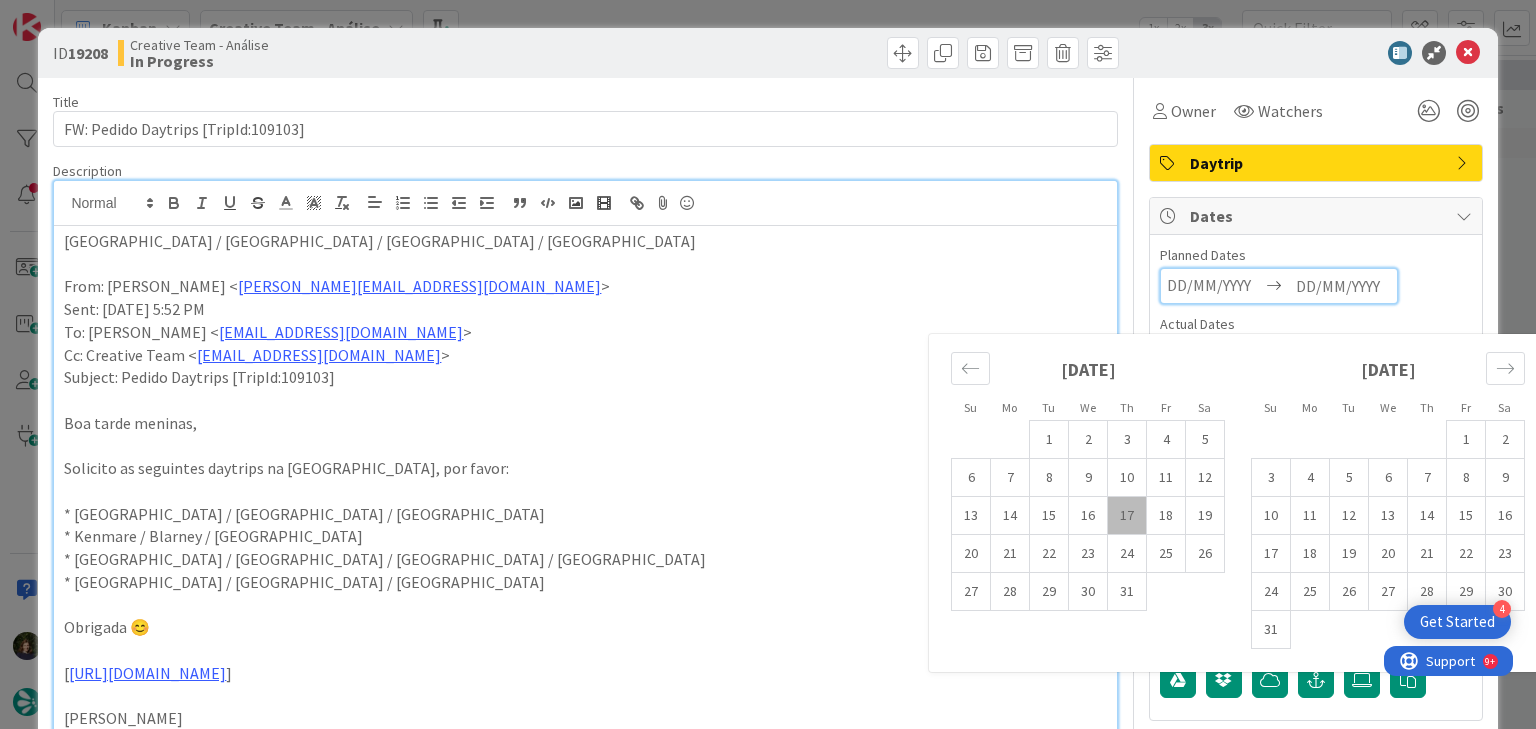 click at bounding box center (1343, 286) 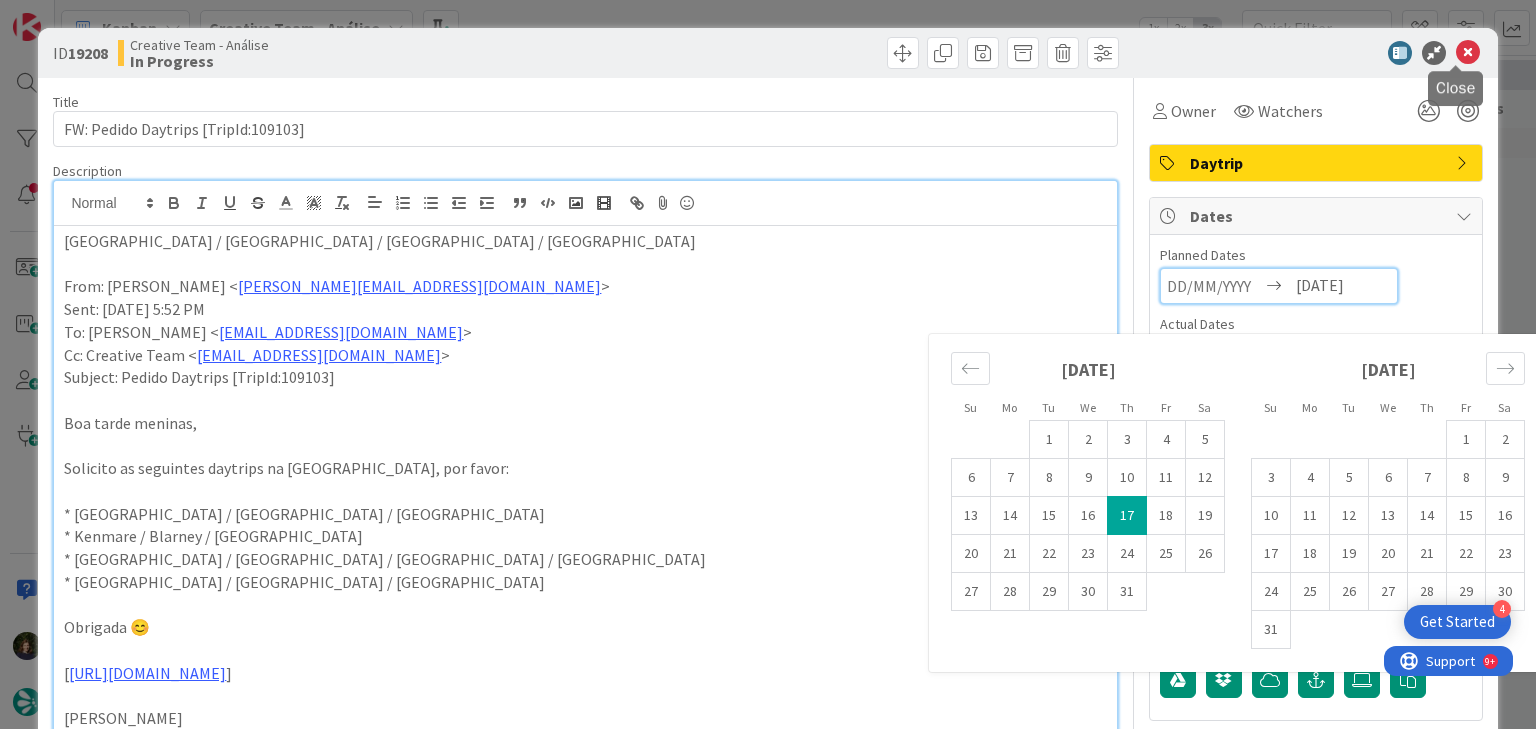 click at bounding box center [1468, 53] 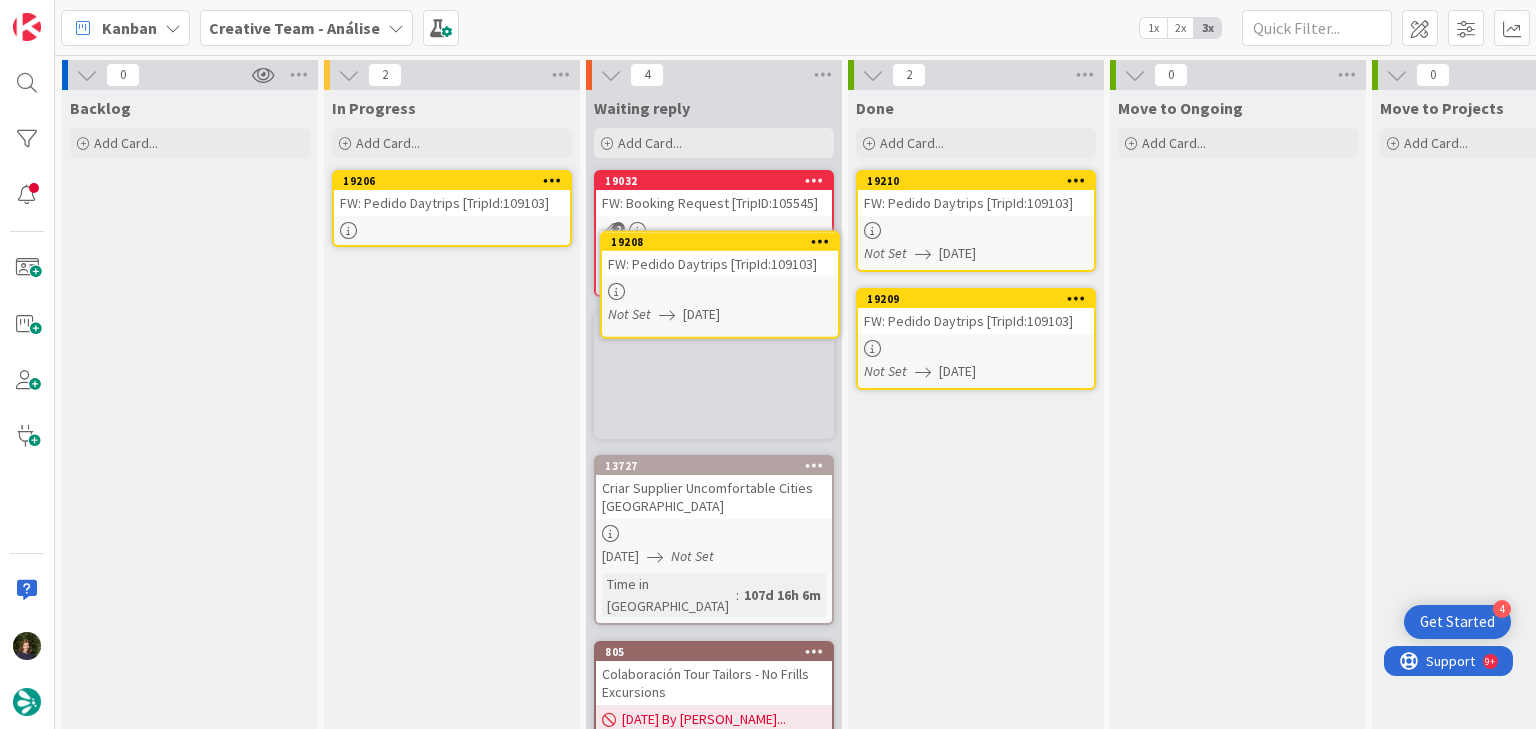 scroll, scrollTop: 0, scrollLeft: 0, axis: both 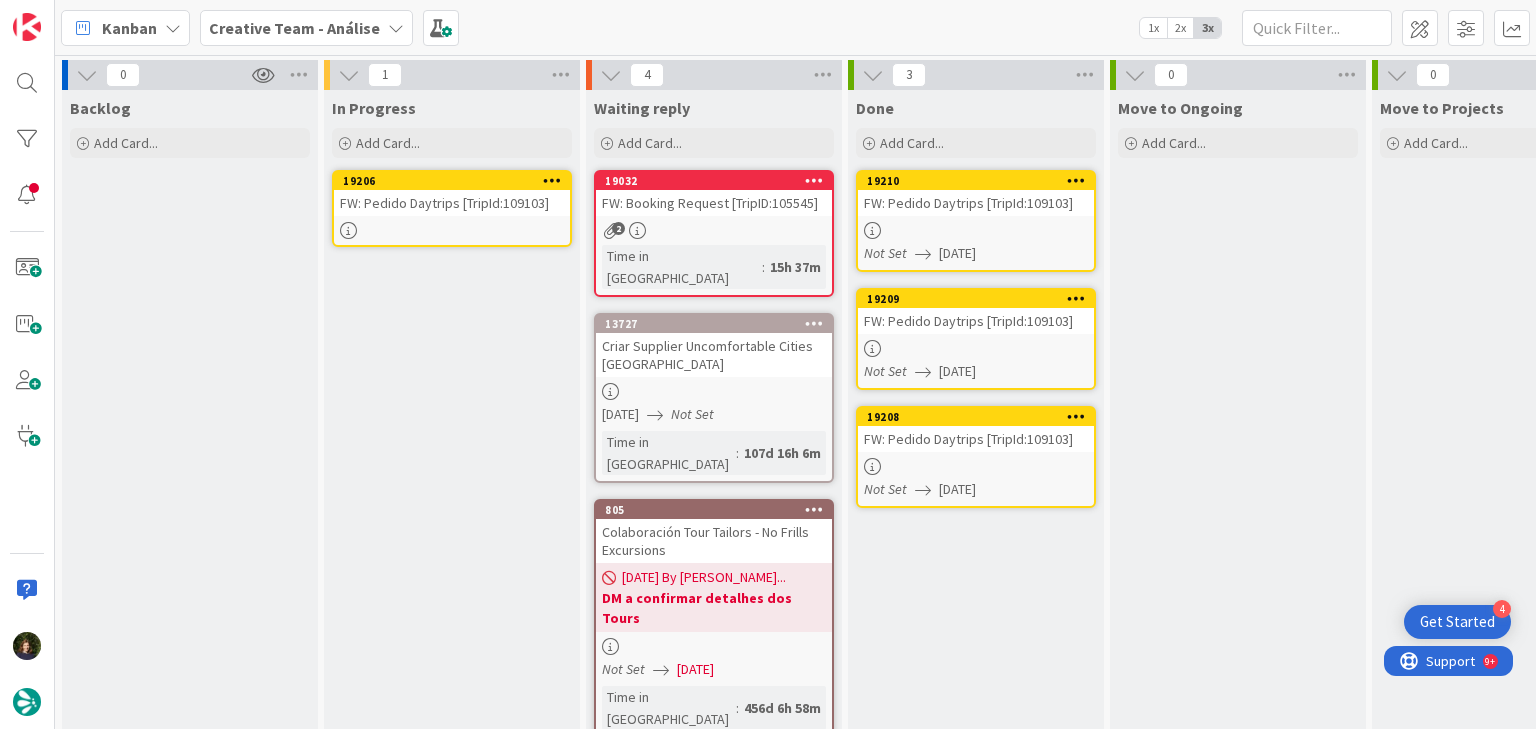 click at bounding box center [452, 230] 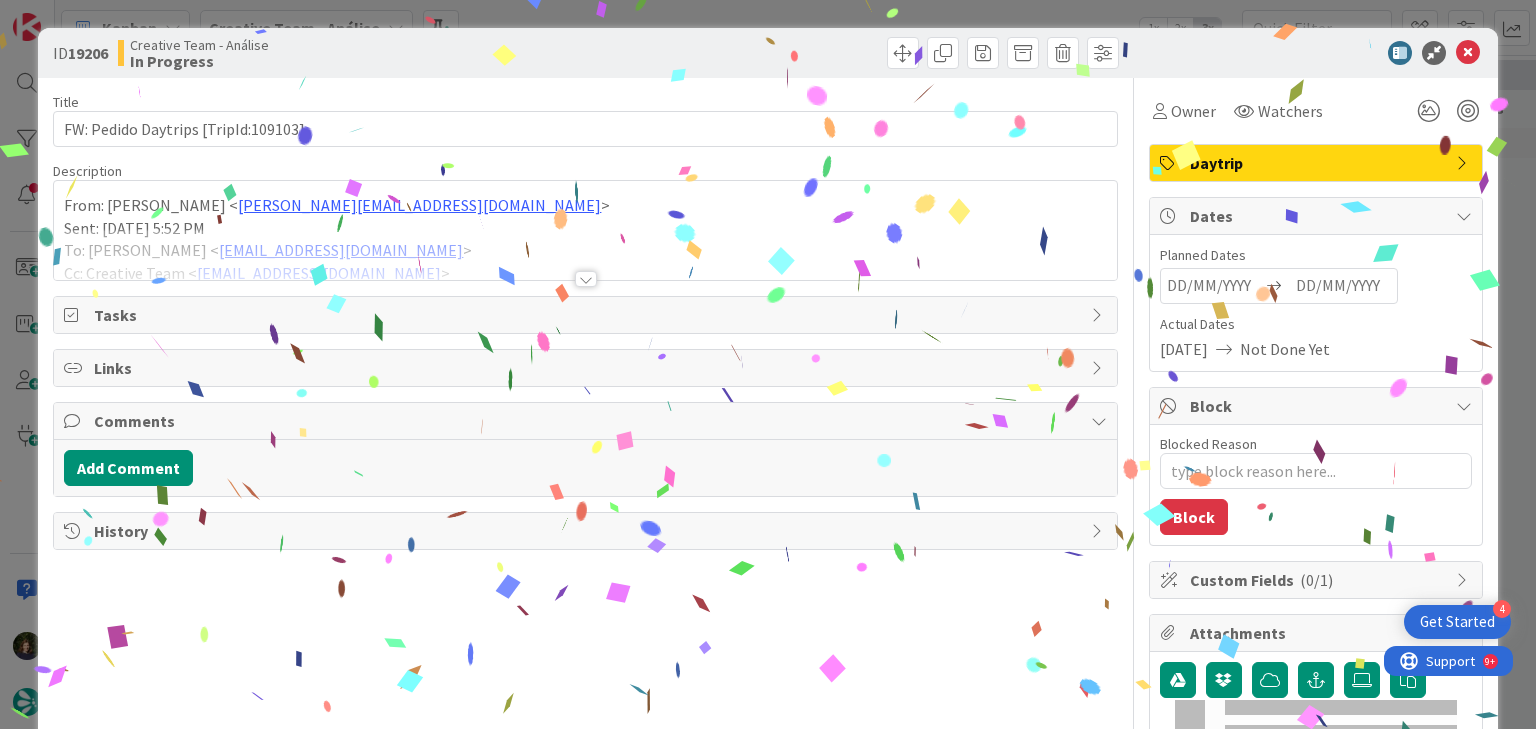 type on "x" 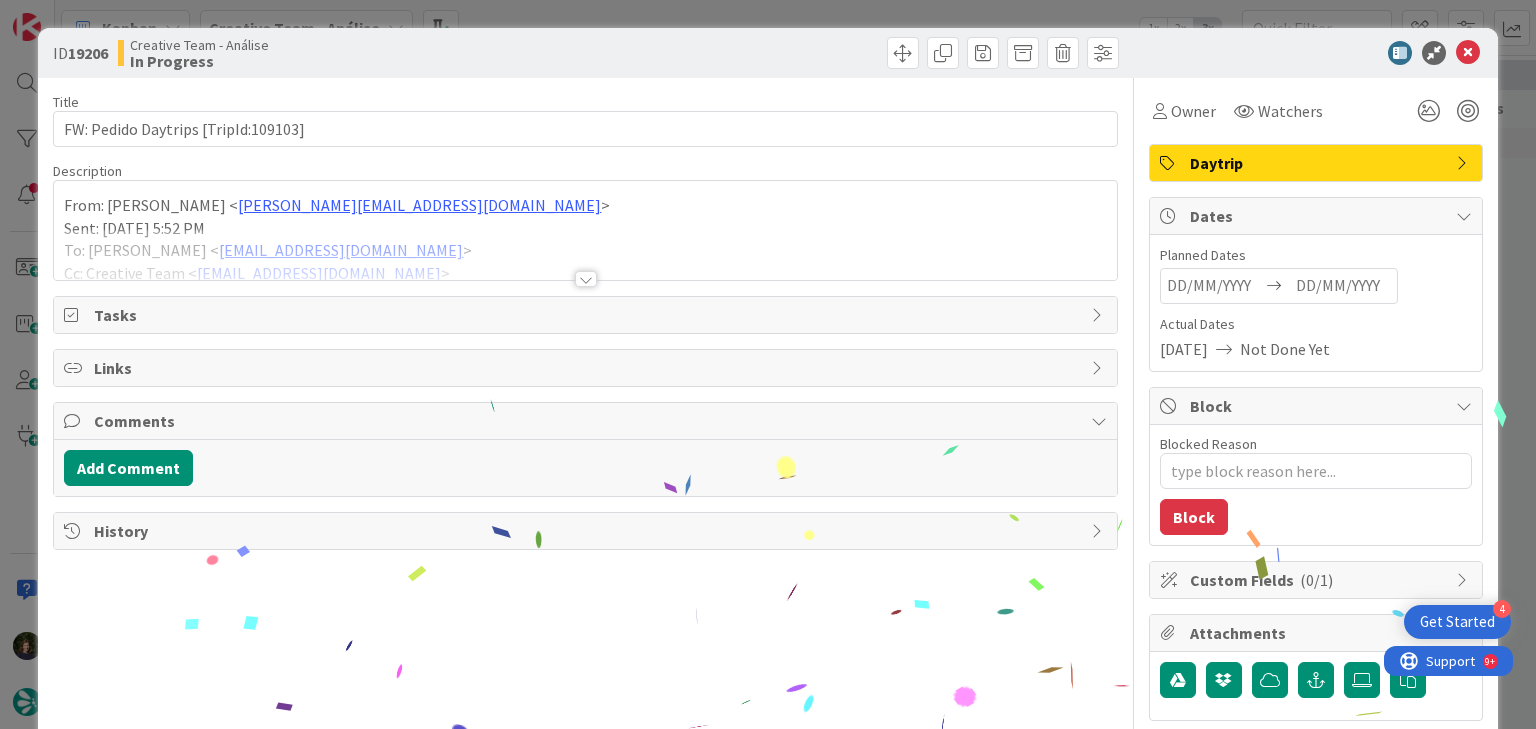 scroll, scrollTop: 0, scrollLeft: 0, axis: both 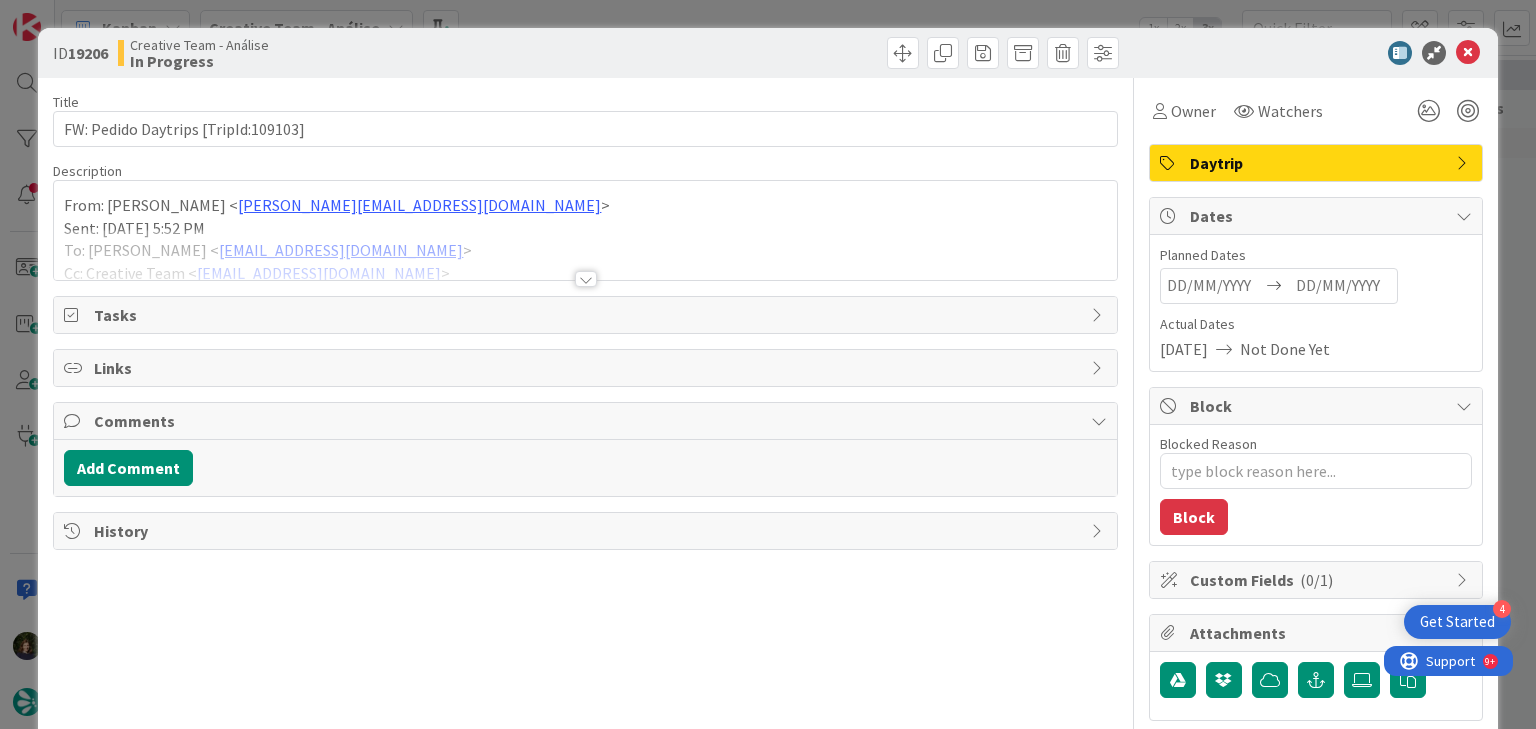 click at bounding box center (586, 279) 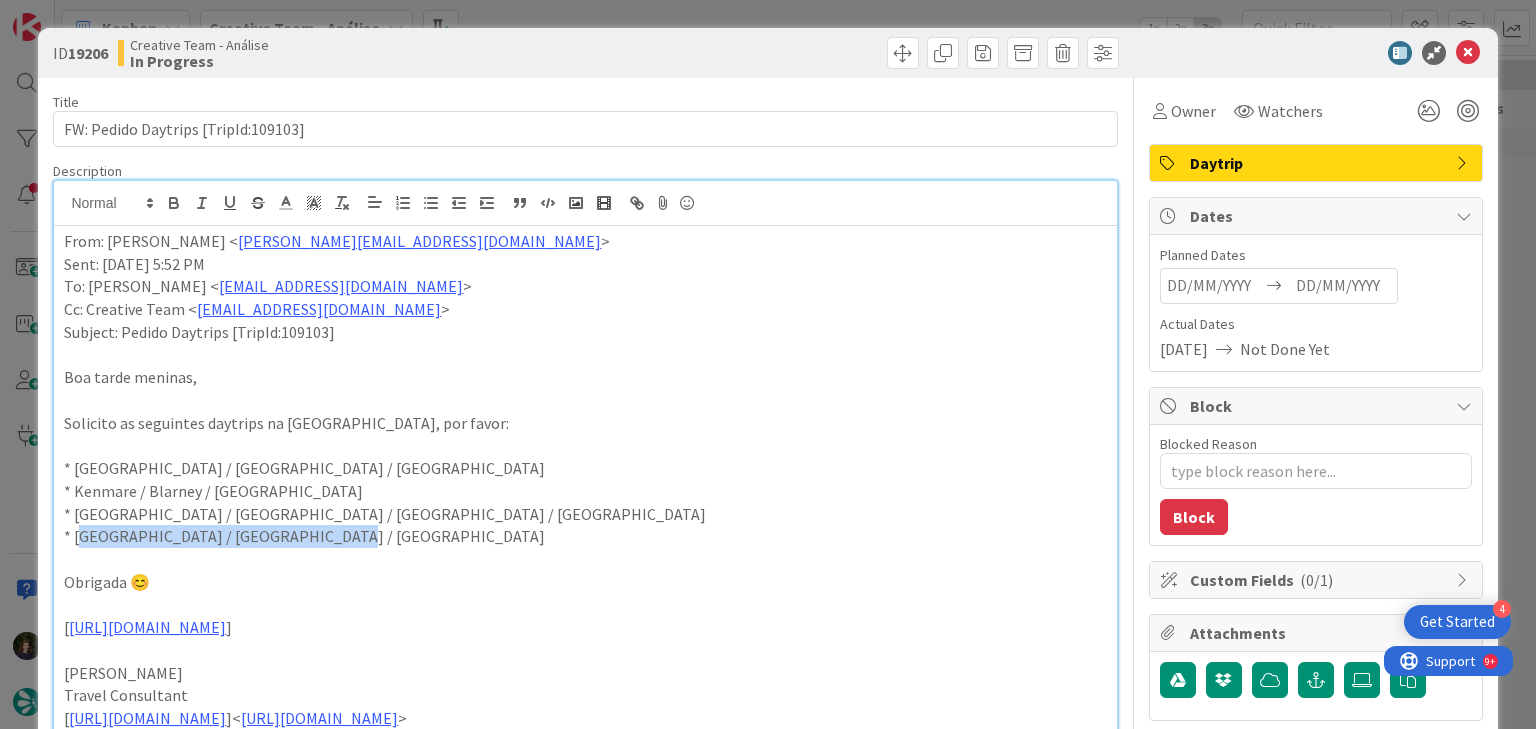 drag, startPoint x: 319, startPoint y: 533, endPoint x: 76, endPoint y: 534, distance: 243.00206 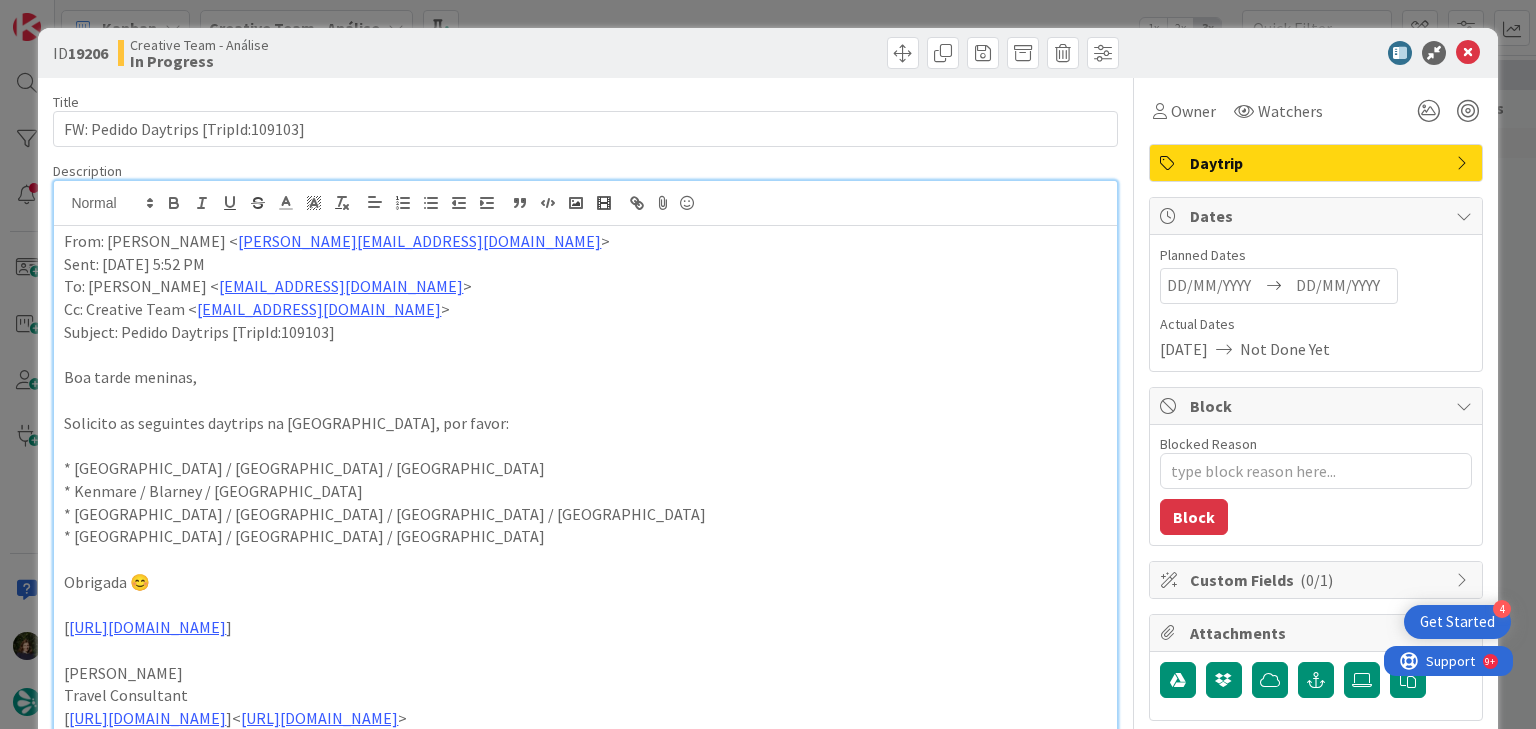 click at bounding box center (1343, 286) 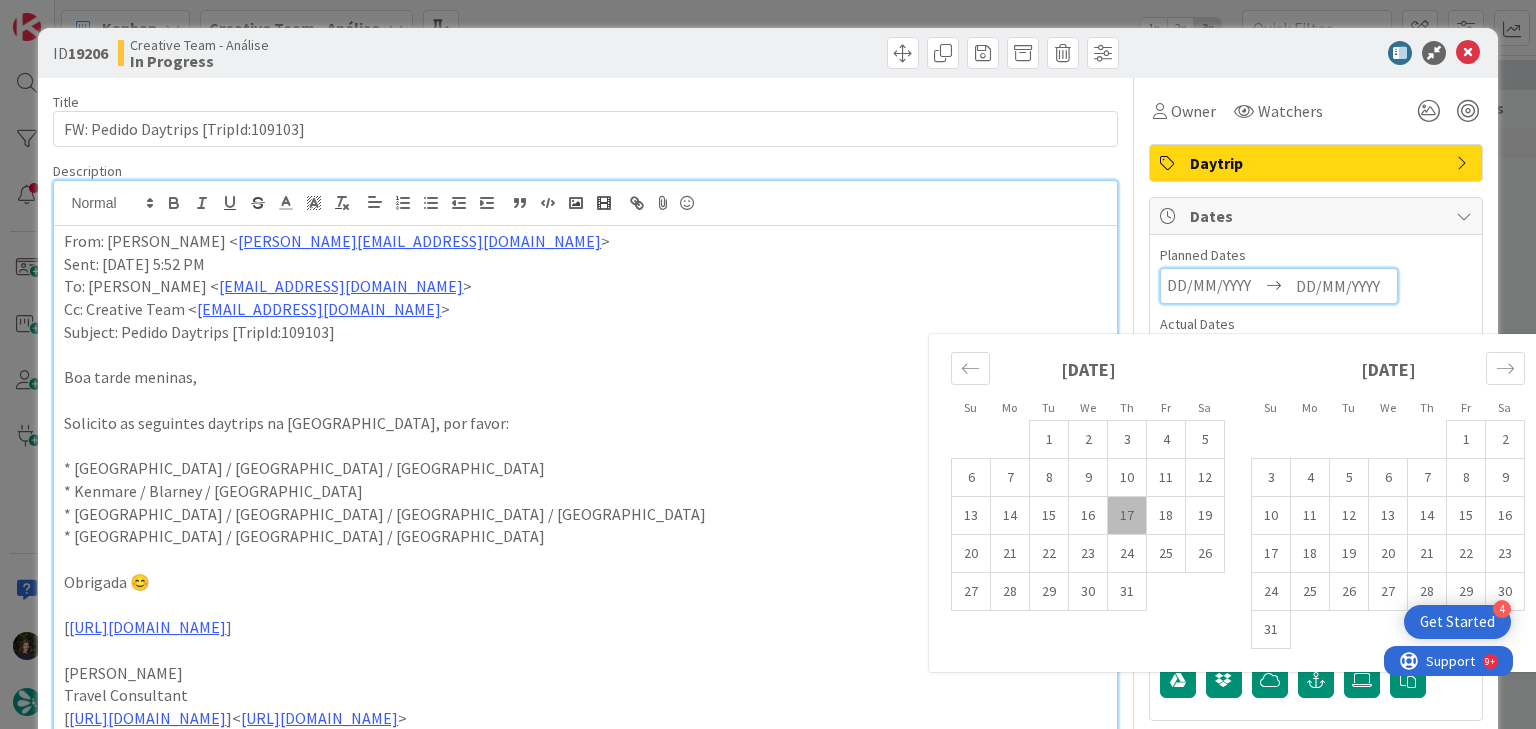click on "17" at bounding box center (1127, 516) 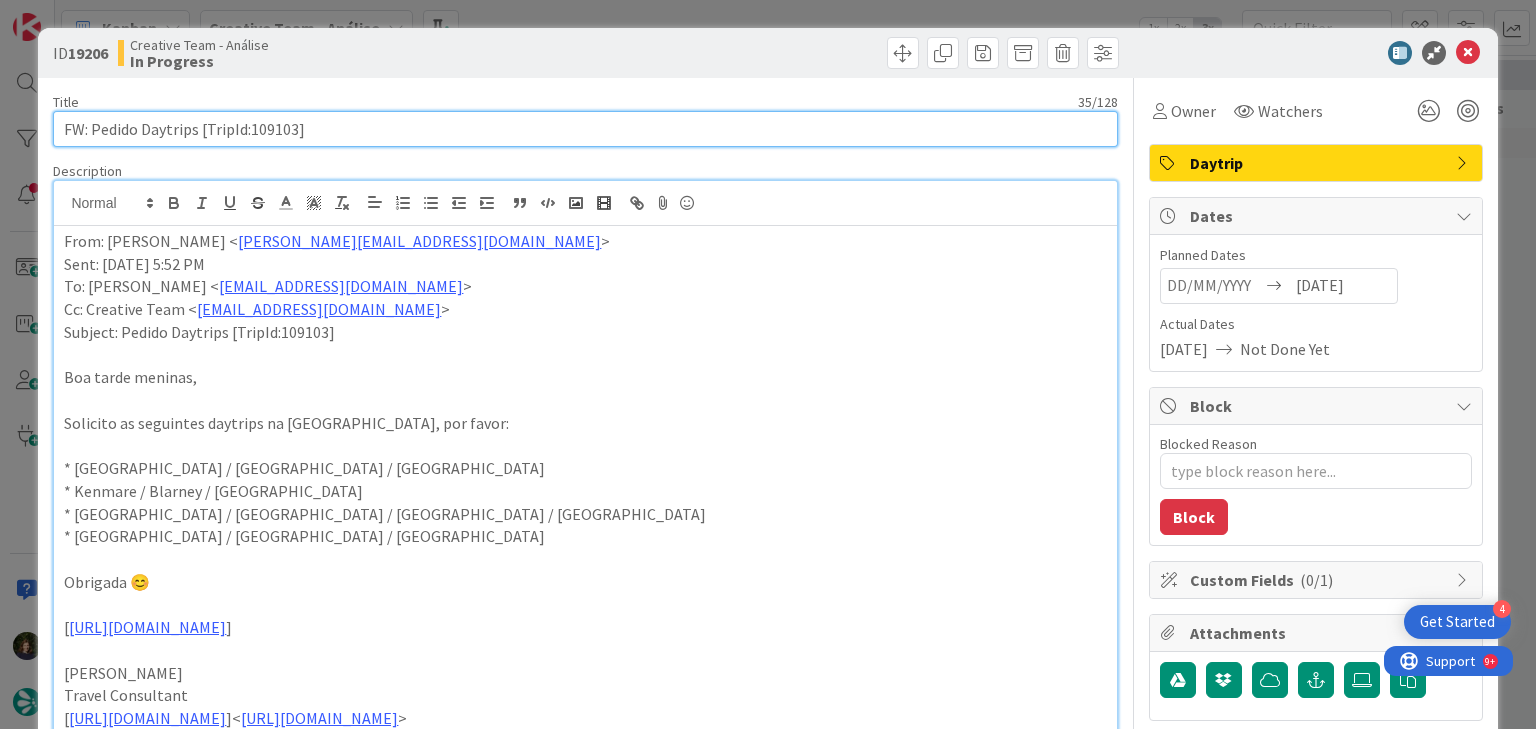 click on "FW: Pedido Daytrips [TripId:109103]" at bounding box center (585, 129) 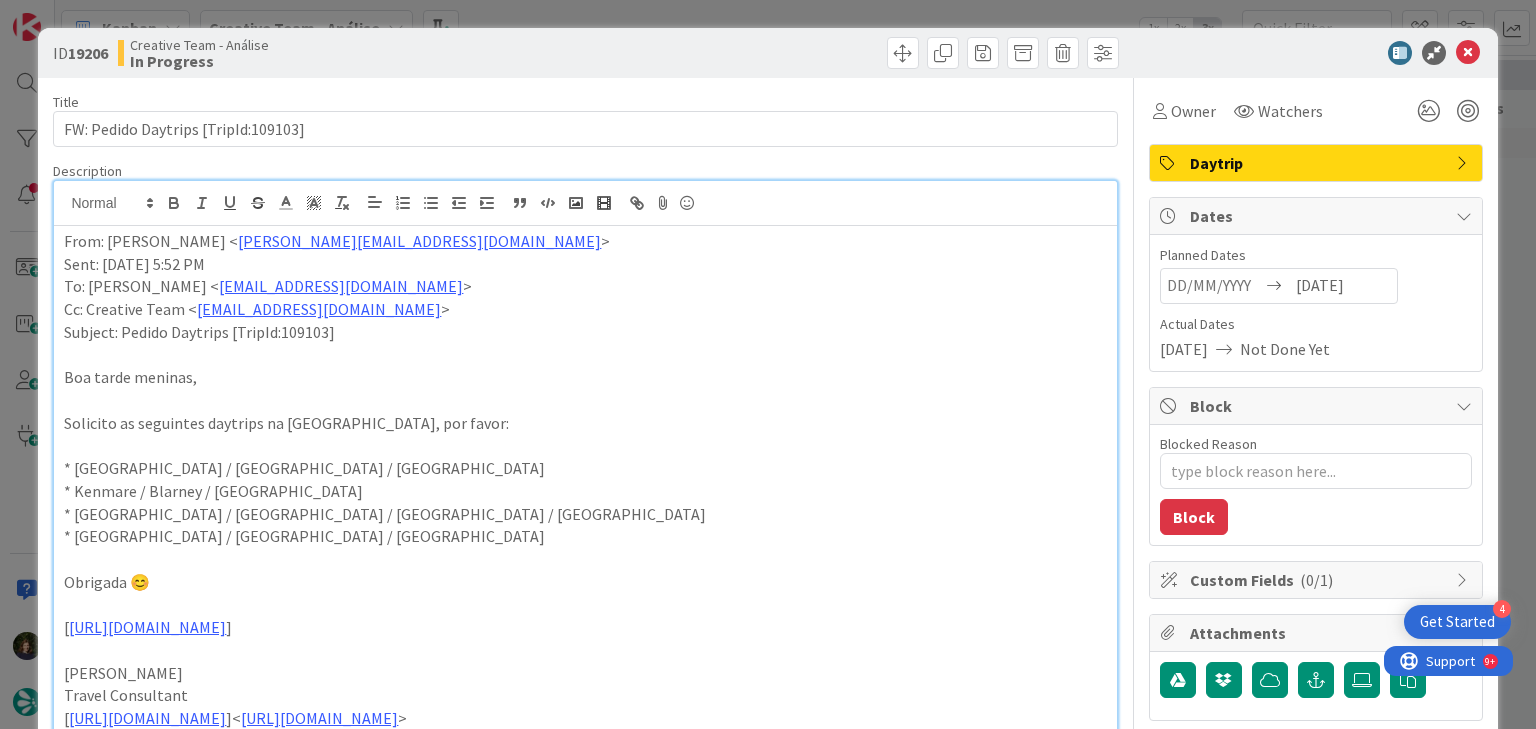 click on "From: [PERSON_NAME] < [PERSON_NAME][EMAIL_ADDRESS][DOMAIN_NAME] >" at bounding box center (585, 241) 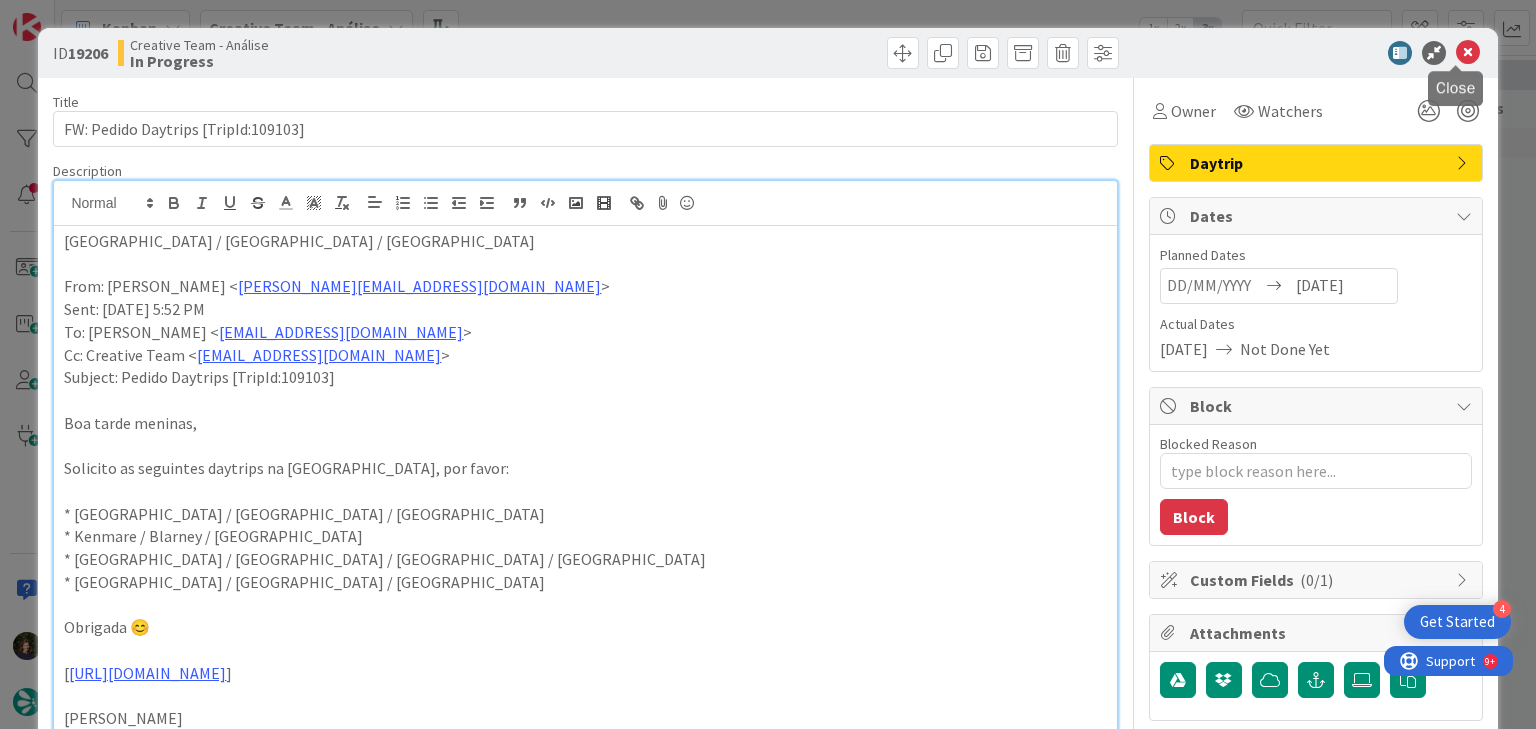 click at bounding box center (1468, 53) 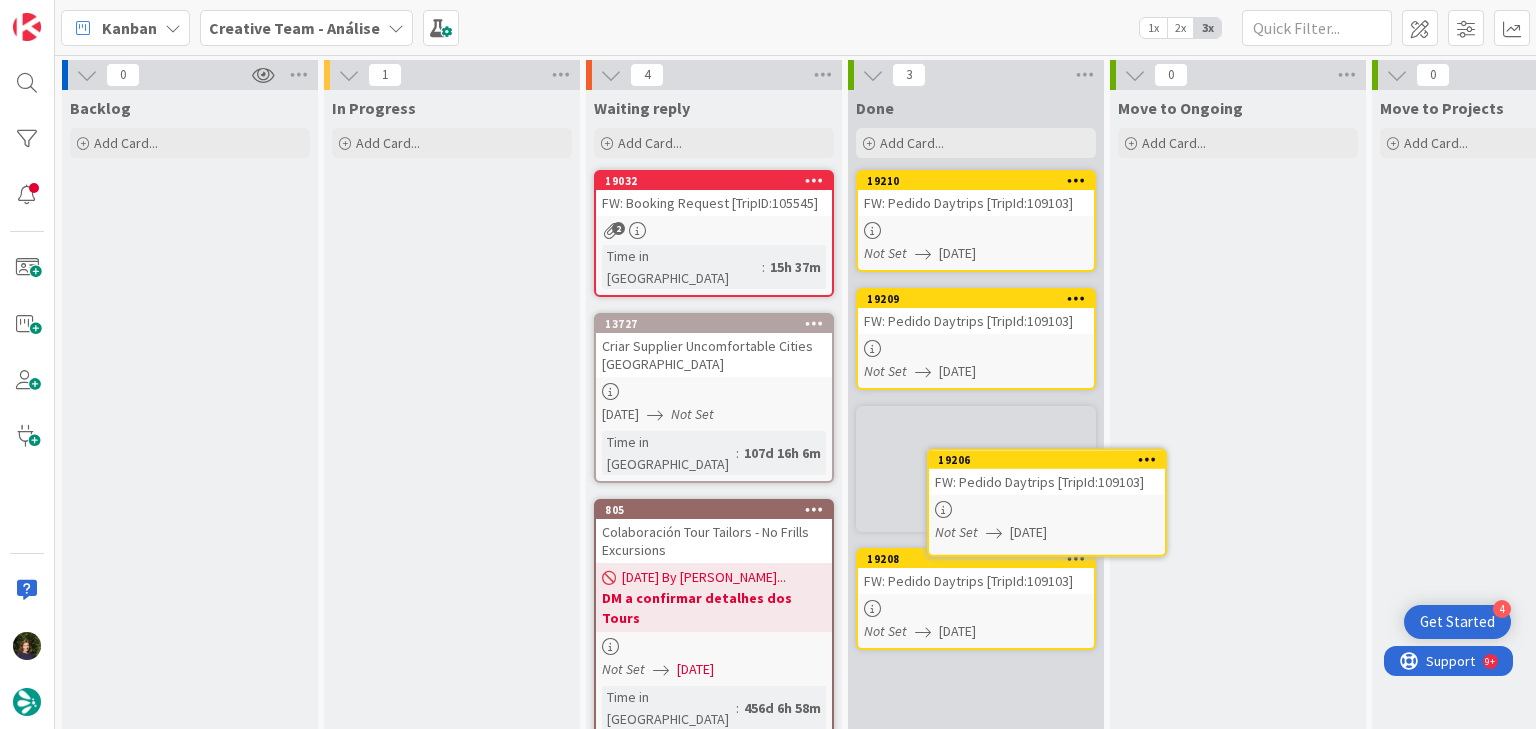 scroll, scrollTop: 0, scrollLeft: 0, axis: both 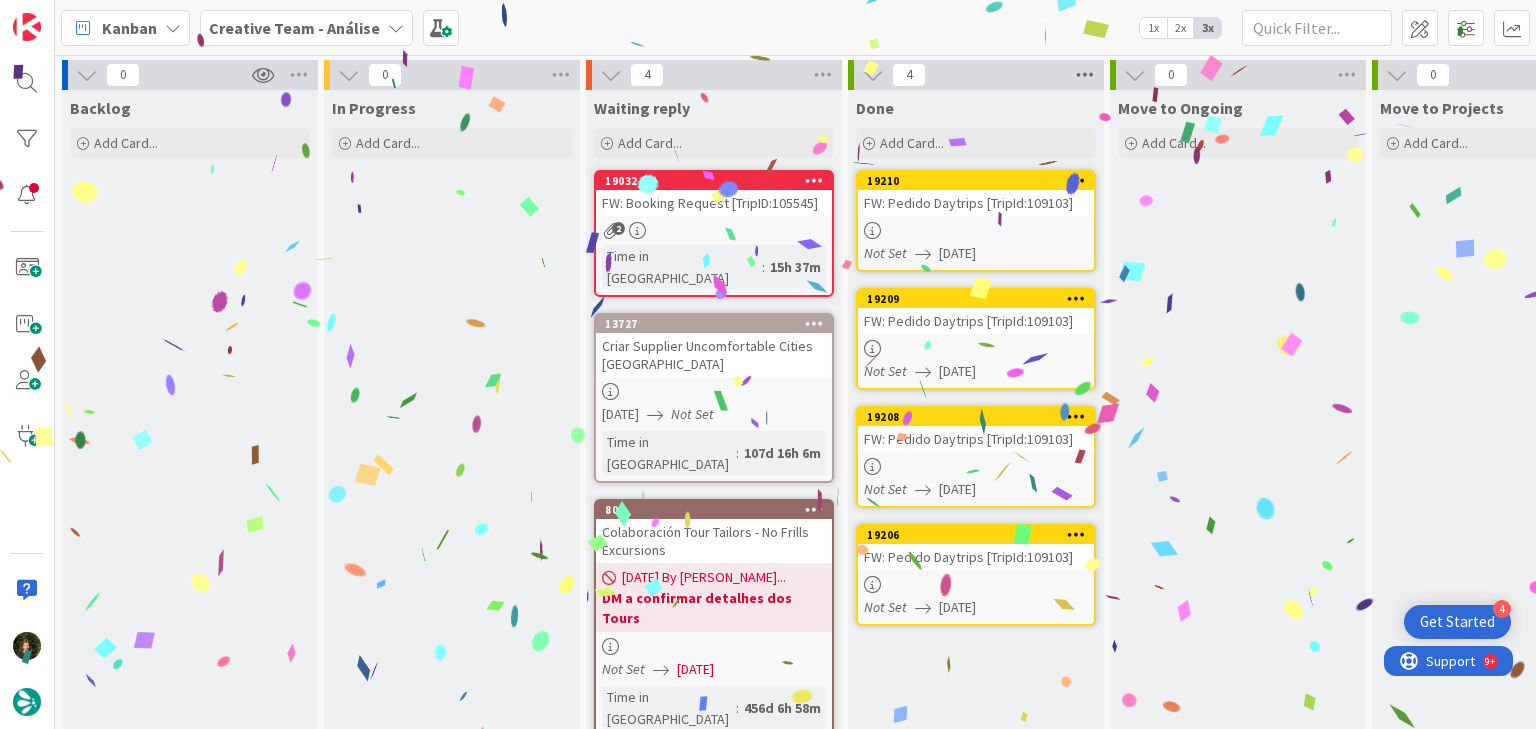 click at bounding box center (1085, 75) 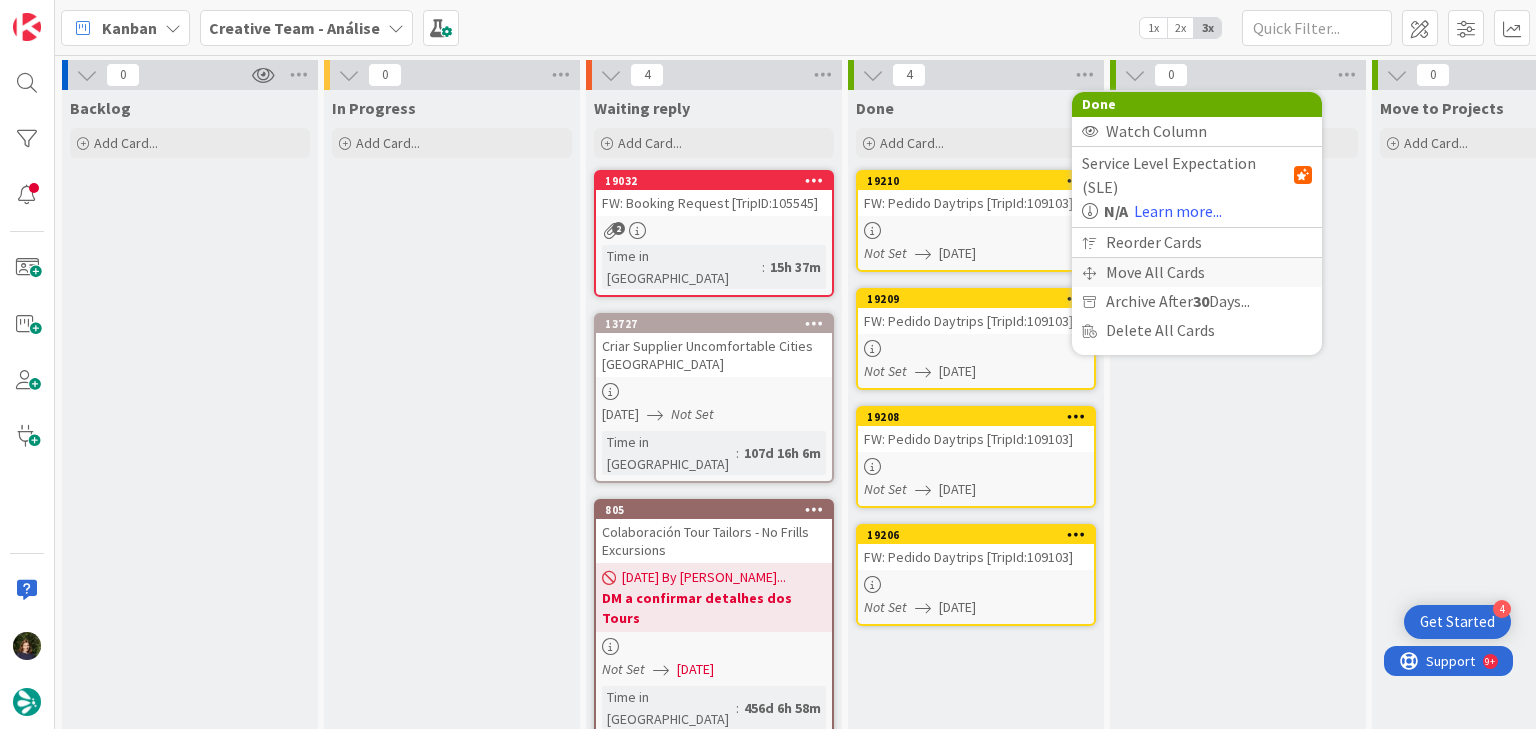 click on "Move All Cards" at bounding box center [1197, 272] 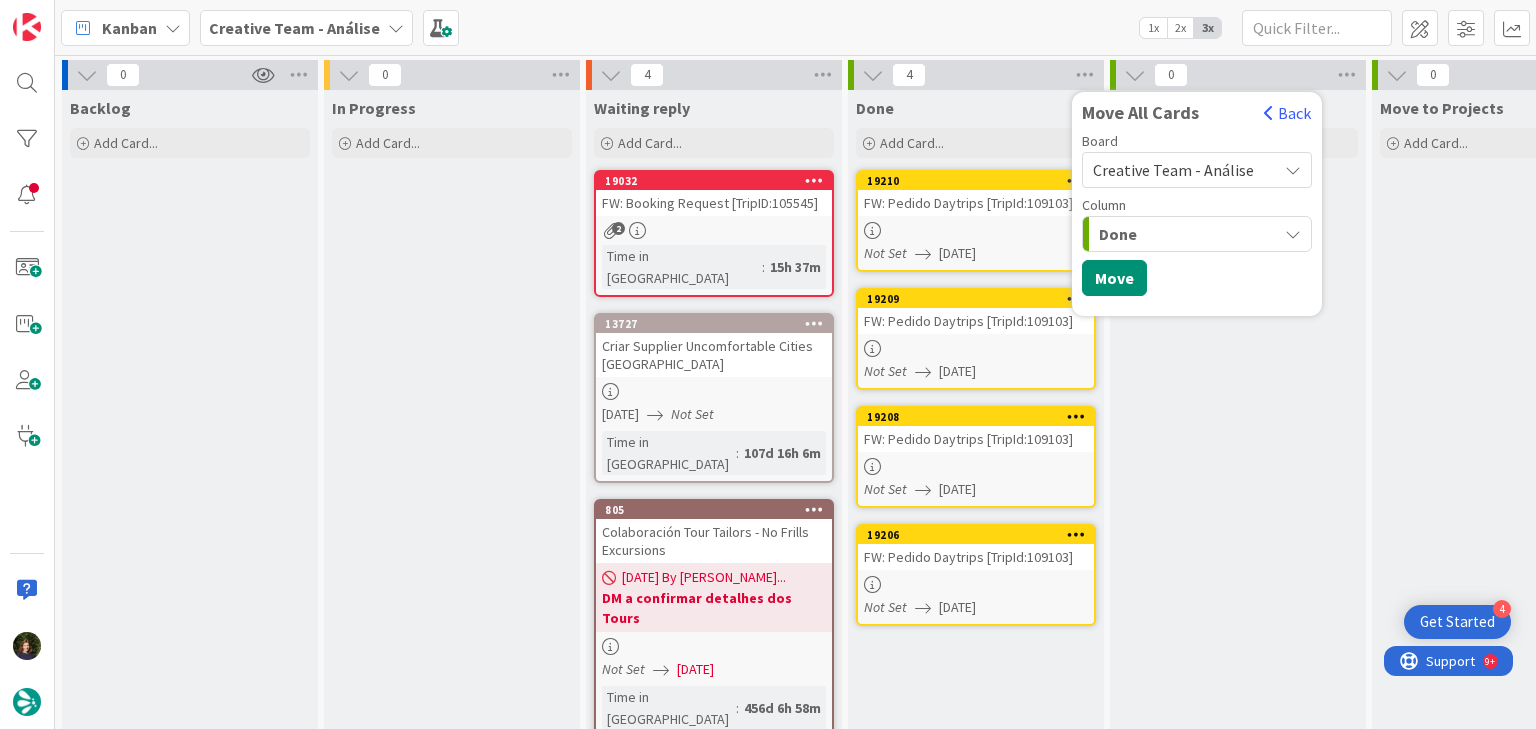 click on "Creative Team - Análise" at bounding box center (1173, 170) 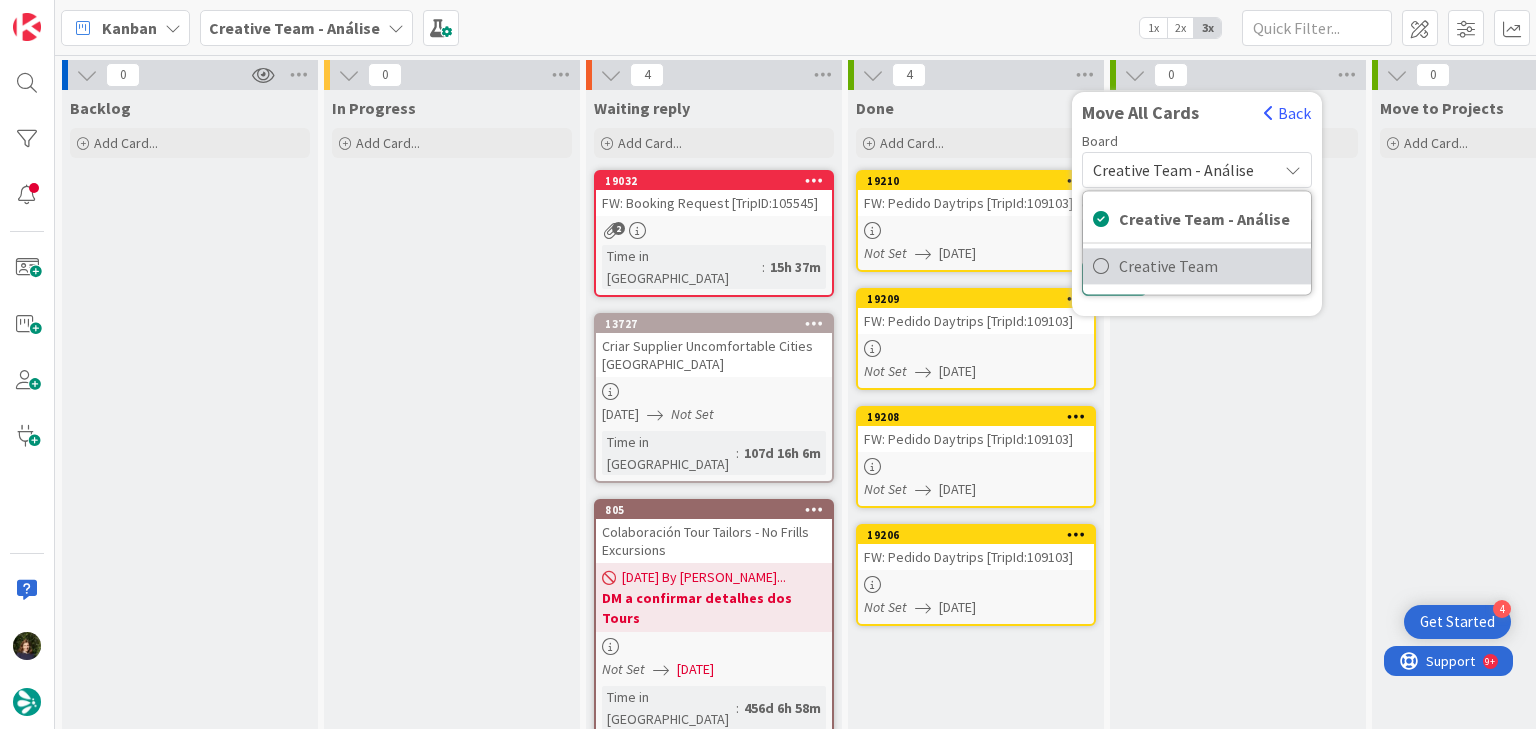 click on "Creative Team" at bounding box center [1210, 266] 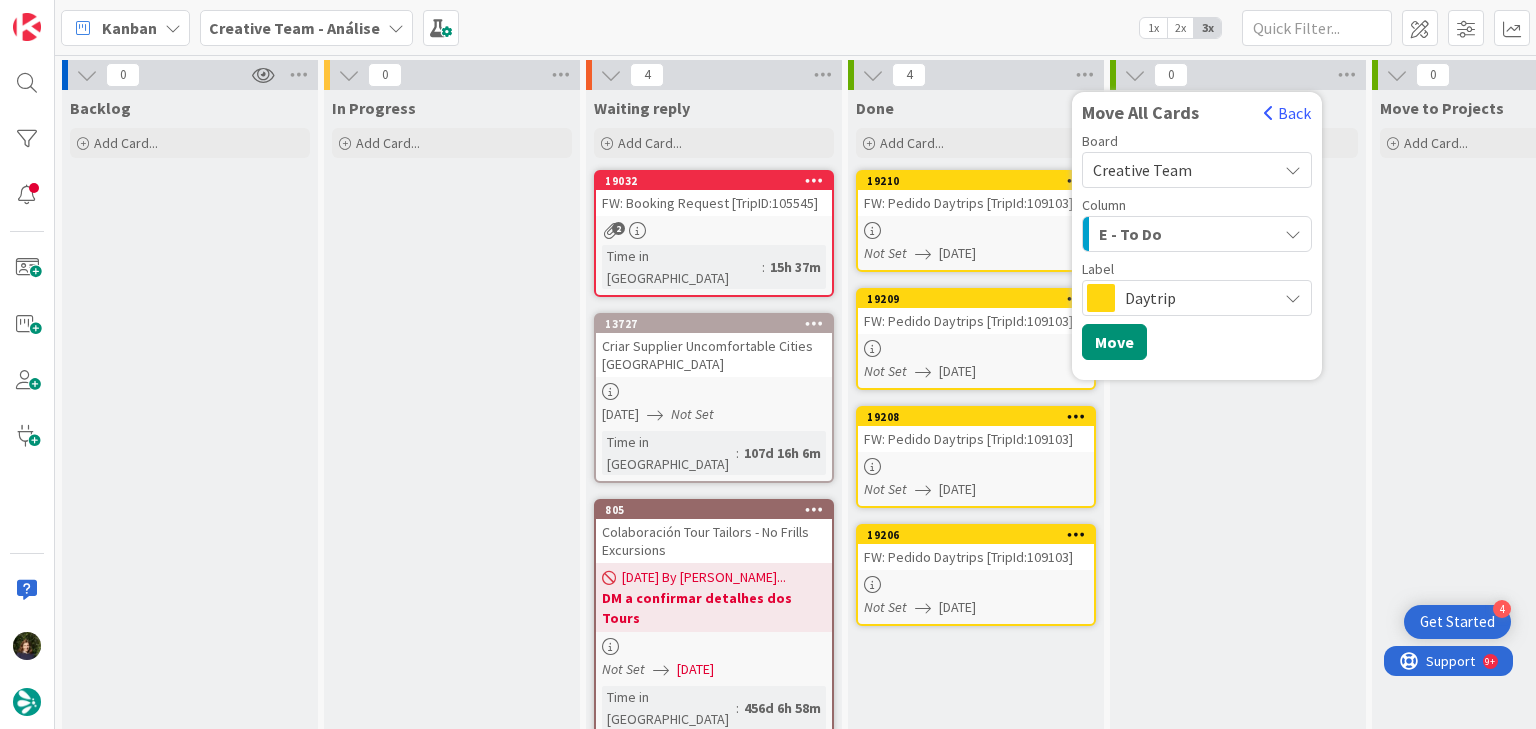 click on "E - To Do" at bounding box center [1185, 234] 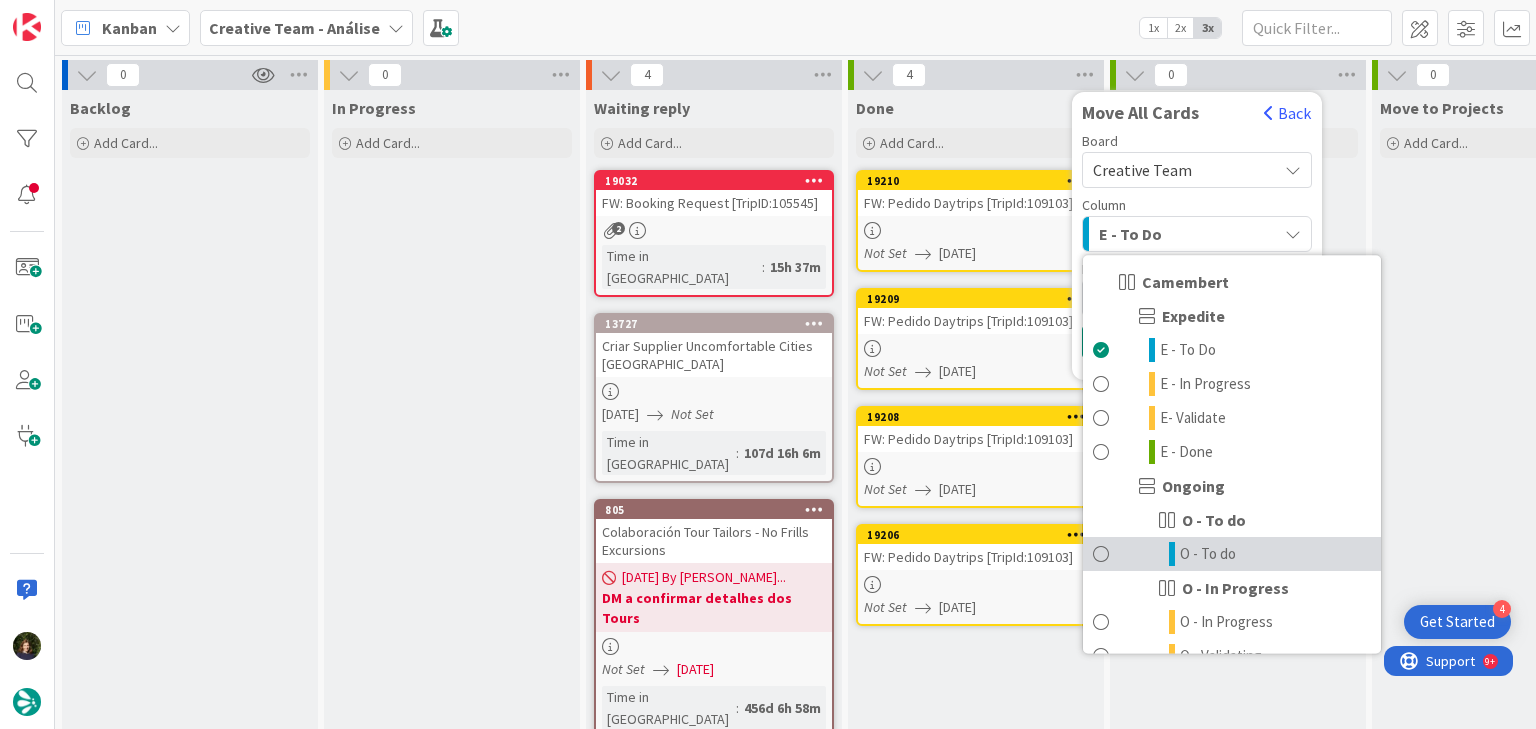 click on "O - To do" at bounding box center (1208, 554) 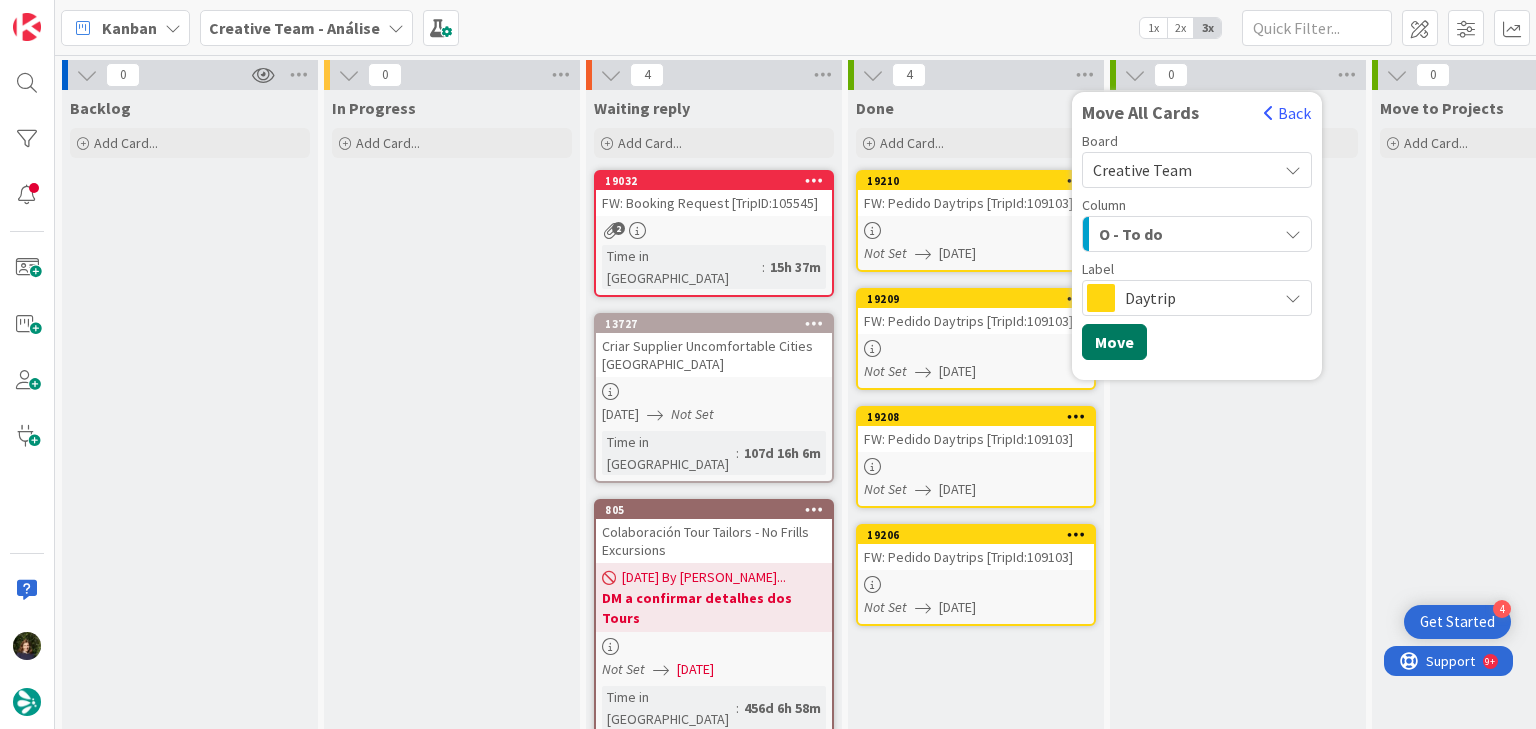 click on "Move" at bounding box center (1114, 342) 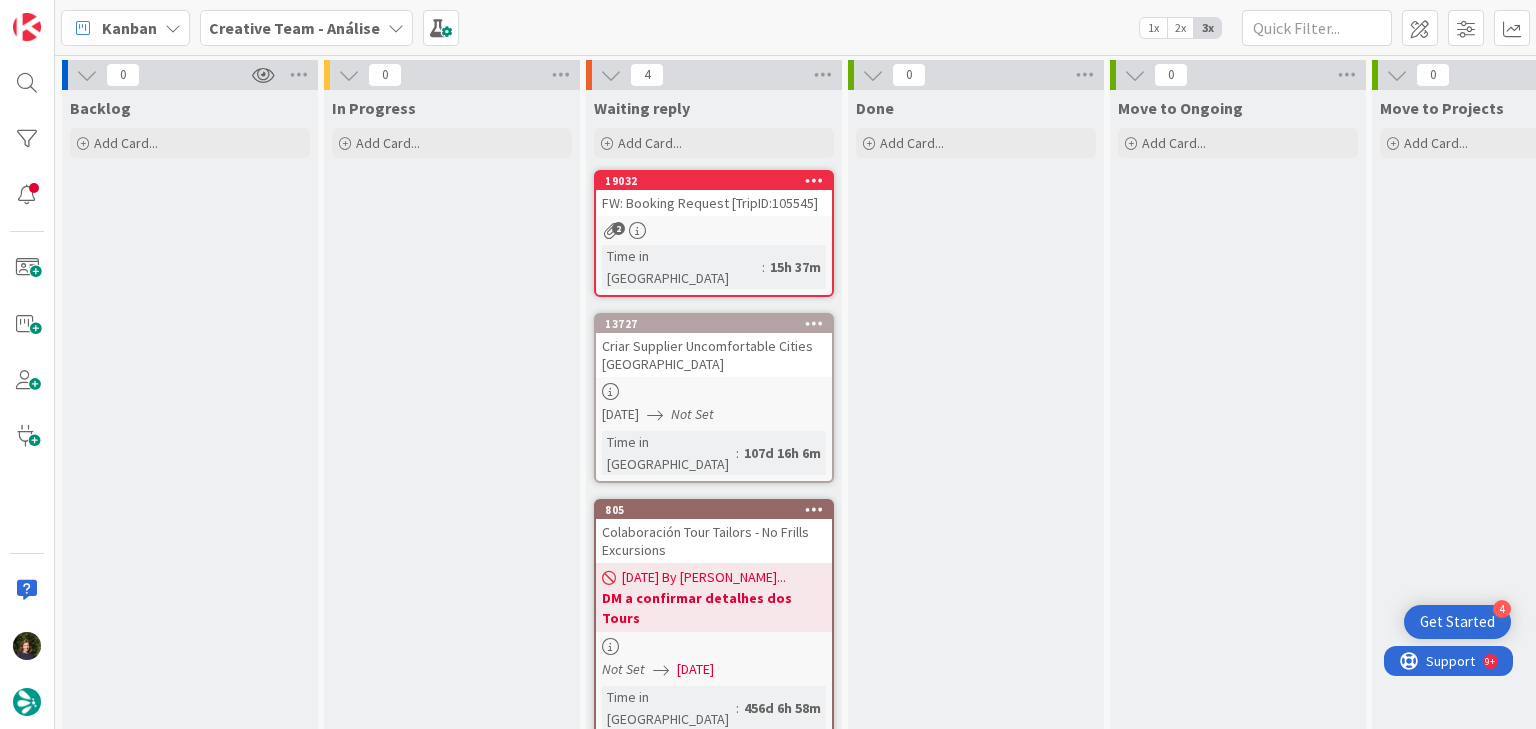 click on "Creative Team - Análise" at bounding box center (294, 28) 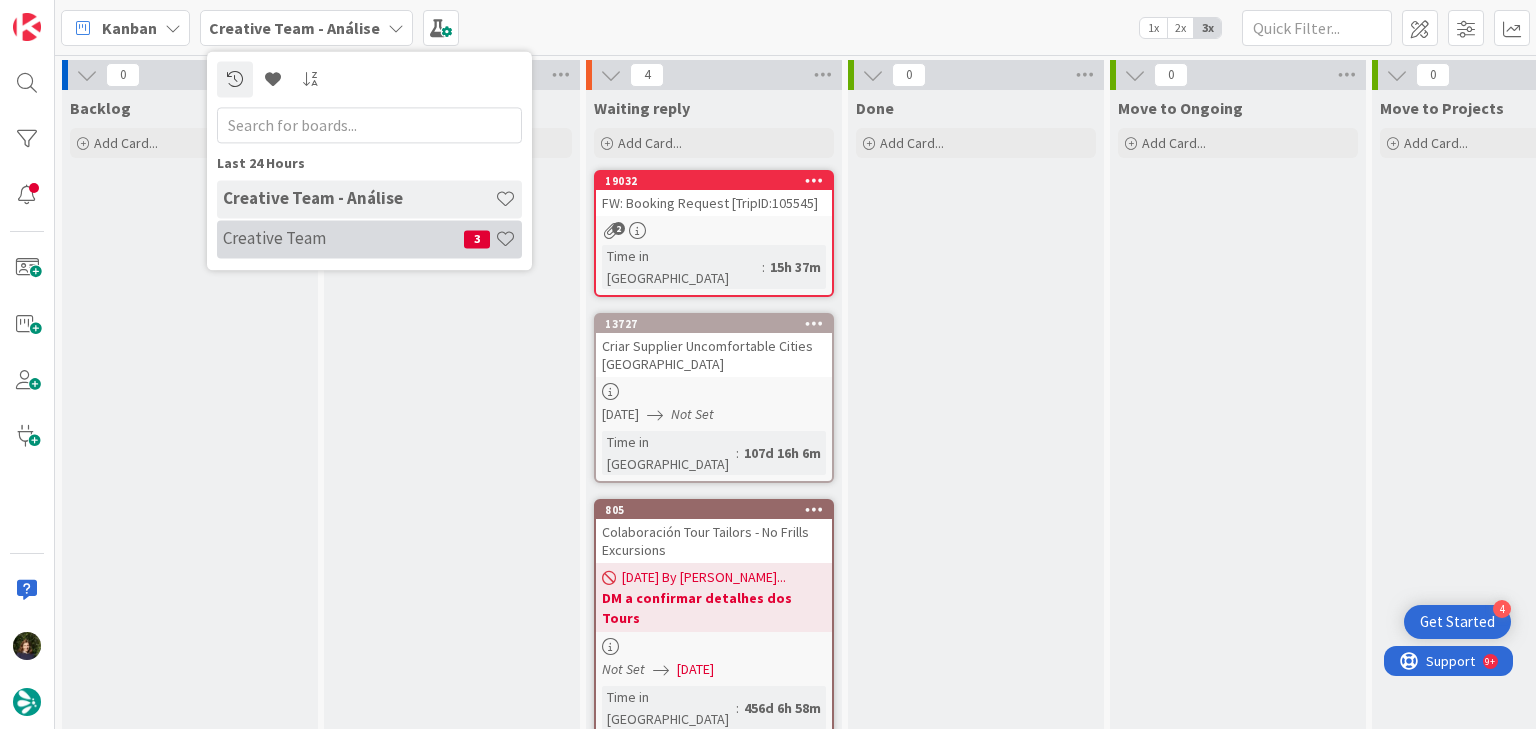 click on "Creative Team" at bounding box center (343, 239) 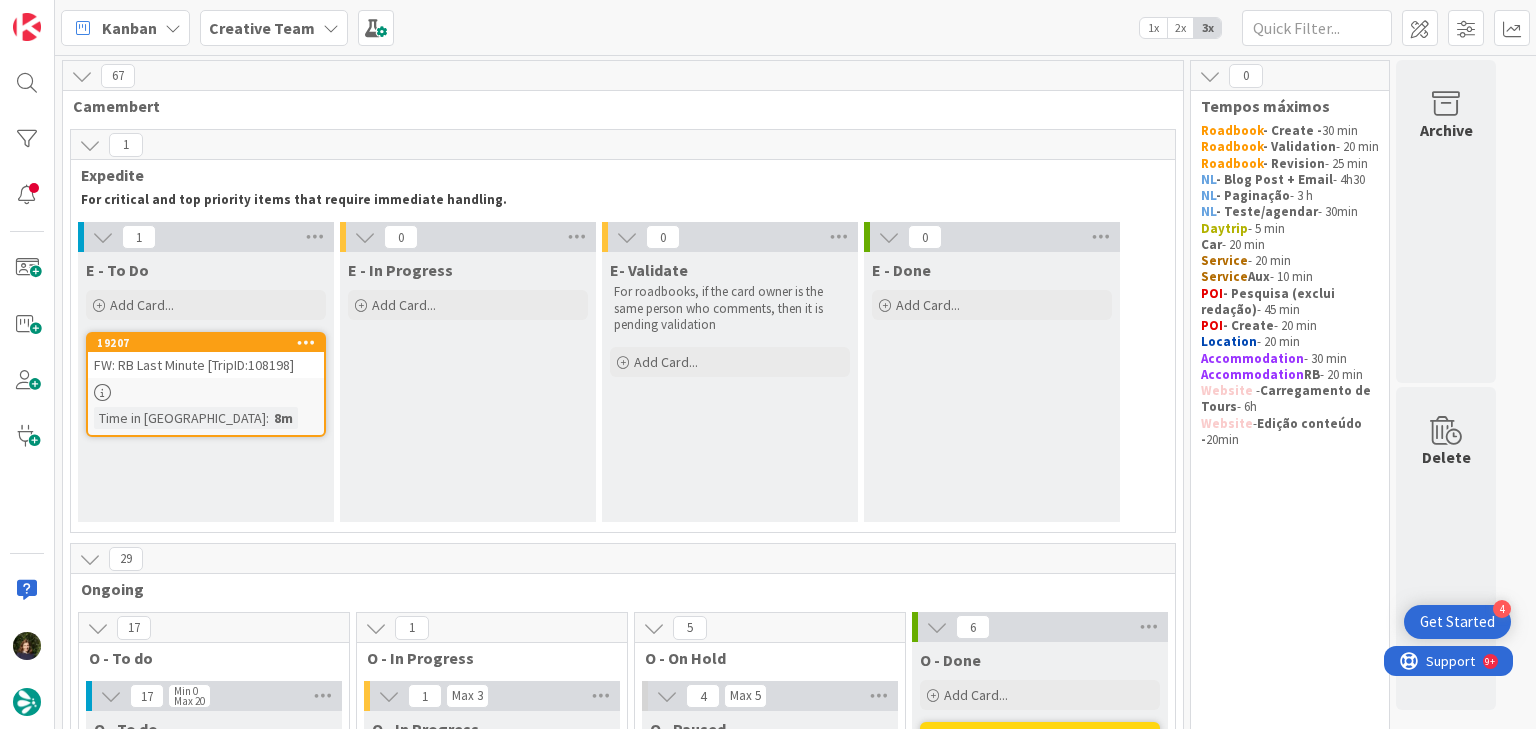 scroll, scrollTop: 0, scrollLeft: 0, axis: both 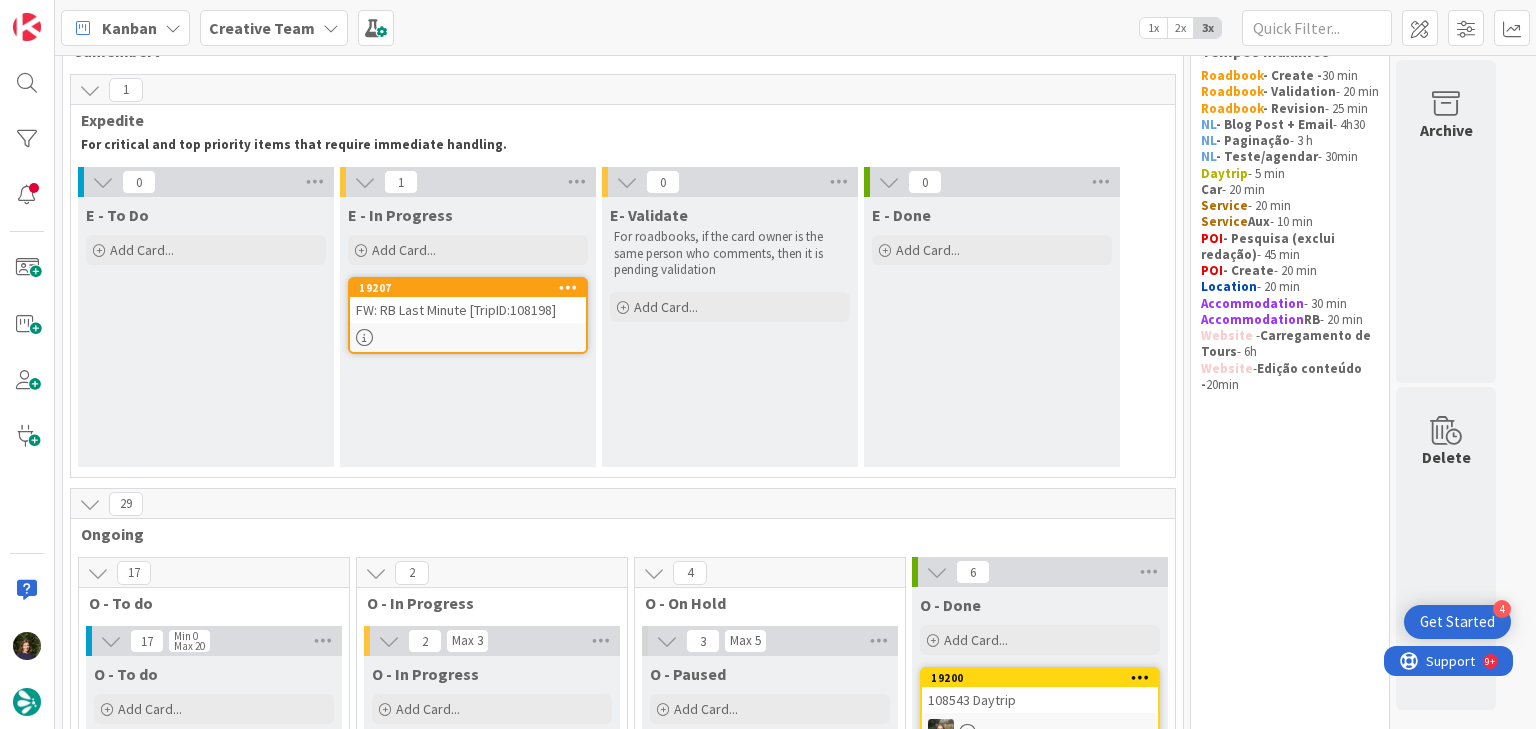 click on "FW: RB Last Minute [TripID:108198]" at bounding box center [468, 310] 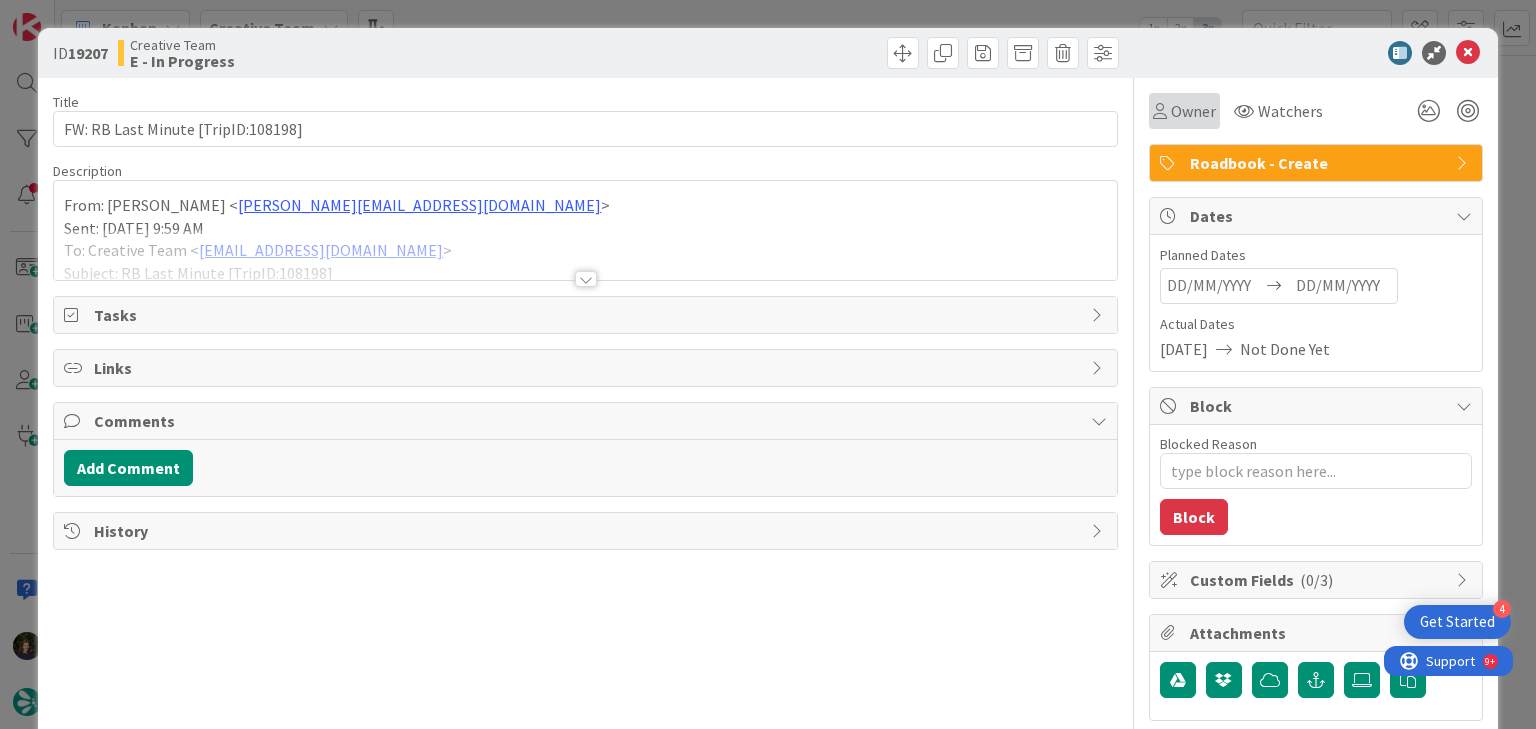 scroll, scrollTop: 0, scrollLeft: 0, axis: both 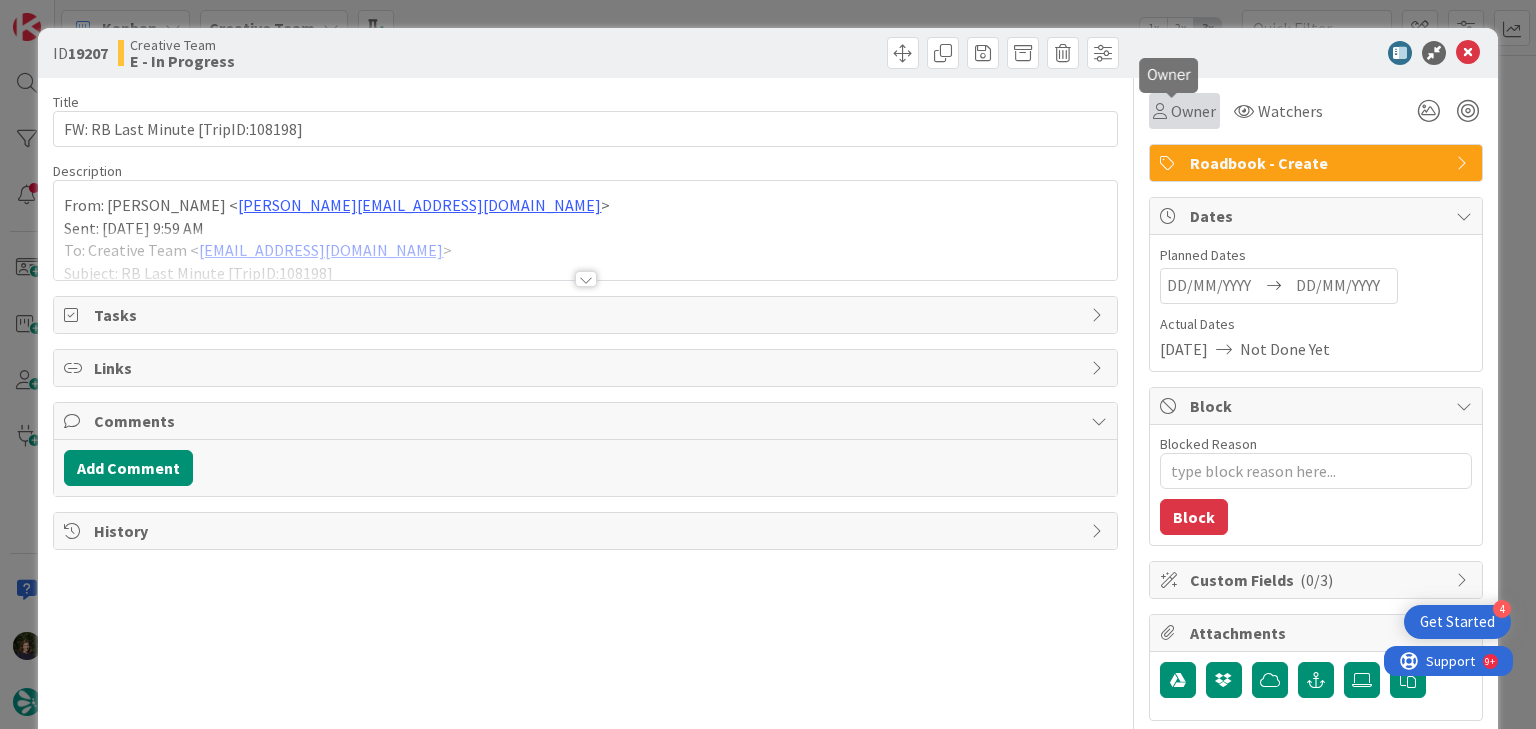 click on "Owner" at bounding box center [1193, 111] 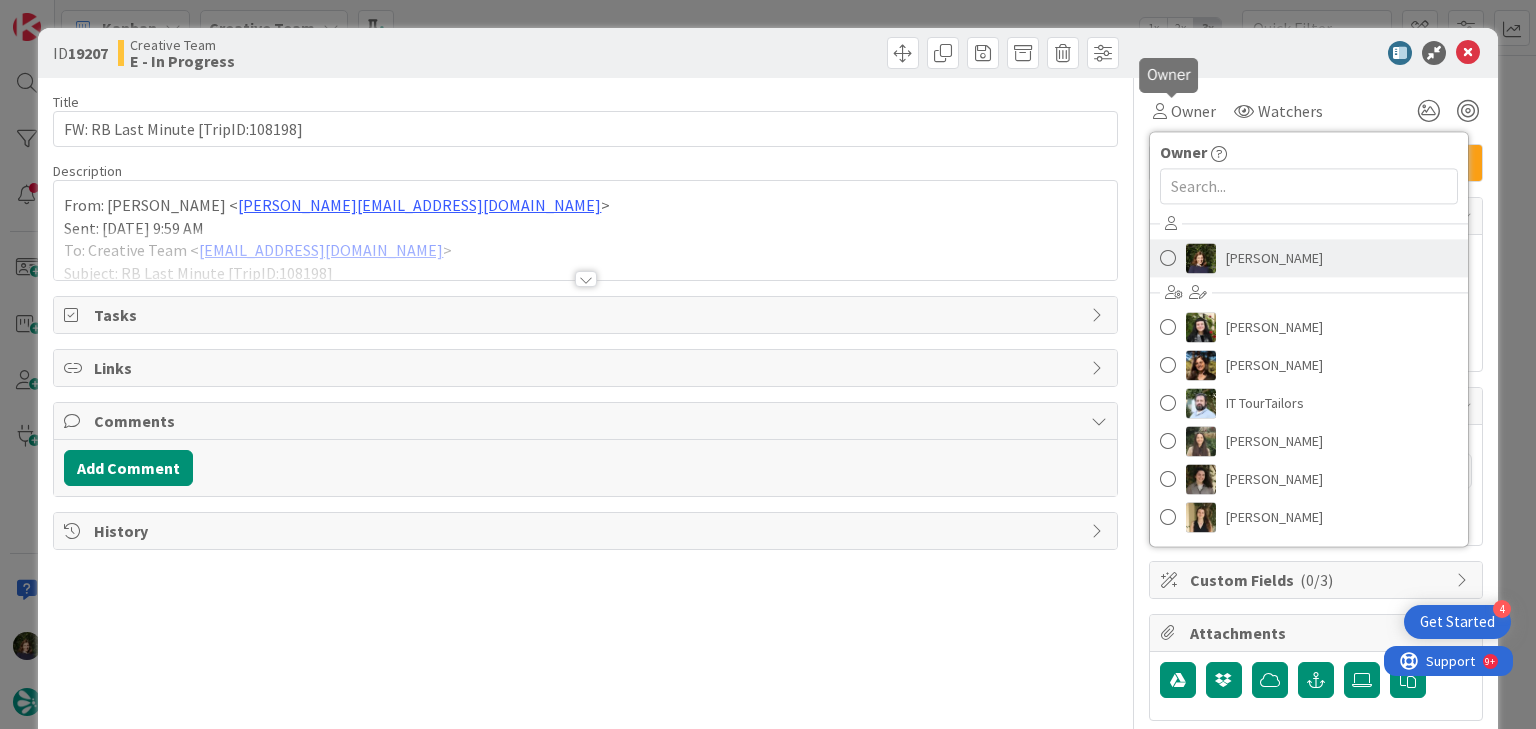 scroll, scrollTop: 0, scrollLeft: 0, axis: both 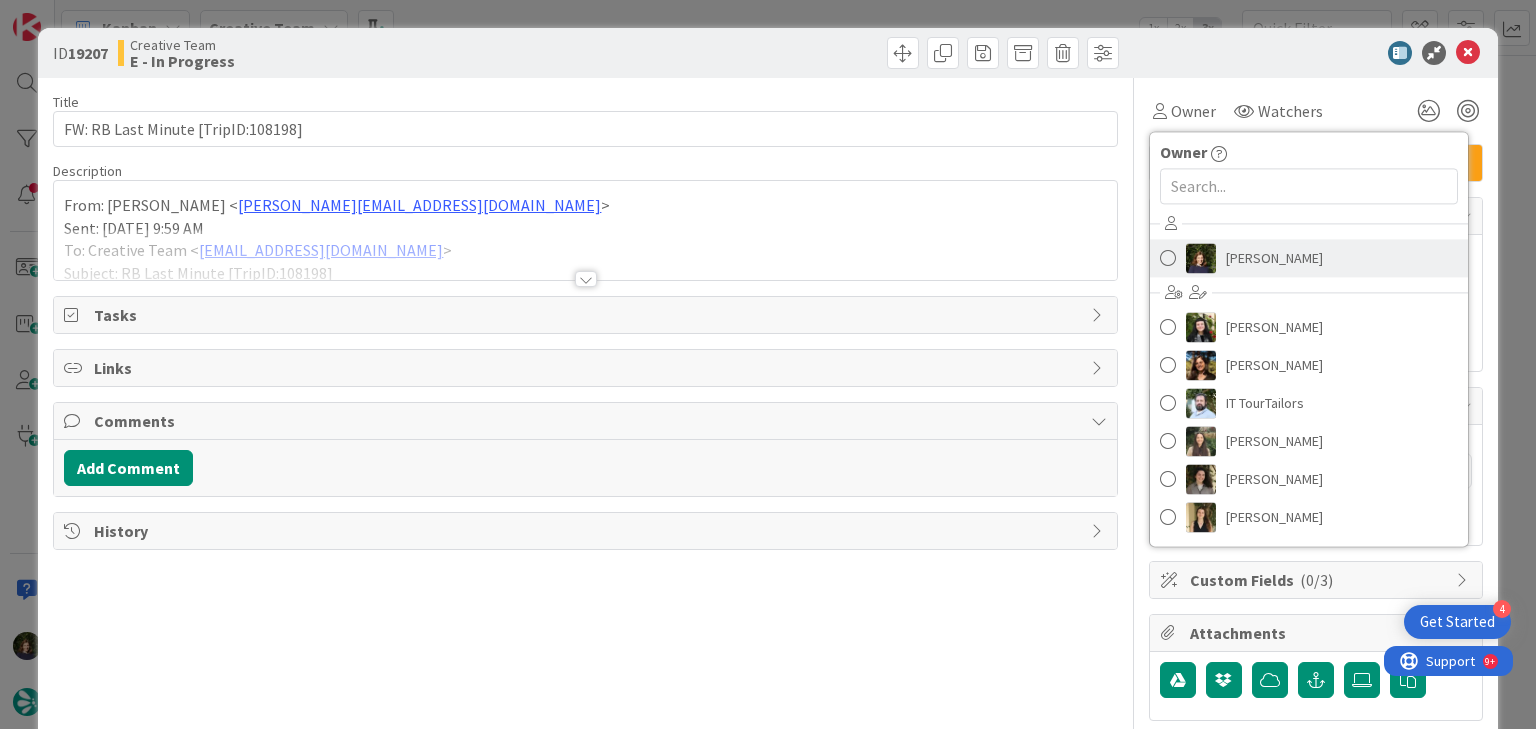 click on "[PERSON_NAME]" at bounding box center [1274, 258] 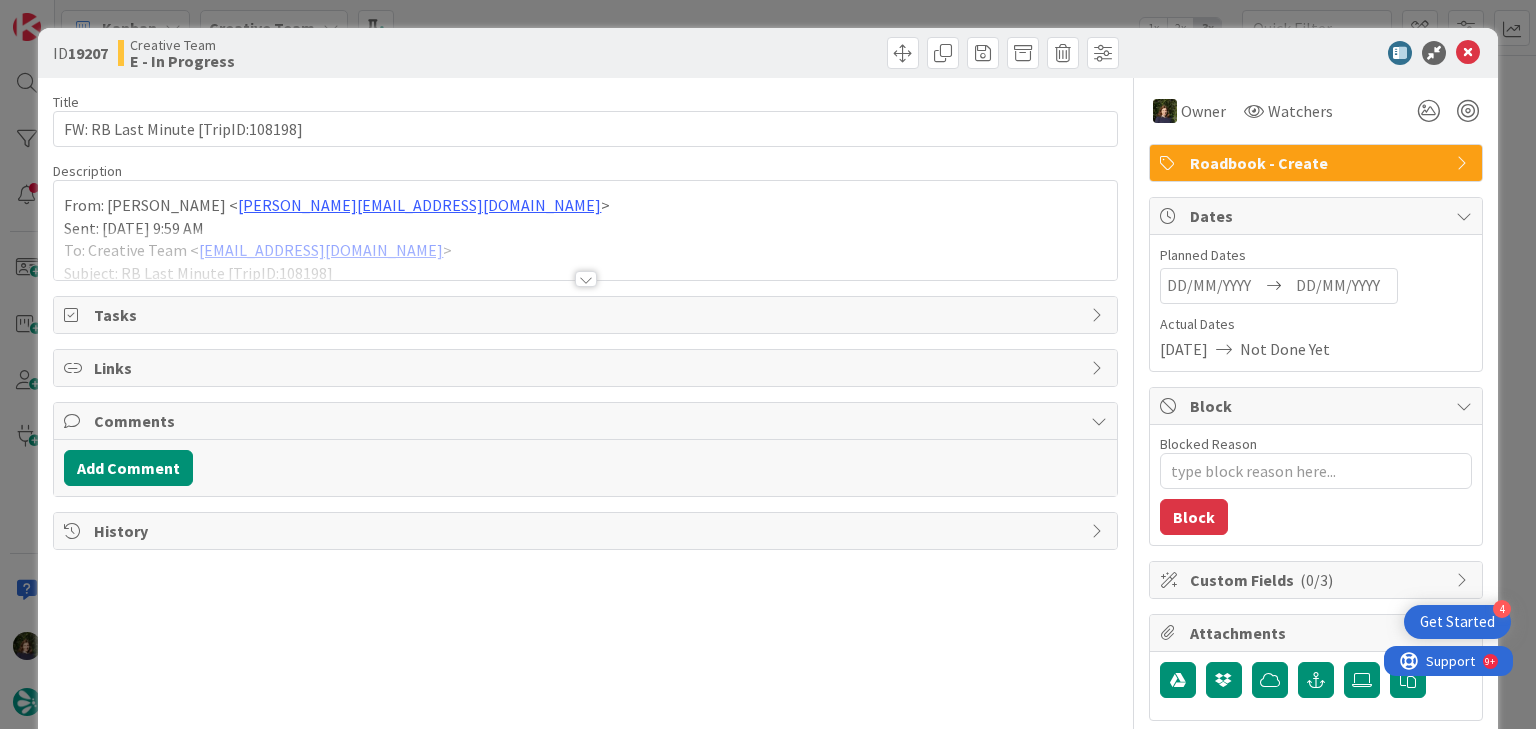 type on "x" 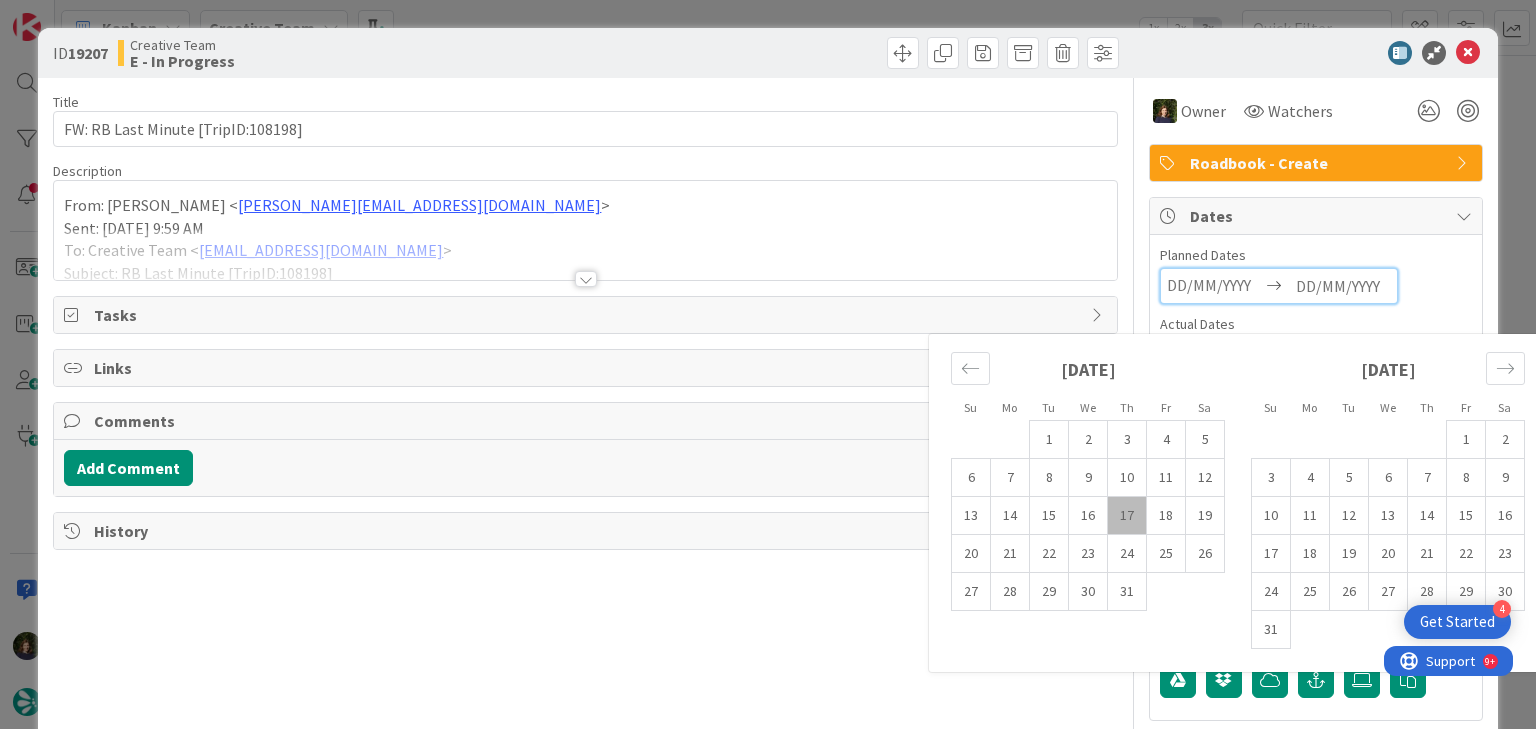 click at bounding box center [1343, 286] 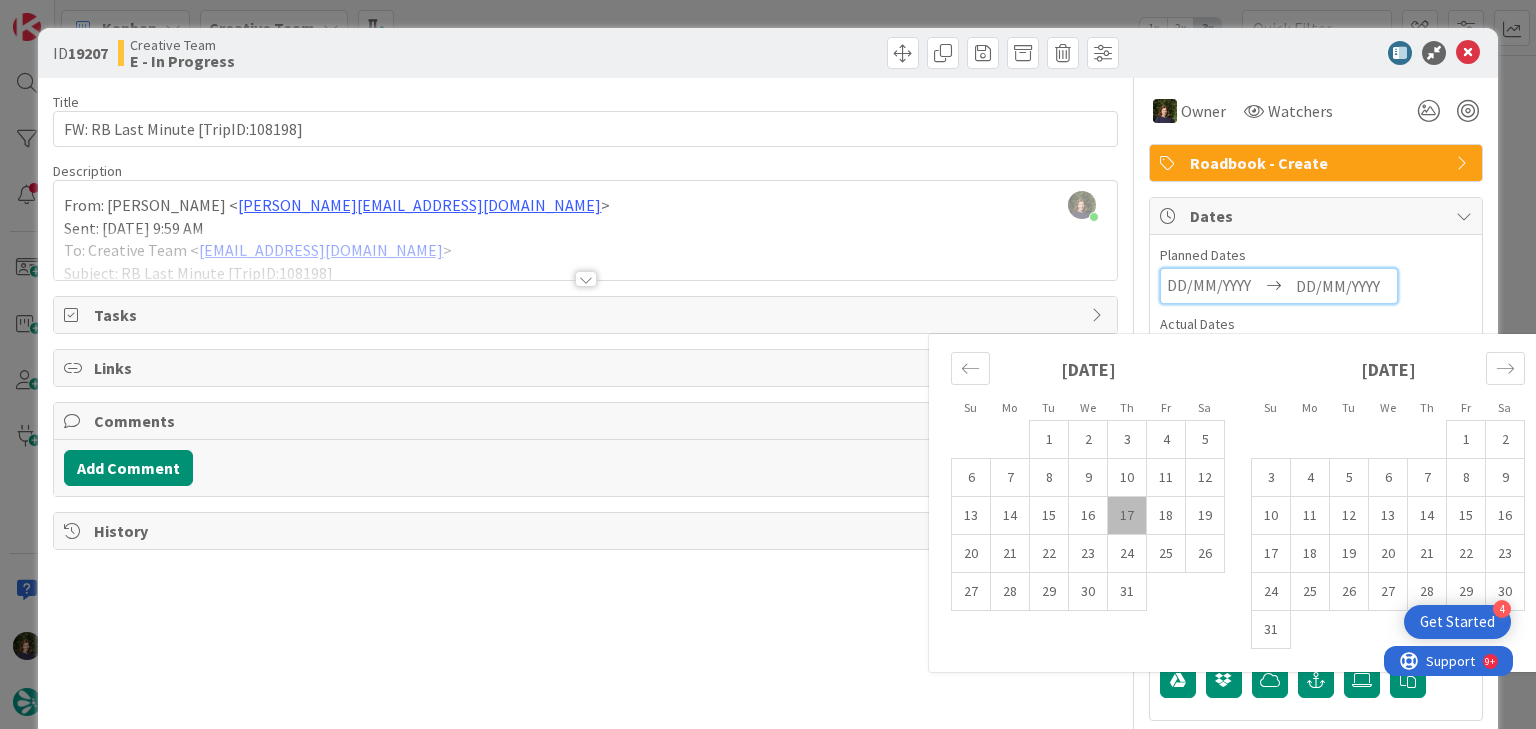 click on "17" at bounding box center [1127, 516] 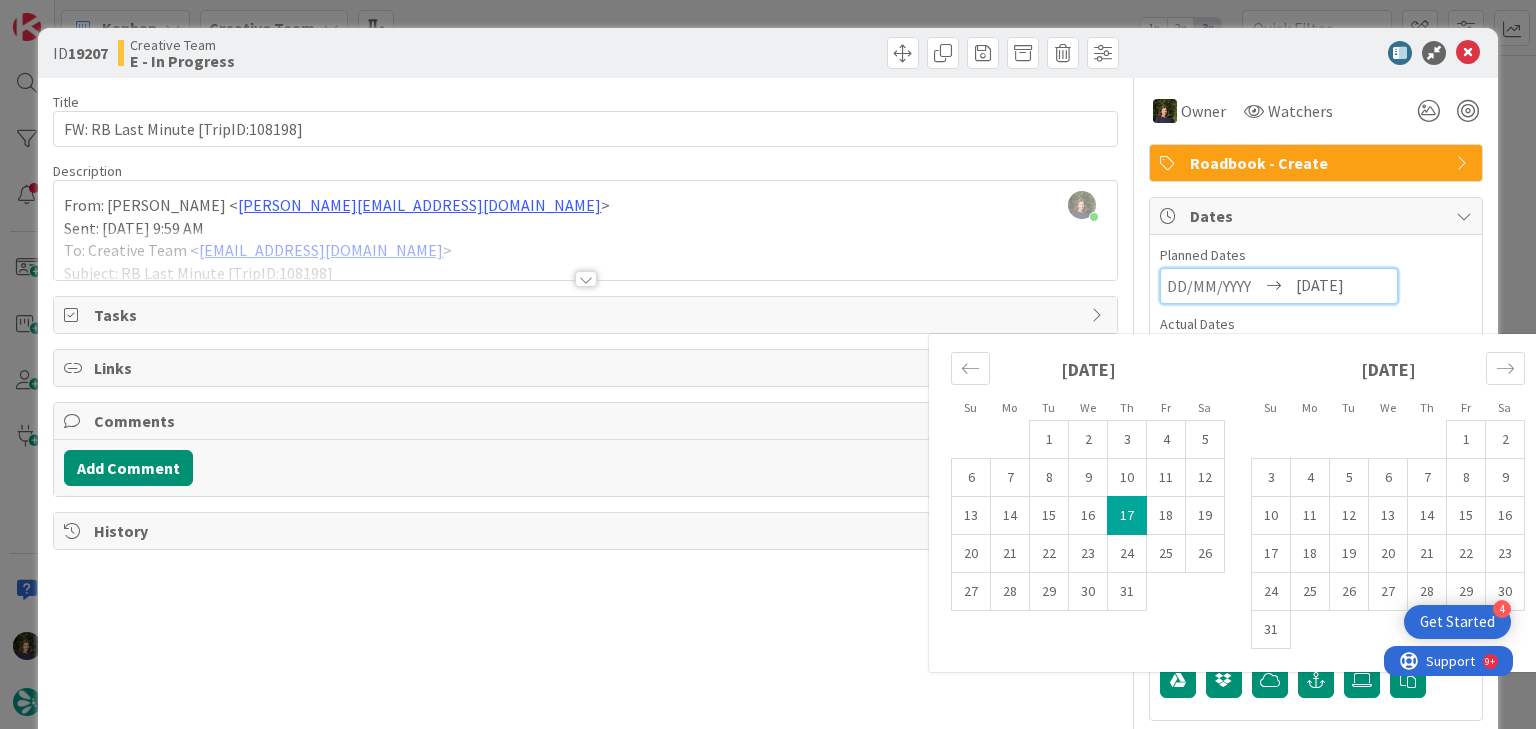 click at bounding box center (586, 279) 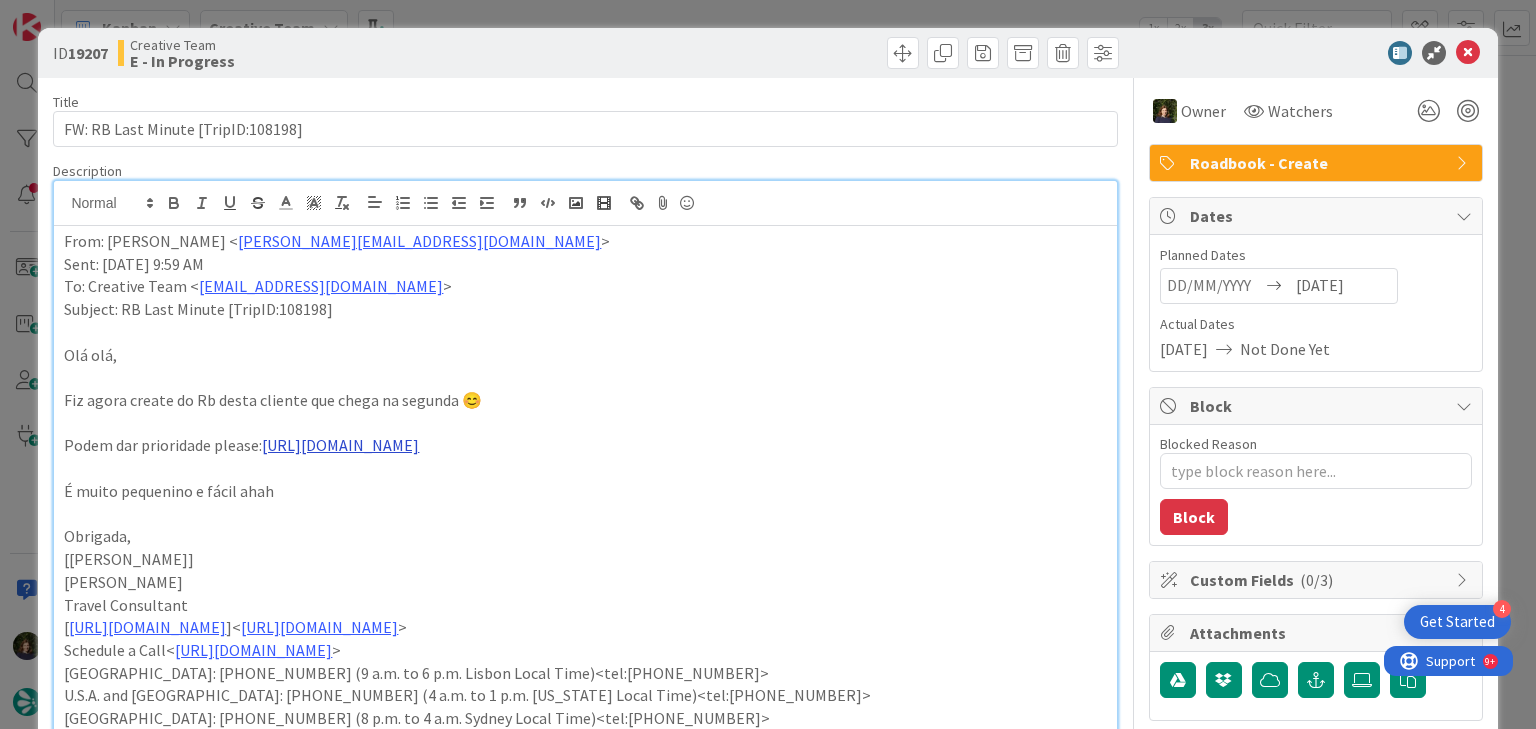 click on "[URL][DOMAIN_NAME]" at bounding box center [340, 445] 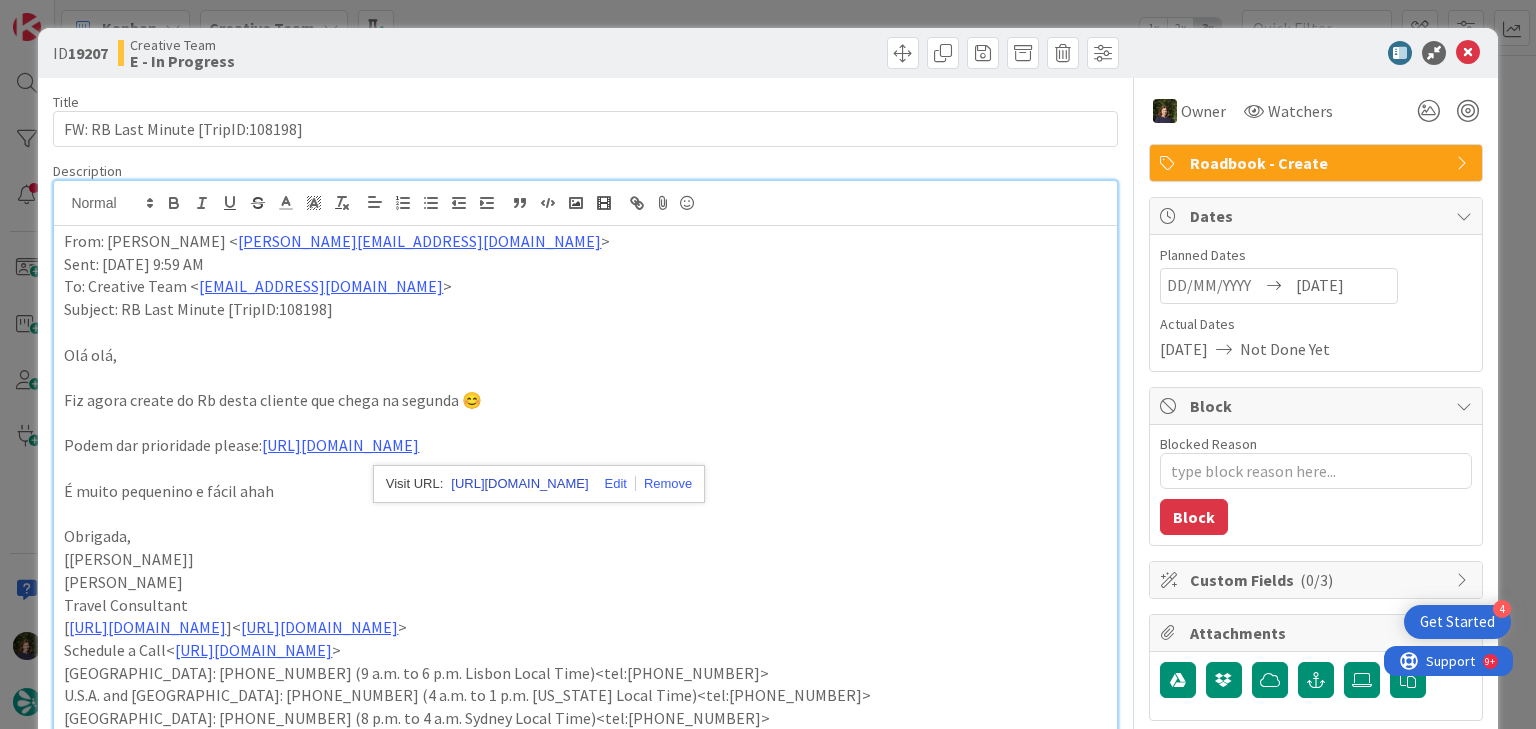 click on "[URL][DOMAIN_NAME]" at bounding box center (519, 484) 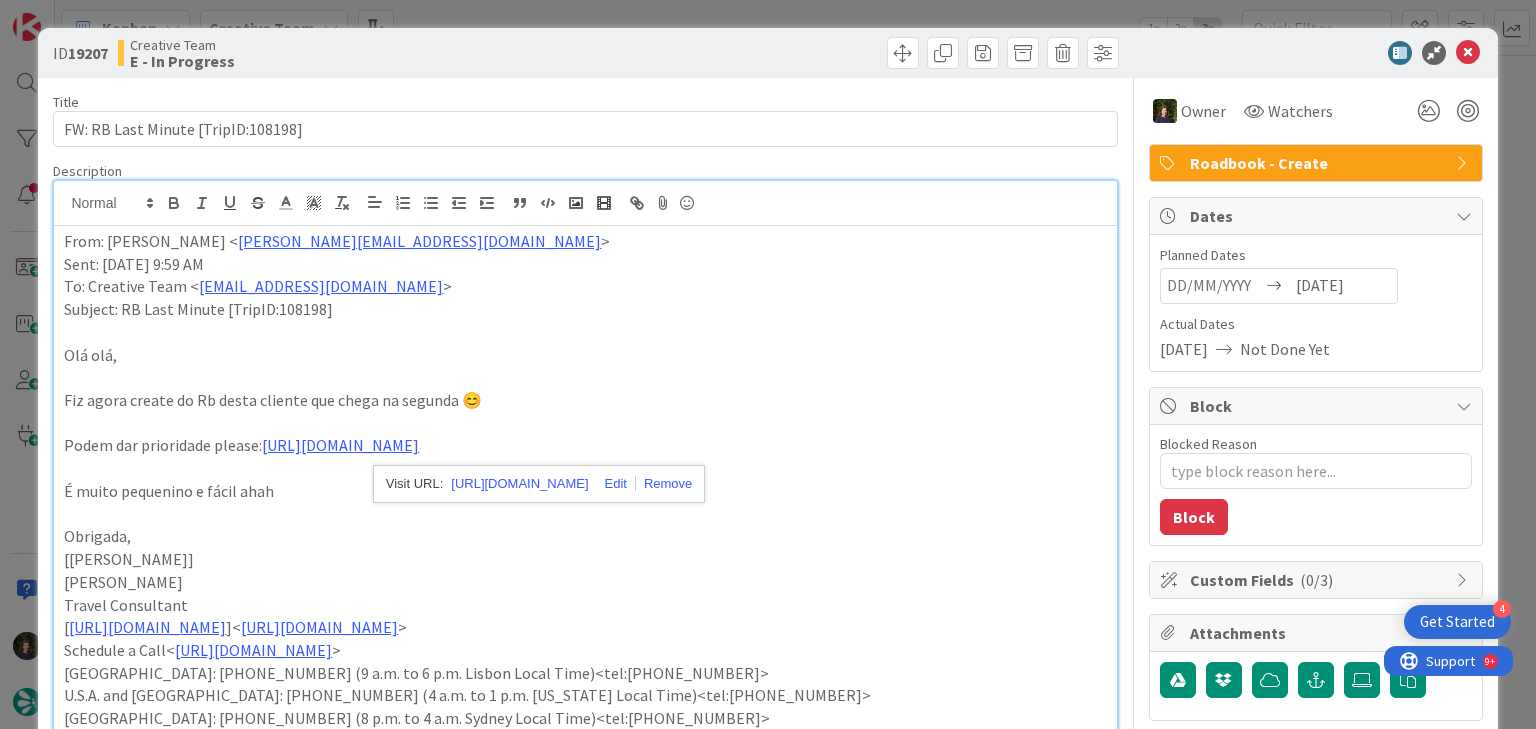 type on "x" 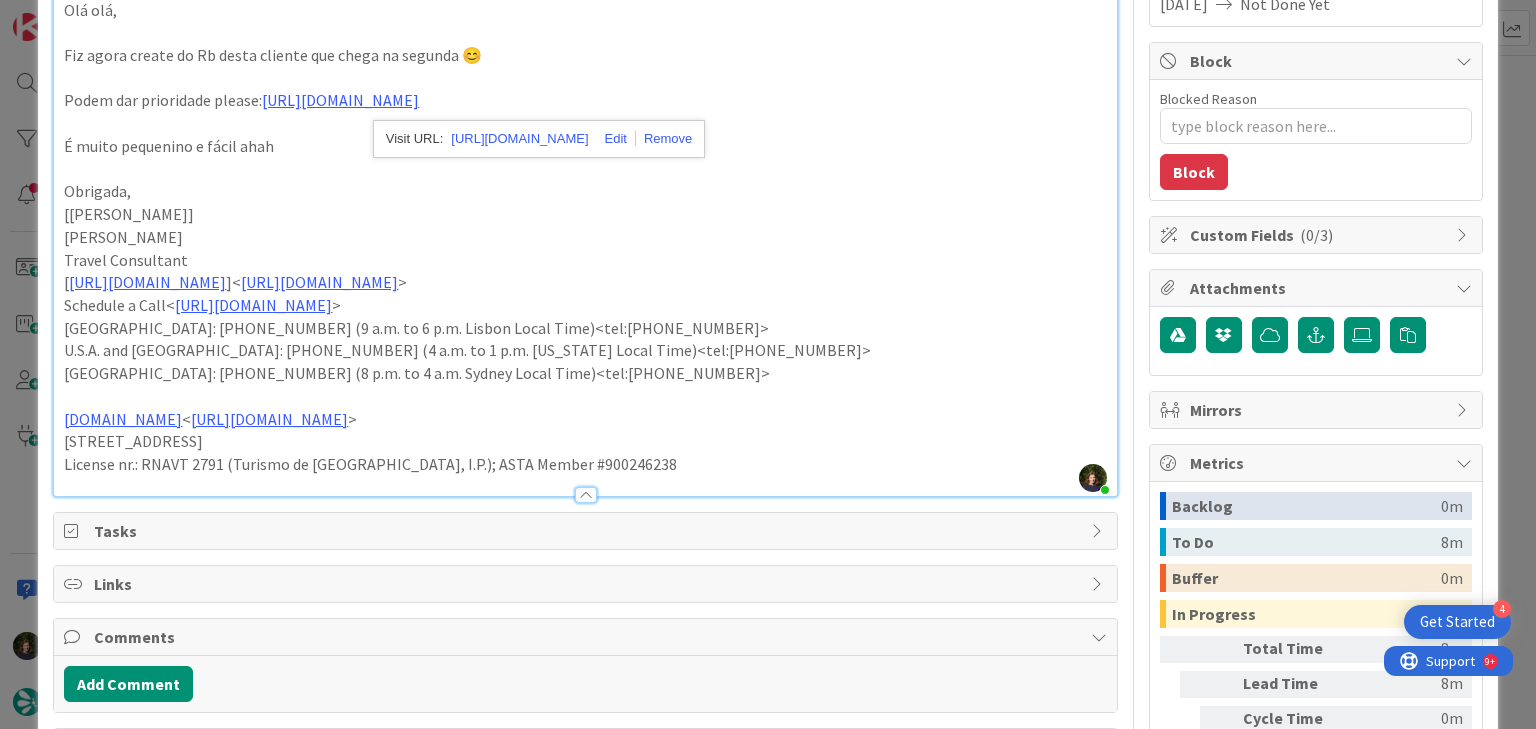 scroll, scrollTop: 477, scrollLeft: 0, axis: vertical 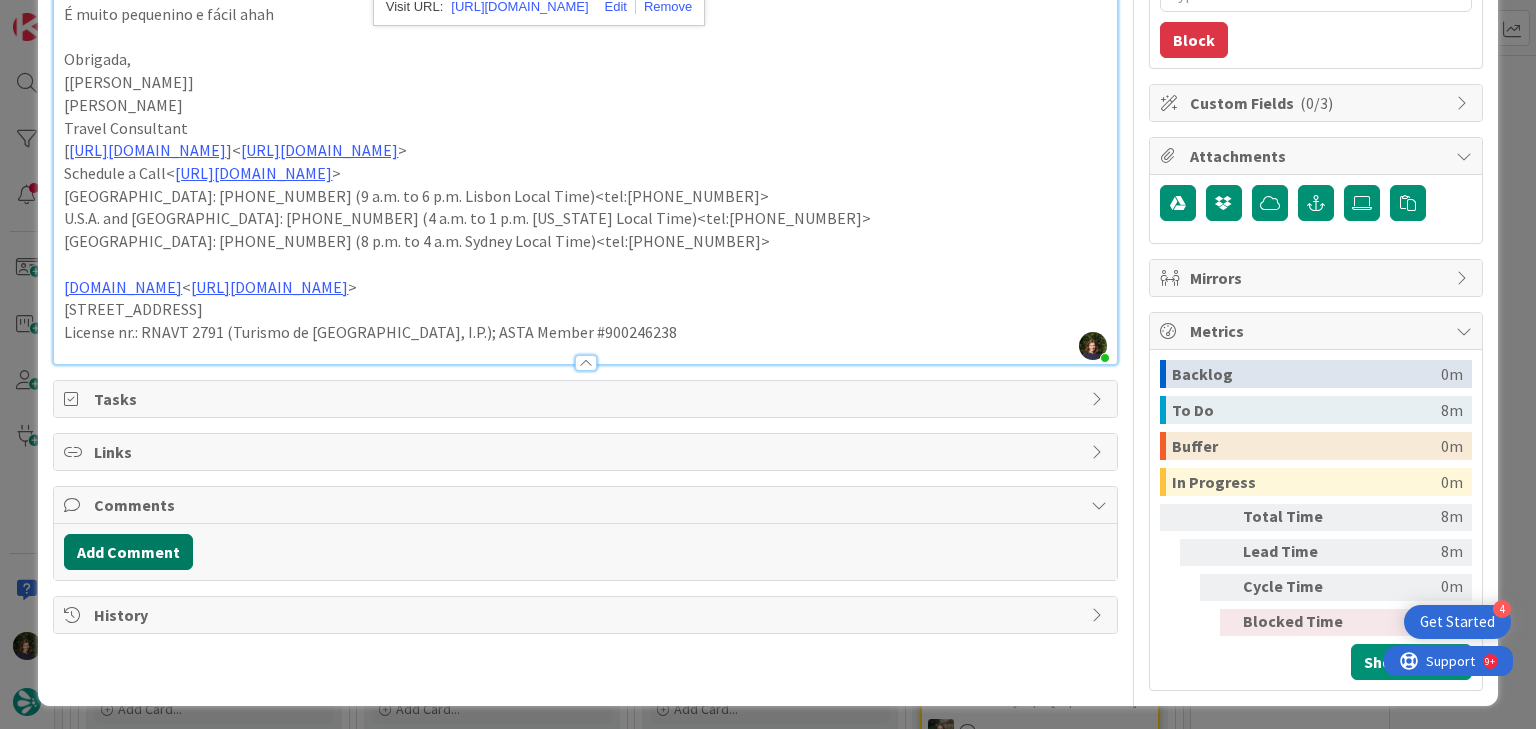 click on "Add Comment" at bounding box center (128, 552) 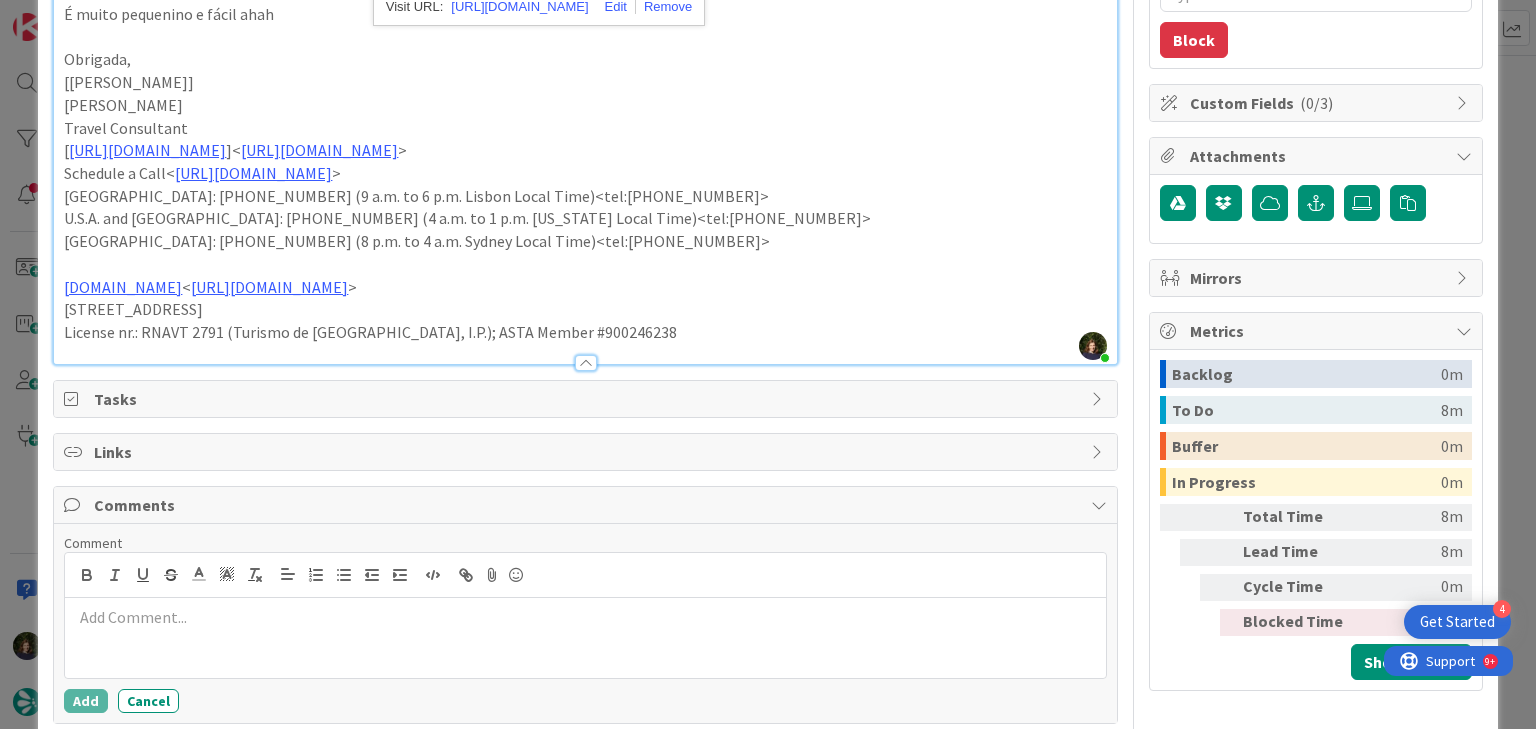 type 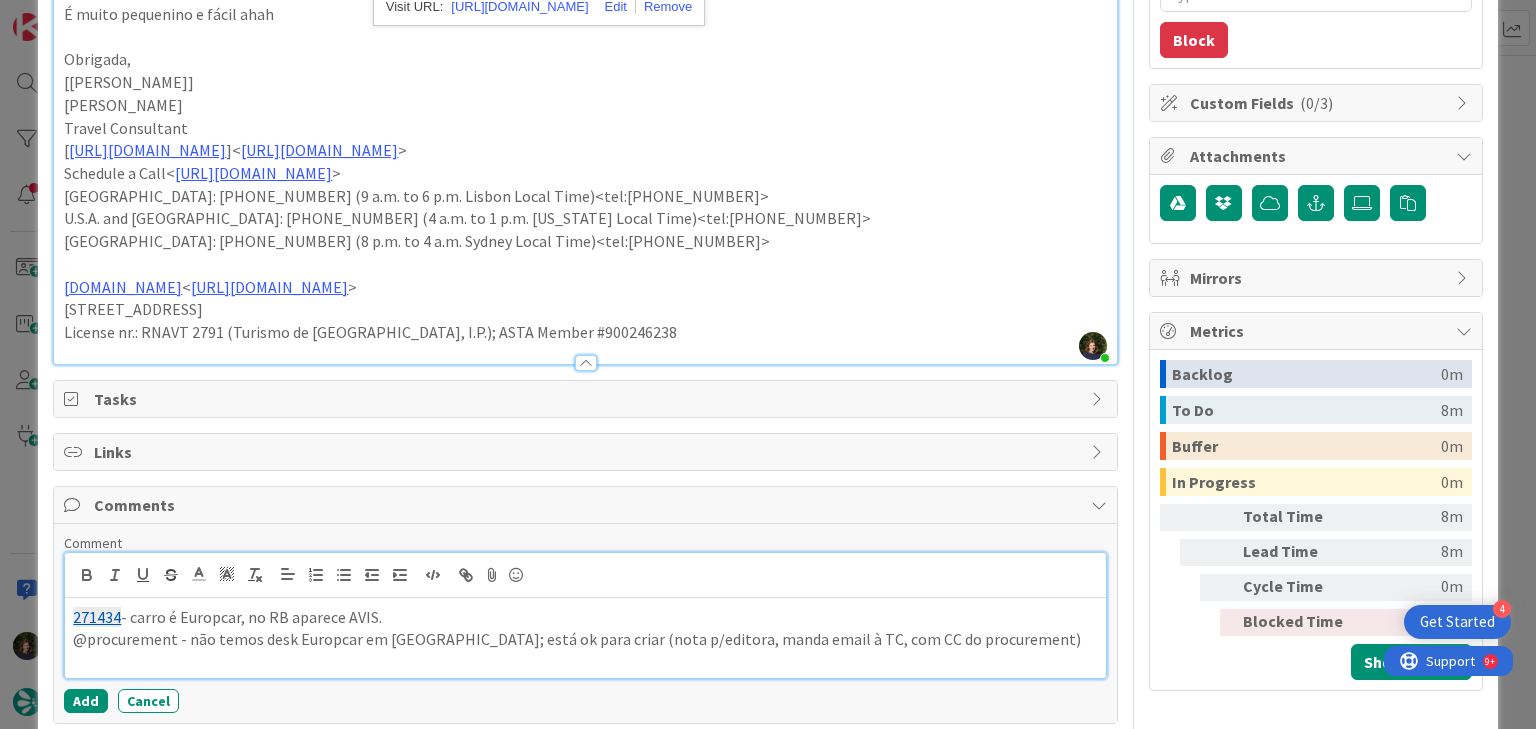 click on "@procurement - não temos desk Europcar em [GEOGRAPHIC_DATA]; está ok para criar (nota p/editora, manda email à TC, com CC do procurement)" at bounding box center [585, 639] 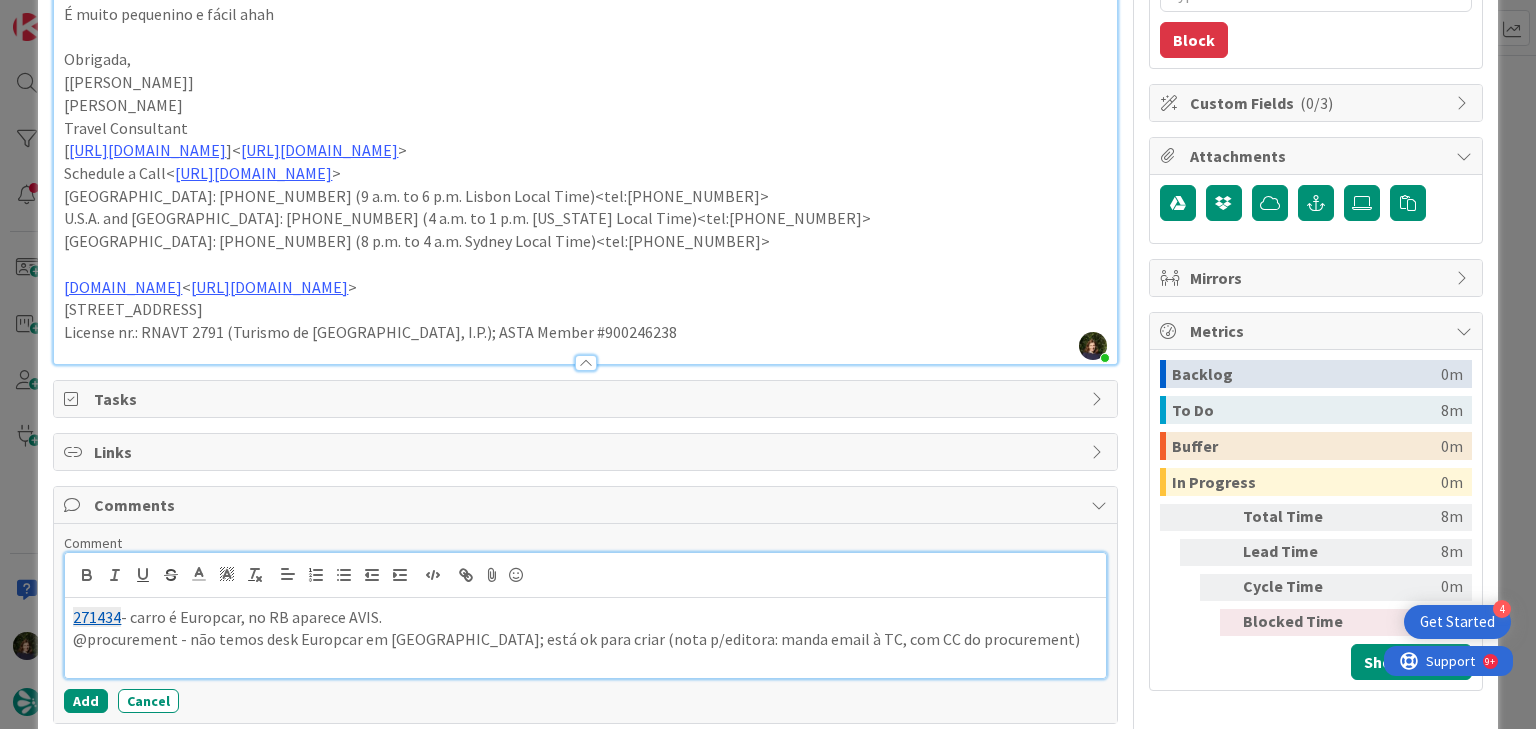 click on "@procurement - não temos desk Europcar em [GEOGRAPHIC_DATA]; está ok para criar (nota p/editora: manda email à TC, com CC do procurement)" at bounding box center [585, 639] 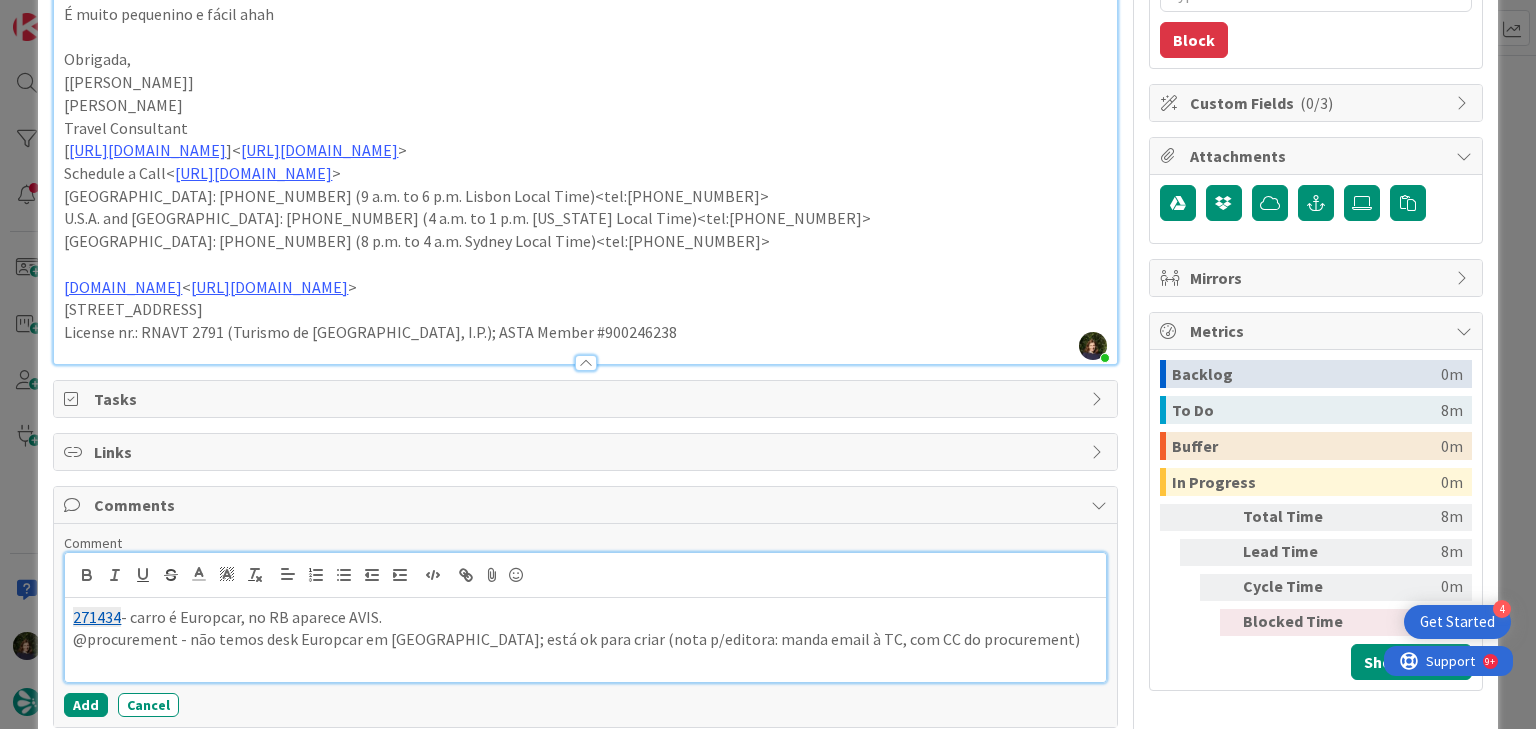 click on "@procurement - não temos desk Europcar em [GEOGRAPHIC_DATA]; está ok para criar (nota p/editora: manda email à TC, com CC do procurement)" at bounding box center [585, 639] 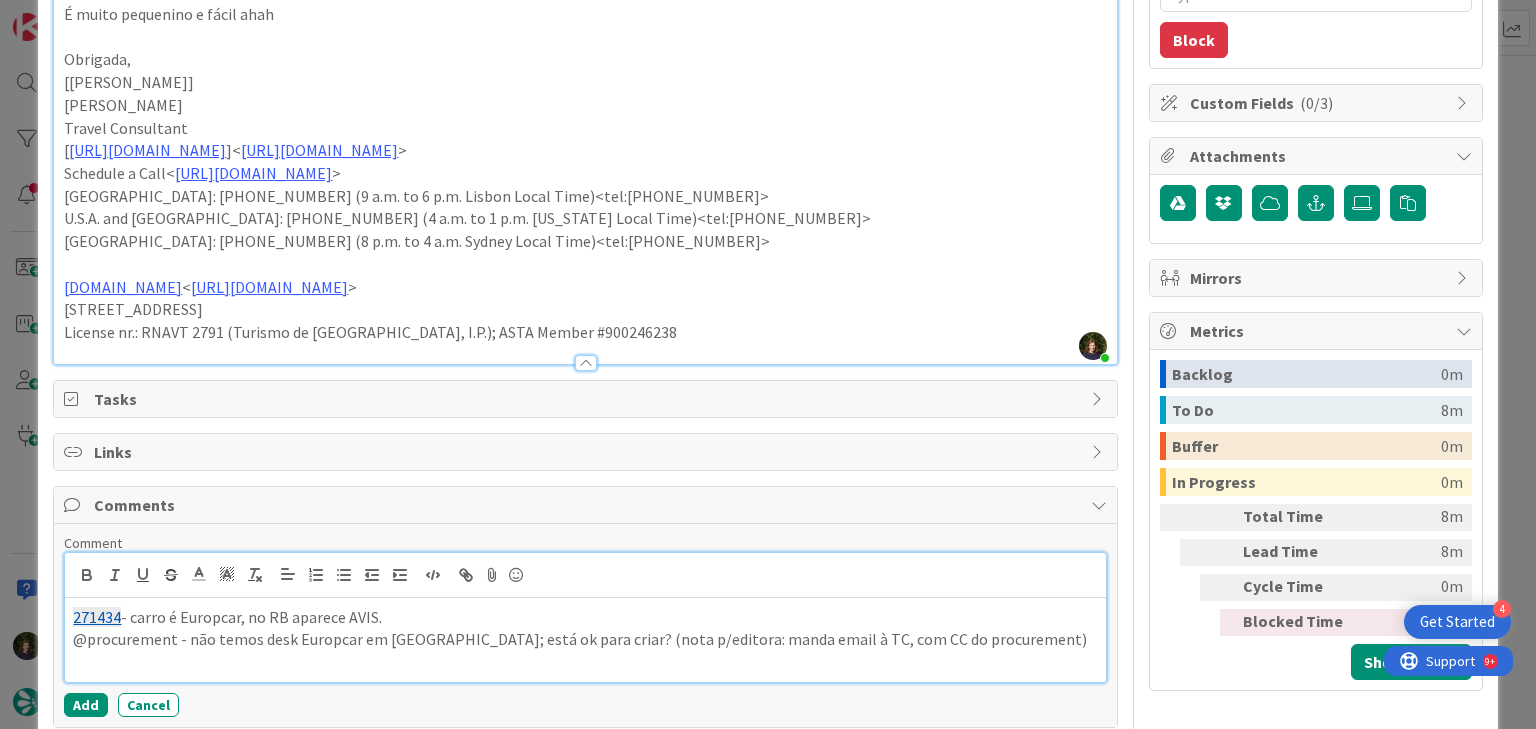 click on "@procurement - não temos desk Europcar em [GEOGRAPHIC_DATA]; está ok para criar? (nota p/editora: manda email à TC, com CC do procurement)" at bounding box center [585, 639] 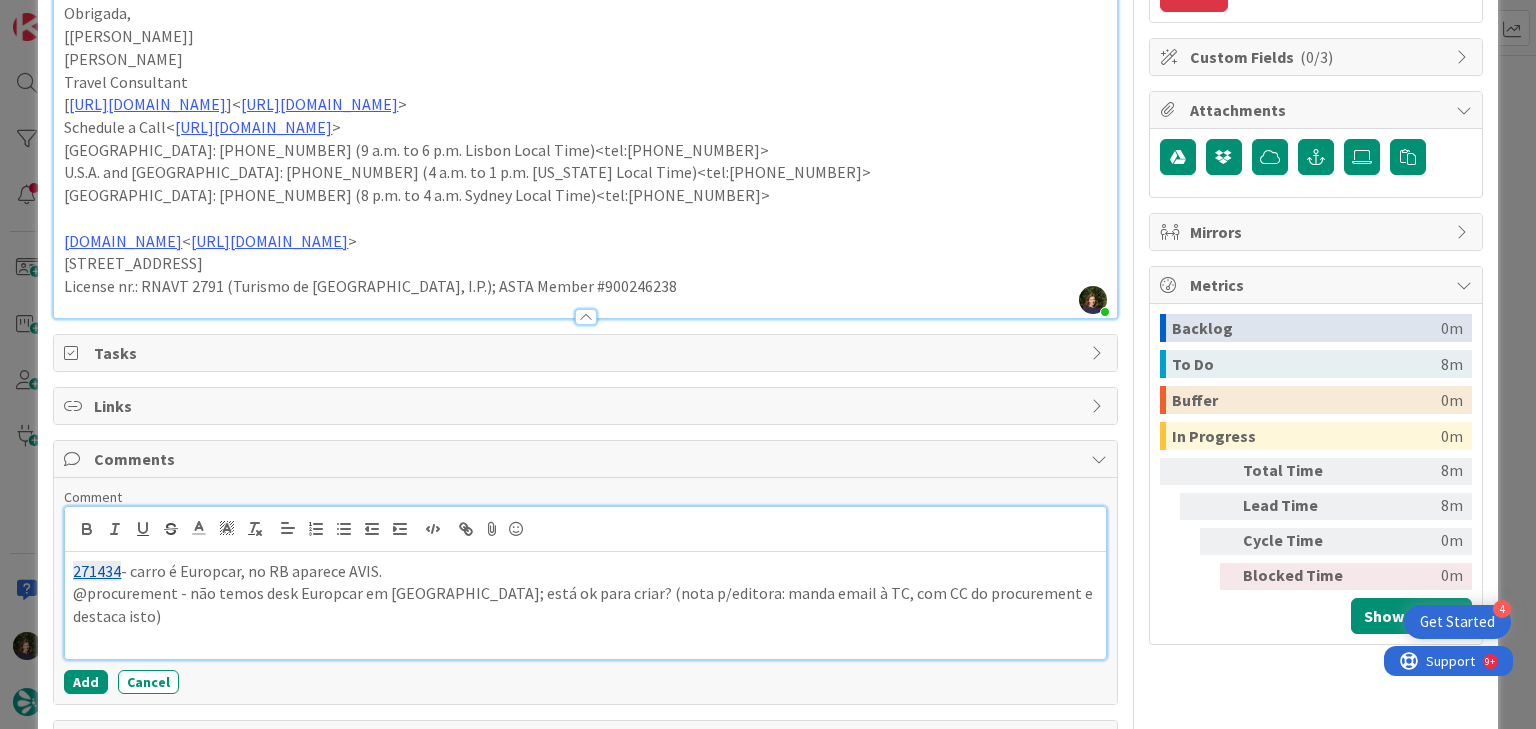 scroll, scrollTop: 568, scrollLeft: 0, axis: vertical 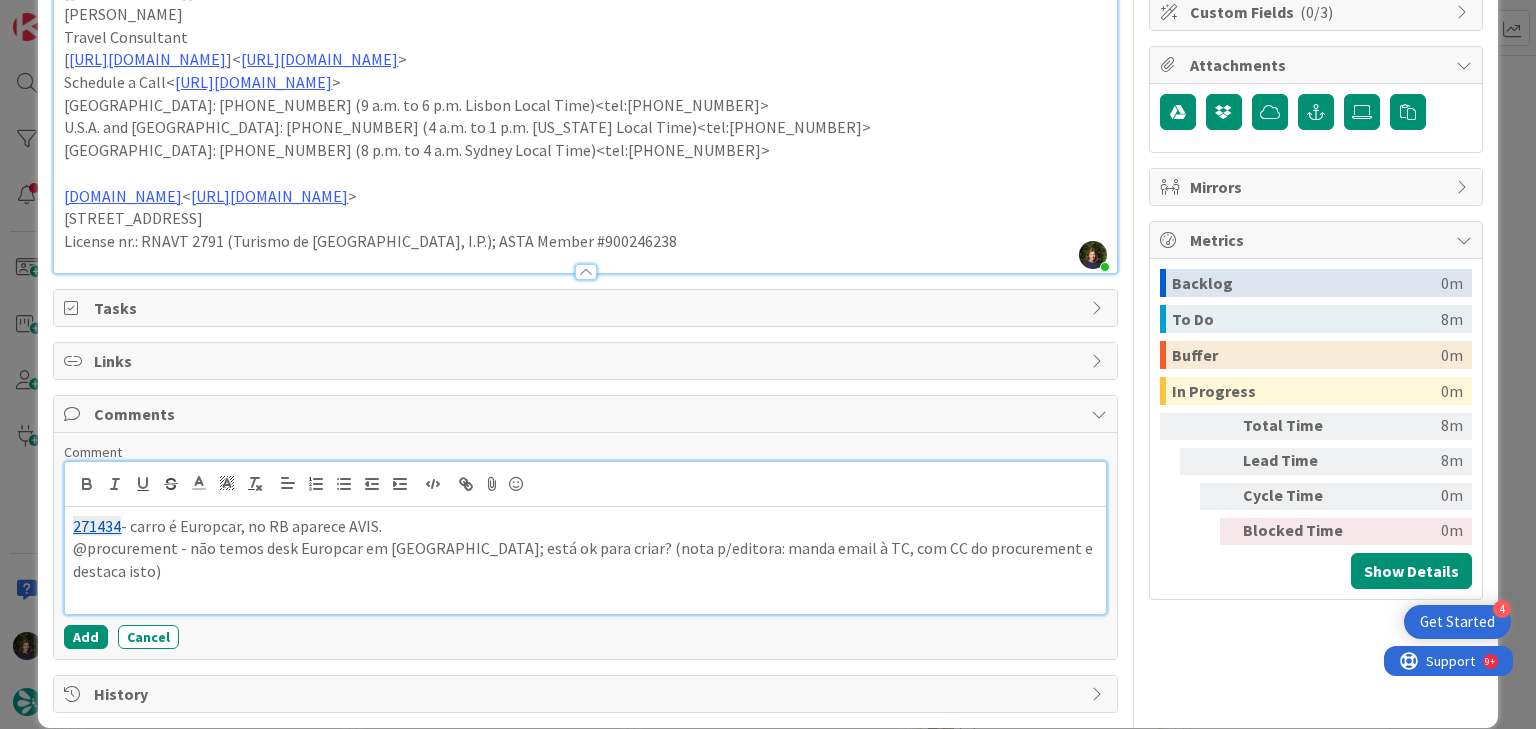 click on "@procurement - não temos desk Europcar em [GEOGRAPHIC_DATA]; está ok para criar? (nota p/editora: manda email à TC, com CC do procurement e destaca isto)" at bounding box center (585, 559) 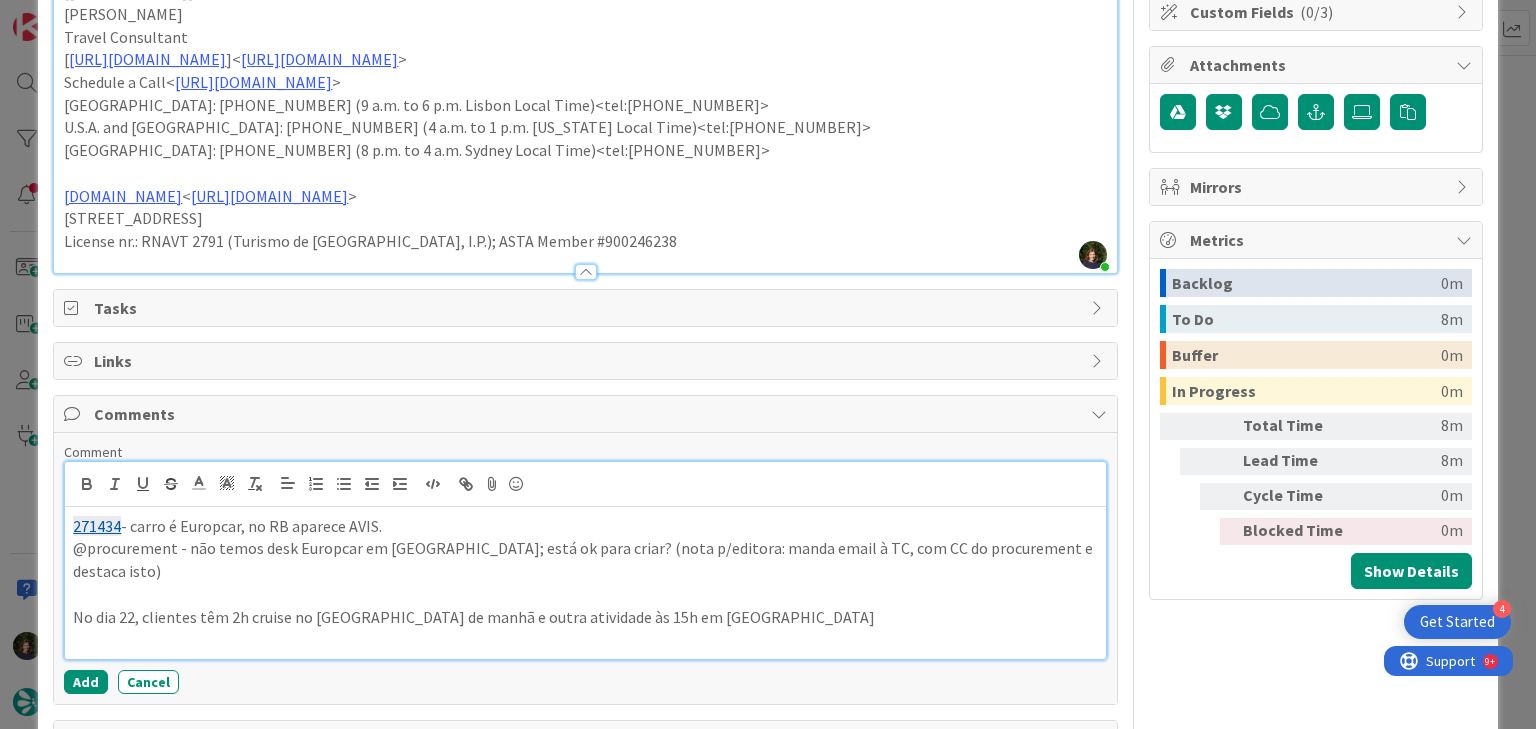 click on "No dia 22, clientes têm 2h cruise no [GEOGRAPHIC_DATA] de manhã e outra atividade às 15h em [GEOGRAPHIC_DATA]" at bounding box center [585, 617] 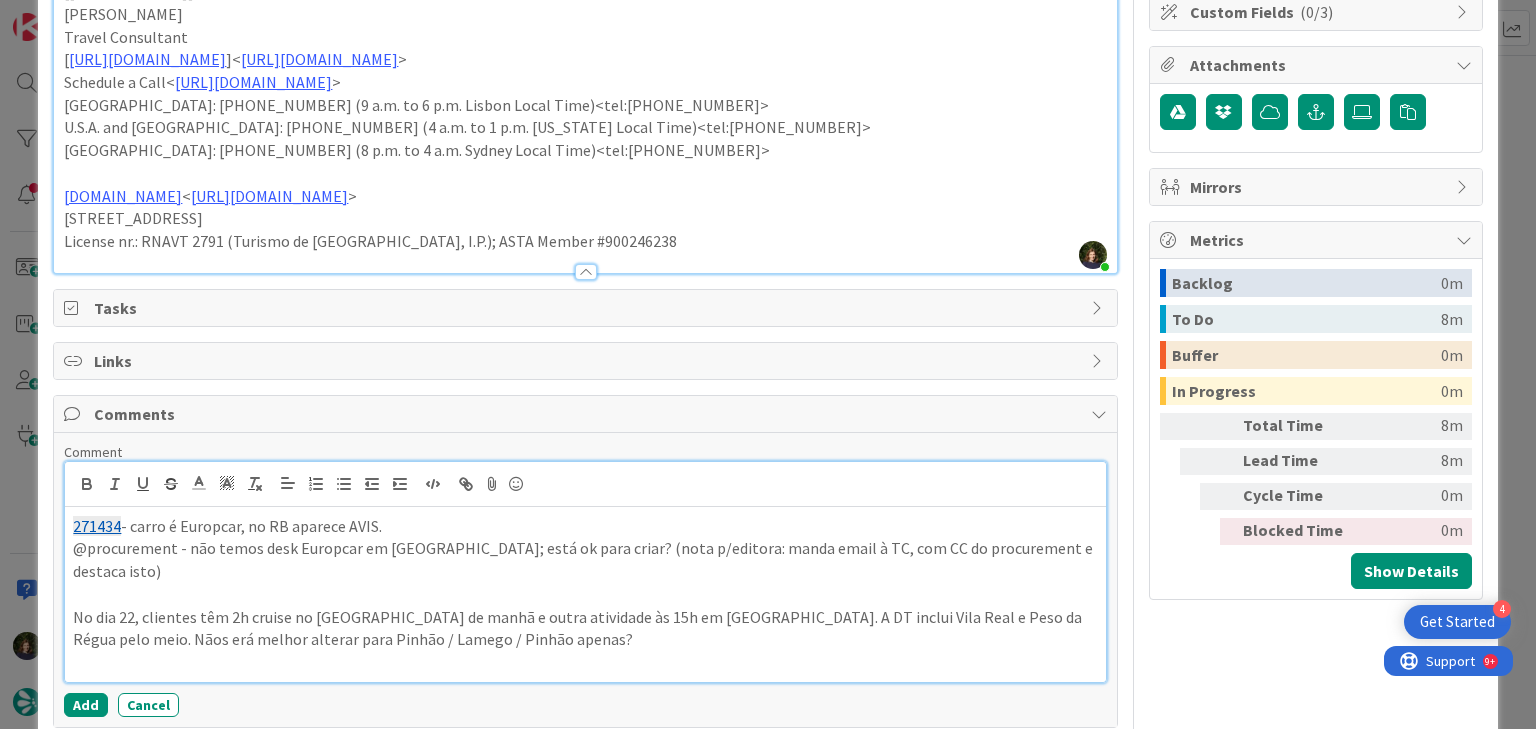 click on "No dia 22, clientes têm 2h cruise no [GEOGRAPHIC_DATA] de manhã e outra atividade às 15h em [GEOGRAPHIC_DATA]. A DT inclui Vila Real e Peso da Régua pelo meio. Nãos erá melhor alterar para Pinhão / Lamego / Pinhão apenas?" at bounding box center (585, 628) 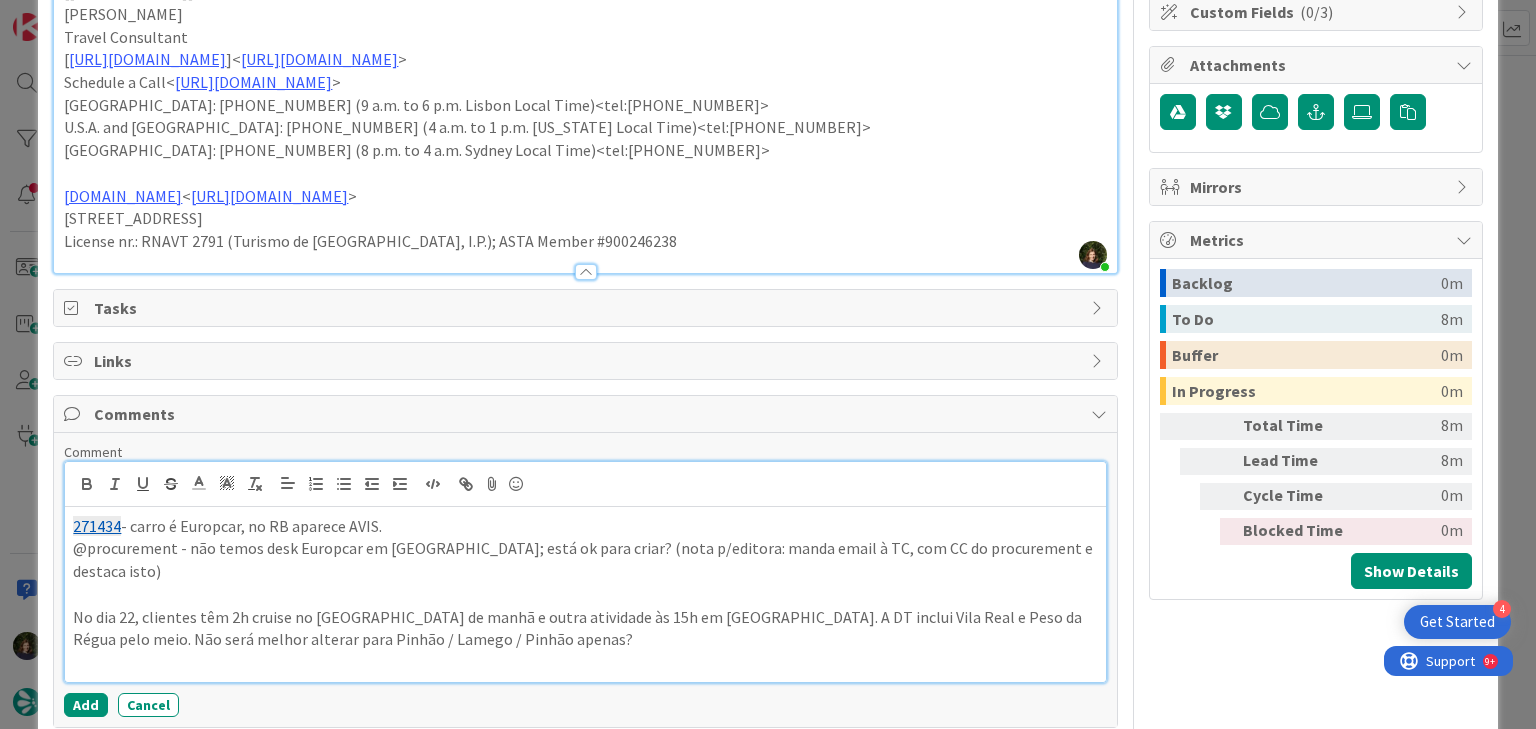 click on "No dia 22, clientes têm 2h cruise no [GEOGRAPHIC_DATA] de manhã e outra atividade às 15h em [GEOGRAPHIC_DATA]. A DT inclui Vila Real e Peso da Régua pelo meio. Não será melhor alterar para Pinhão / Lamego / Pinhão apenas?" at bounding box center [585, 628] 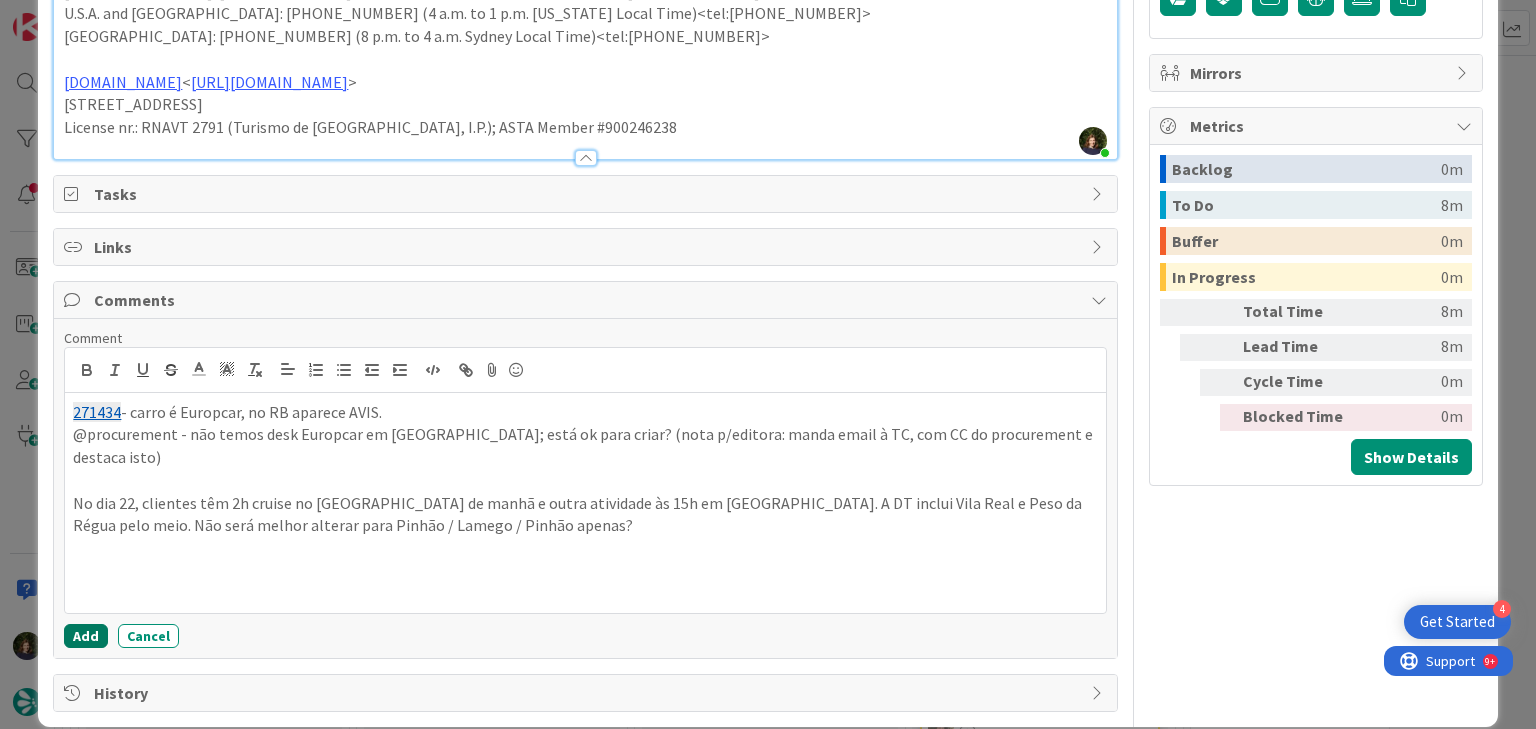 click on "Add" at bounding box center (86, 636) 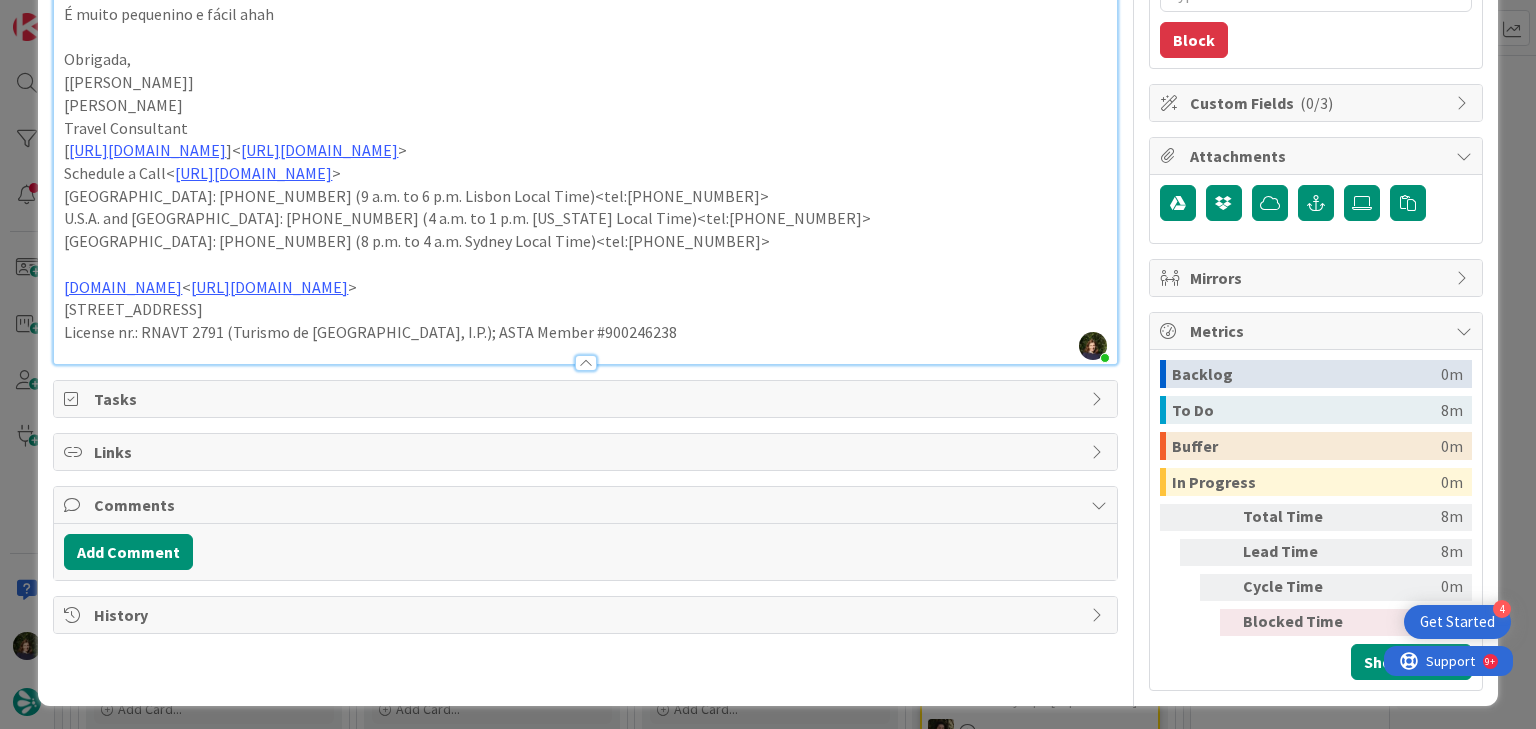 type on "x" 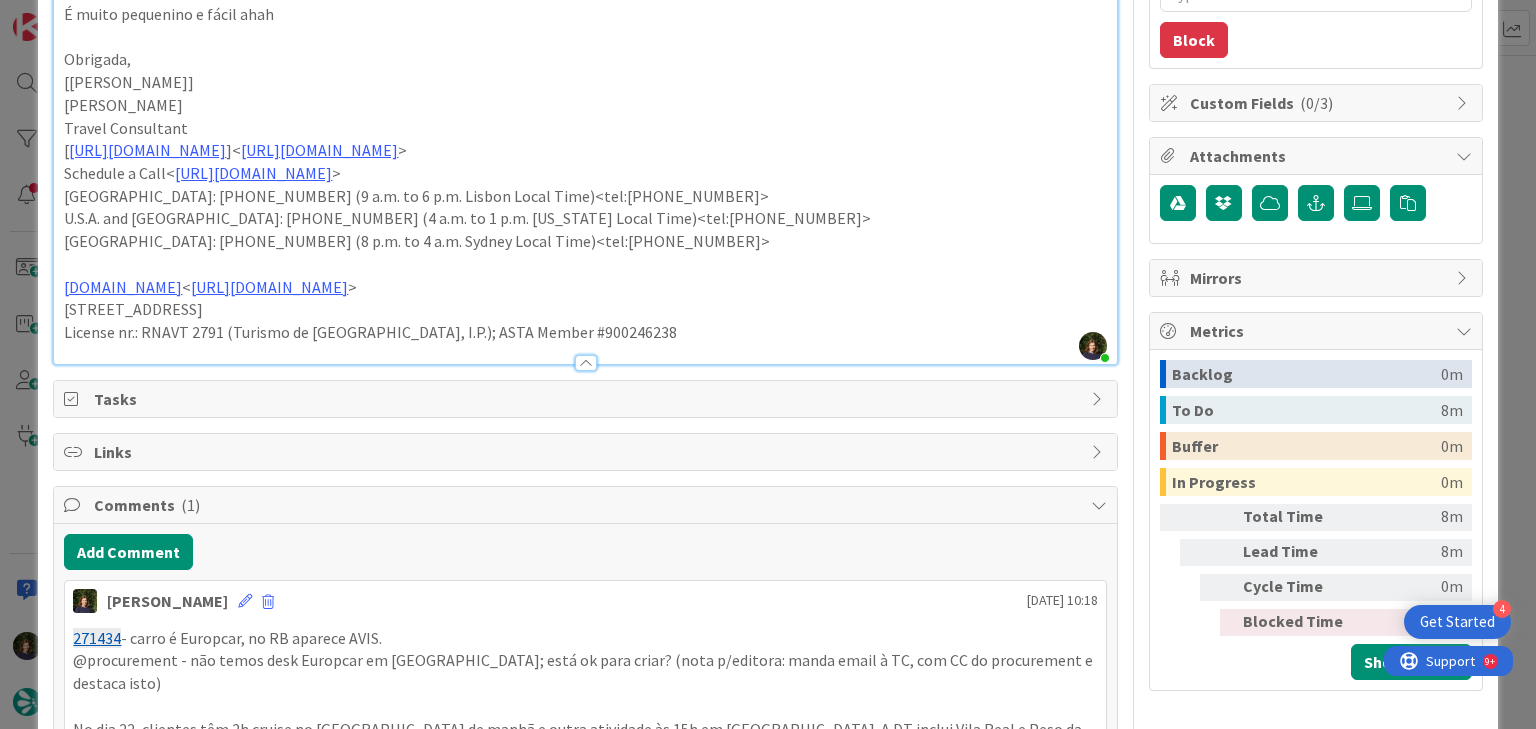 scroll, scrollTop: 681, scrollLeft: 0, axis: vertical 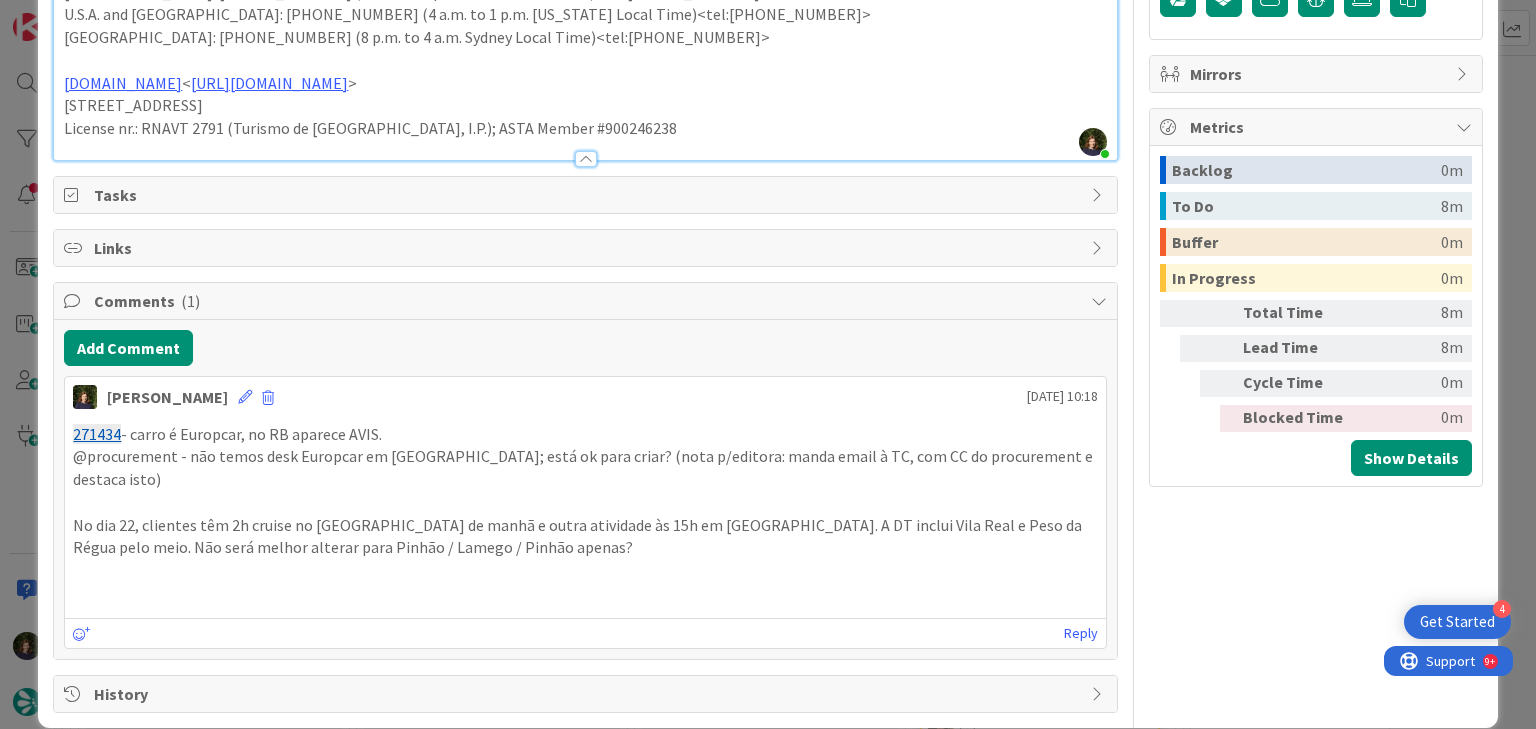 click at bounding box center [585, 593] 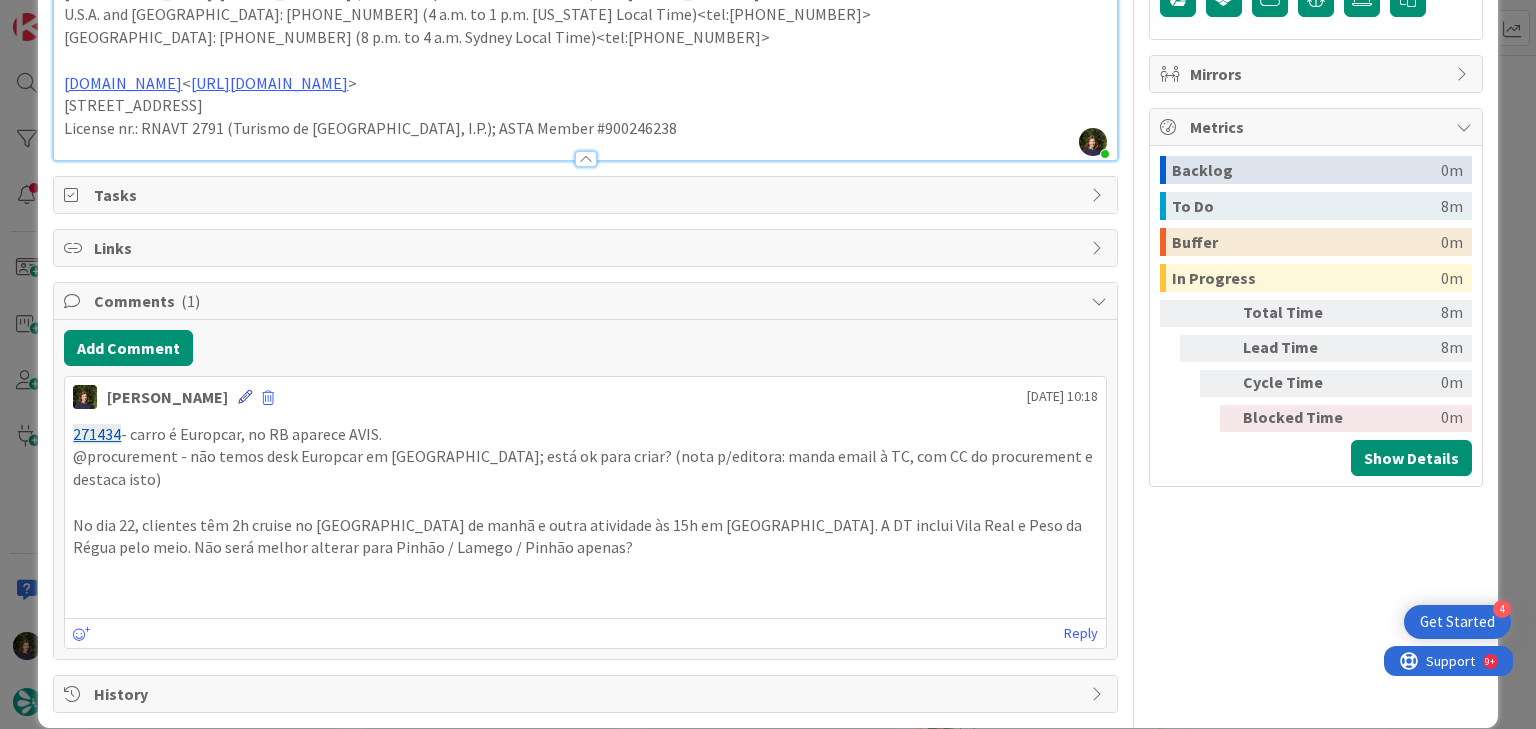 click at bounding box center [245, 397] 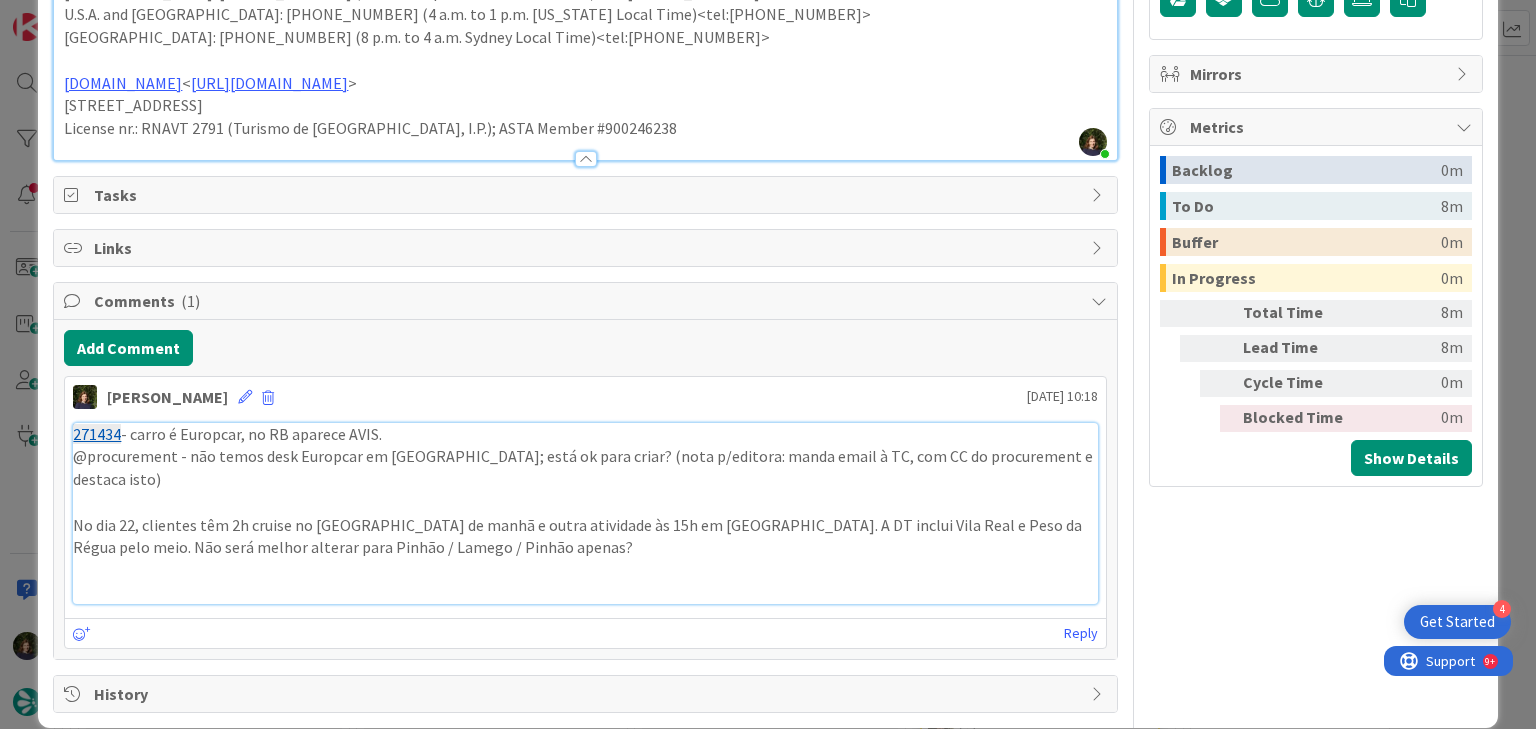 scroll, scrollTop: 682, scrollLeft: 0, axis: vertical 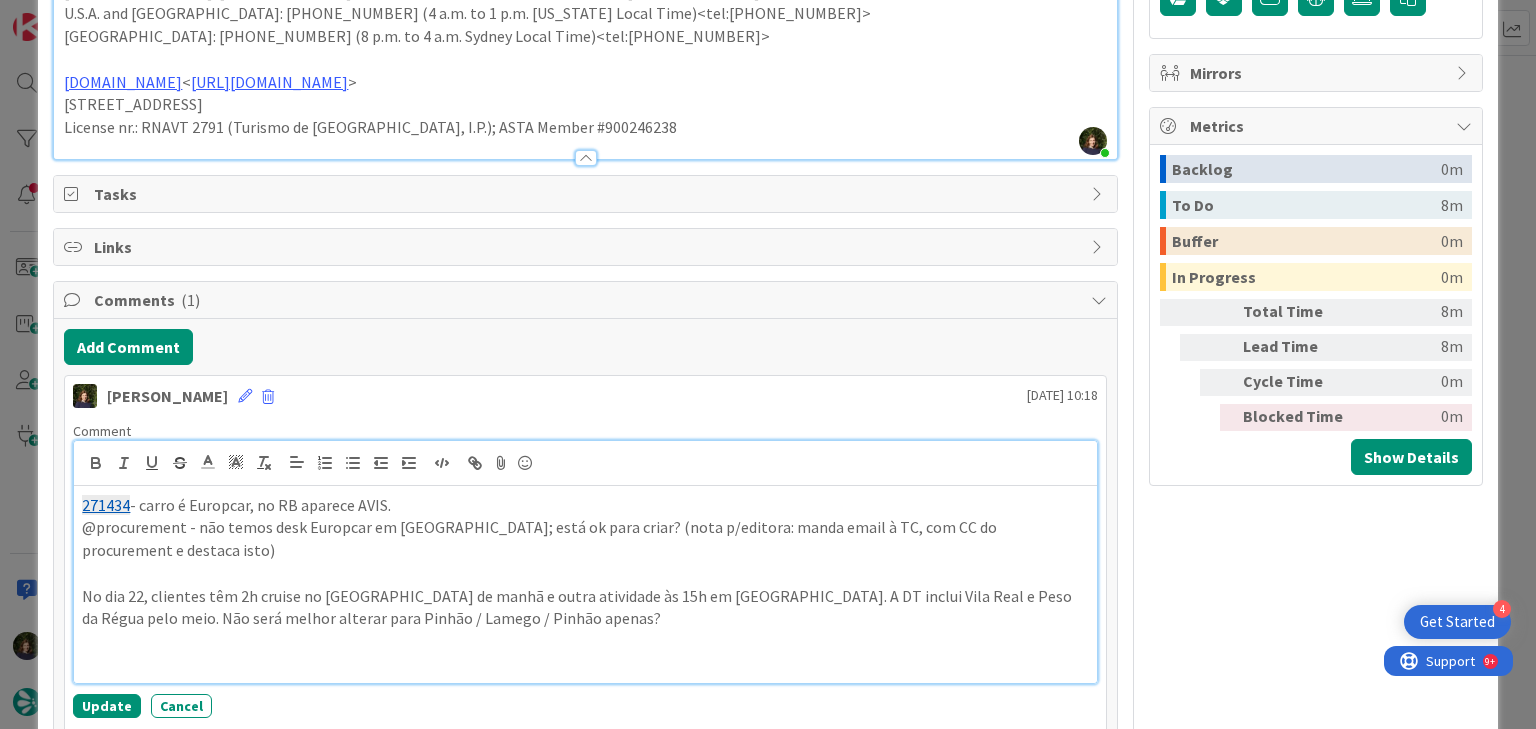 paste 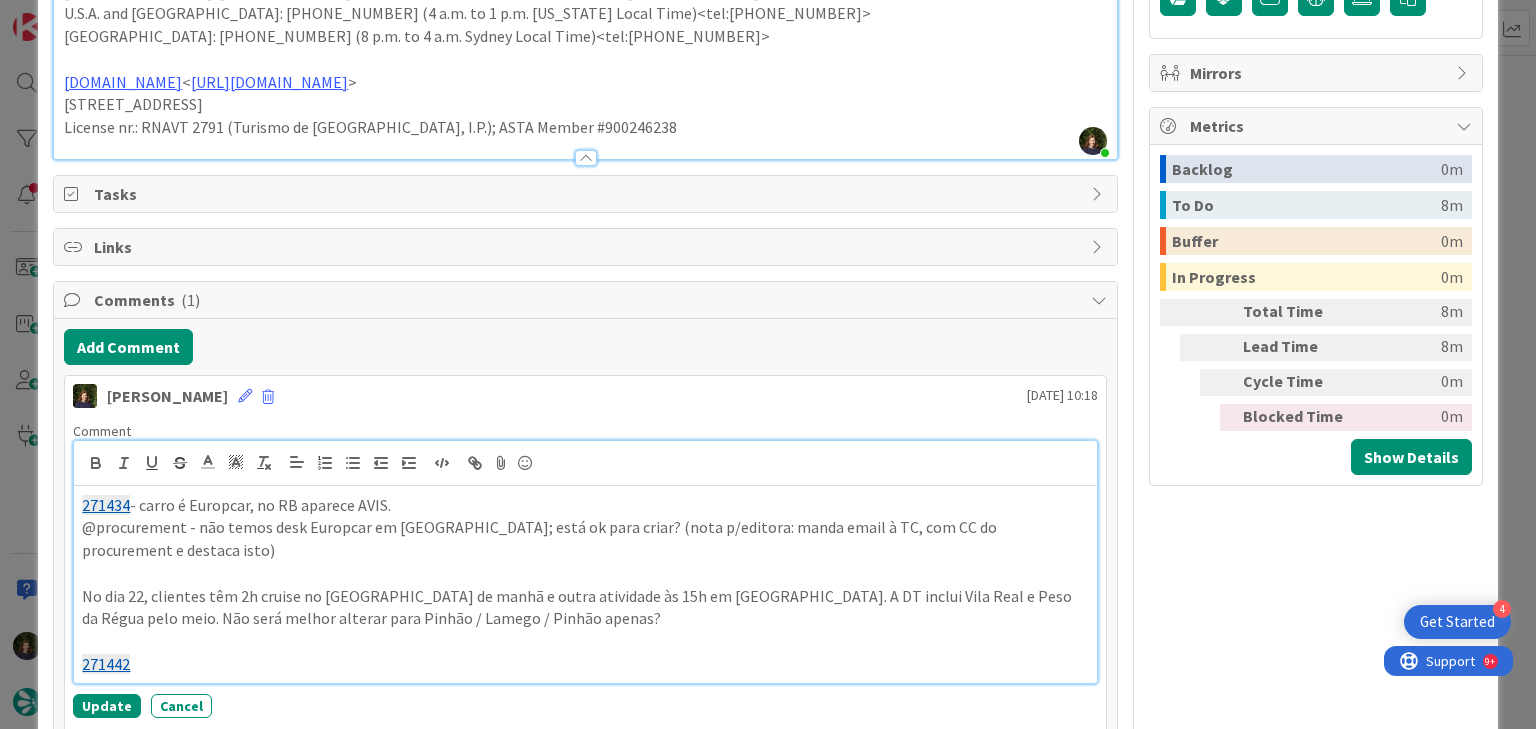 type 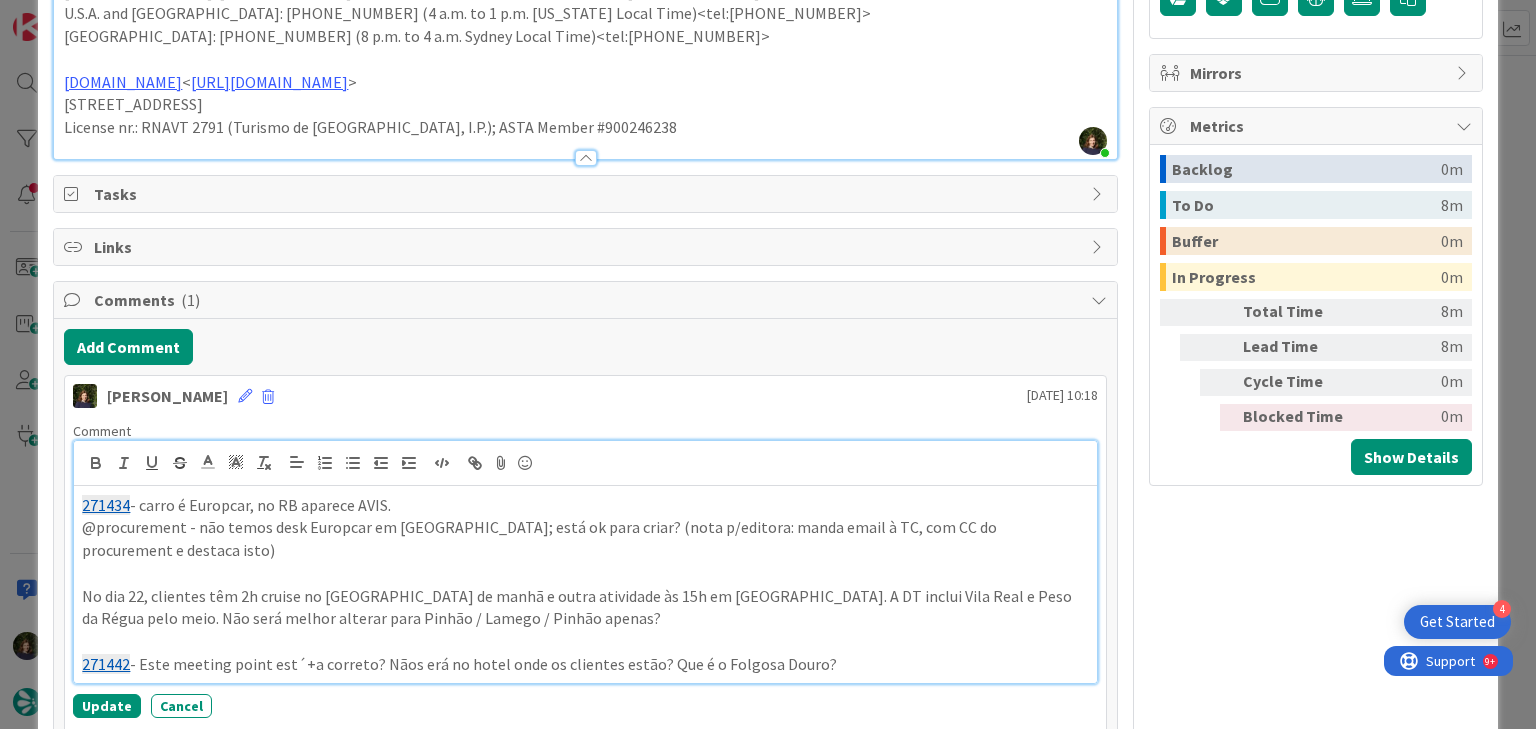 click on "271442  - Este meeting point est´+a correto? Nãos erá no hotel onde os clientes estão? Que é o Folgosa Douro?" at bounding box center [585, 664] 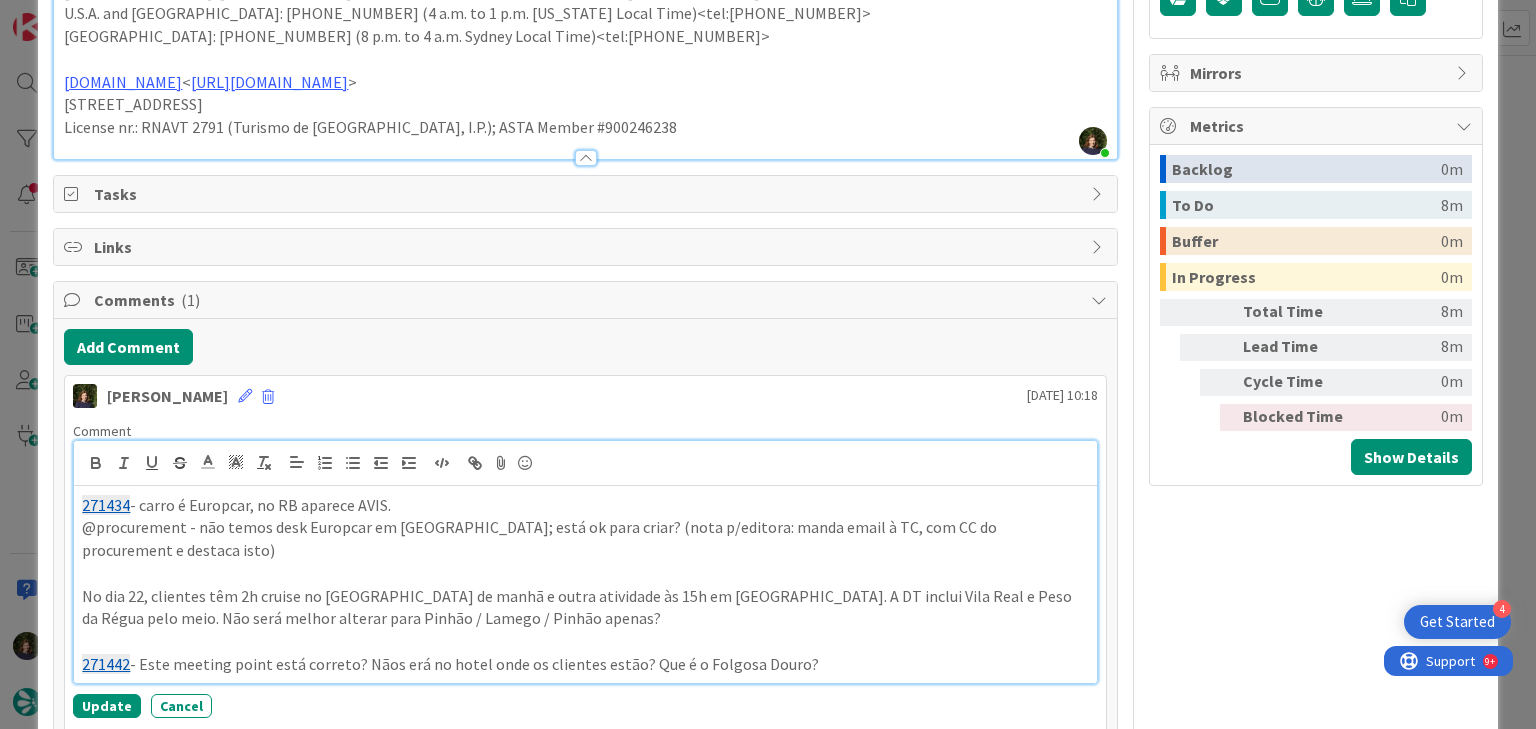 click on "271442  - Este meeting point está correto? Nãos erá no hotel onde os clientes estão? Que é o Folgosa Douro?" at bounding box center (585, 664) 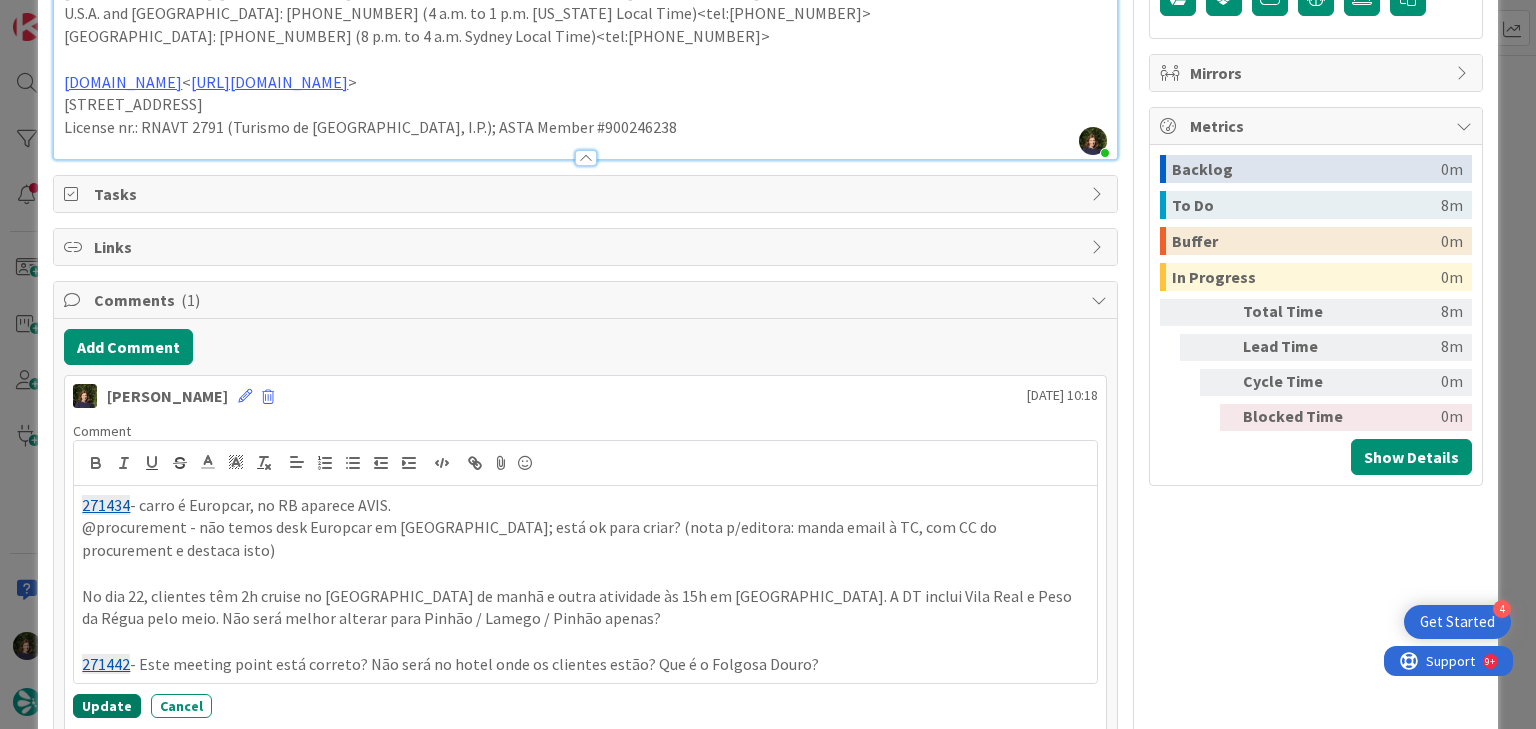 click on "Update" at bounding box center [107, 706] 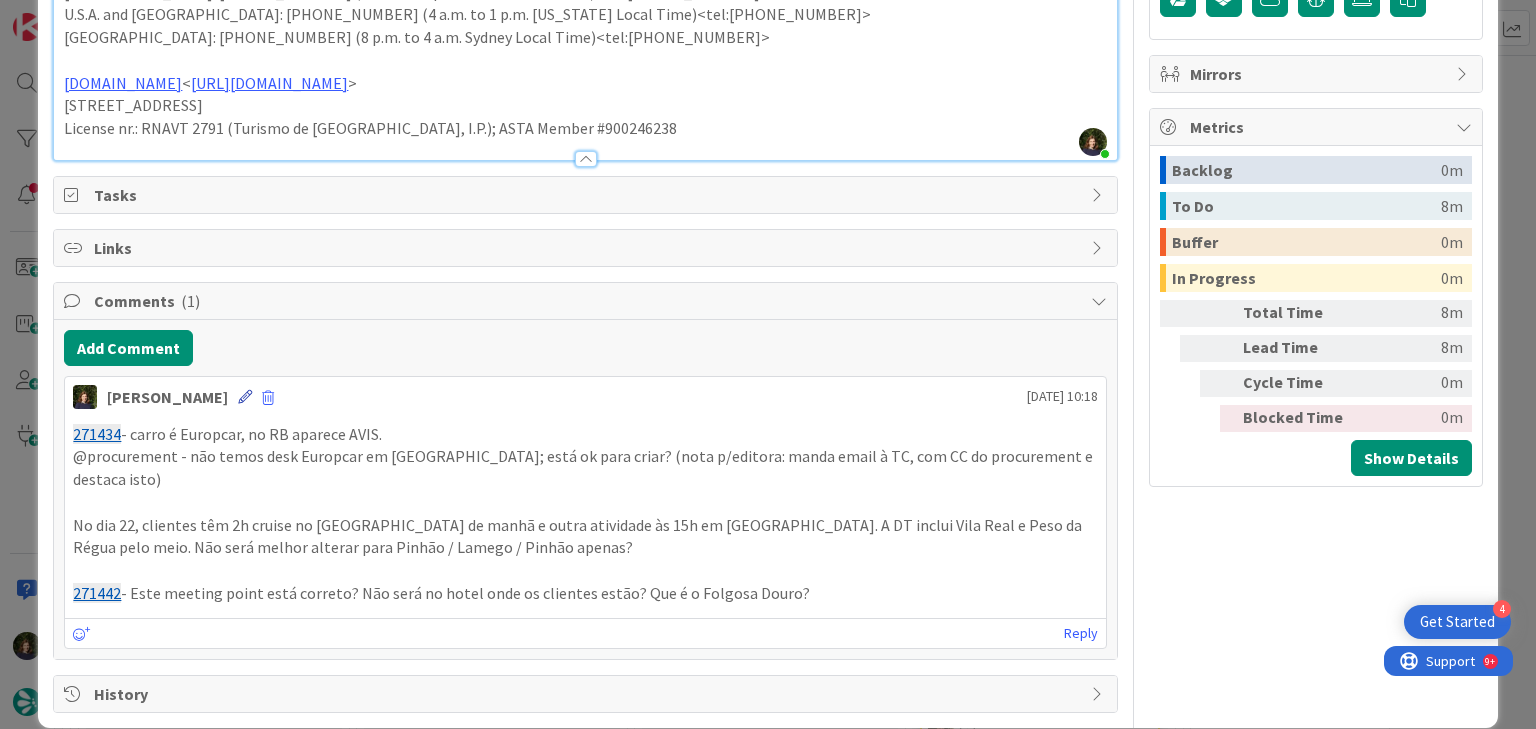 click at bounding box center (245, 397) 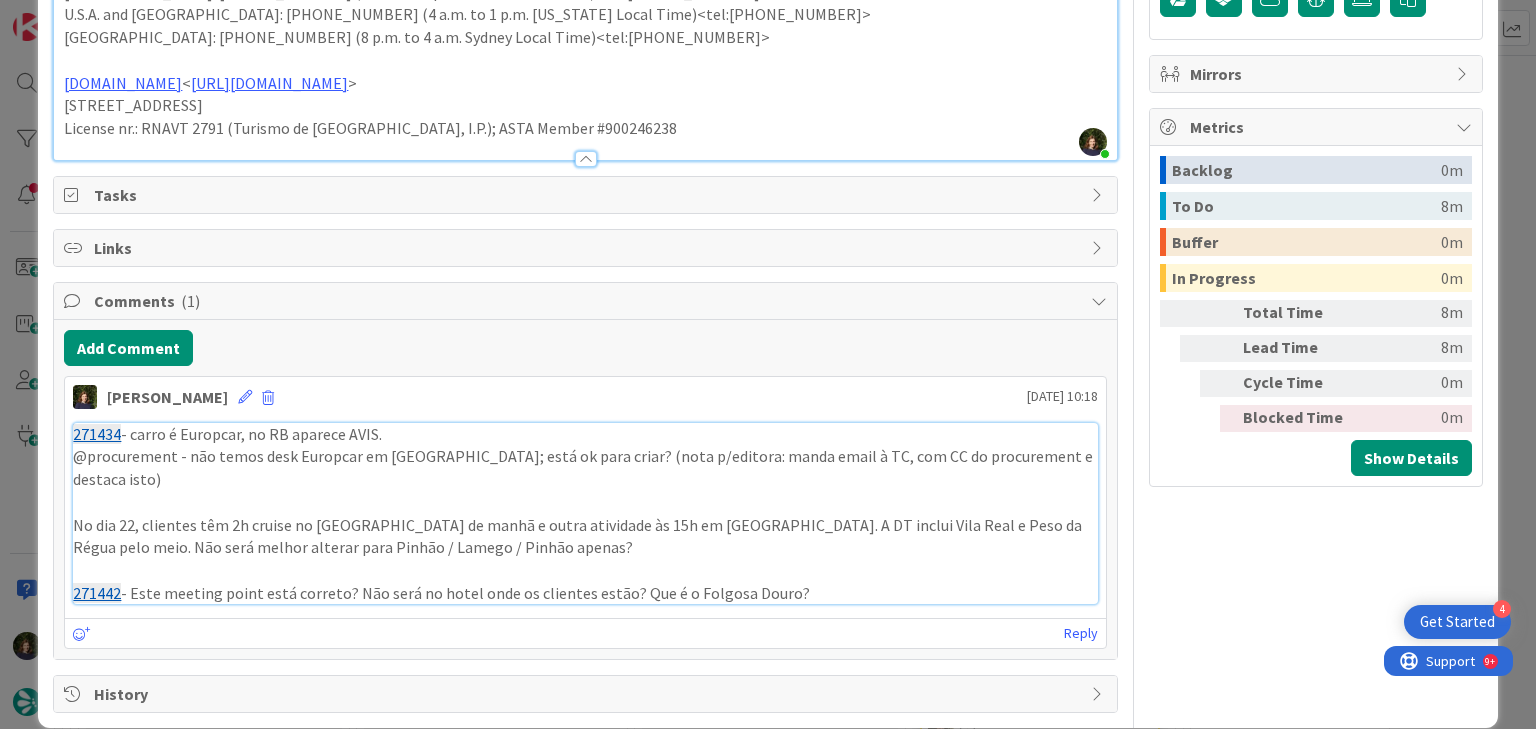 scroll, scrollTop: 682, scrollLeft: 0, axis: vertical 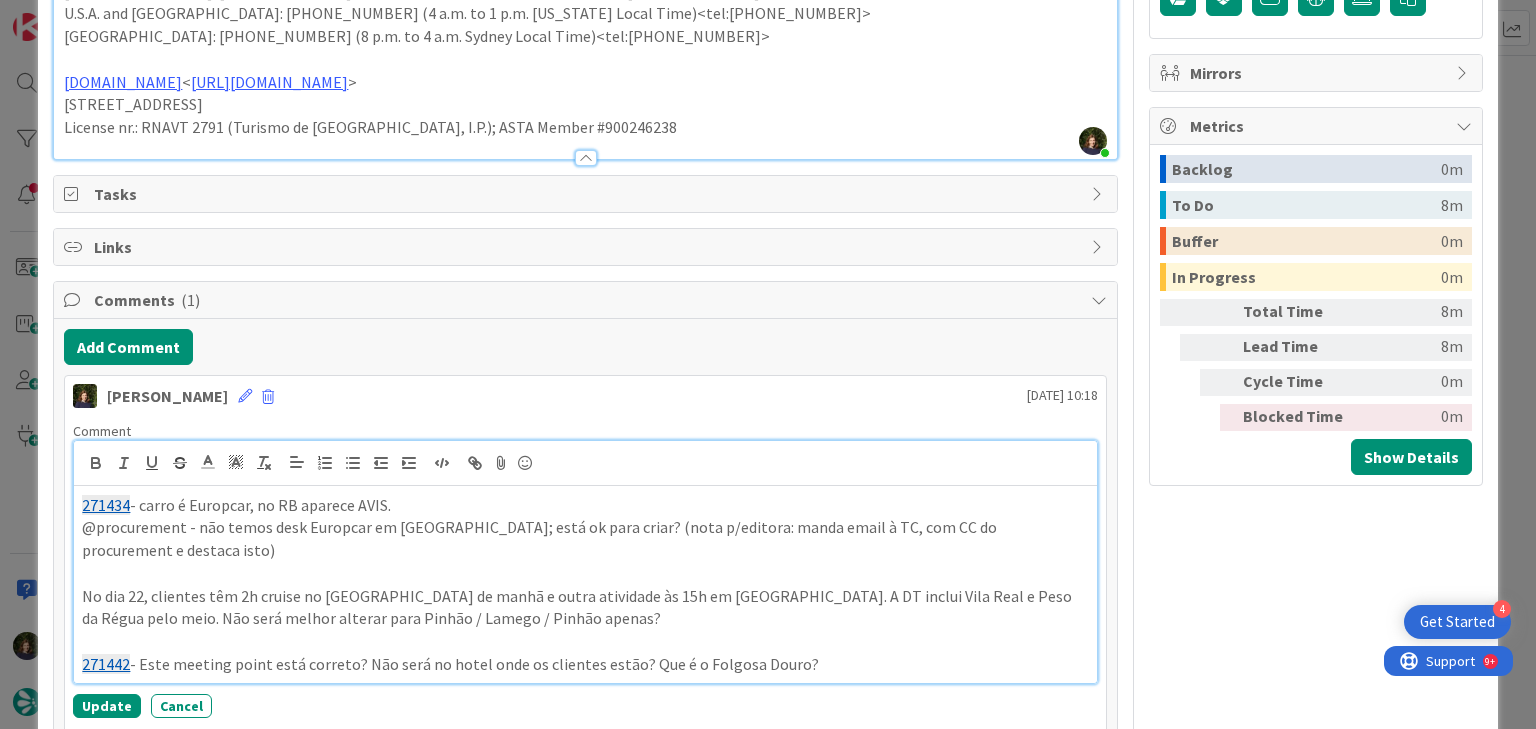 click on "No dia 22, clientes têm 2h cruise no [GEOGRAPHIC_DATA] de manhã e outra atividade às 15h em [GEOGRAPHIC_DATA]. A DT inclui Vila Real e Peso da Régua pelo meio. Não será melhor alterar para Pinhão / Lamego / Pinhão apenas?" at bounding box center [585, 607] 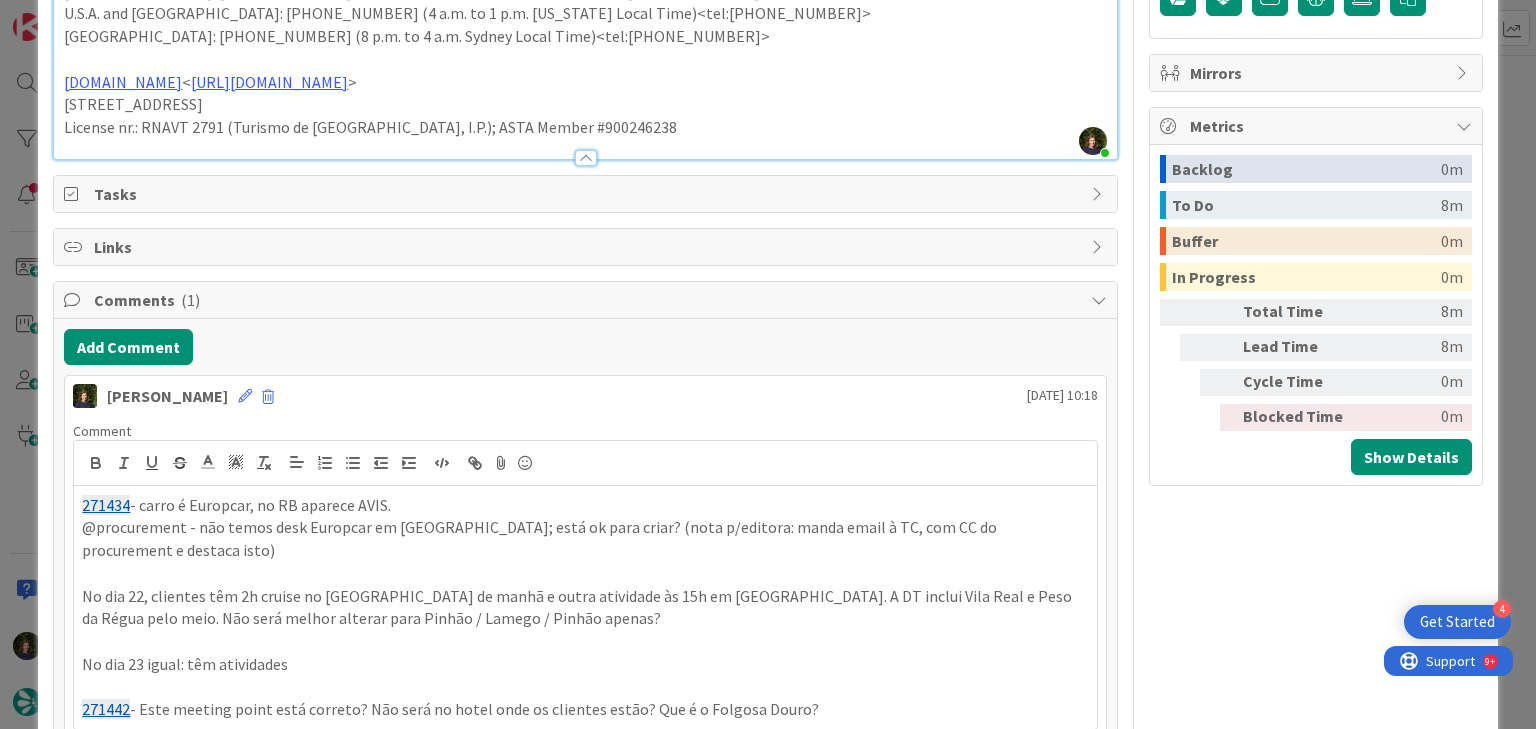 scroll, scrollTop: 841, scrollLeft: 0, axis: vertical 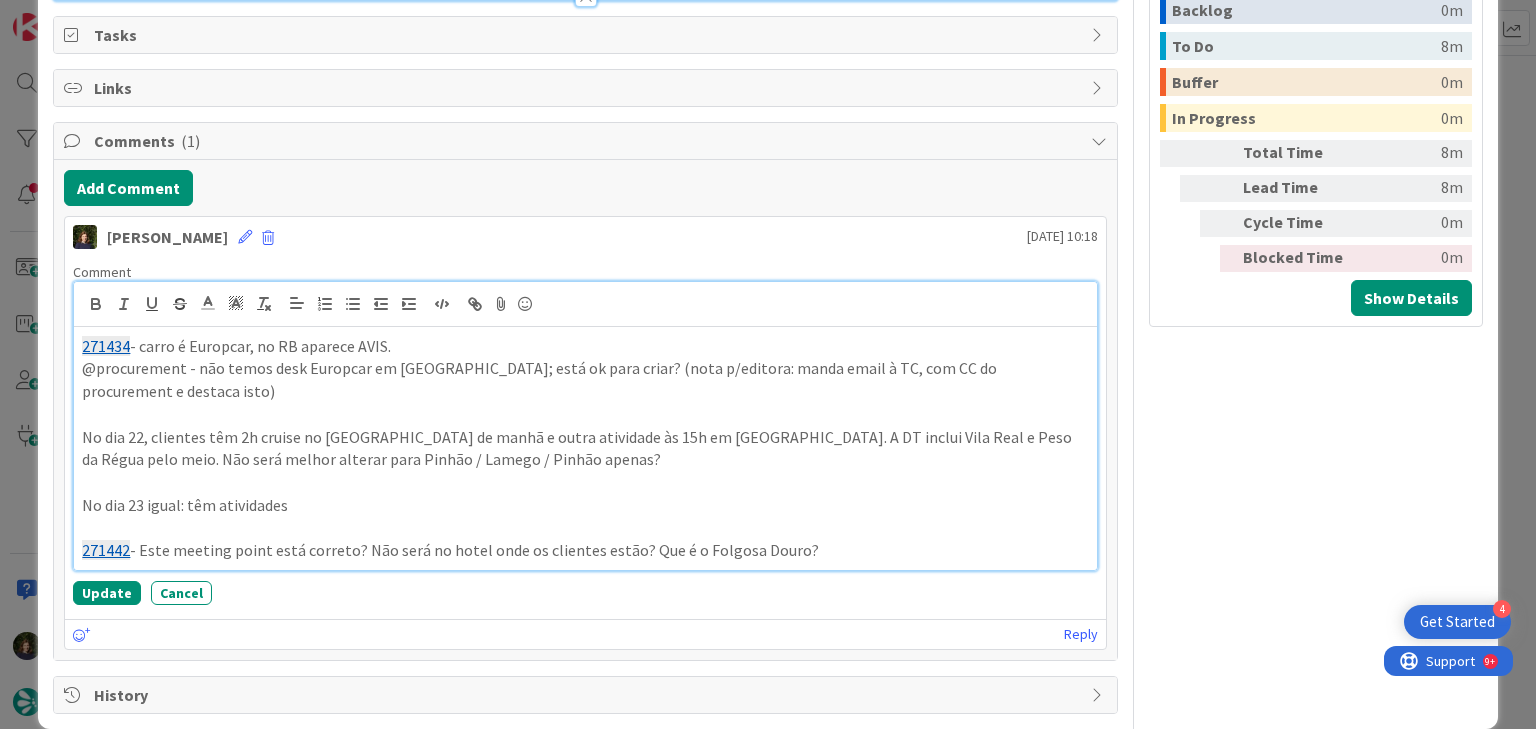 click on "No dia 23 igual: têm atividades" at bounding box center [585, 505] 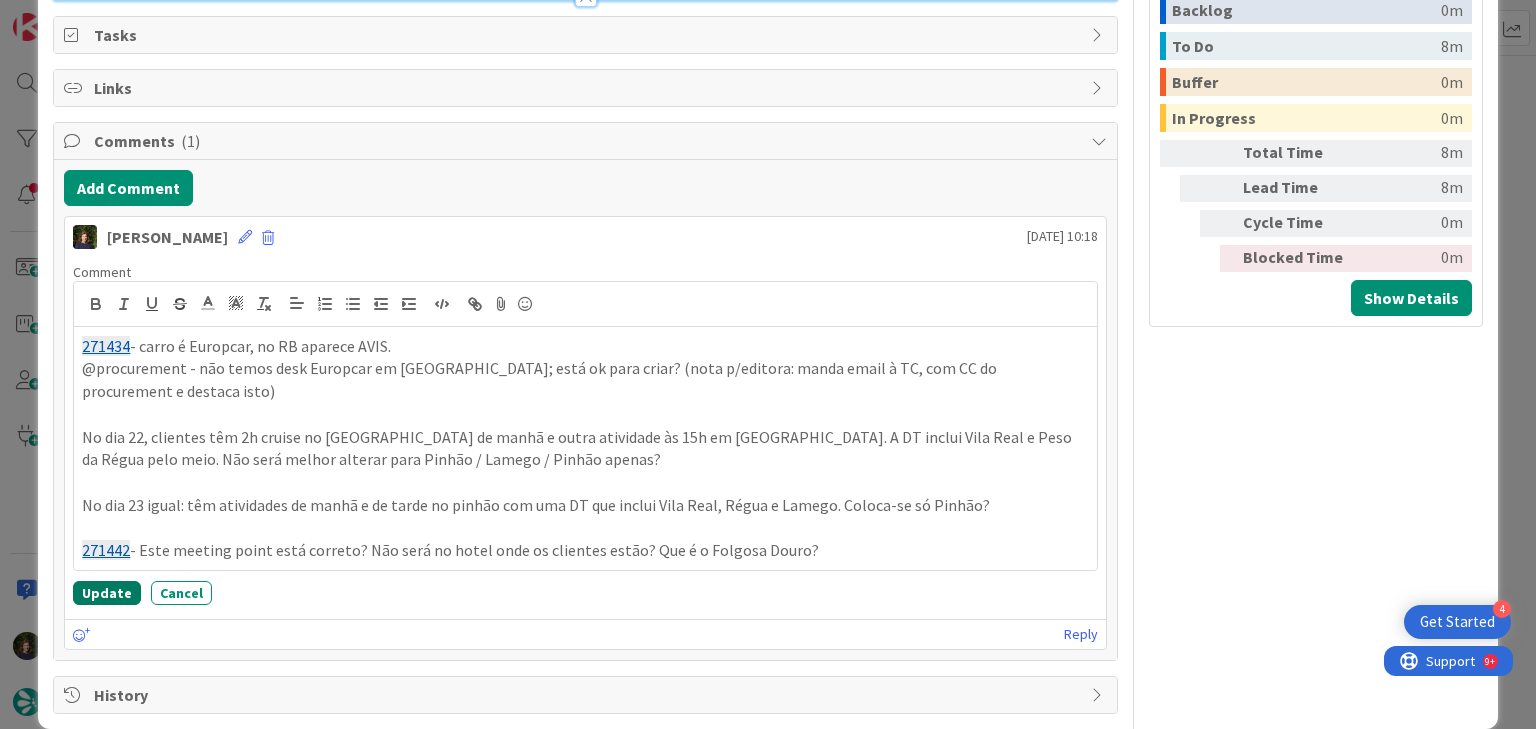 click on "Update" at bounding box center (107, 593) 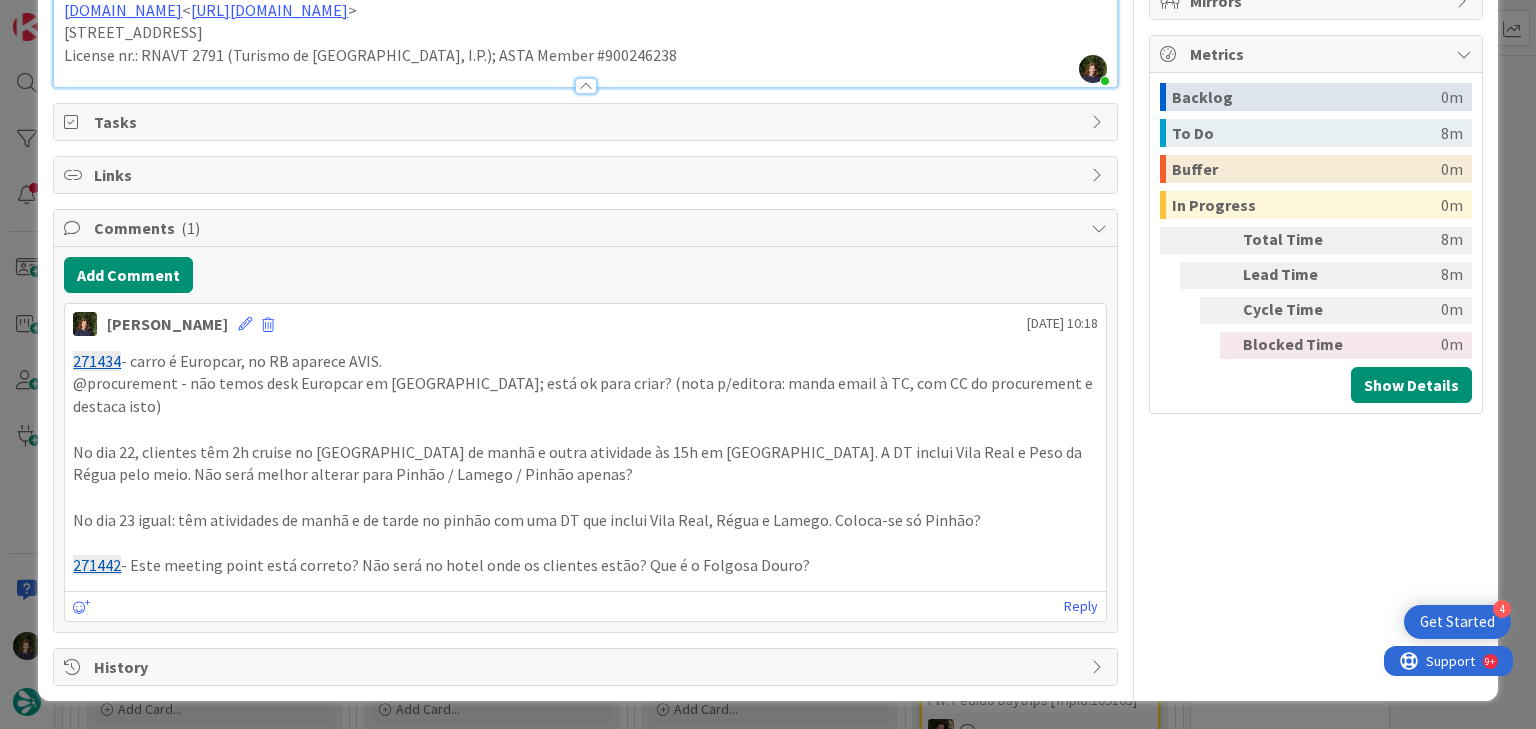 scroll, scrollTop: 727, scrollLeft: 0, axis: vertical 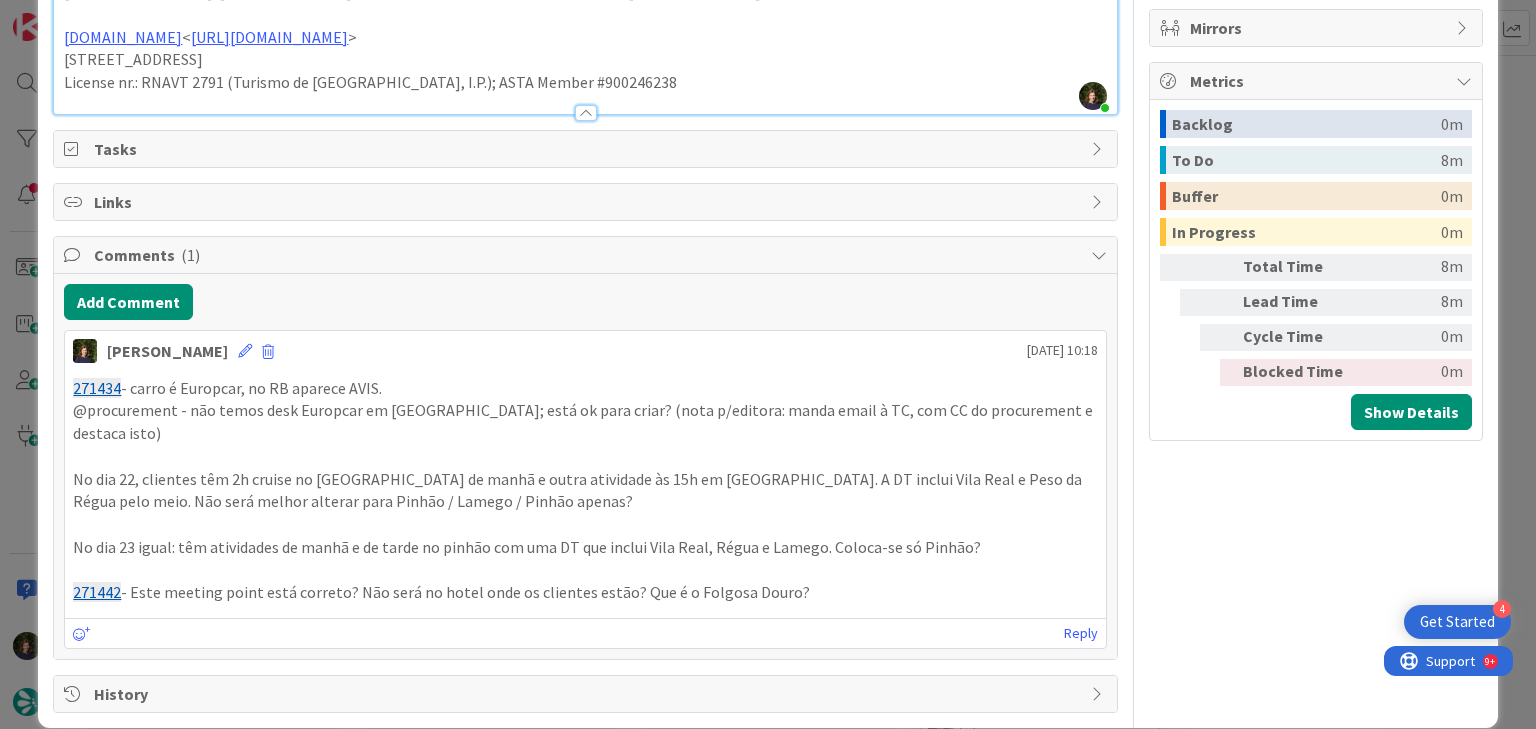 click on "271442  - Este meeting point está correto? Não será no hotel onde os clientes estão? Que é o Folgosa Douro?" at bounding box center (585, 592) 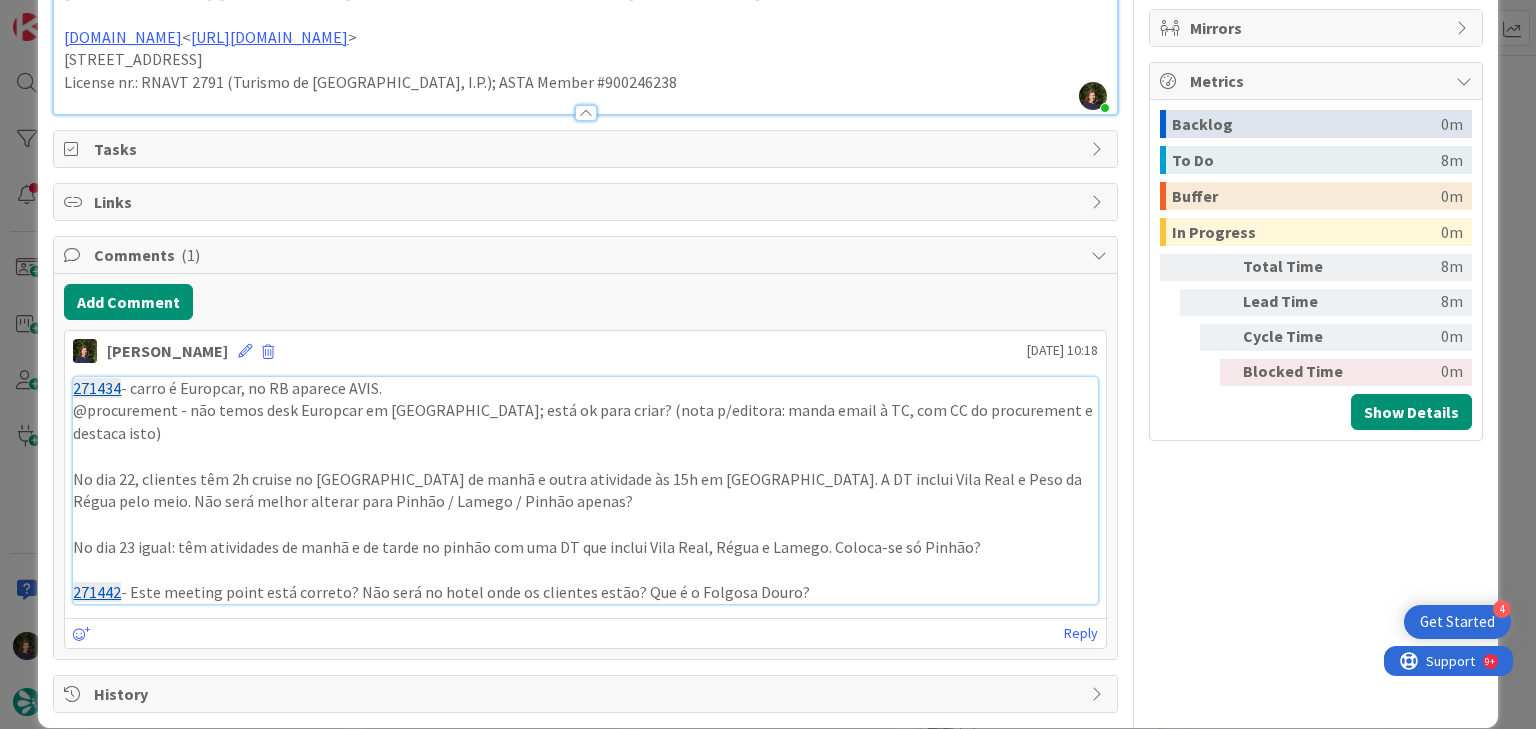 scroll, scrollTop: 841, scrollLeft: 0, axis: vertical 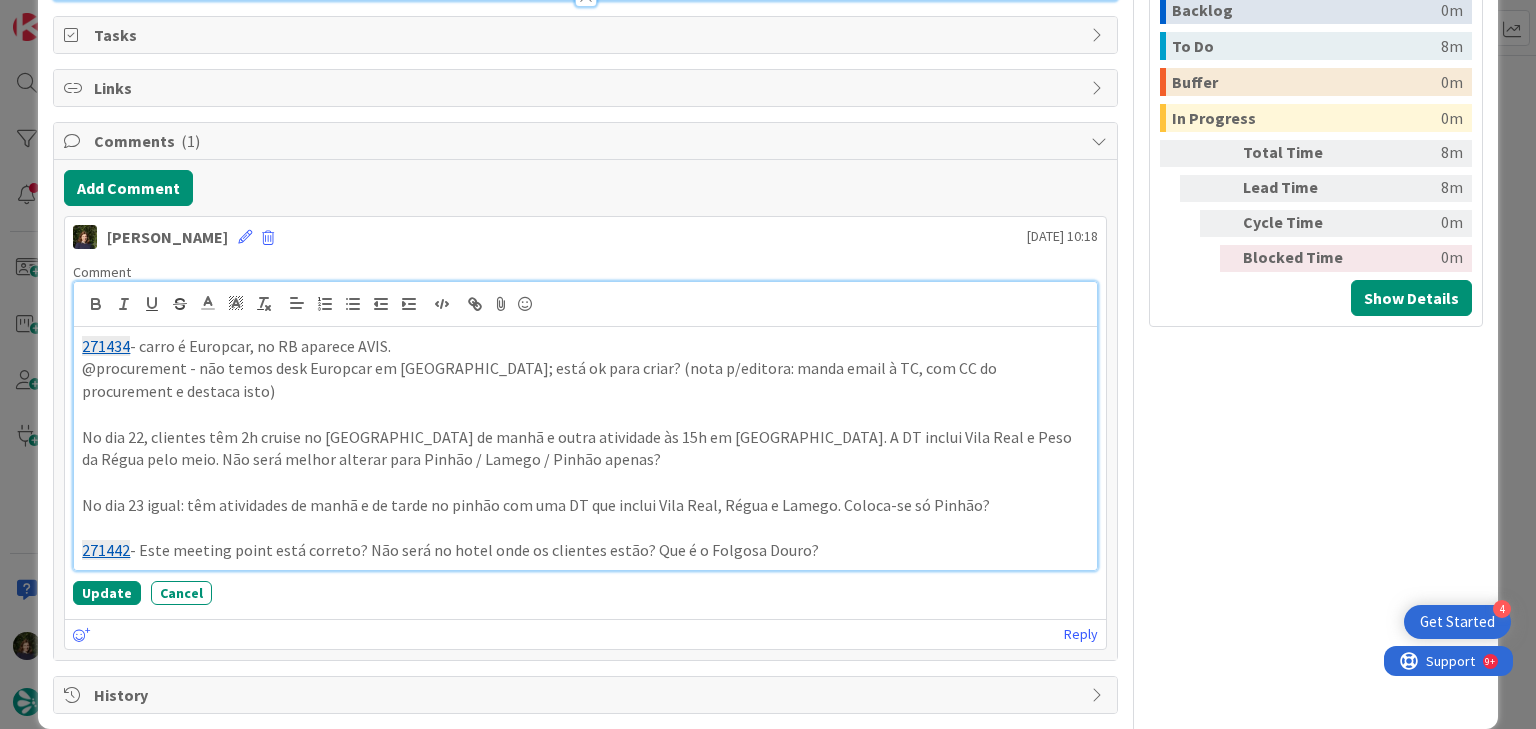 click on "271442  - Este meeting point está correto? Não será no hotel onde os clientes estão? Que é o Folgosa Douro?" at bounding box center [585, 550] 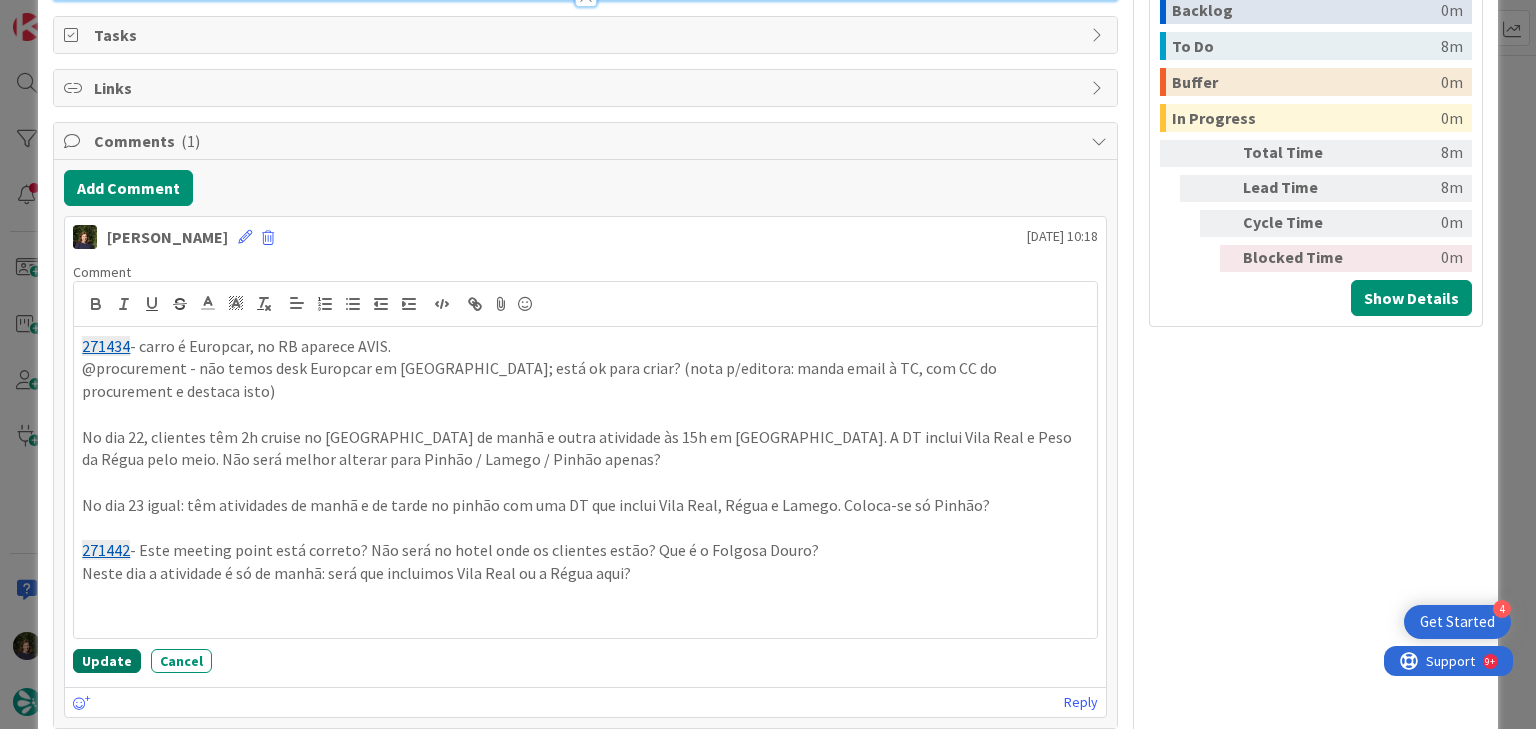 click on "Update" at bounding box center [107, 661] 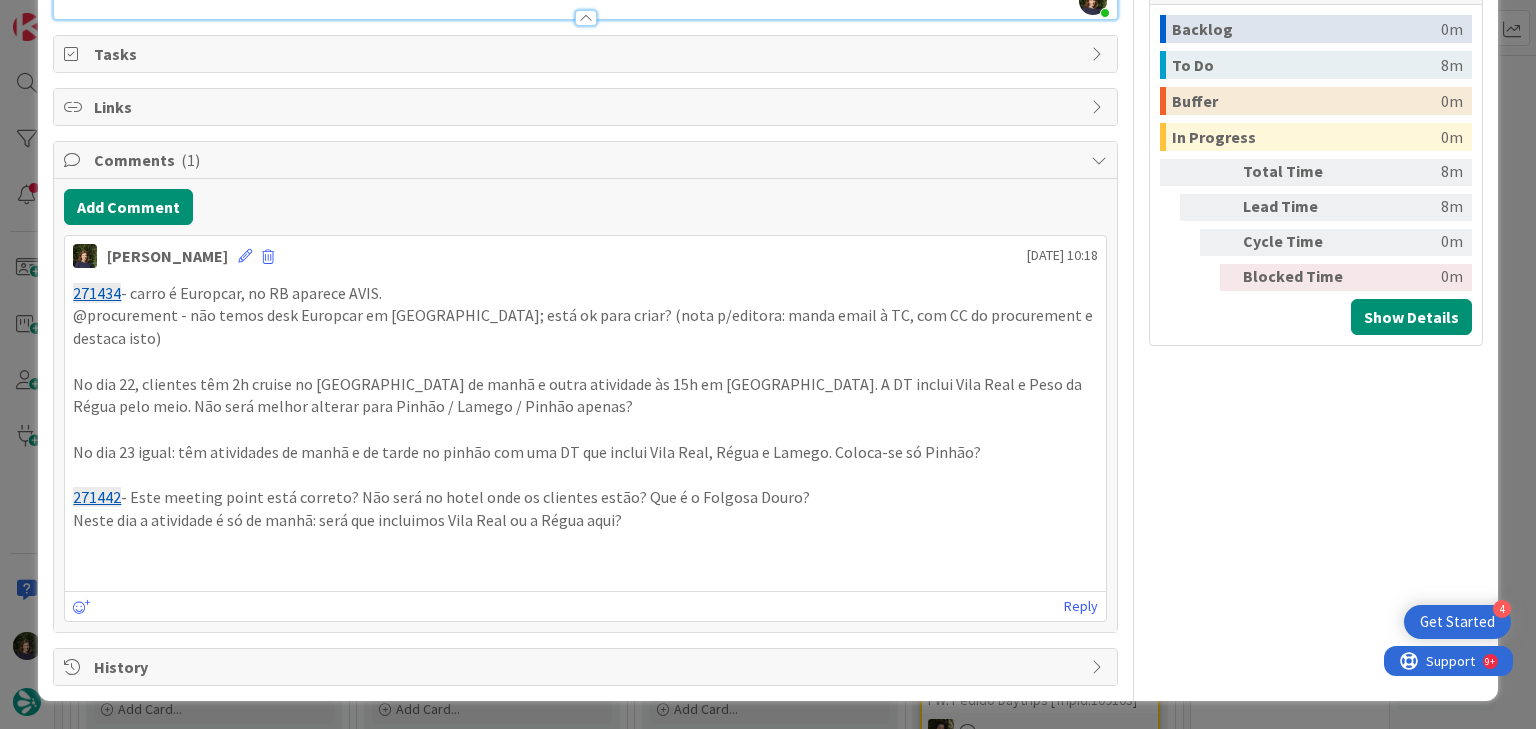 scroll, scrollTop: 795, scrollLeft: 0, axis: vertical 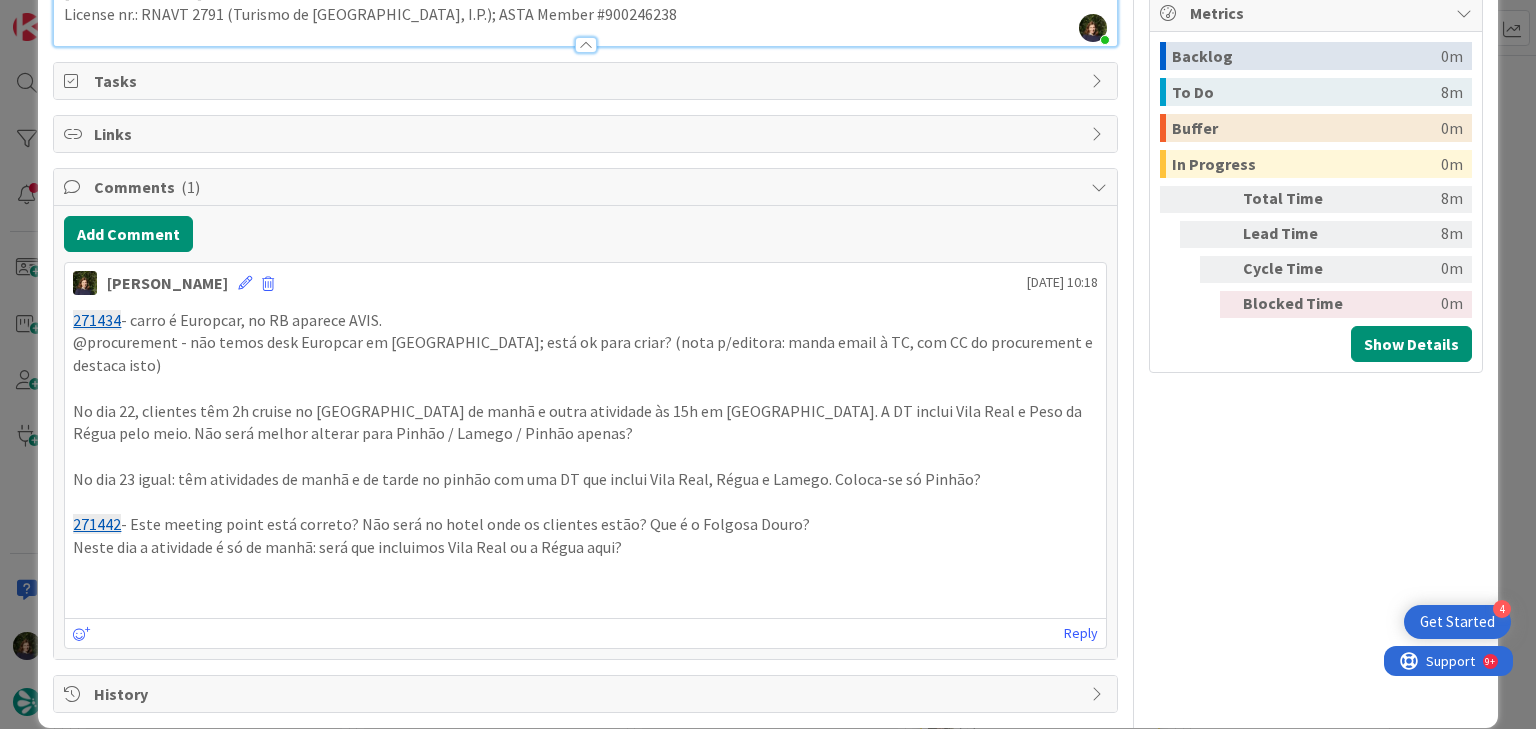 click on "[PERSON_NAME] [DATE] 10:18" at bounding box center [585, 279] 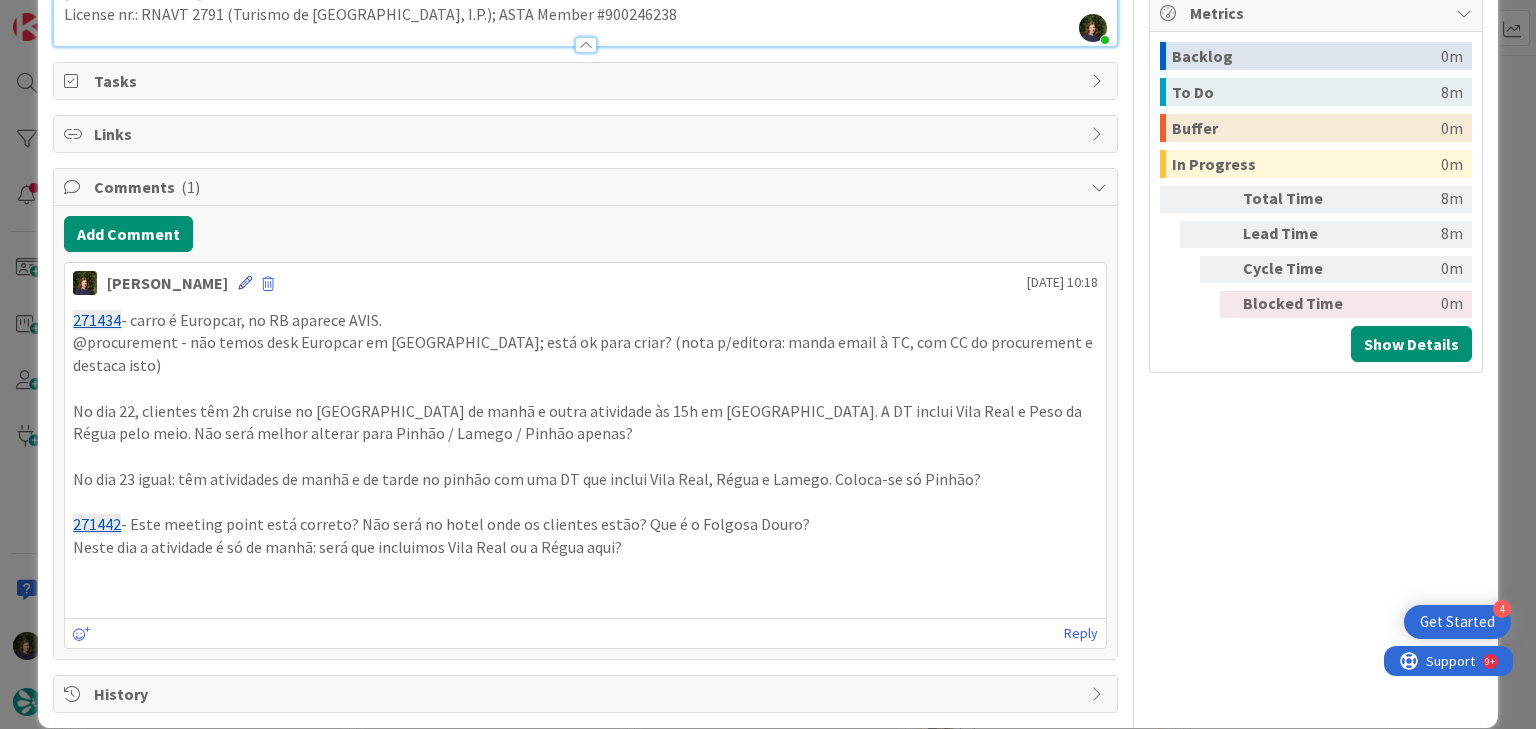 click at bounding box center [245, 283] 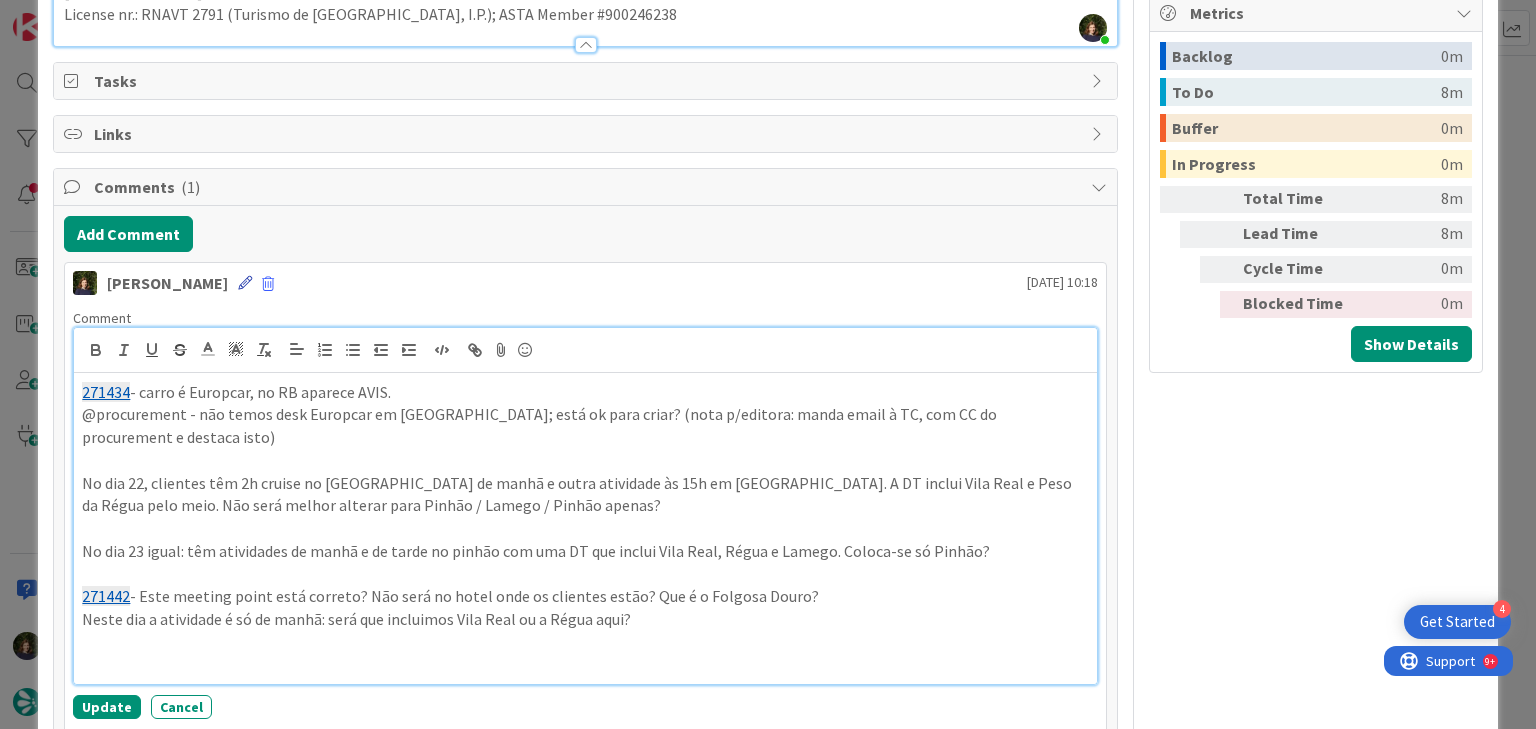 scroll, scrollTop: 841, scrollLeft: 0, axis: vertical 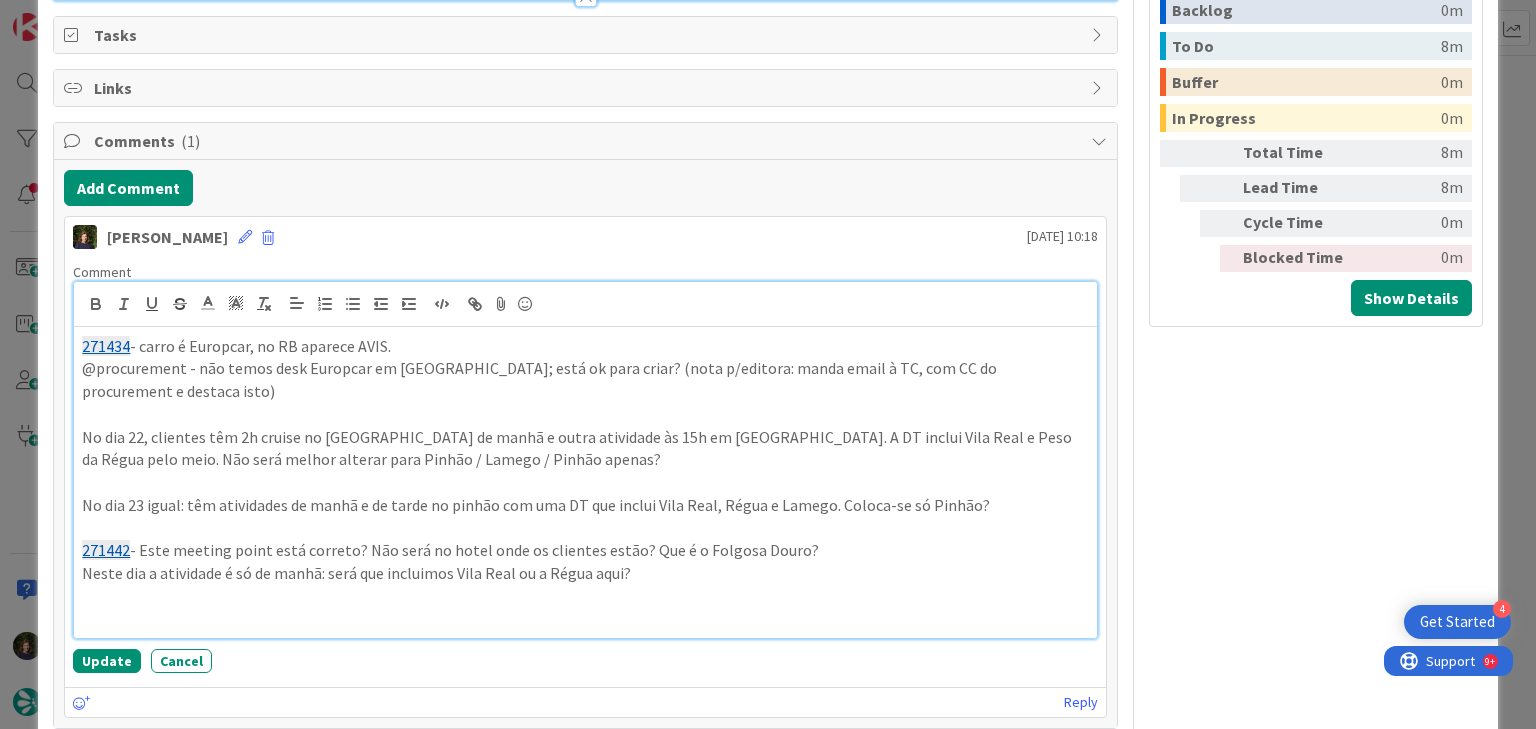 click on "271442  - Este meeting point está correto? Não será no hotel onde os clientes estão? Que é o Folgosa Douro?" at bounding box center (585, 550) 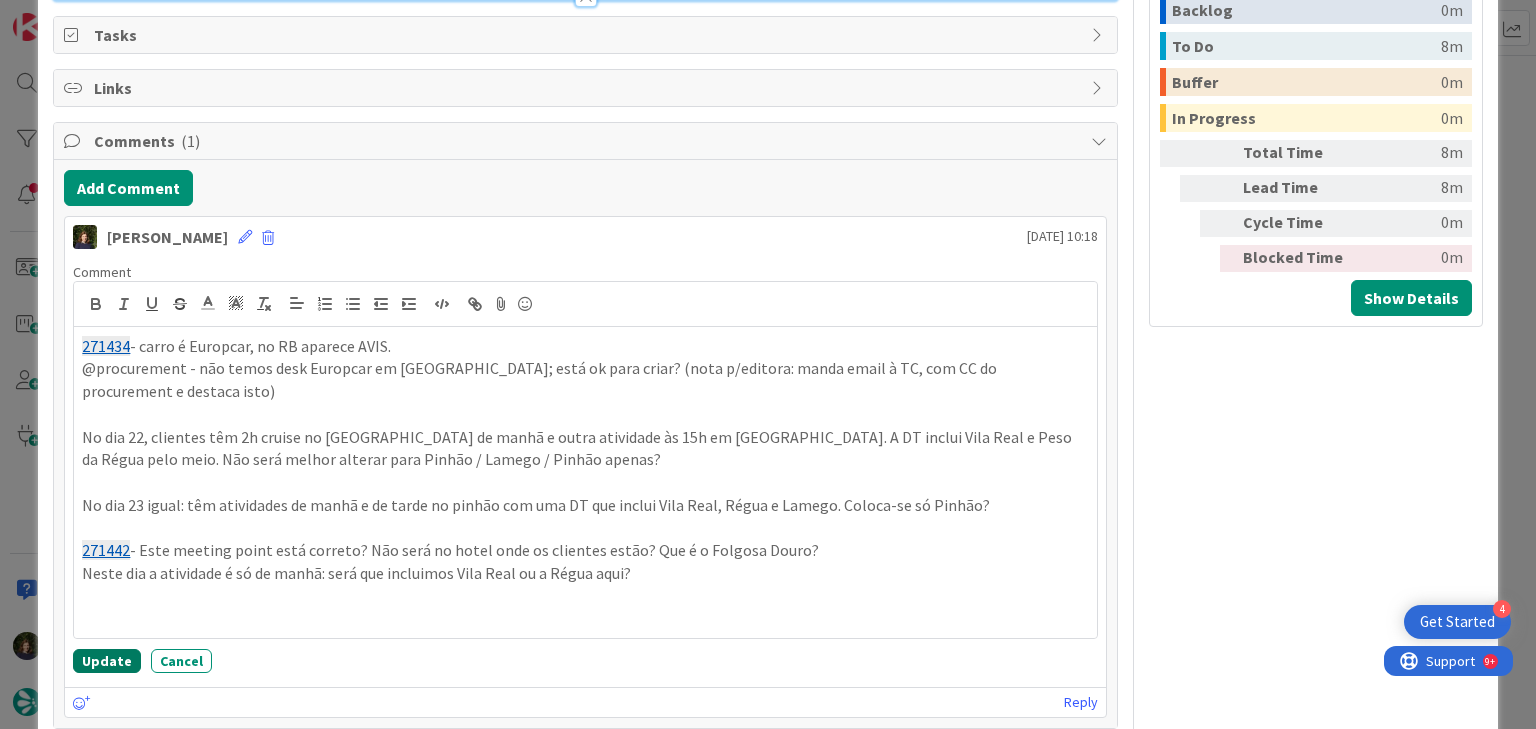 click on "Update" at bounding box center [107, 661] 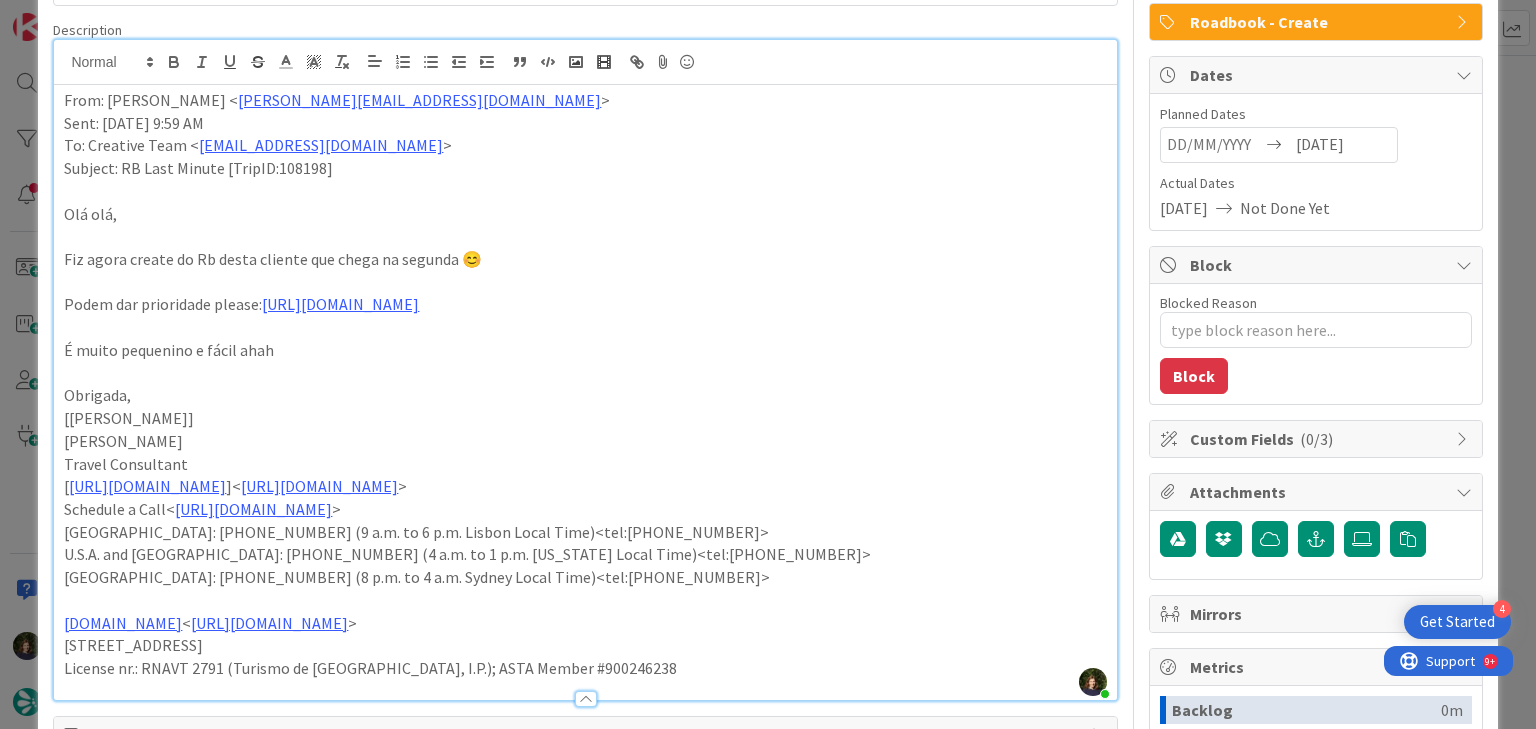 scroll, scrollTop: 0, scrollLeft: 0, axis: both 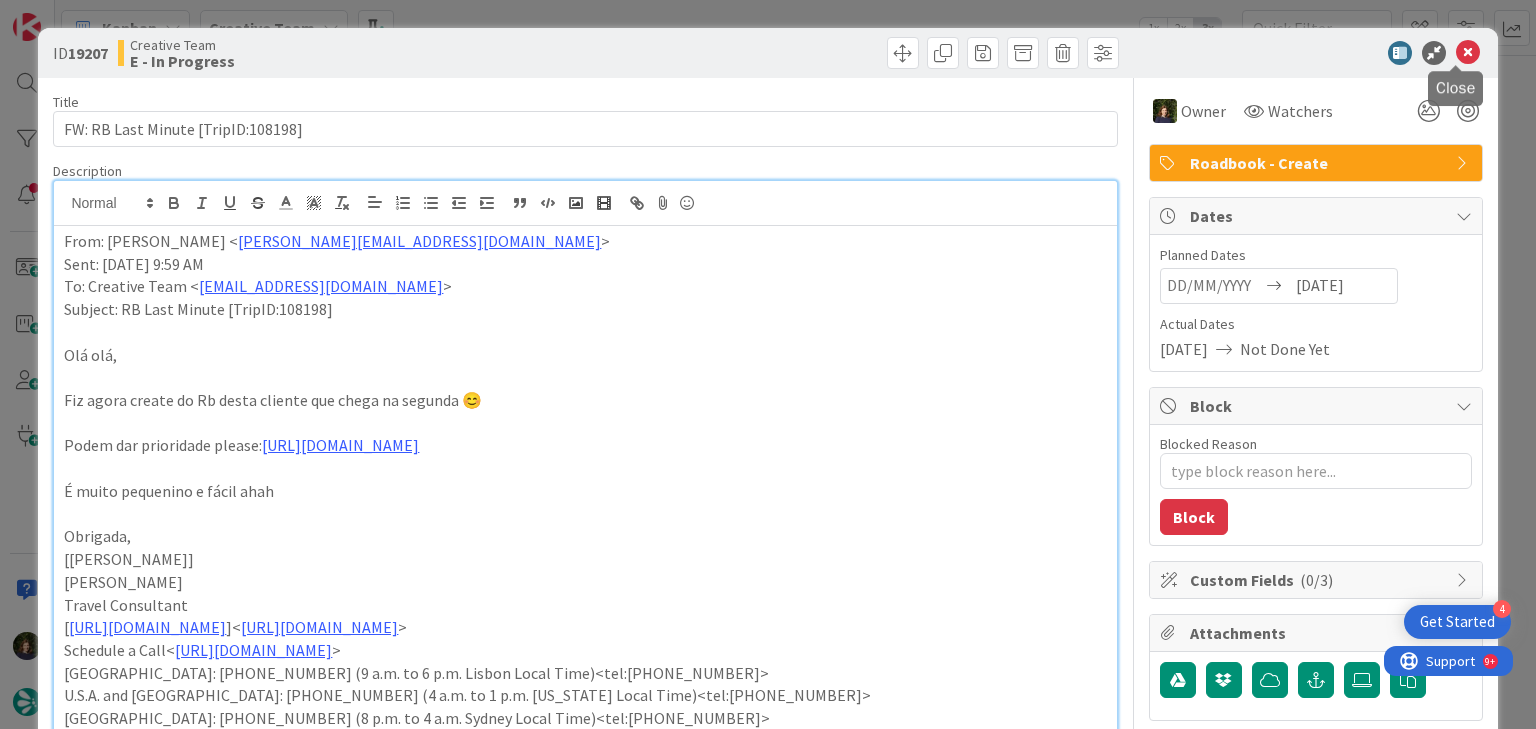 click at bounding box center [1468, 53] 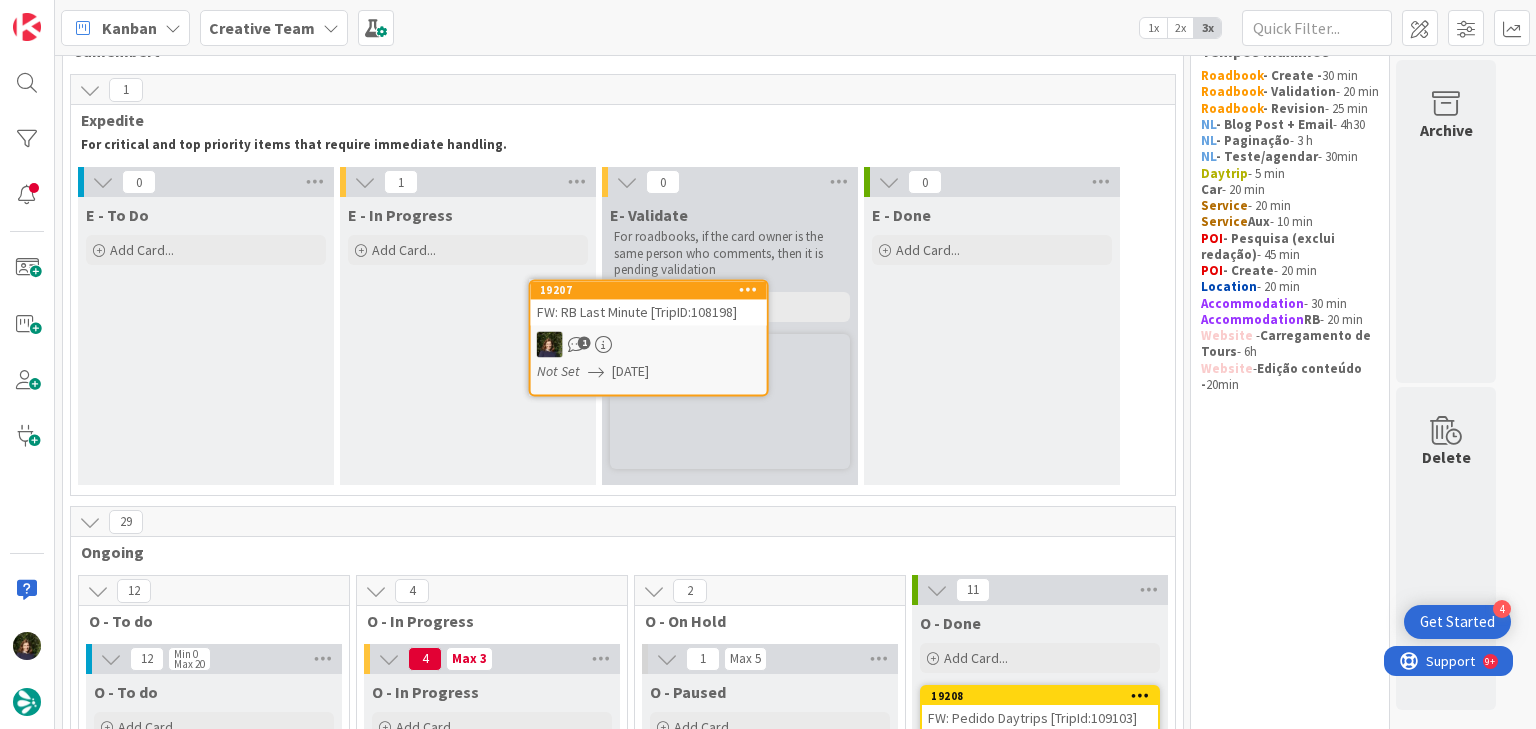 scroll, scrollTop: 0, scrollLeft: 0, axis: both 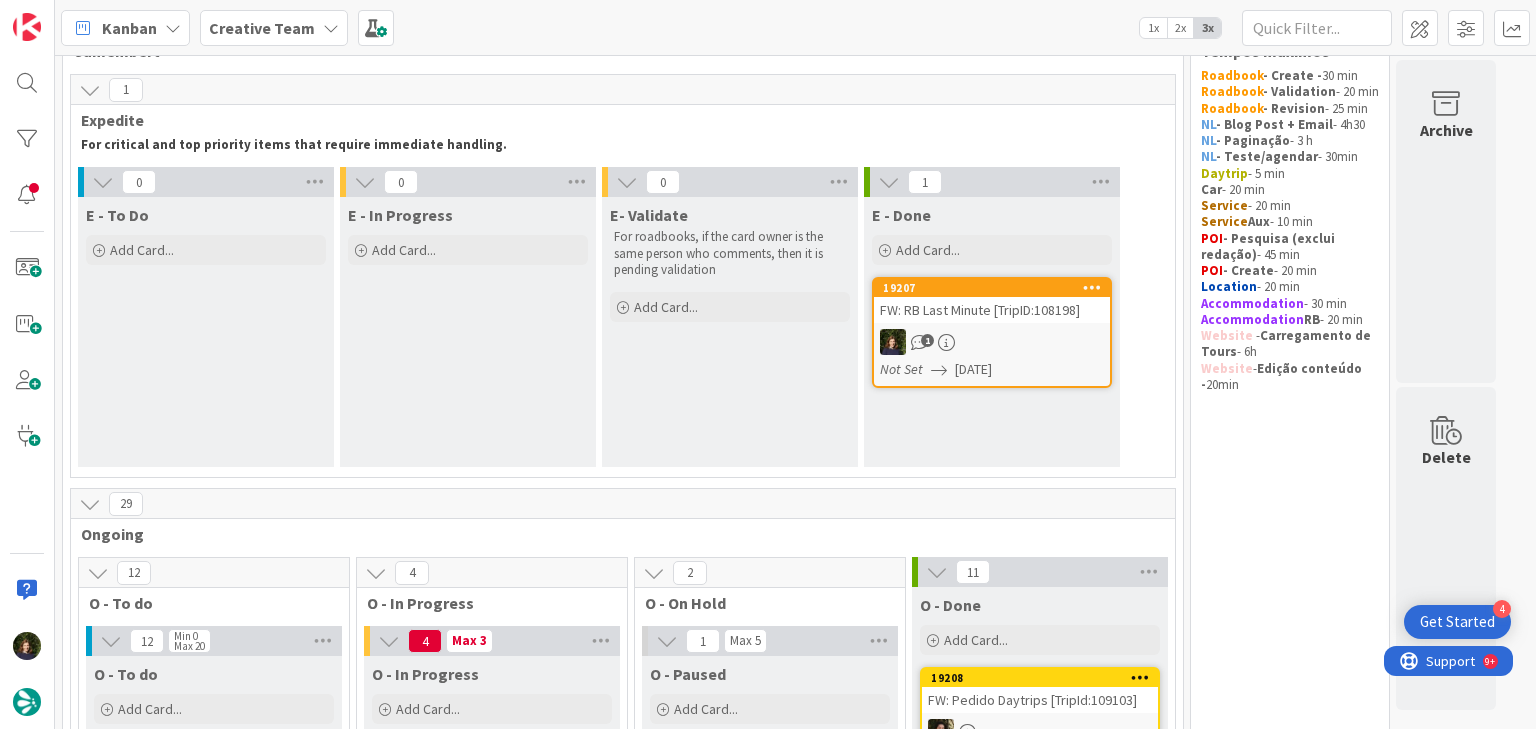 click at bounding box center [1092, 287] 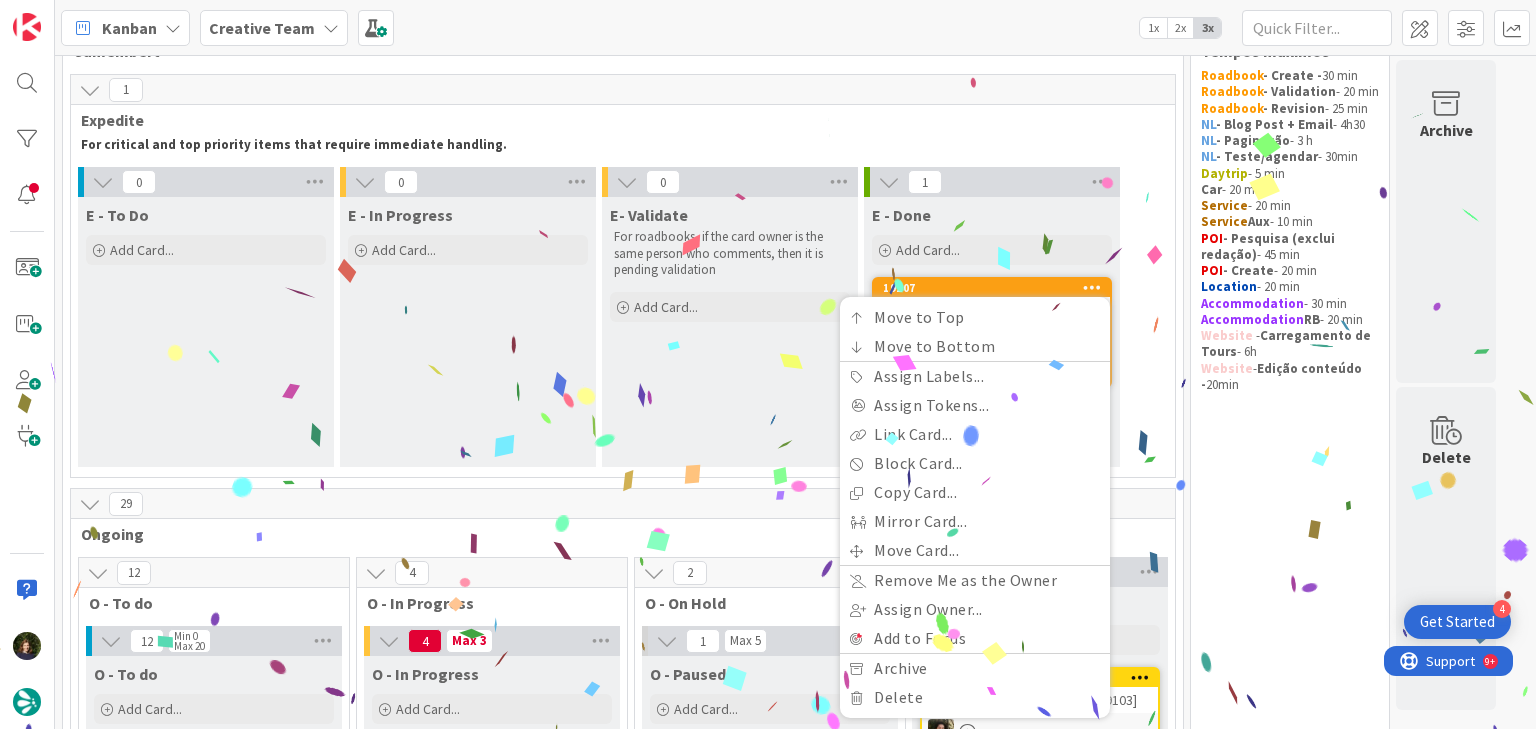 click on "E- Validate For roadbooks, if the card owner is the same person who comments, then it is pending validation Add Card..." at bounding box center [730, 332] 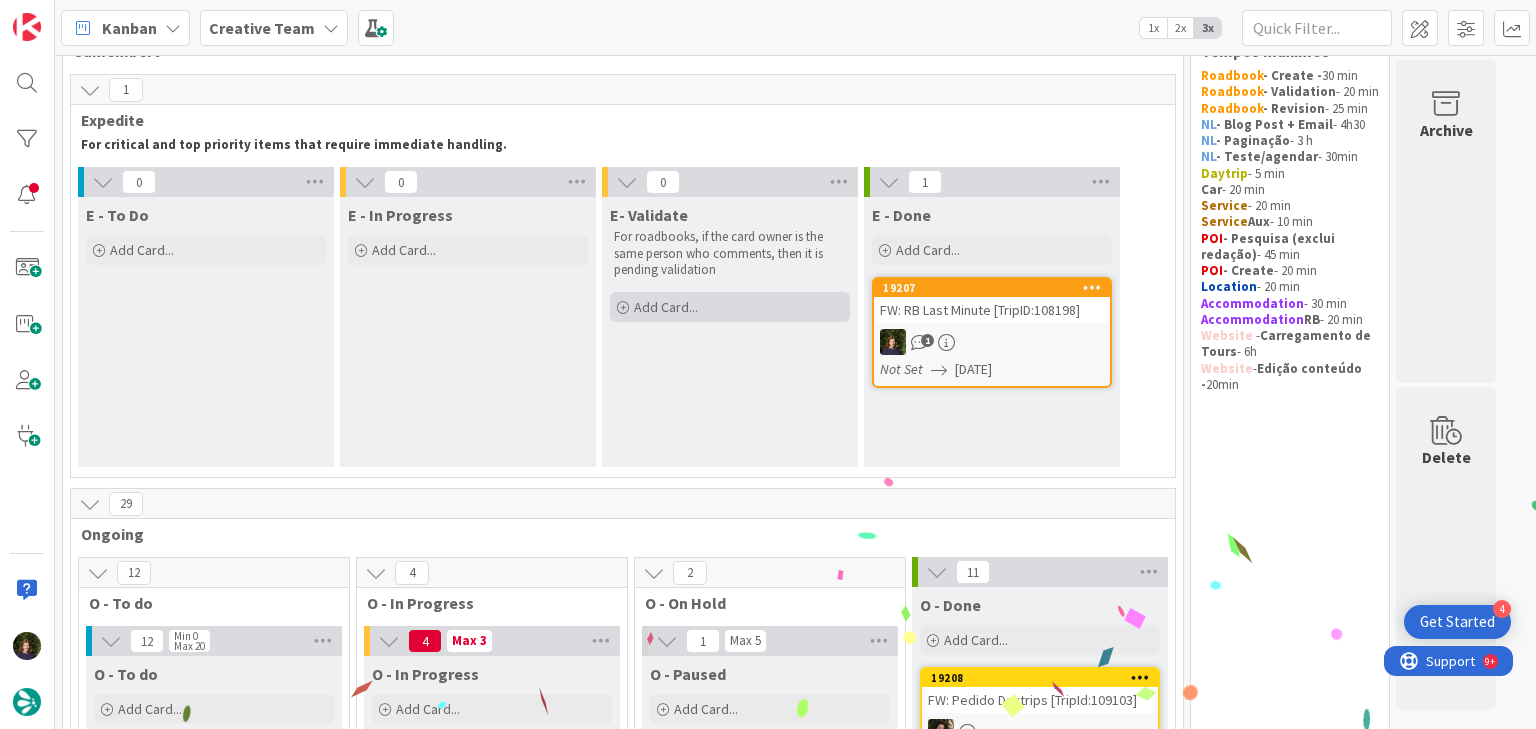 click on "Add Card..." at bounding box center [730, 307] 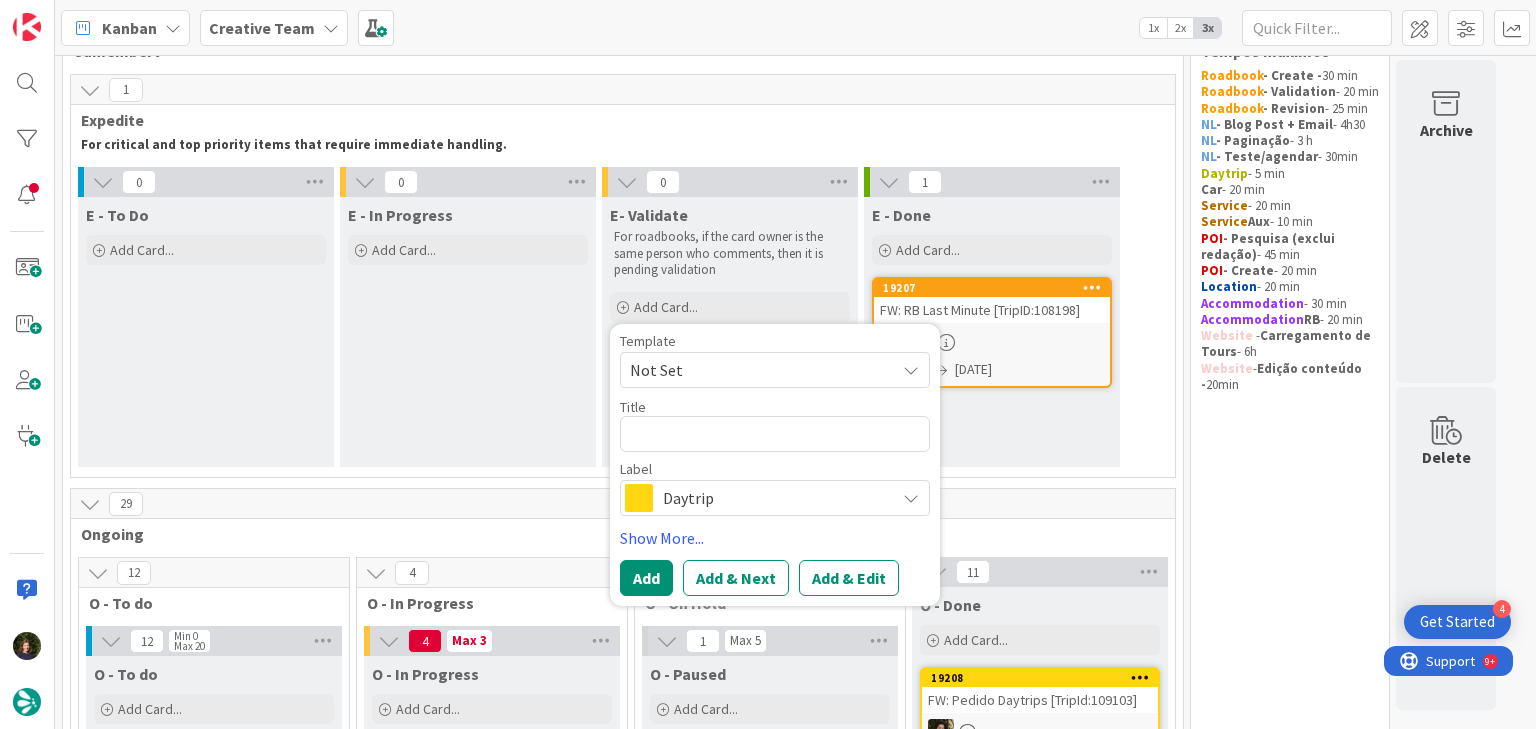 type on "x" 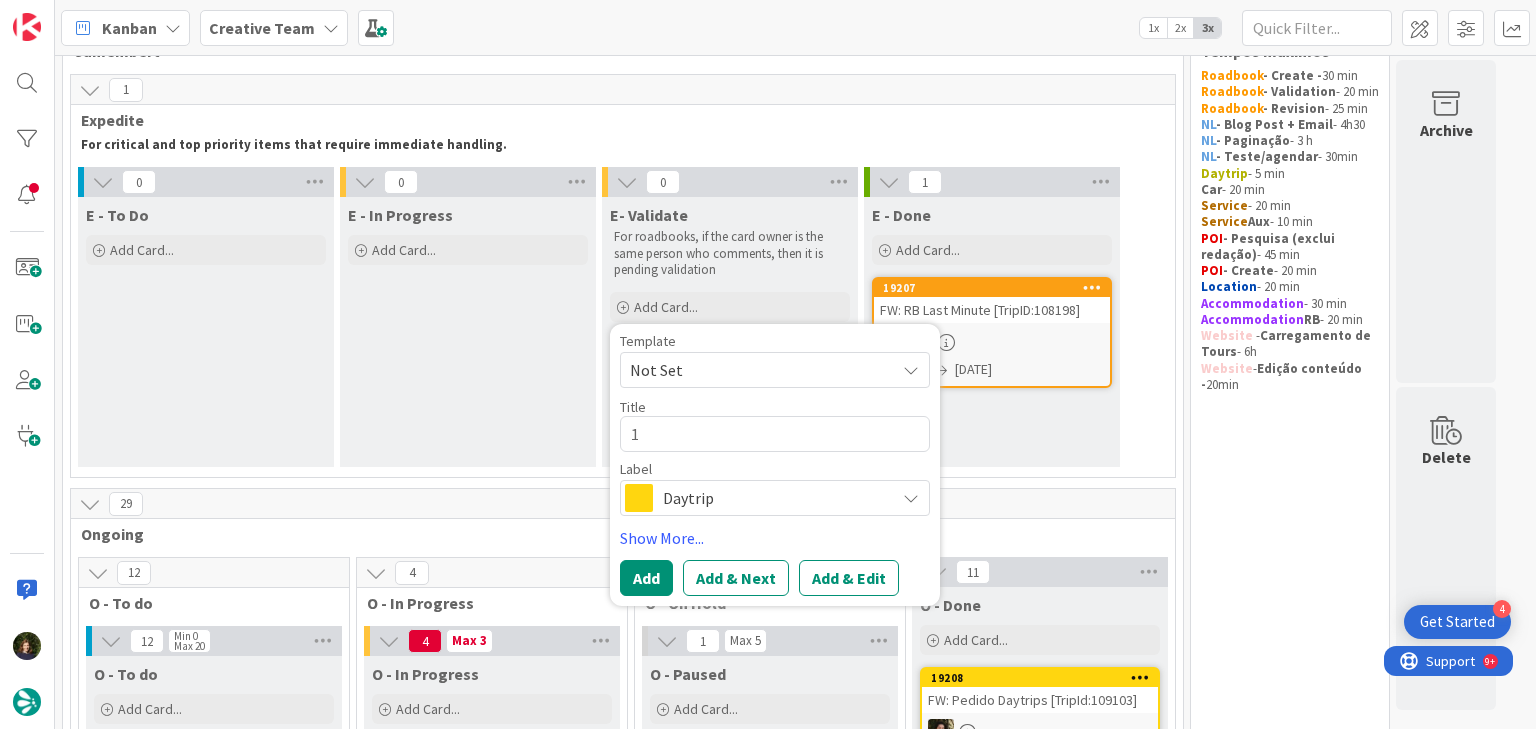 type on "x" 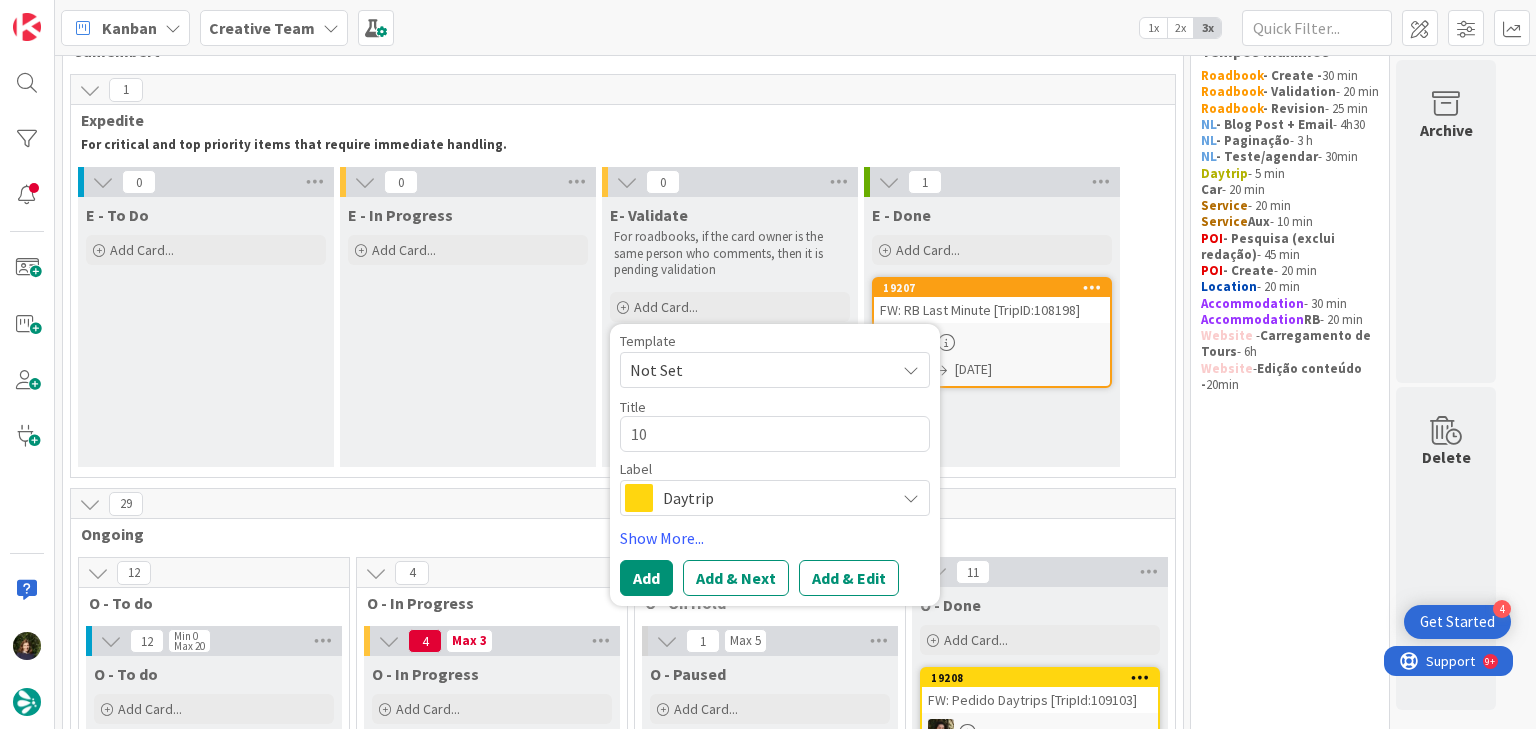 type on "x" 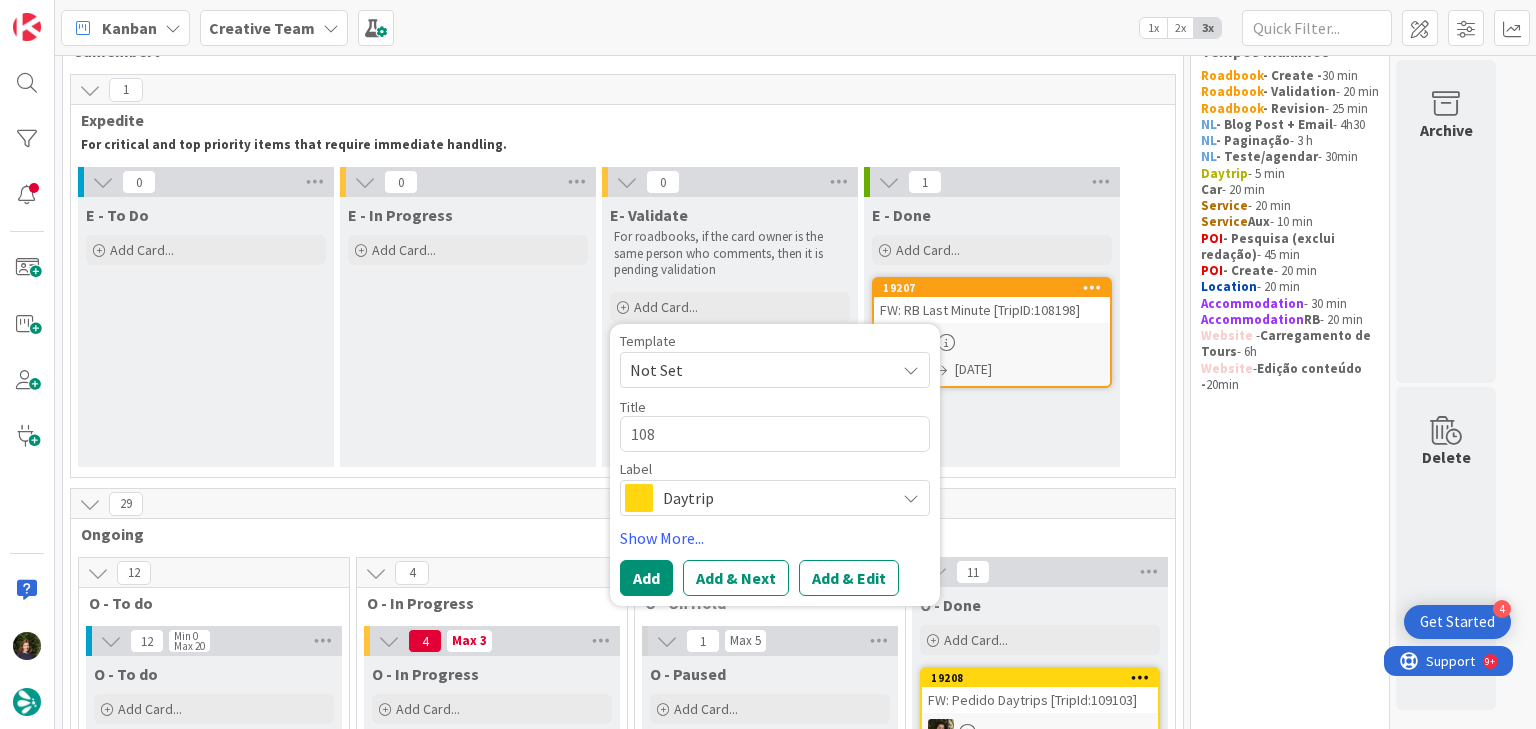 type on "x" 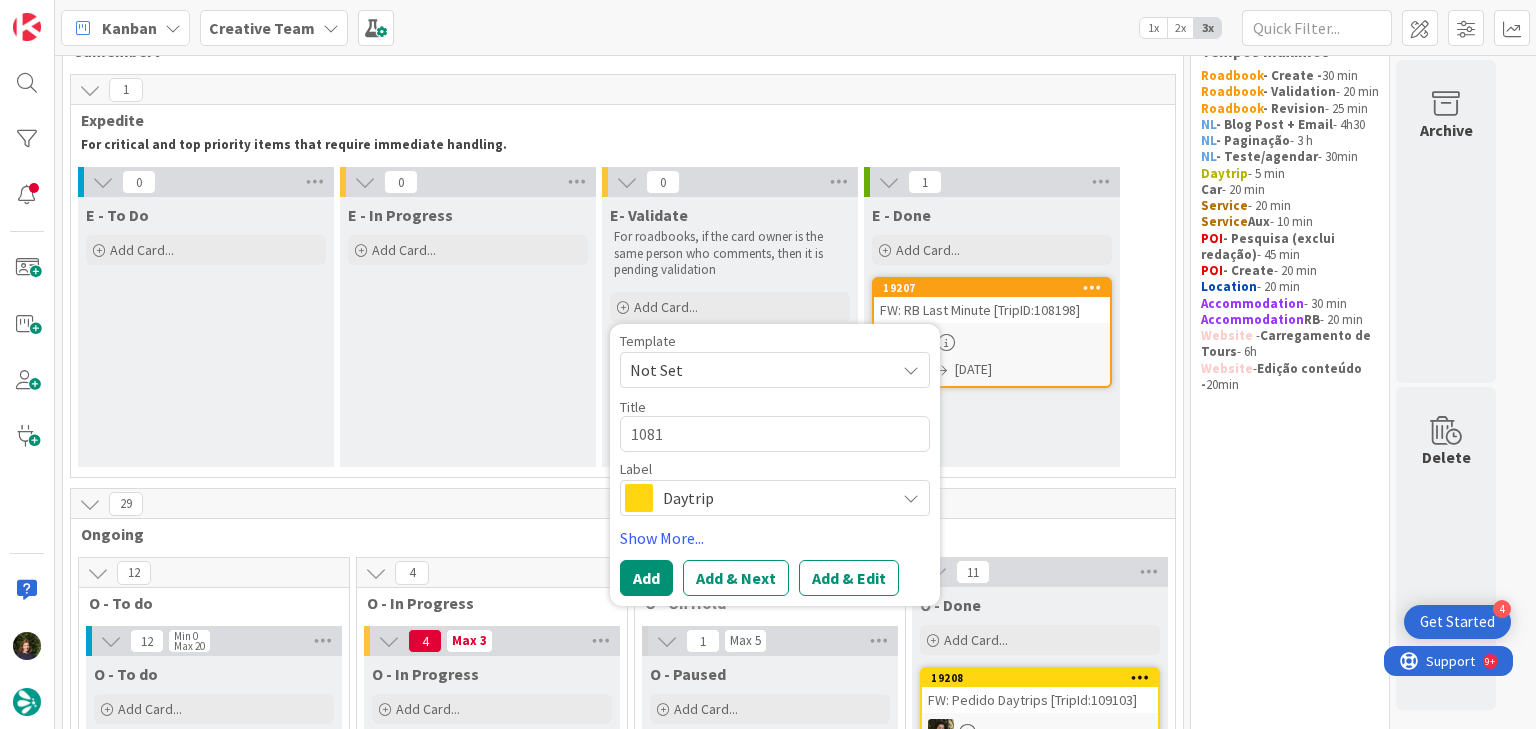 type on "x" 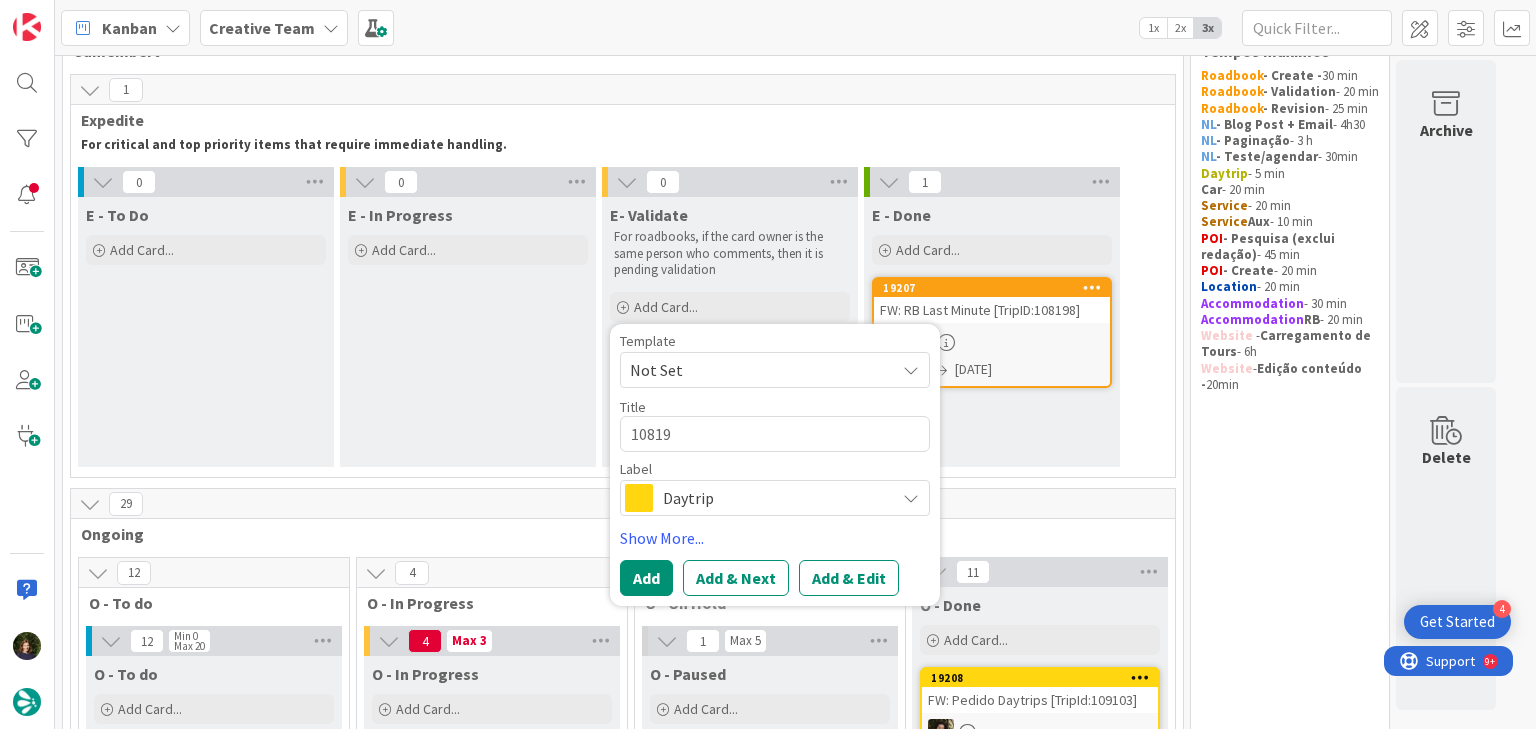 type on "x" 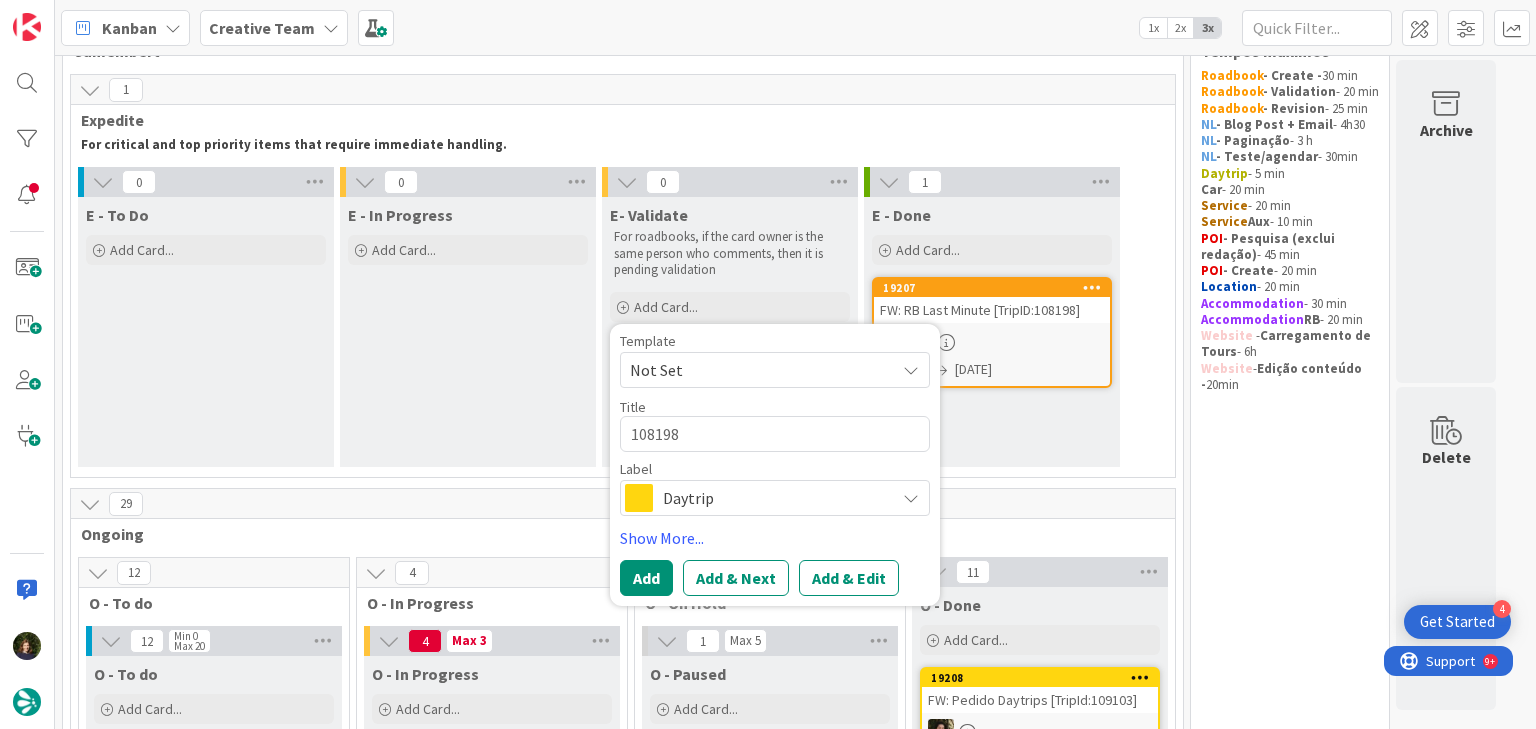 type on "x" 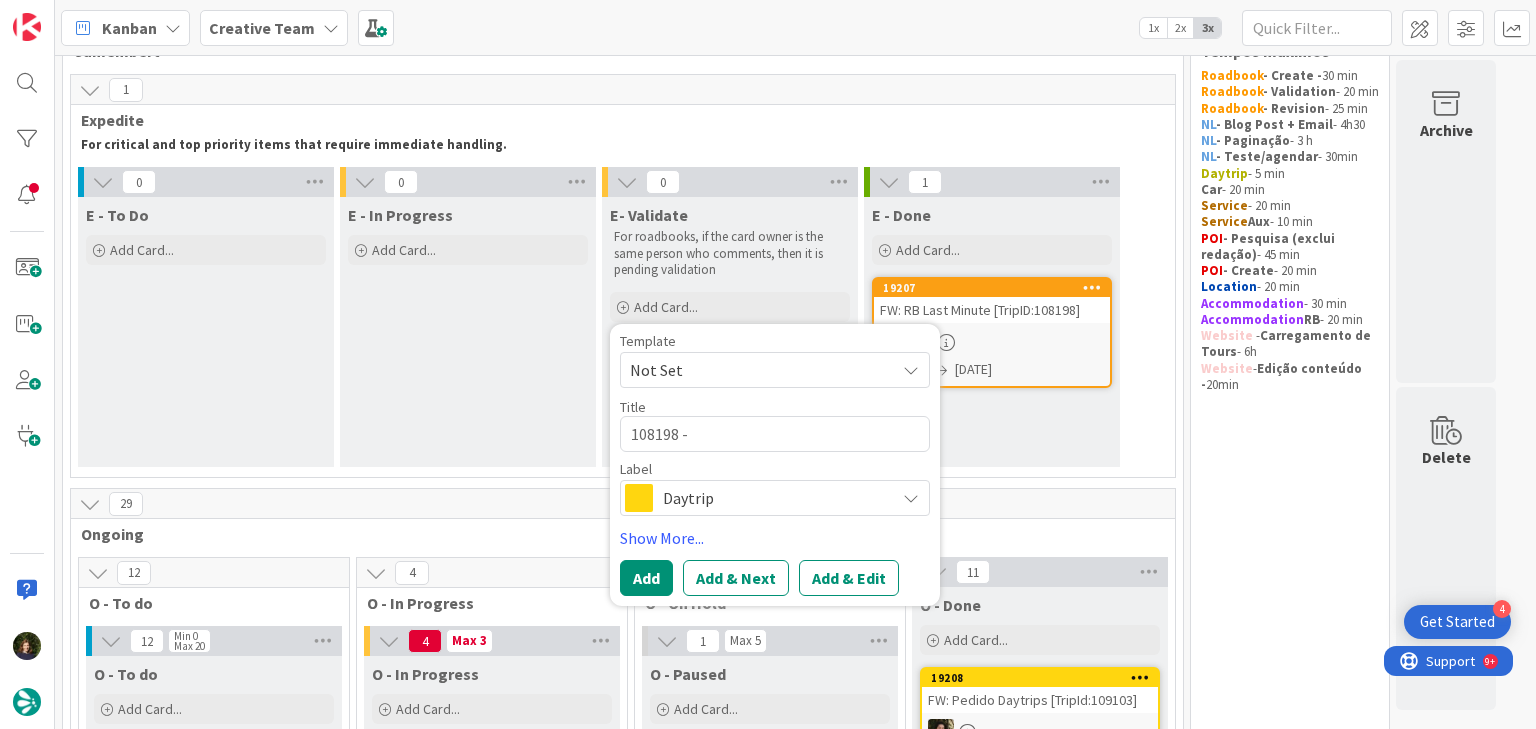 type on "x" 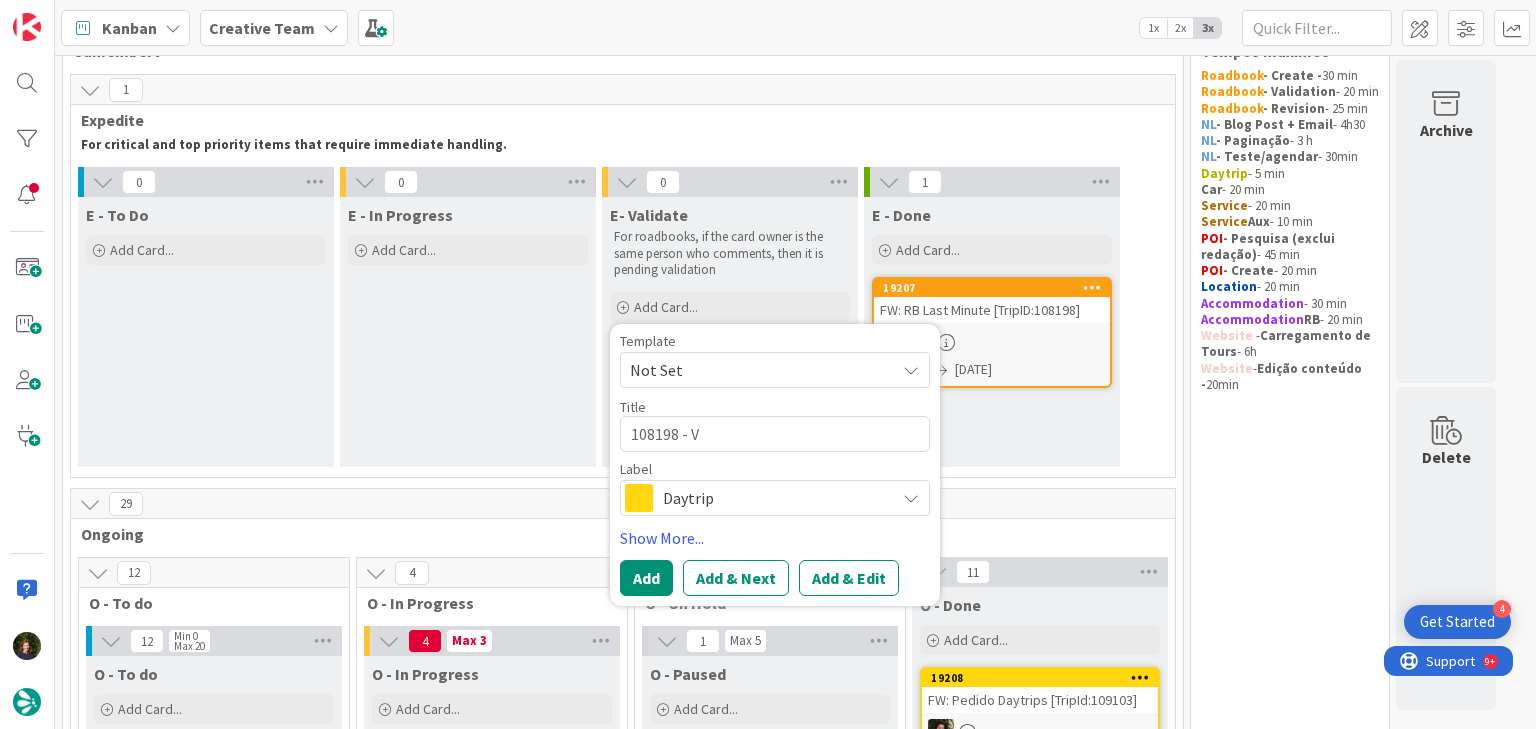 type on "x" 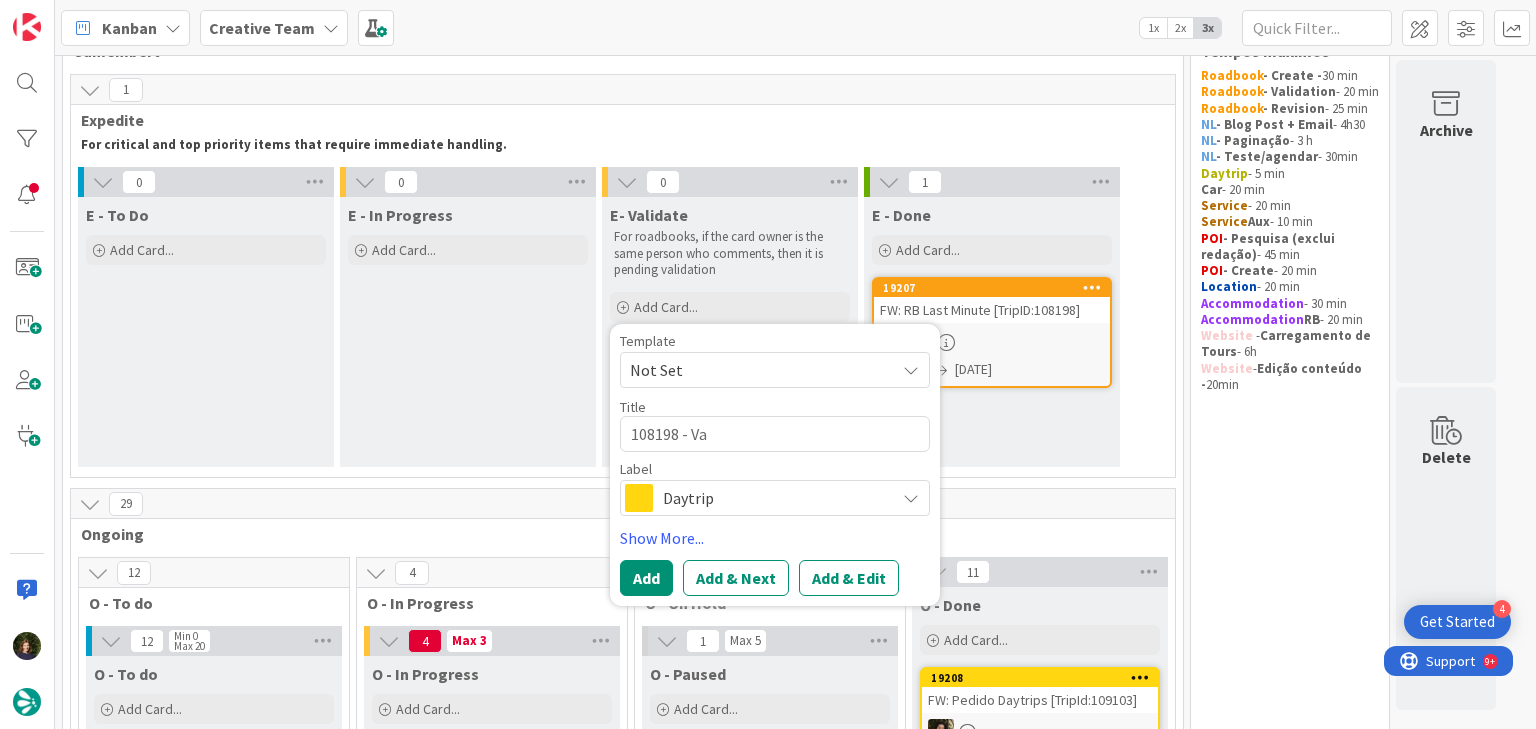 type on "x" 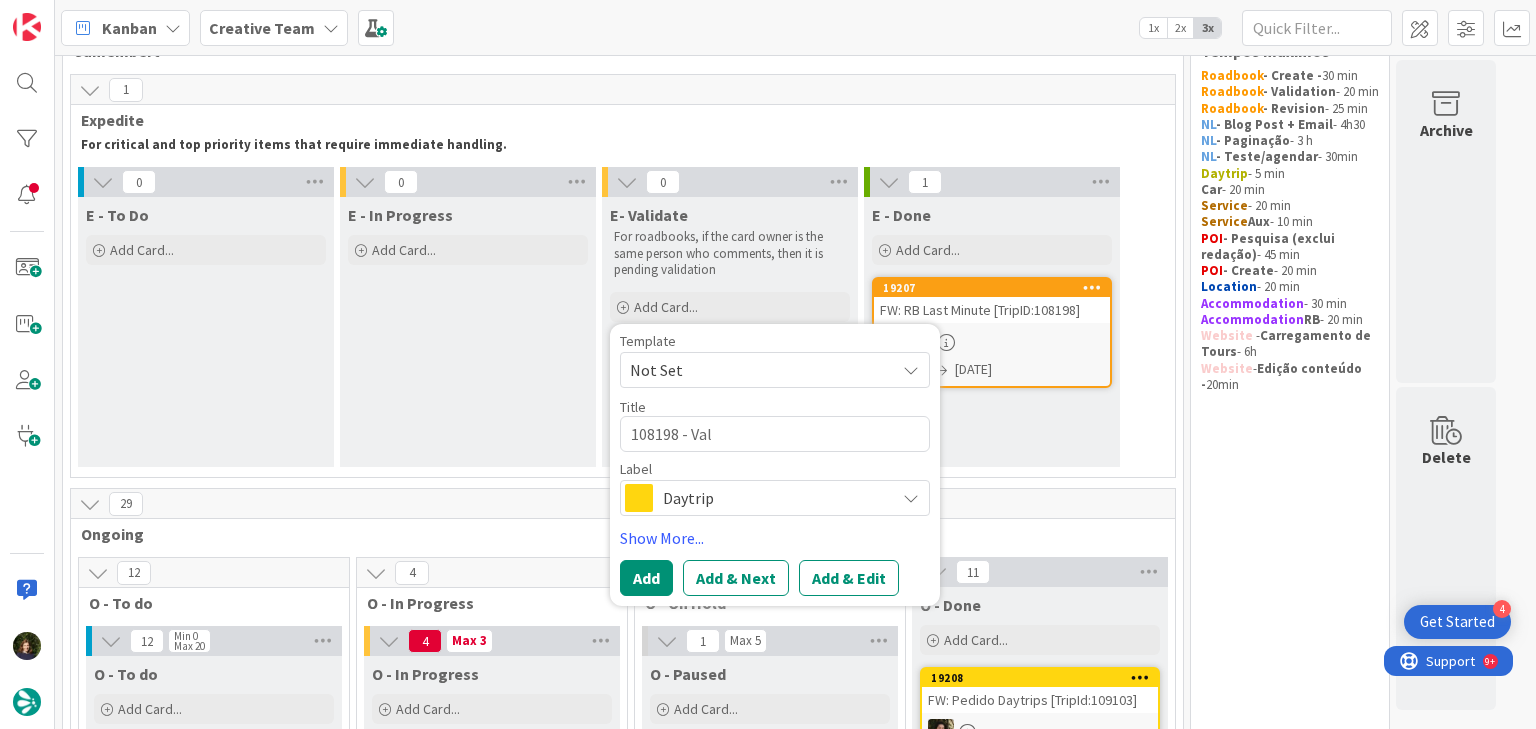 type on "x" 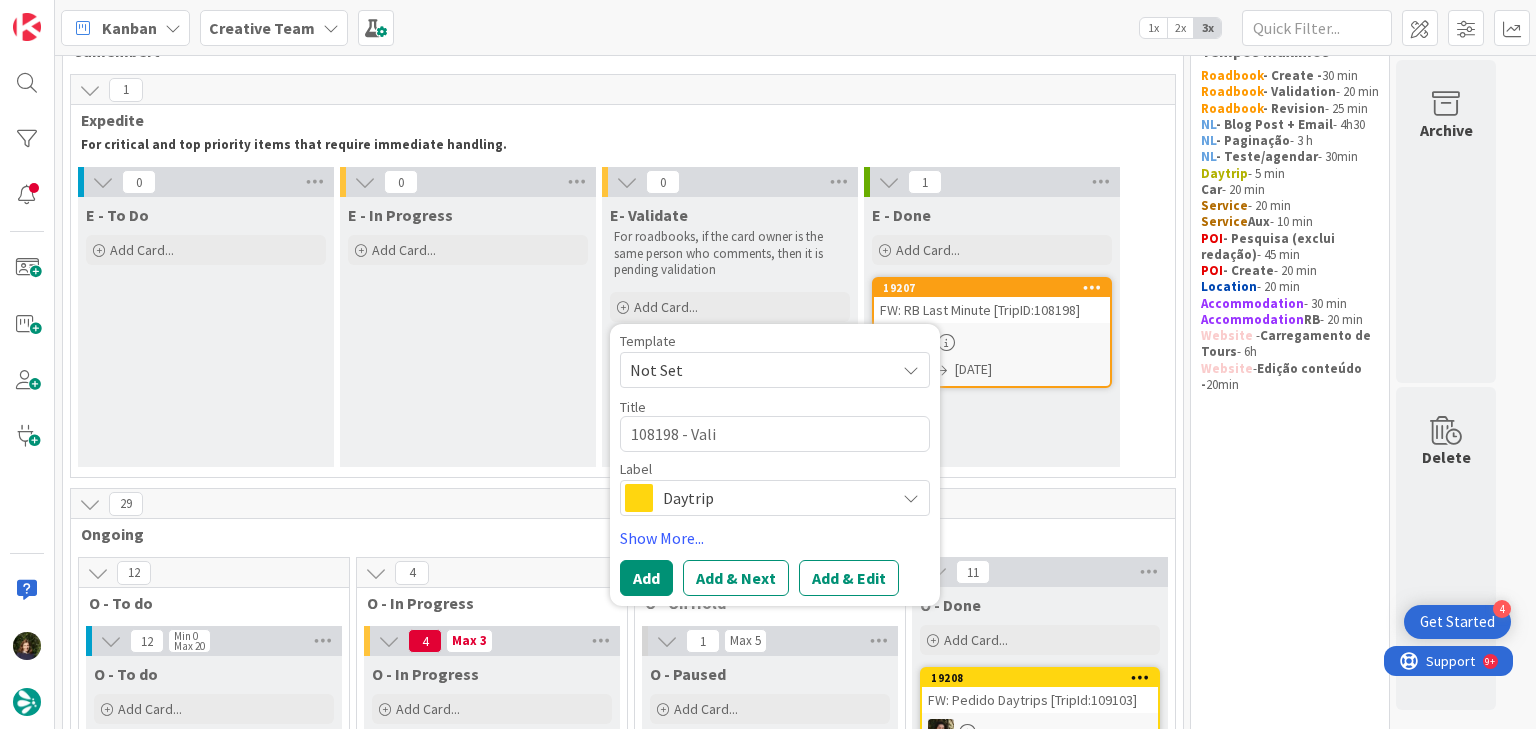 type on "x" 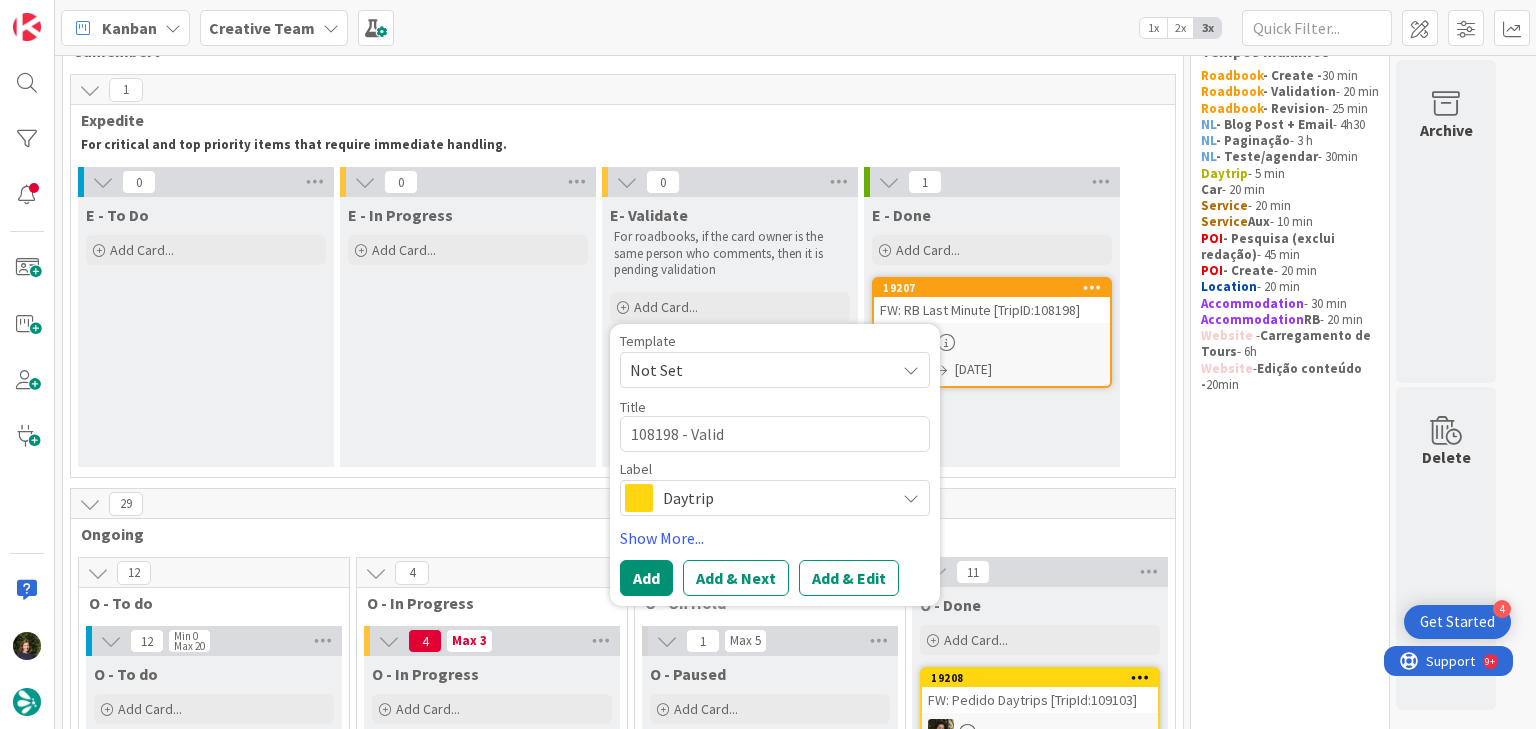 type on "x" 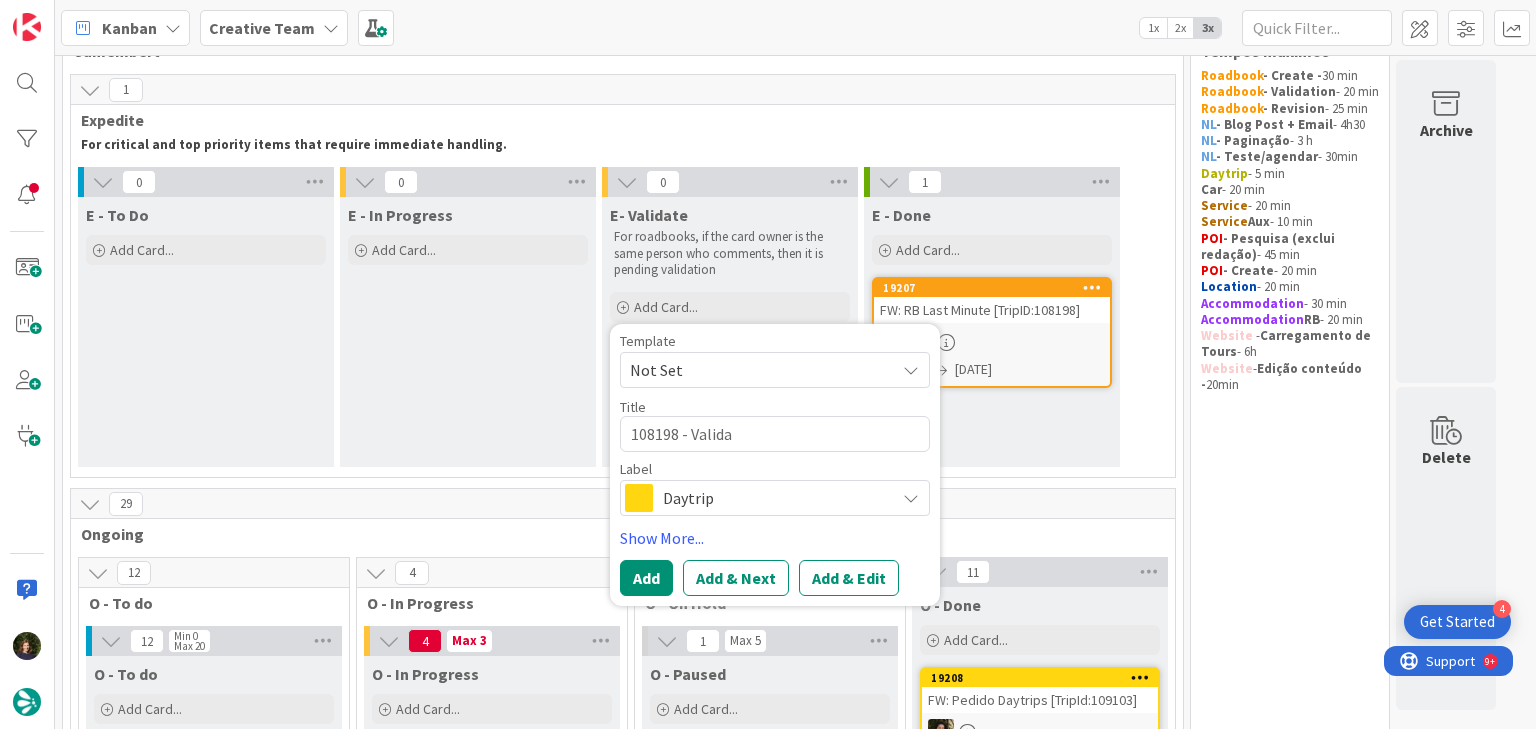 type on "x" 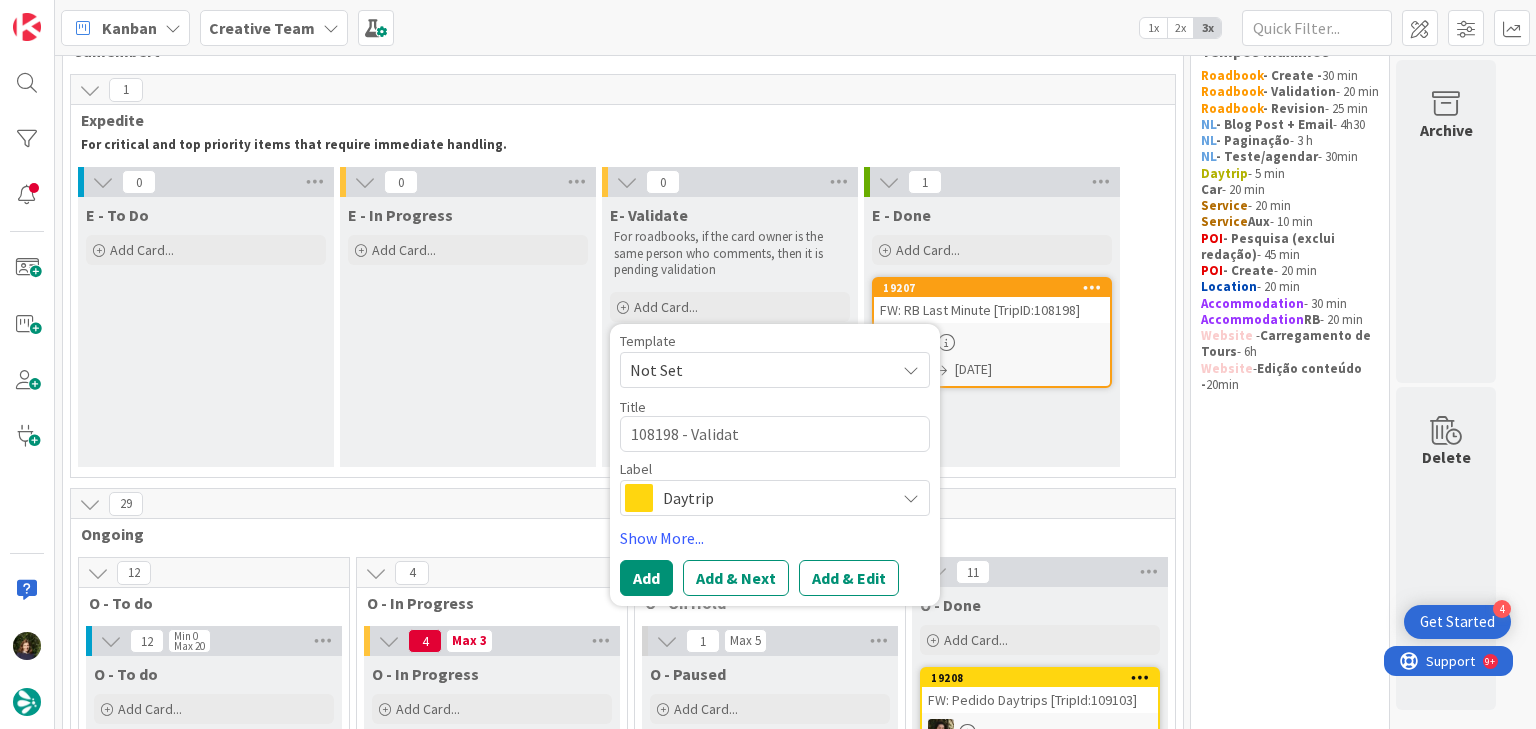 type on "108198 - Validati" 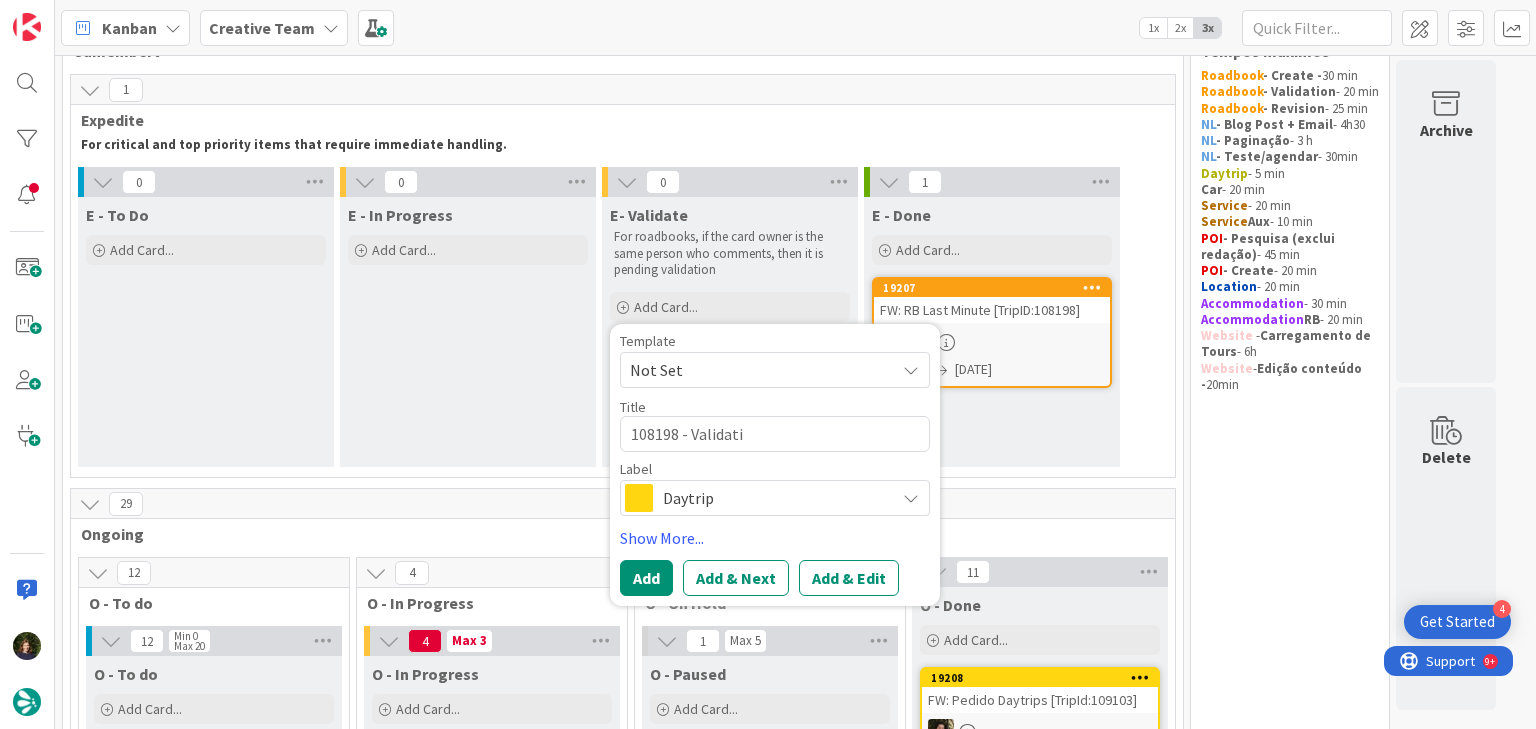type on "x" 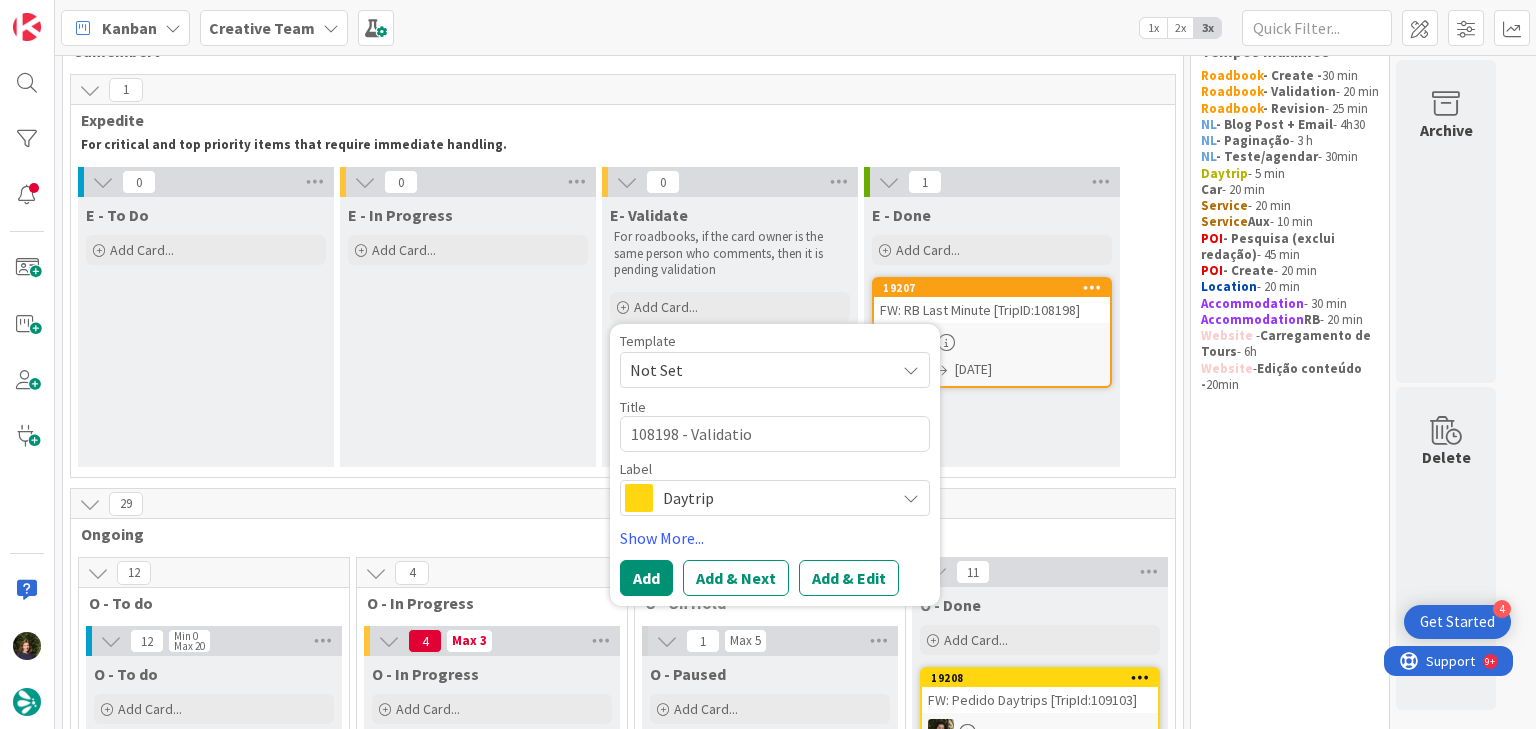 type on "x" 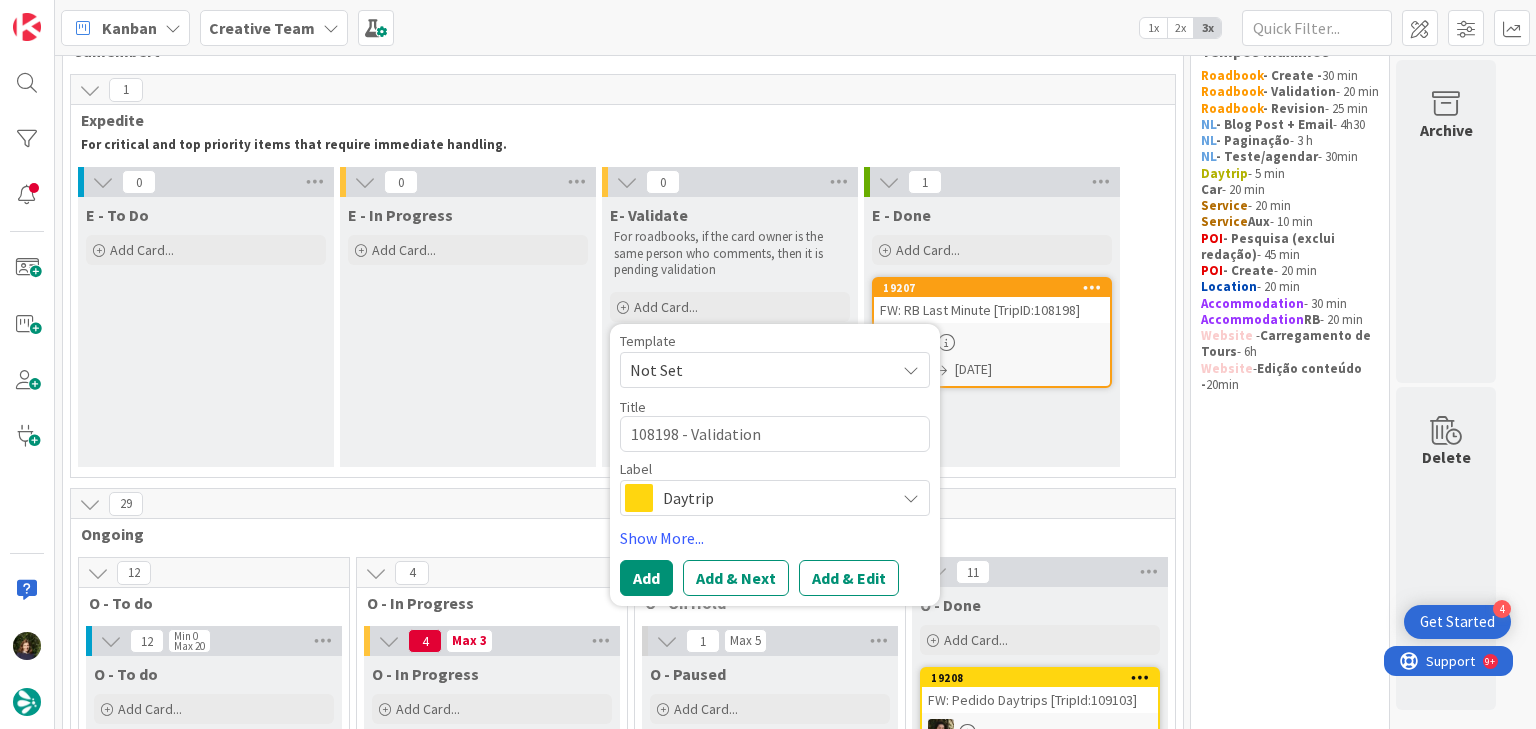 type on "108198 - Validation" 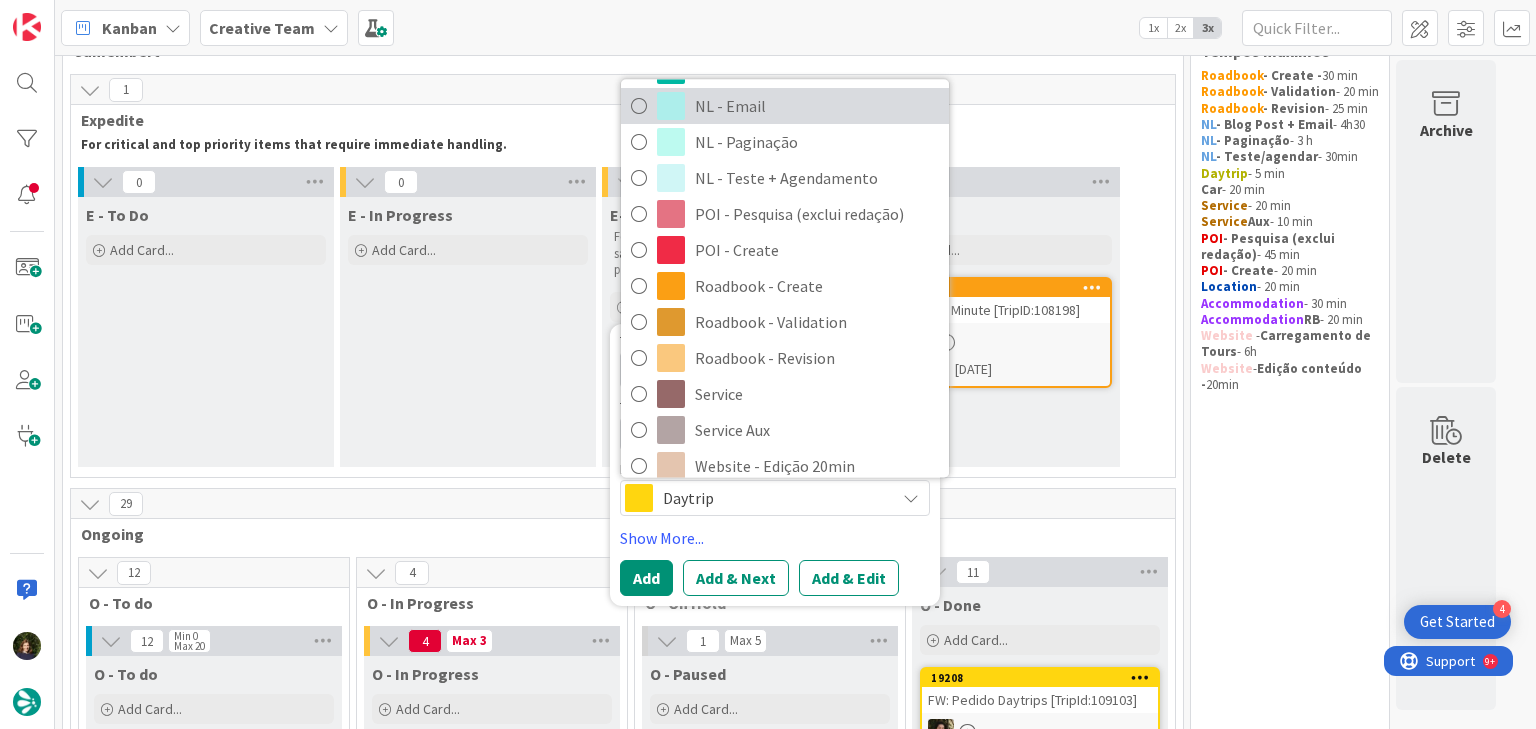 scroll, scrollTop: 240, scrollLeft: 0, axis: vertical 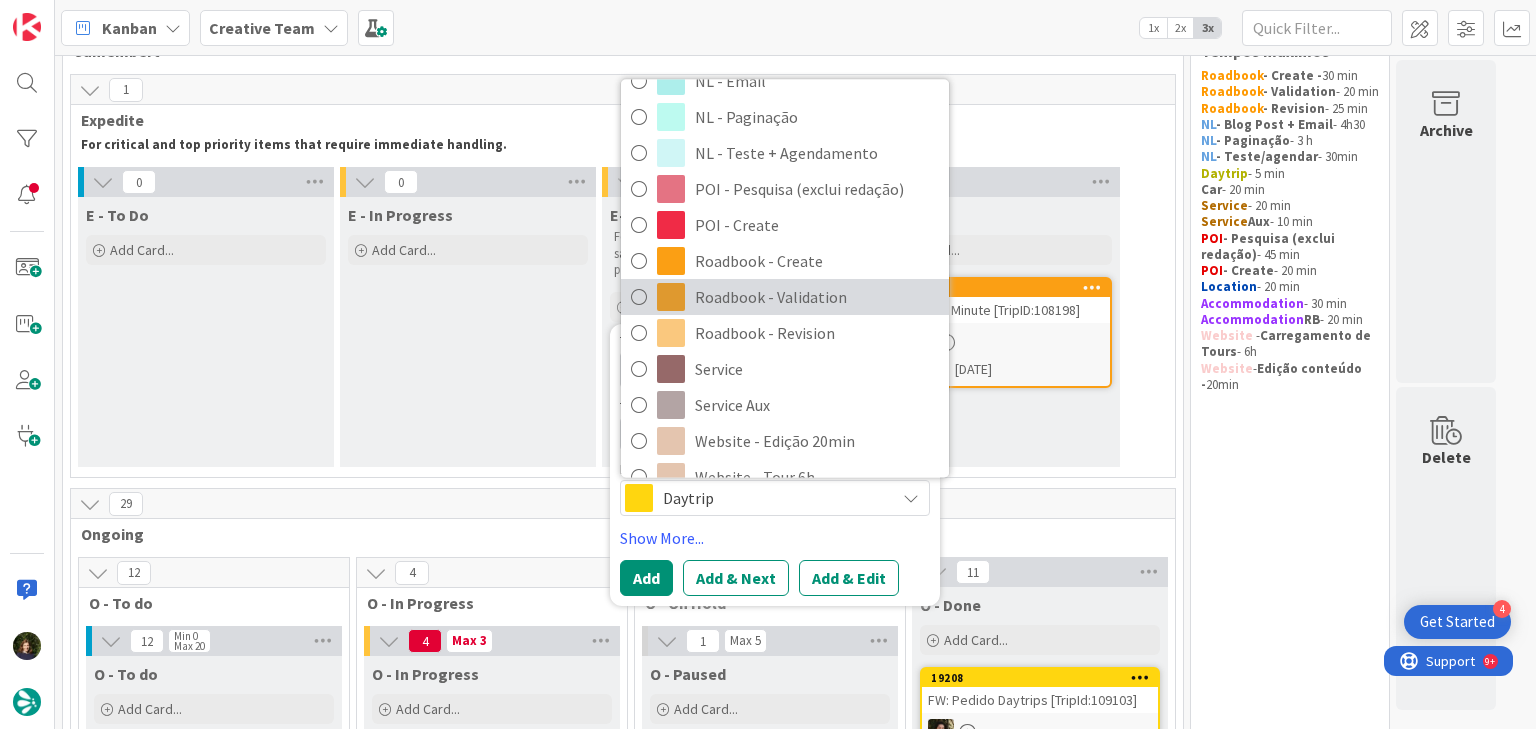 click on "Roadbook - Validation" at bounding box center [817, 297] 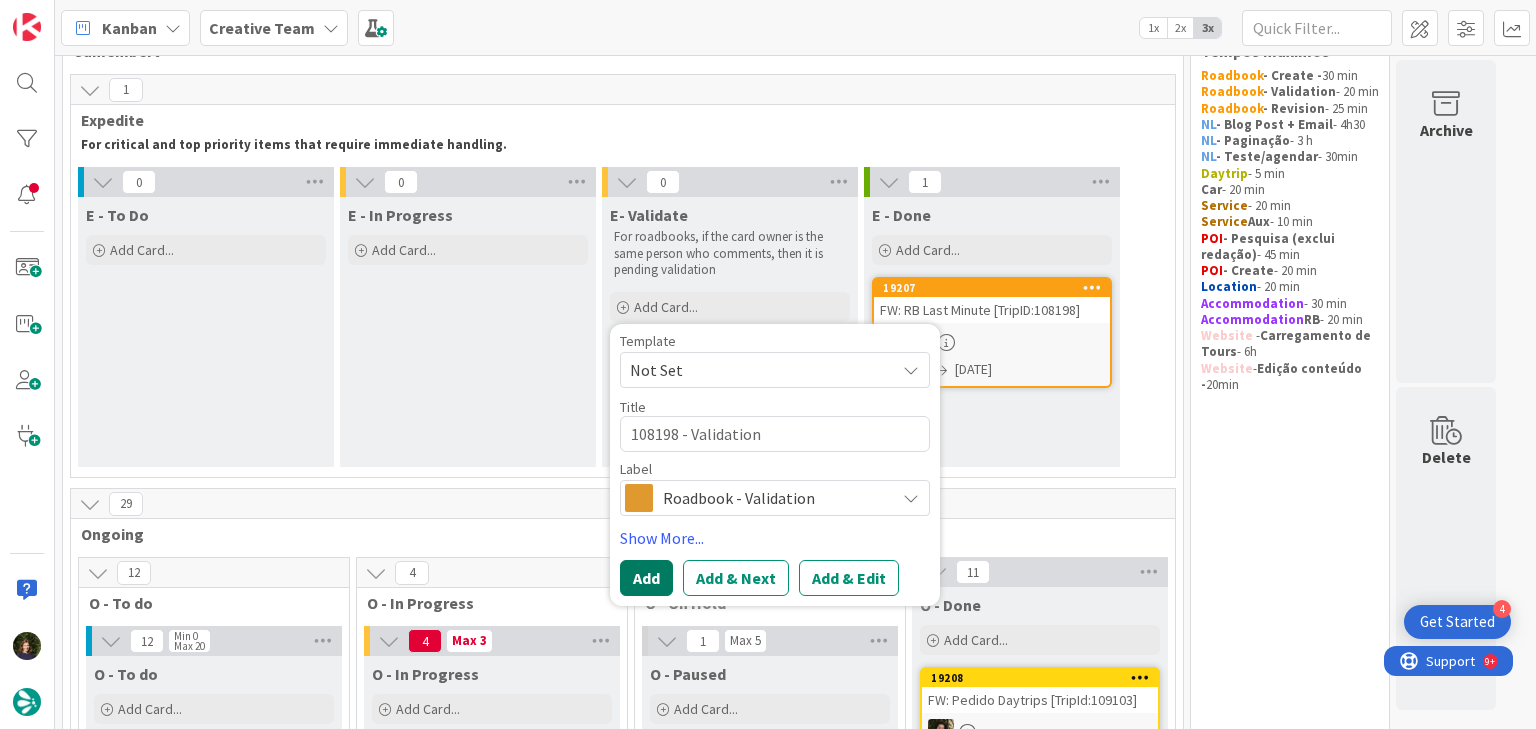 click on "Add" at bounding box center (646, 578) 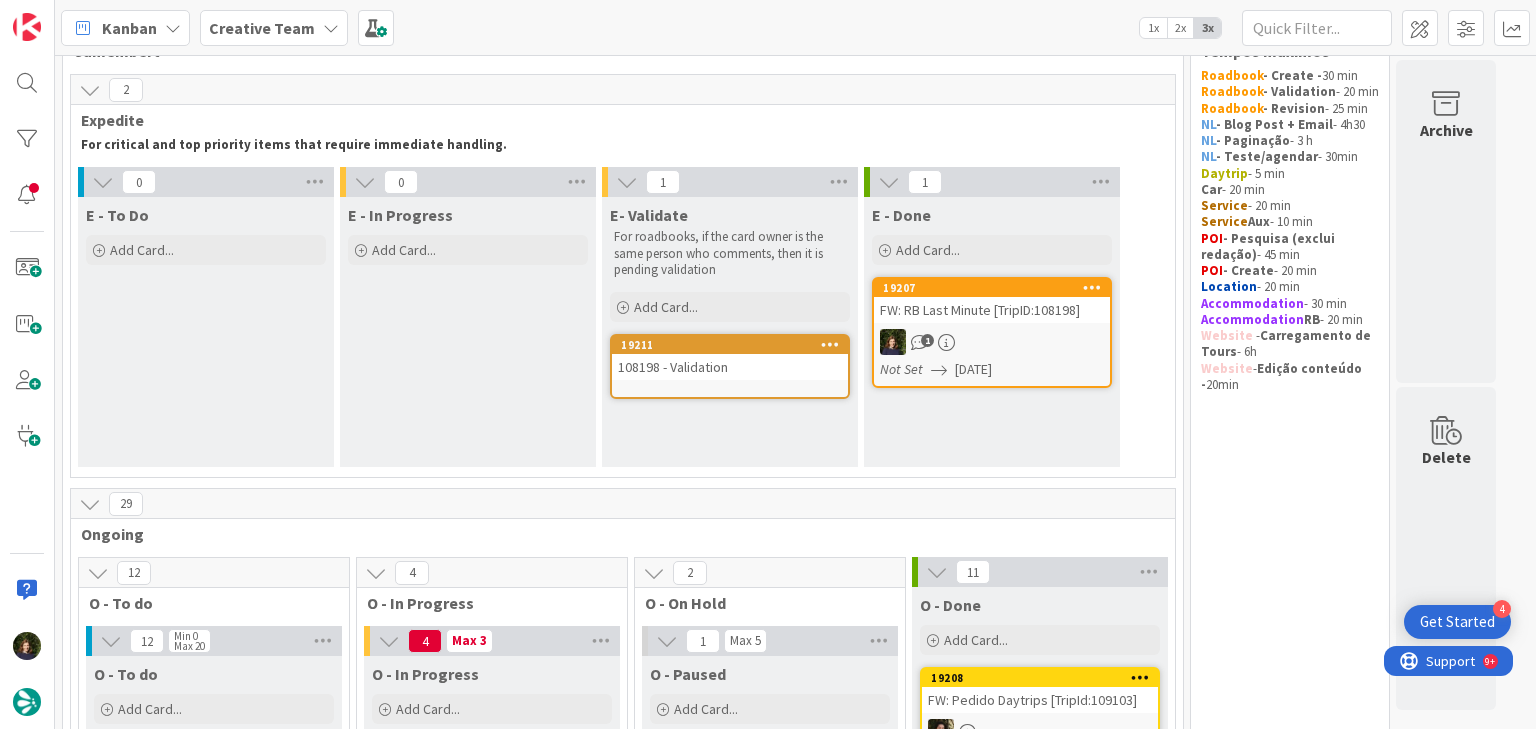 click on "108198 - Validation" at bounding box center (730, 367) 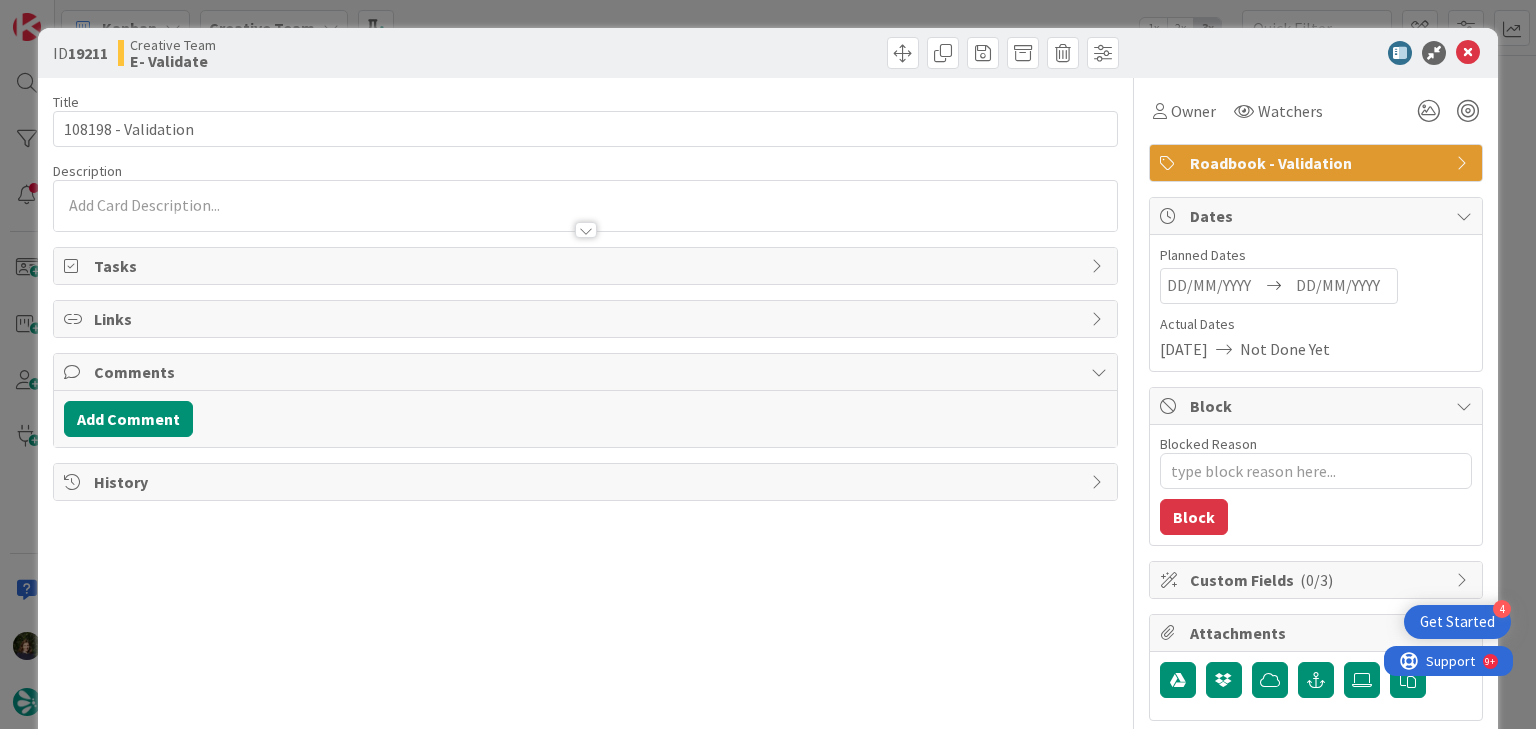 type on "x" 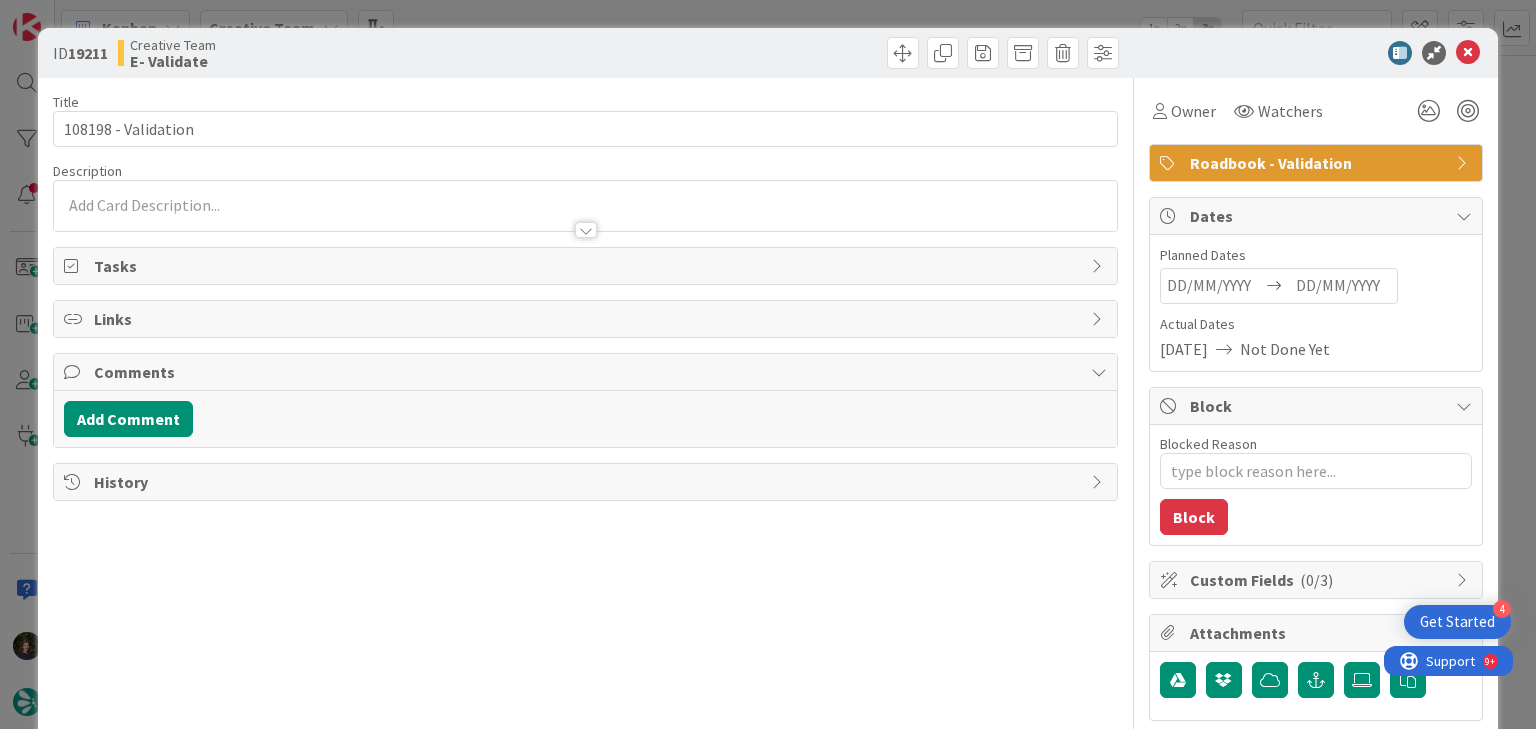 click at bounding box center [1343, 286] 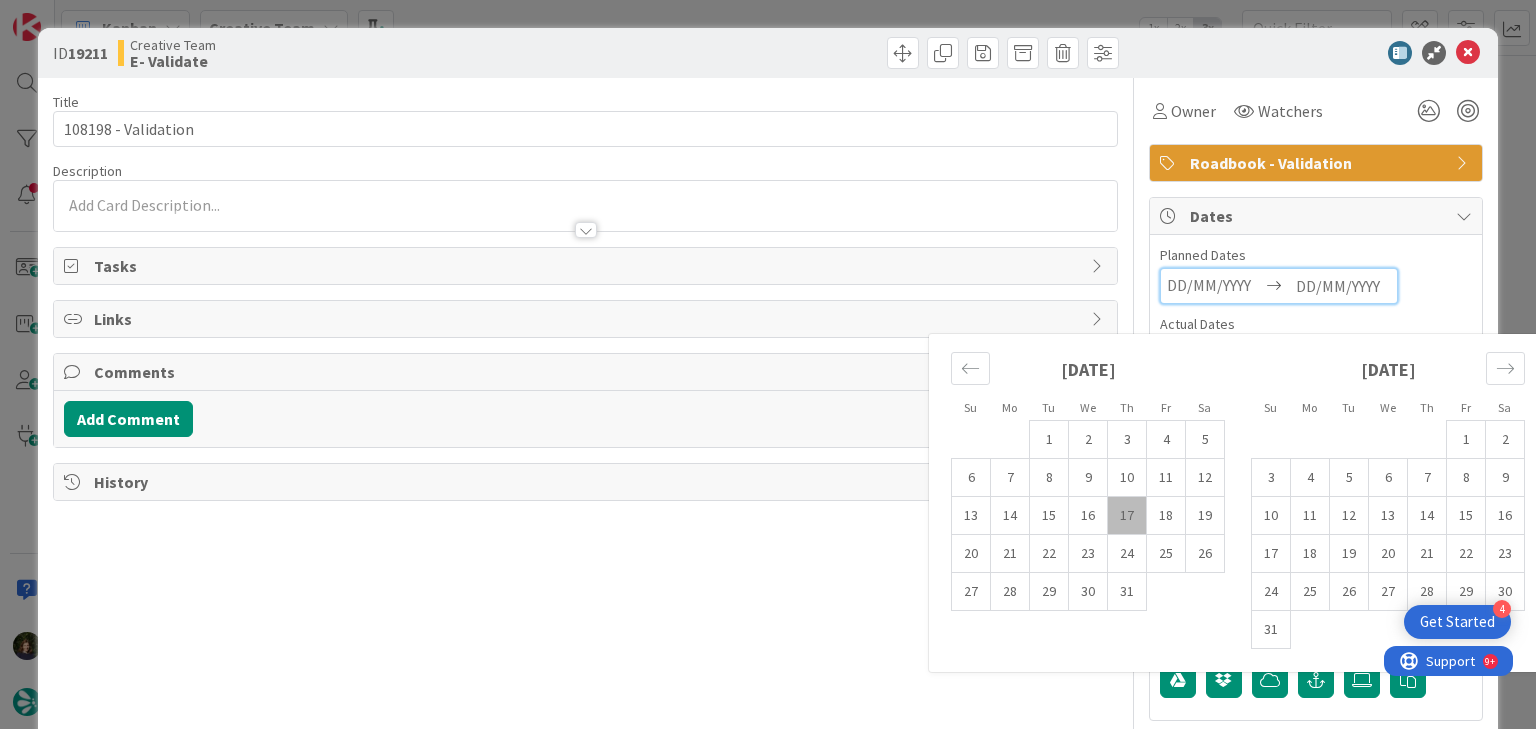 scroll, scrollTop: 0, scrollLeft: 0, axis: both 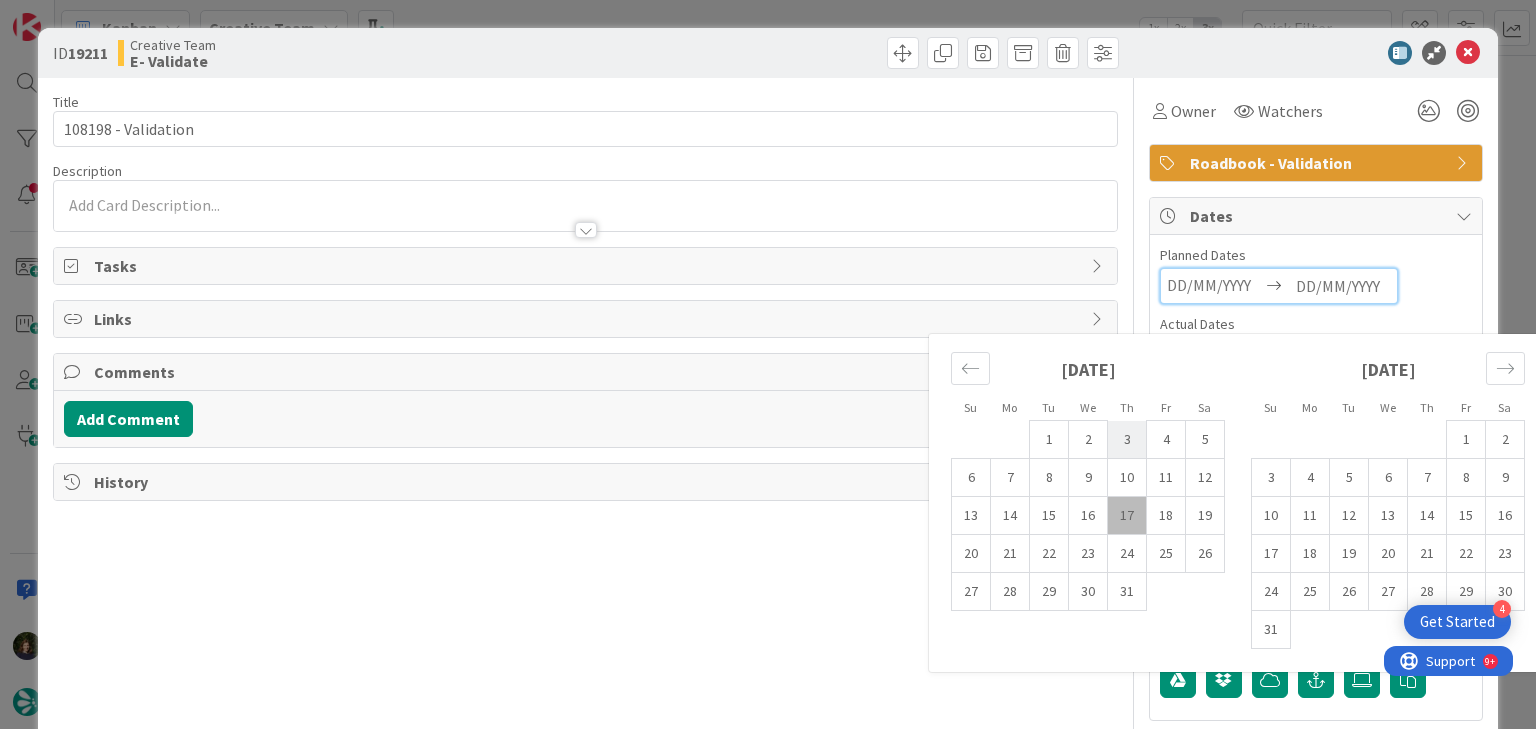 type on "[DATE]" 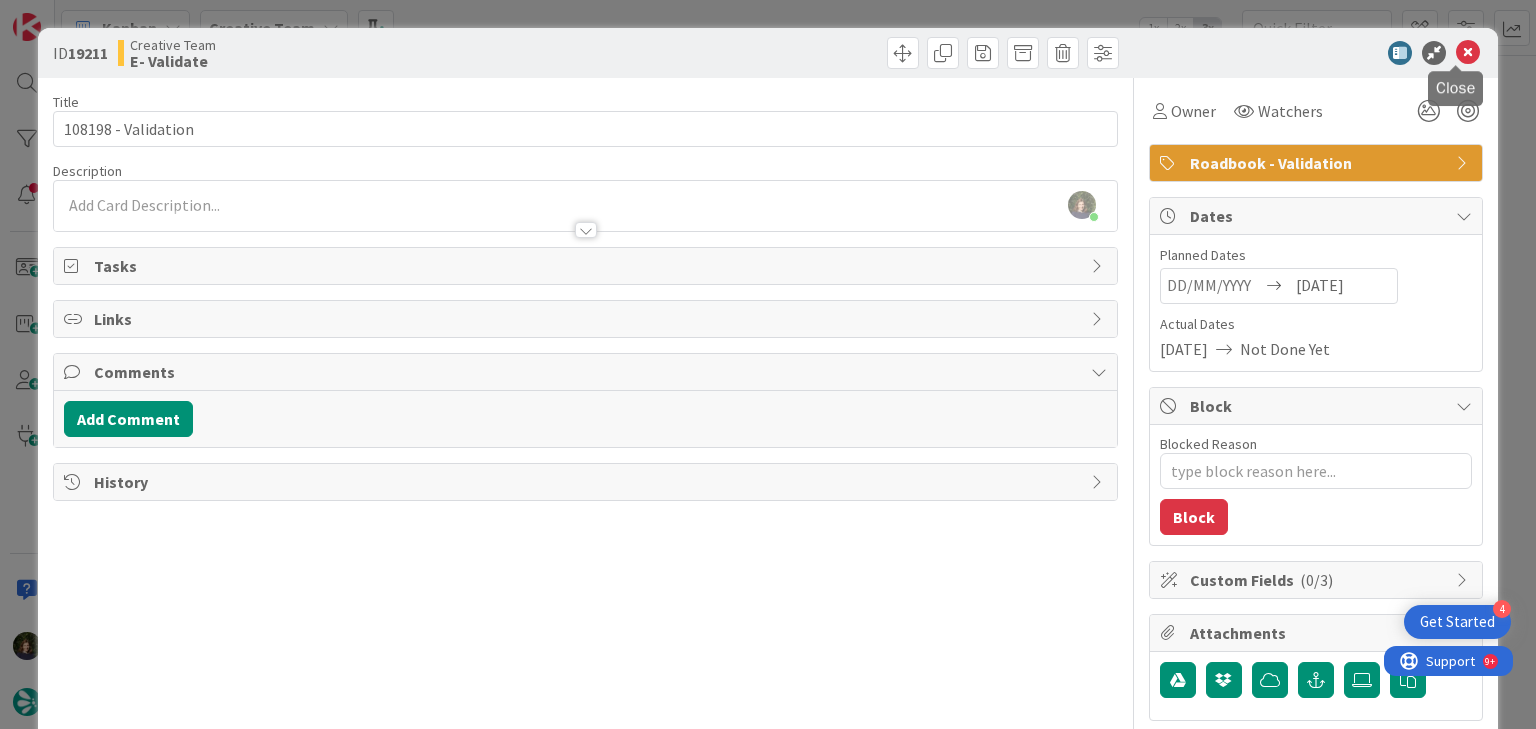 click at bounding box center (1468, 53) 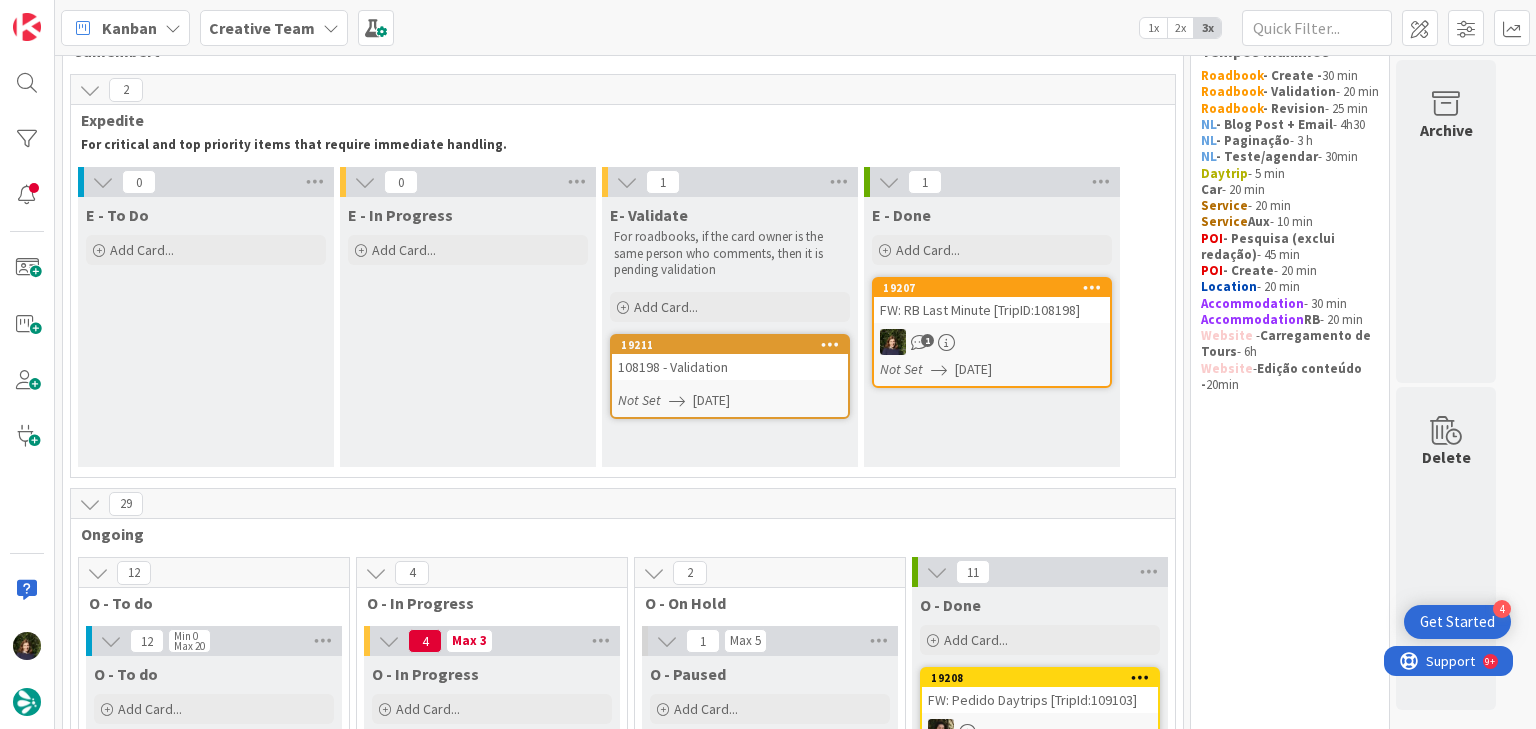 click on "FW: RB Last Minute [TripID:108198]" at bounding box center [992, 310] 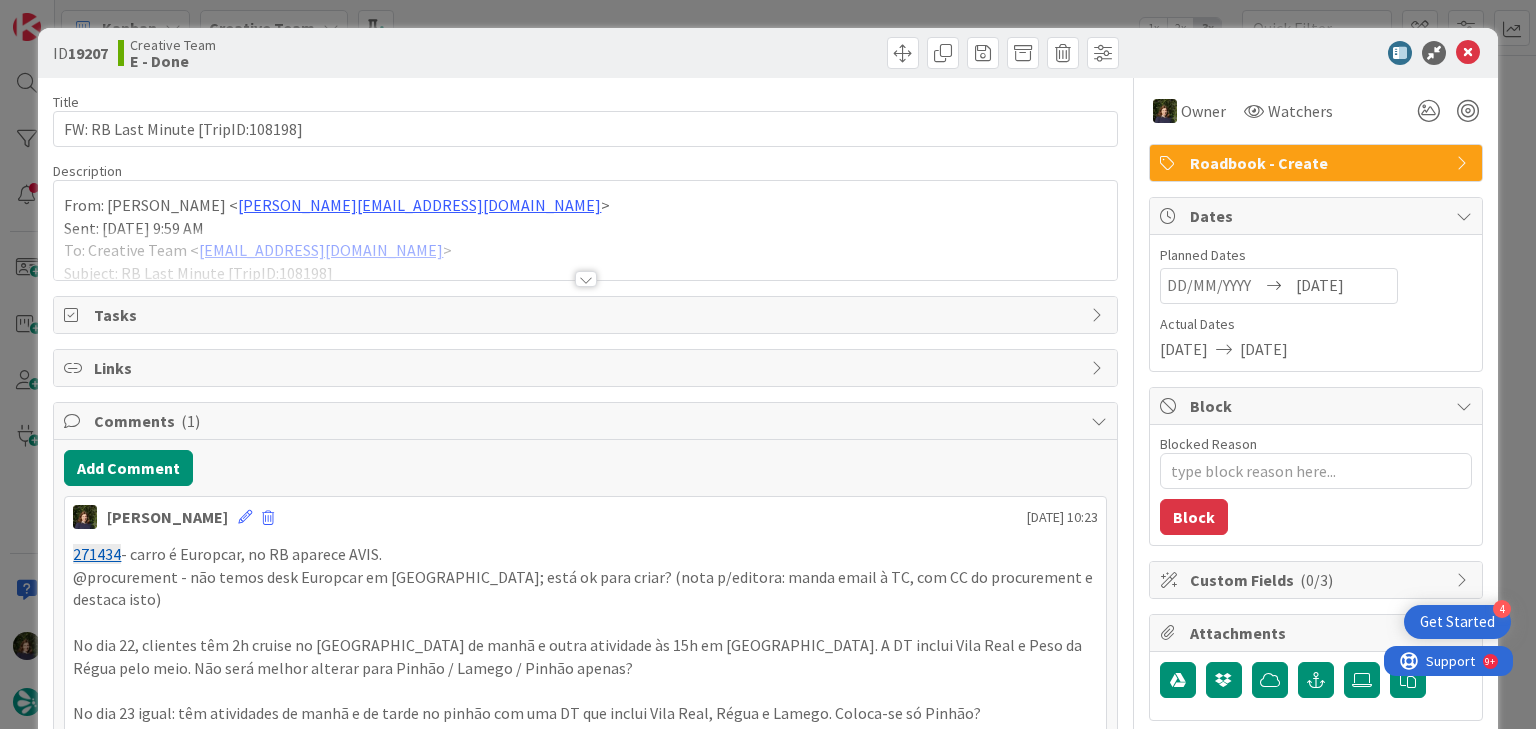 scroll, scrollTop: 0, scrollLeft: 0, axis: both 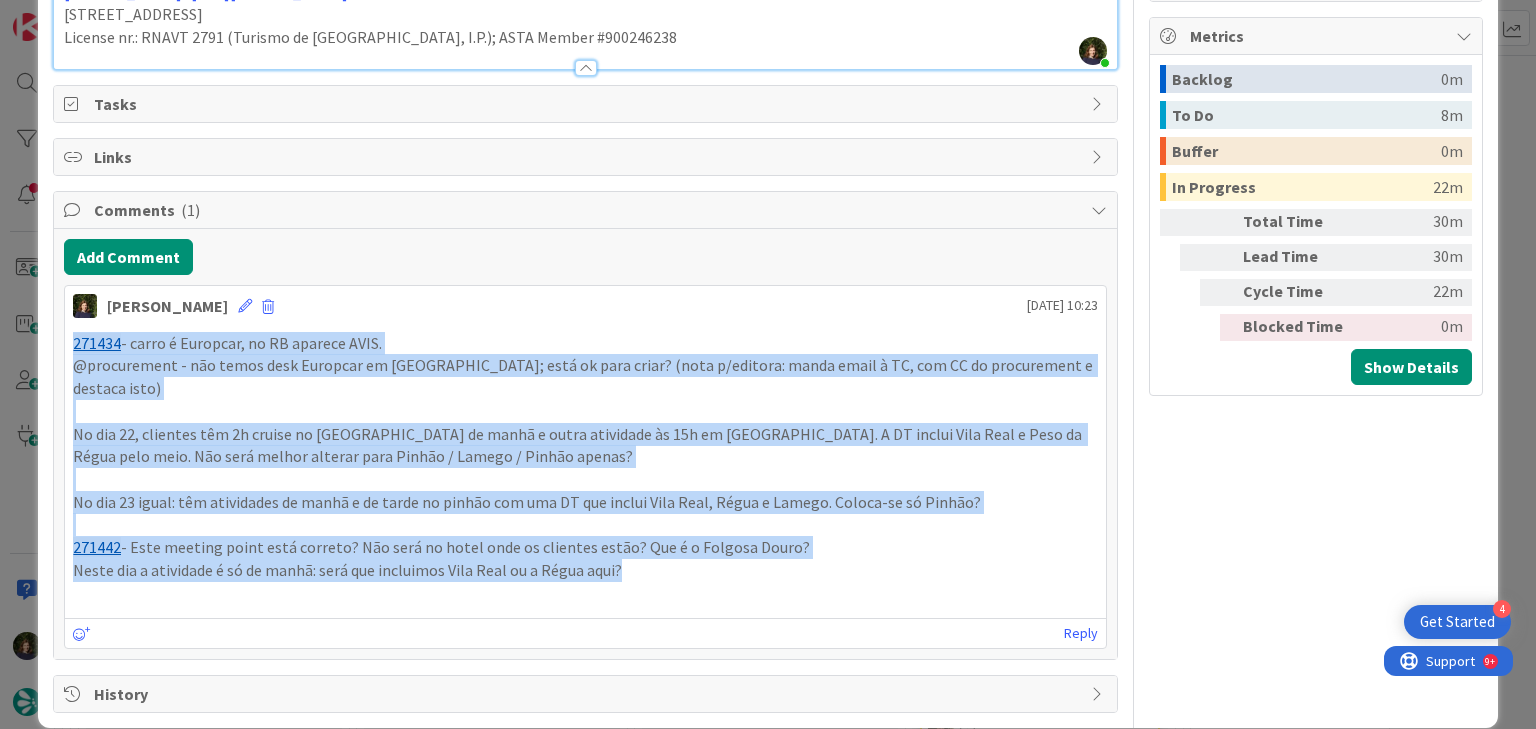 drag, startPoint x: 640, startPoint y: 546, endPoint x: 60, endPoint y: 343, distance: 614.49896 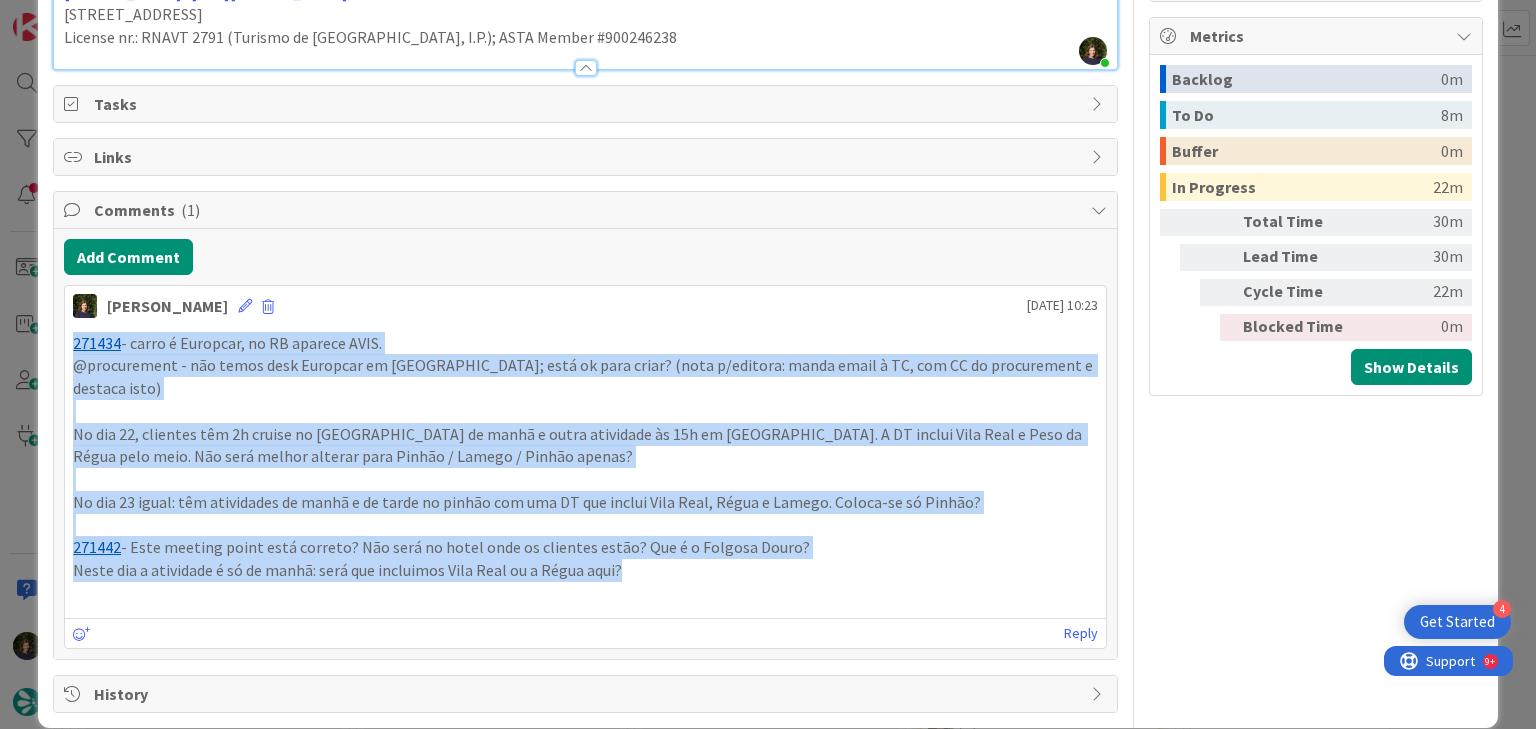copy on "271434  - carro é Europcar, no RB aparece AVIS. @procurement - não temos desk Europcar em [GEOGRAPHIC_DATA]; está ok para criar? (nota p/editora: manda email à TC, com CC do procurement e destaca isto) No dia 22, clientes têm 2h cruise no Pinhão de manhã e outra atividade às 15h em [GEOGRAPHIC_DATA]. A DT inclui Vila Real e Peso da Régua pelo meio. Não será melhor alterar para Pinhão / Lamego / Pinhão apenas? No dia 23 igual: têm atividades de manhã e de tarde no pinhão com uma DT que inclui Vila Real, Régua e Lamego. Coloca-se só Pinhão? 271442  - Este meeting point está correto? Não será no hotel onde os clientes estão? Que é o Folgosa Douro? Neste dia a atividade é só de manhã: será que incluimos Vila Real ou a Régua aqui?" 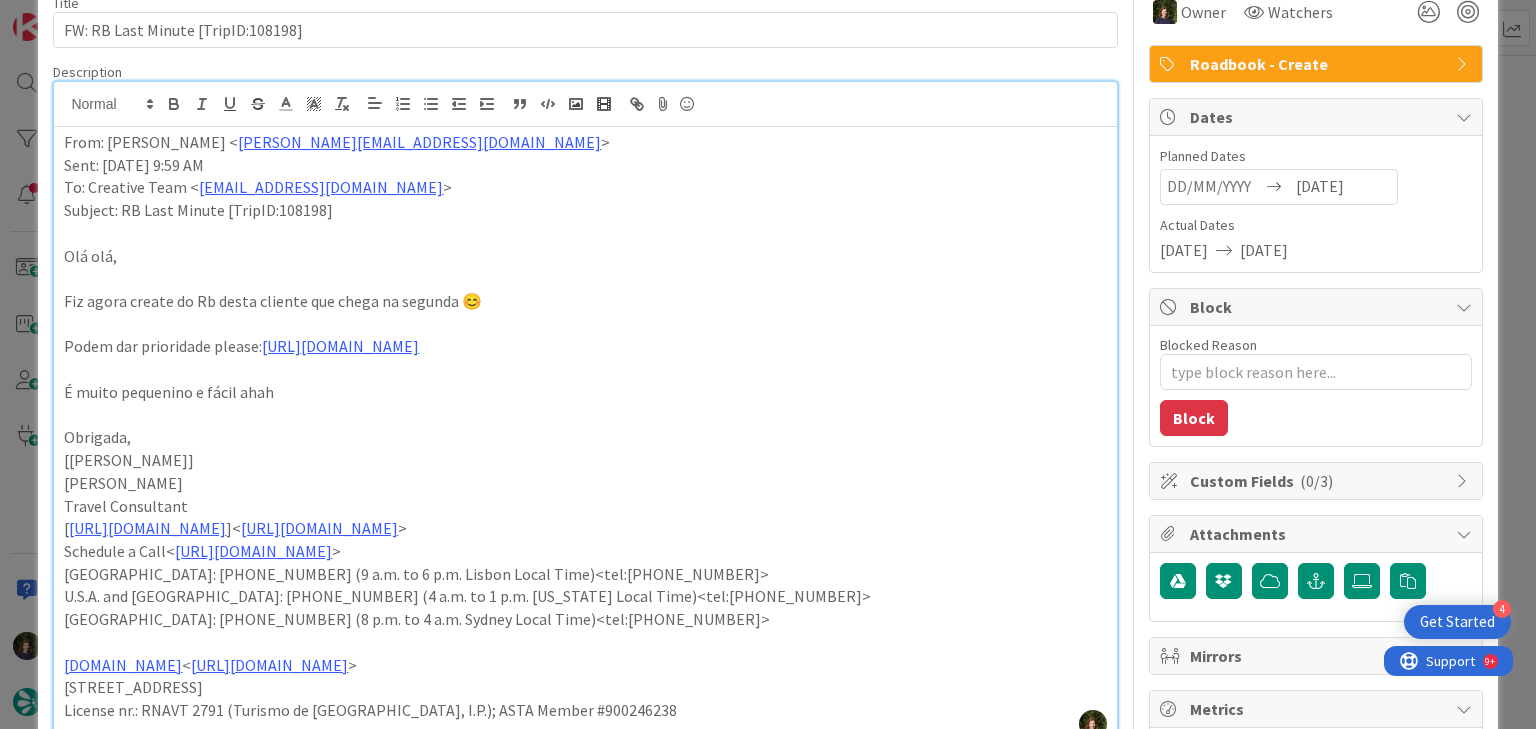 scroll, scrollTop: 0, scrollLeft: 0, axis: both 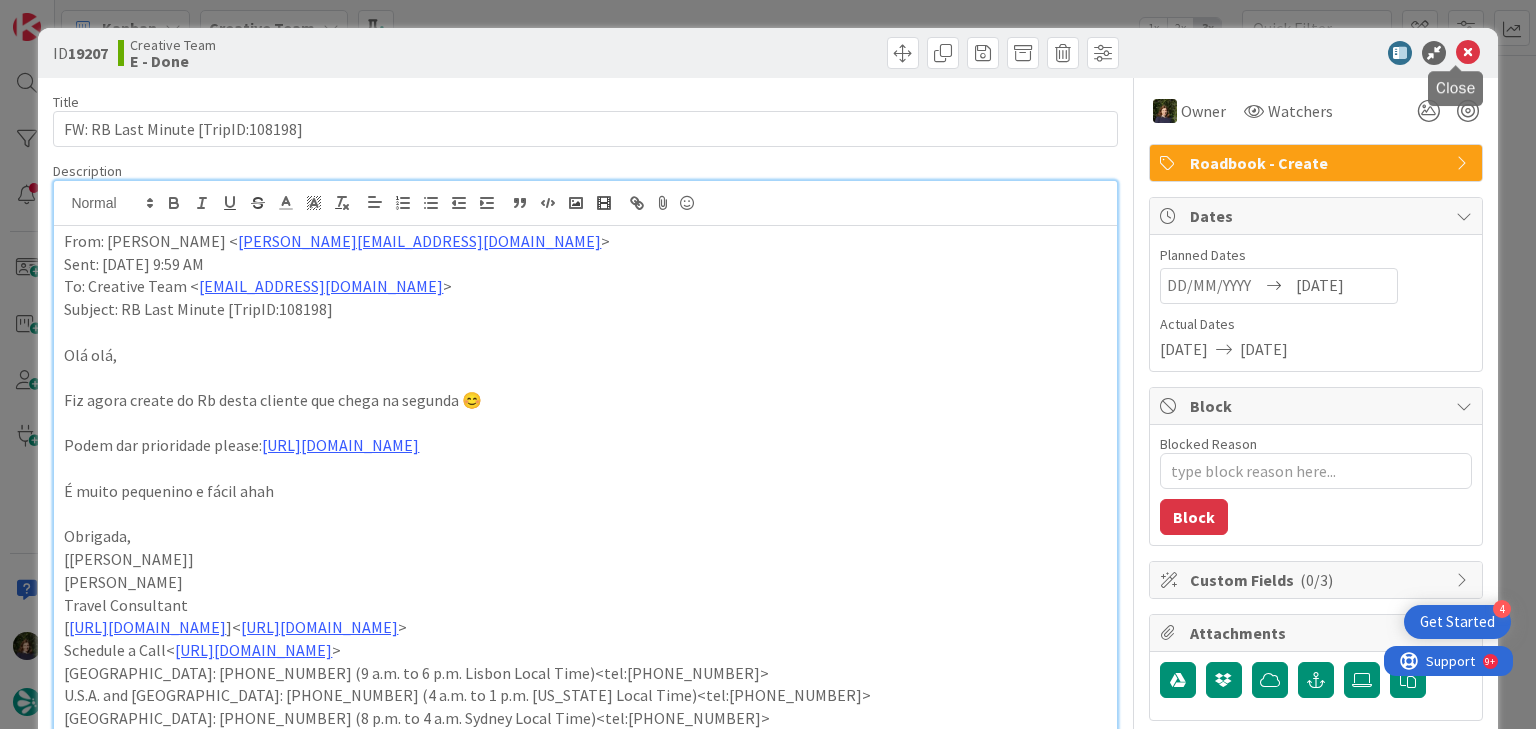 click at bounding box center [1468, 53] 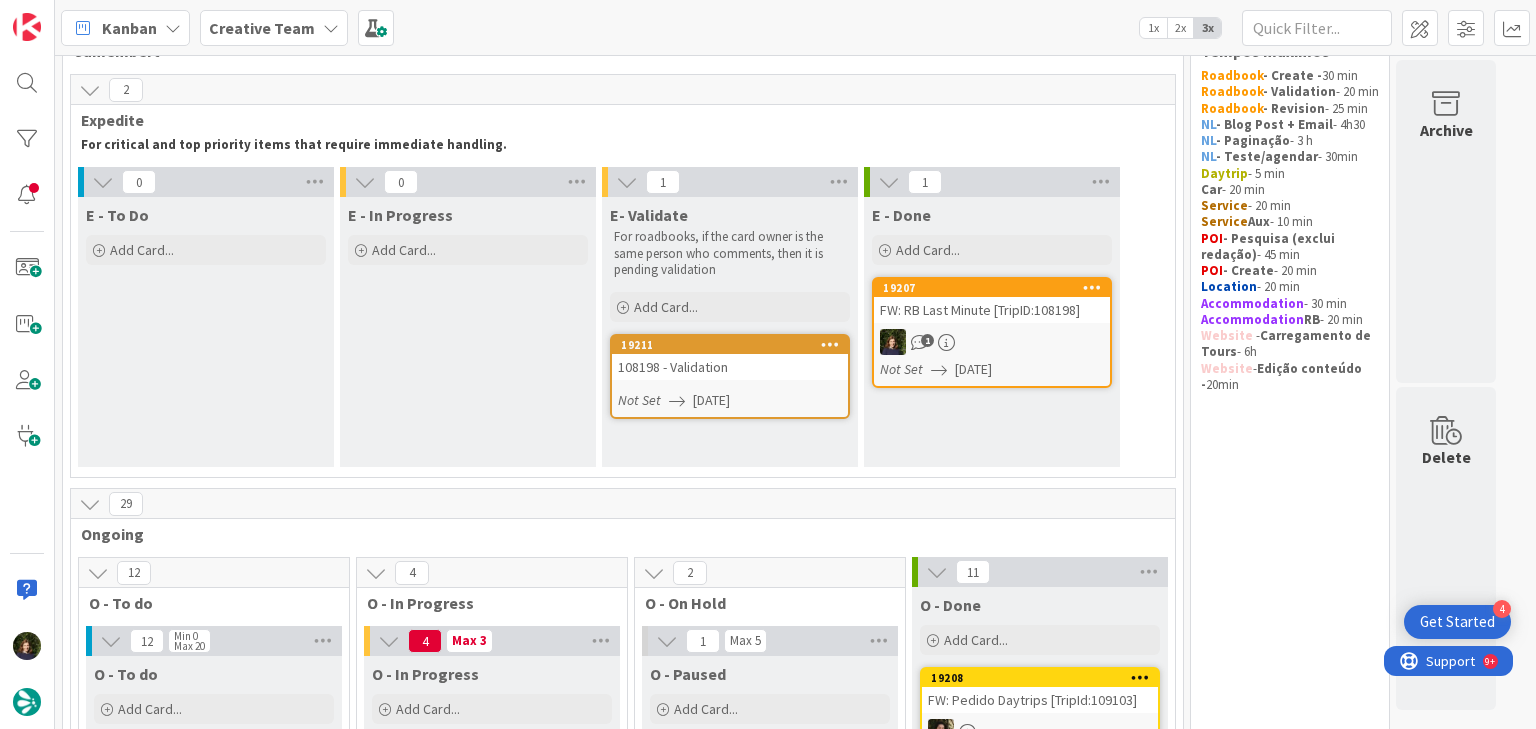 click on "19211 108198 - Validation Not Set [DATE]" at bounding box center [730, 376] 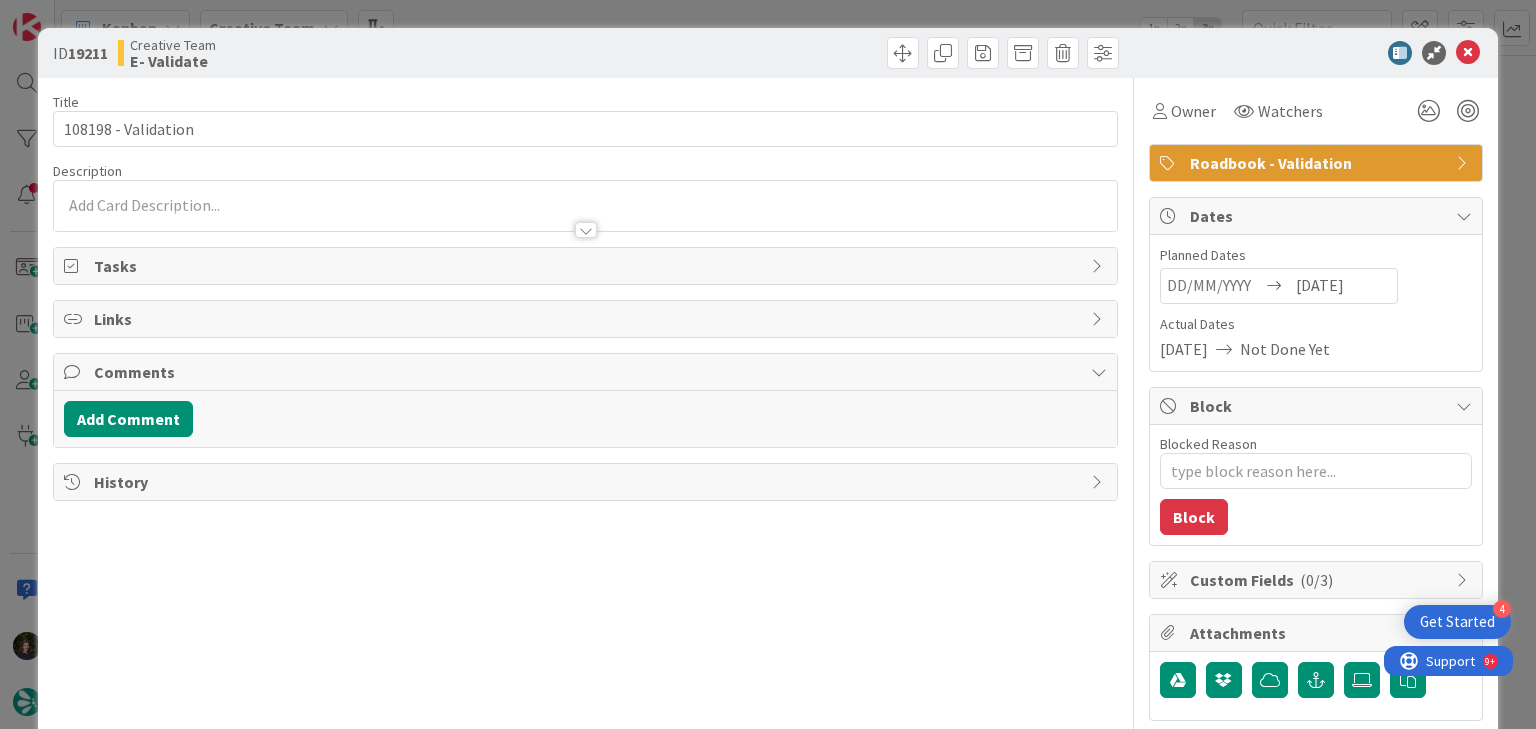 scroll, scrollTop: 0, scrollLeft: 0, axis: both 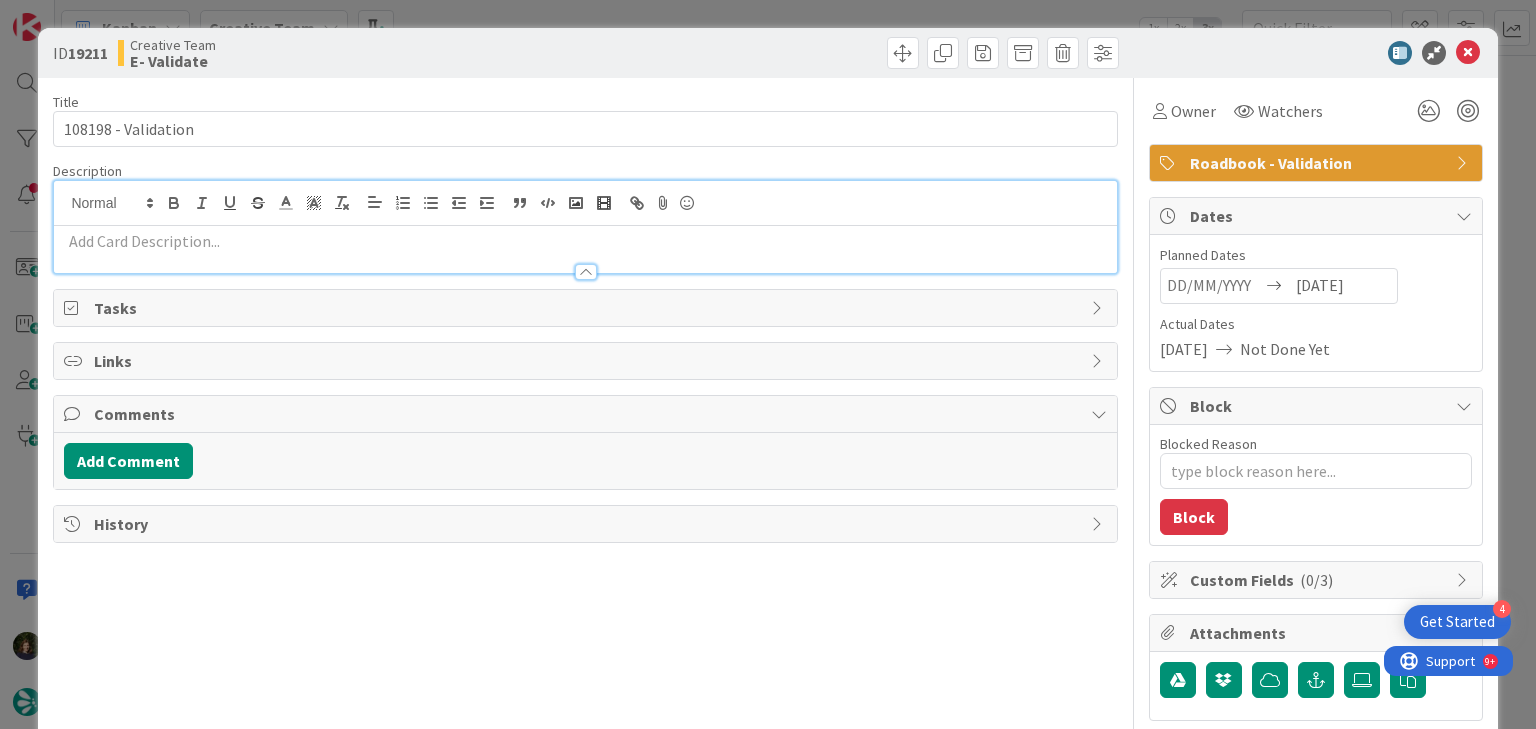 click at bounding box center [585, 241] 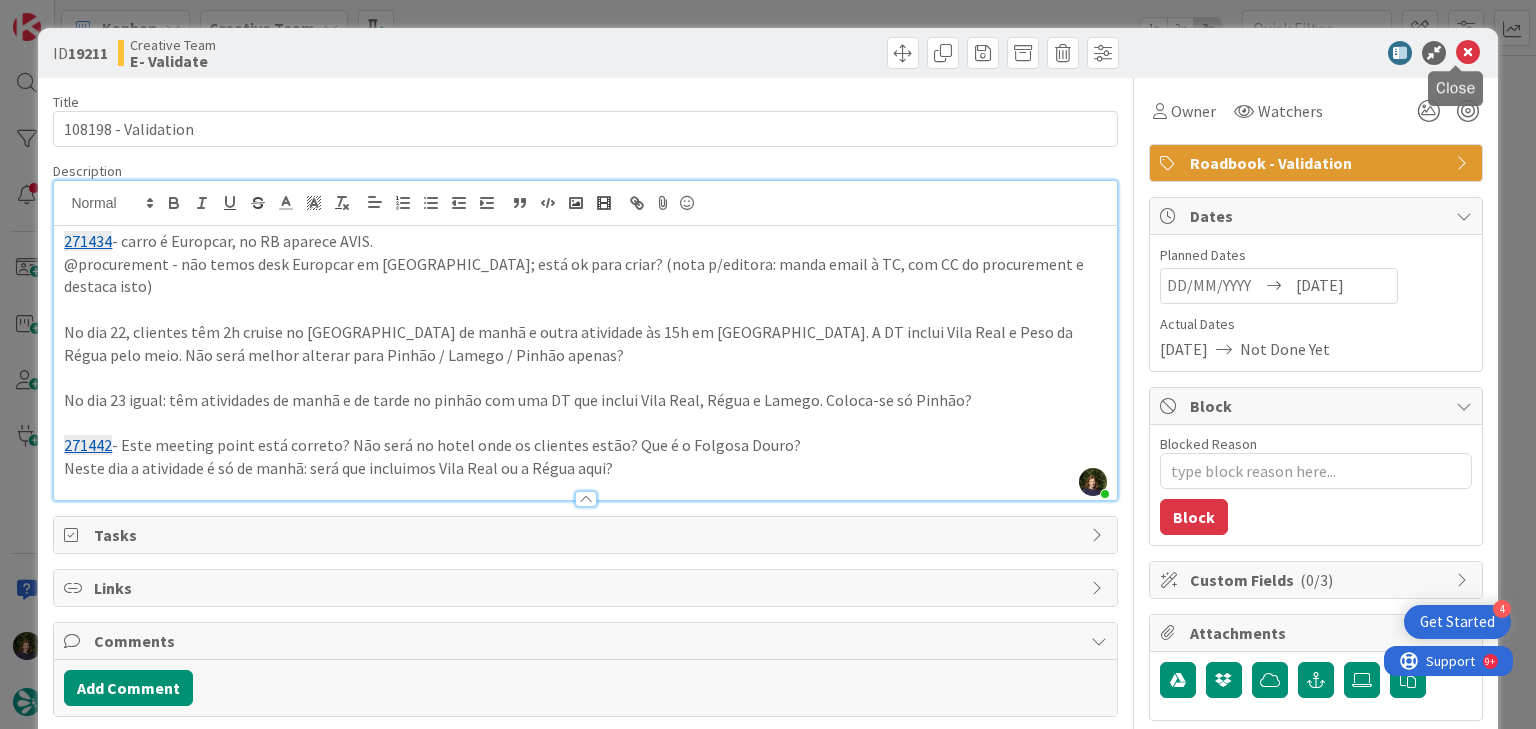 click at bounding box center [1468, 53] 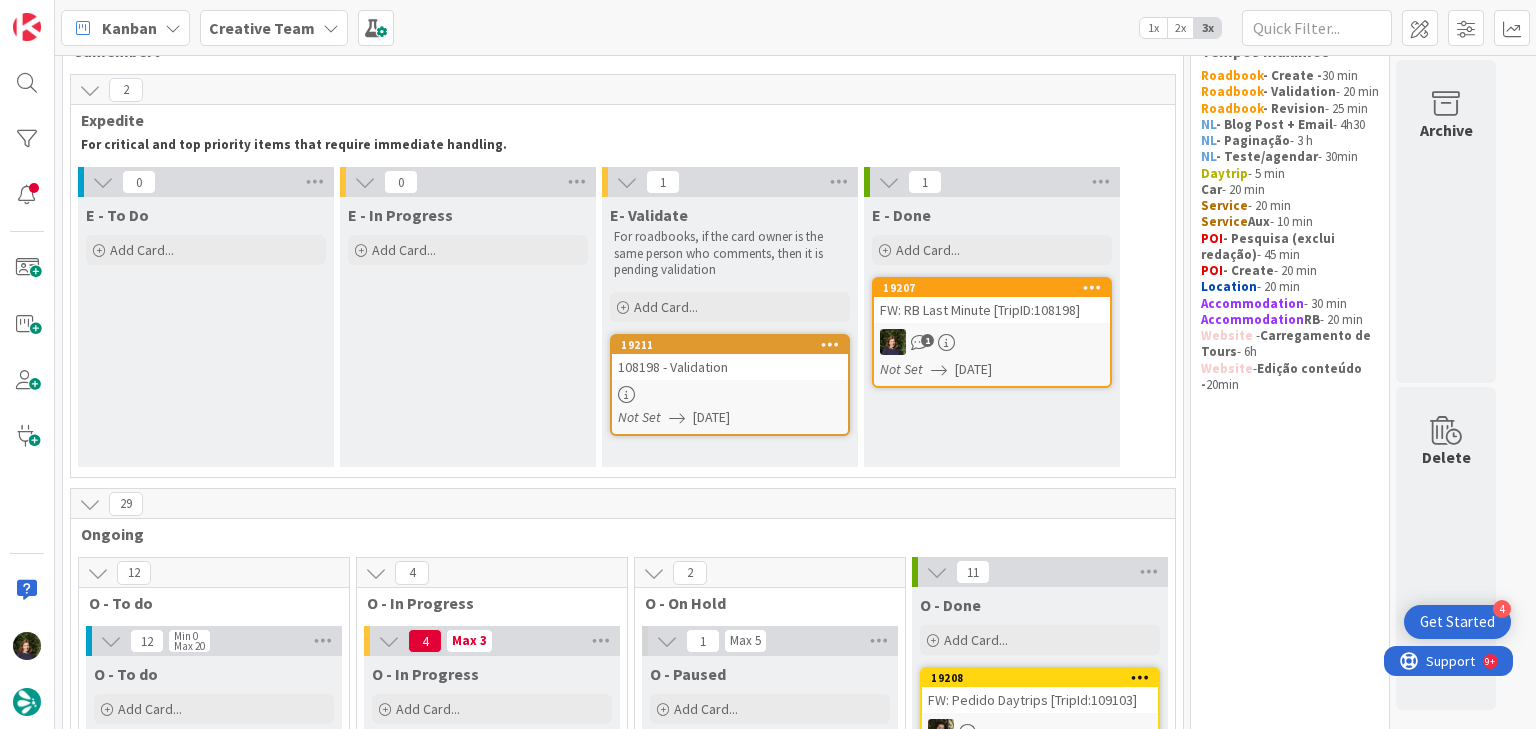 scroll, scrollTop: 0, scrollLeft: 0, axis: both 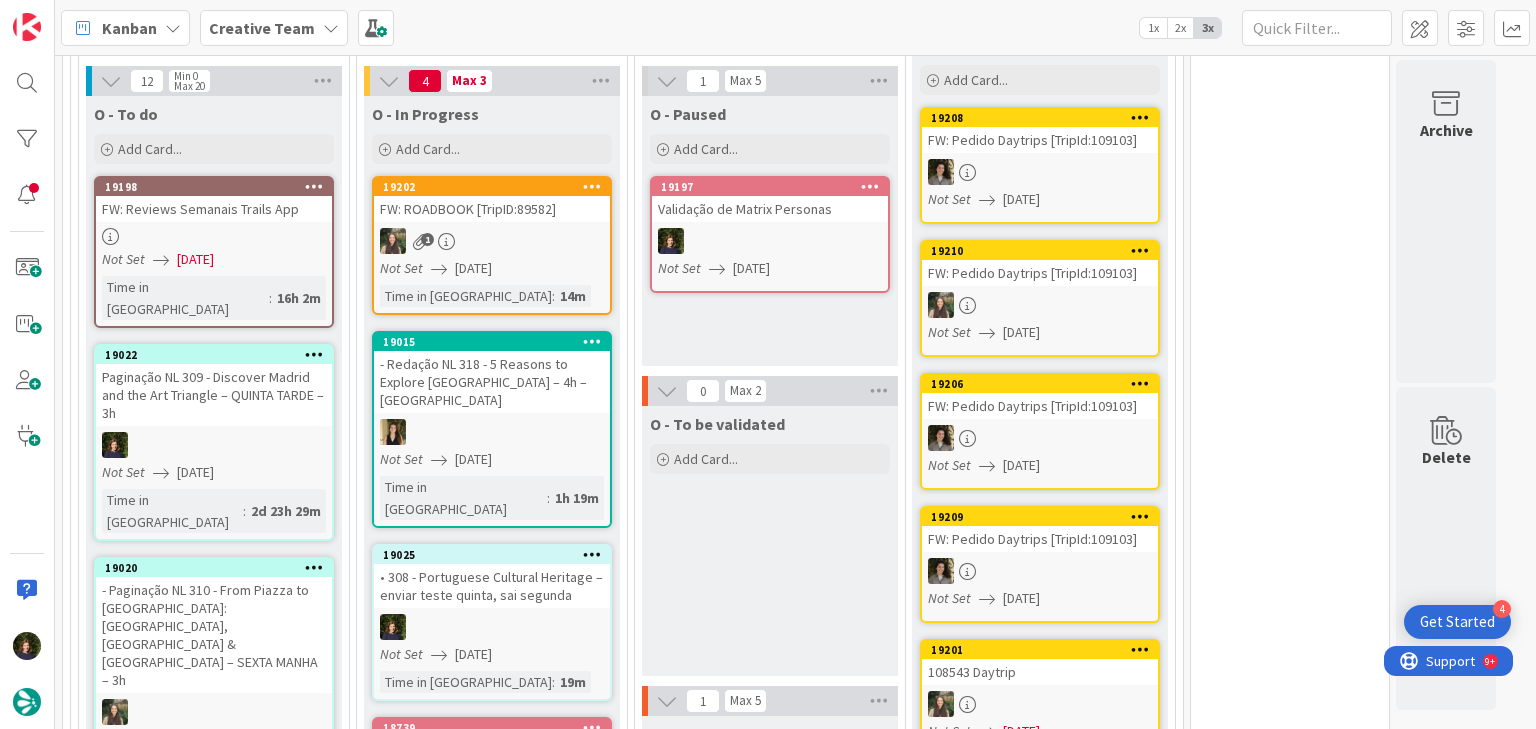 click at bounding box center (492, 627) 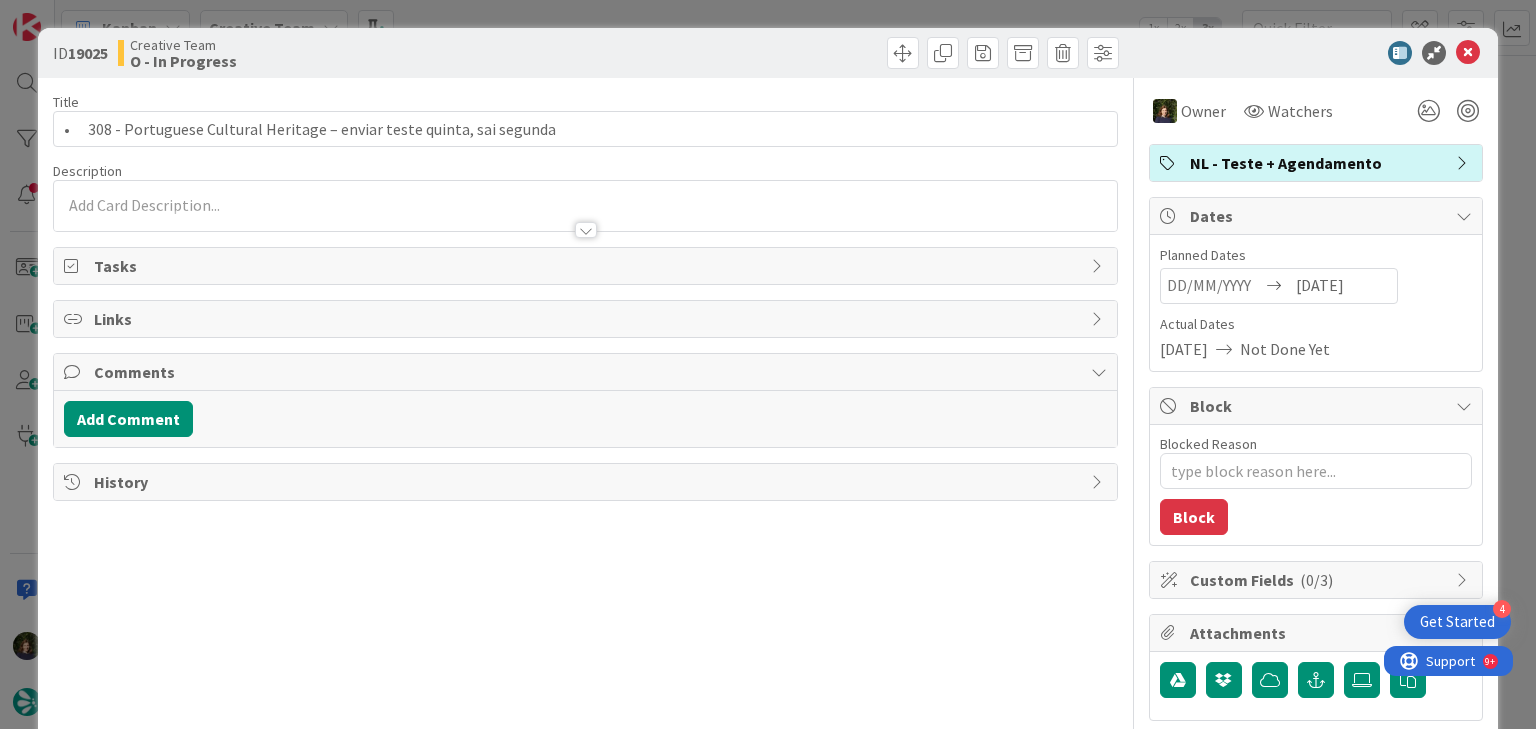 scroll, scrollTop: 0, scrollLeft: 0, axis: both 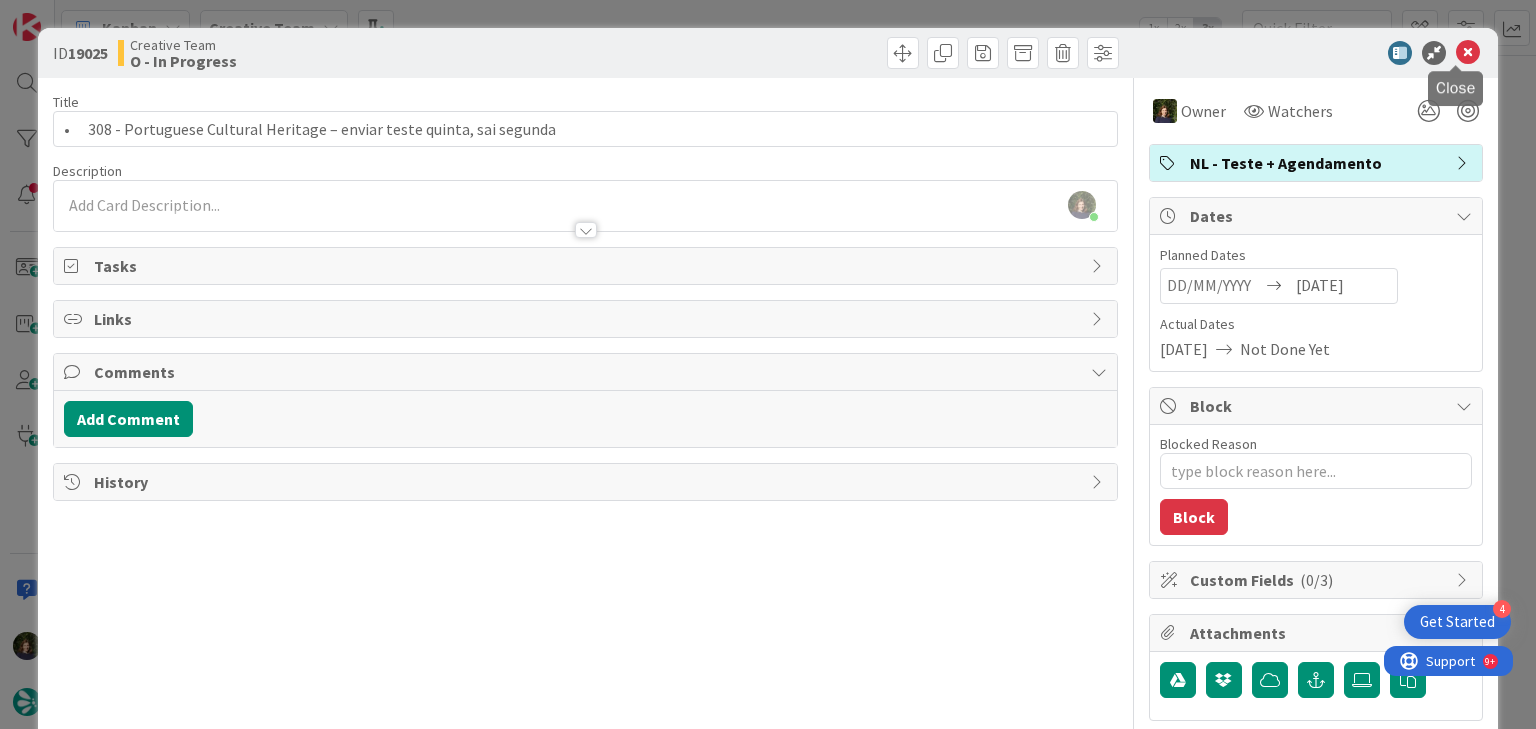 click at bounding box center [1468, 53] 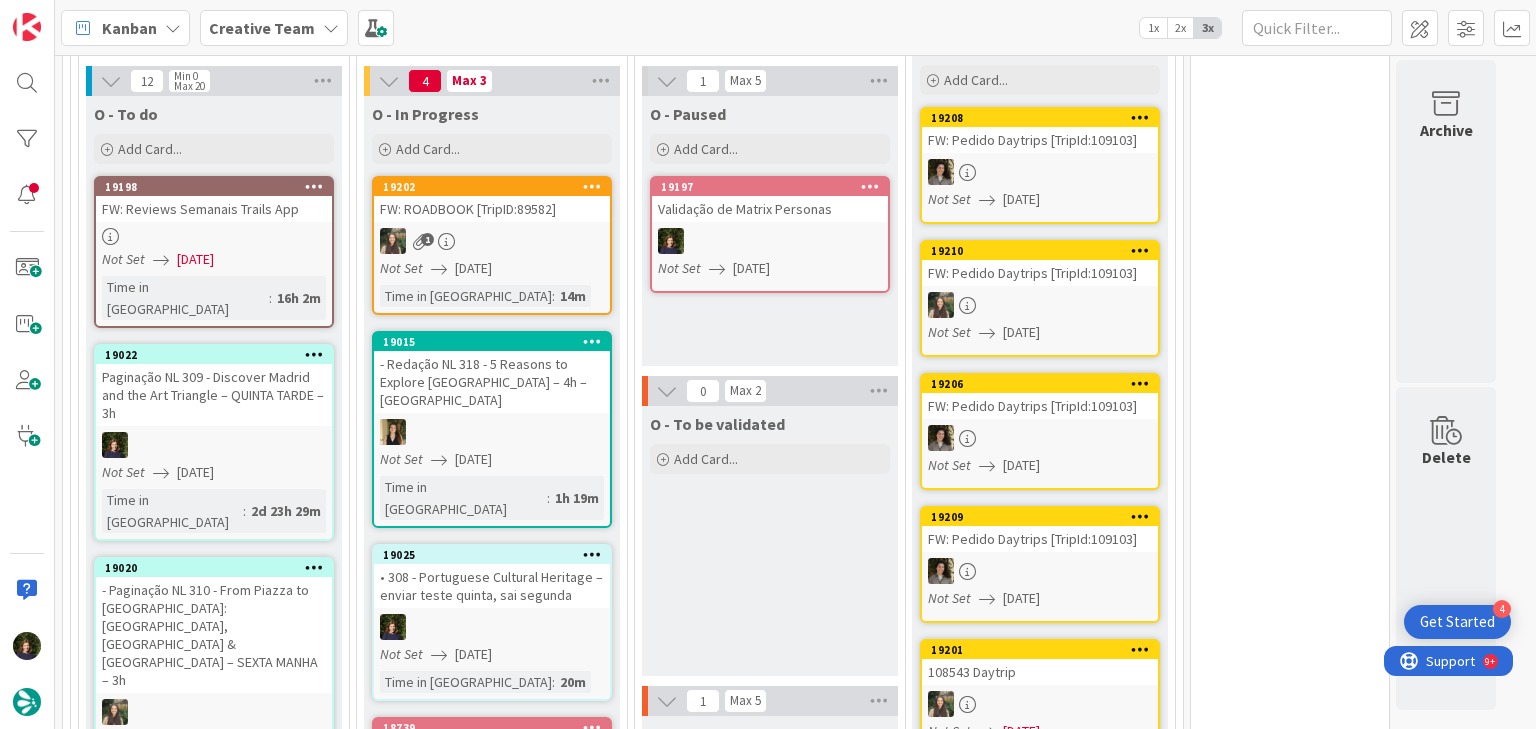 scroll, scrollTop: 0, scrollLeft: 0, axis: both 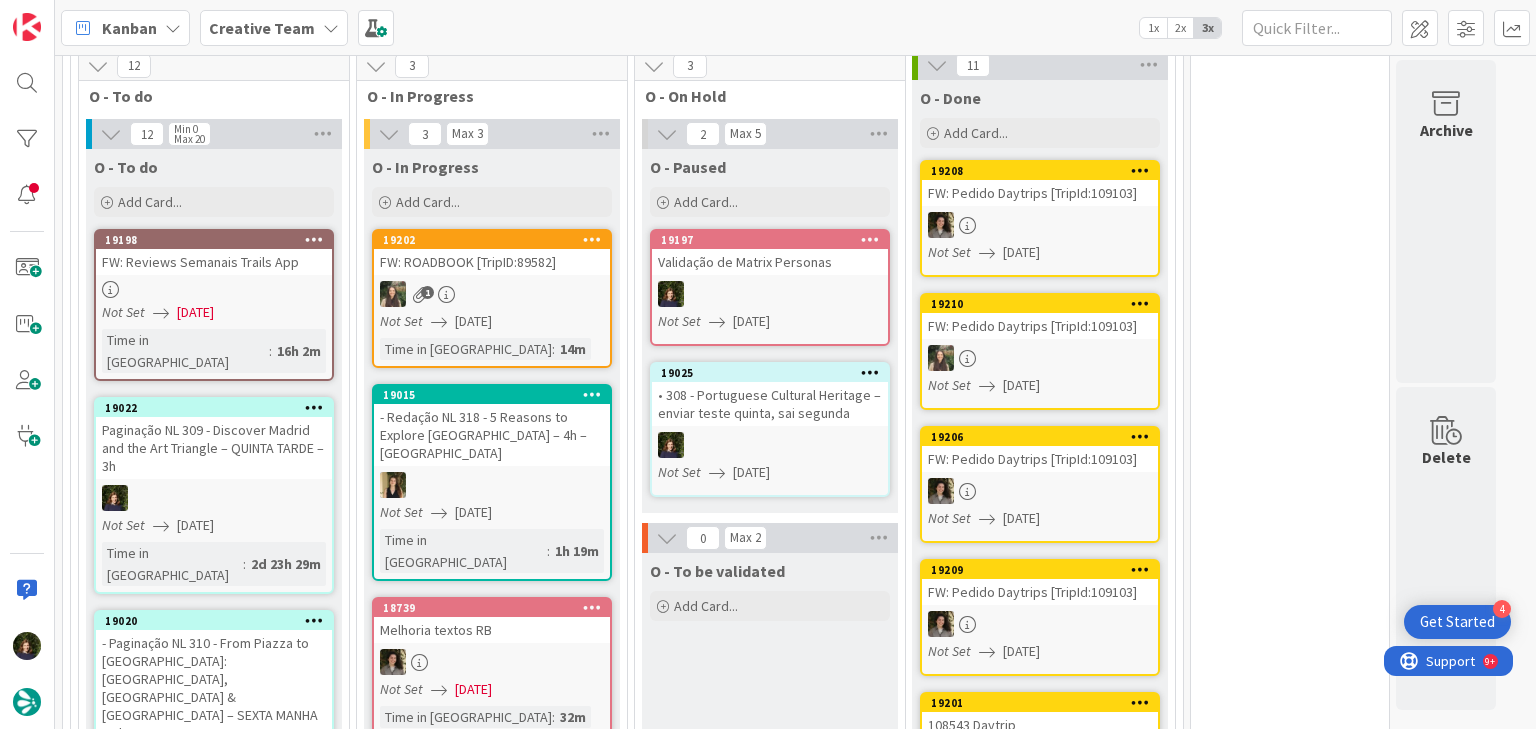 click on "Creative Team" at bounding box center [262, 28] 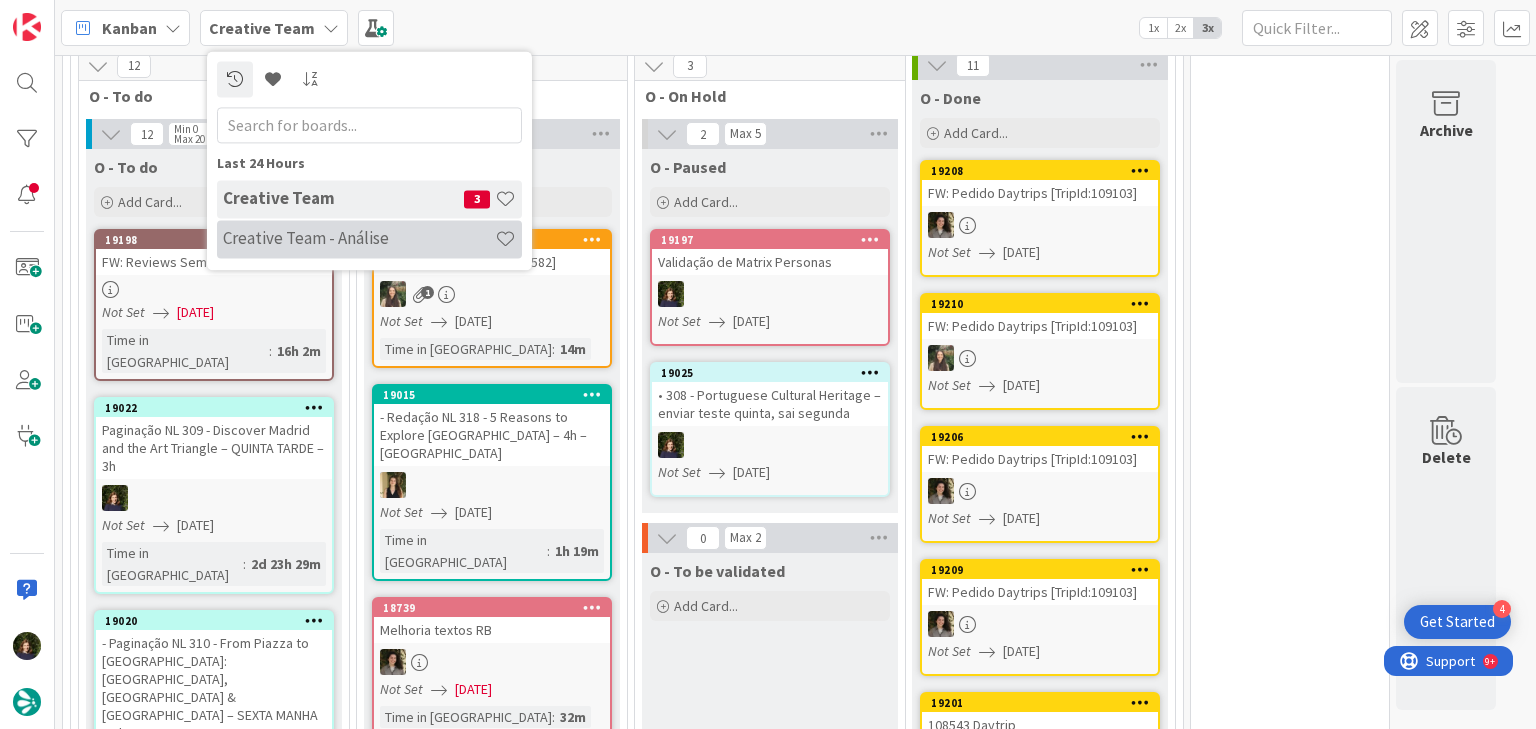 click on "Creative Team - Análise" at bounding box center [359, 239] 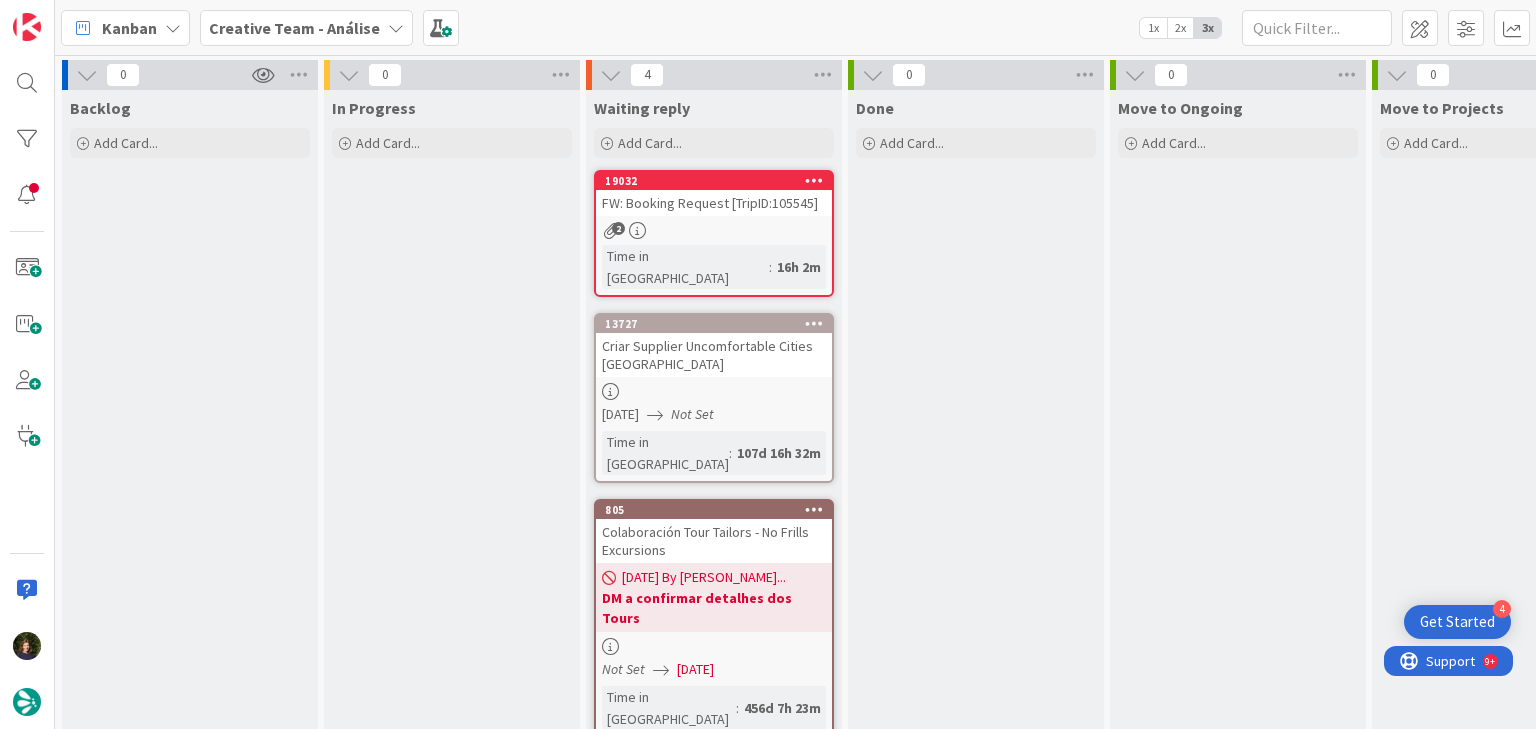 scroll, scrollTop: 0, scrollLeft: 0, axis: both 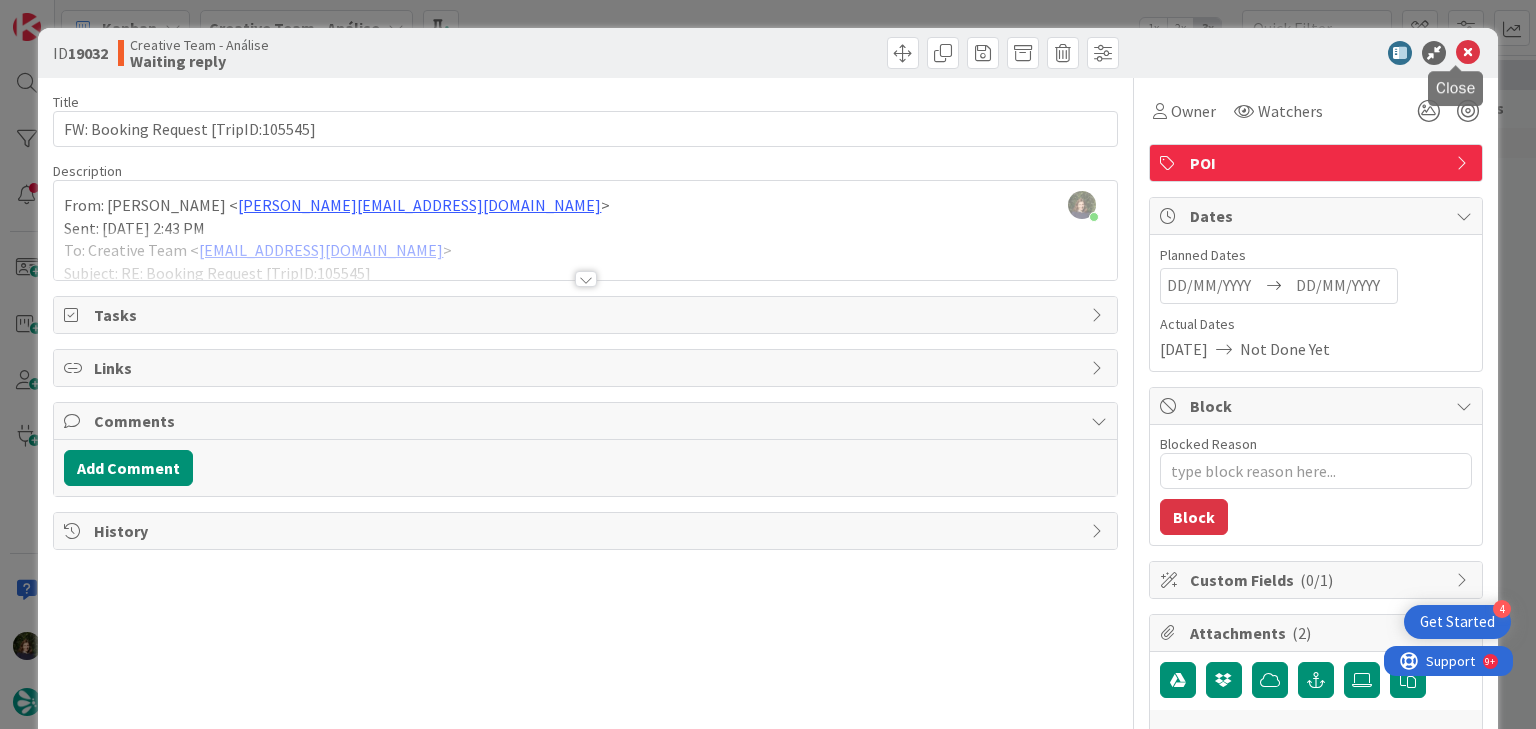 click at bounding box center (1468, 53) 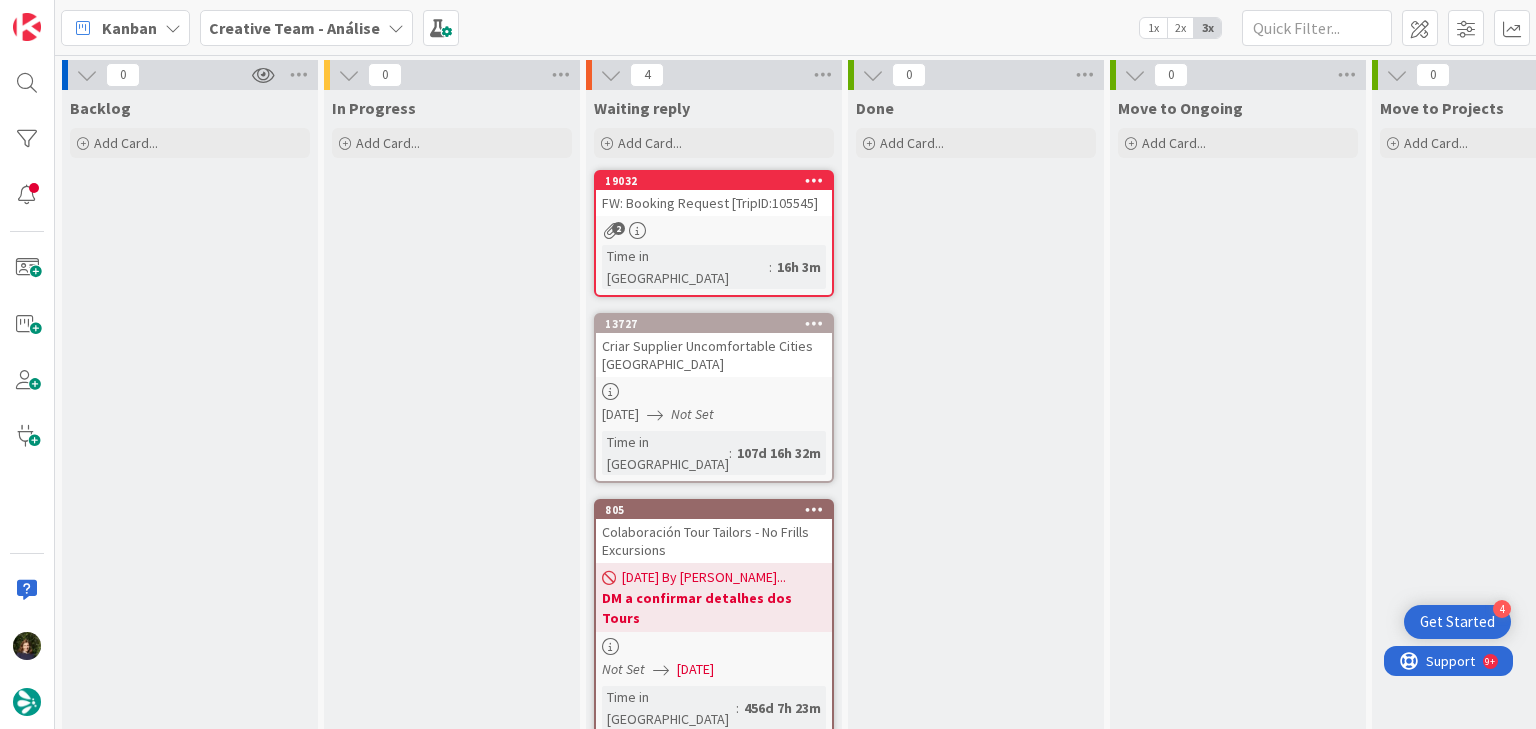 scroll, scrollTop: 0, scrollLeft: 0, axis: both 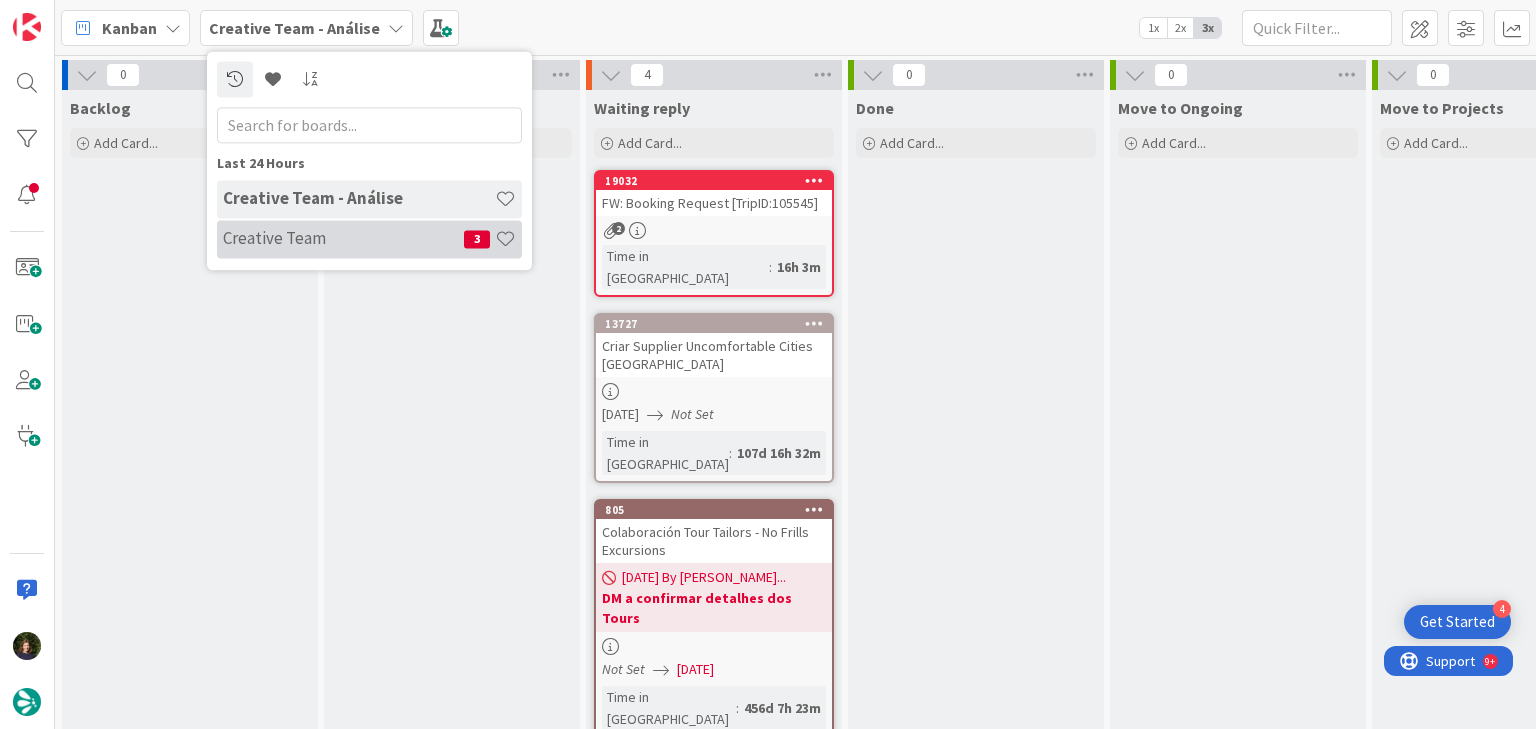 click on "Creative Team" at bounding box center [343, 239] 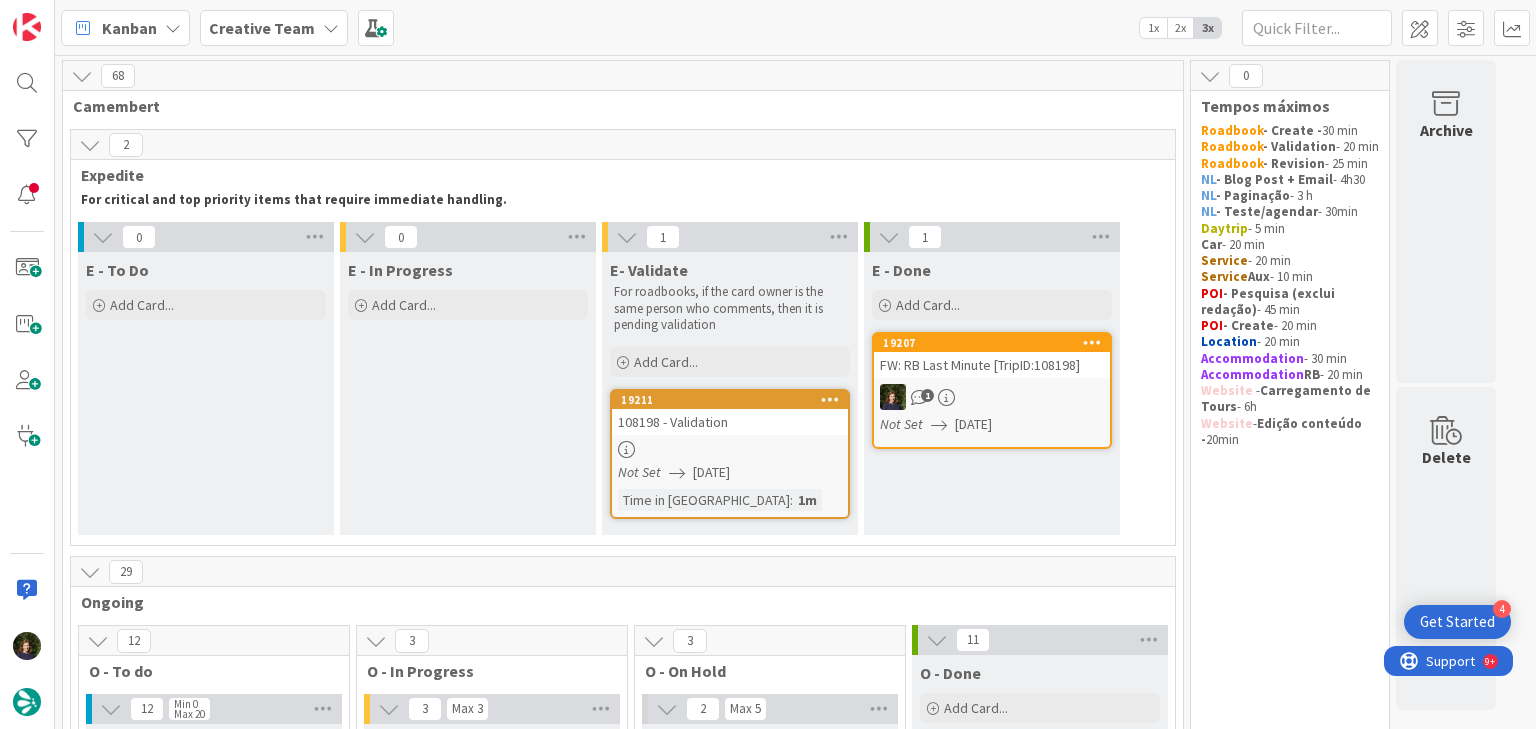scroll, scrollTop: 0, scrollLeft: 0, axis: both 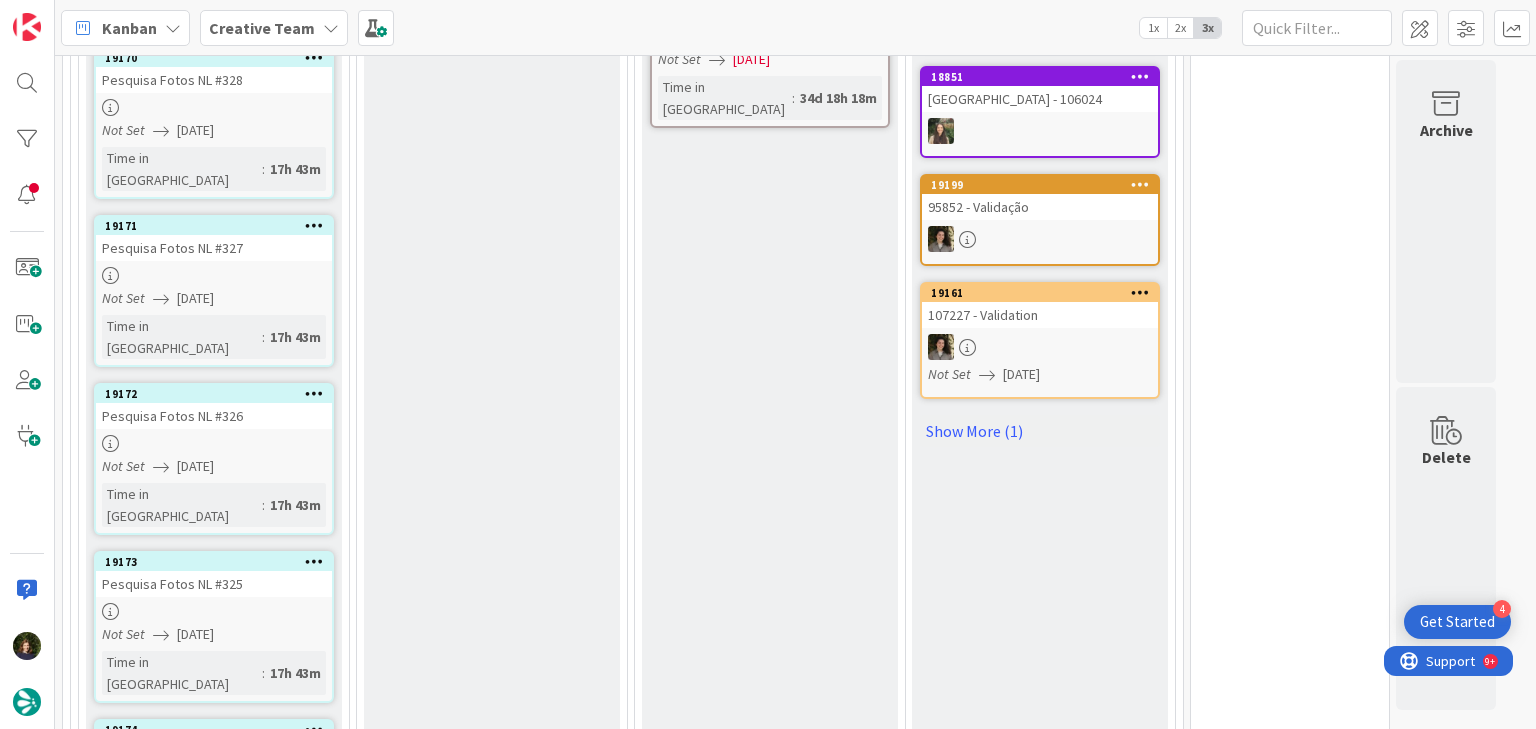 click on "19174 Pesquisa Fotos NL #323  Not Set [DATE] Time in [GEOGRAPHIC_DATA] : 17h 43m" at bounding box center [214, 795] 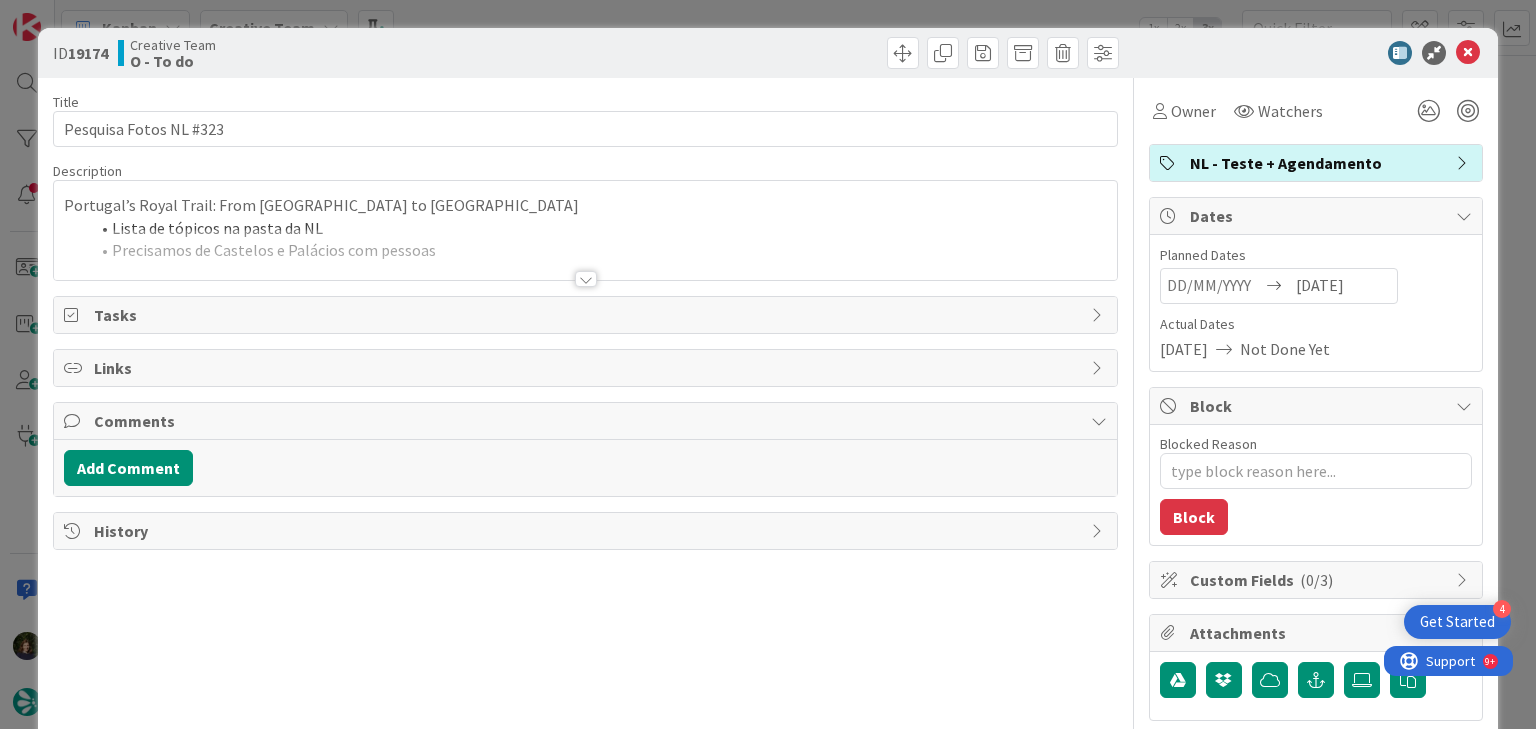 scroll, scrollTop: 0, scrollLeft: 0, axis: both 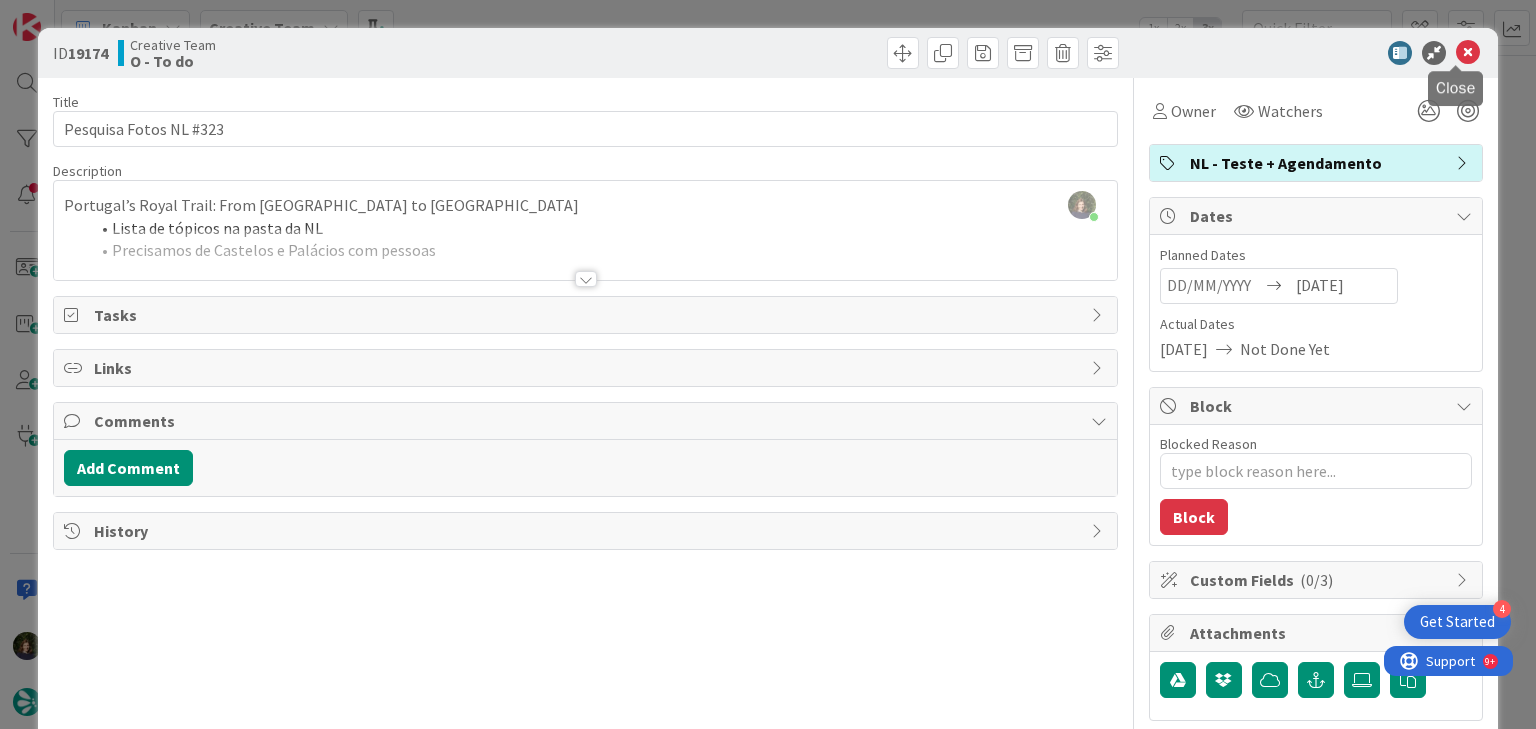 drag, startPoint x: 1456, startPoint y: 58, endPoint x: 1400, endPoint y: 95, distance: 67.11929 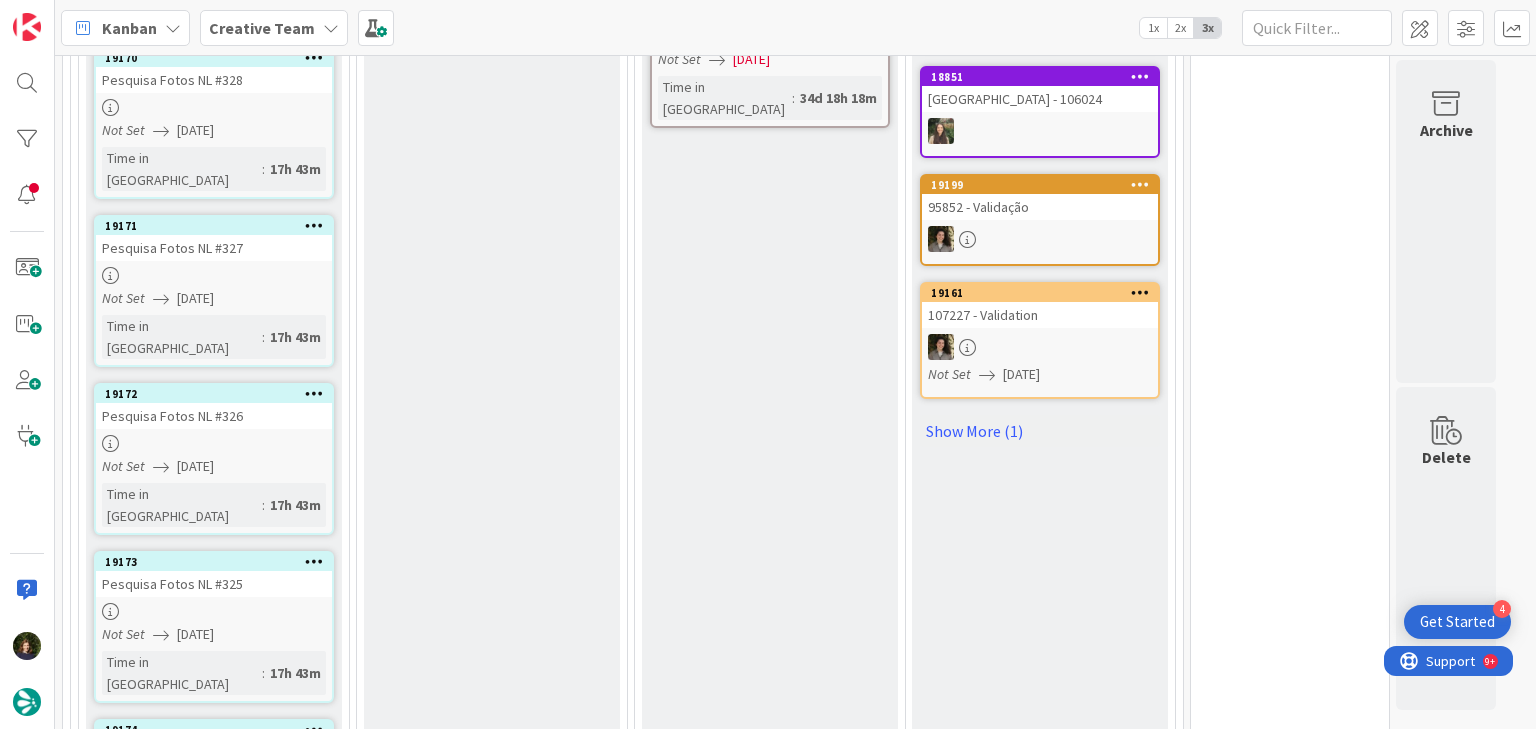 scroll, scrollTop: 0, scrollLeft: 0, axis: both 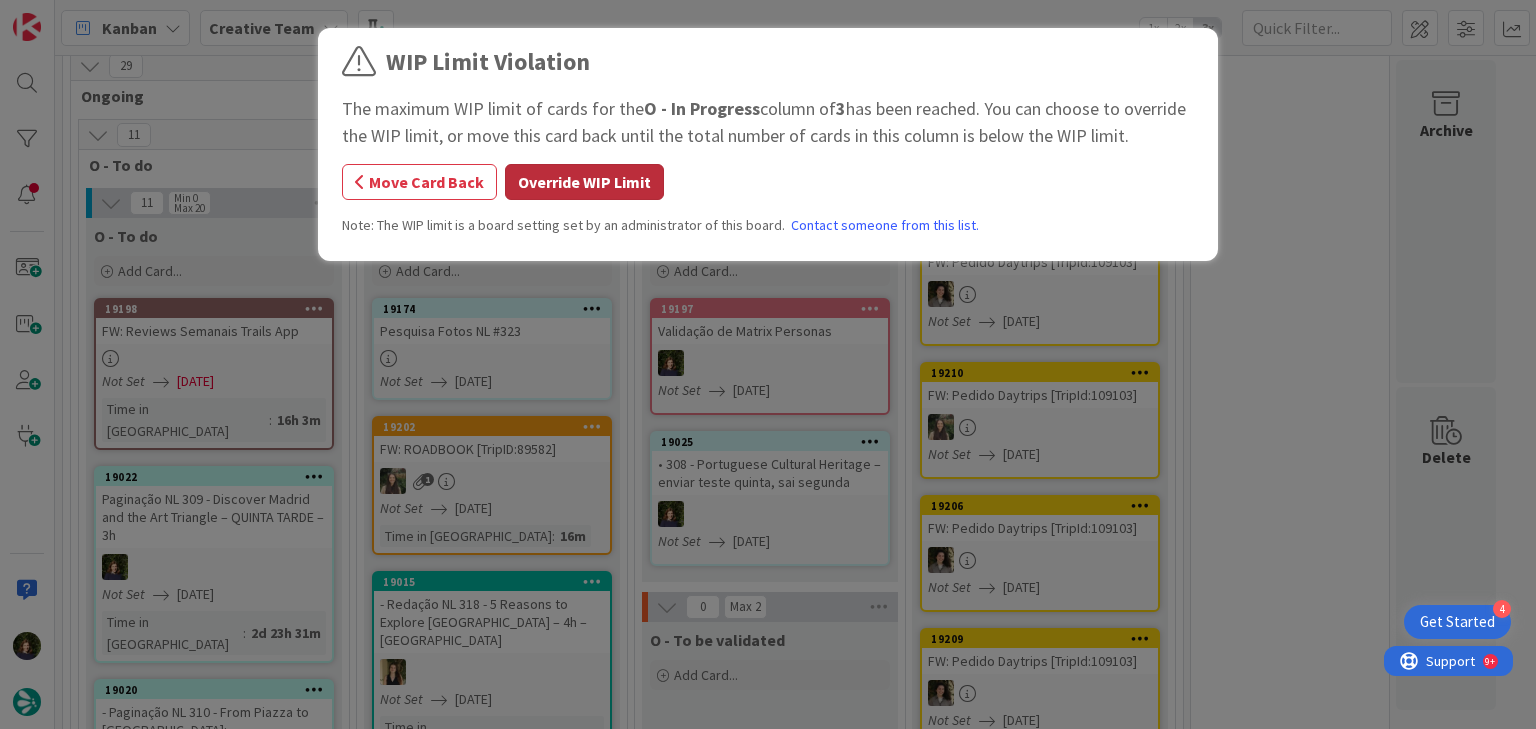 click on "Override WIP Limit" at bounding box center [584, 182] 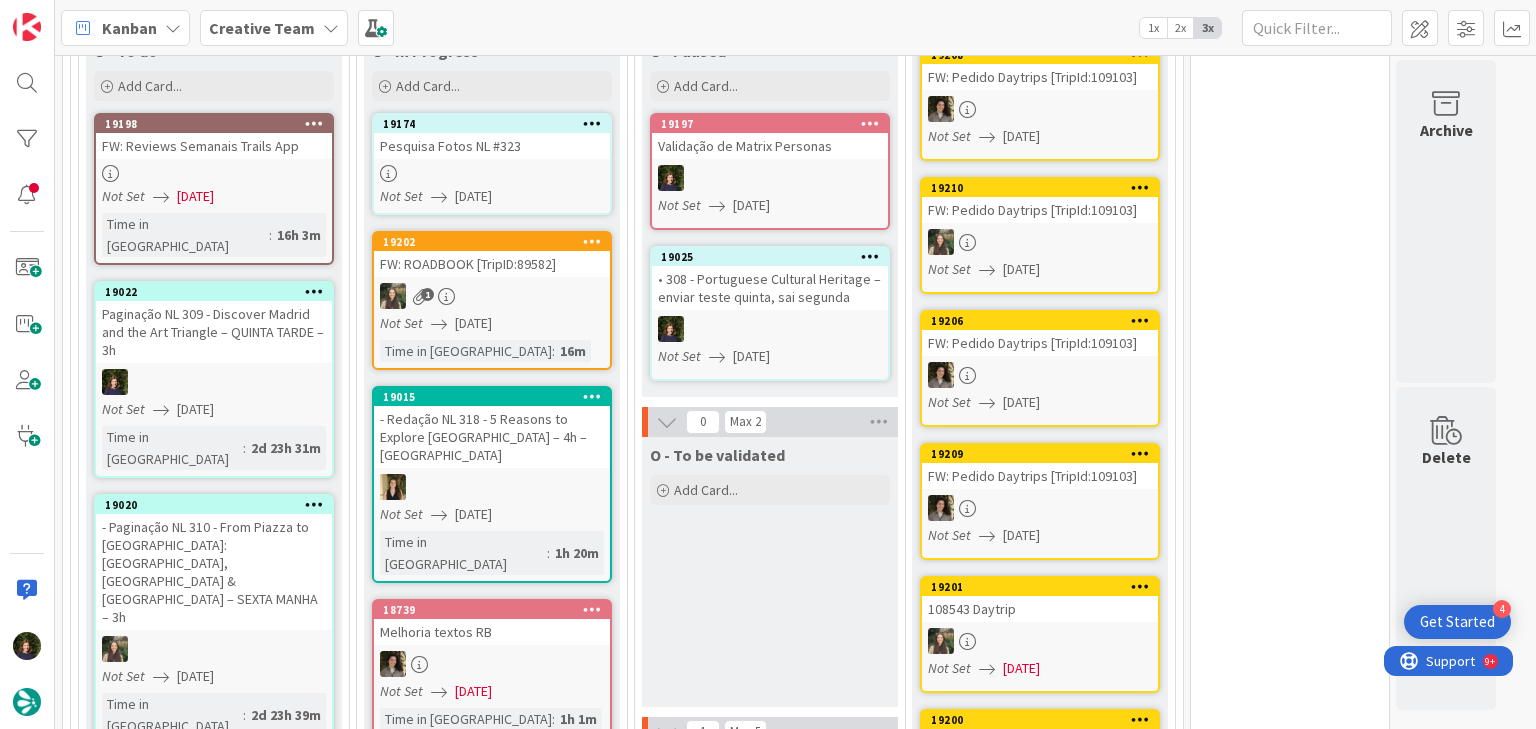 scroll, scrollTop: 666, scrollLeft: 0, axis: vertical 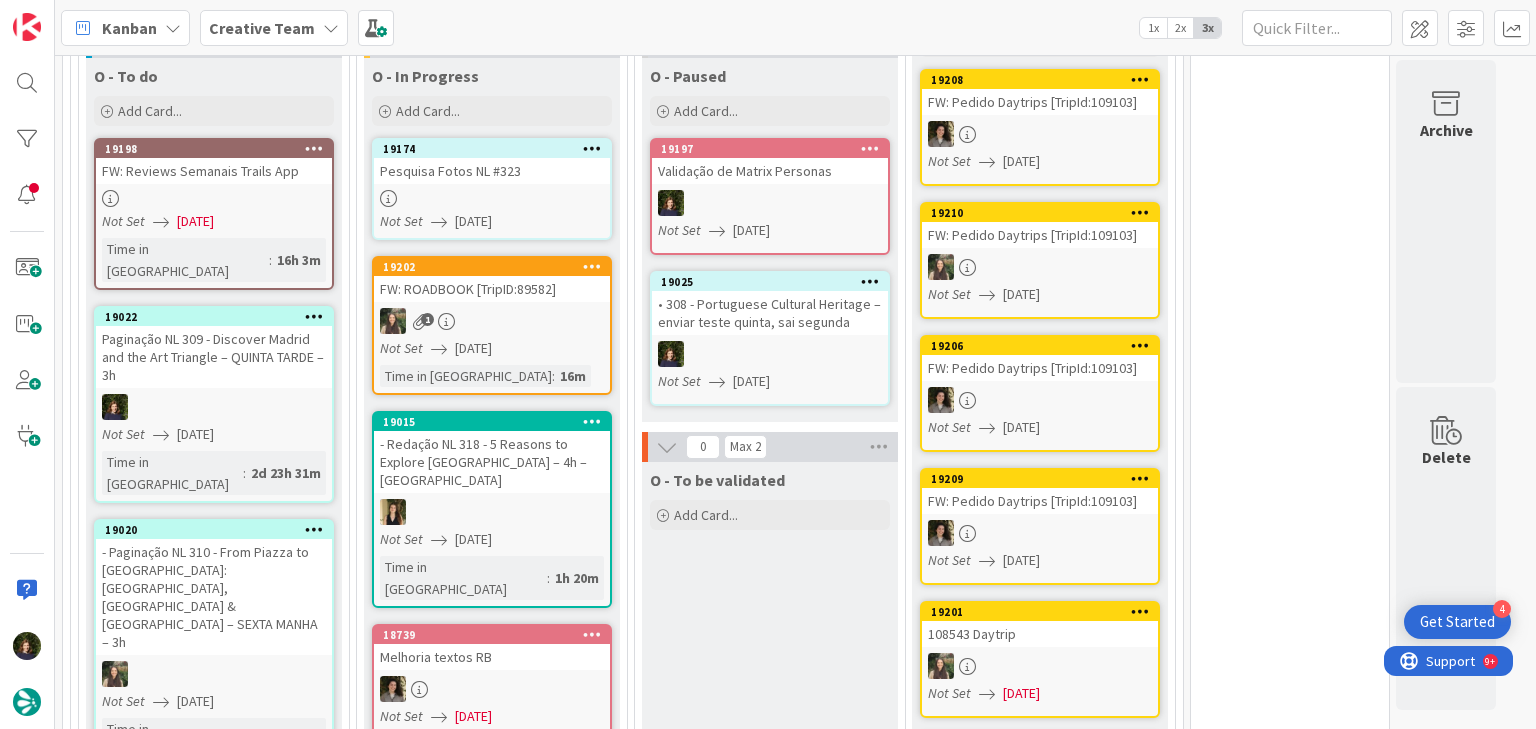 click at bounding box center [492, 198] 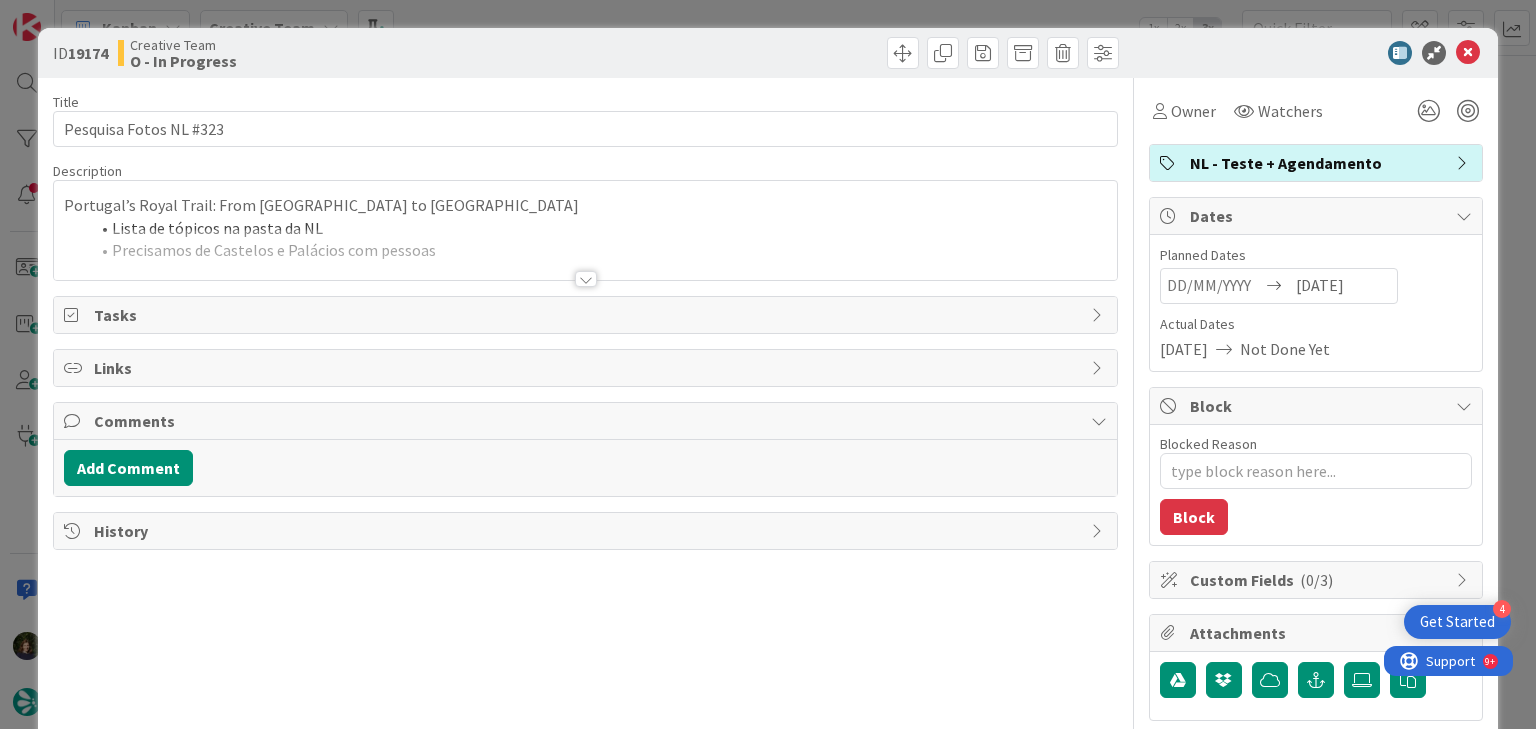 scroll, scrollTop: 0, scrollLeft: 0, axis: both 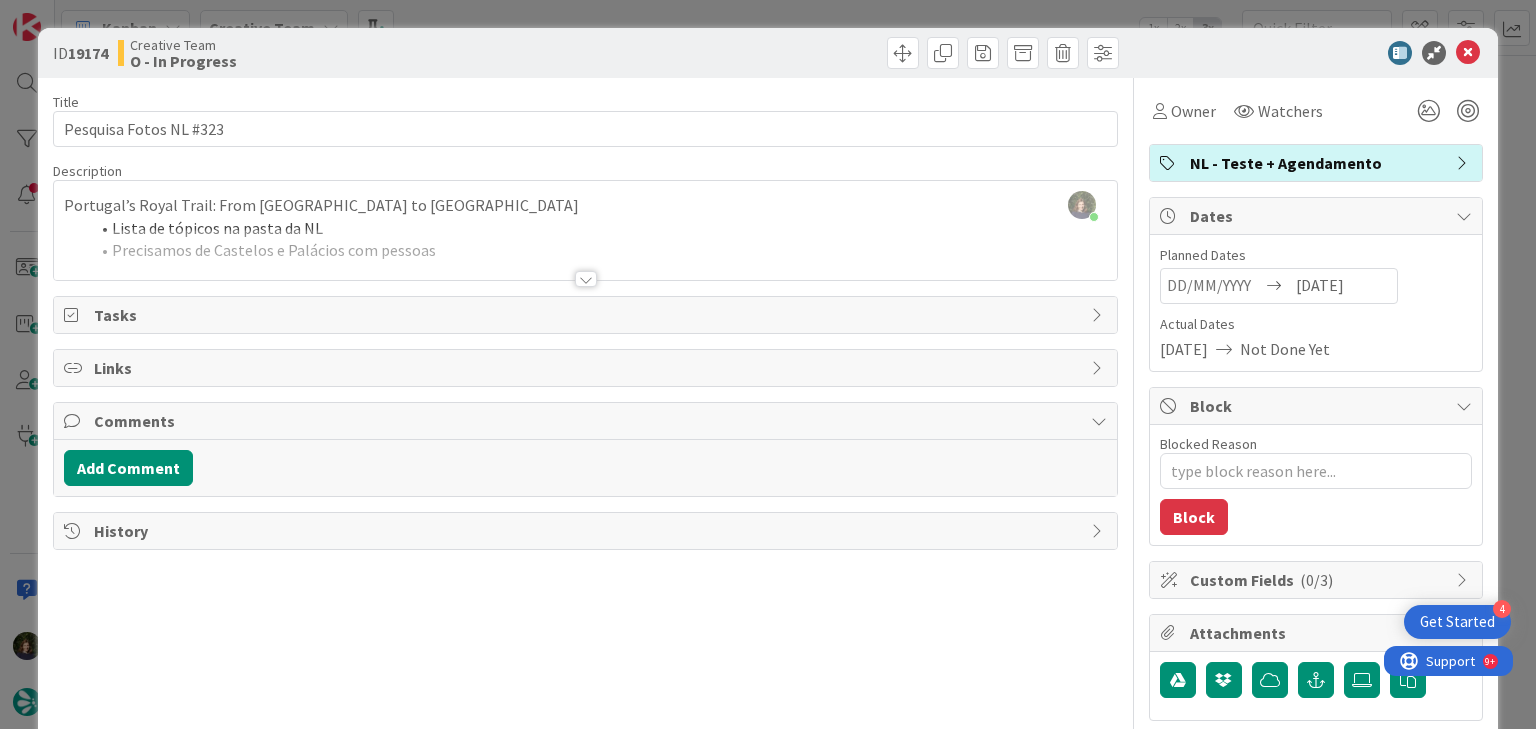 click at bounding box center (586, 279) 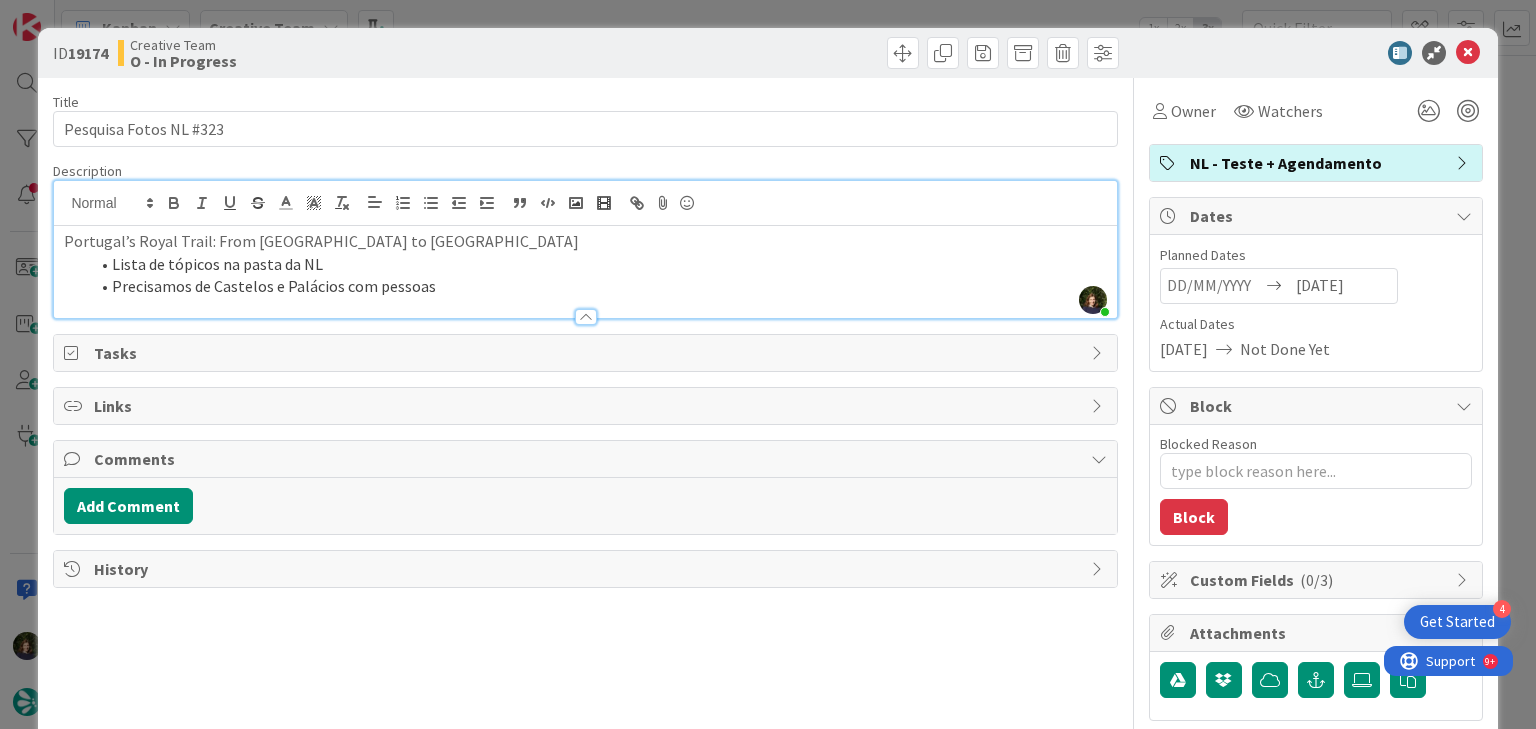 scroll, scrollTop: 654, scrollLeft: 0, axis: vertical 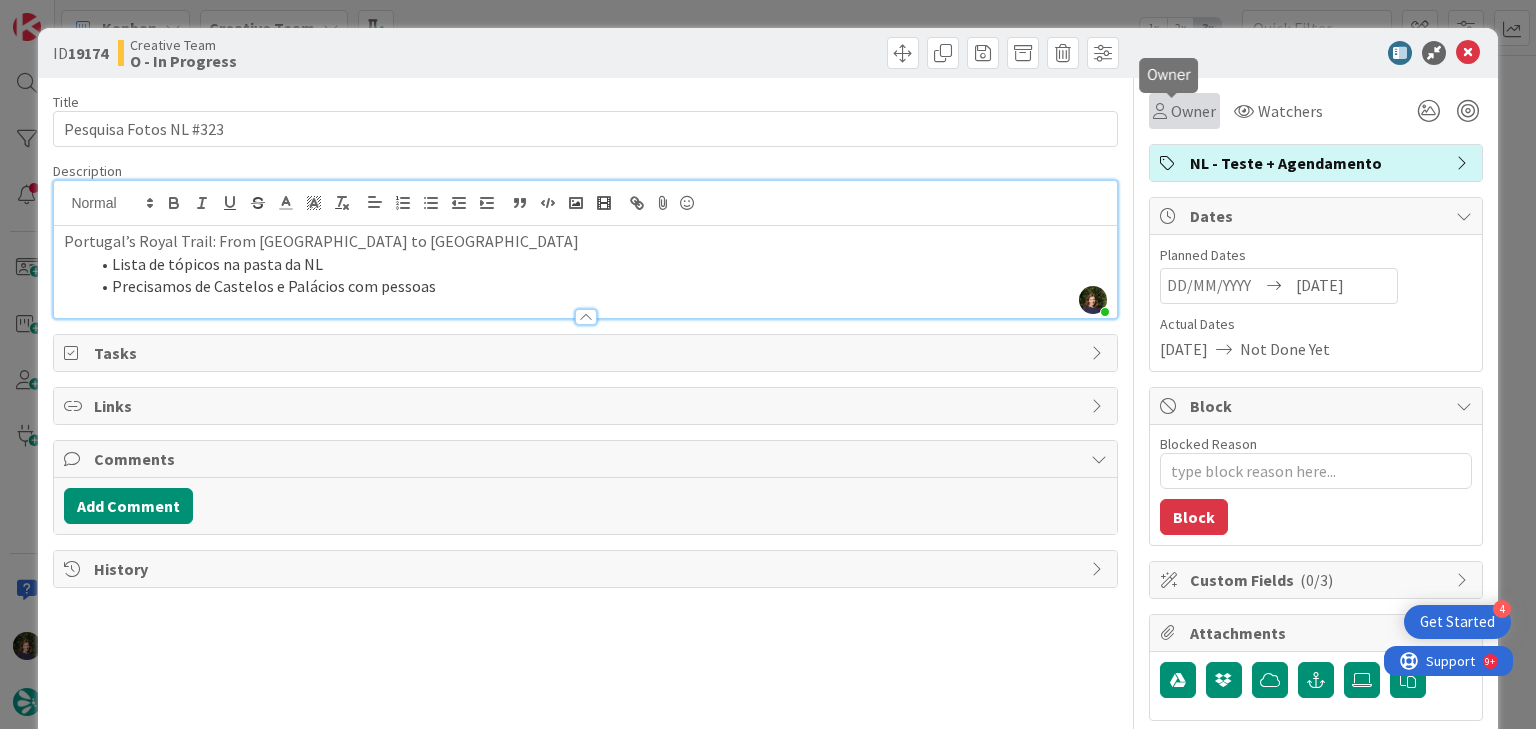 click on "Owner" at bounding box center (1184, 111) 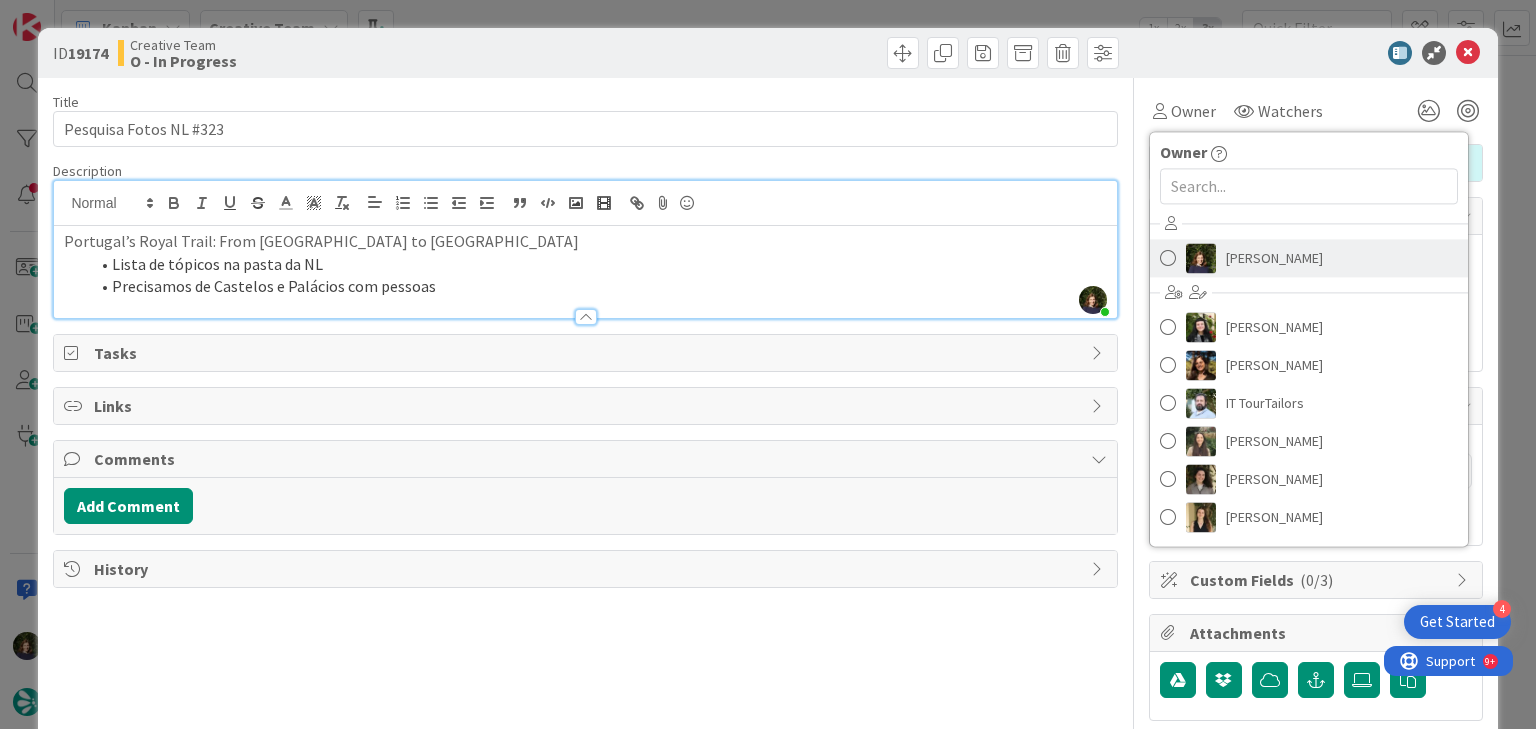 click on "[PERSON_NAME]" at bounding box center (1274, 258) 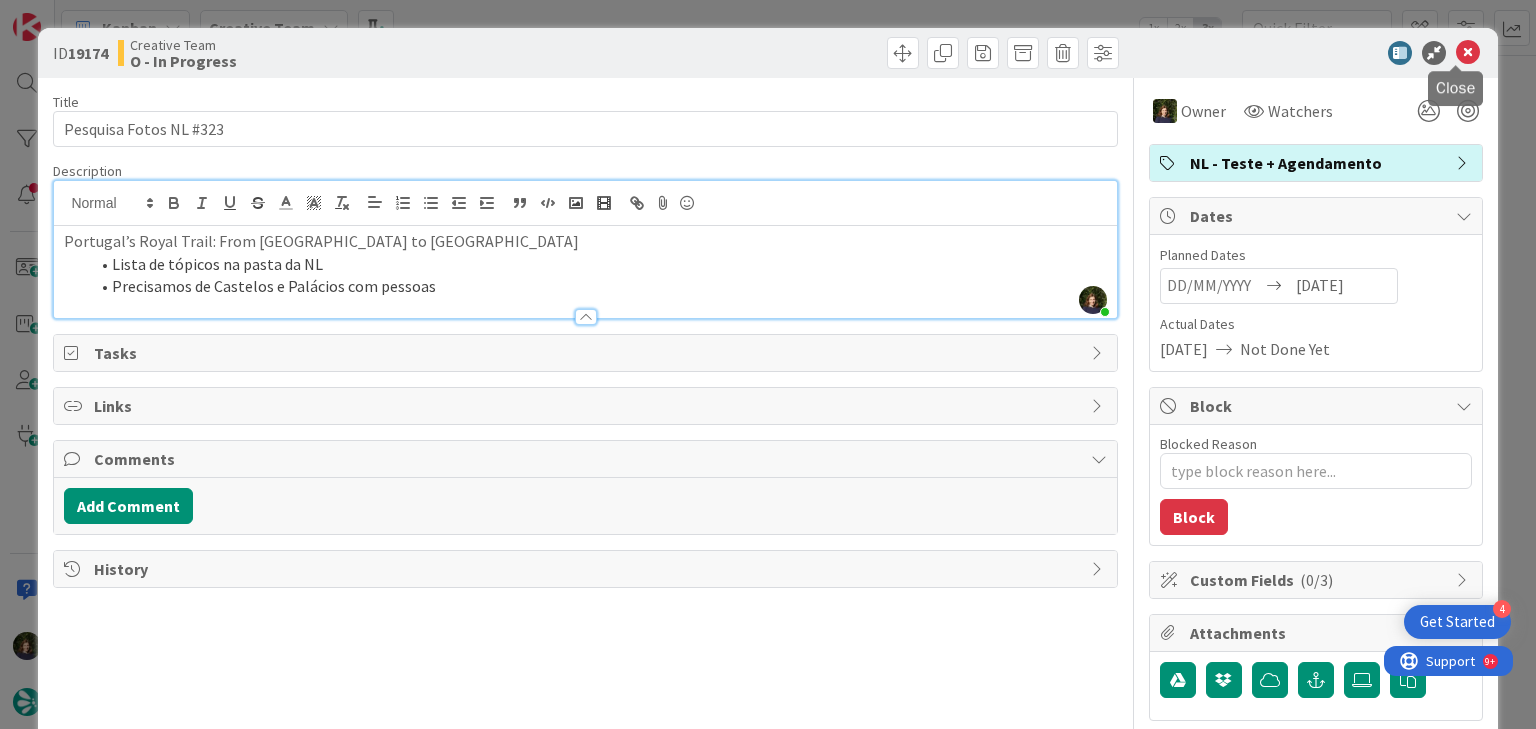 click at bounding box center (1468, 53) 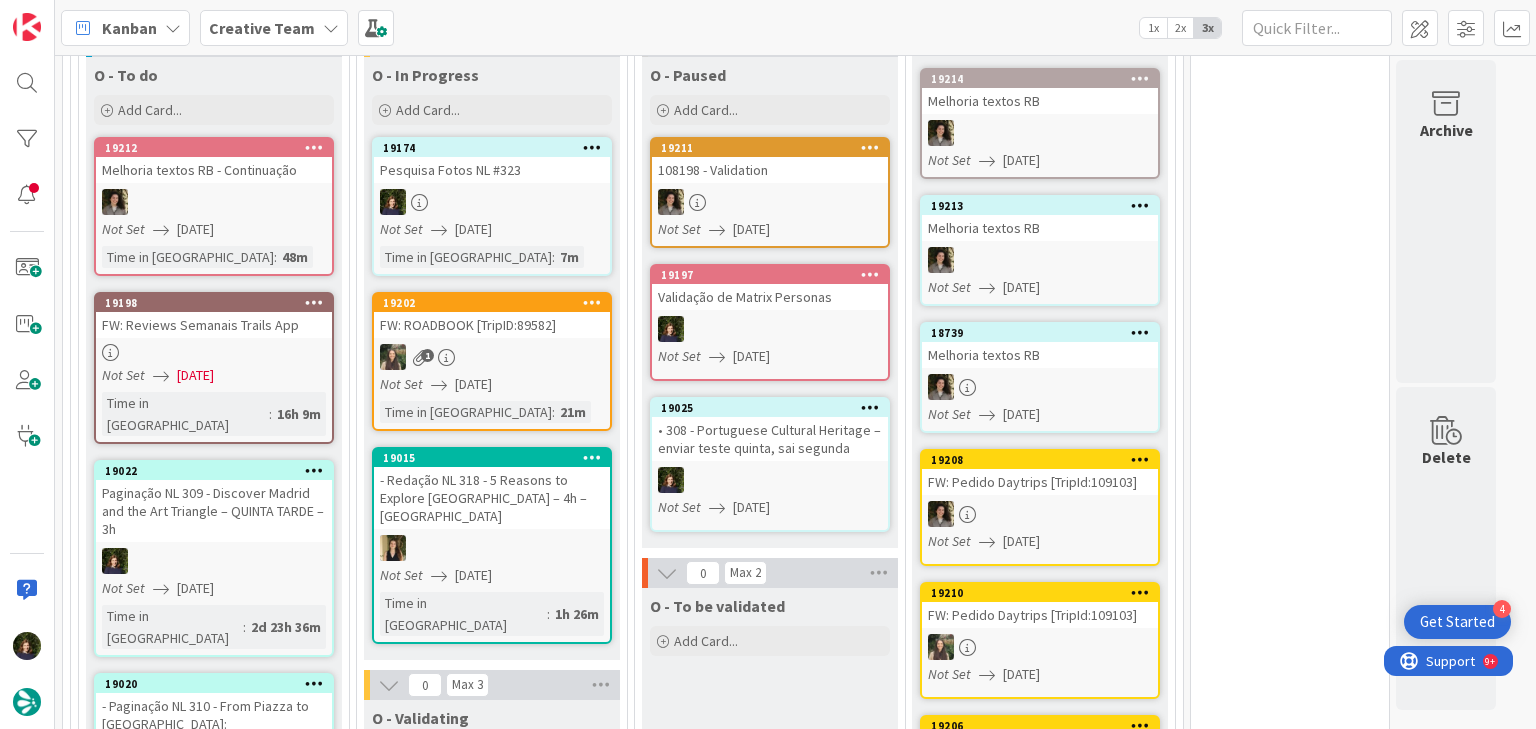scroll, scrollTop: 574, scrollLeft: 0, axis: vertical 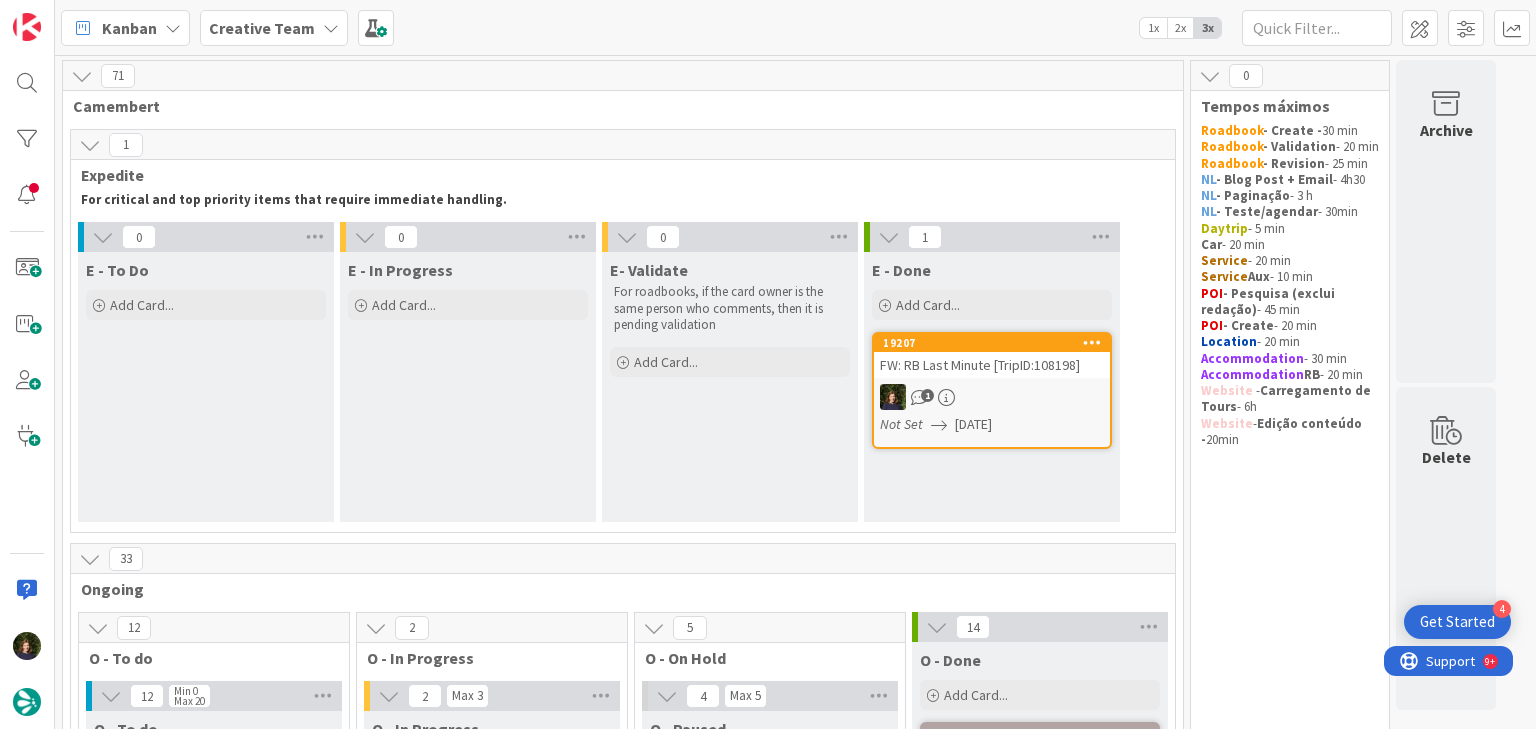 click on "Creative Team" at bounding box center [262, 28] 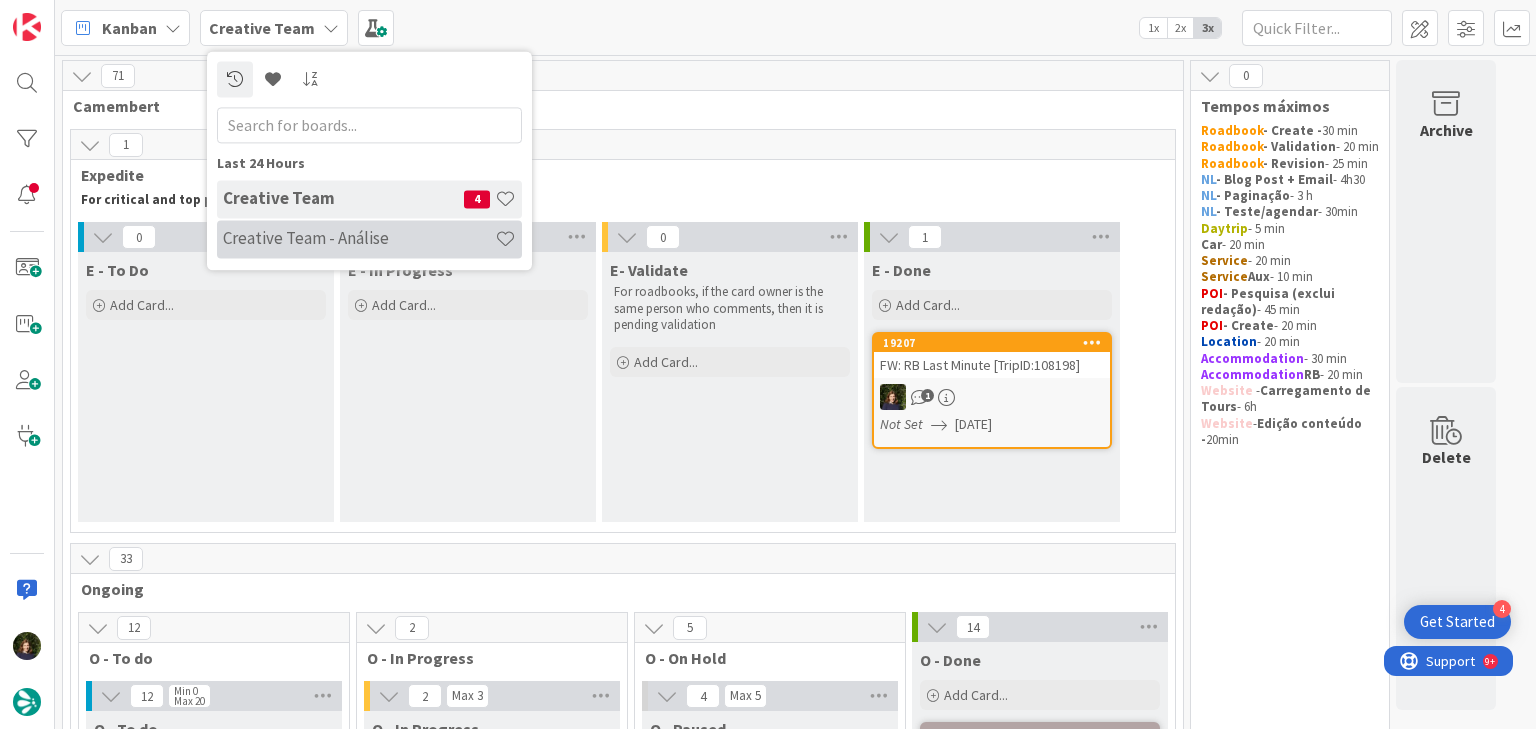 click on "Creative Team - Análise" at bounding box center (359, 239) 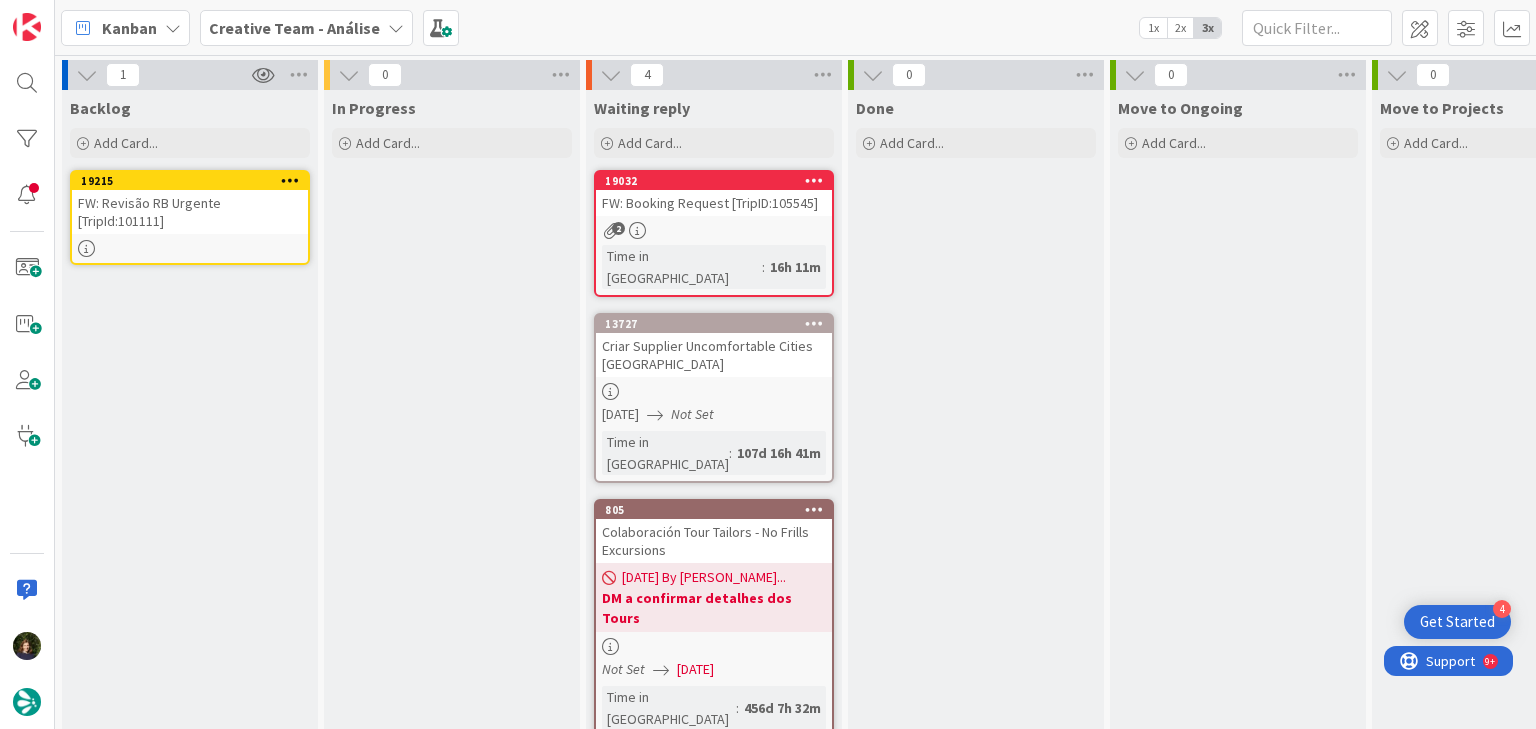 scroll, scrollTop: 0, scrollLeft: 0, axis: both 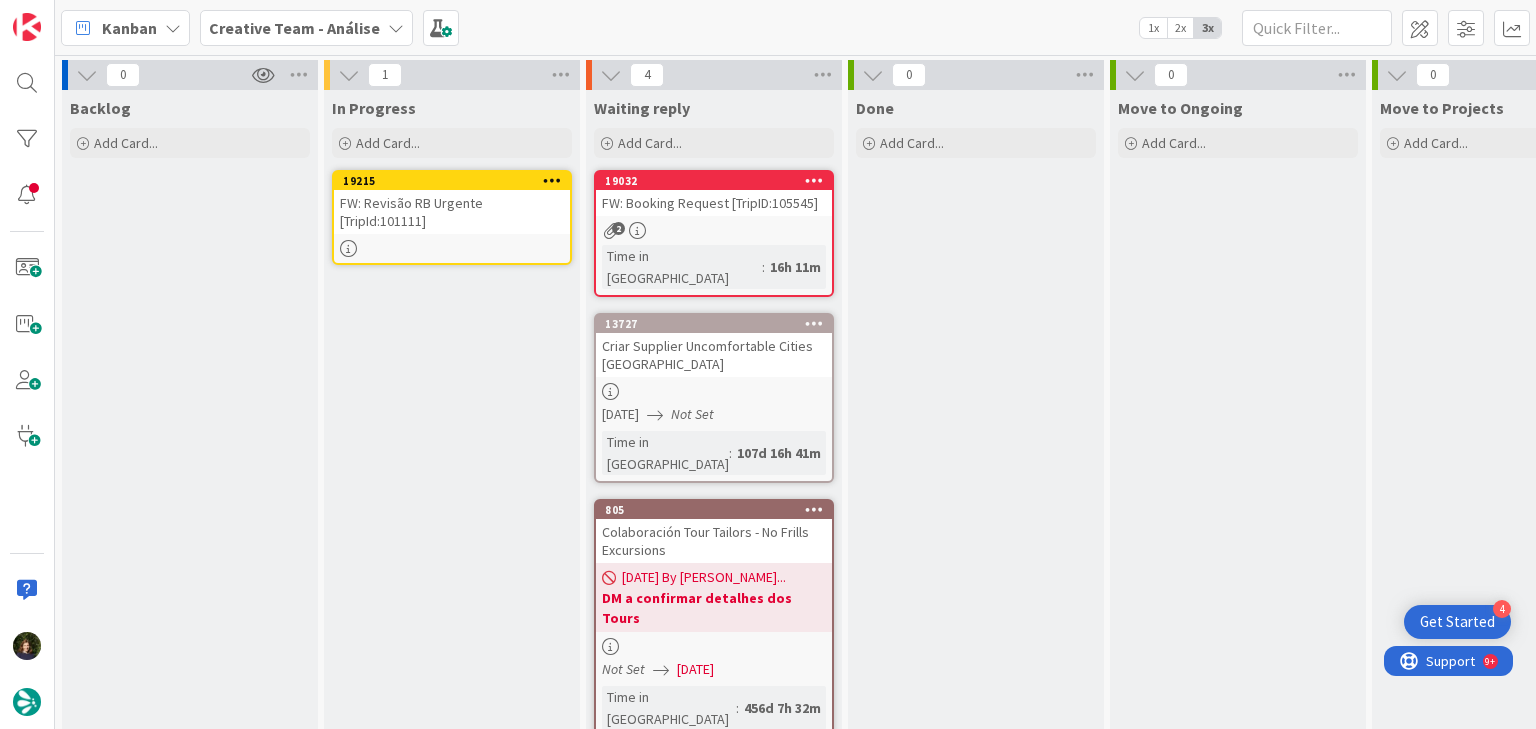 click at bounding box center [452, 248] 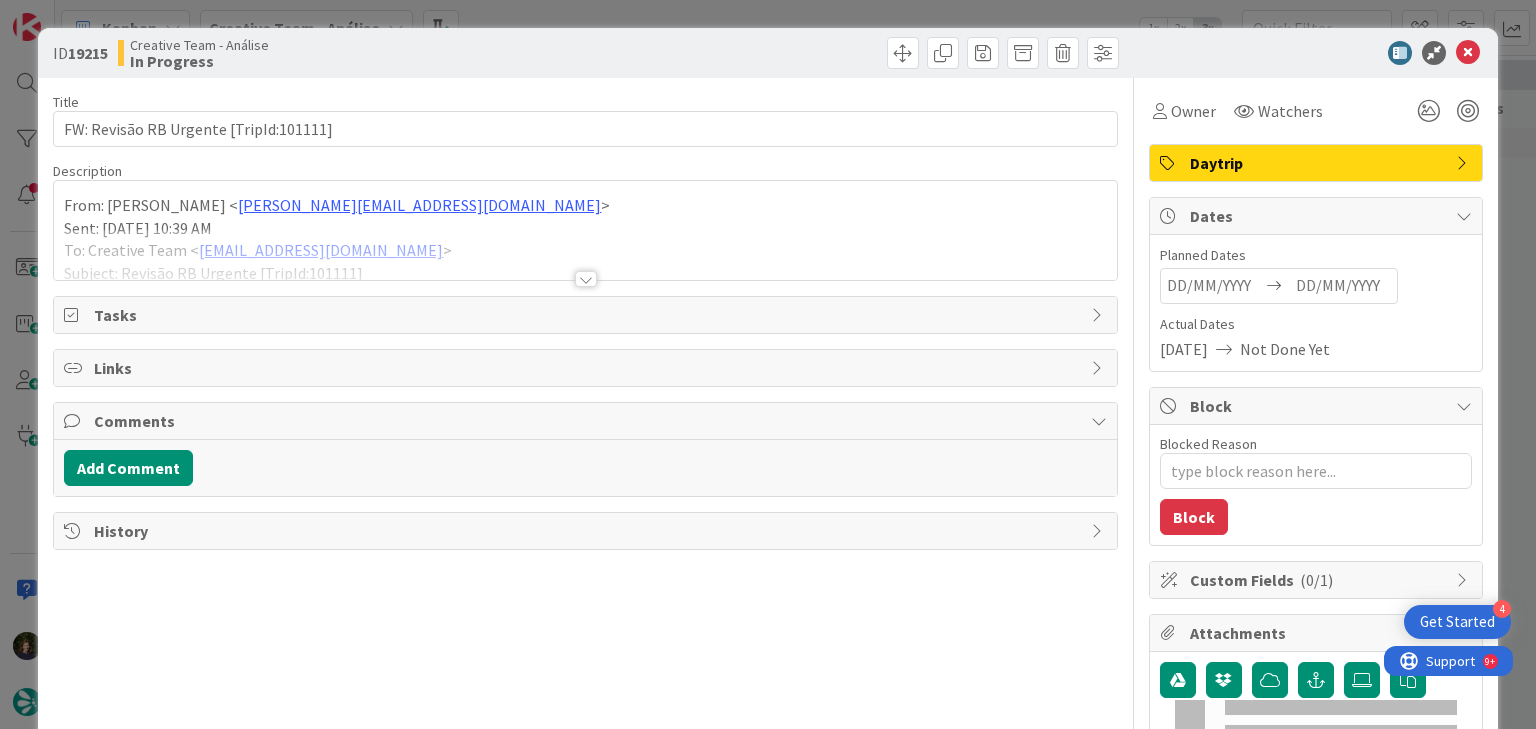 type on "x" 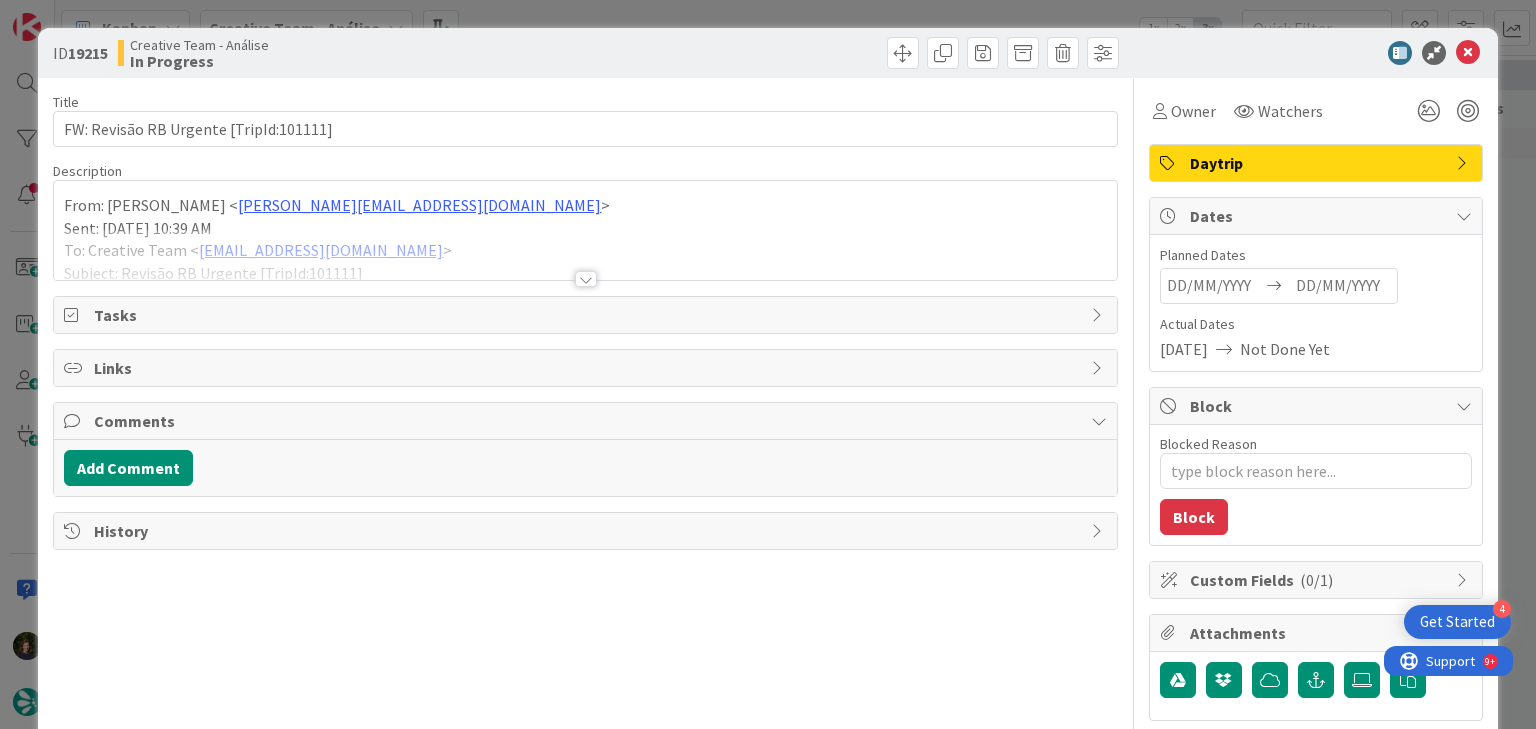 scroll, scrollTop: 0, scrollLeft: 0, axis: both 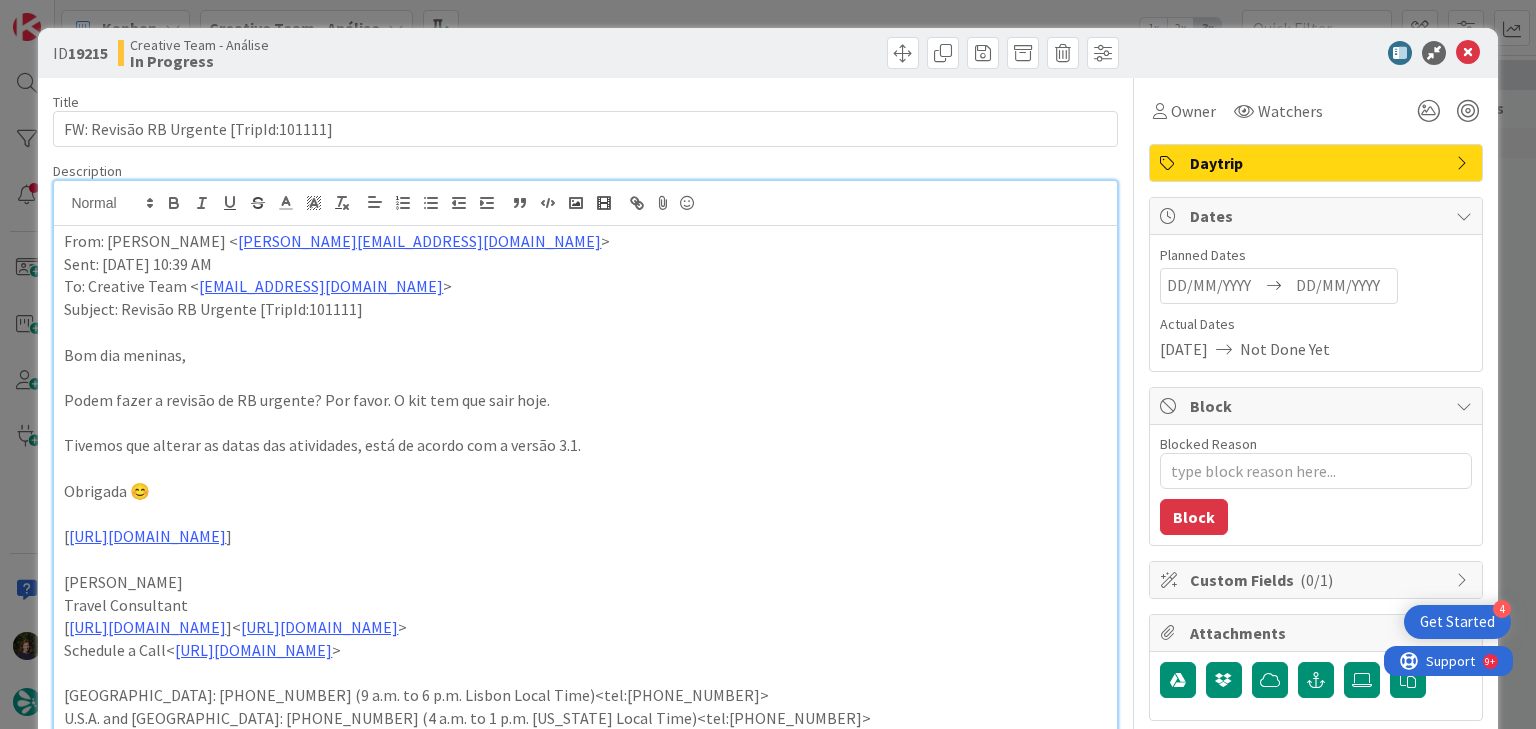 click on "Daytrip" at bounding box center [1318, 163] 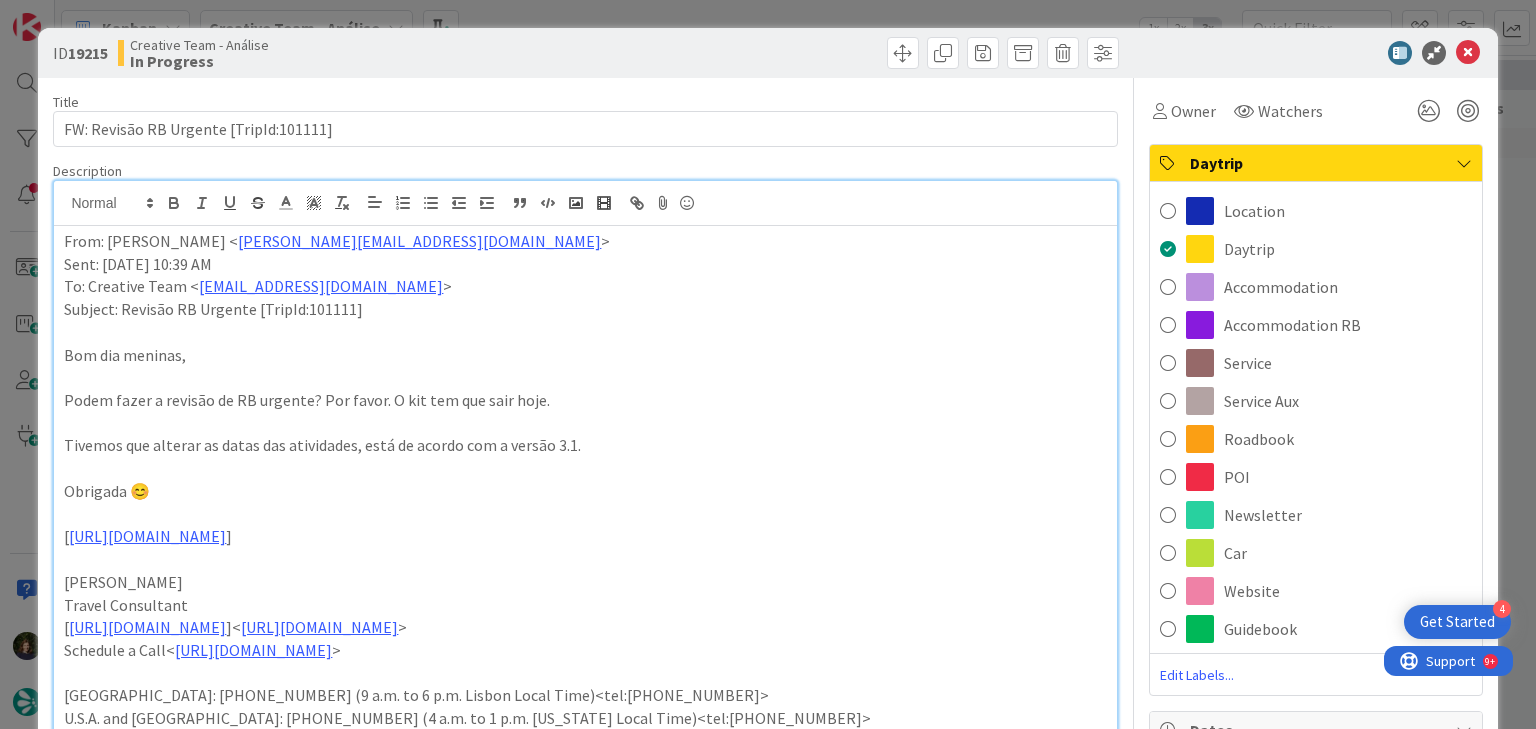 click on "From: [PERSON_NAME] < [PERSON_NAME][EMAIL_ADDRESS][DOMAIN_NAME] >" at bounding box center (585, 241) 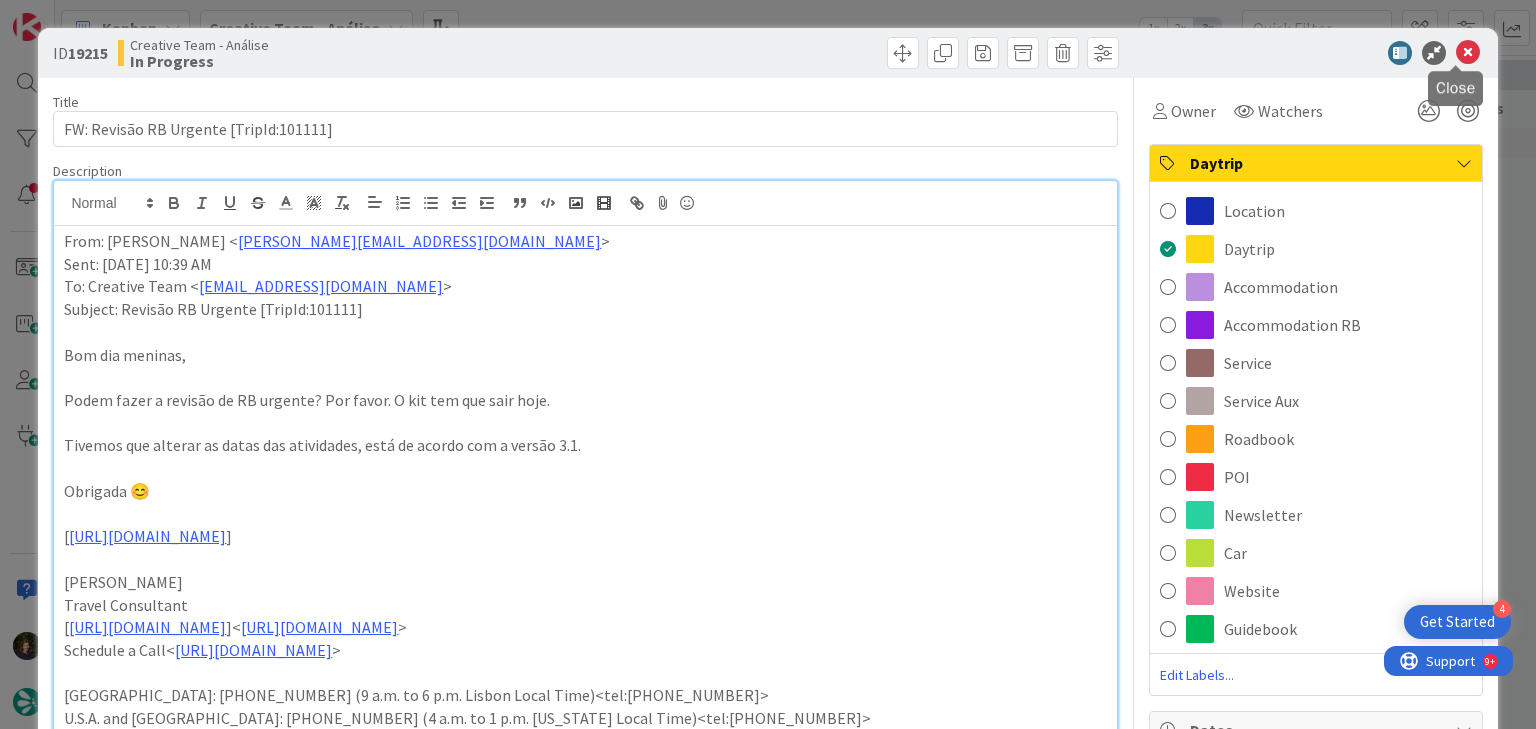 click at bounding box center [1468, 53] 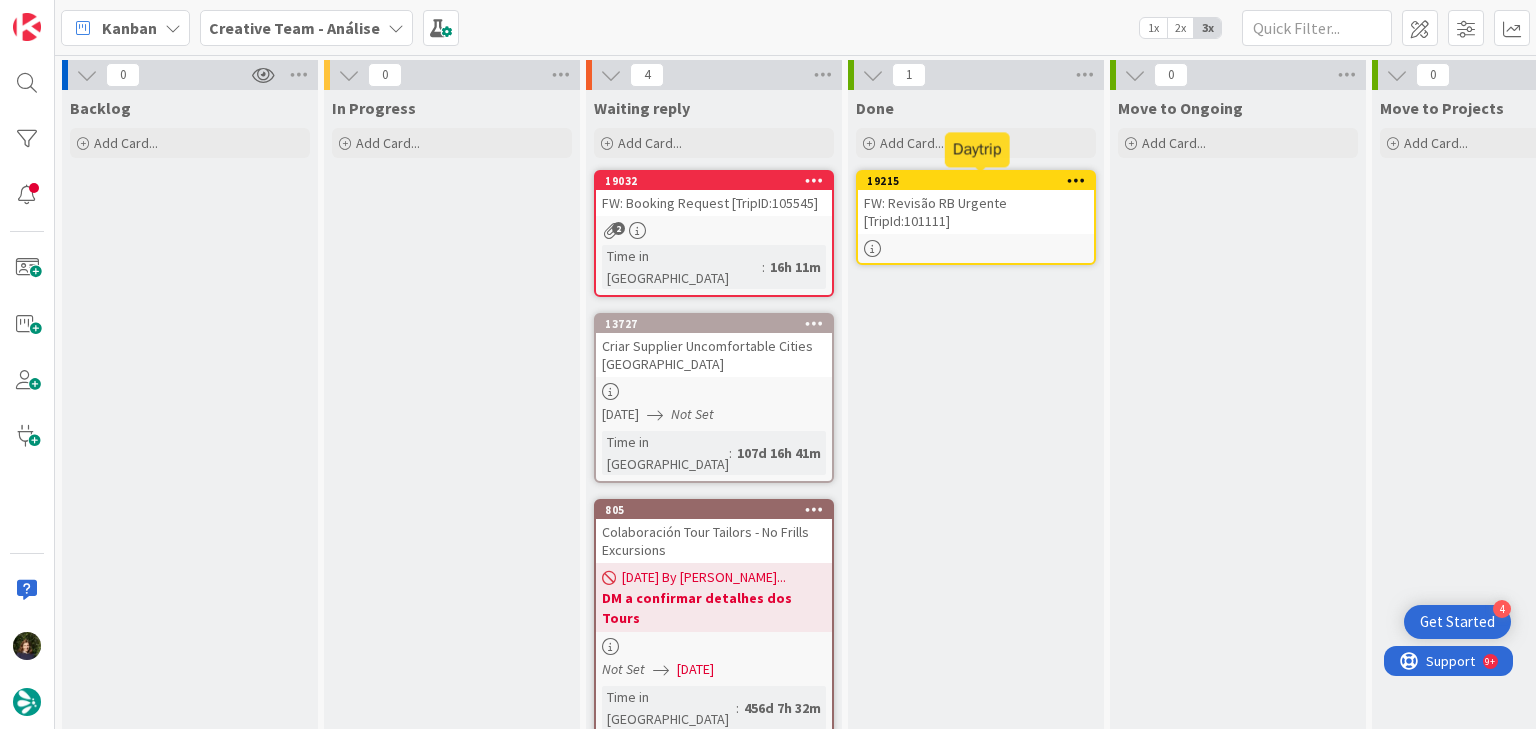 scroll, scrollTop: 0, scrollLeft: 0, axis: both 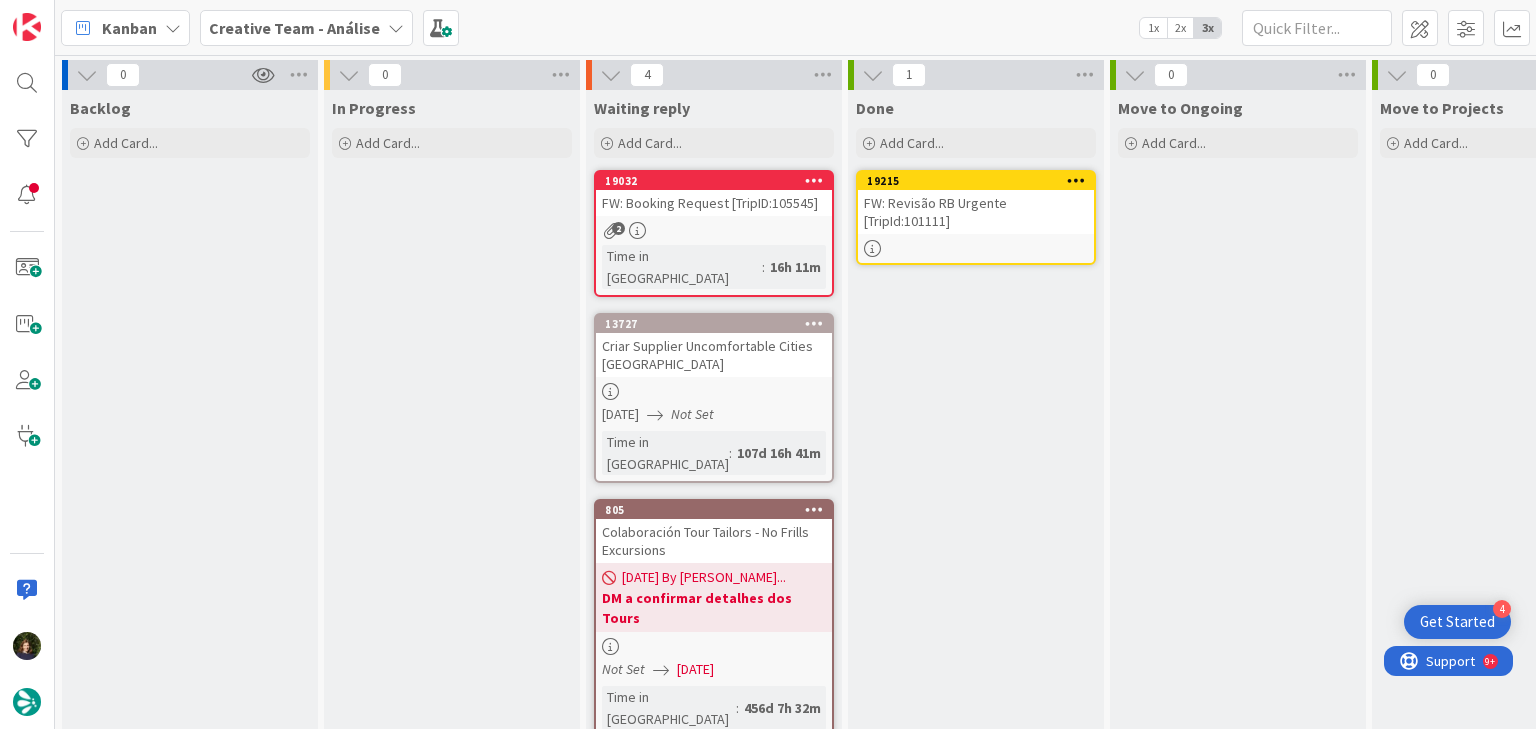 click at bounding box center [1076, 180] 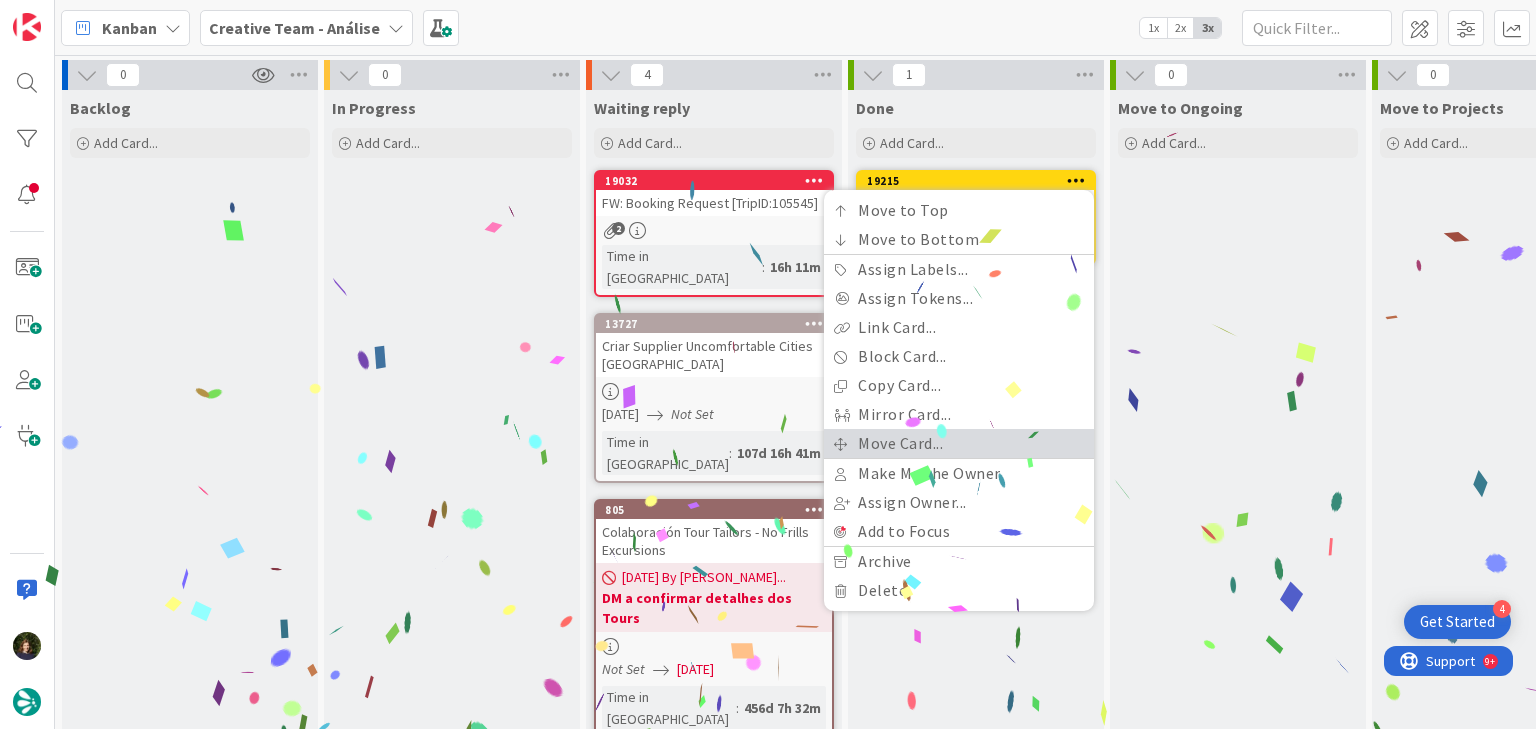 click on "Move Card..." at bounding box center [959, 443] 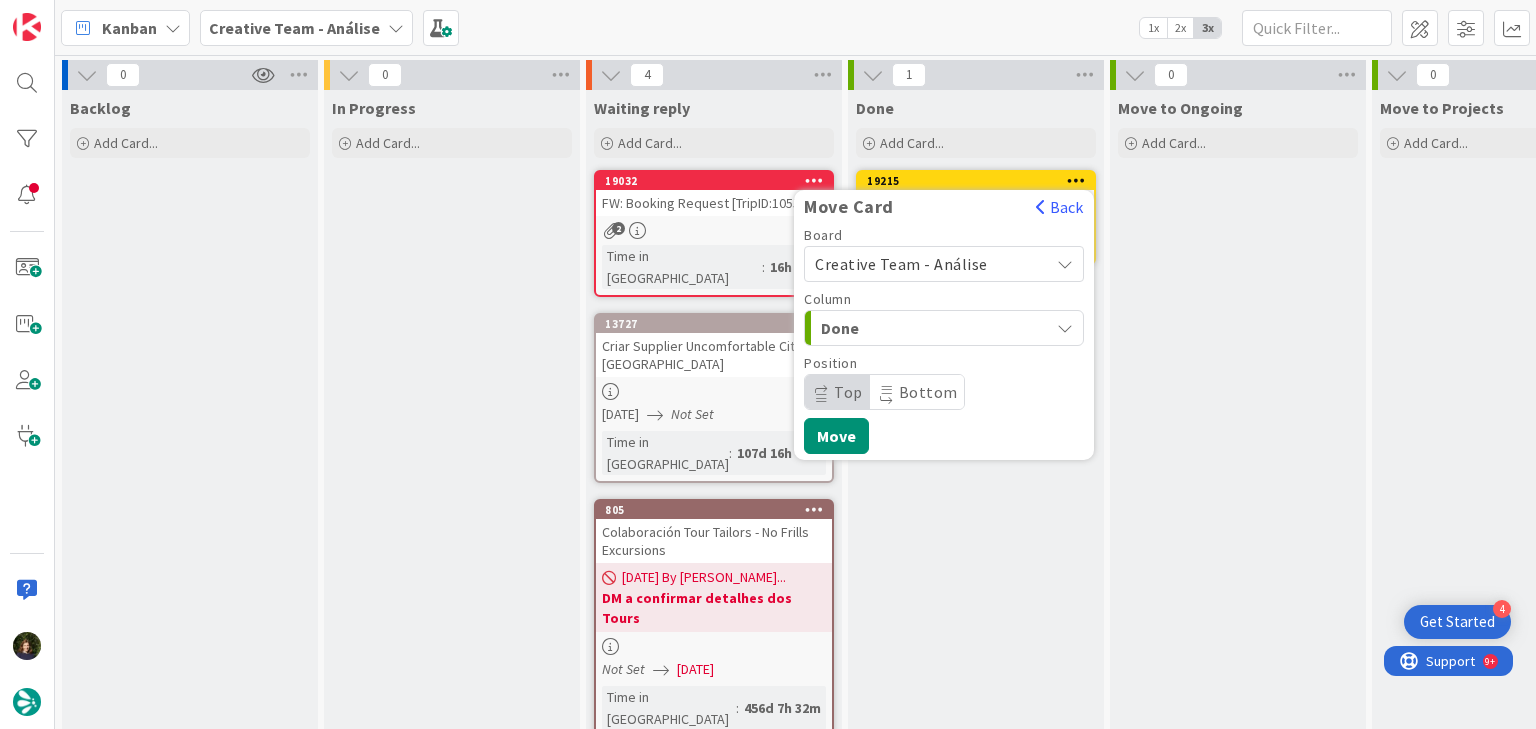 click on "Creative Team - Análise" at bounding box center [901, 264] 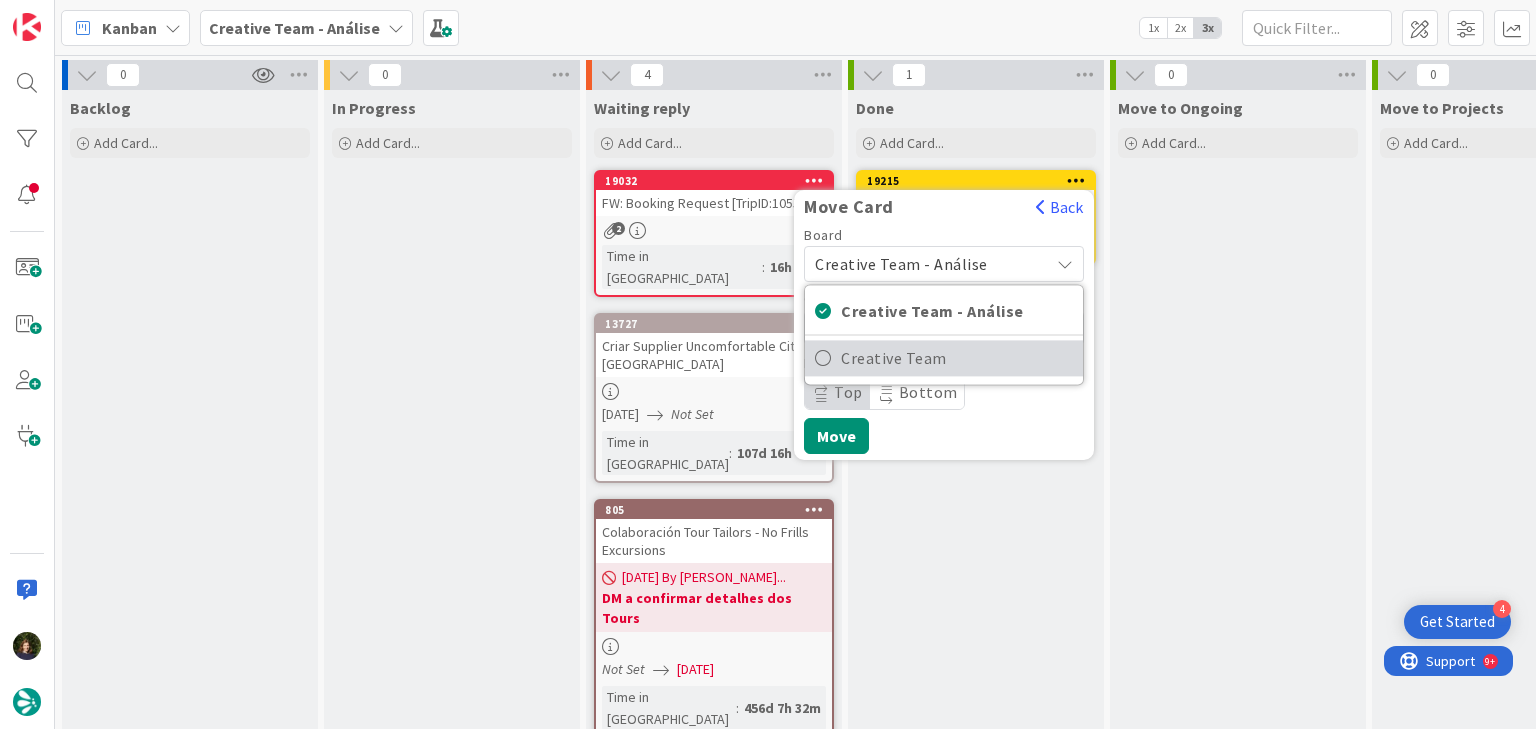 click on "Creative Team" at bounding box center (957, 358) 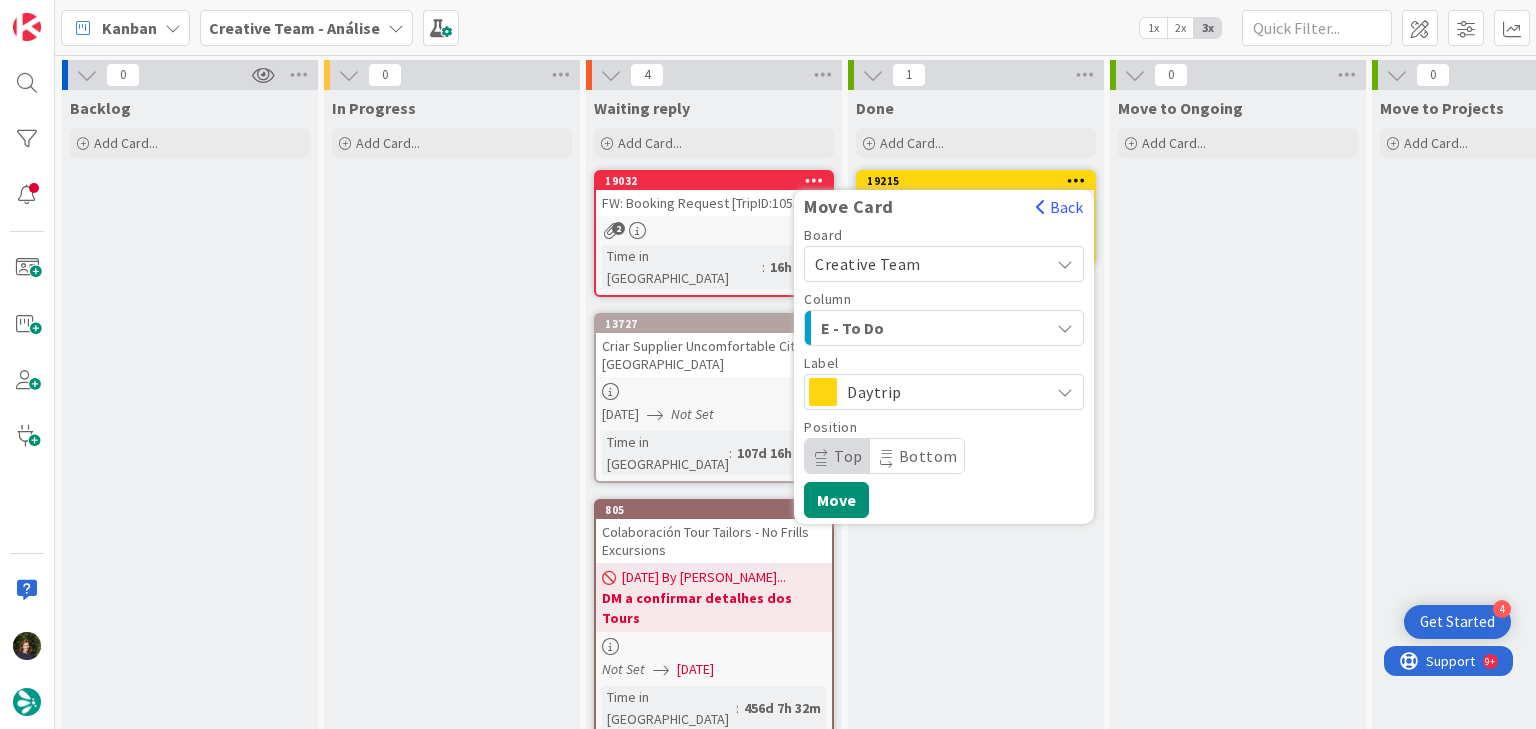 click on "E - To Do" at bounding box center (932, 328) 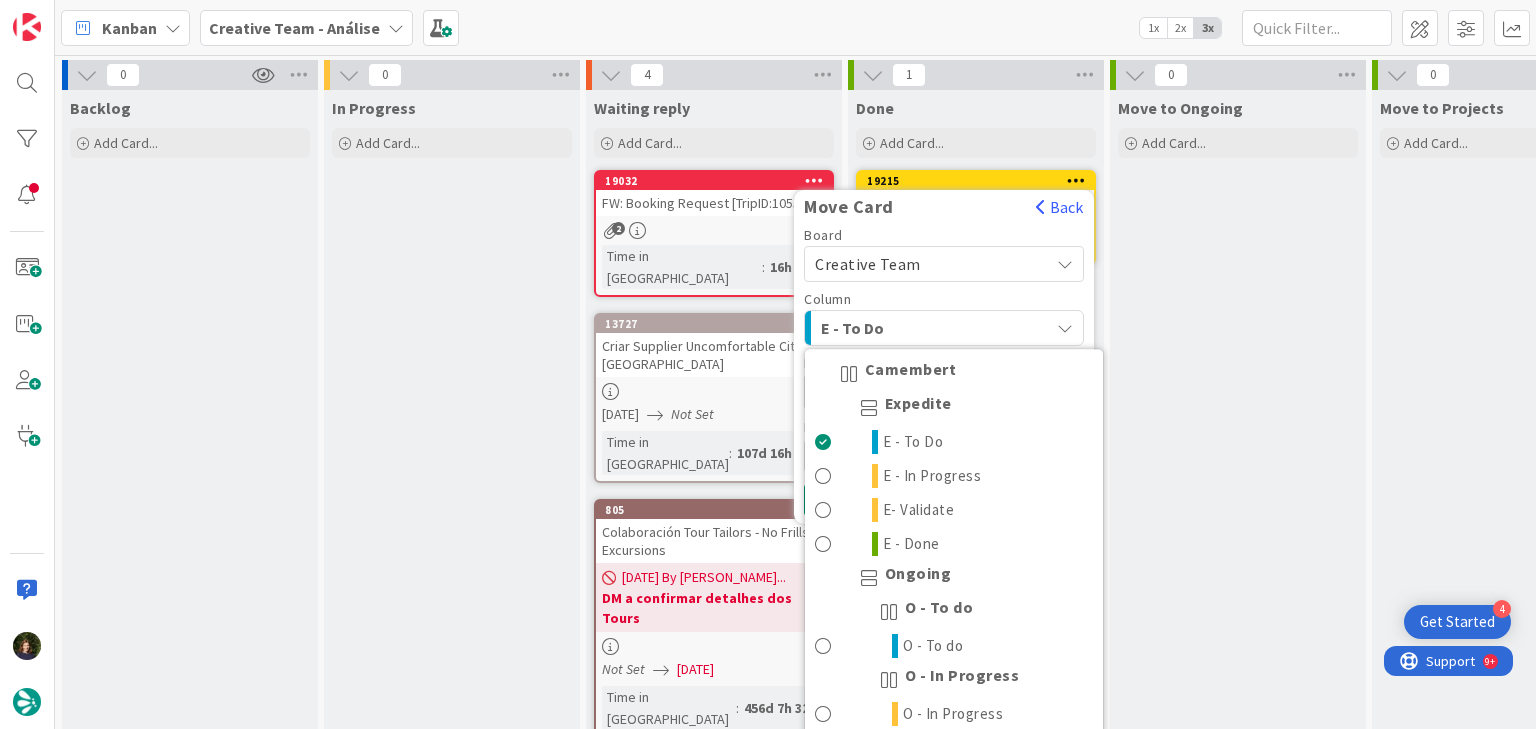 click on "E - To Do" at bounding box center (896, 328) 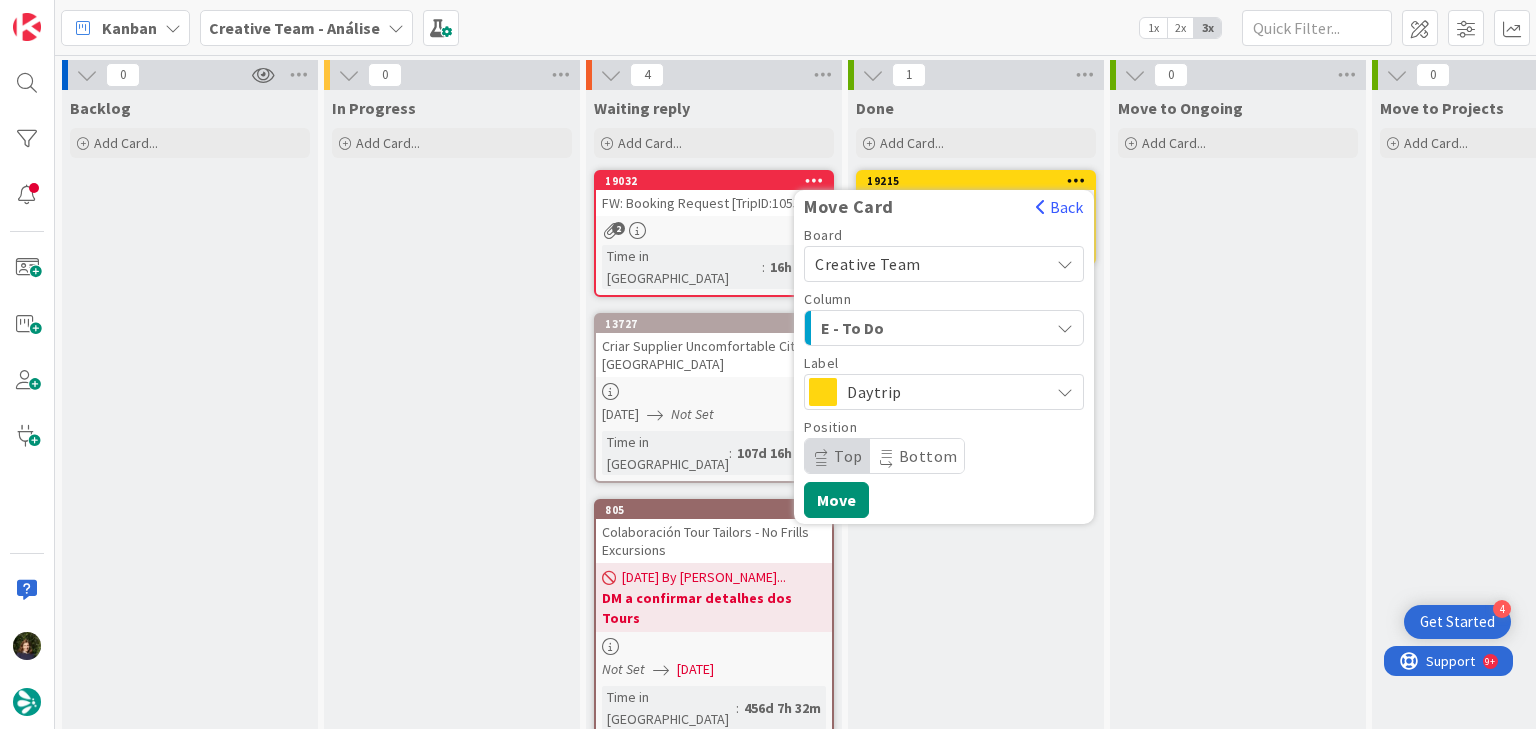 click on "Daytrip" at bounding box center [943, 392] 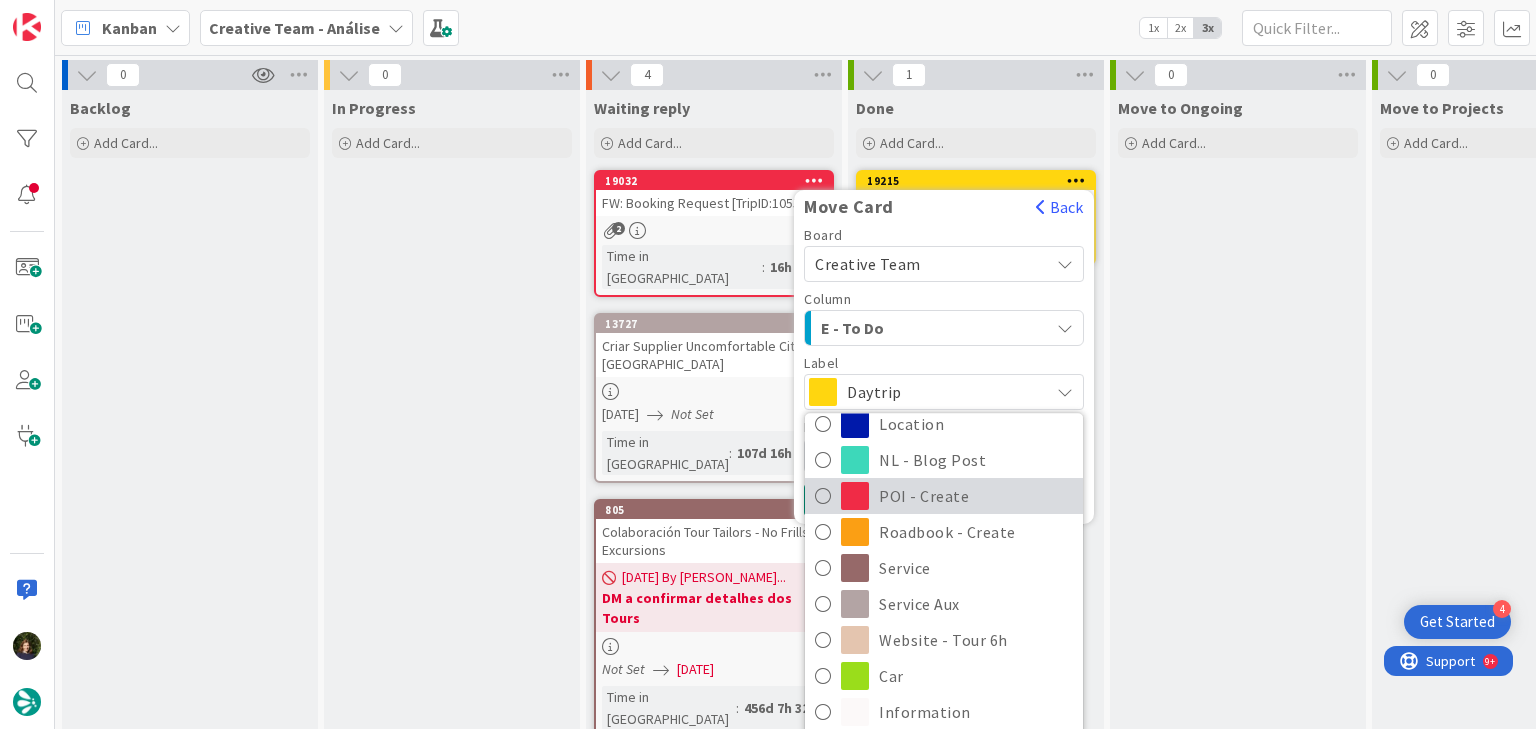 scroll, scrollTop: 160, scrollLeft: 0, axis: vertical 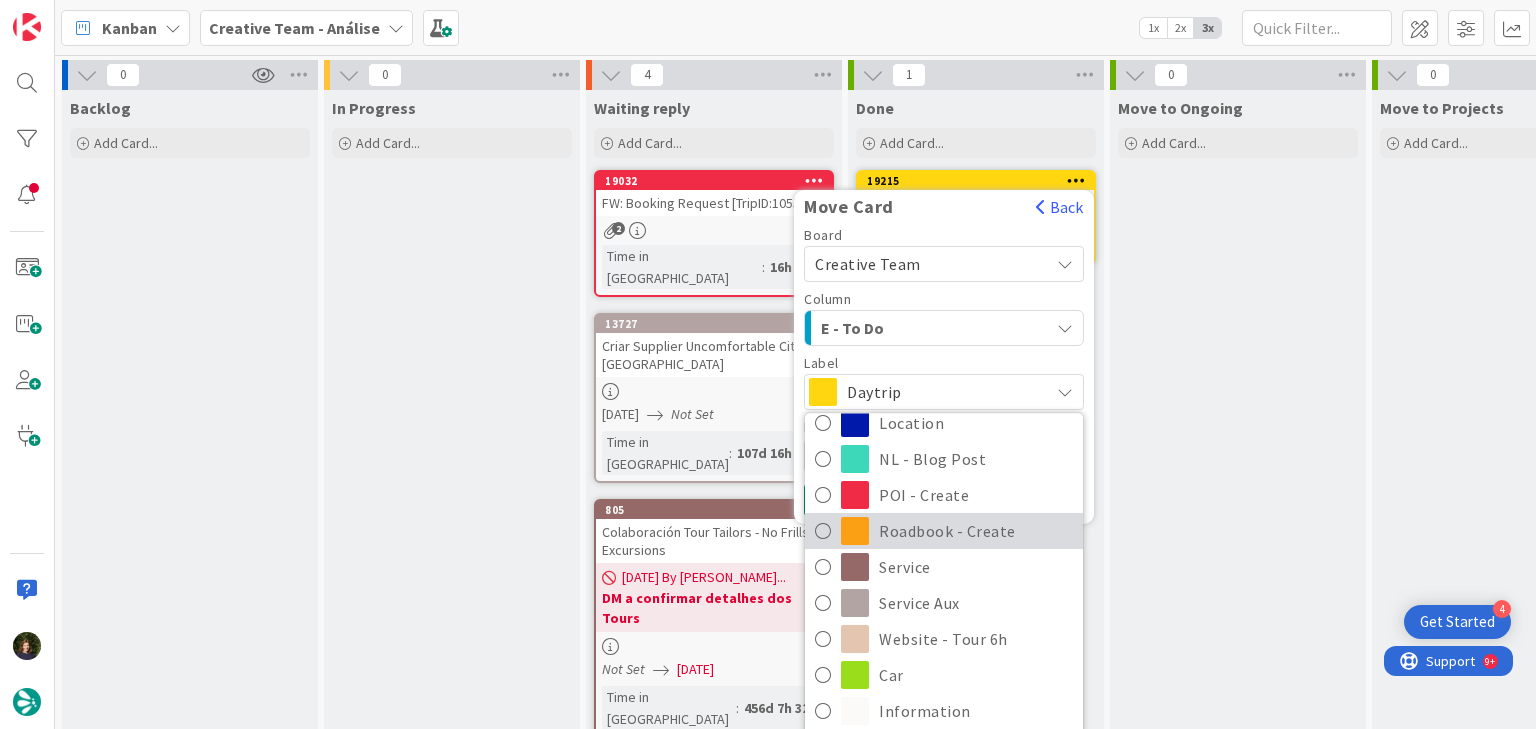 click on "Roadbook - Create" at bounding box center (976, 531) 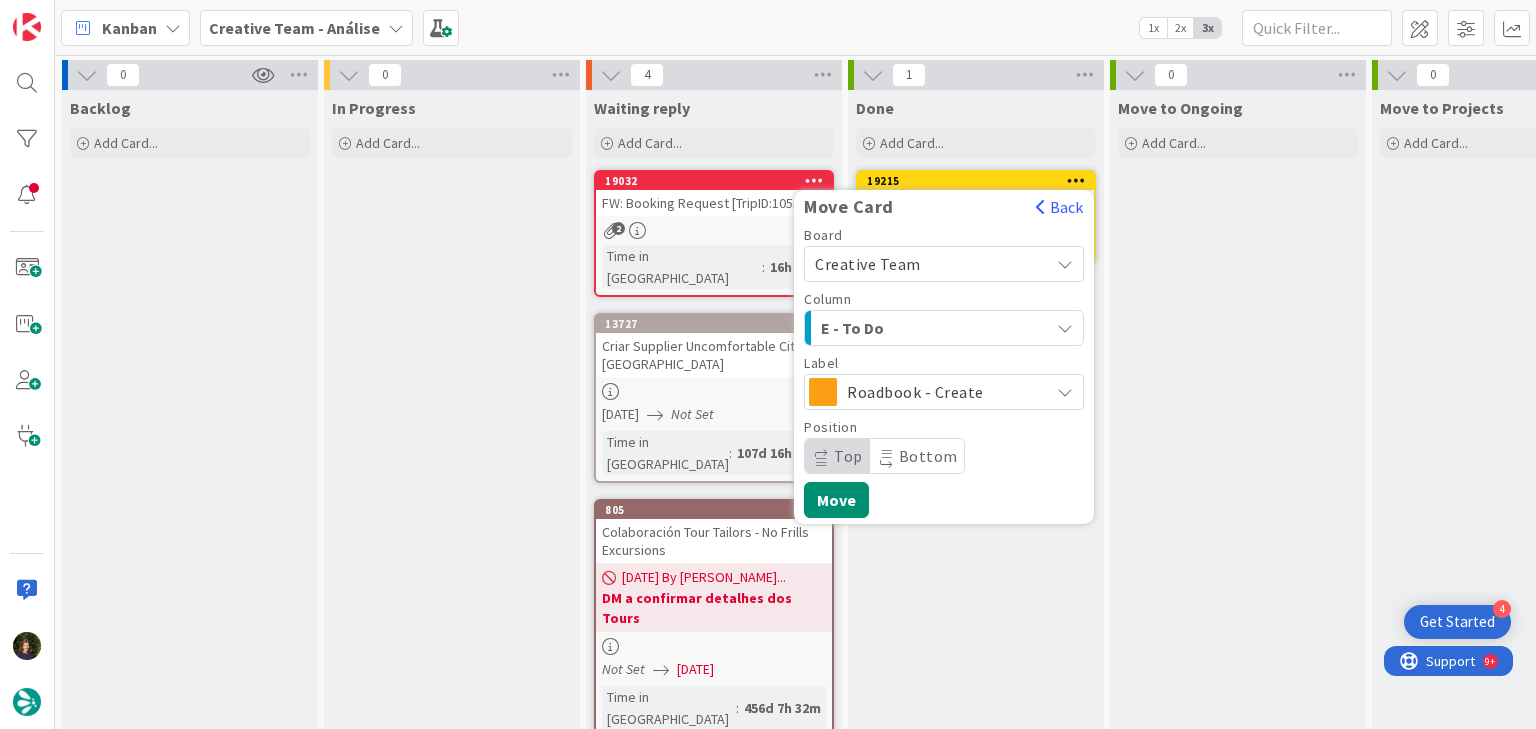 click on "Roadbook - Create" at bounding box center (943, 392) 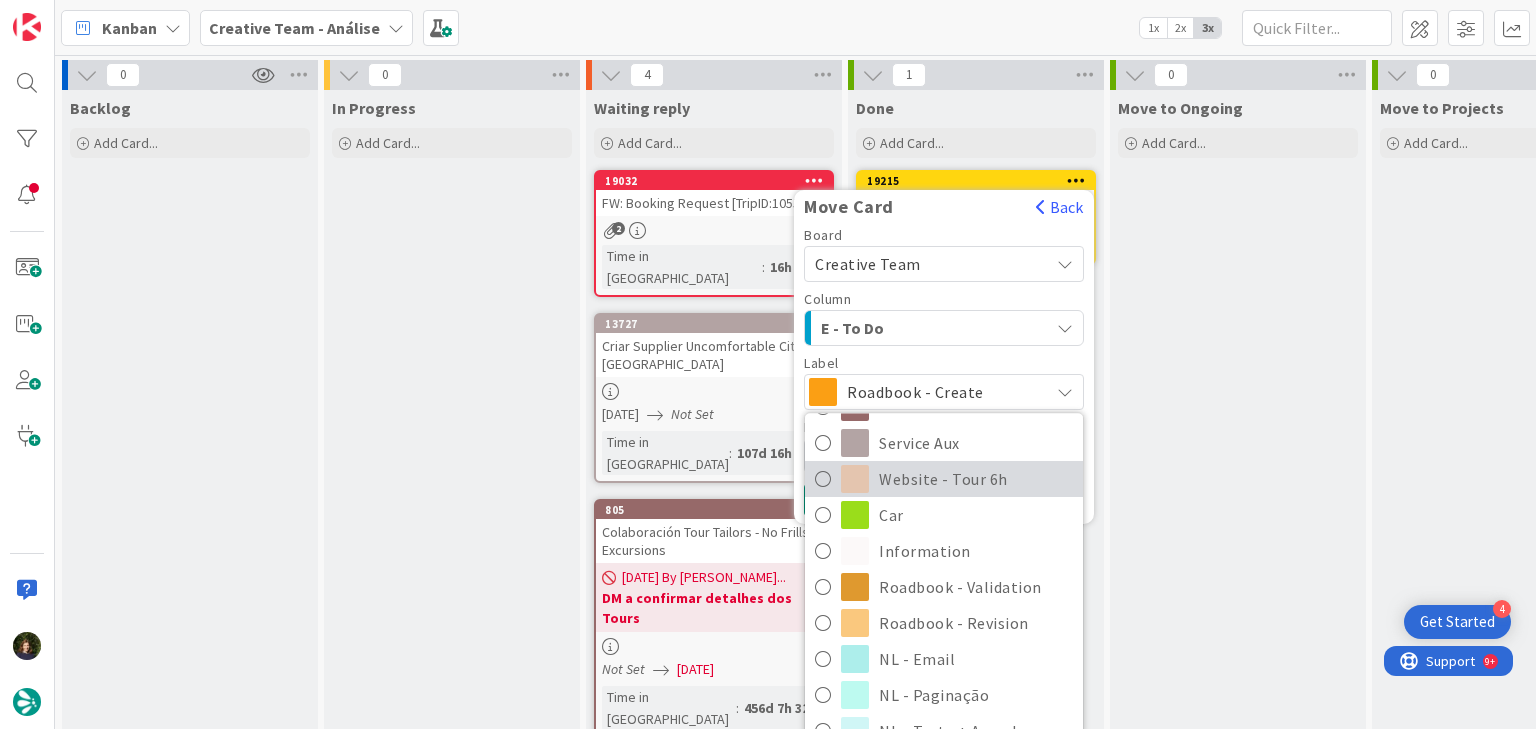 scroll, scrollTop: 426, scrollLeft: 0, axis: vertical 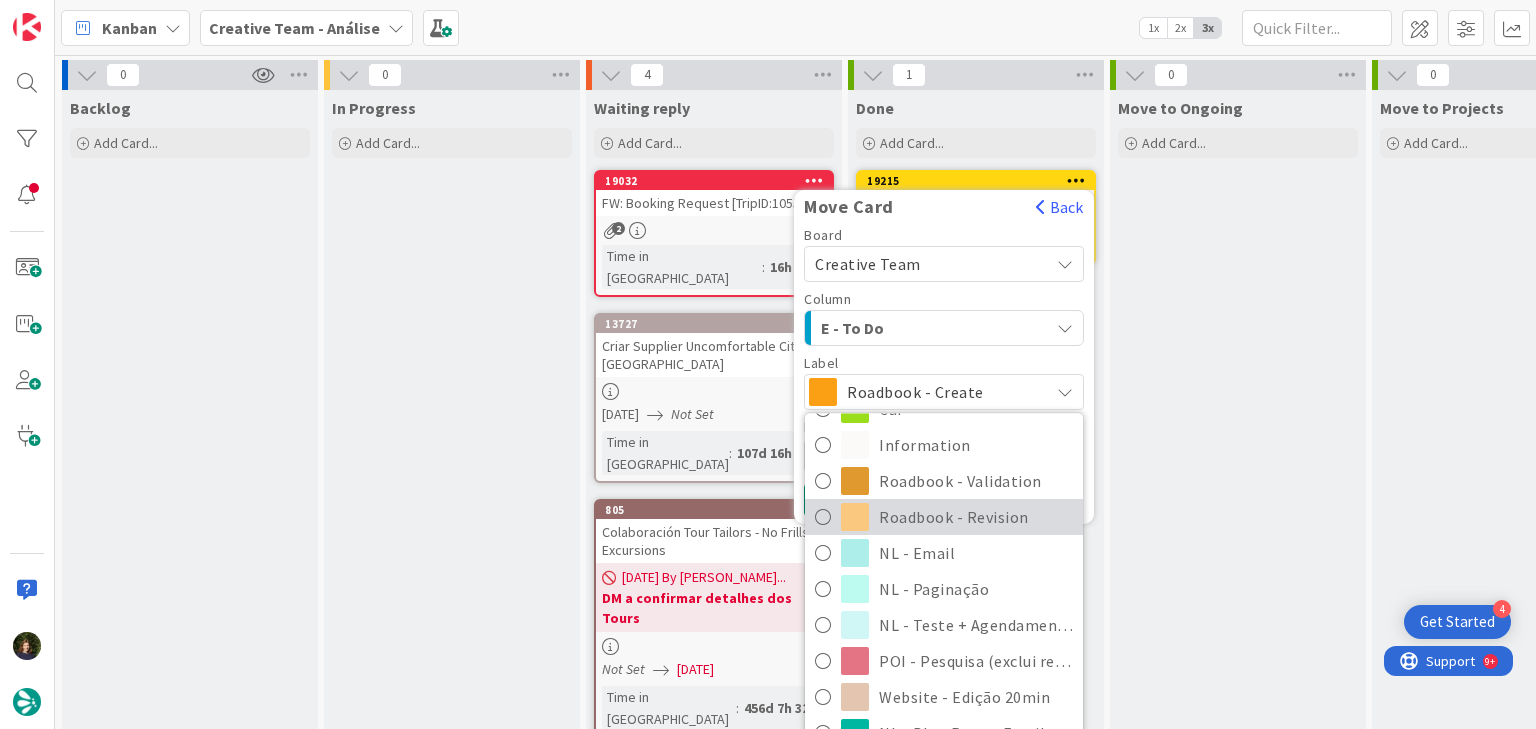 click on "Roadbook - Revision" at bounding box center [976, 517] 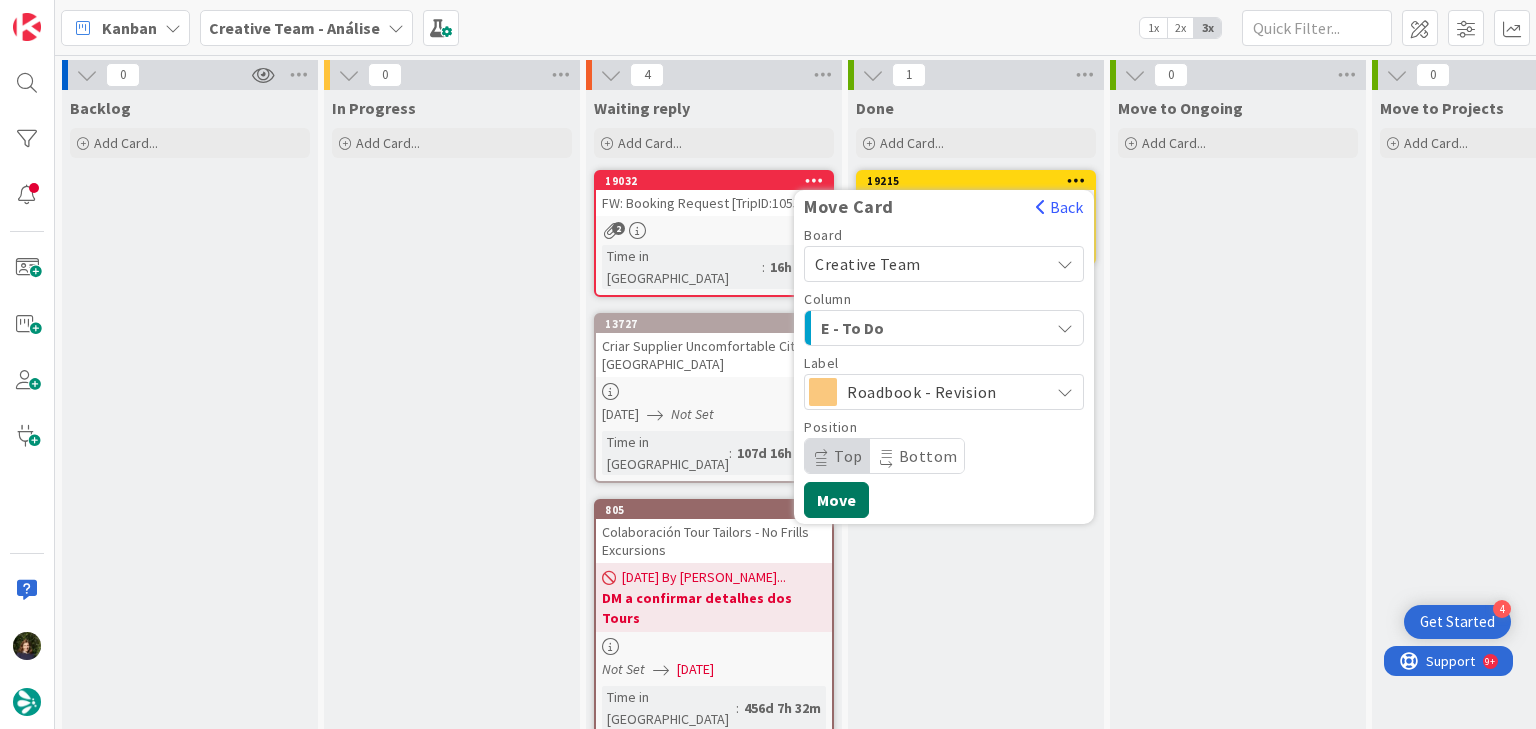 click on "Move" at bounding box center [836, 500] 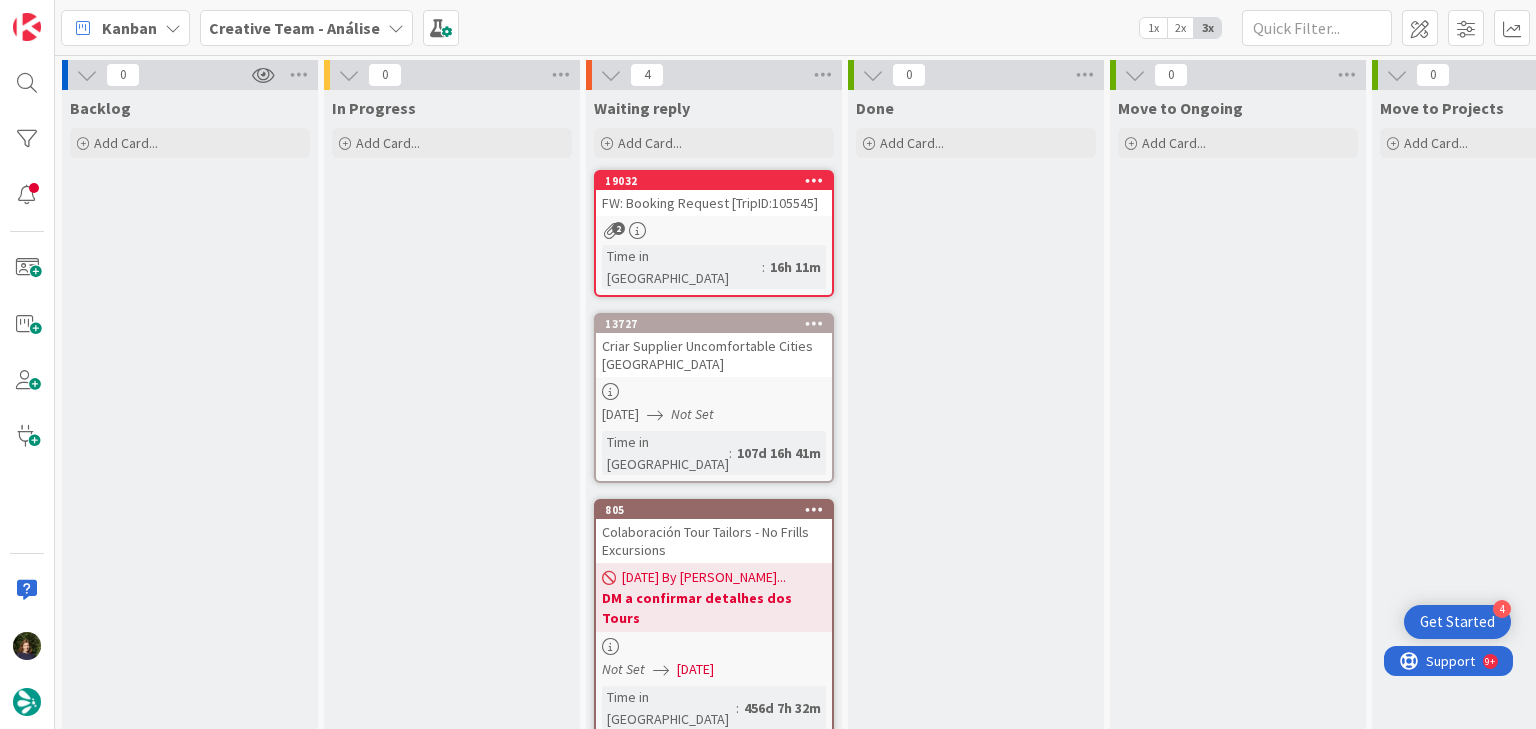 click on "Creative Team - Análise" at bounding box center (294, 28) 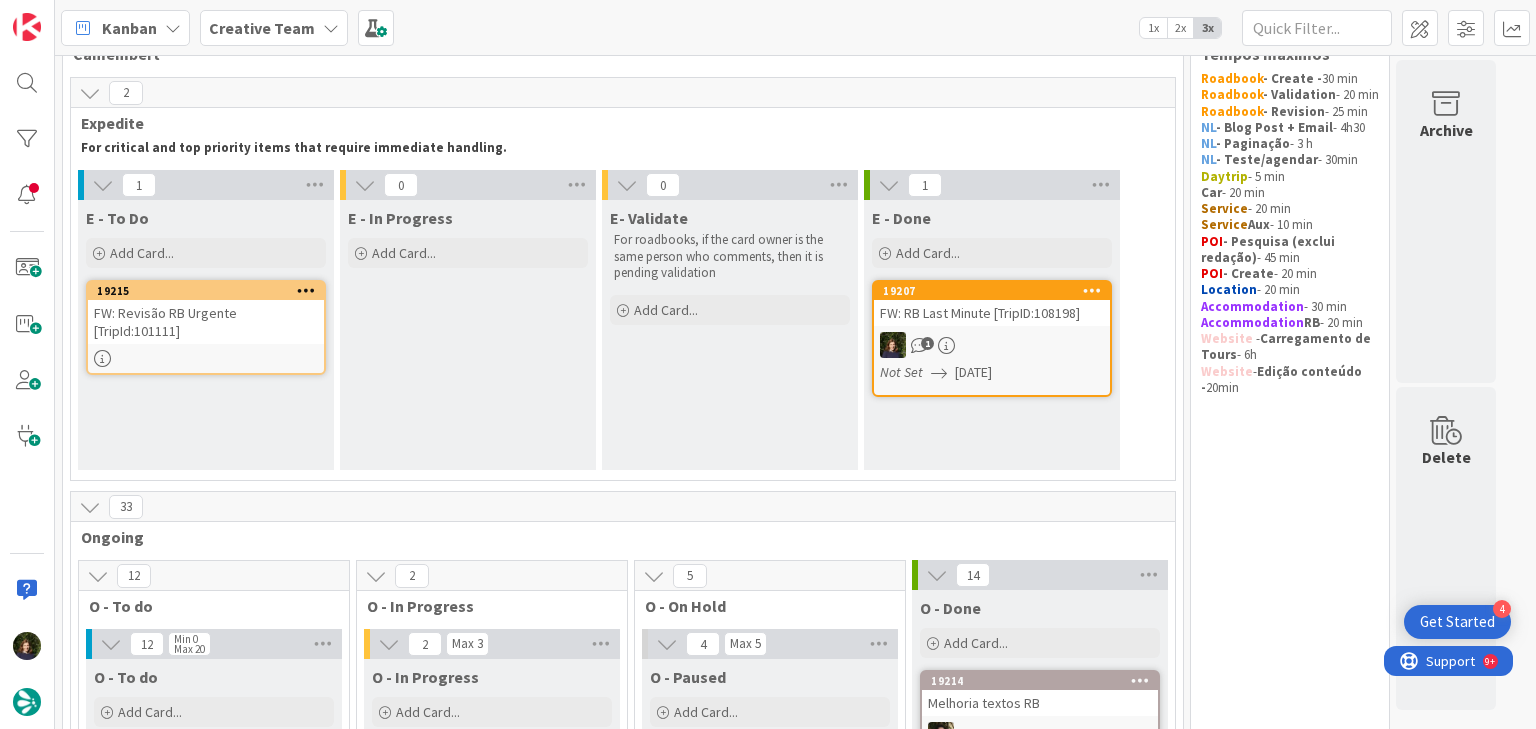 scroll, scrollTop: 0, scrollLeft: 0, axis: both 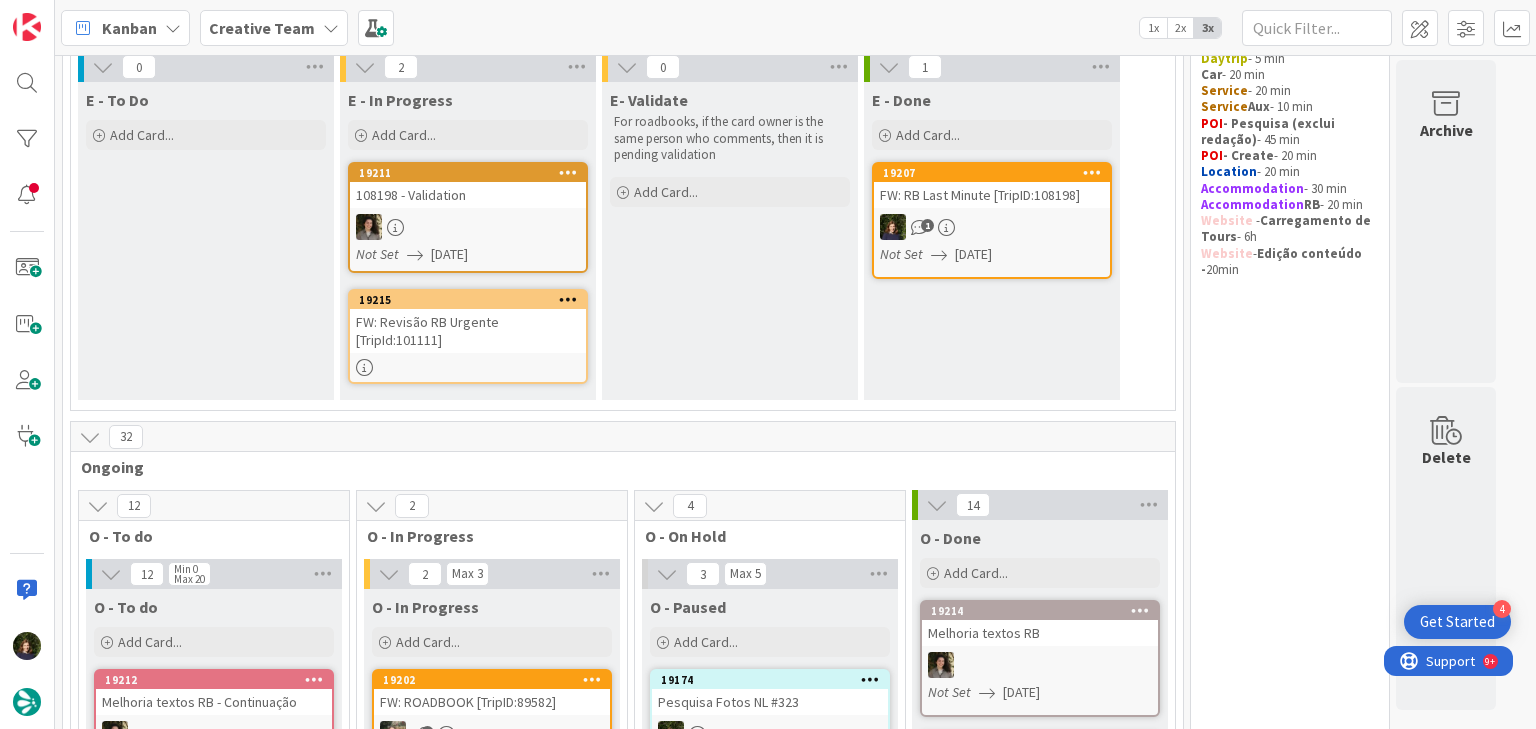 click on "FW: Revisão RB Urgente [TripId:101111]" at bounding box center (468, 331) 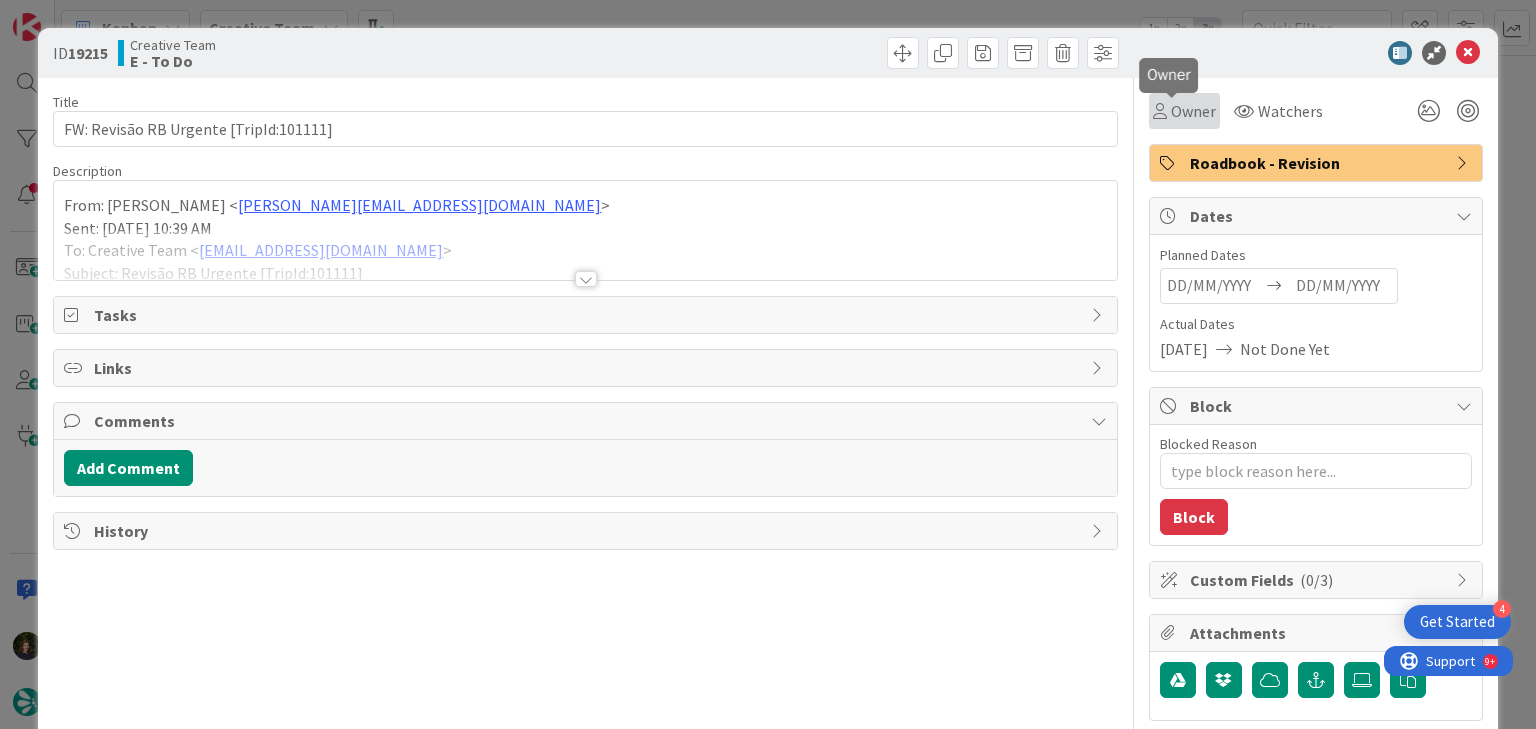 click on "Owner" at bounding box center [1193, 111] 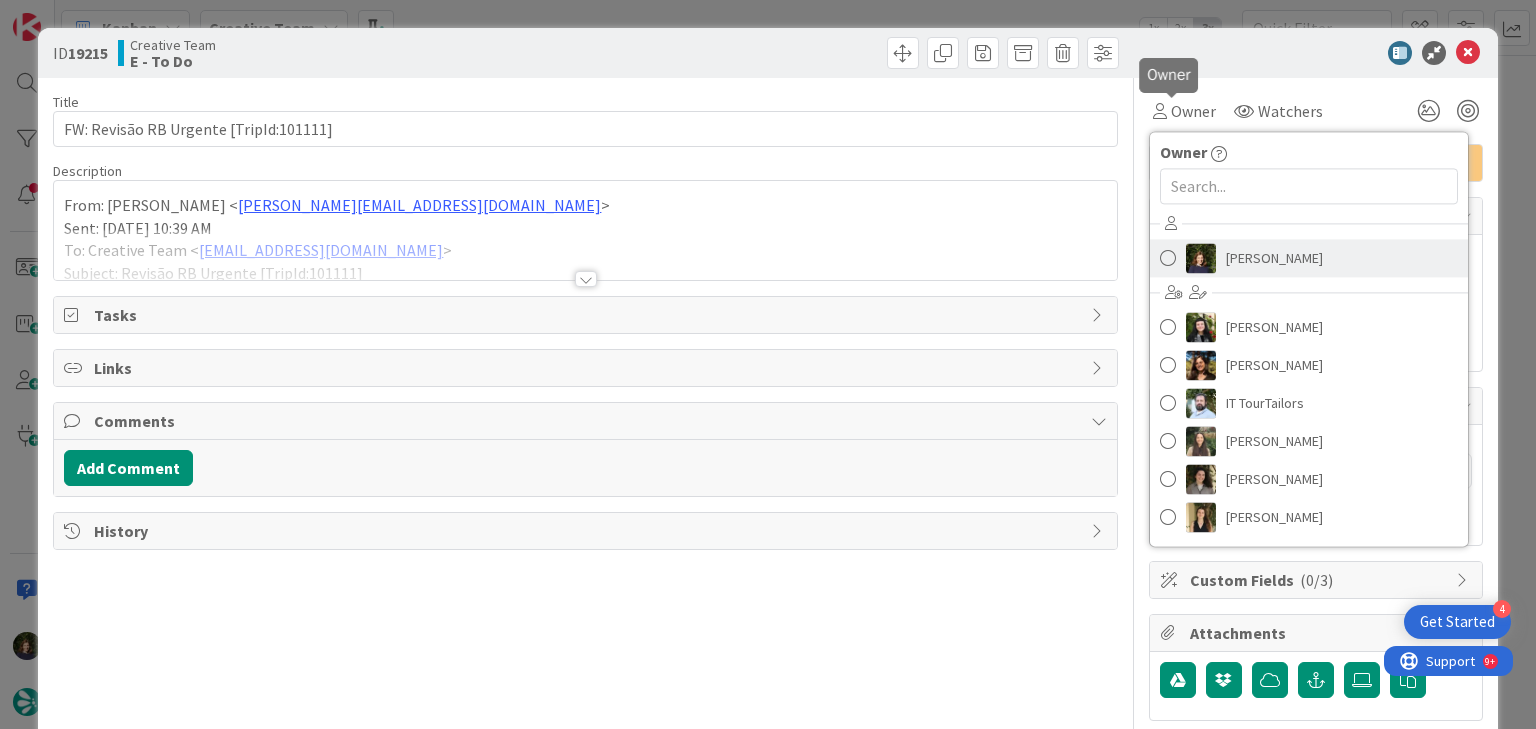 scroll, scrollTop: 0, scrollLeft: 0, axis: both 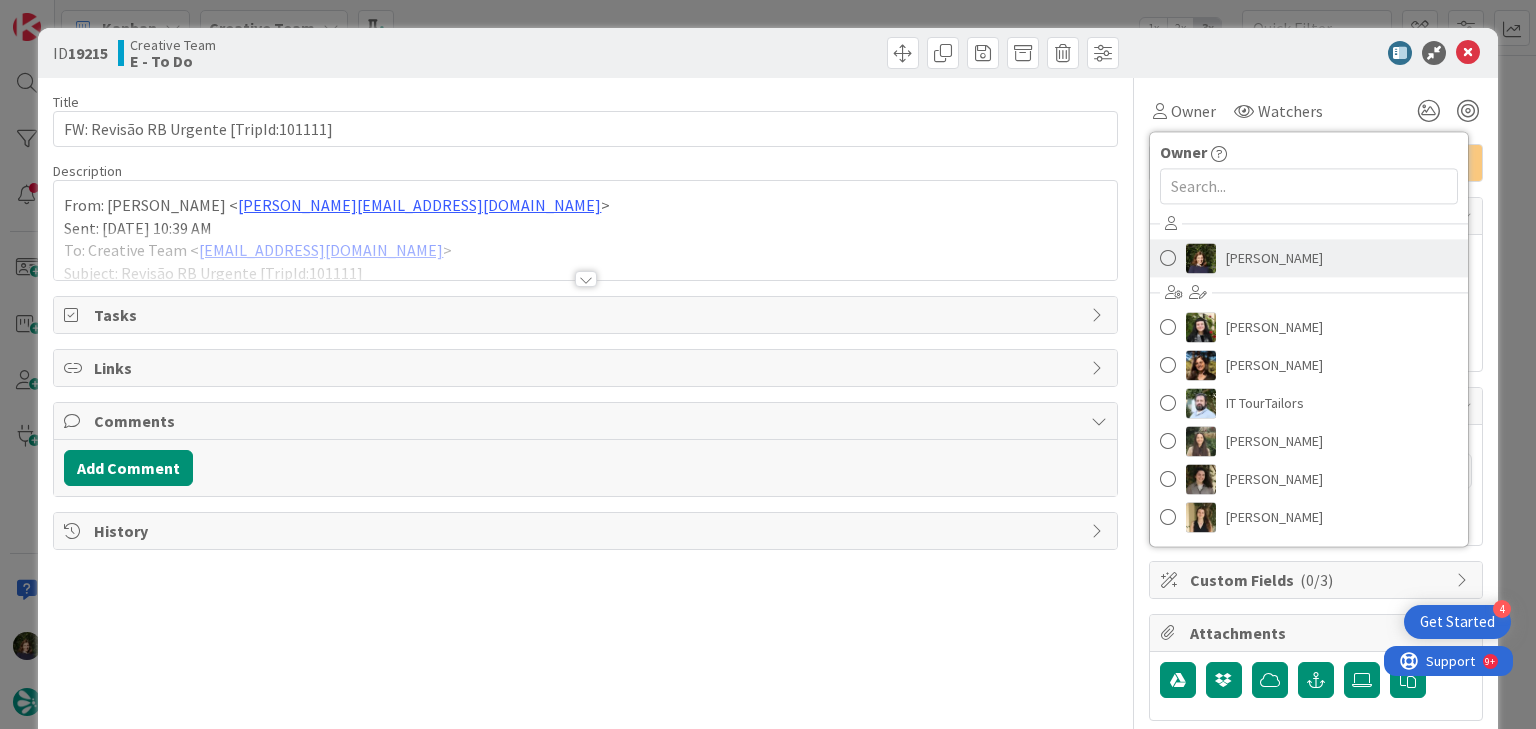 click on "[PERSON_NAME]" at bounding box center [1274, 258] 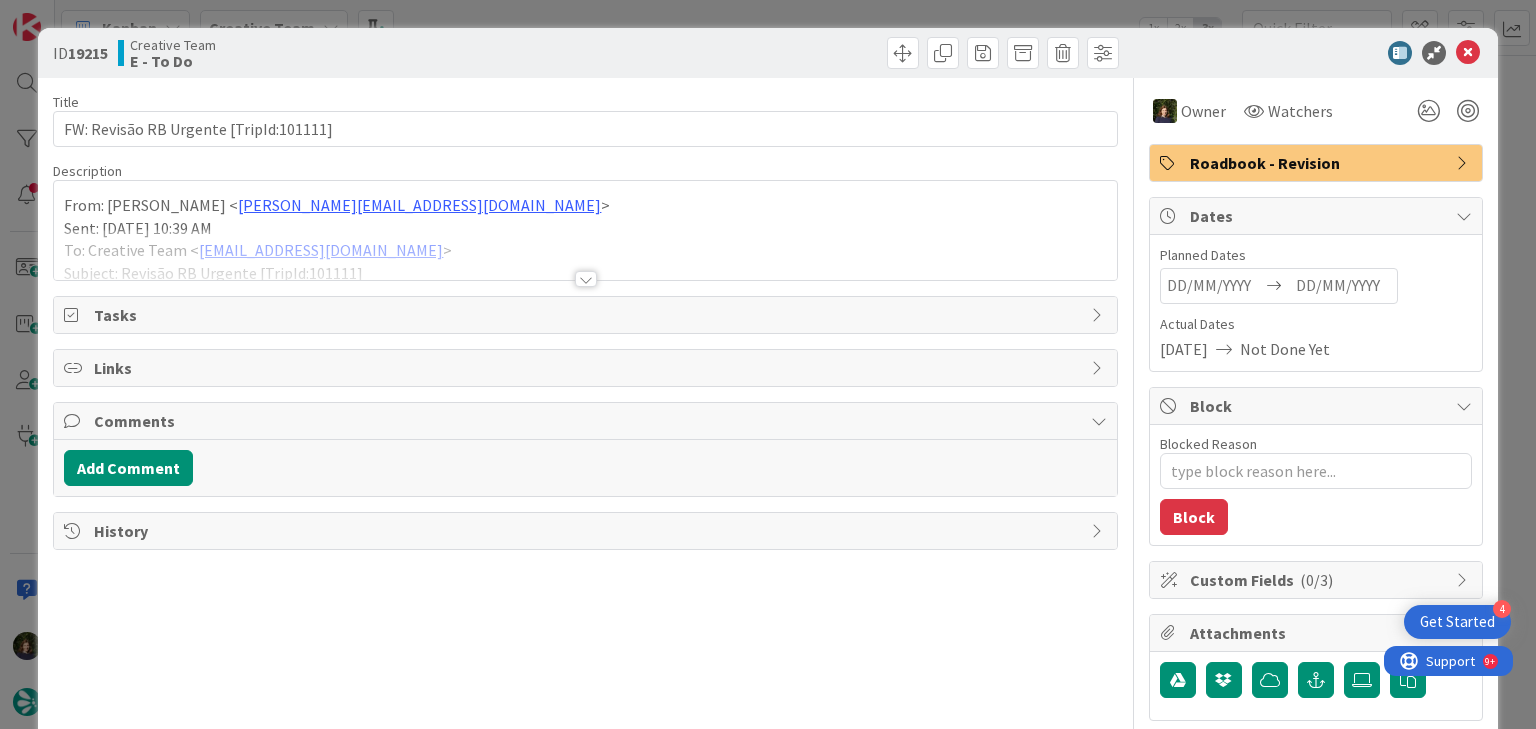 type on "x" 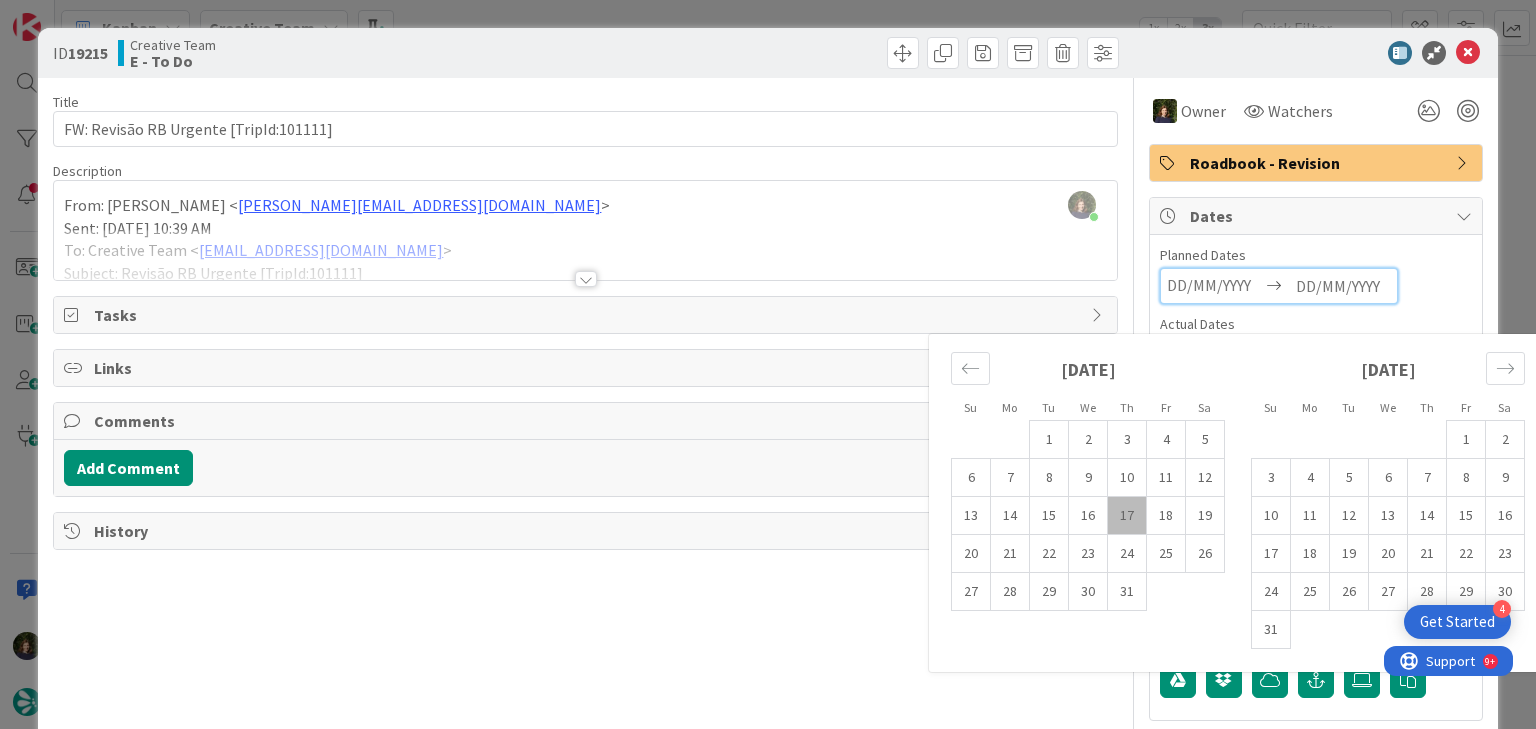 click on "17" at bounding box center (1127, 516) 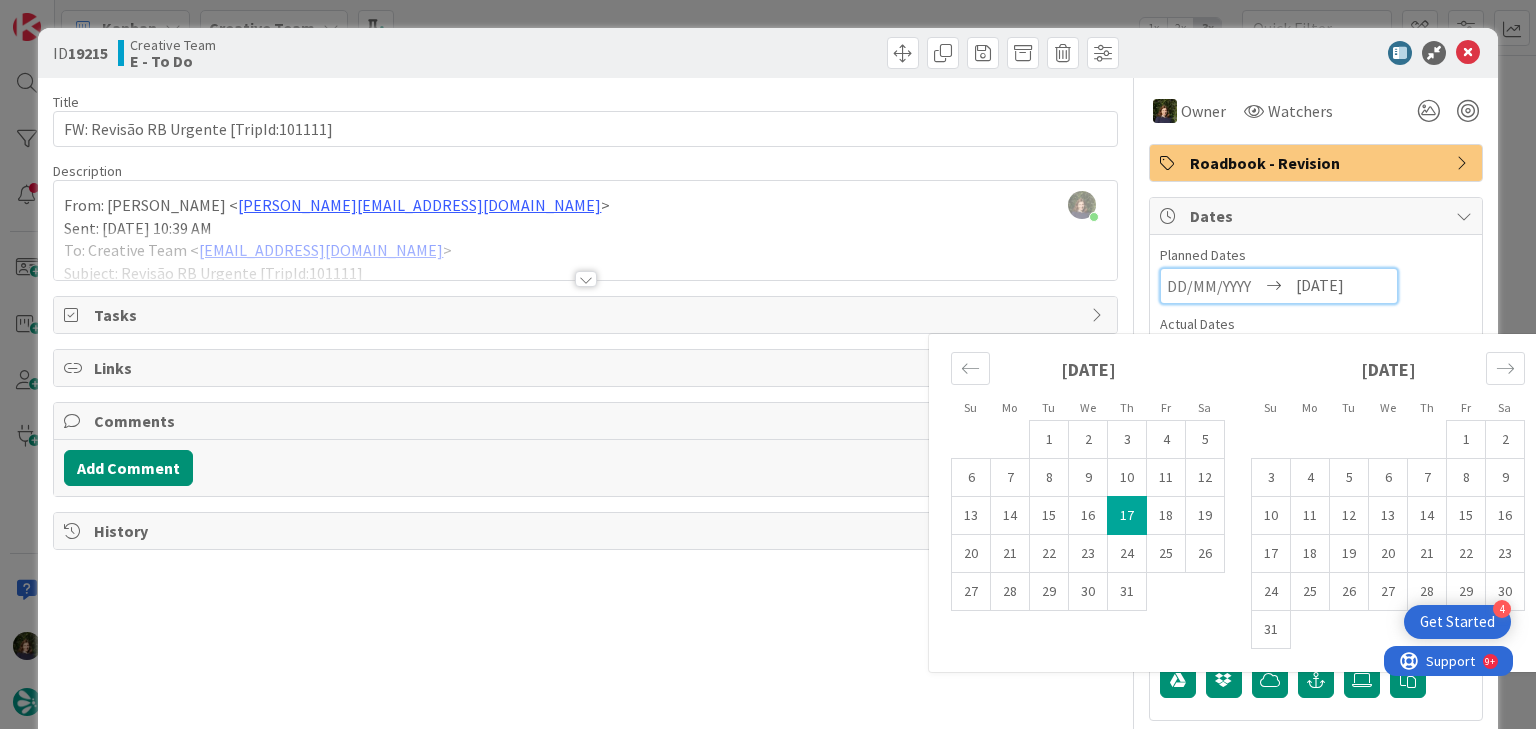 click on "Title 39 / 128 FW: Revisão RB Urgente [TripId:101111] Description Margarida Carvalho just joined From: Filipa Martins < filipa.martins@tourtailors.com > Sent: Thursday, 17 July, 2025 10:39 AM To: Creative Team < product@tourtailors.com > Subject: Revisão RB Urgente [TripId:101111] Bom dia meninas, Podem fazer a revisão de RB urgente? Por favor. O kit tem que sair hoje. Tivemos que alterar as datas das atividades, está de acordo com a versão 3.1. Obrigada 😊 [ https://images.tourtailors.com/Pictures/fmartins.png ] Filipa Martins Travel Consultant [ https://tourtailors.com/wp-content/uploads/2025/03/tourtailorssignature.png ]< https://meetings.hubspot.com/meetings-tourtailors > Schedule a Call< https://meetings.hubspot.com/meetings-tourtailors > Portugal: +351 214 851 476 (9 a.m. to 6 p.m. Lisbon Local Time)<tel:+351214851476> U.S.A. and Canada: +1 347 674 5947 (4 a.m. to 1 p.m. New York Local Time)<tel:+13476745947> Australia: +61 2 8011 3734 (8 p.m. to 4 a.m. Sydney Local Time)<tel:+61280113734> < >" at bounding box center (585, 623) 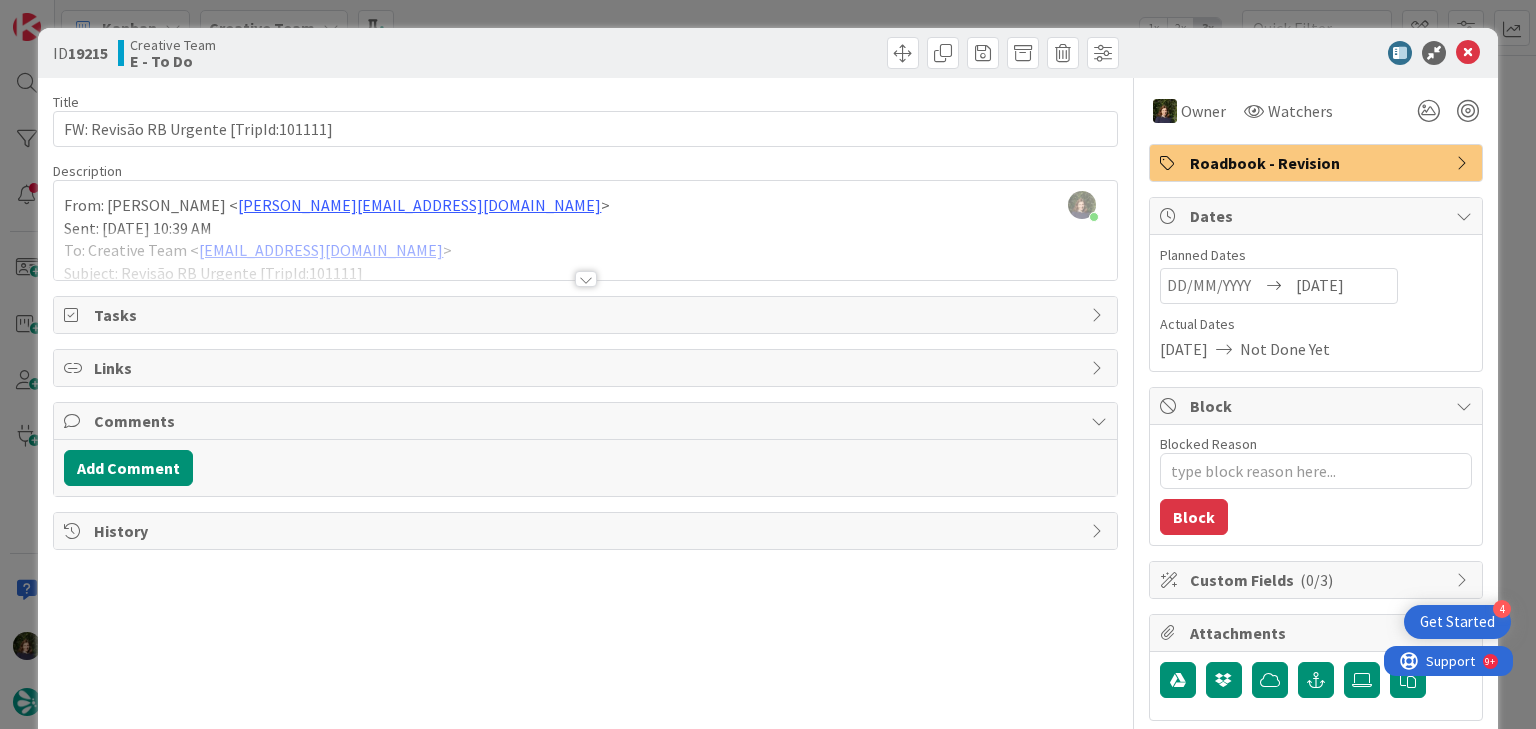 click at bounding box center [586, 279] 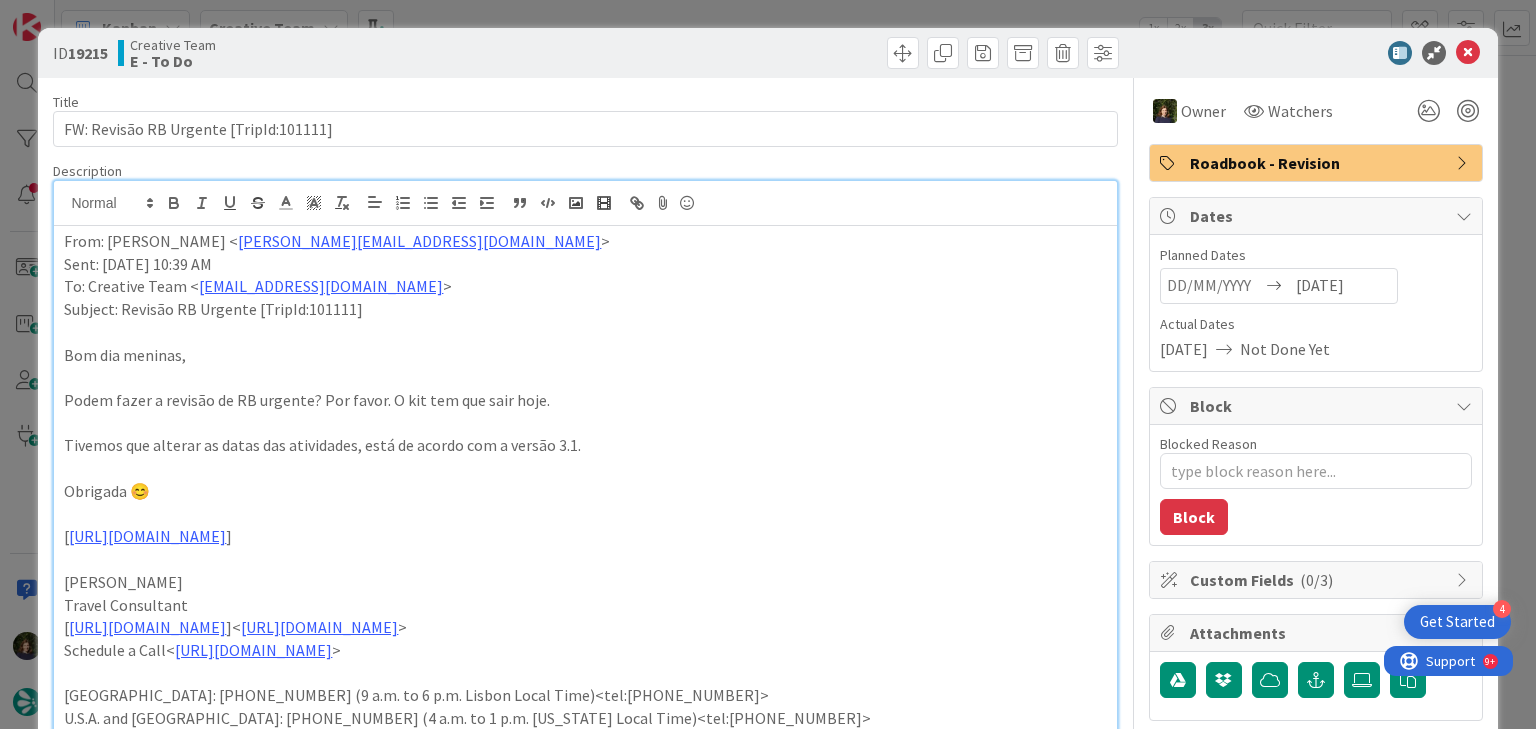 click at bounding box center (585, 423) 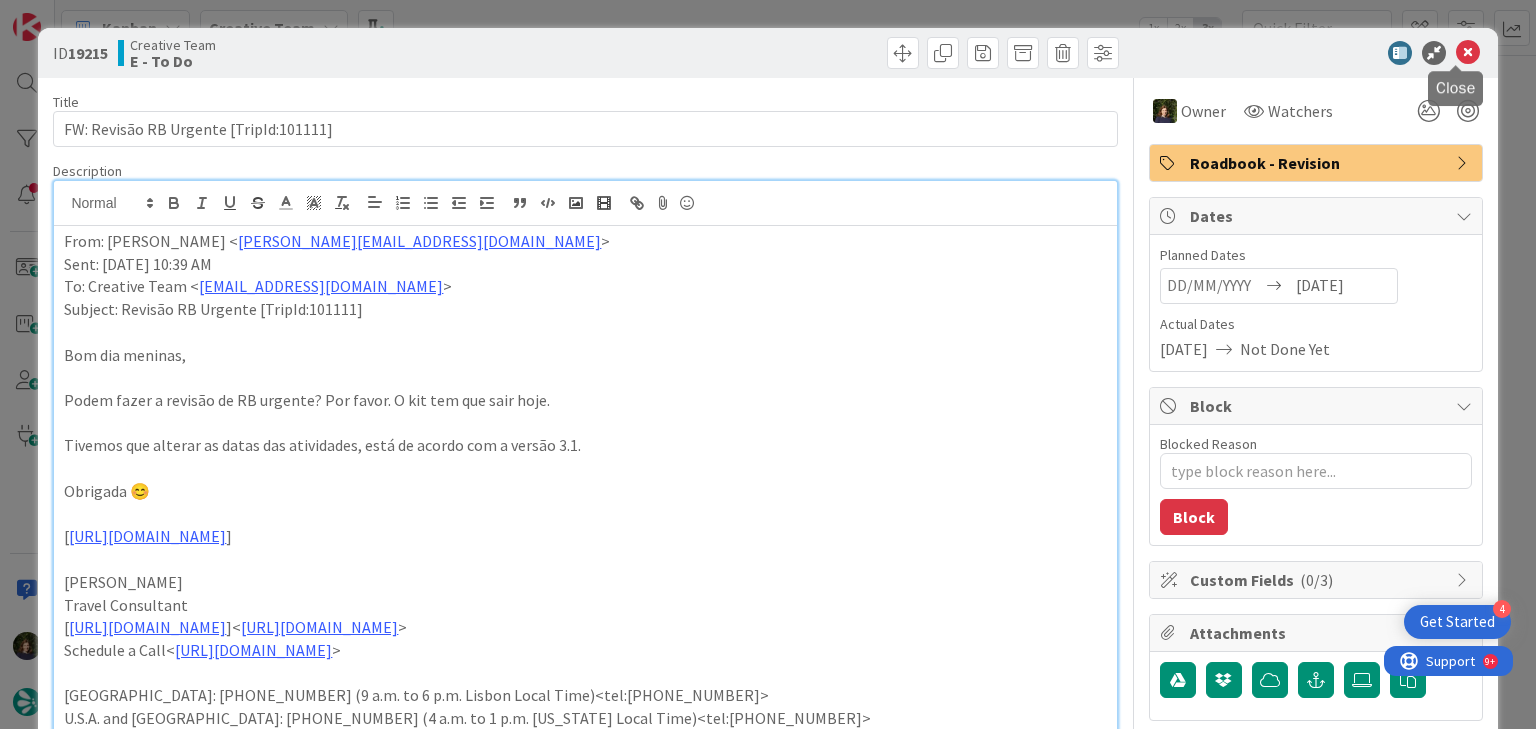 drag, startPoint x: 1451, startPoint y: 51, endPoint x: 1435, endPoint y: 56, distance: 16.763054 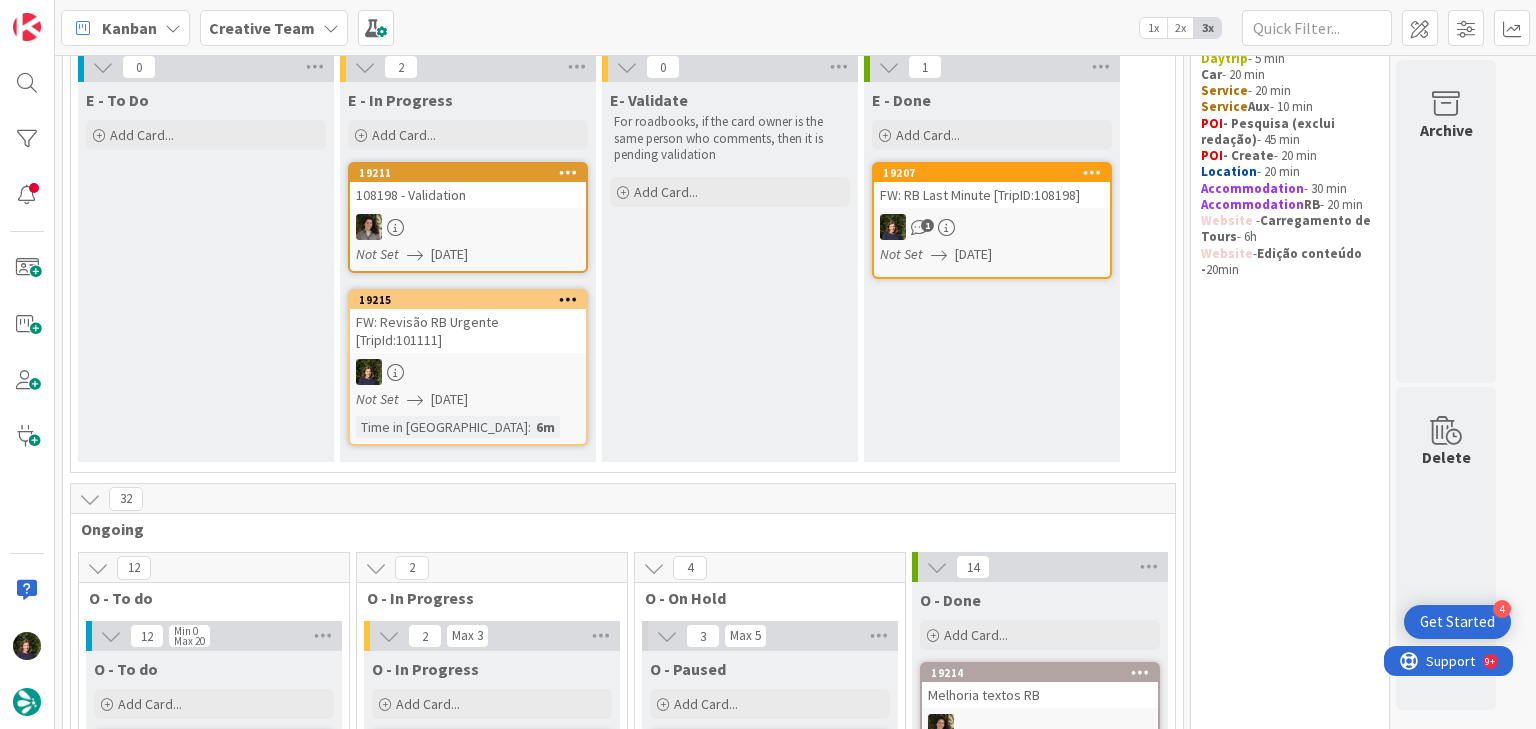 scroll, scrollTop: 410, scrollLeft: 0, axis: vertical 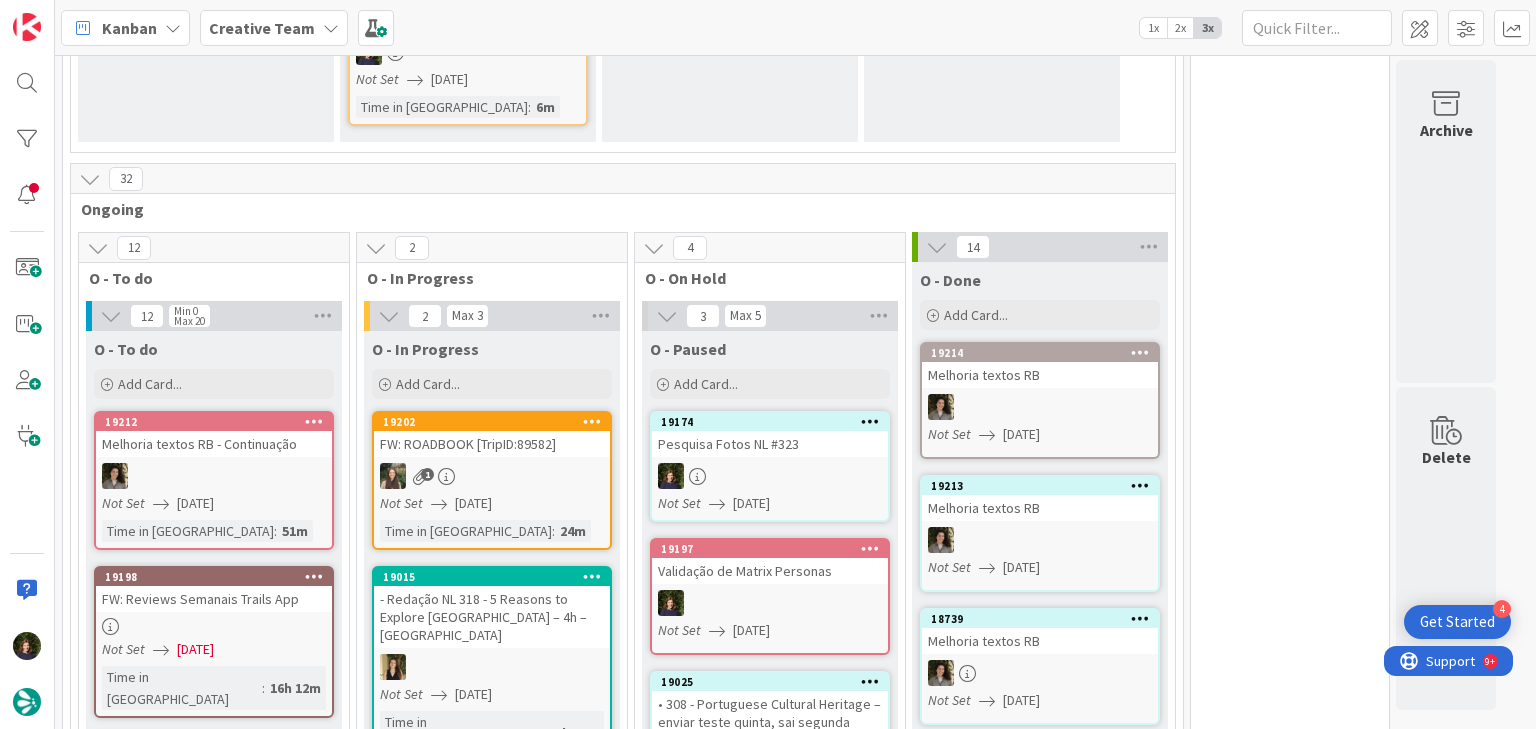 click on "19174 Pesquisa Fotos NL #323  Not Set [DATE]" at bounding box center (770, 466) 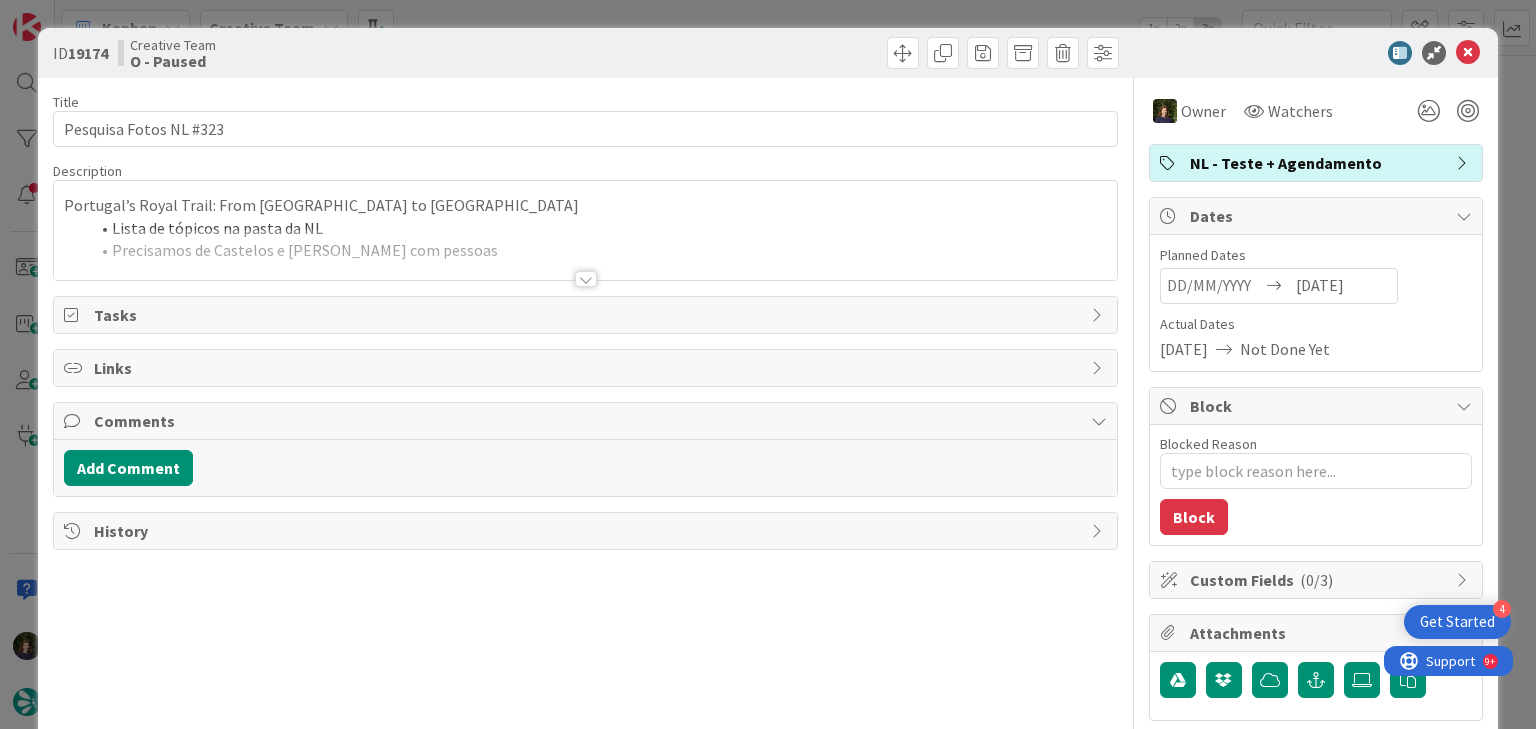 scroll, scrollTop: 0, scrollLeft: 0, axis: both 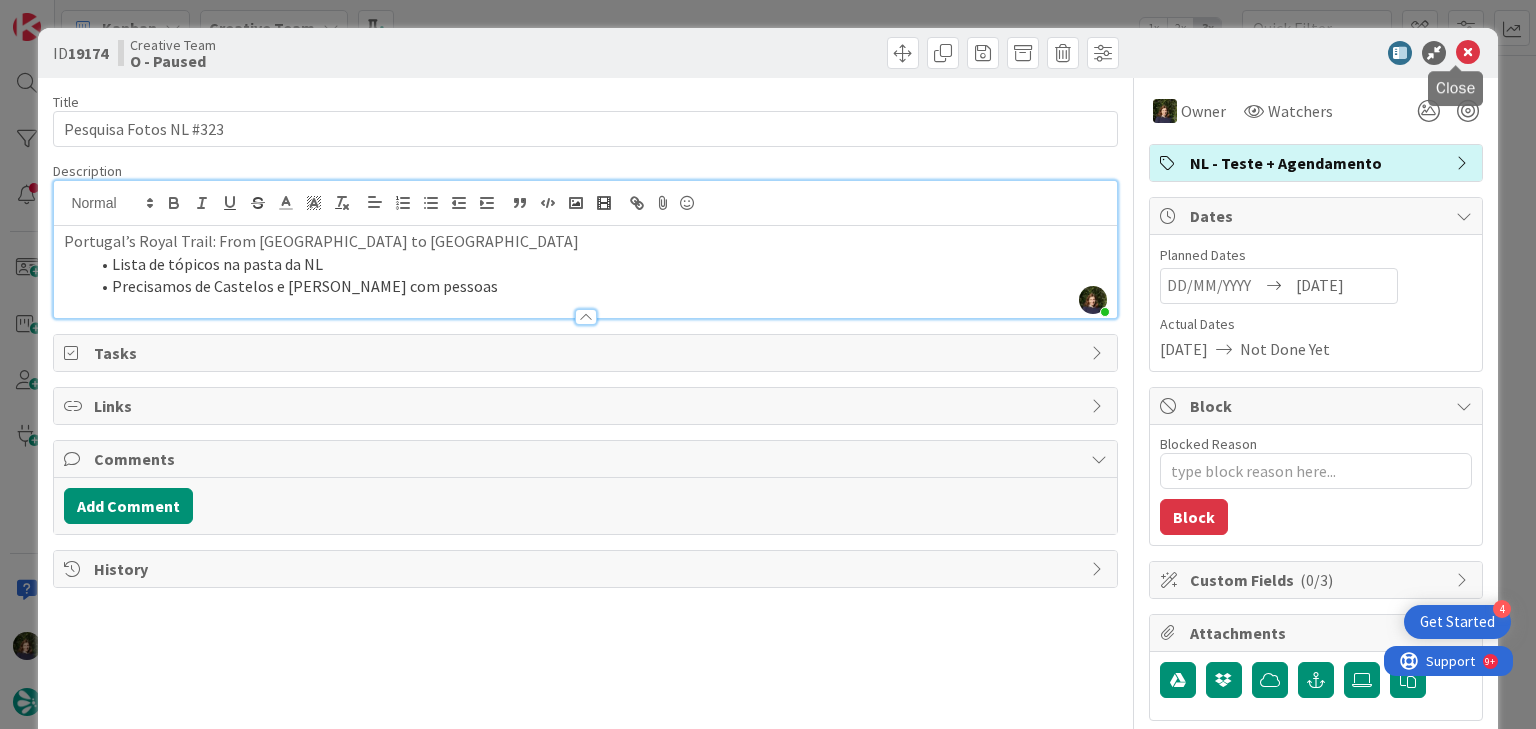 click at bounding box center [1468, 53] 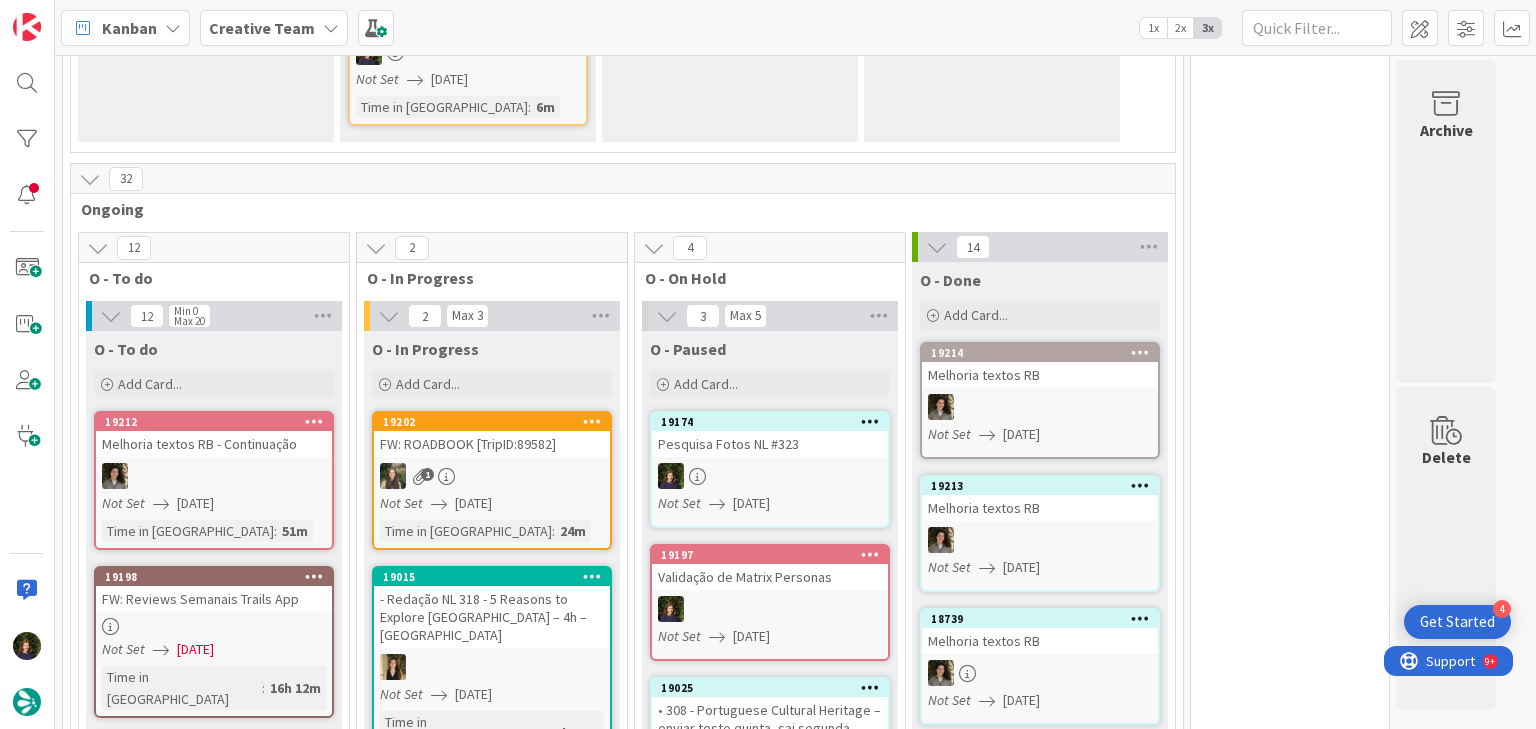 scroll, scrollTop: 0, scrollLeft: 0, axis: both 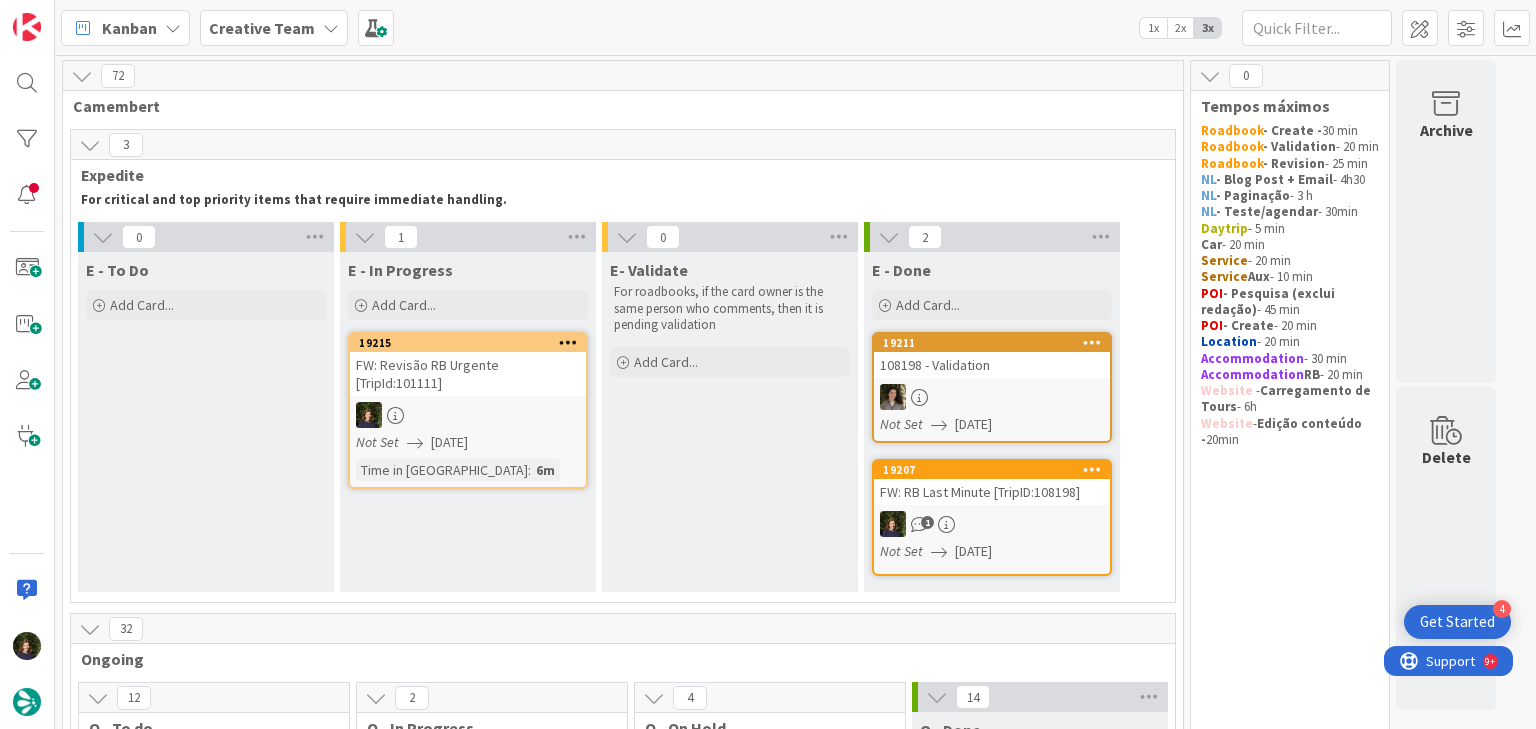 click on "19215 FW: Revisão RB Urgente [TripId:101111]  Not Set 17/07/2025 Time in Column : 6m" at bounding box center (468, 410) 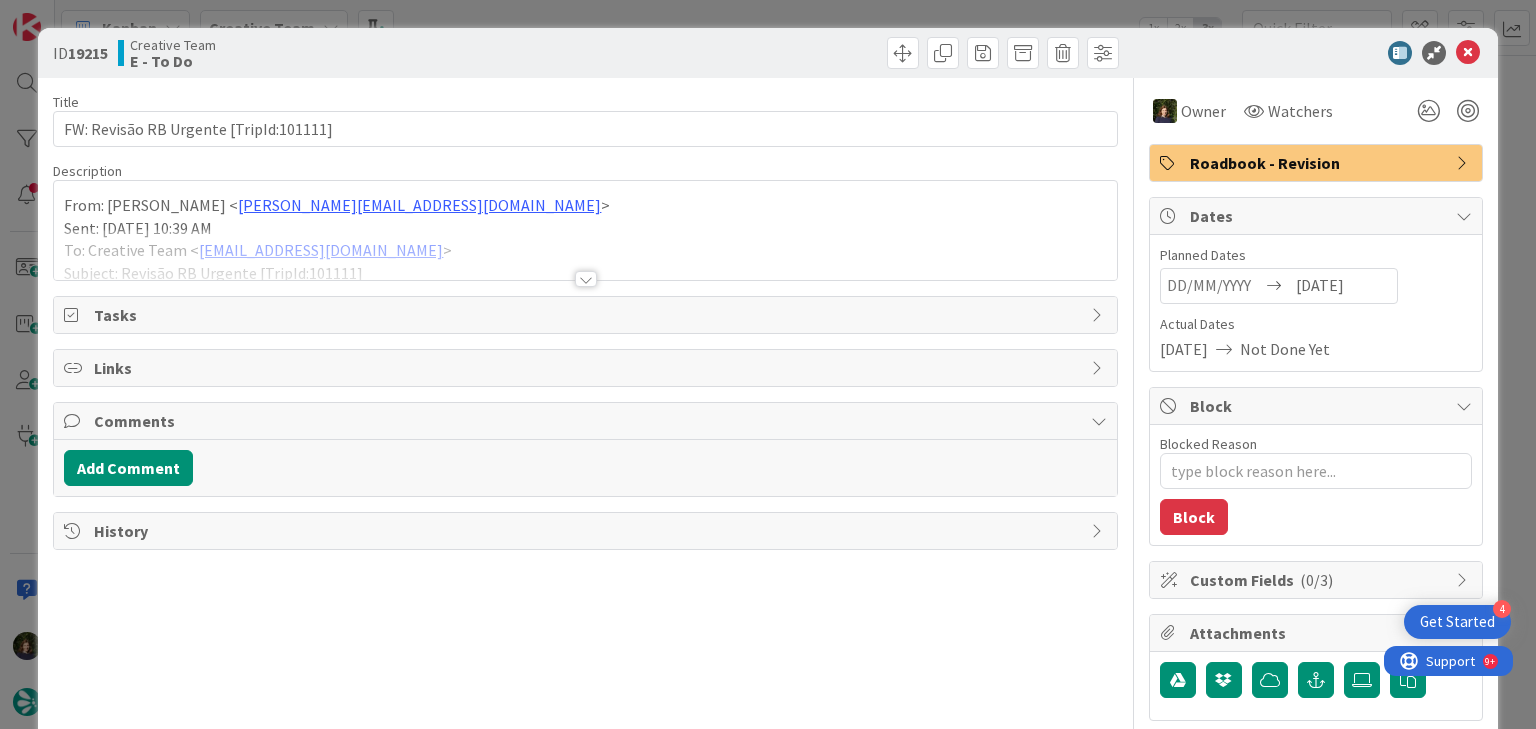 scroll, scrollTop: 0, scrollLeft: 0, axis: both 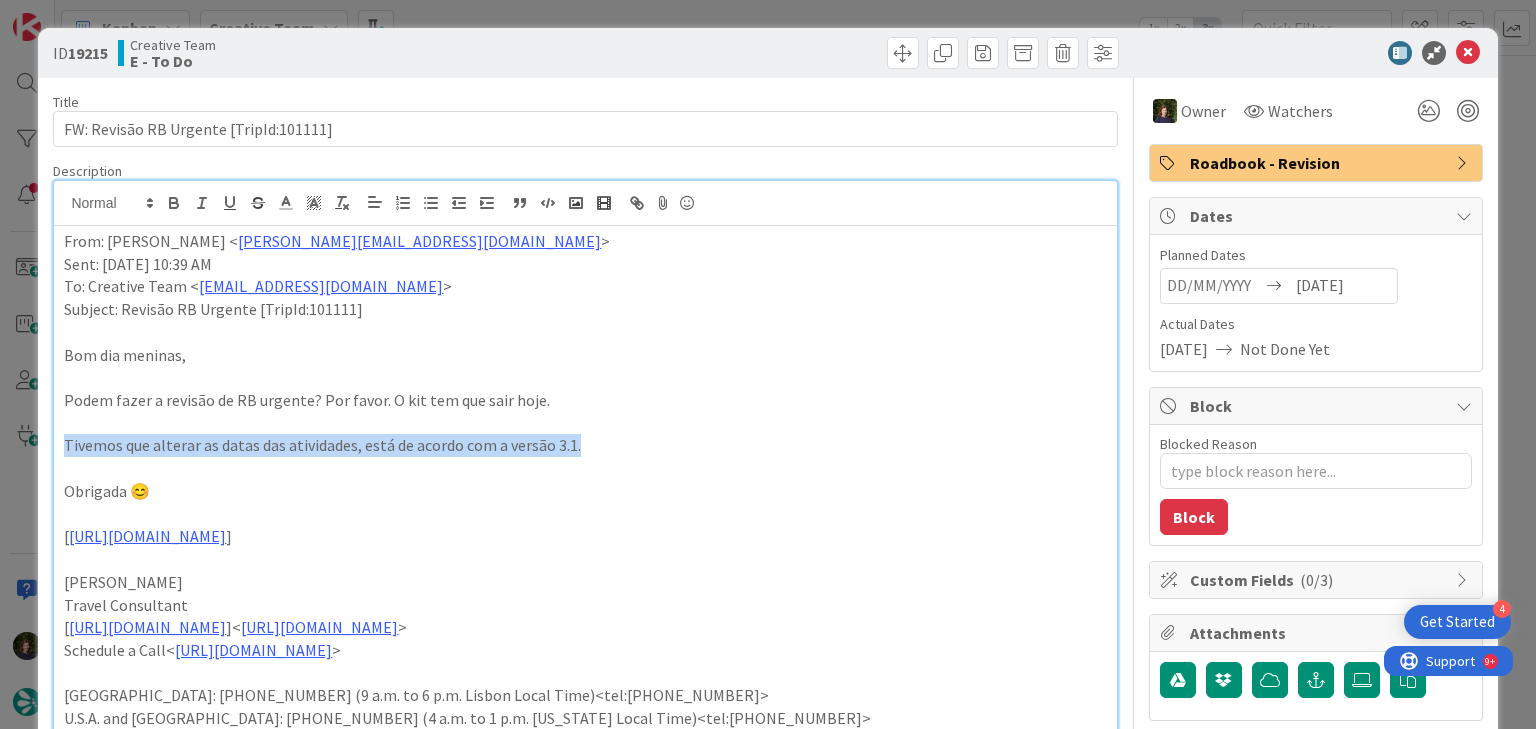 drag, startPoint x: 61, startPoint y: 447, endPoint x: 624, endPoint y: 445, distance: 563.00354 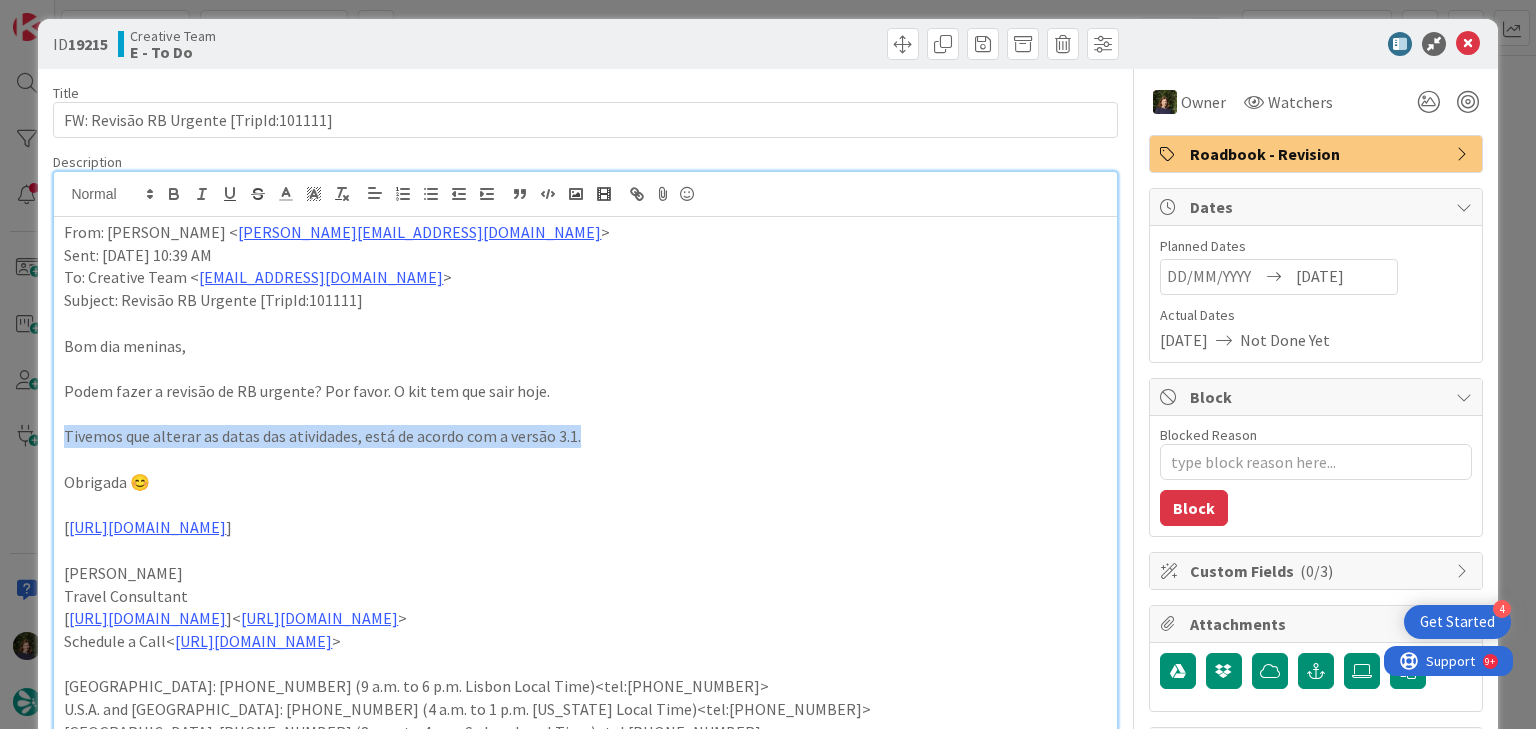 scroll, scrollTop: 0, scrollLeft: 0, axis: both 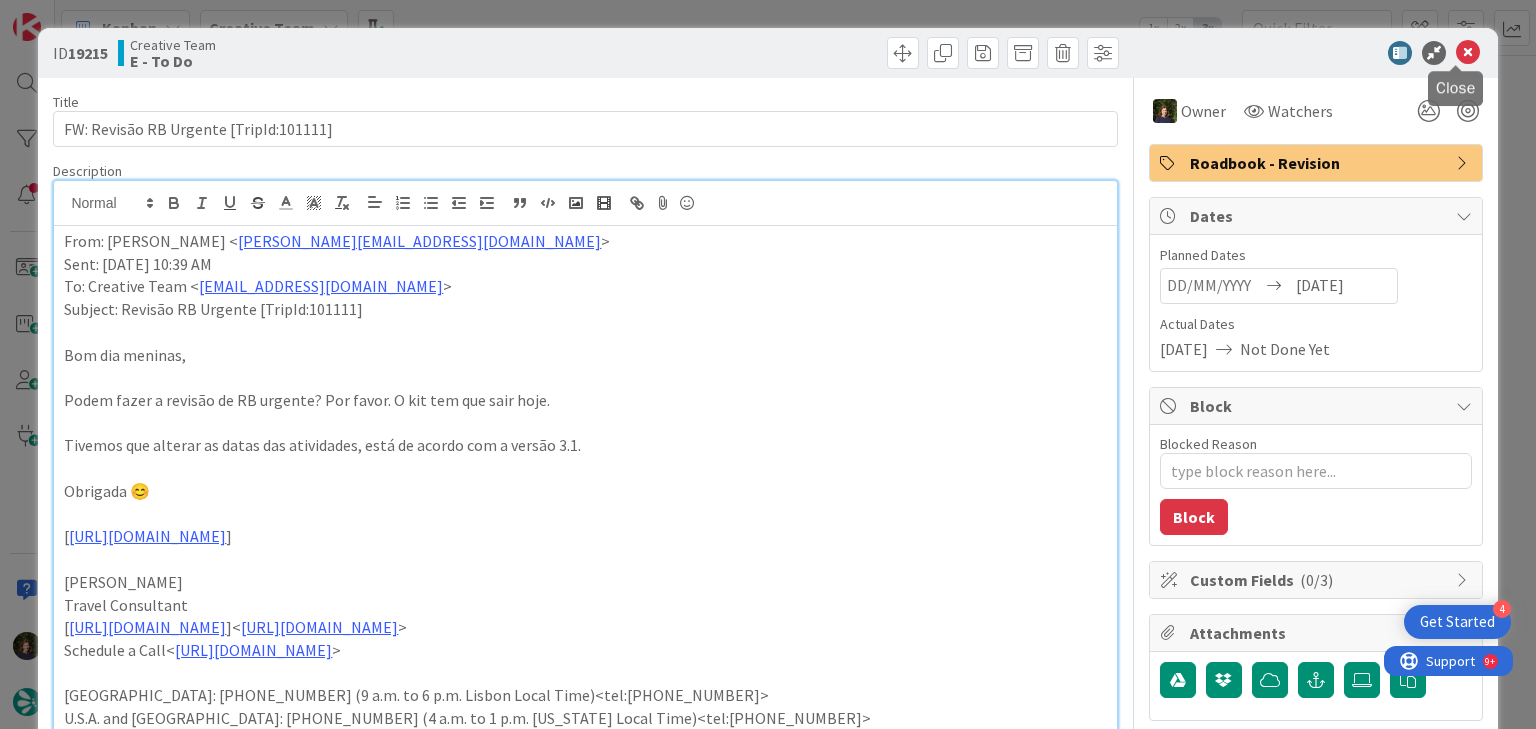 click at bounding box center (1468, 53) 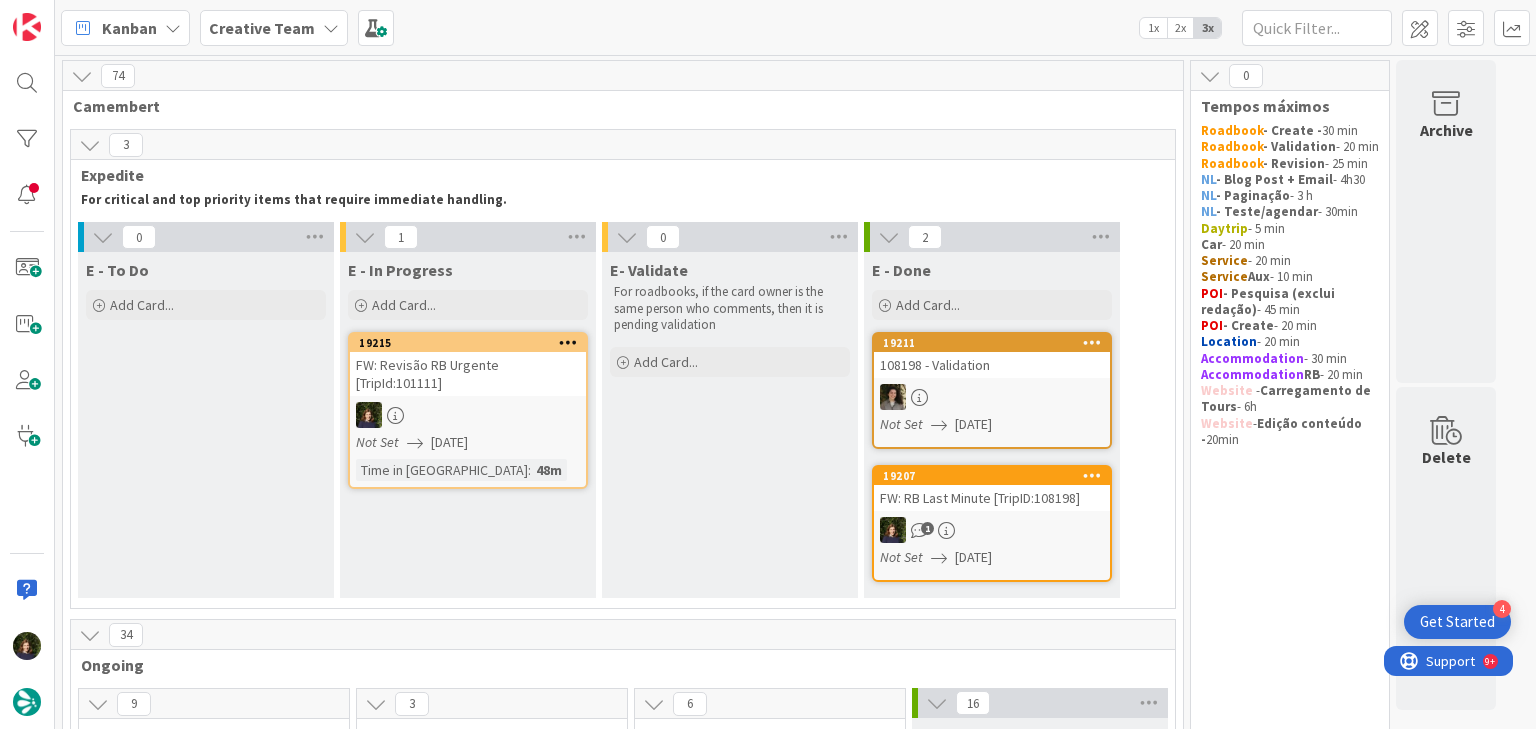 scroll, scrollTop: 0, scrollLeft: 0, axis: both 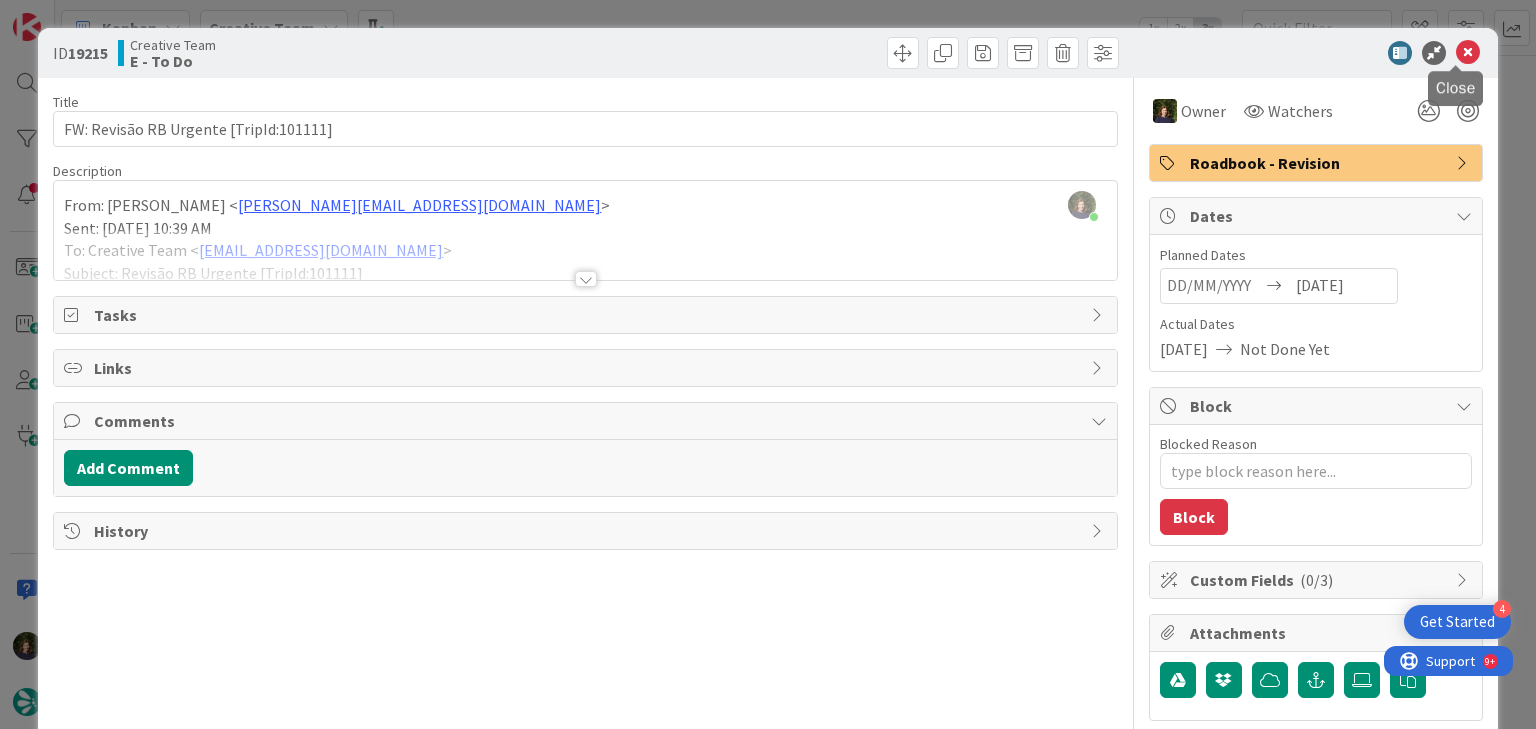 click at bounding box center (1468, 53) 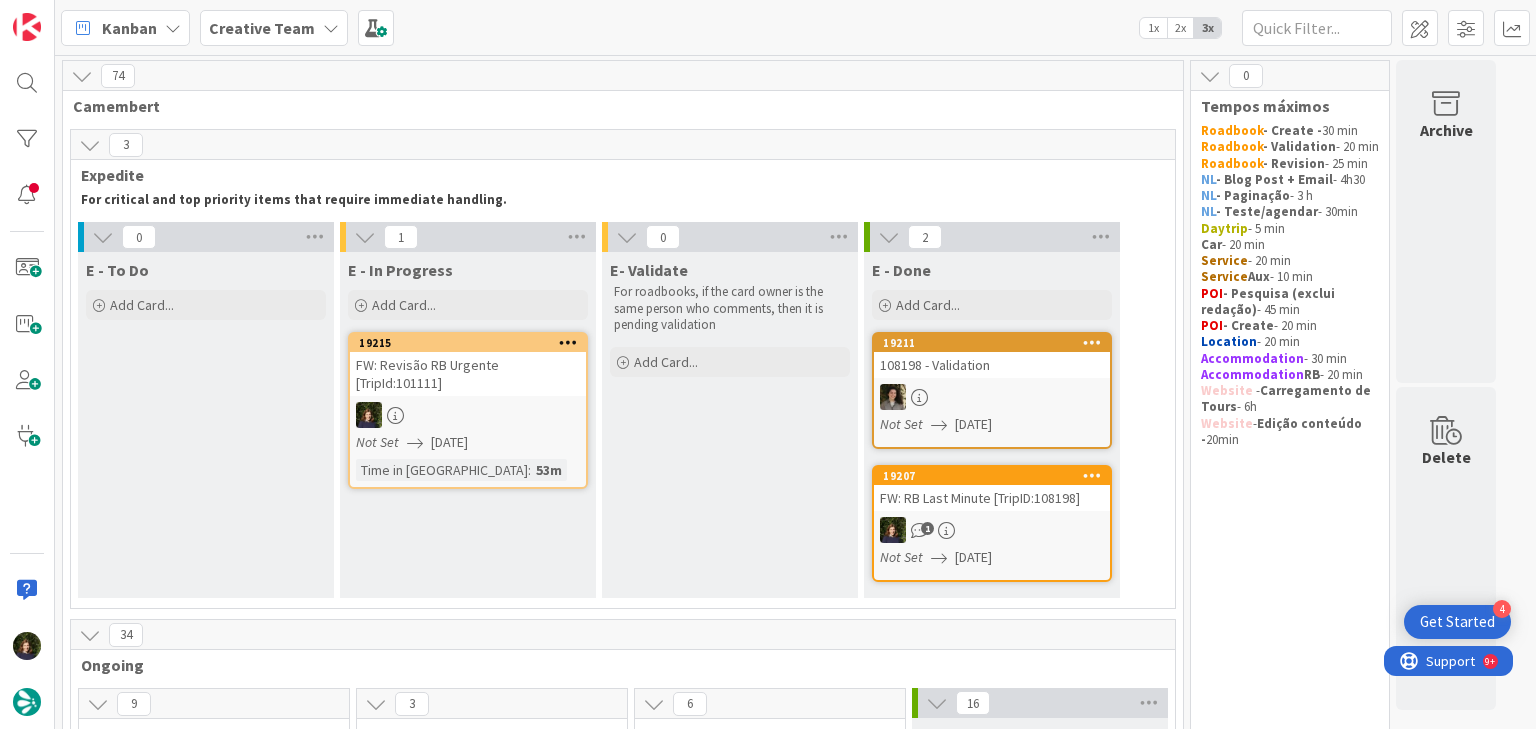 scroll, scrollTop: 0, scrollLeft: 0, axis: both 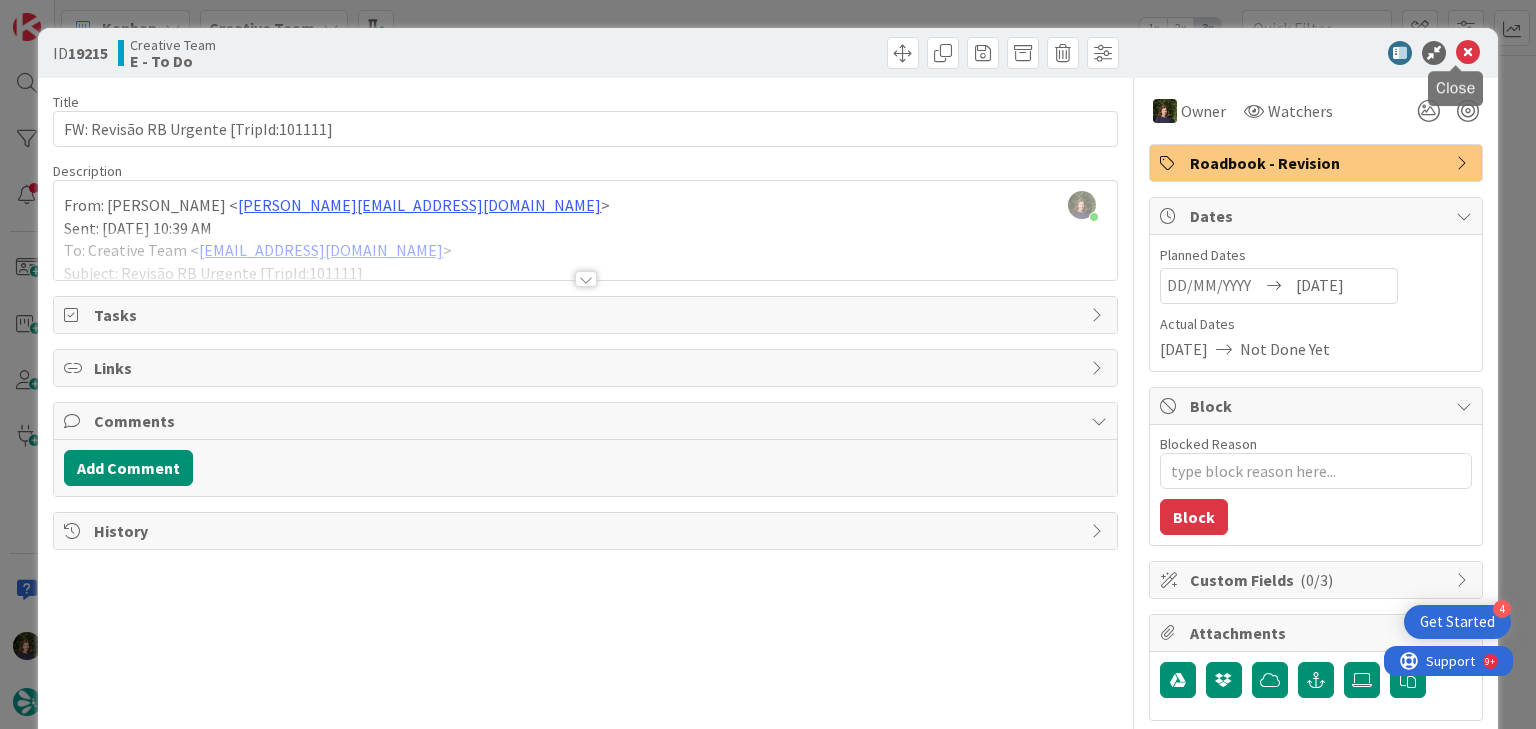 click at bounding box center [1468, 53] 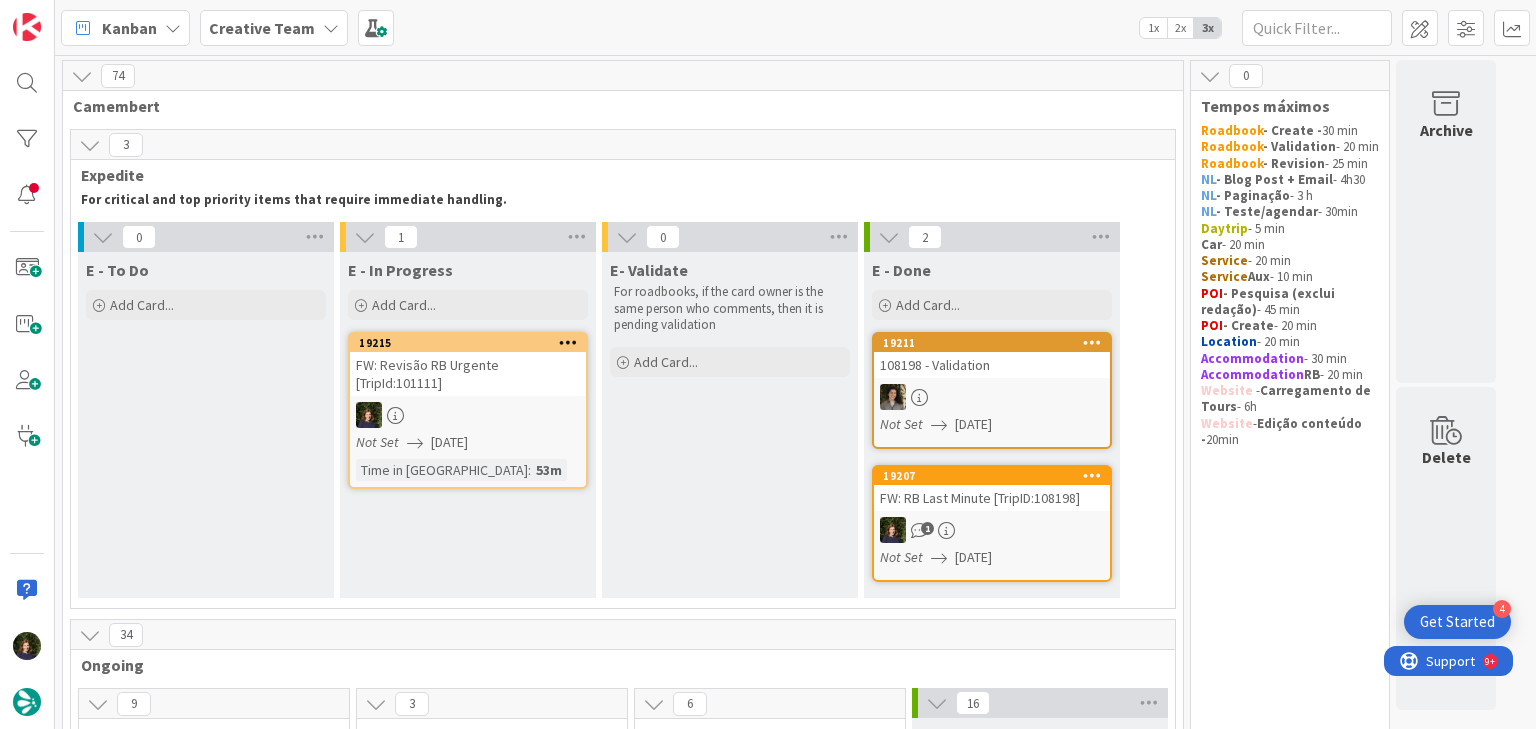 scroll, scrollTop: 0, scrollLeft: 0, axis: both 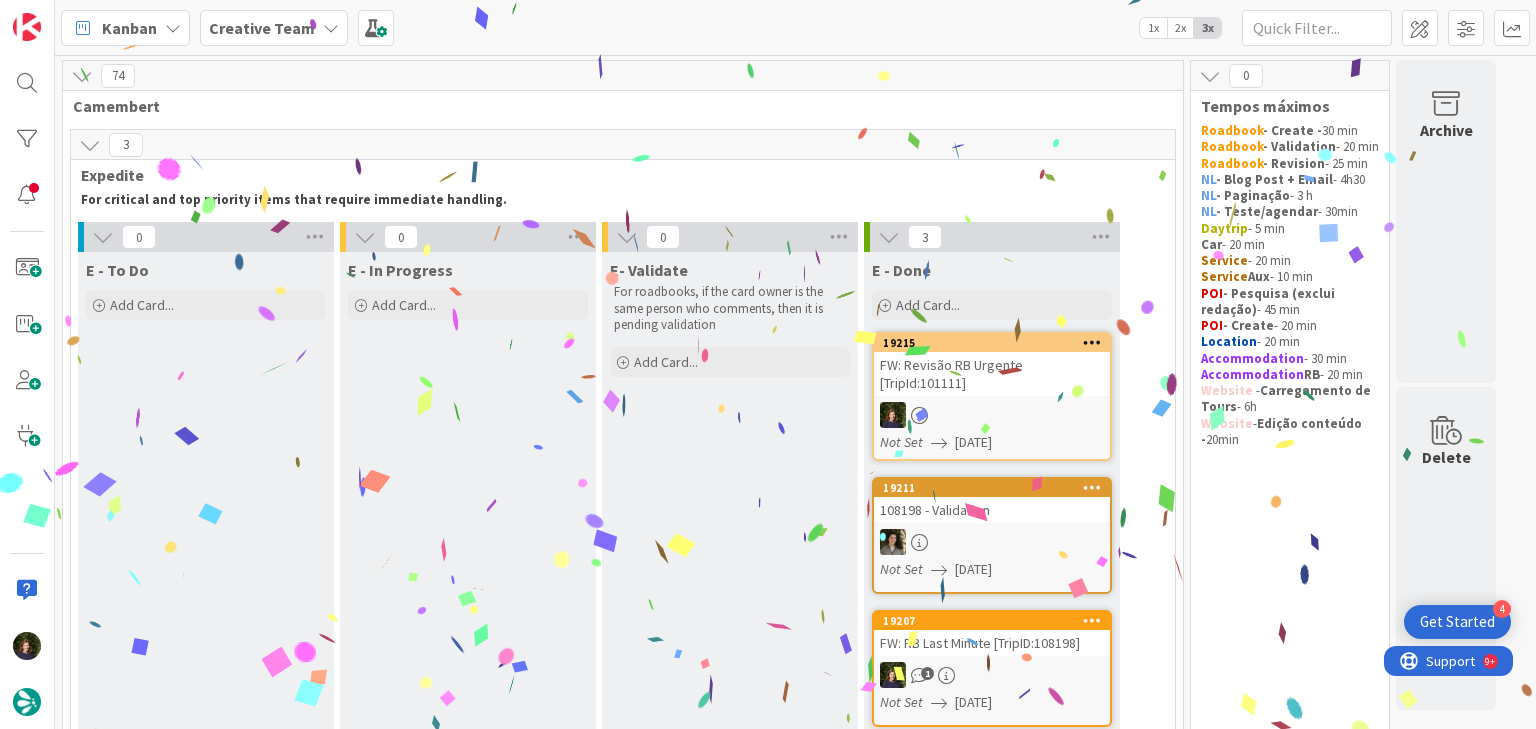 click on "FW: Revisão RB Urgente [TripId:101111]" at bounding box center (992, 374) 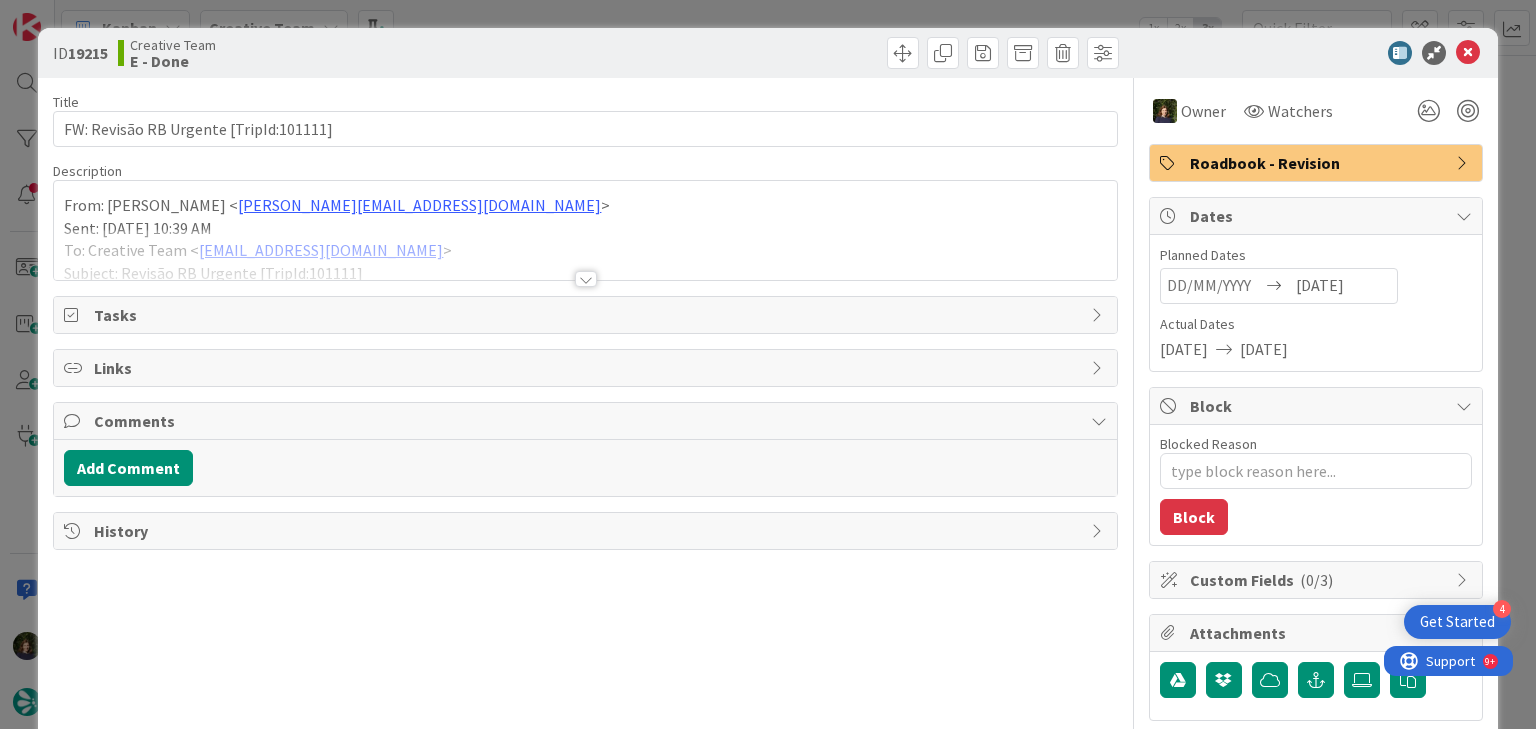 scroll, scrollTop: 0, scrollLeft: 0, axis: both 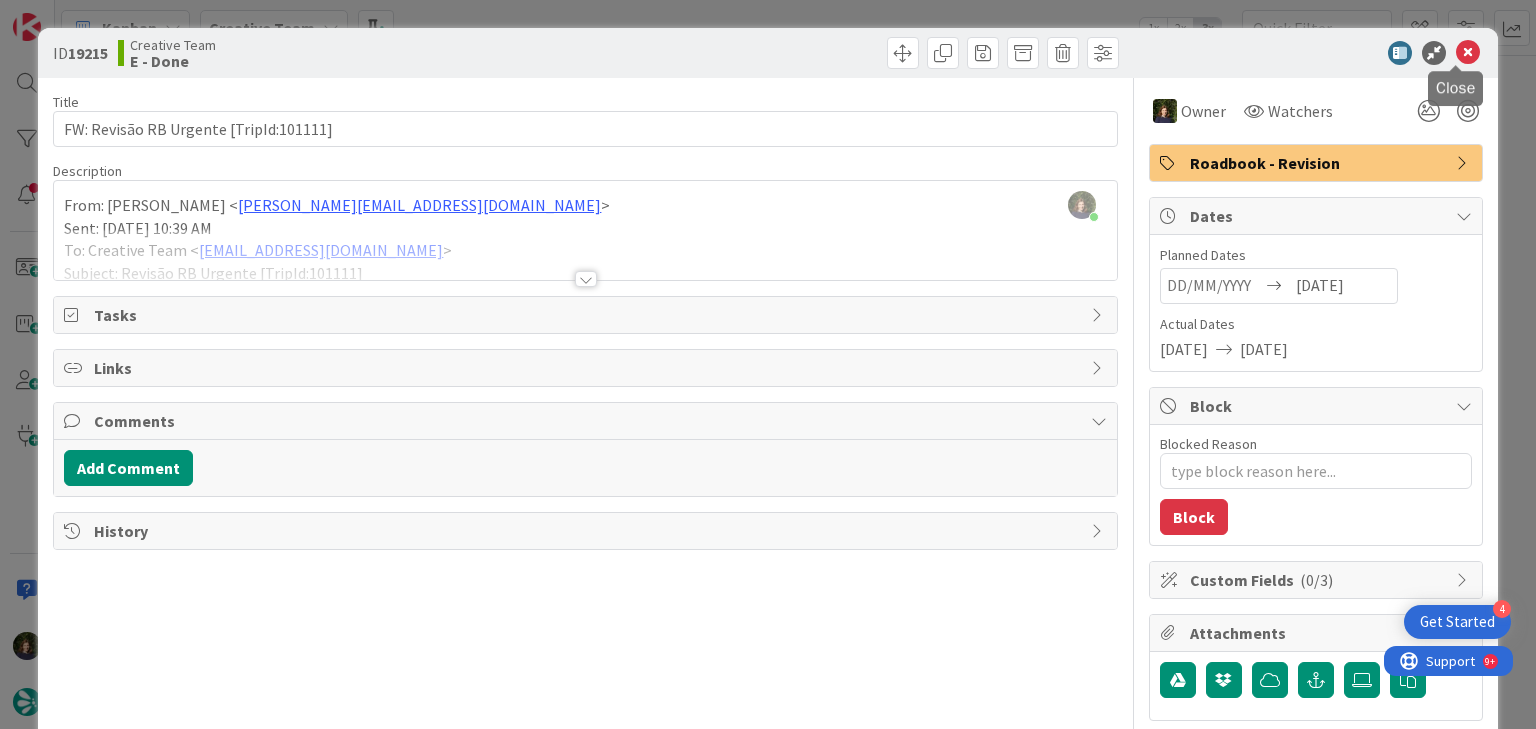 click at bounding box center (1468, 53) 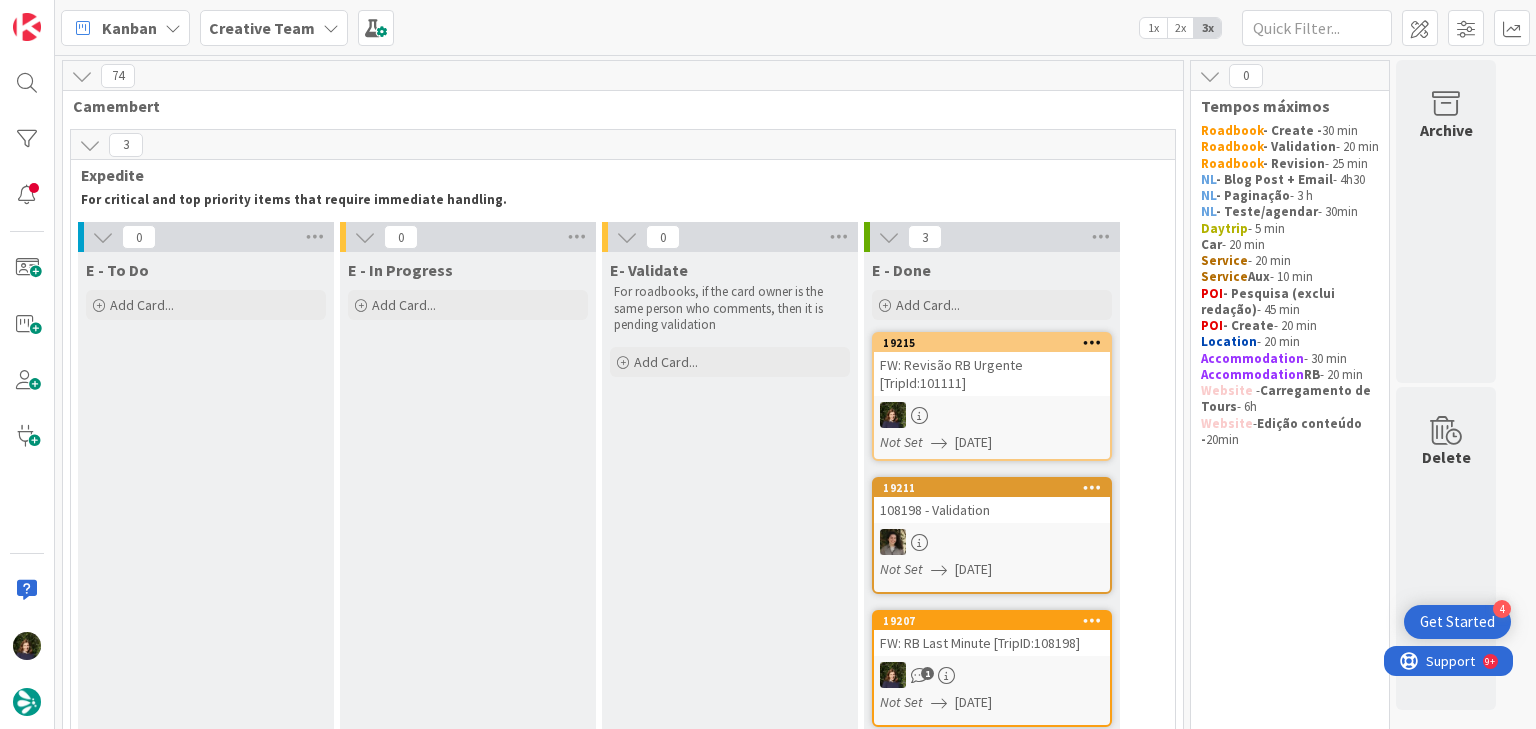 scroll, scrollTop: 160, scrollLeft: 0, axis: vertical 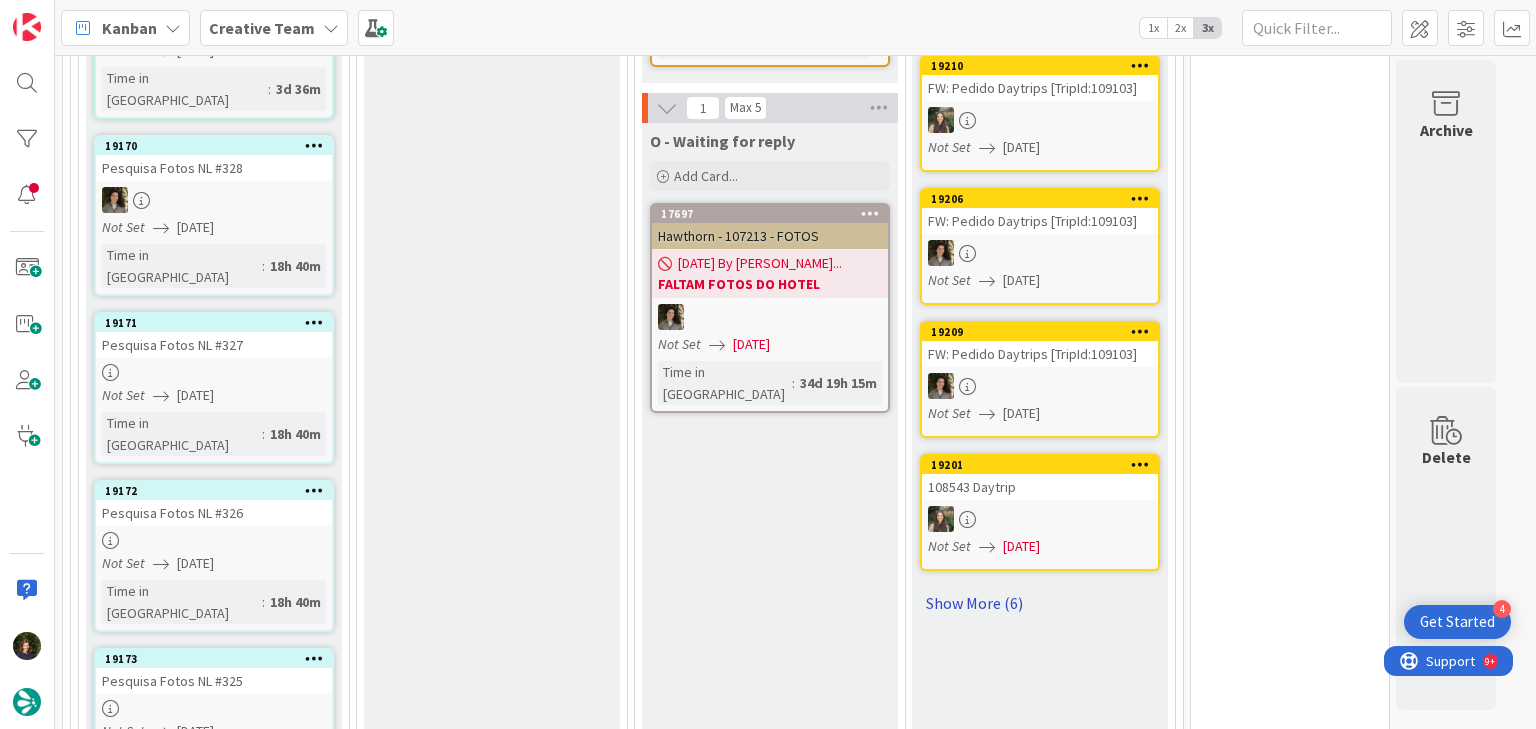 click on "Show More (6)" at bounding box center (1040, 603) 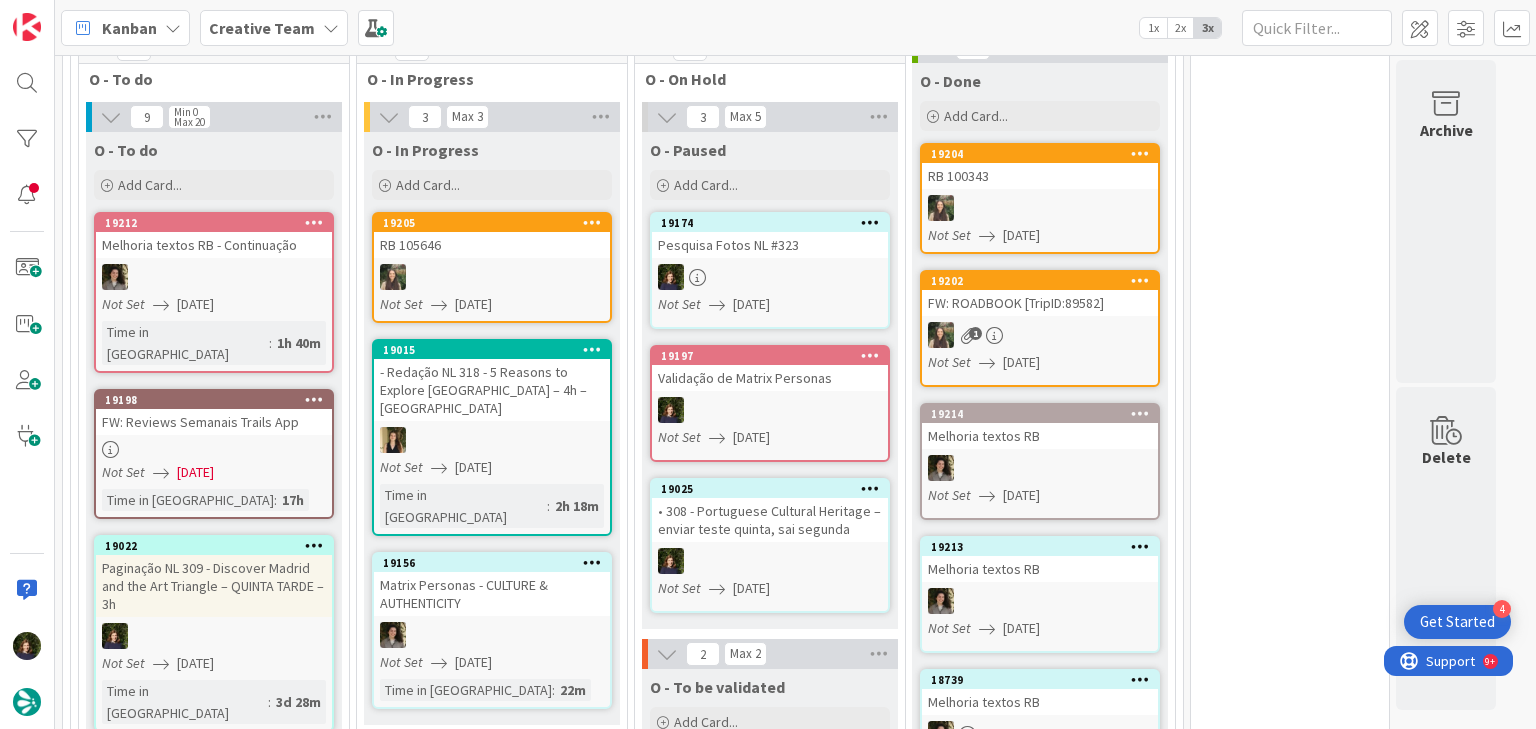 scroll, scrollTop: 800, scrollLeft: 0, axis: vertical 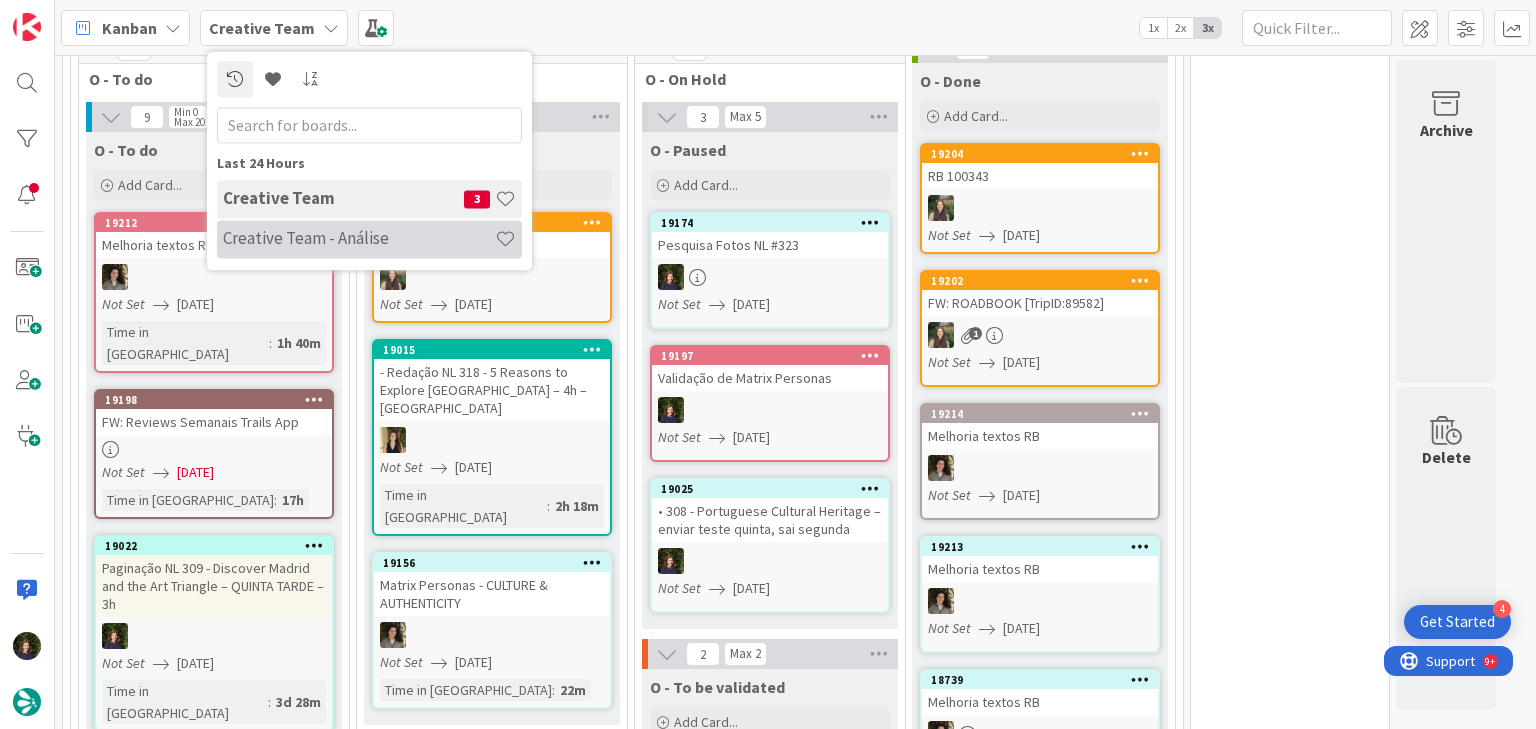 click on "Creative Team - Análise" at bounding box center [359, 239] 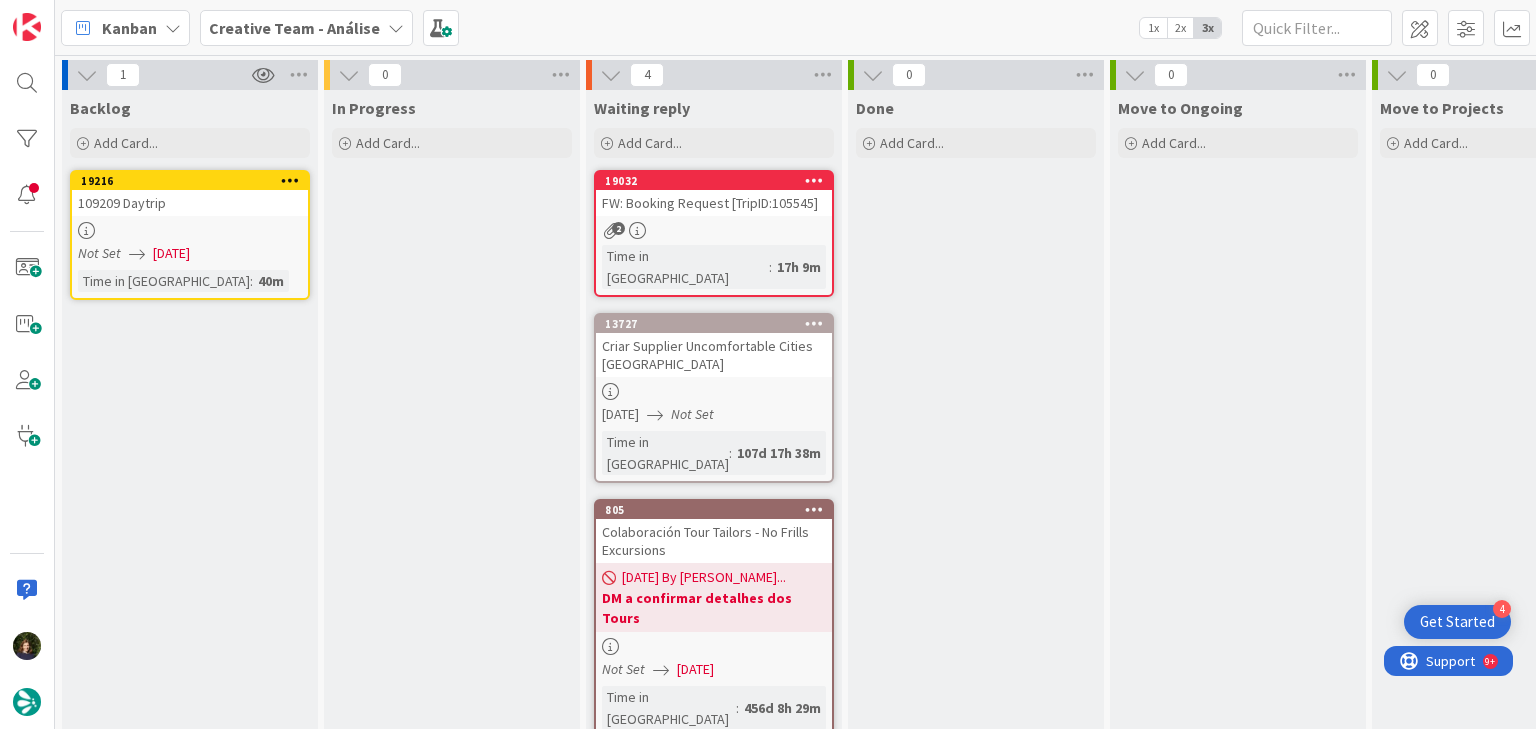 scroll, scrollTop: 0, scrollLeft: 0, axis: both 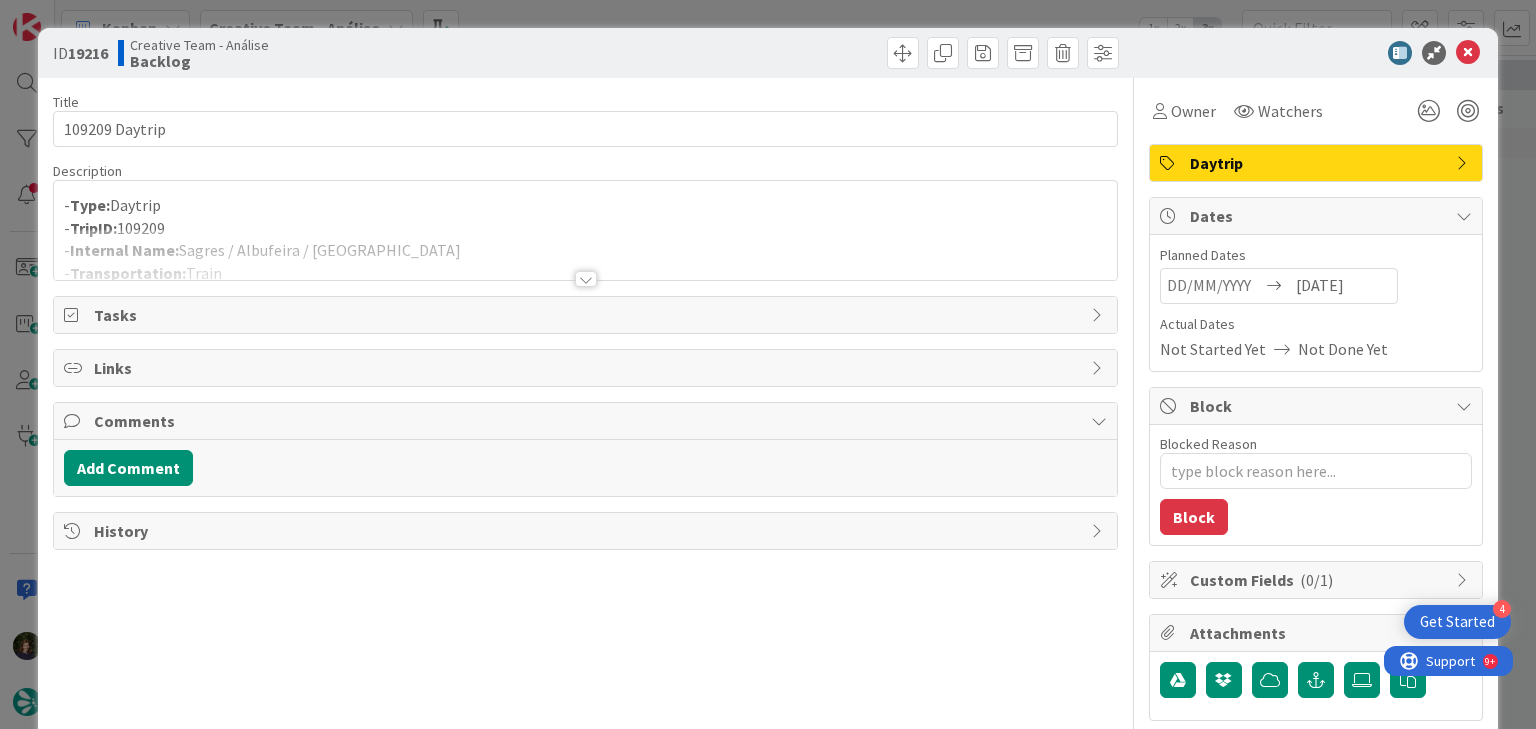 click at bounding box center (586, 279) 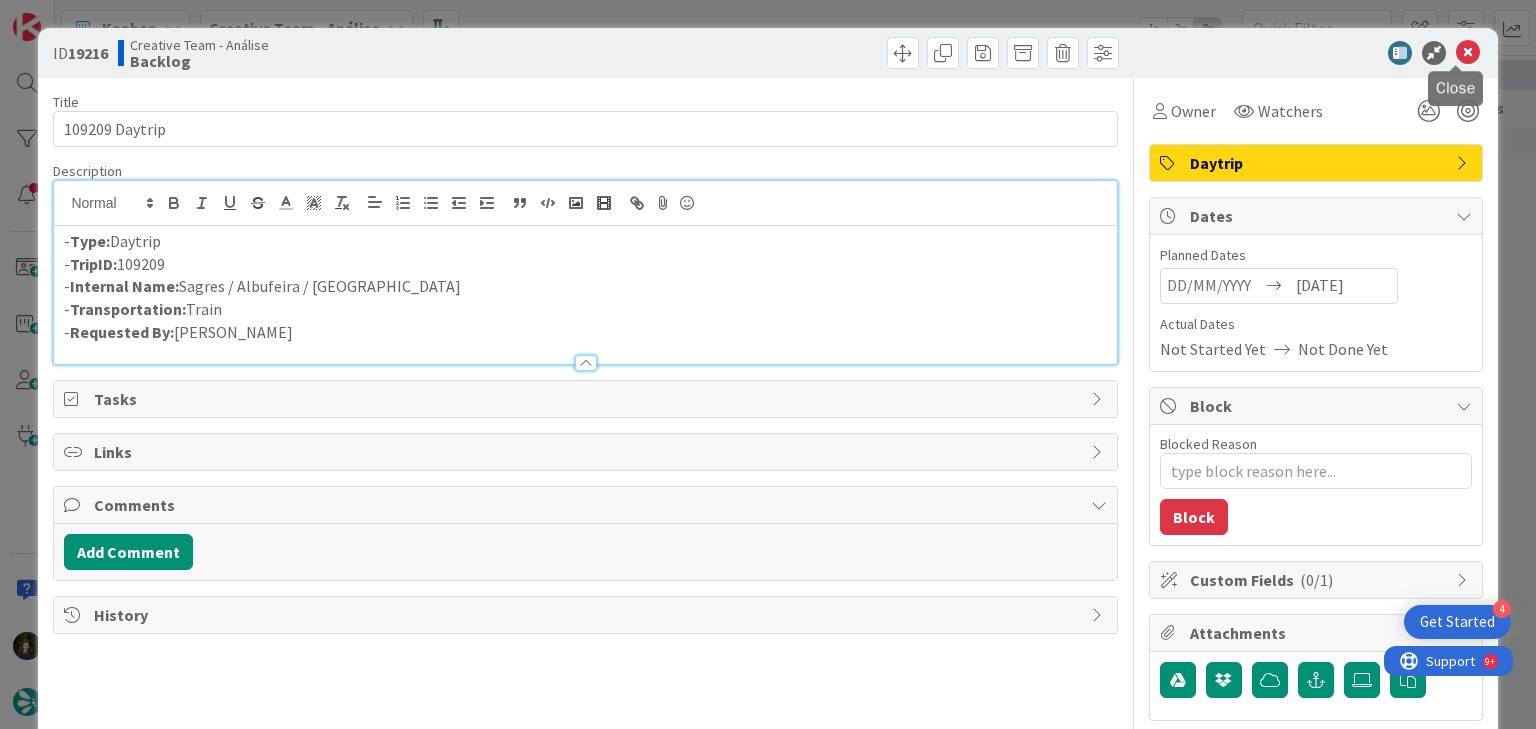 click at bounding box center [1468, 53] 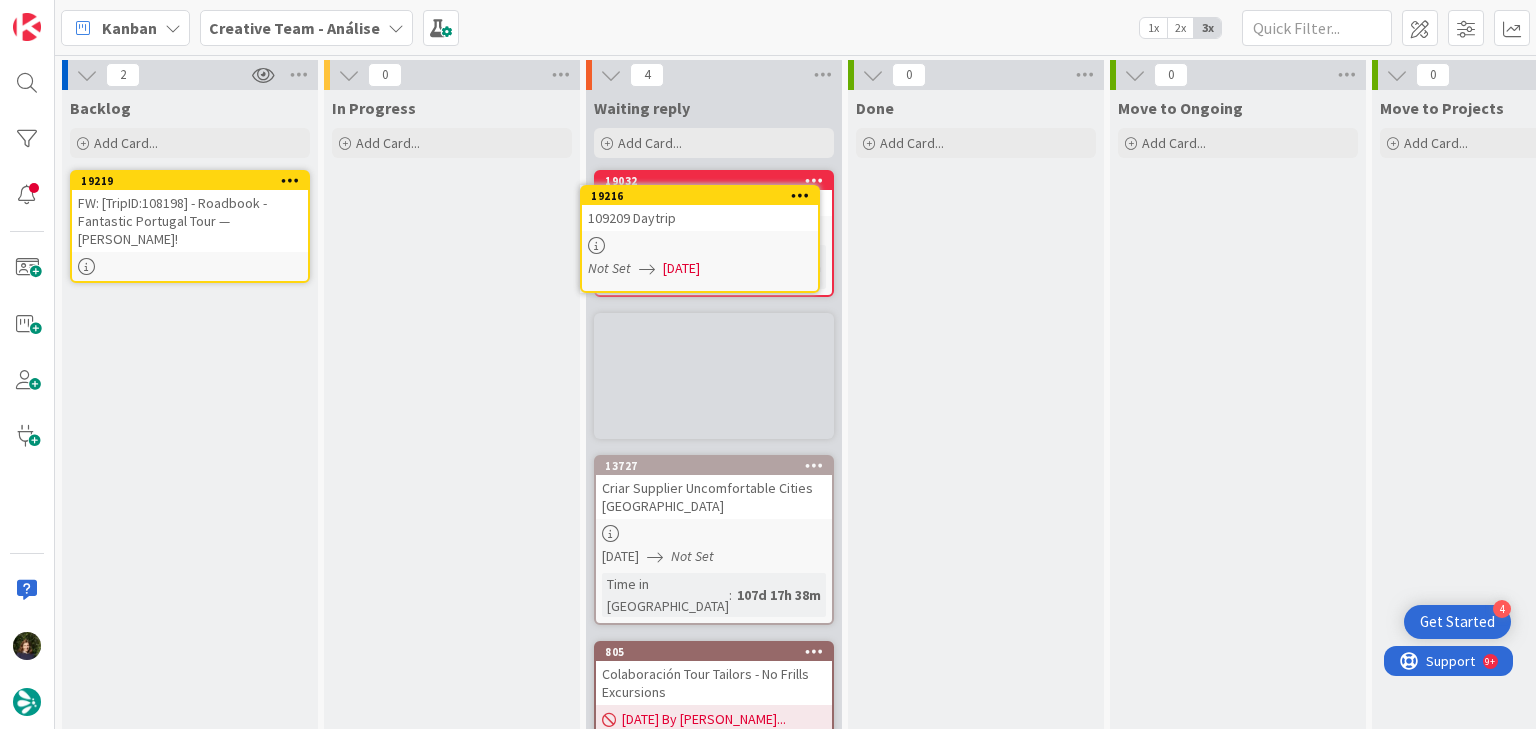 scroll, scrollTop: 0, scrollLeft: 0, axis: both 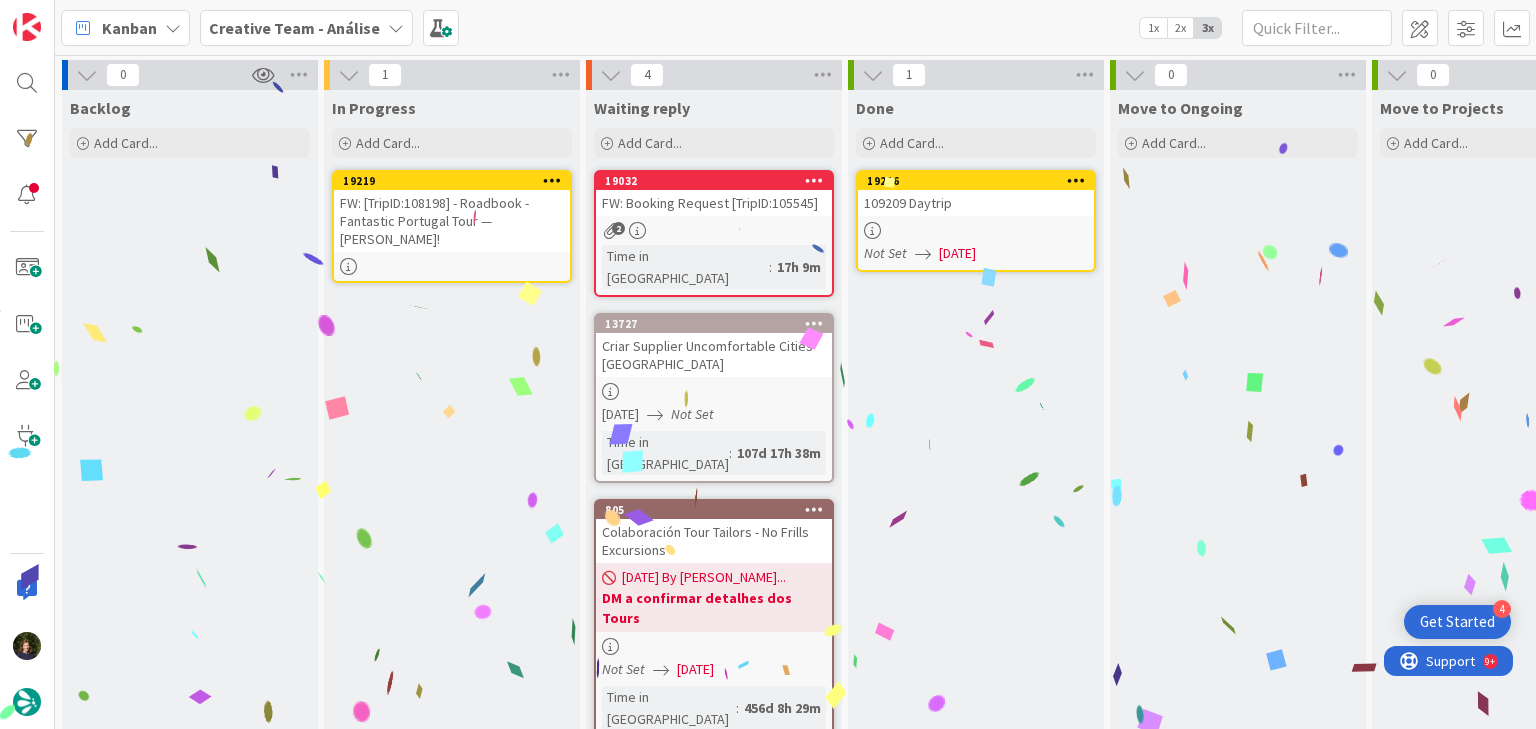 click at bounding box center [452, 266] 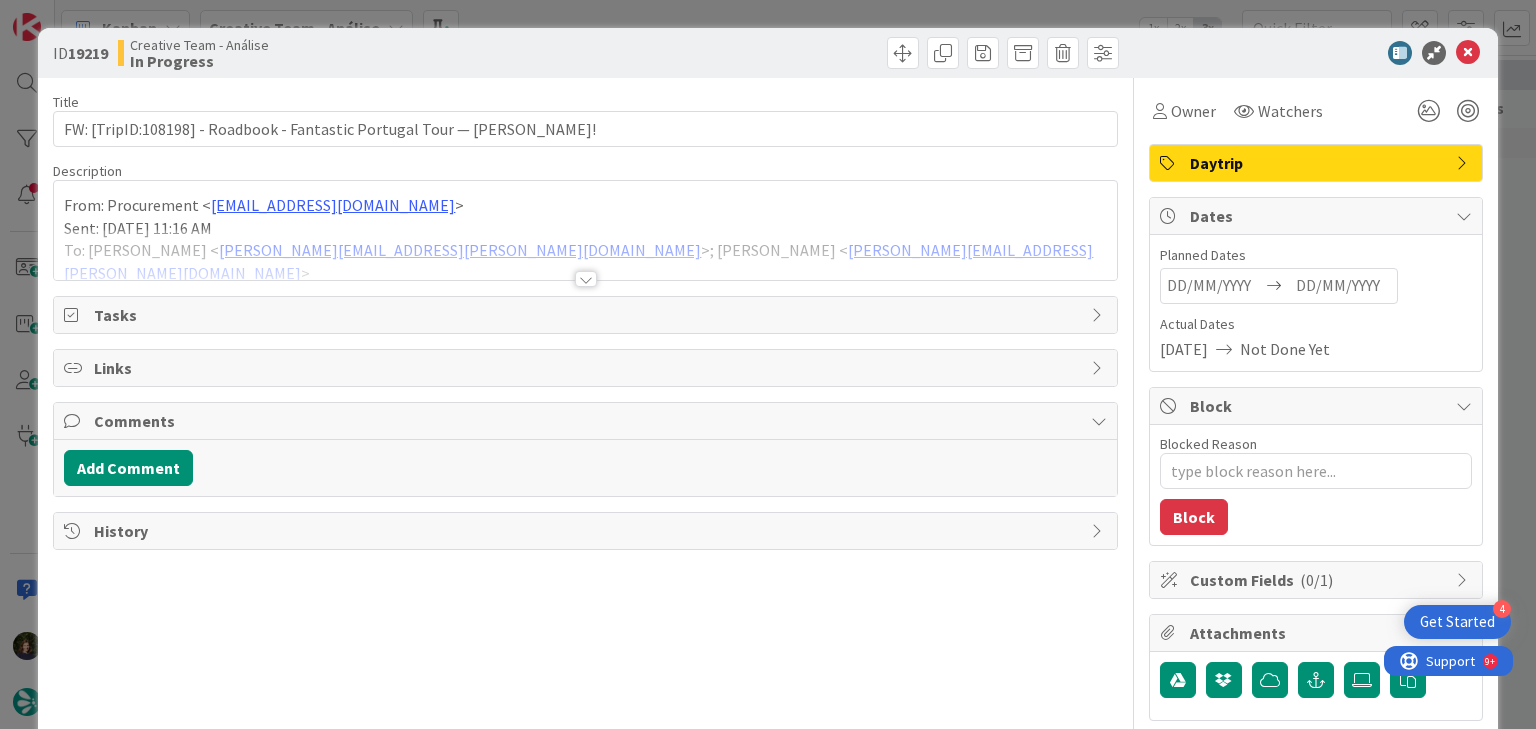 scroll, scrollTop: 0, scrollLeft: 0, axis: both 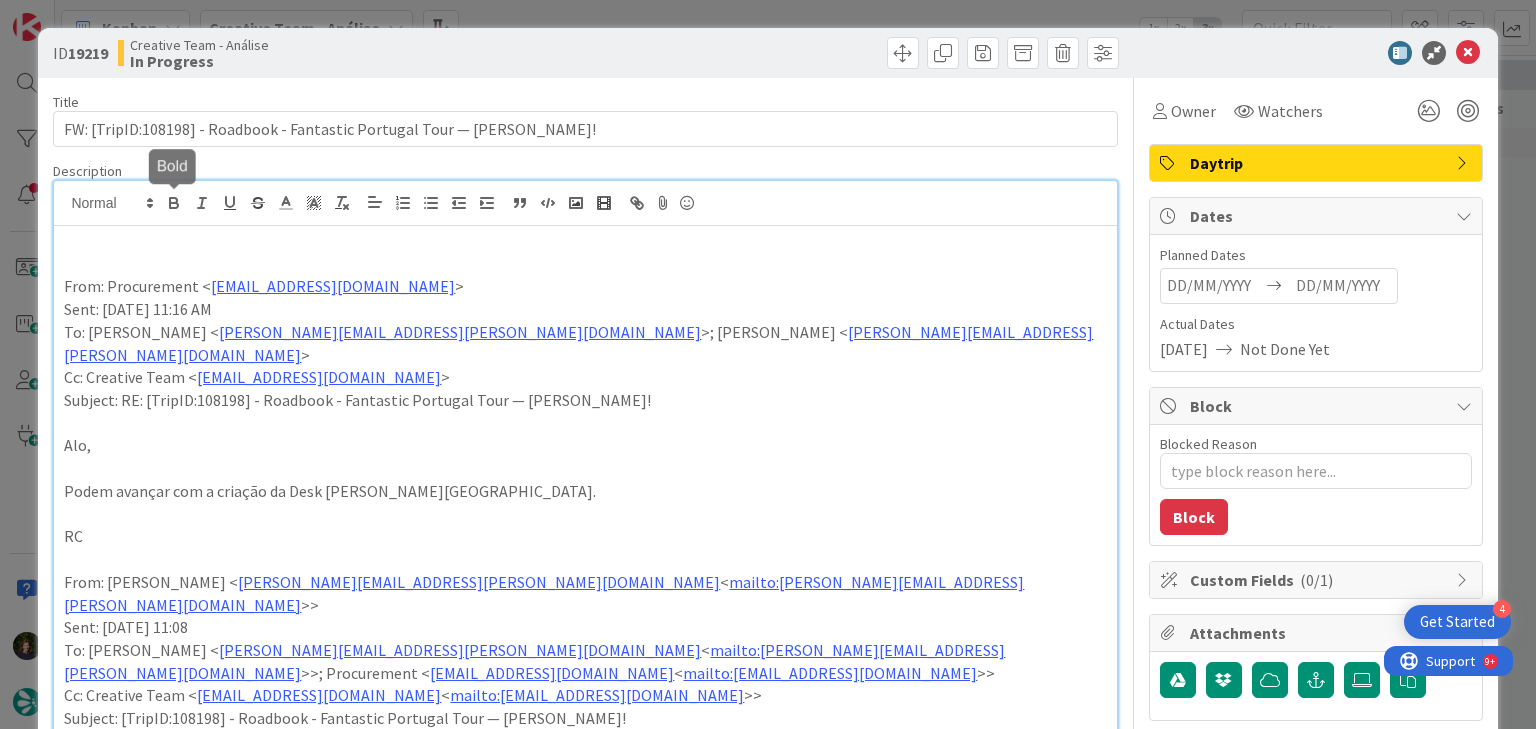 type on "x" 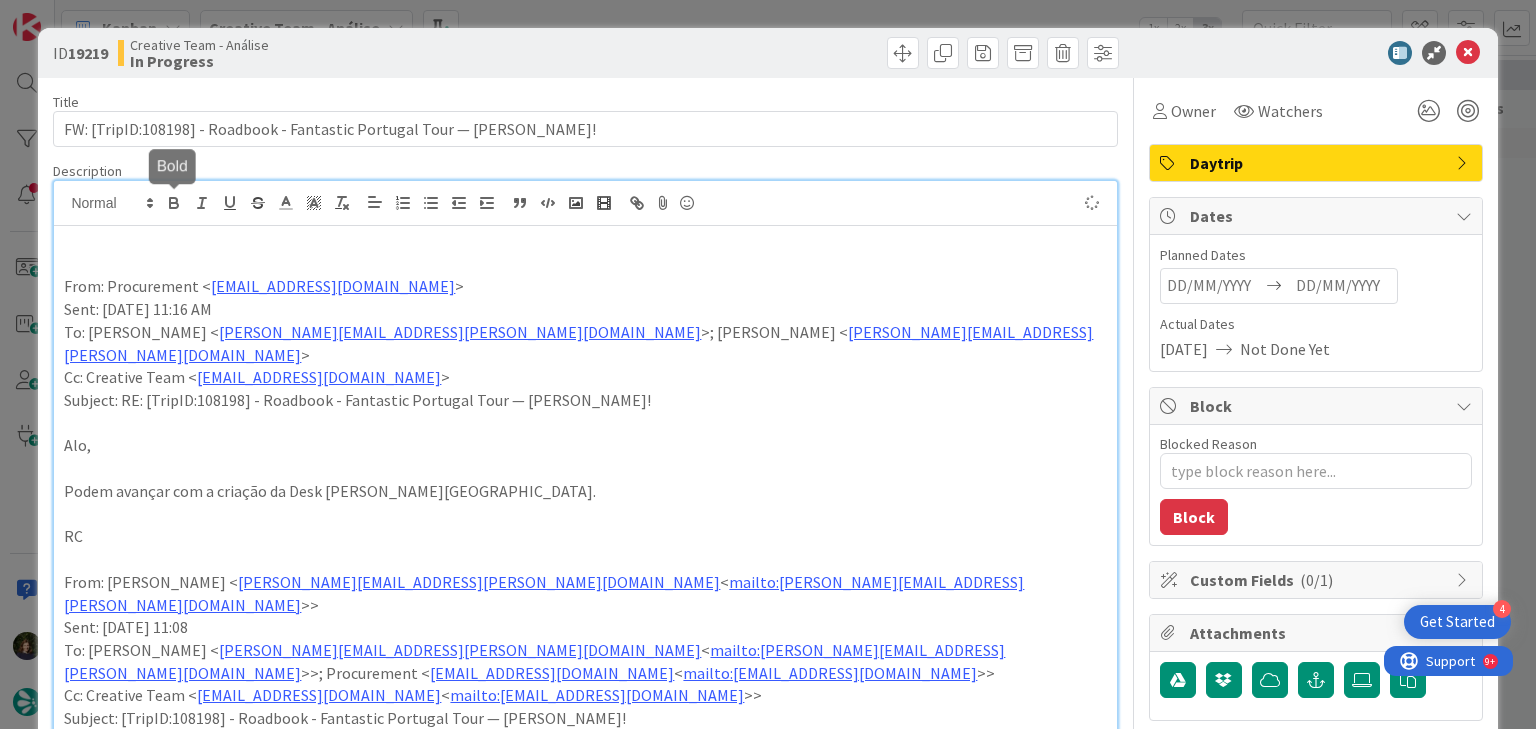 type 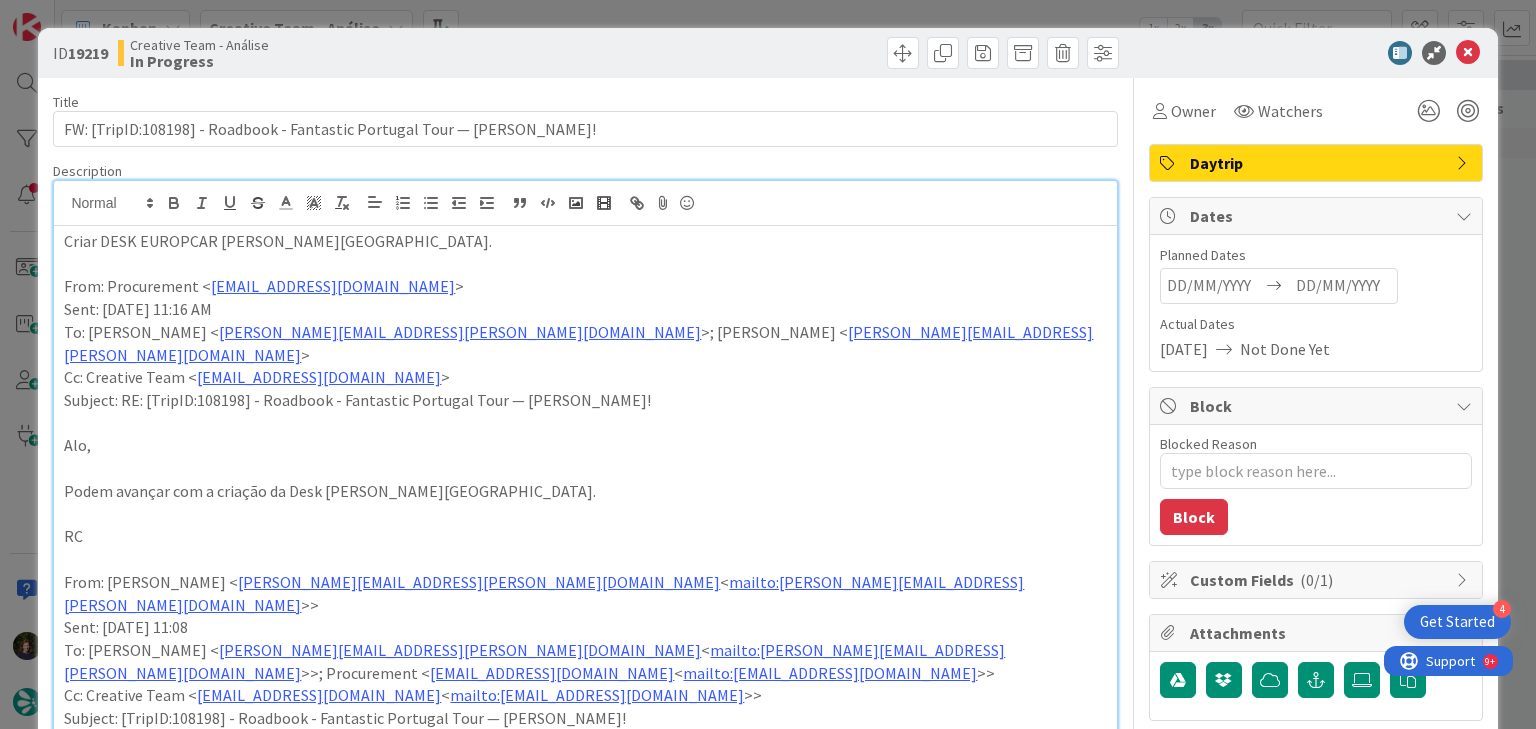 click on "Daytrip" at bounding box center (1318, 163) 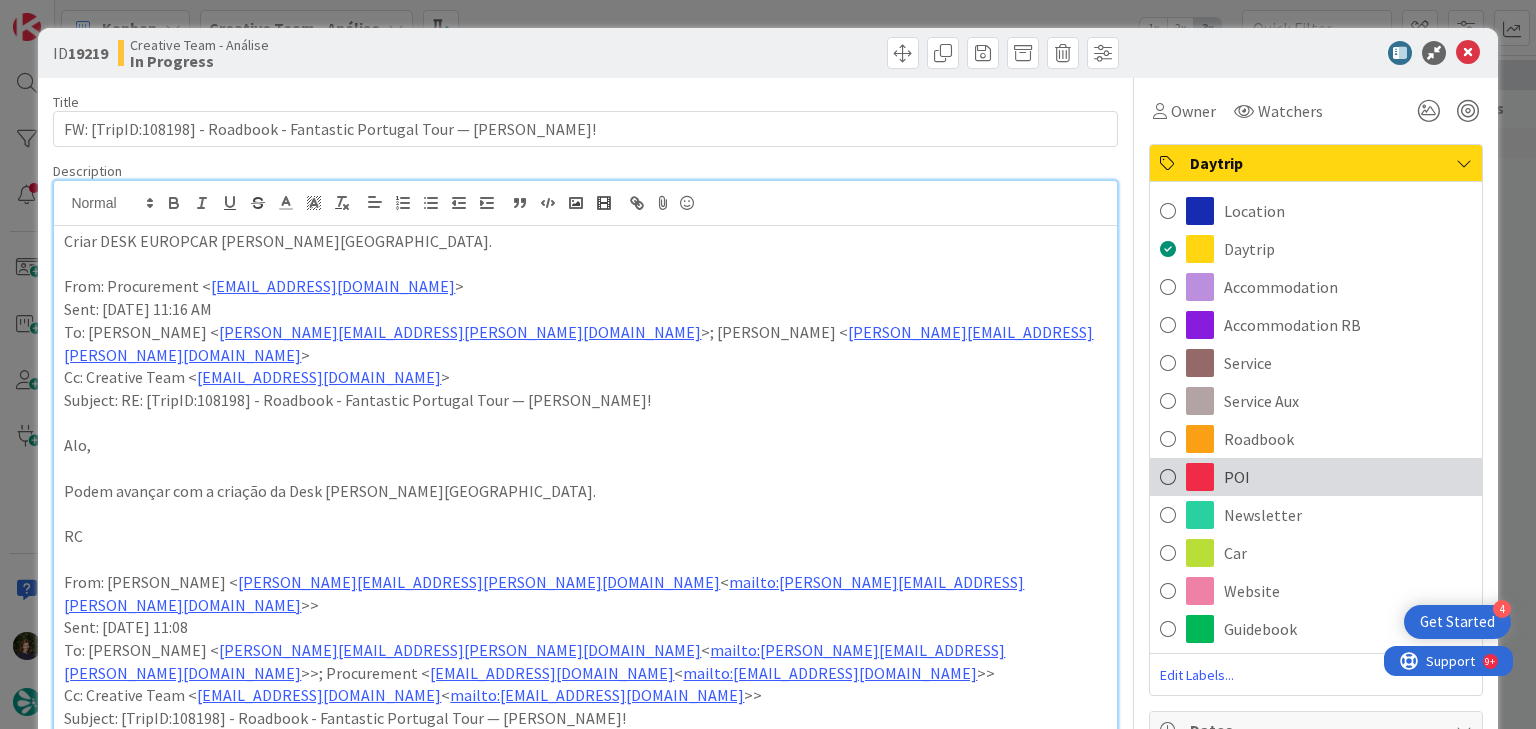 click on "POI" at bounding box center (1316, 477) 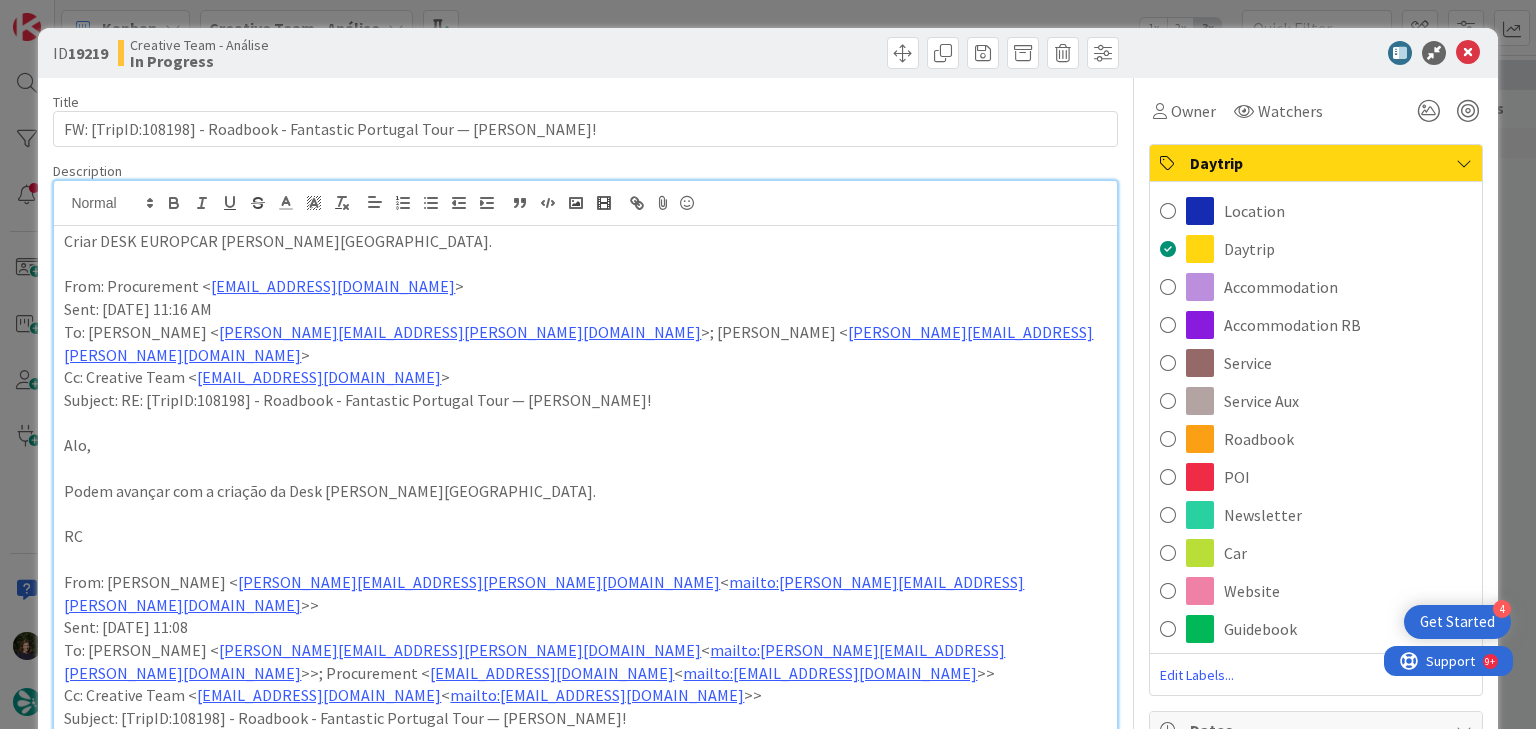 type on "x" 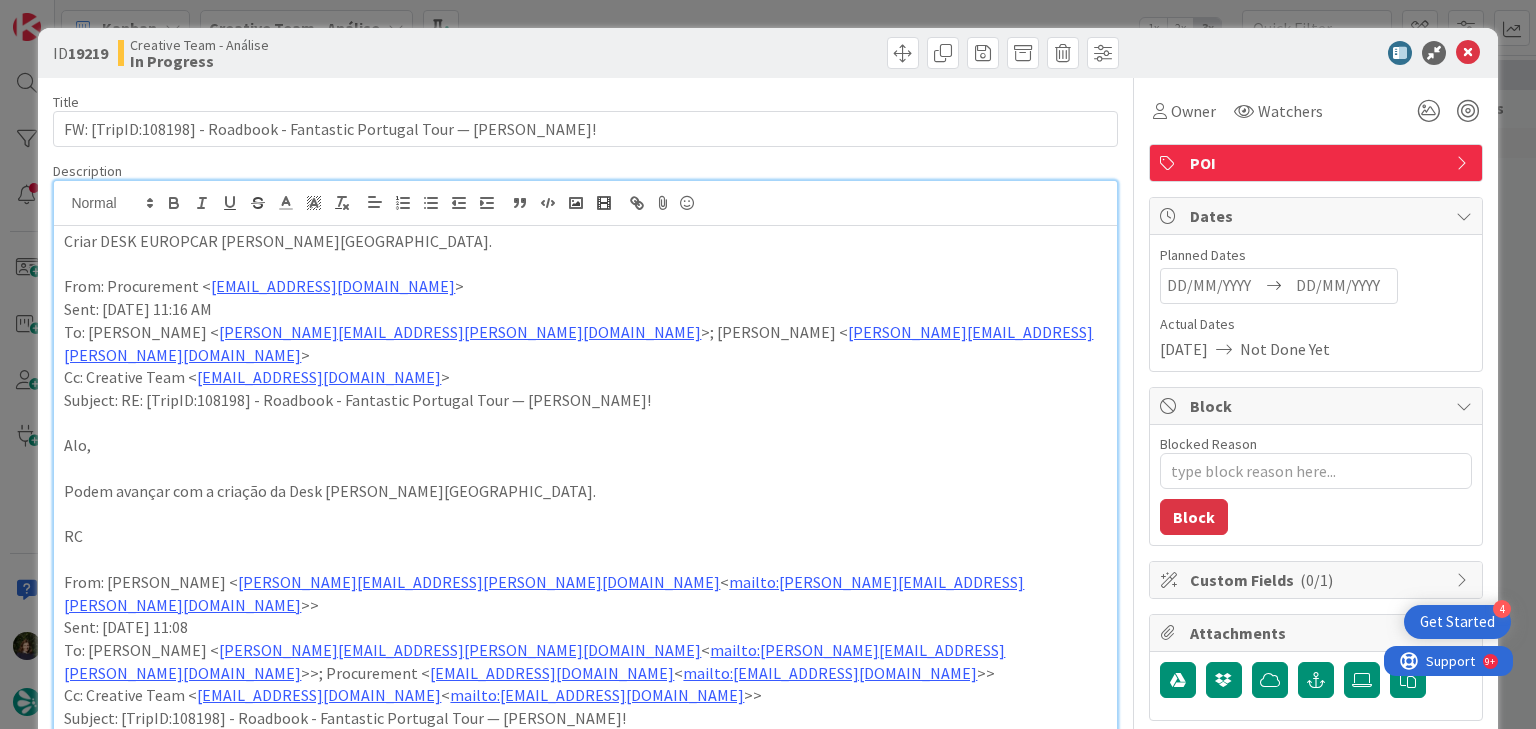 click at bounding box center (1343, 286) 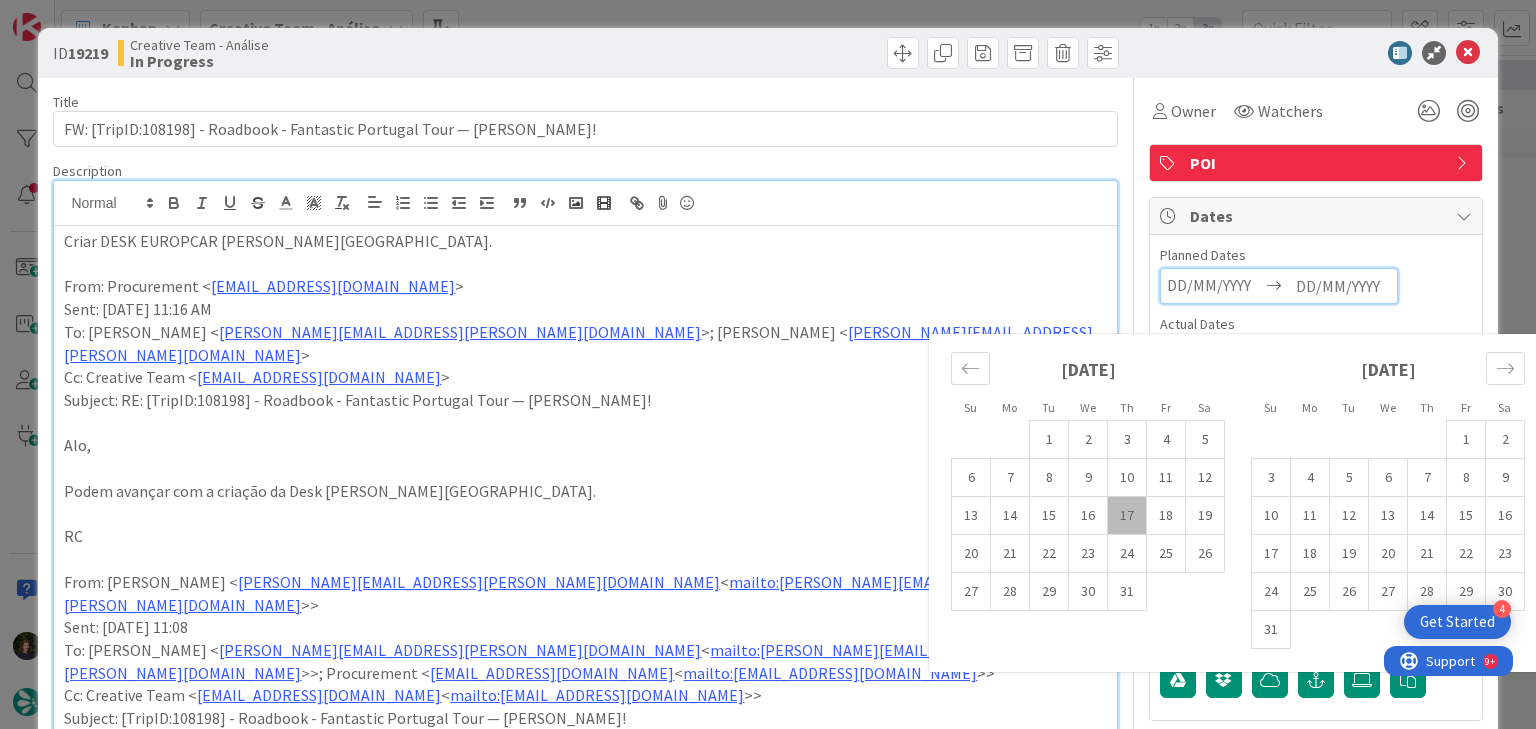 click on "17" at bounding box center [1127, 516] 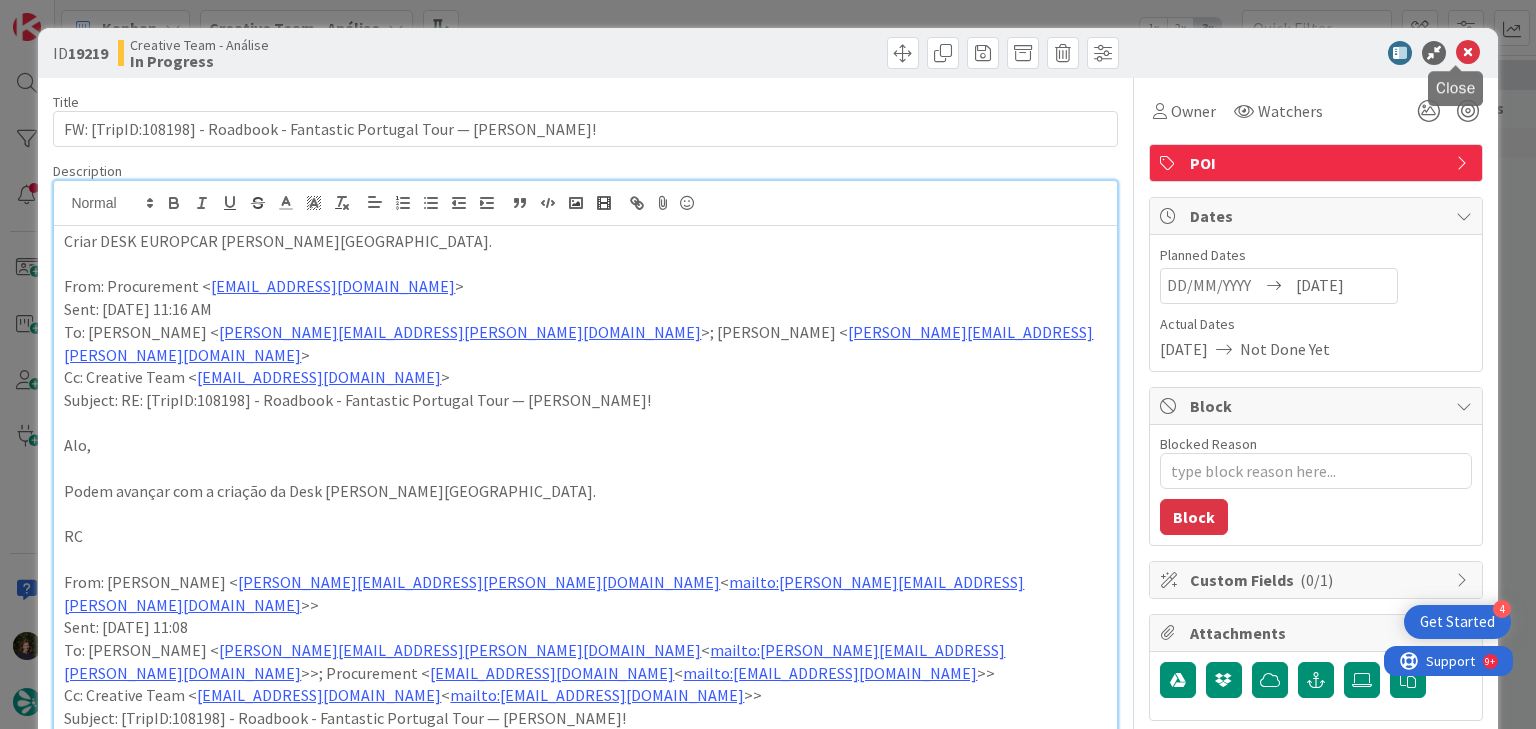 click at bounding box center [1468, 53] 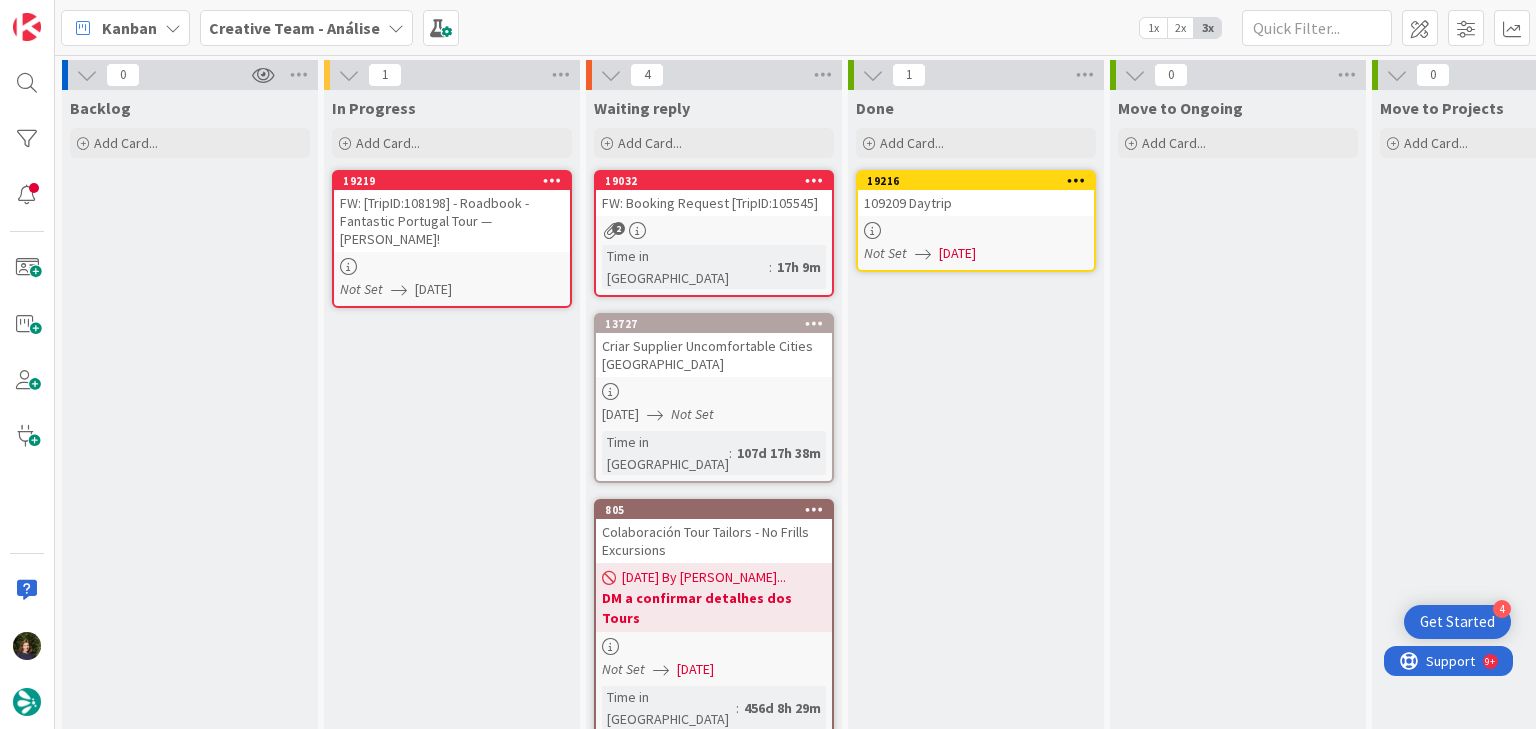 scroll, scrollTop: 0, scrollLeft: 0, axis: both 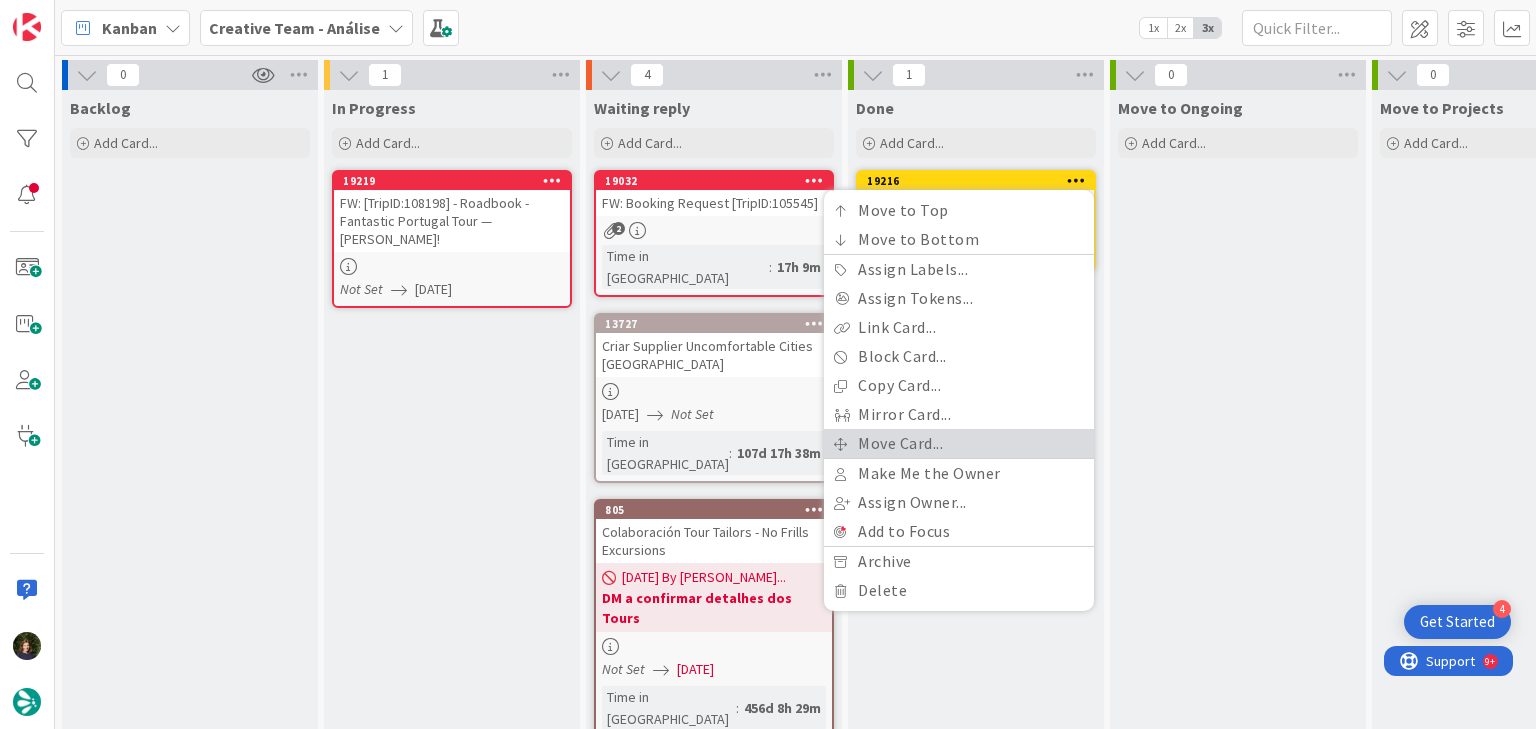 click on "Move Card..." at bounding box center [959, 443] 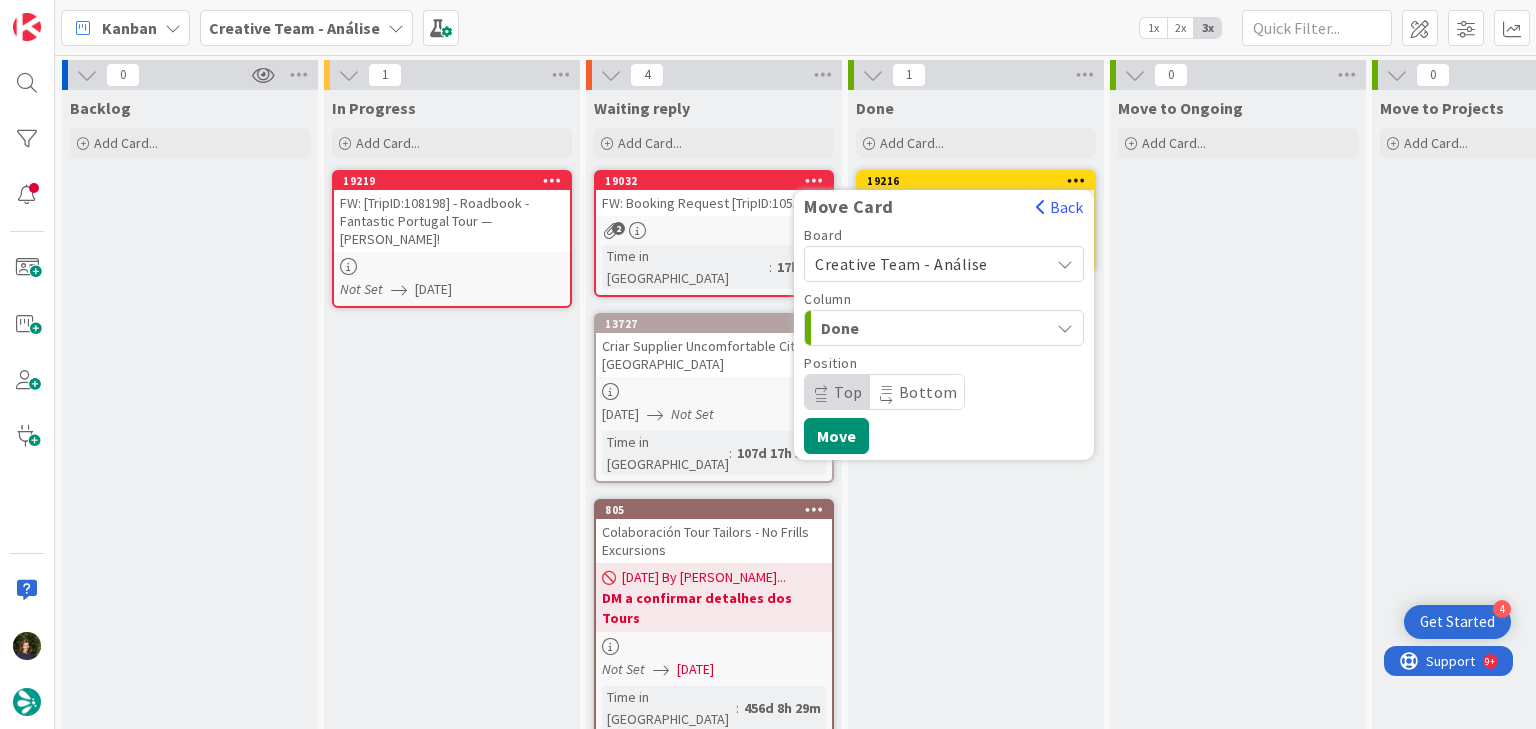 click on "Creative Team - Análise" at bounding box center [901, 264] 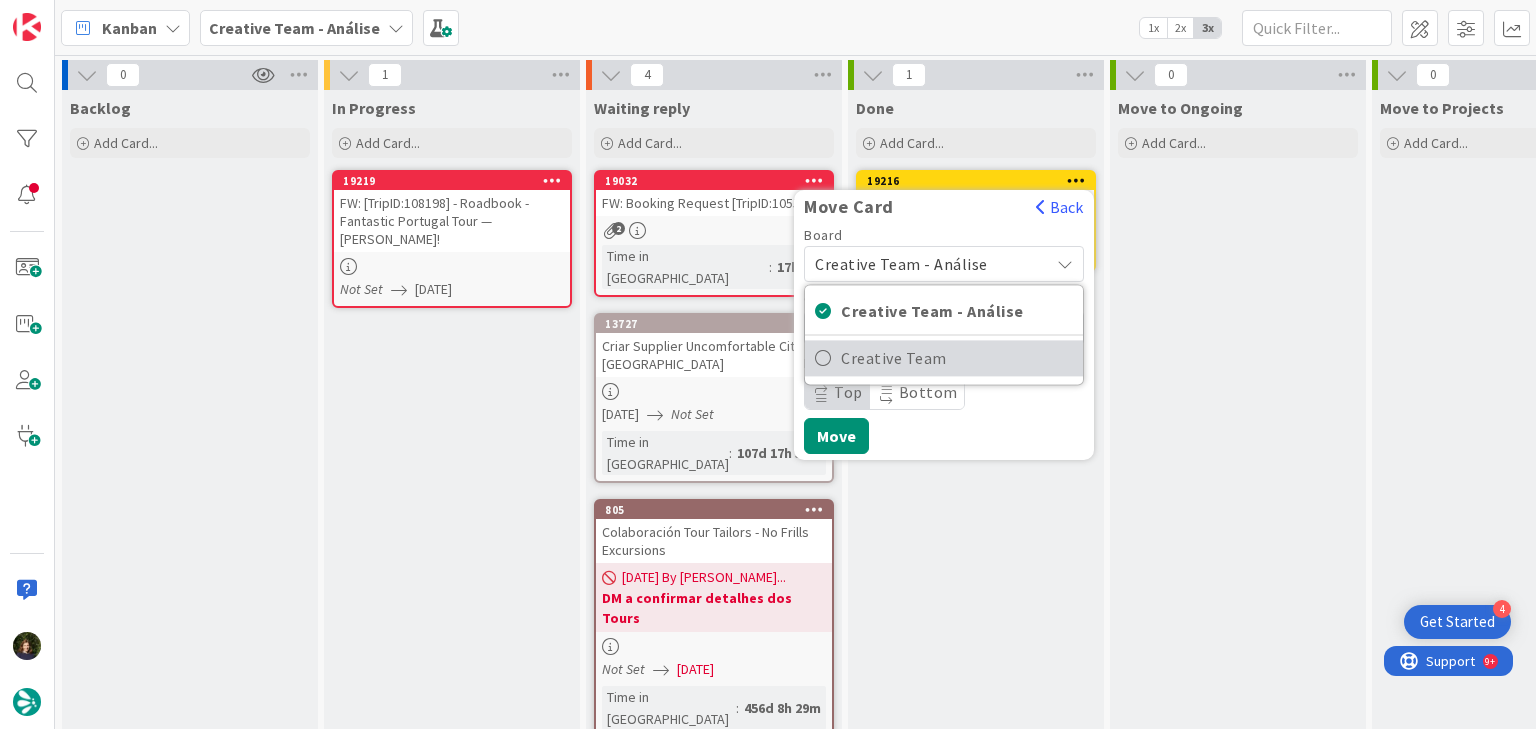 click on "Creative Team" at bounding box center [957, 358] 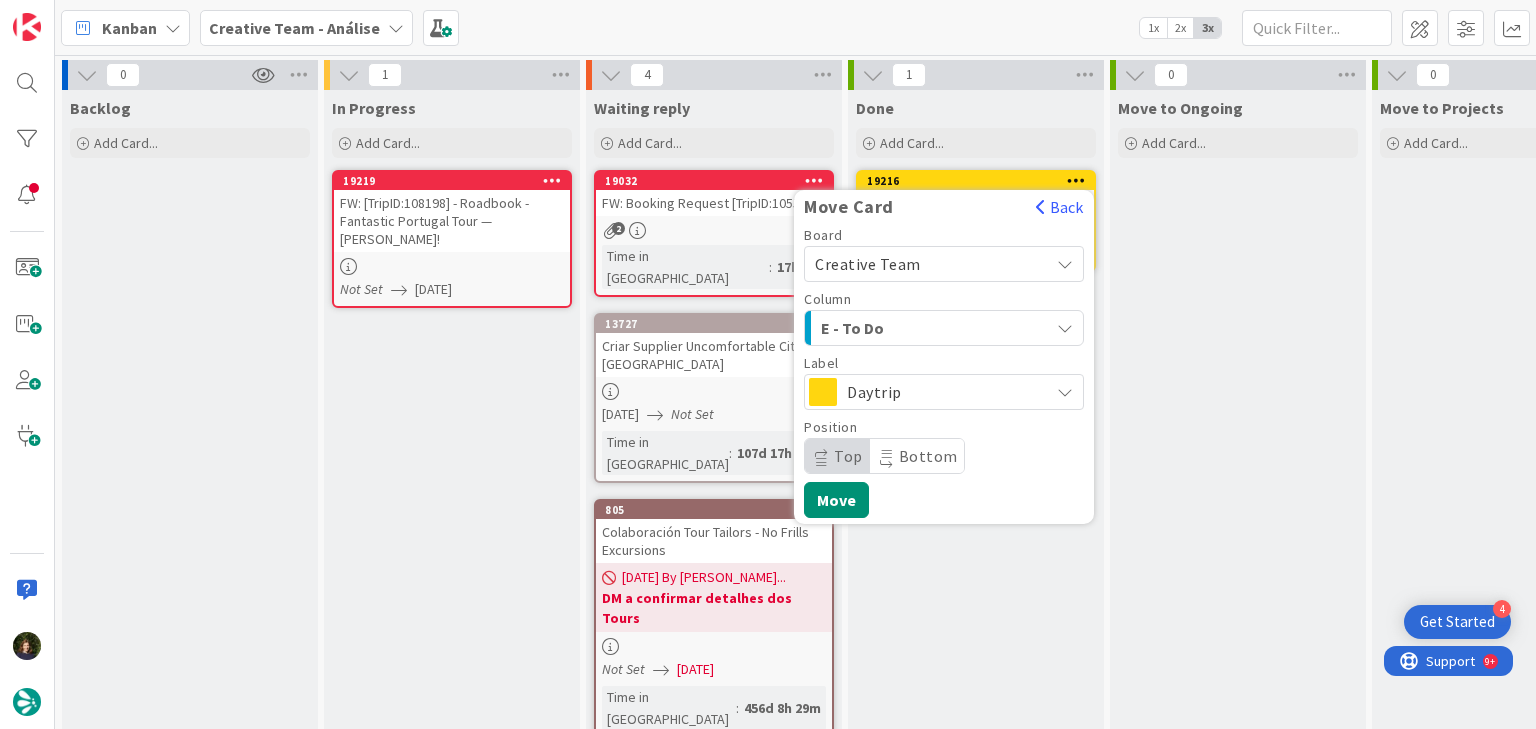 click on "E - To Do" at bounding box center [932, 328] 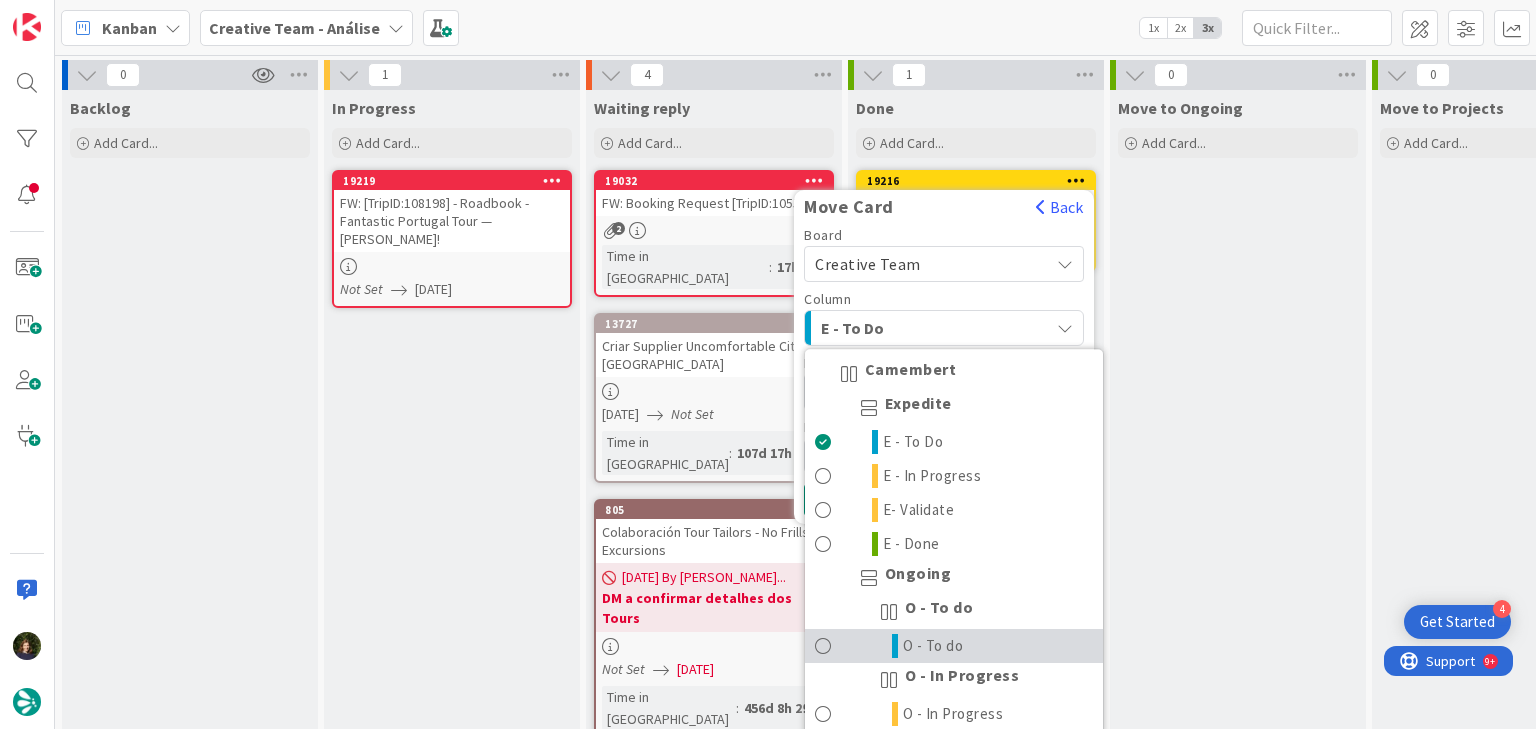 drag, startPoint x: 1008, startPoint y: 643, endPoint x: 1005, endPoint y: 629, distance: 14.3178215 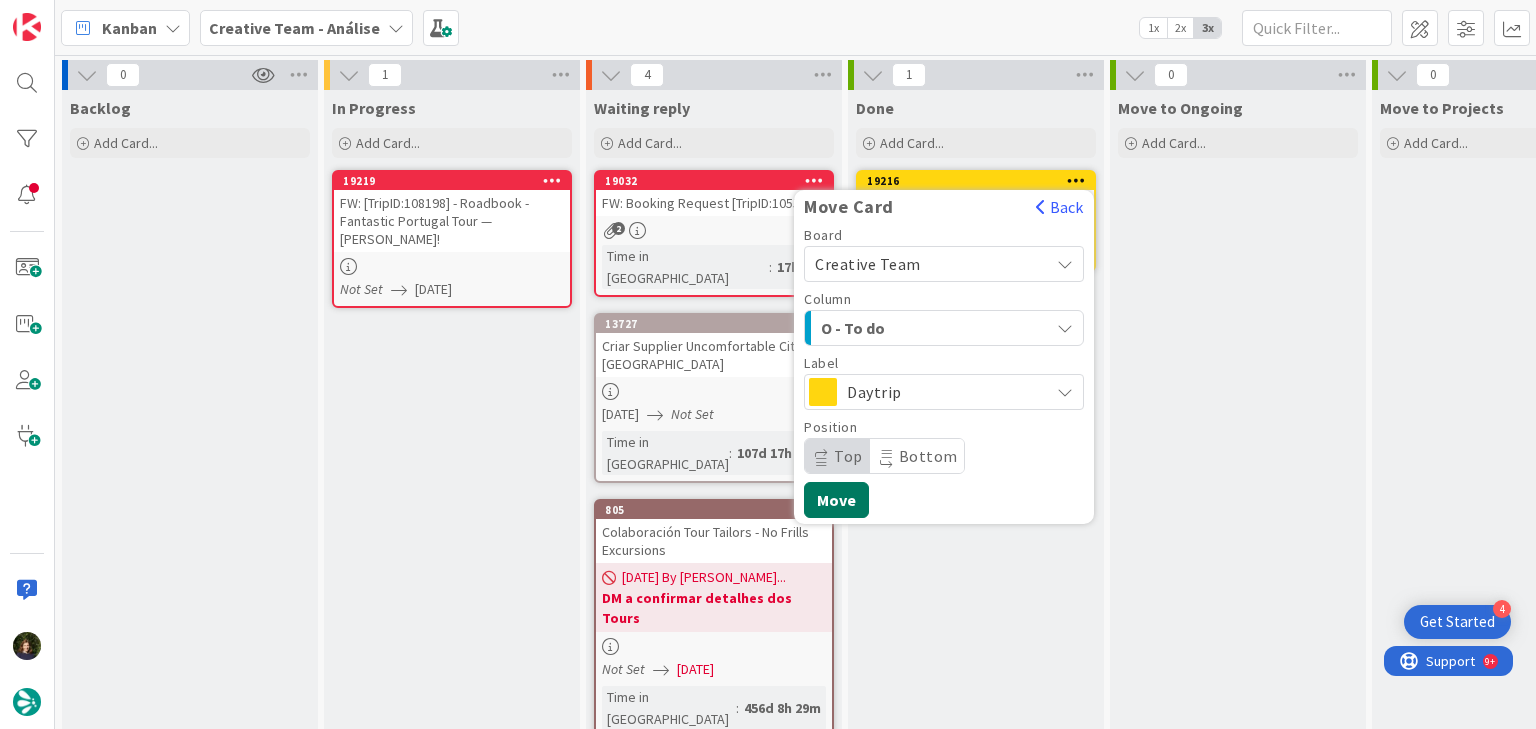 click on "Move" at bounding box center (836, 500) 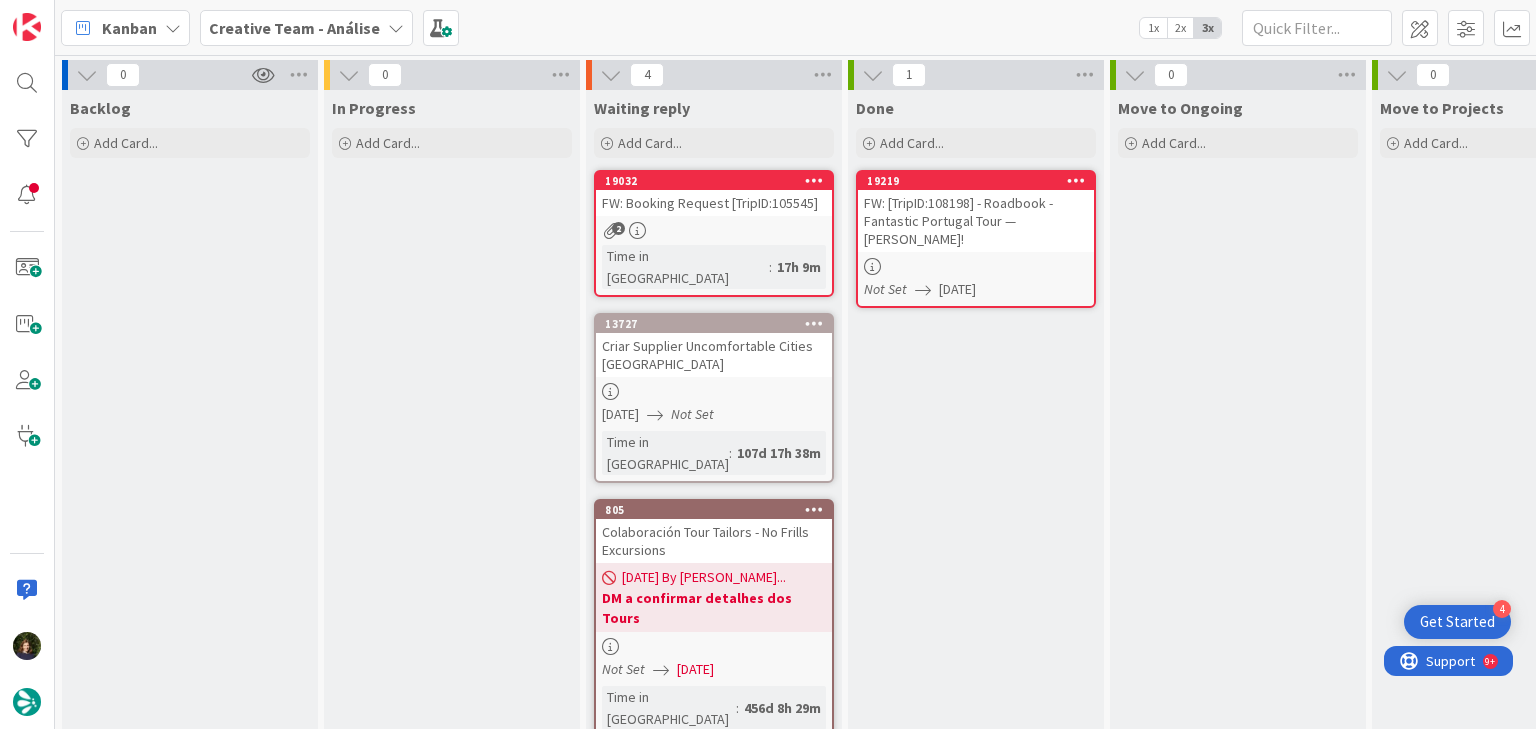 click at bounding box center [1076, 180] 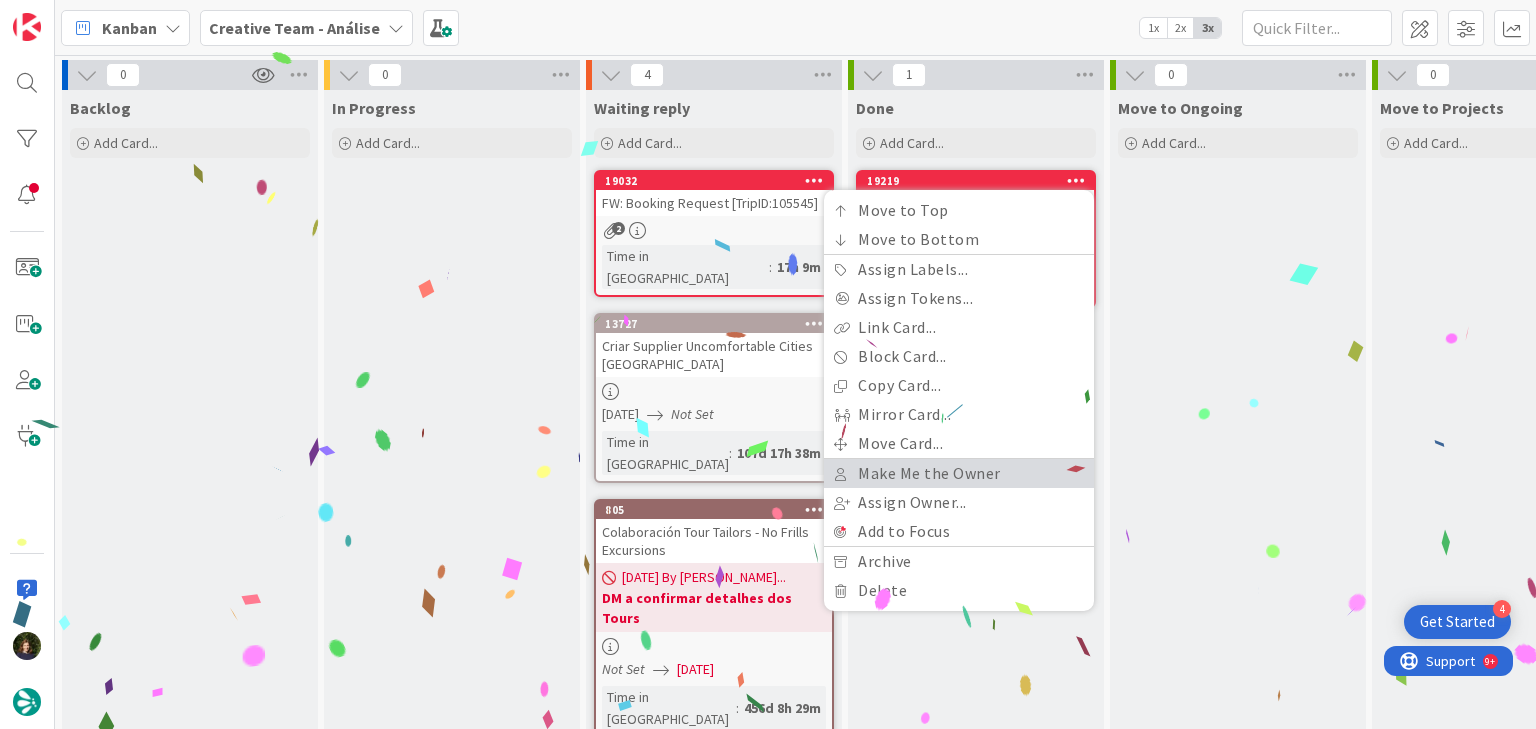 click on "Make Me the Owner" at bounding box center (959, 473) 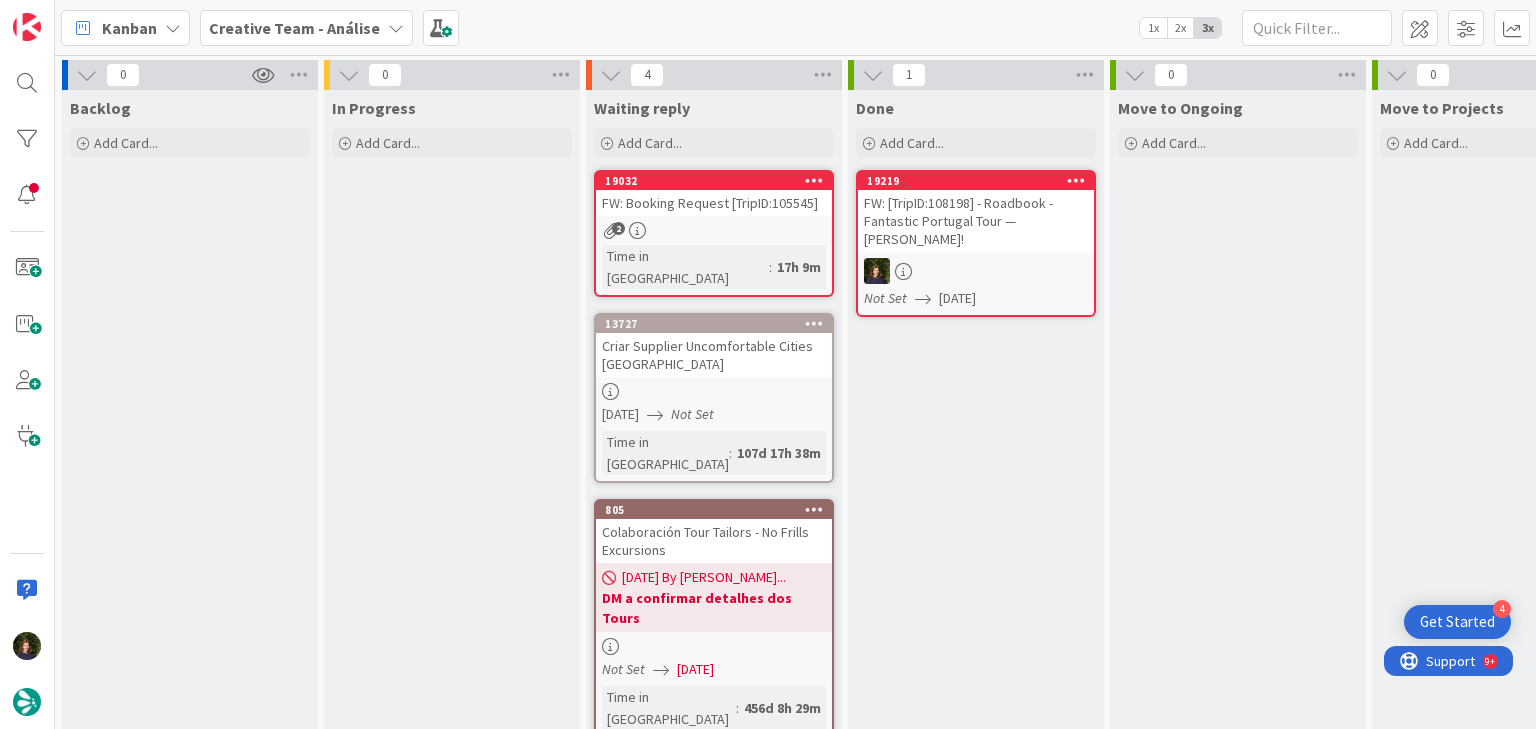 click at bounding box center (1076, 180) 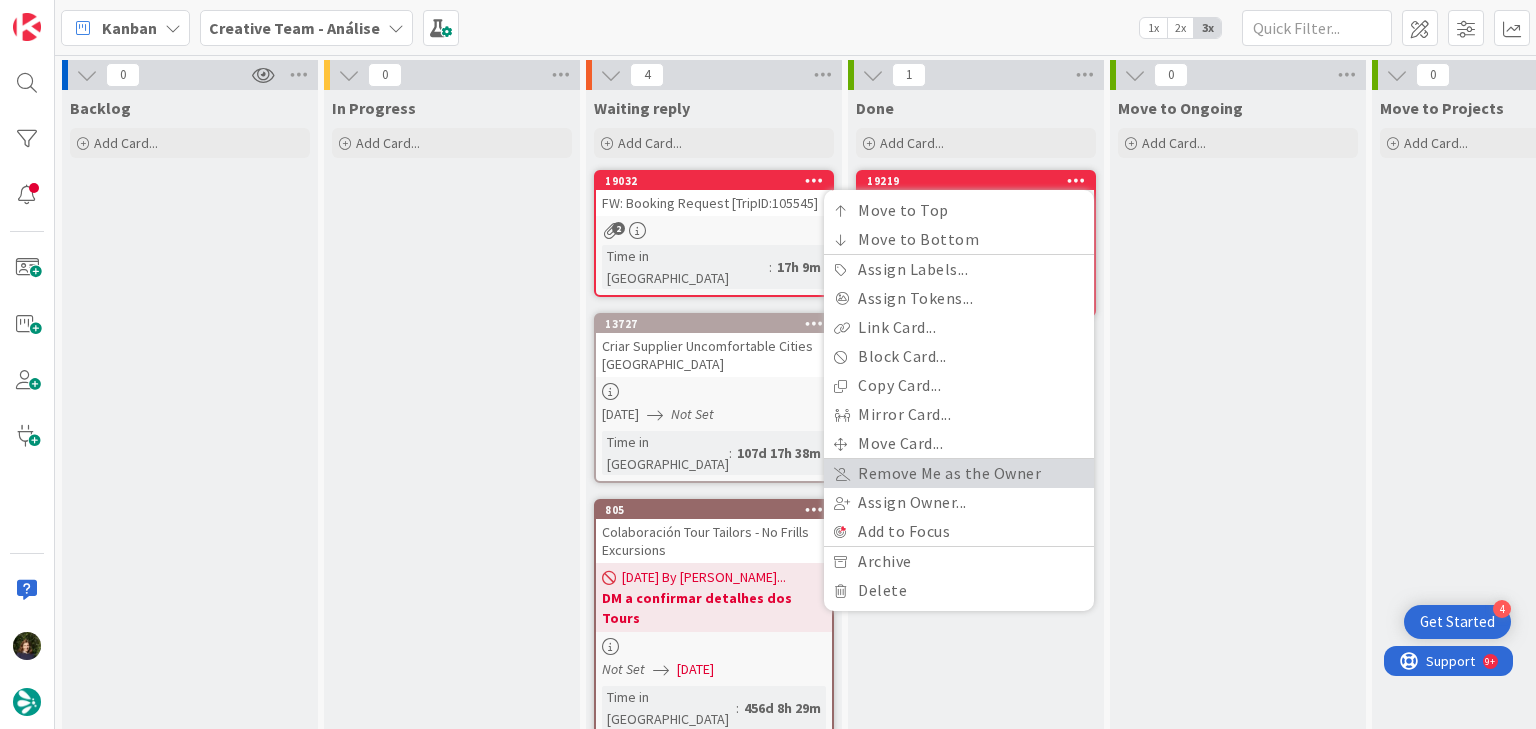 click on "Remove Me as the Owner" at bounding box center [959, 473] 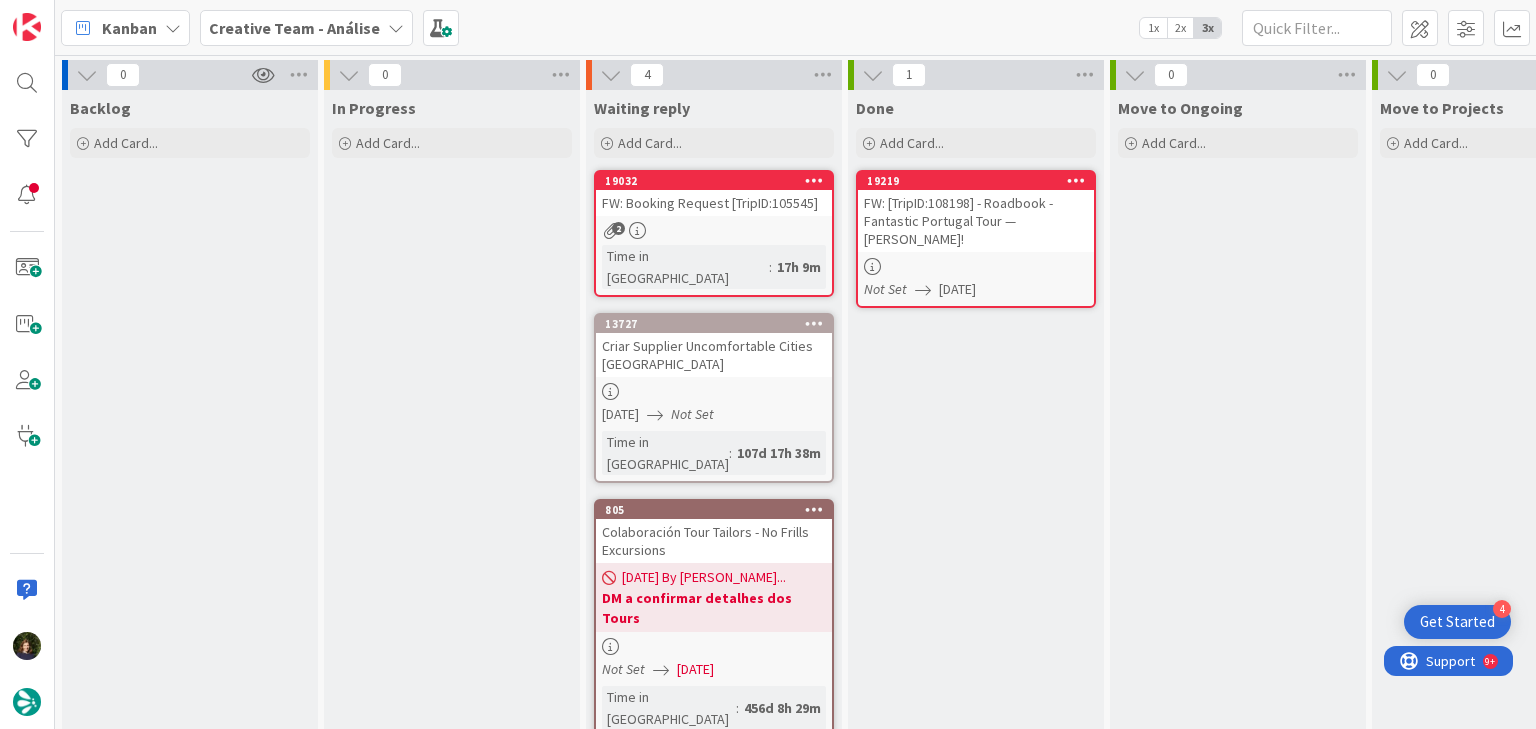 click at bounding box center (1076, 180) 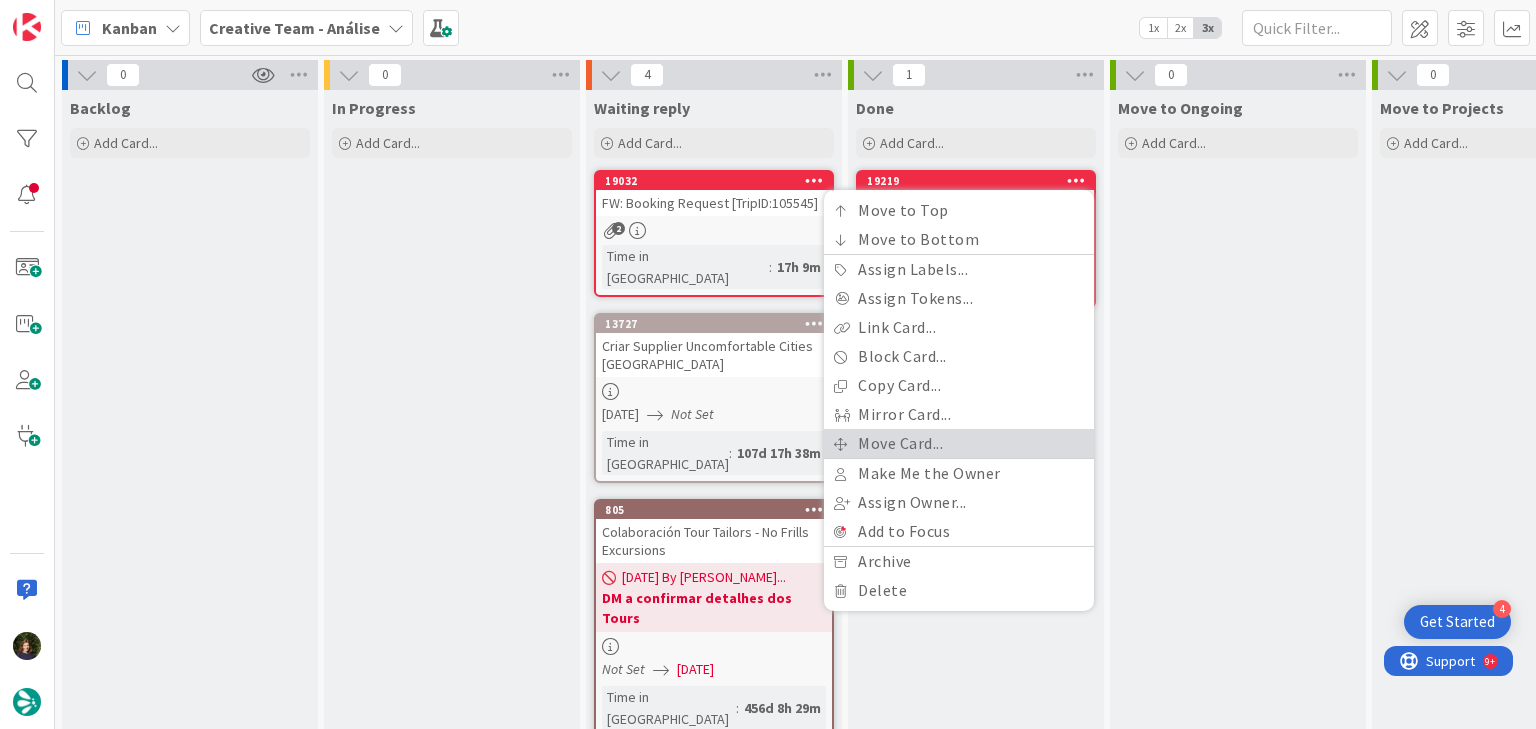 click on "Move Card..." at bounding box center [959, 443] 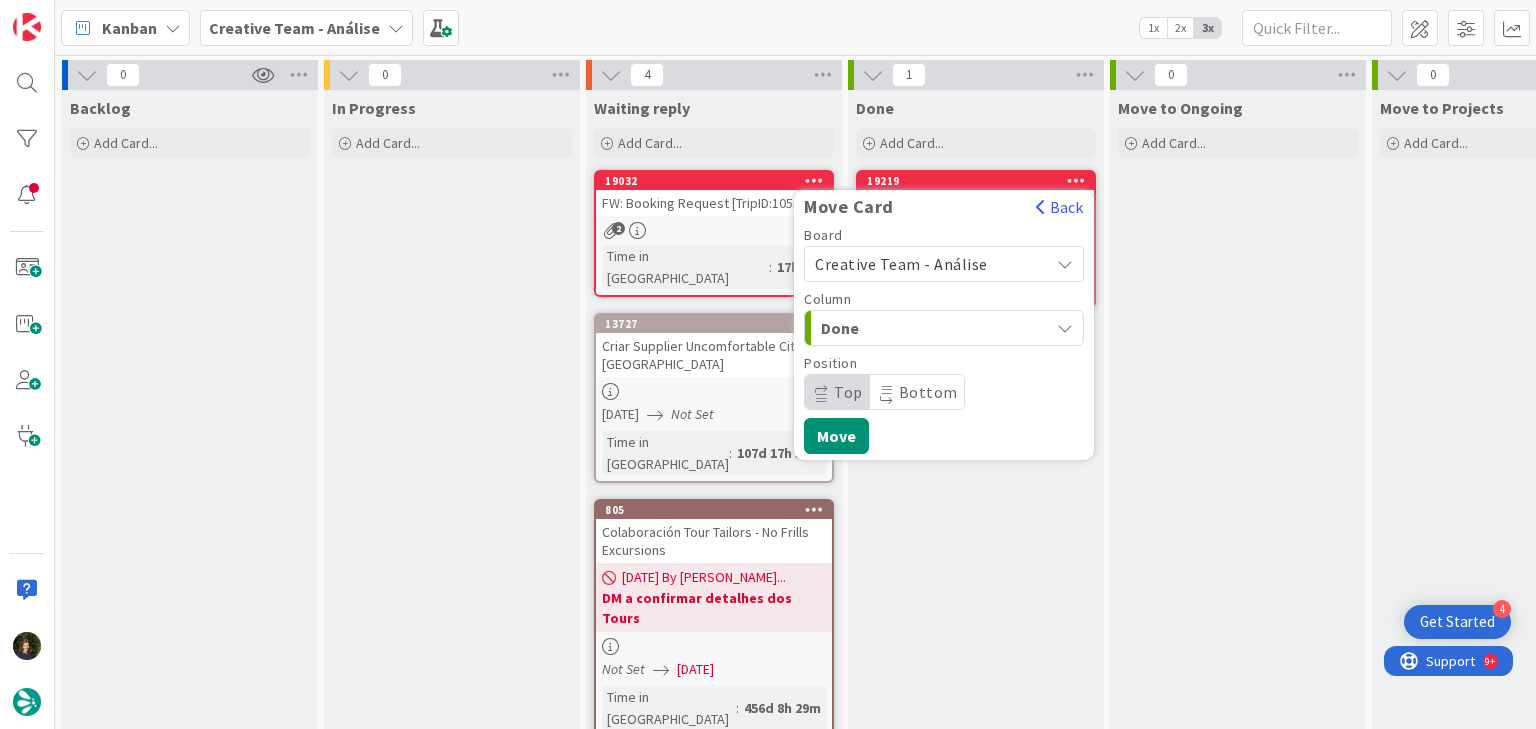 click on "Creative Team - Análise" at bounding box center (901, 264) 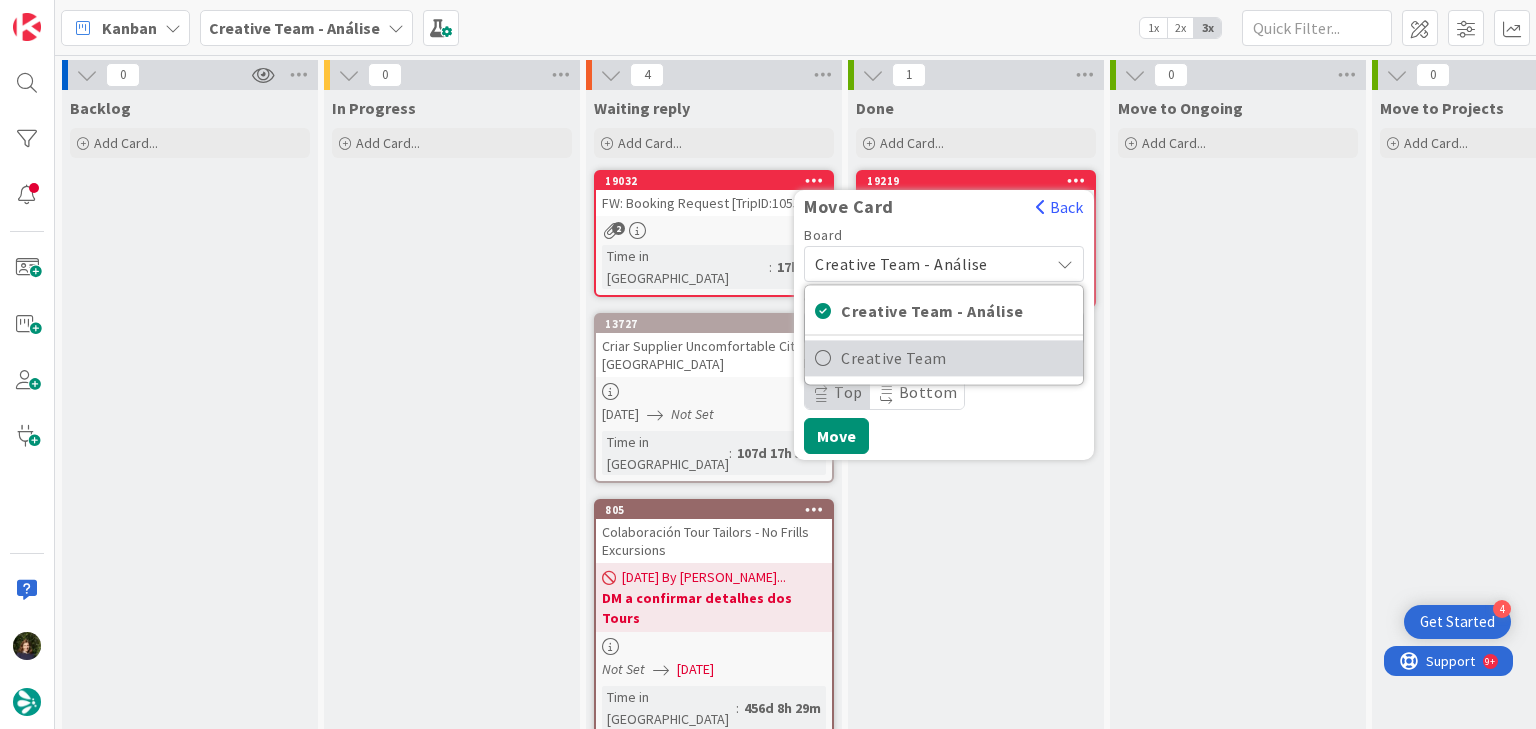 click on "Creative Team" at bounding box center [957, 358] 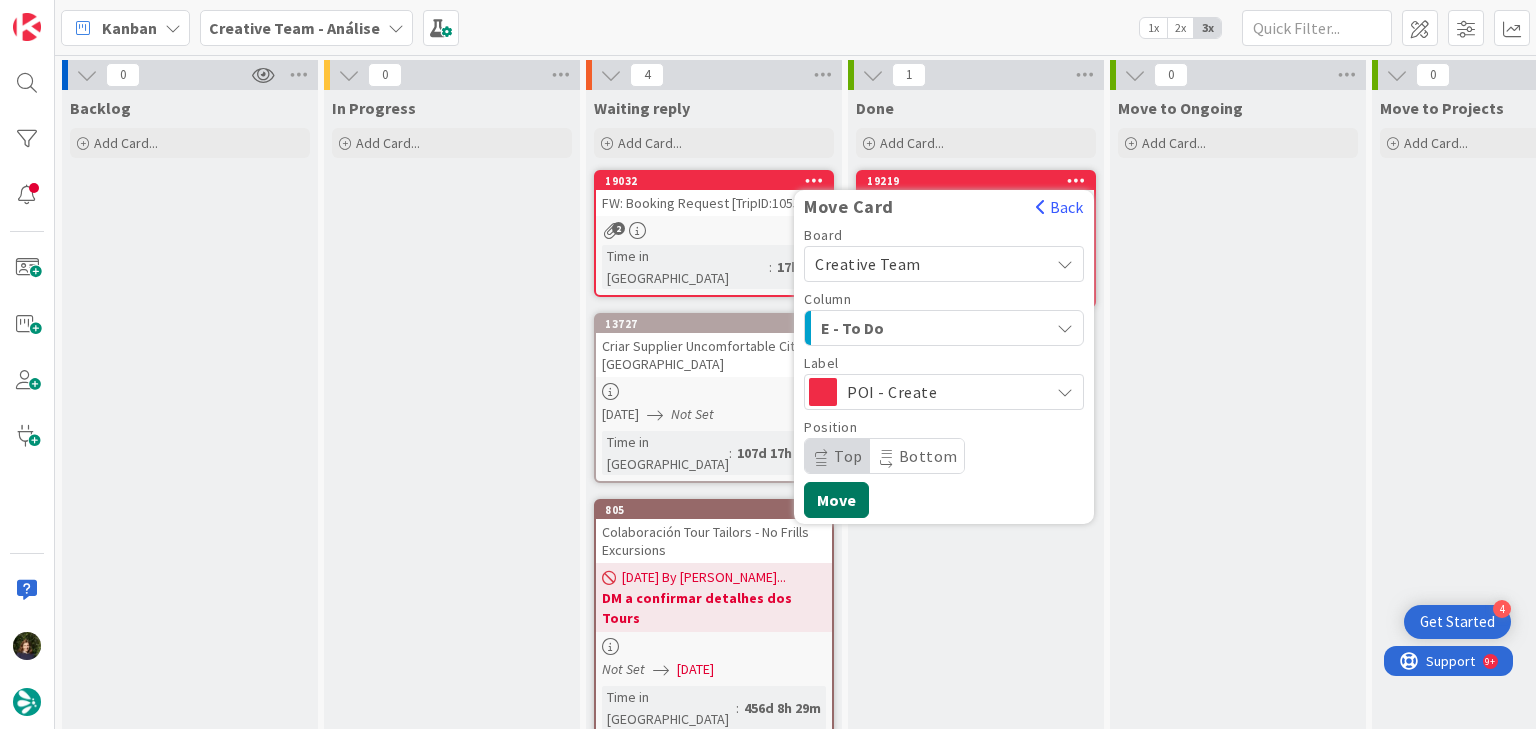 click on "Move" at bounding box center (836, 500) 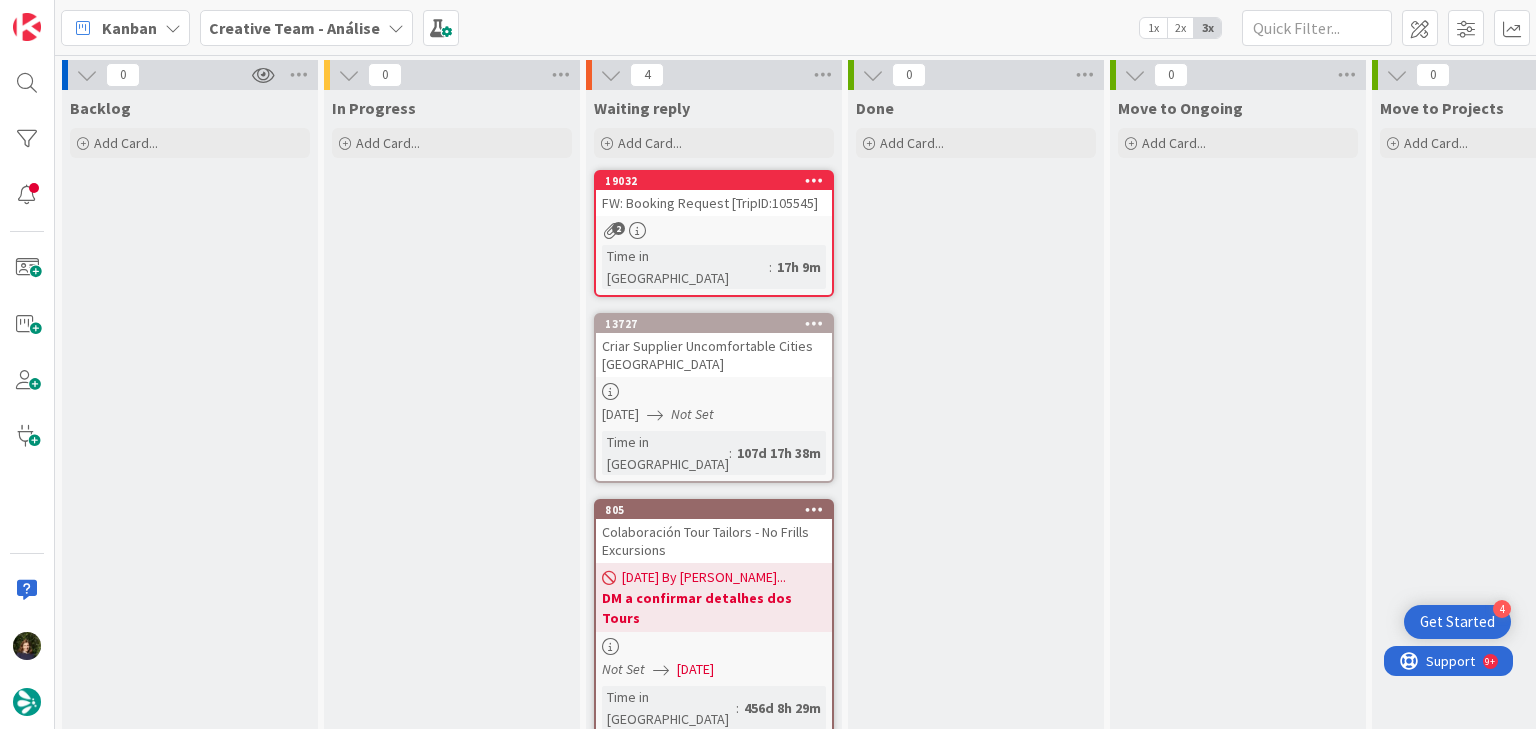 click on "Creative Team - Análise" at bounding box center (294, 28) 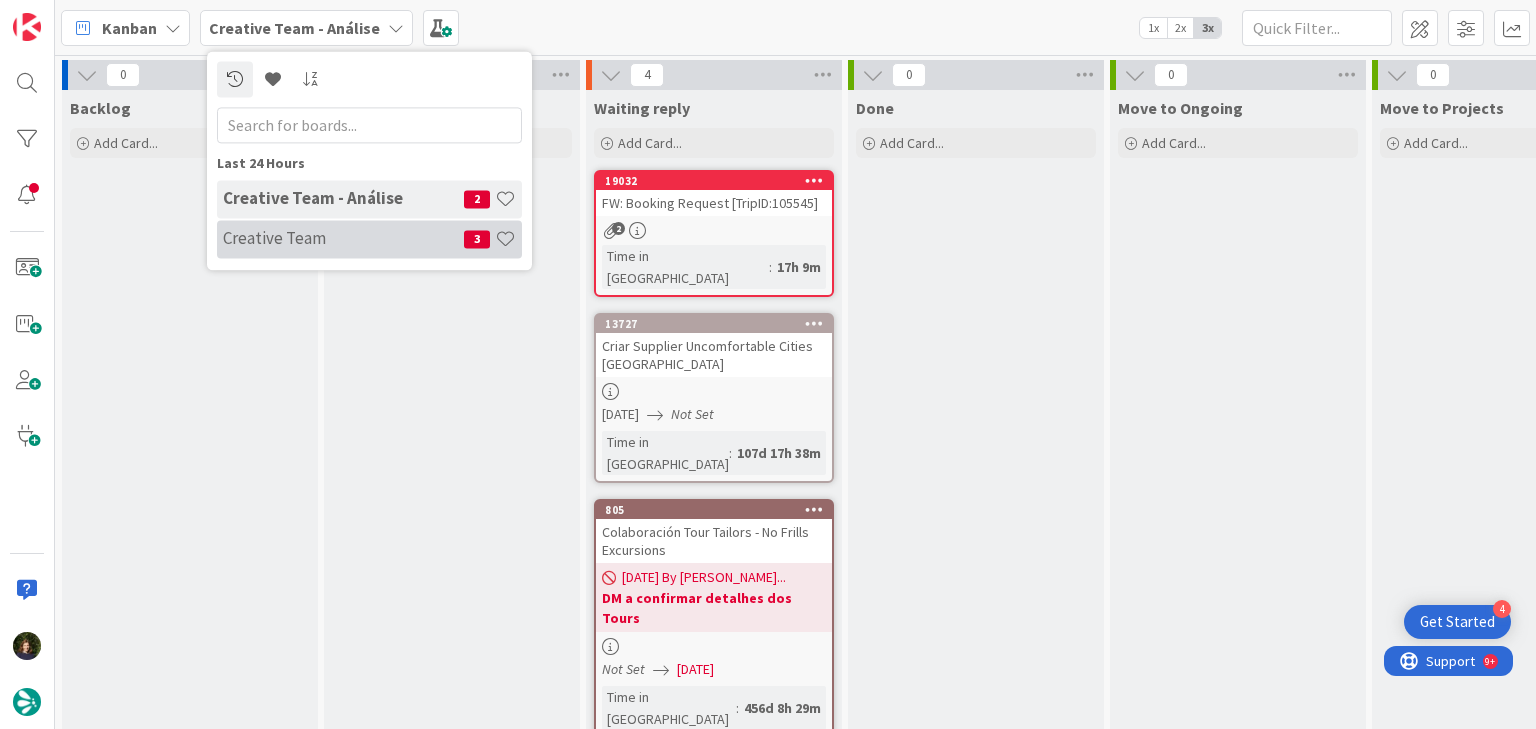 click on "Creative Team" at bounding box center (343, 239) 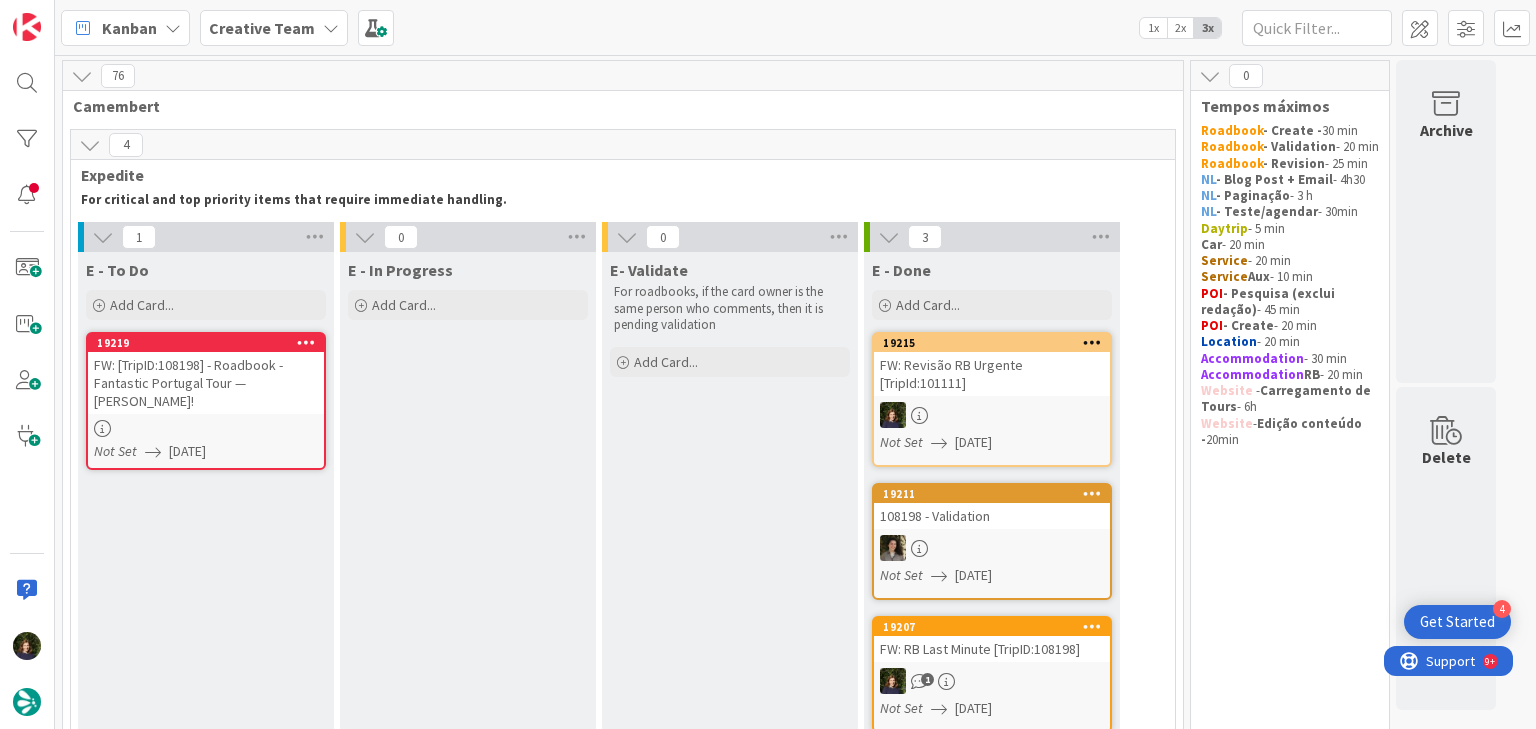 scroll, scrollTop: 0, scrollLeft: 0, axis: both 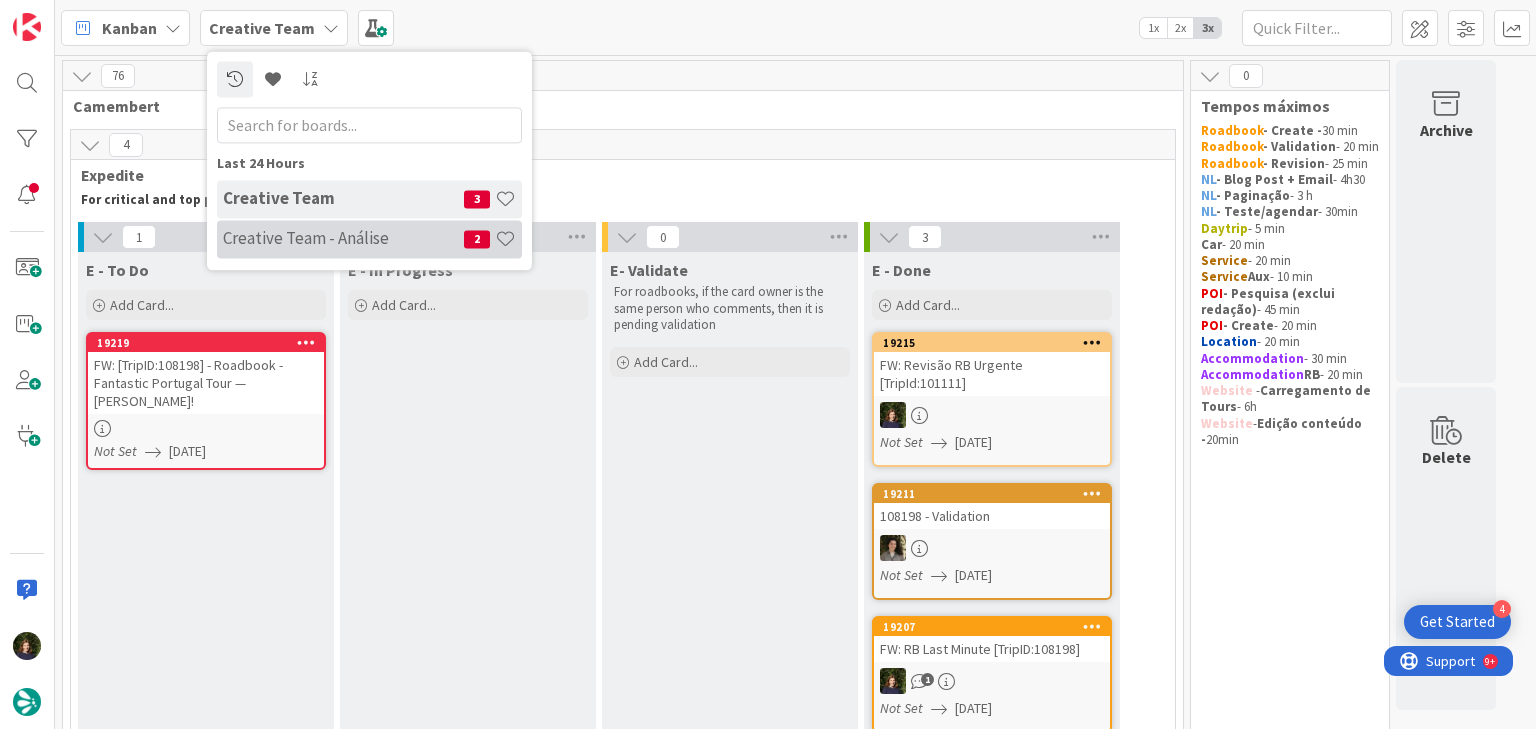 click on "Creative Team - Análise" at bounding box center [343, 239] 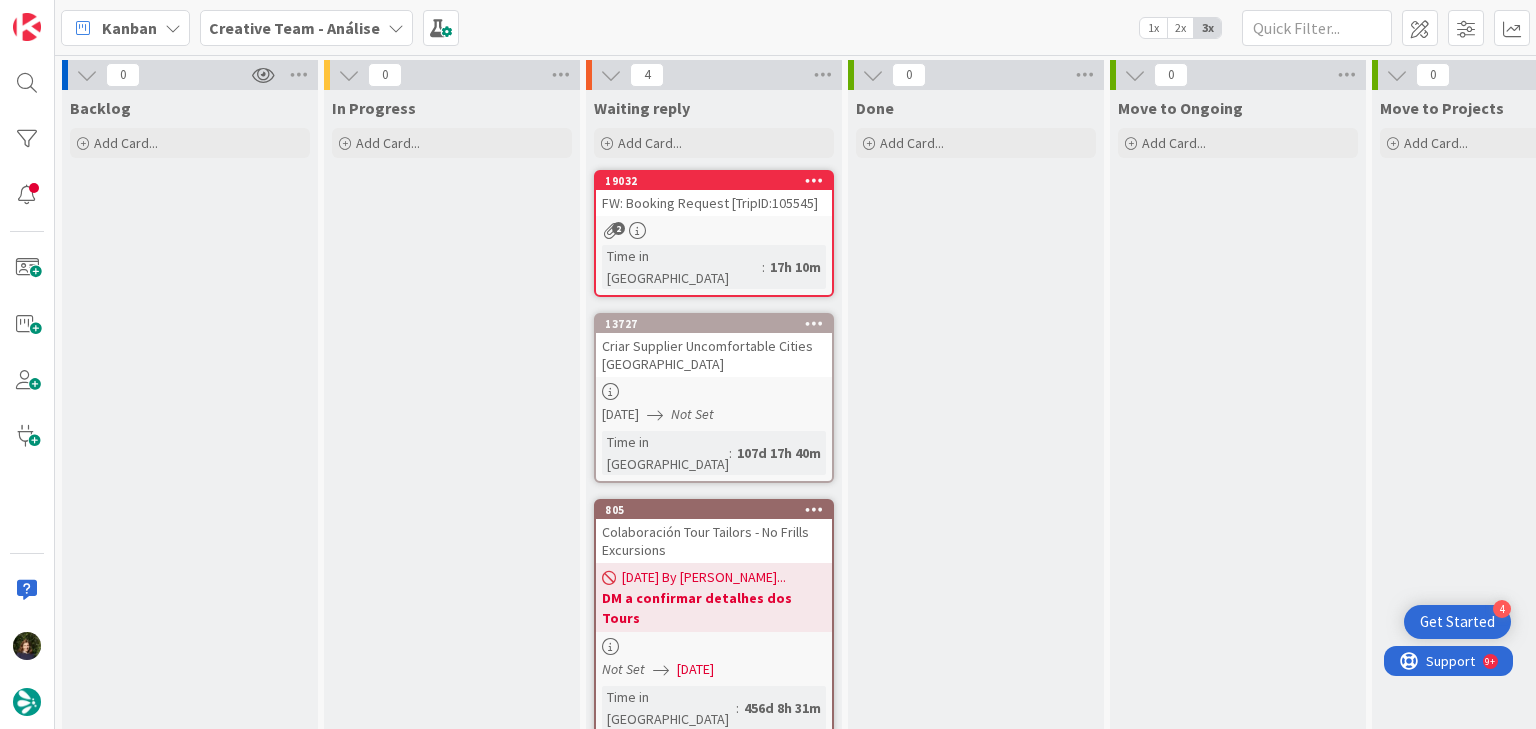 scroll, scrollTop: 0, scrollLeft: 0, axis: both 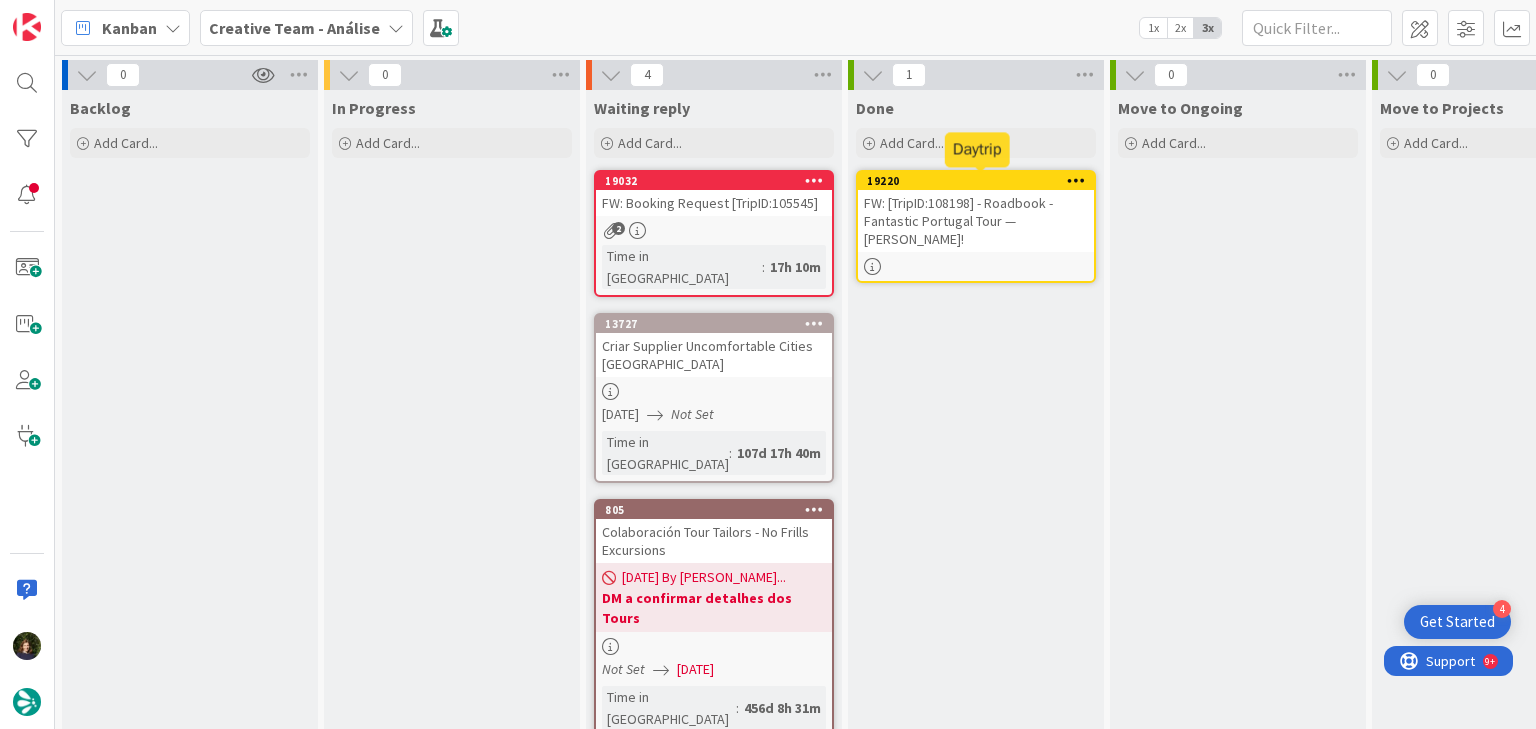 click at bounding box center [1076, 180] 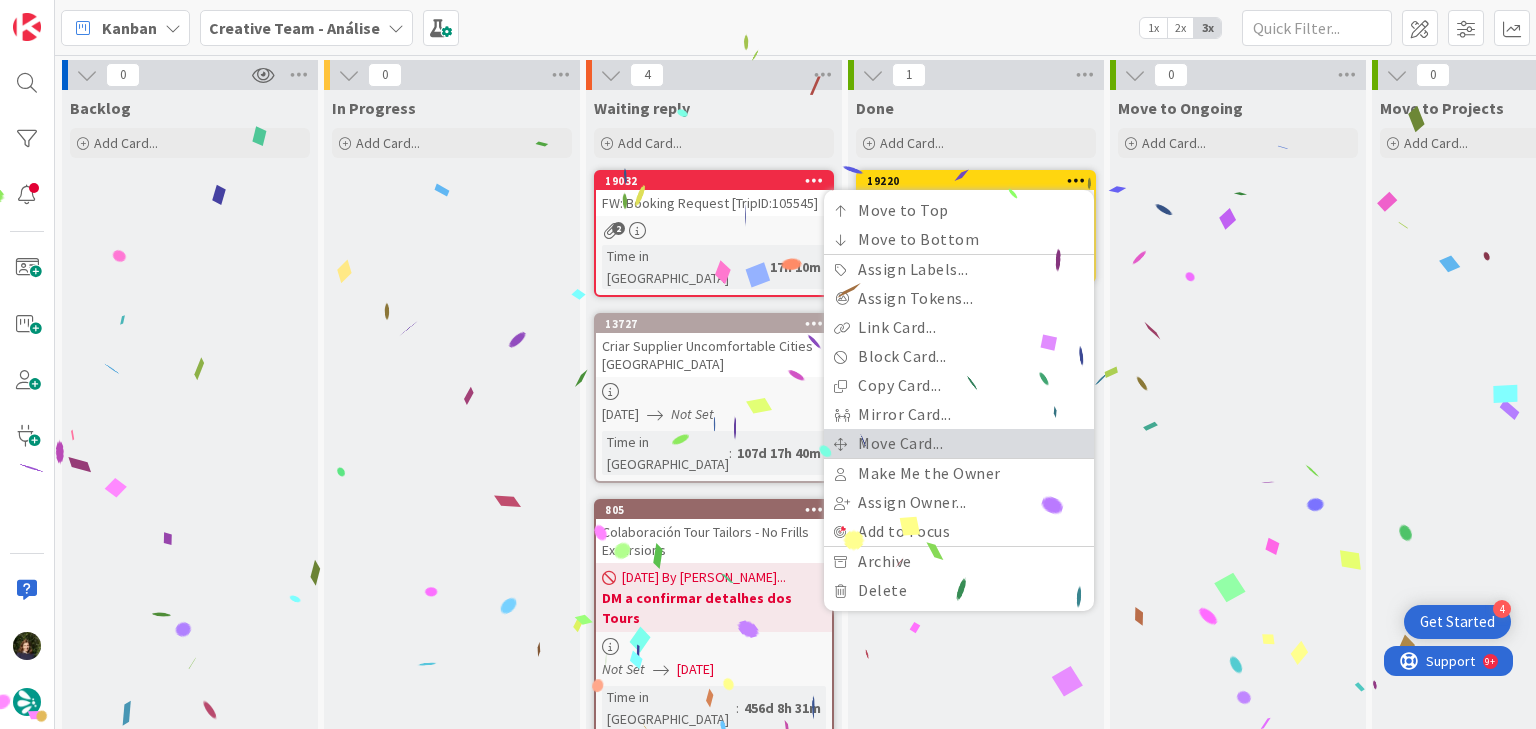 click on "Move Card..." at bounding box center [959, 443] 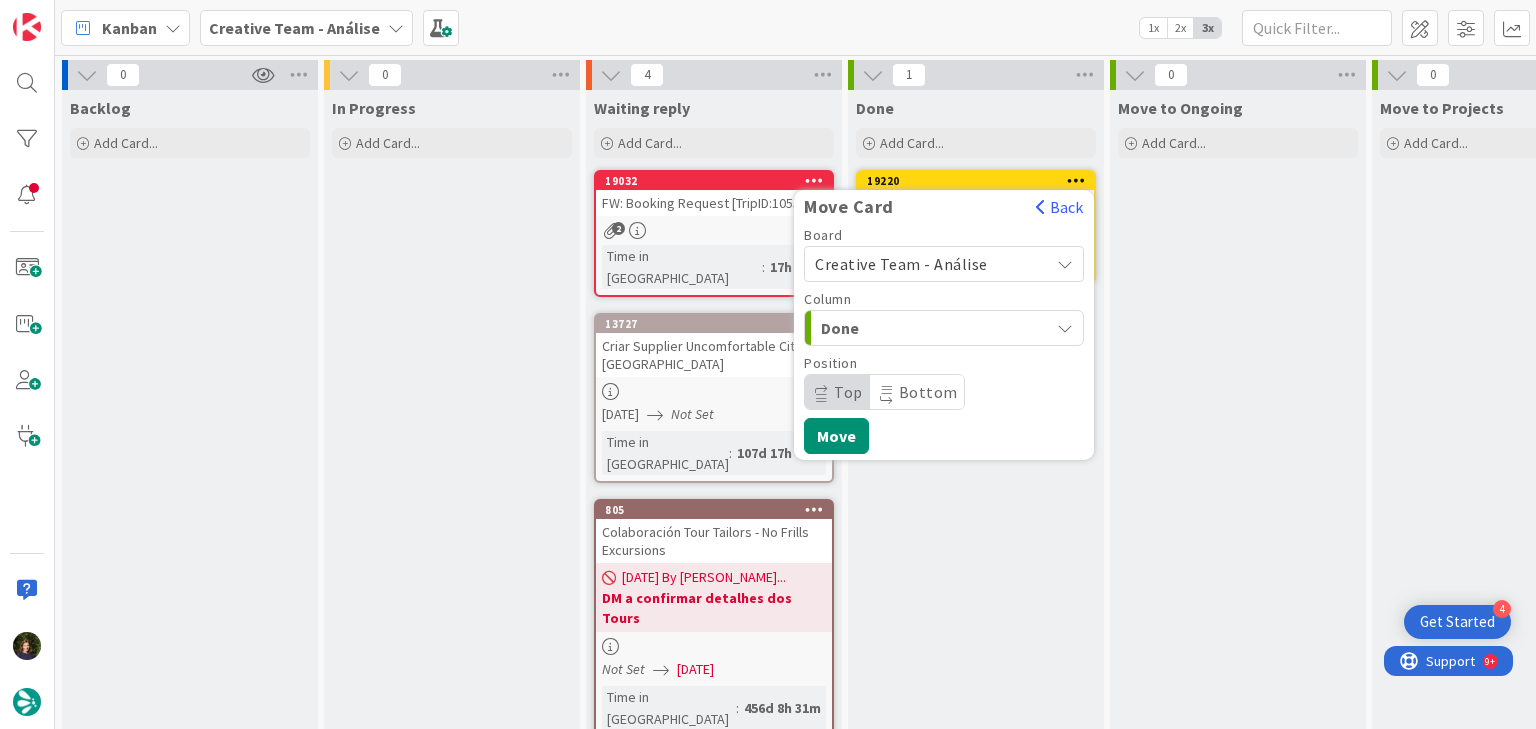 click on "Creative Team - Análise" at bounding box center (901, 264) 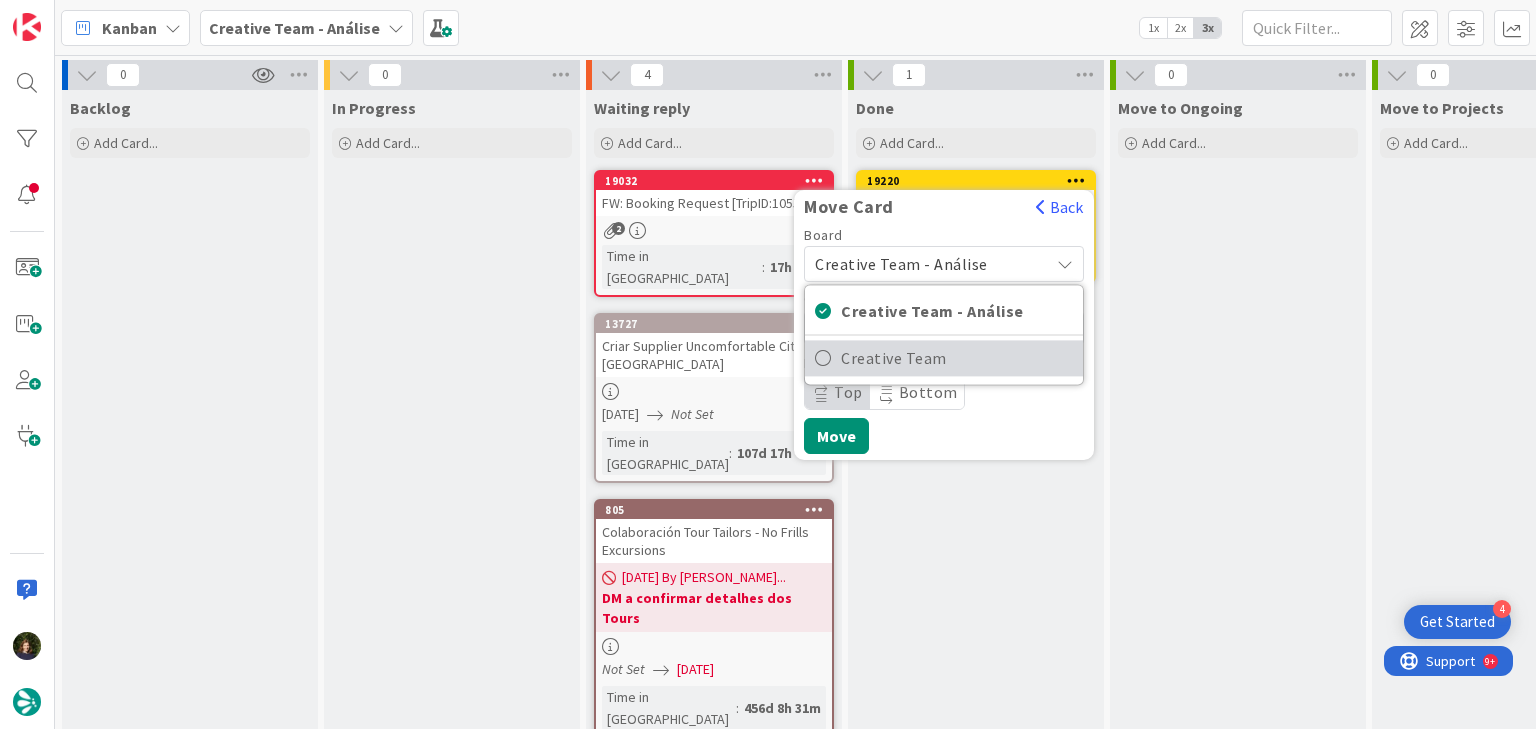 click on "Creative Team" at bounding box center [957, 358] 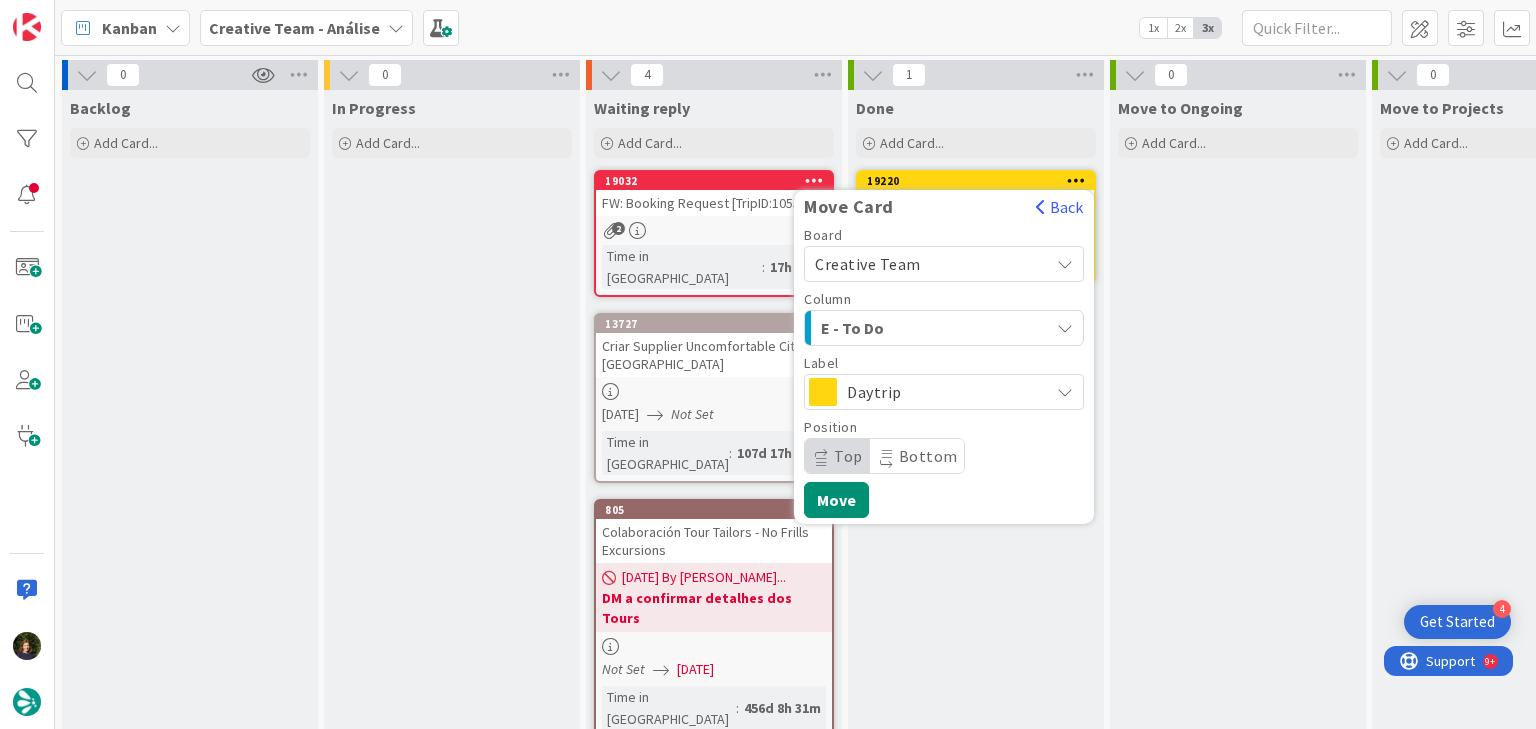 click on "E - To Do" at bounding box center [896, 328] 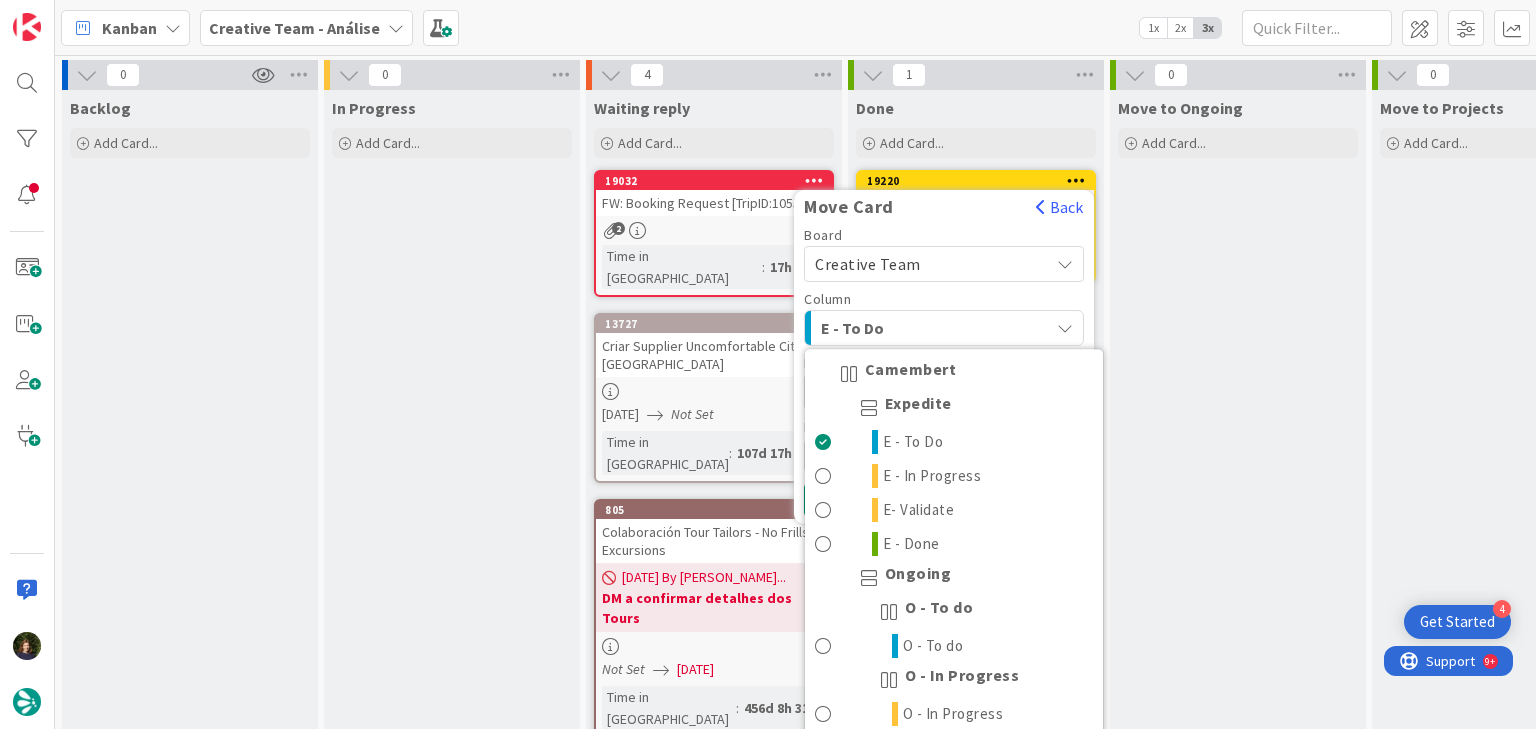 click on "E - To Do" at bounding box center (896, 328) 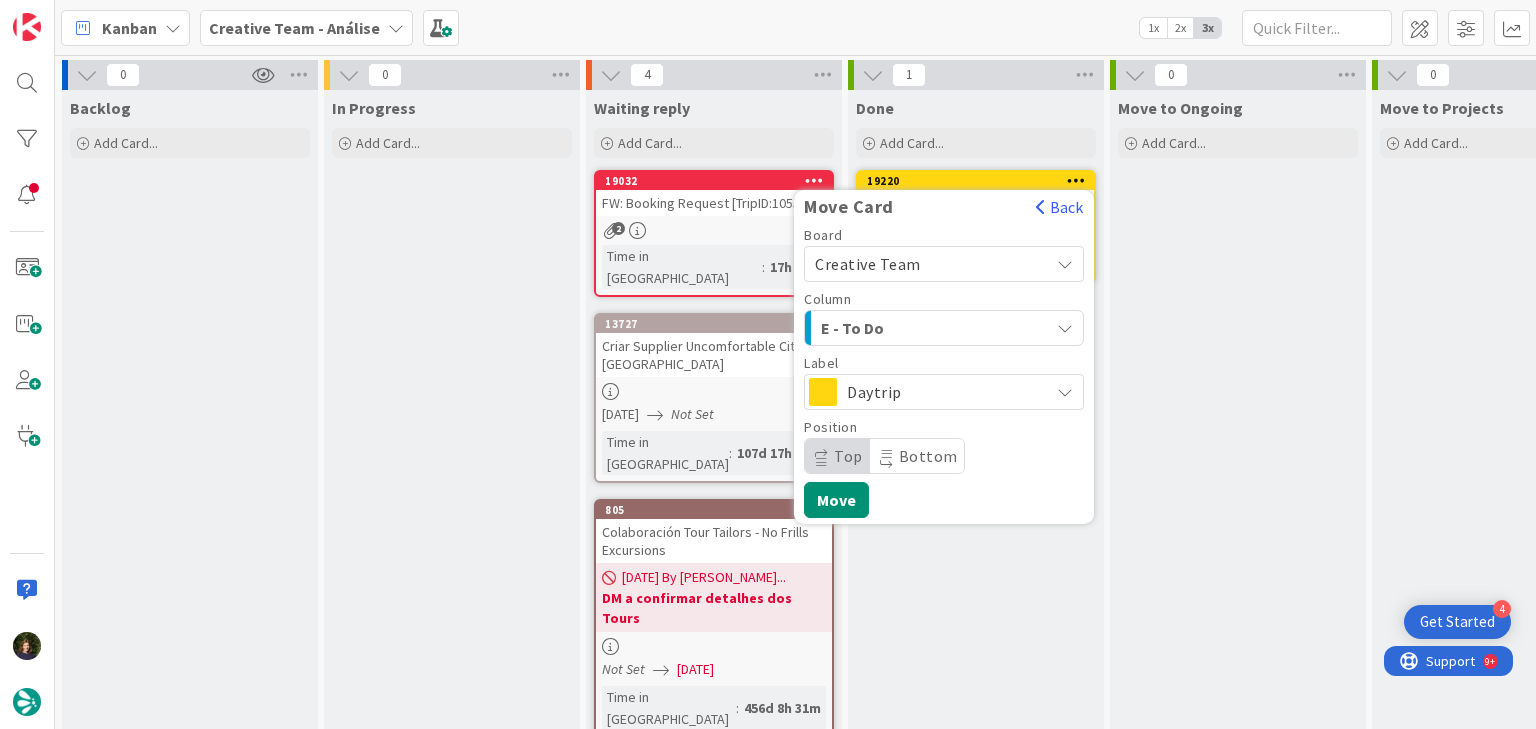 click on "Daytrip" at bounding box center (943, 392) 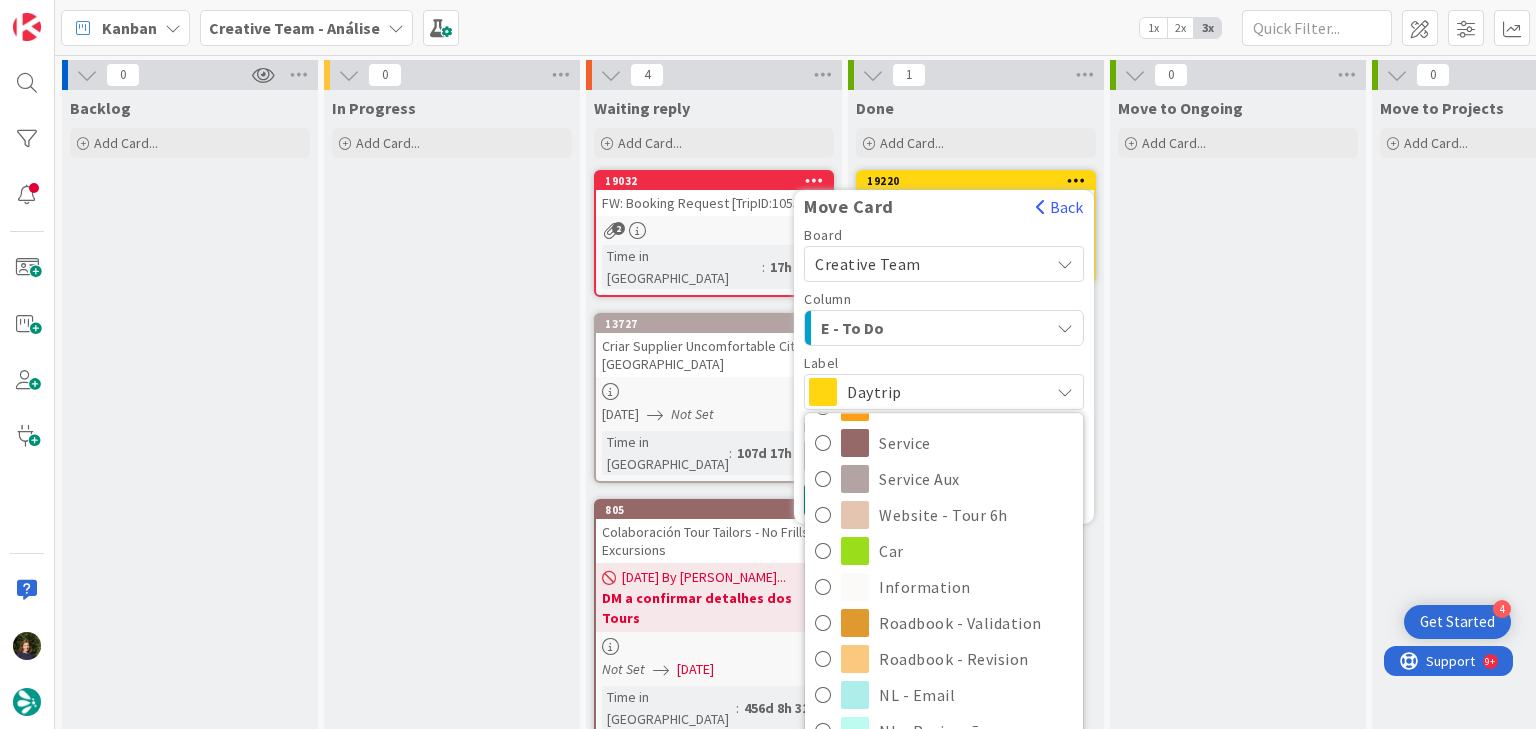 scroll, scrollTop: 320, scrollLeft: 0, axis: vertical 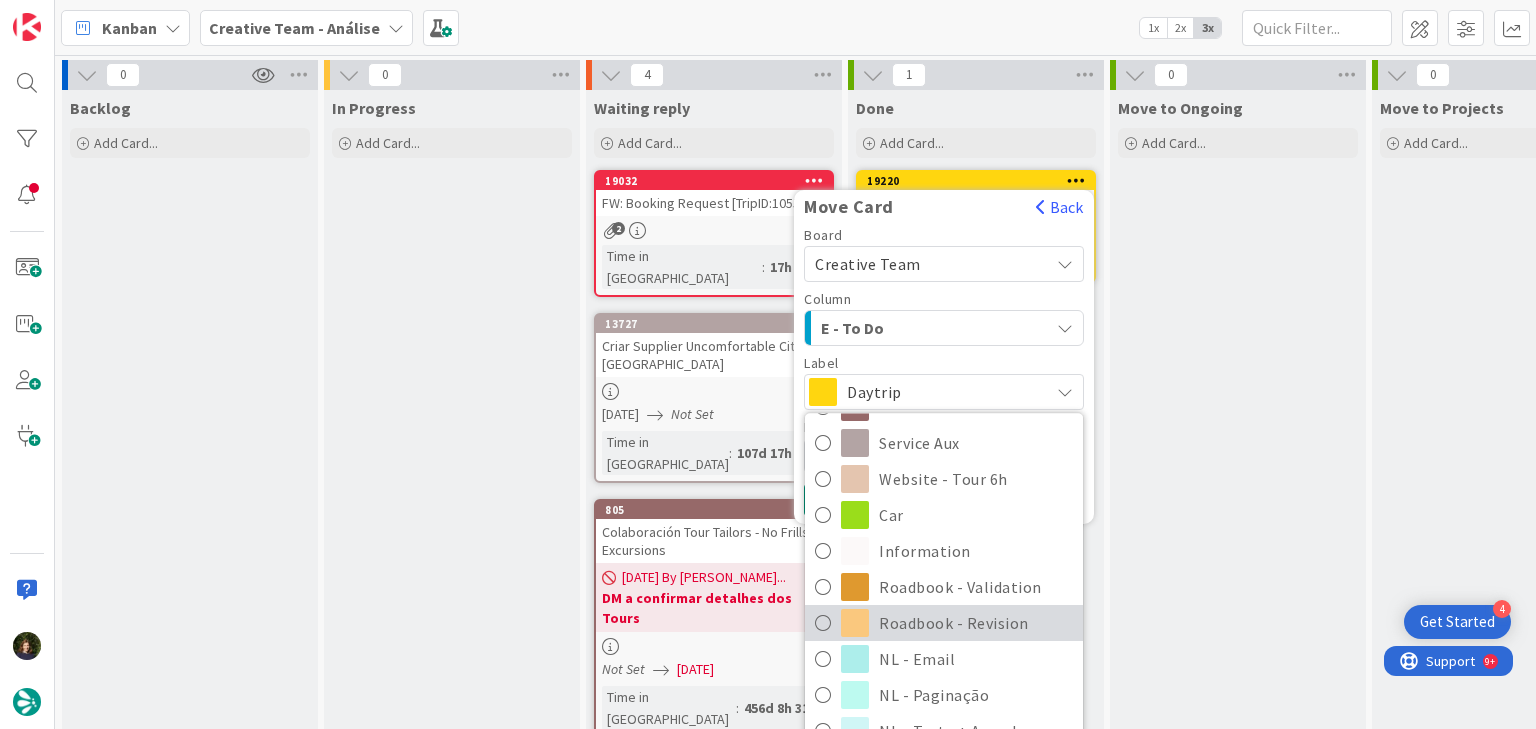 click on "Roadbook - Revision" at bounding box center (976, 623) 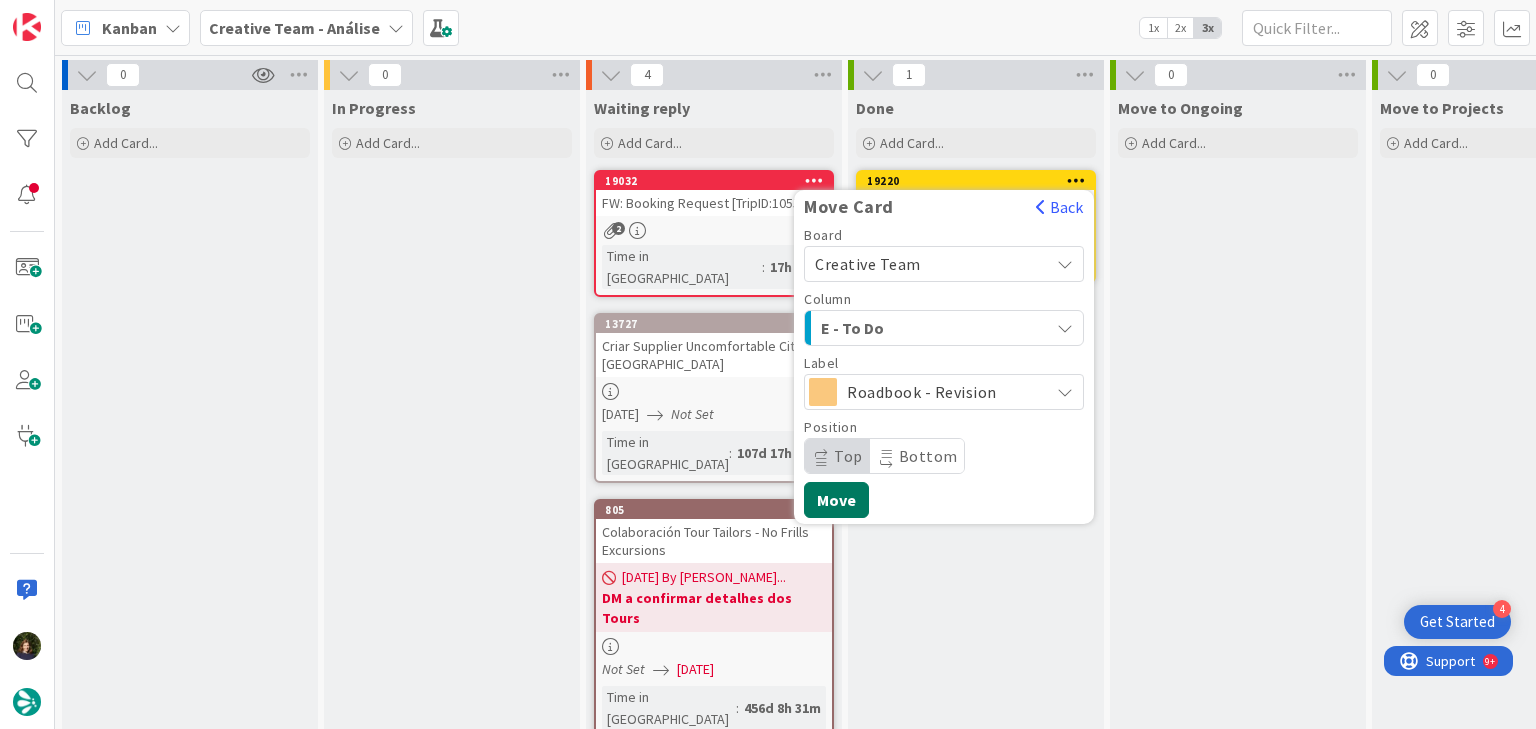 click on "Move" at bounding box center (836, 500) 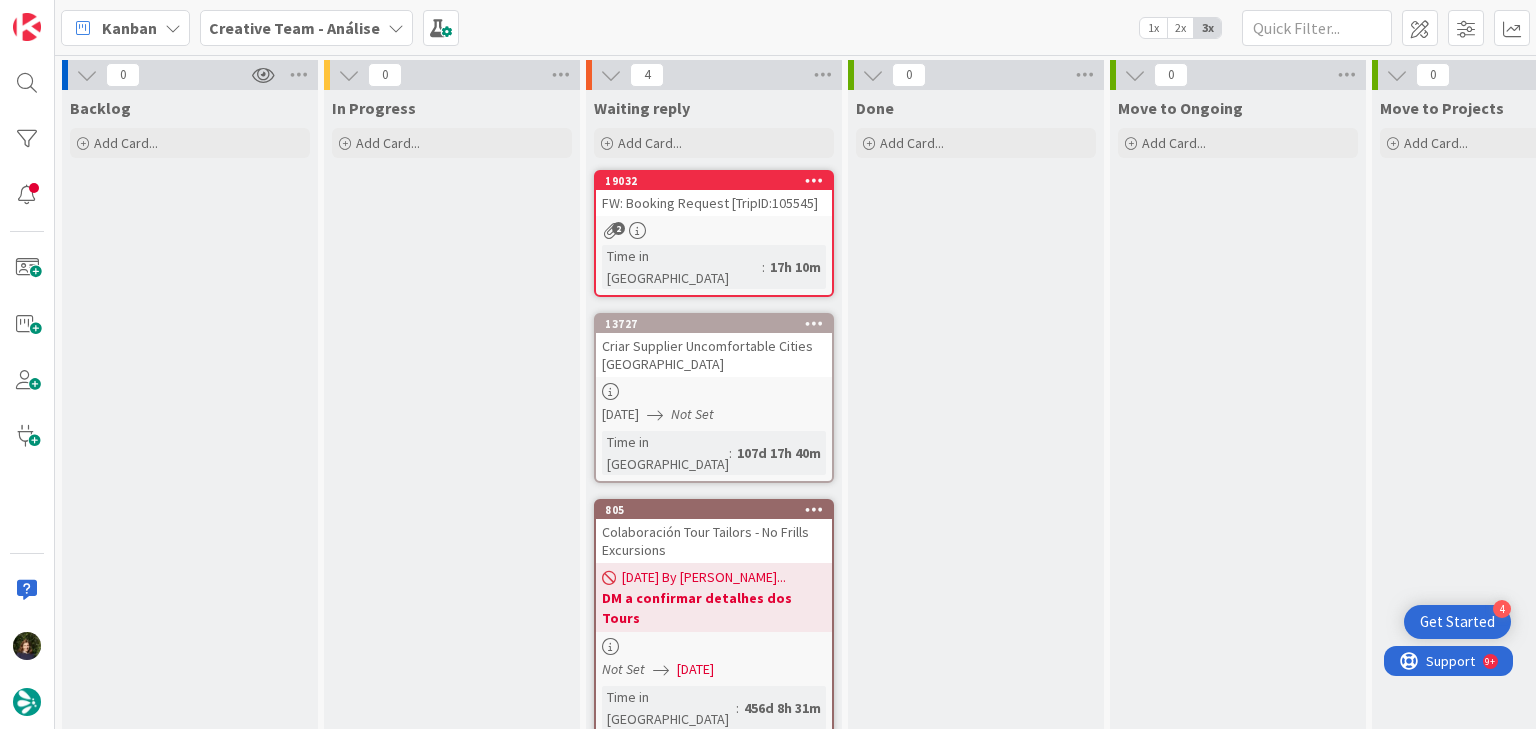 click on "Creative Team - Análise" at bounding box center [294, 28] 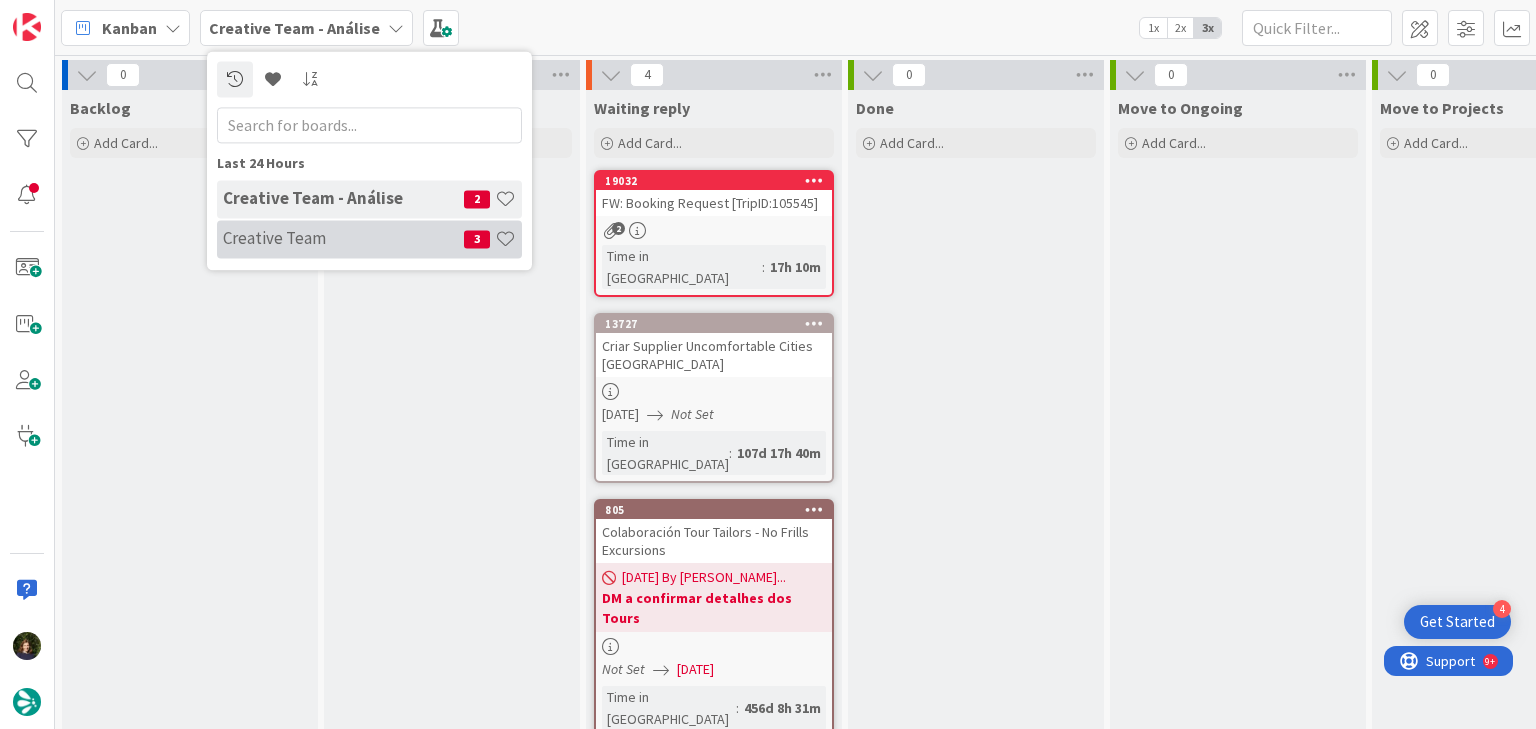 click on "Creative Team" at bounding box center (343, 239) 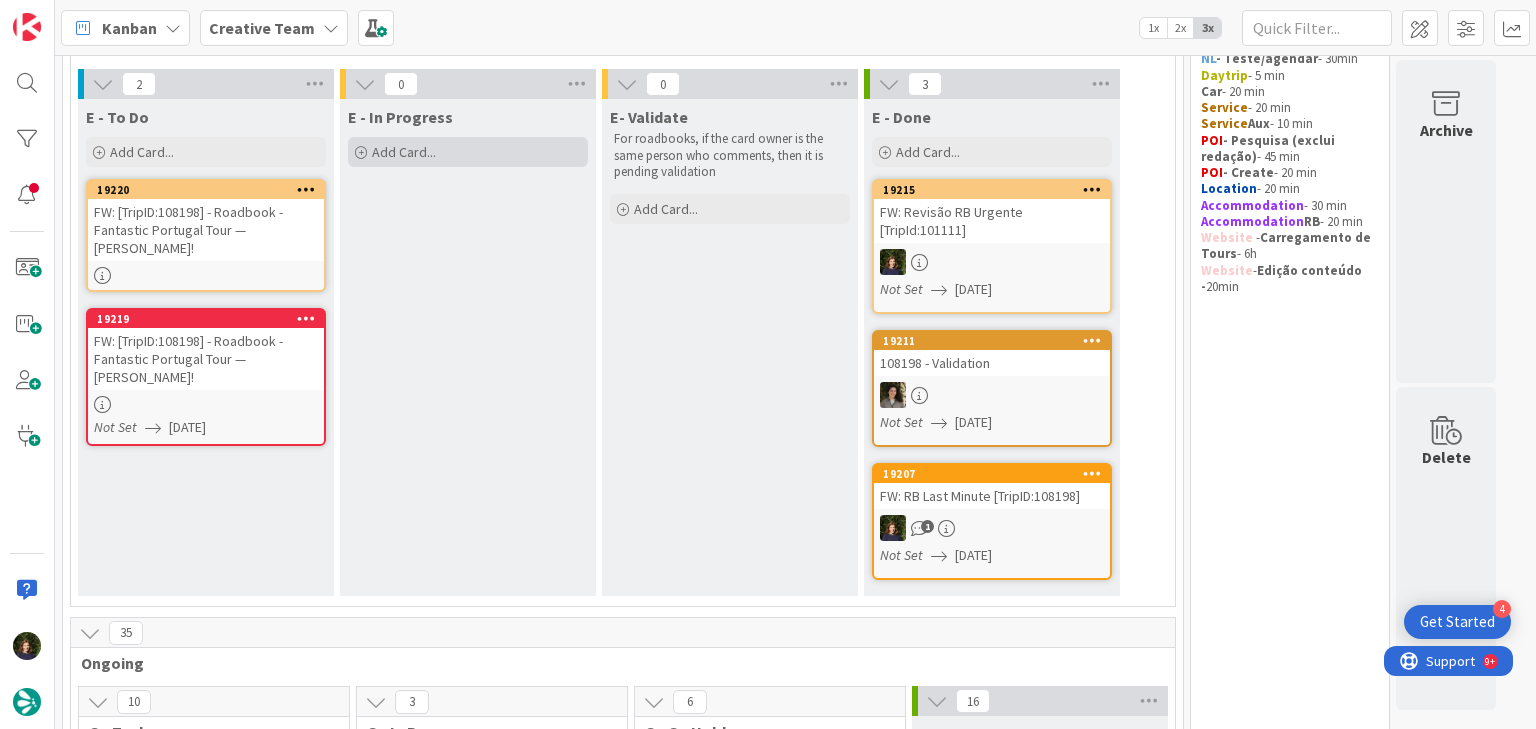 scroll, scrollTop: 160, scrollLeft: 0, axis: vertical 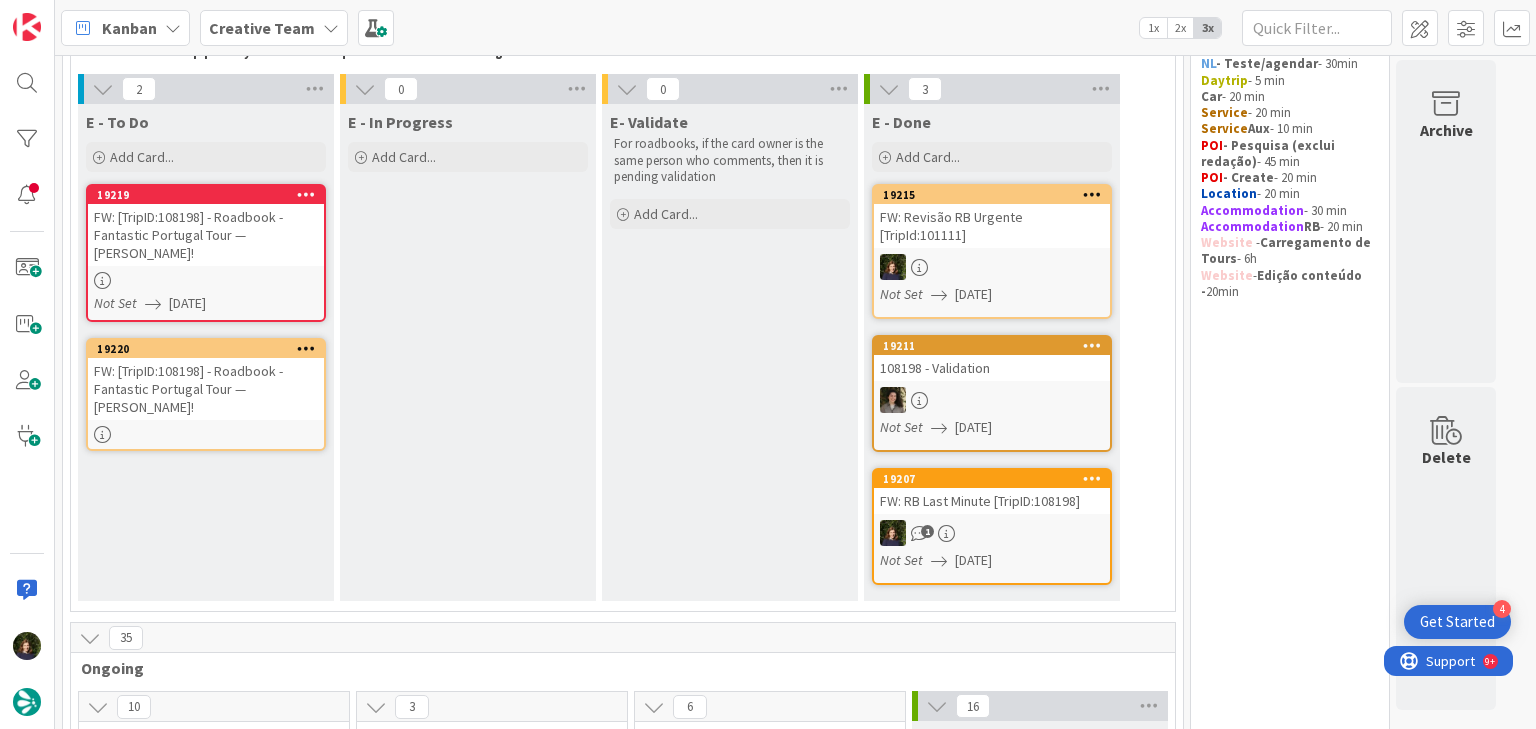 click on "FW: [TripID:108198] - Roadbook - Fantastic Portugal Tour — Norma Graciela Cuellar!" at bounding box center [206, 389] 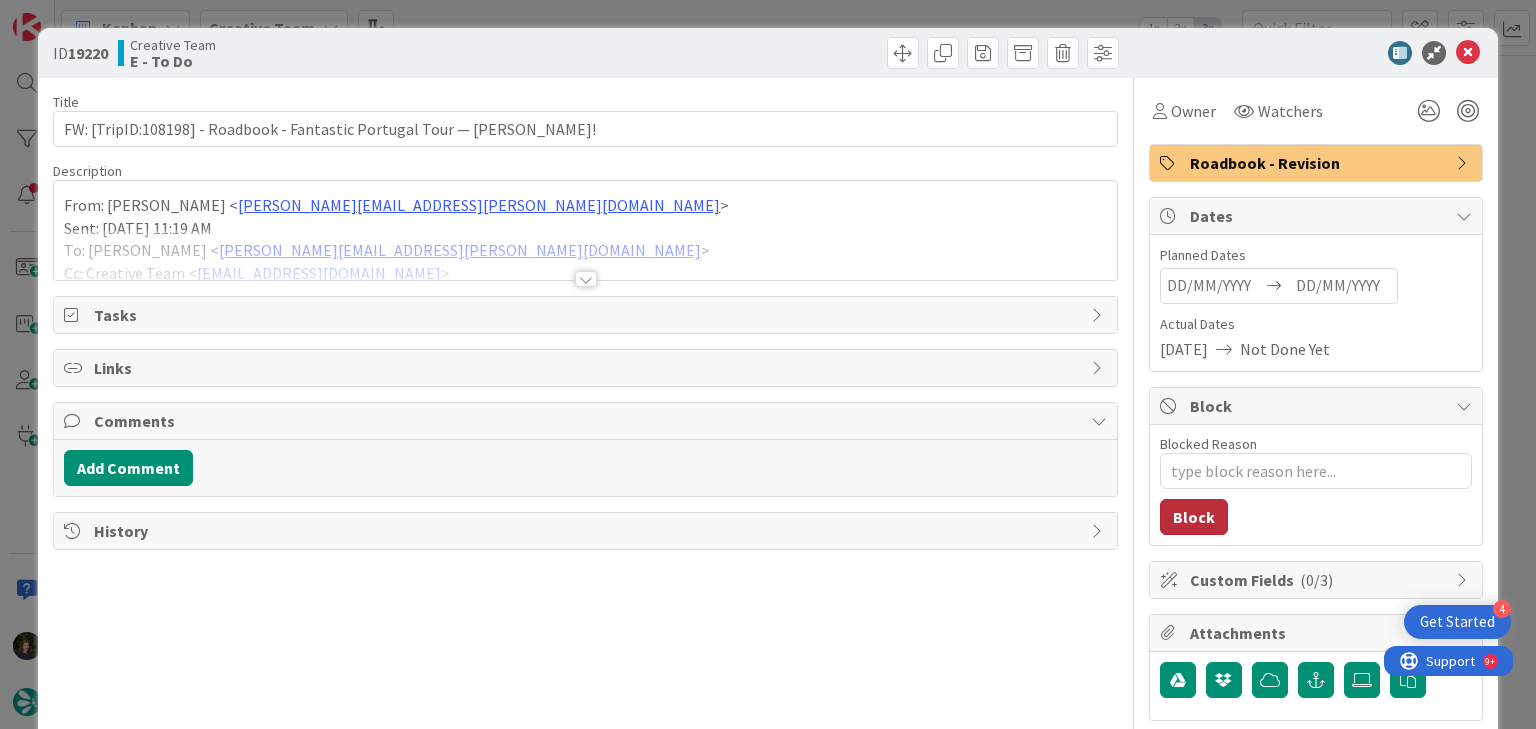 click on "Block" at bounding box center [1194, 517] 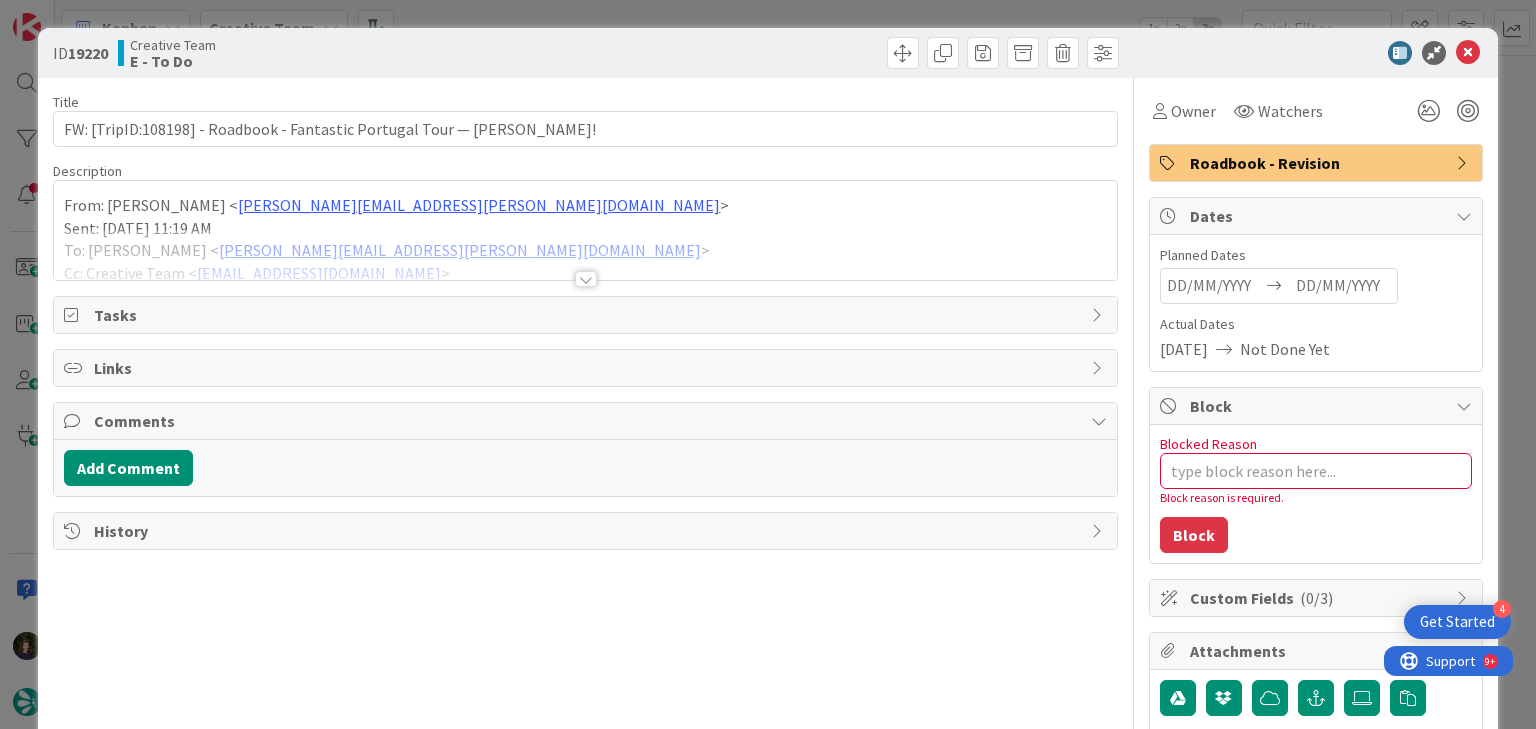 scroll, scrollTop: 0, scrollLeft: 0, axis: both 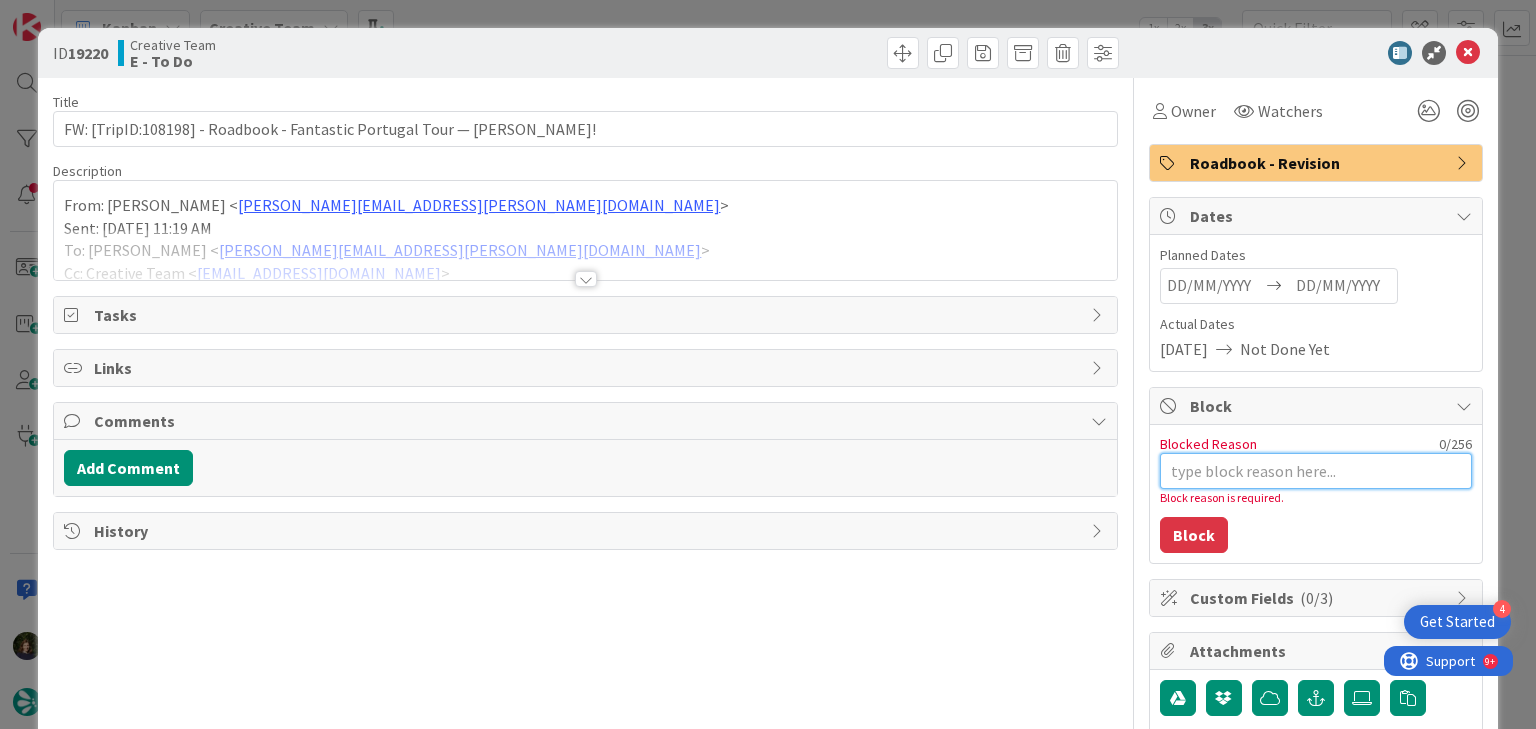 click on "Blocked Reason" at bounding box center (1316, 471) 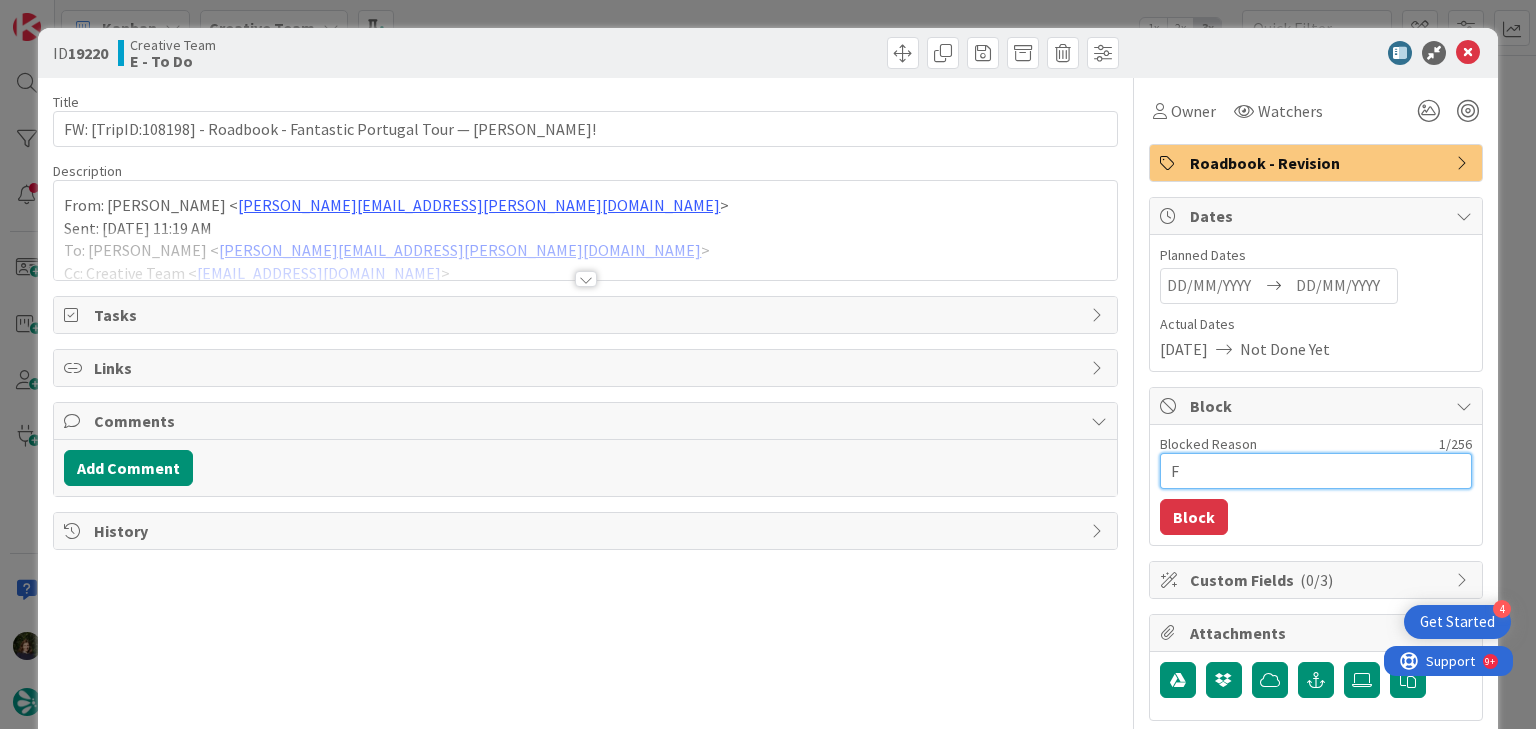 type on "x" 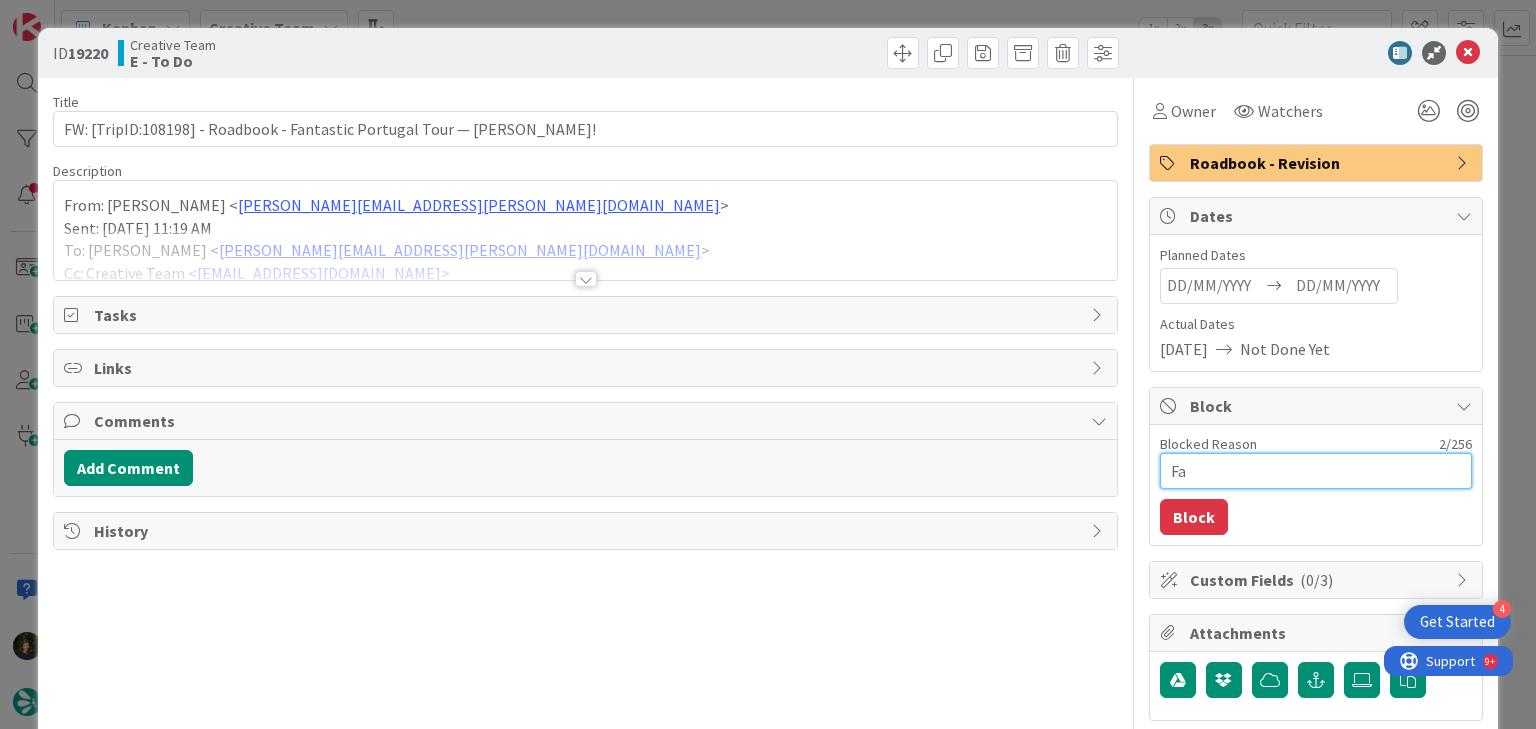 type on "x" 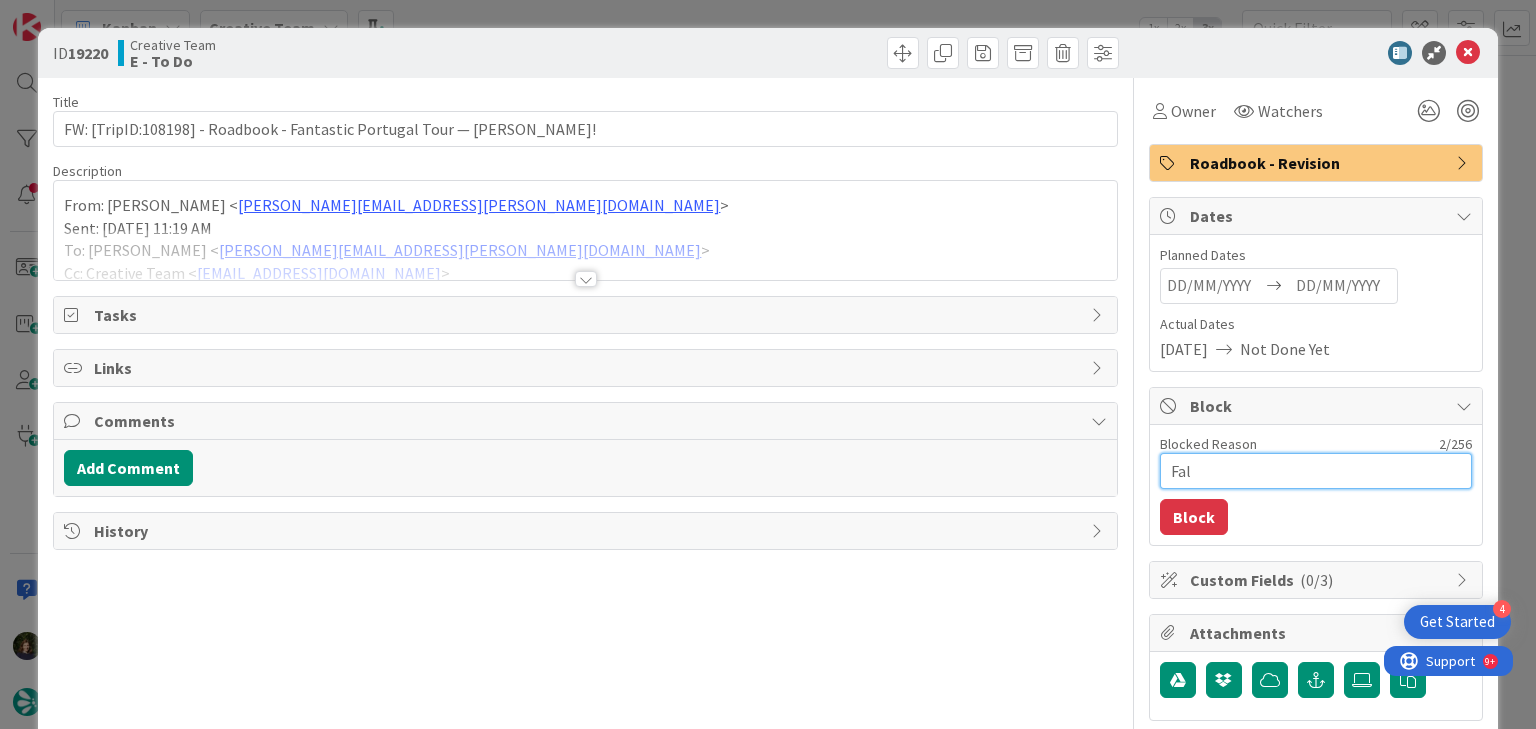 type on "x" 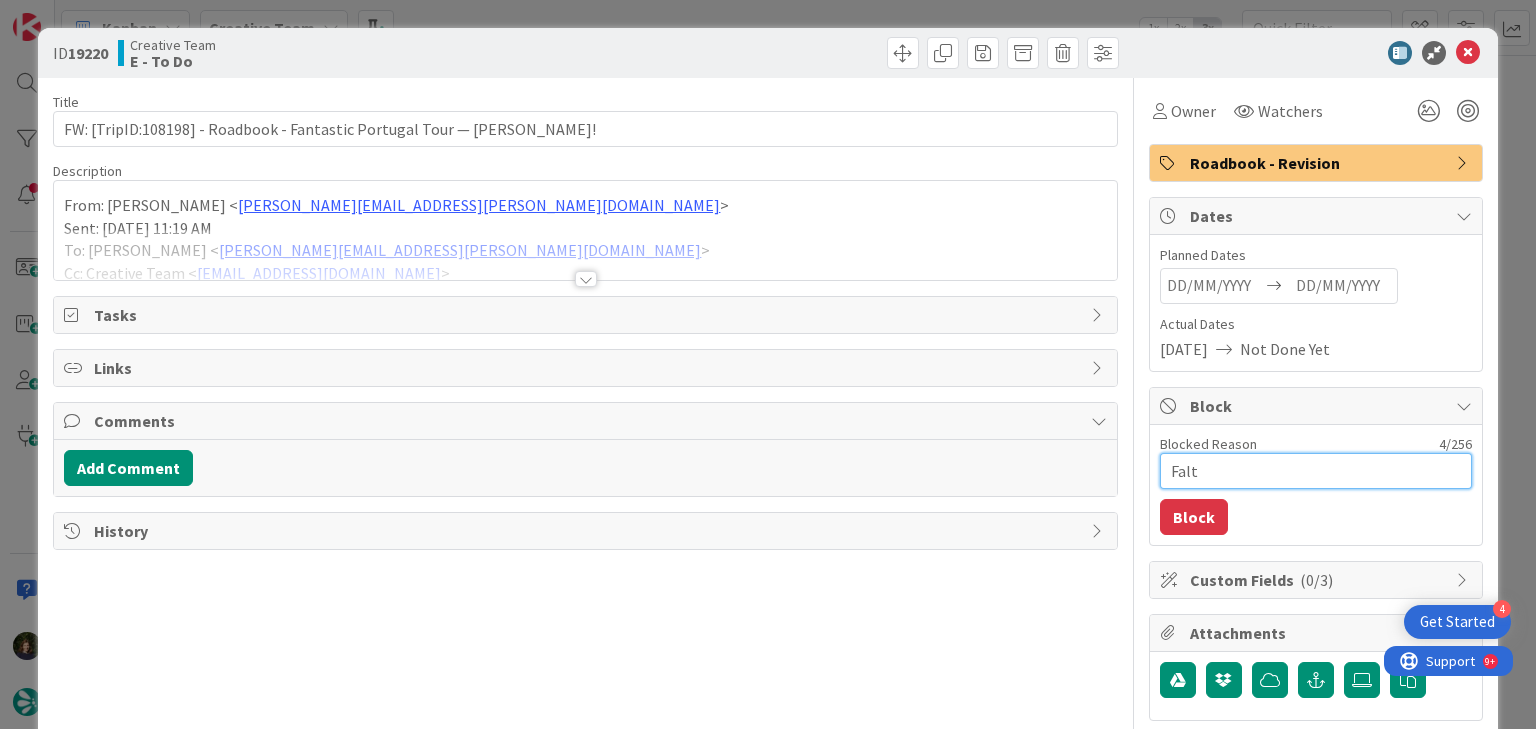 type on "x" 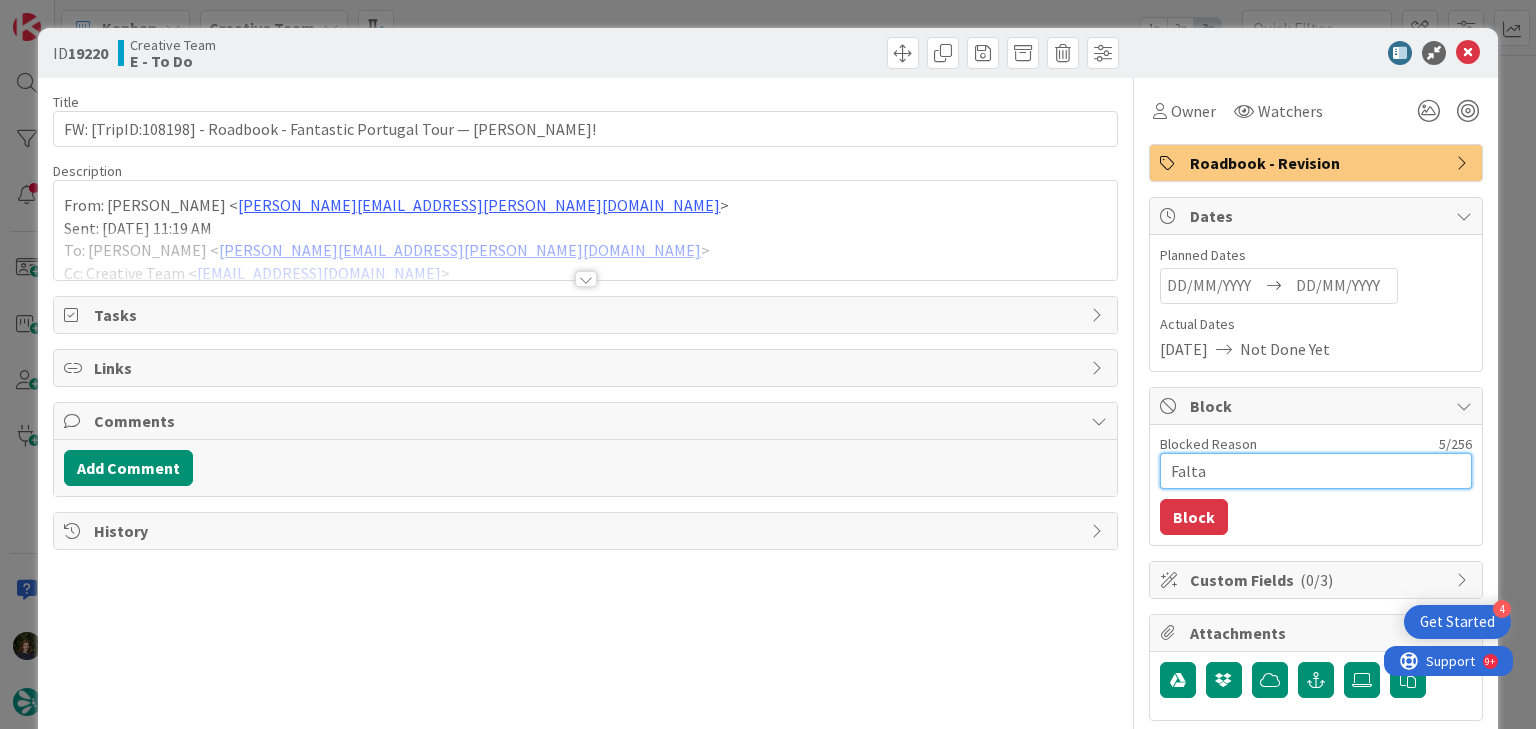 type on "x" 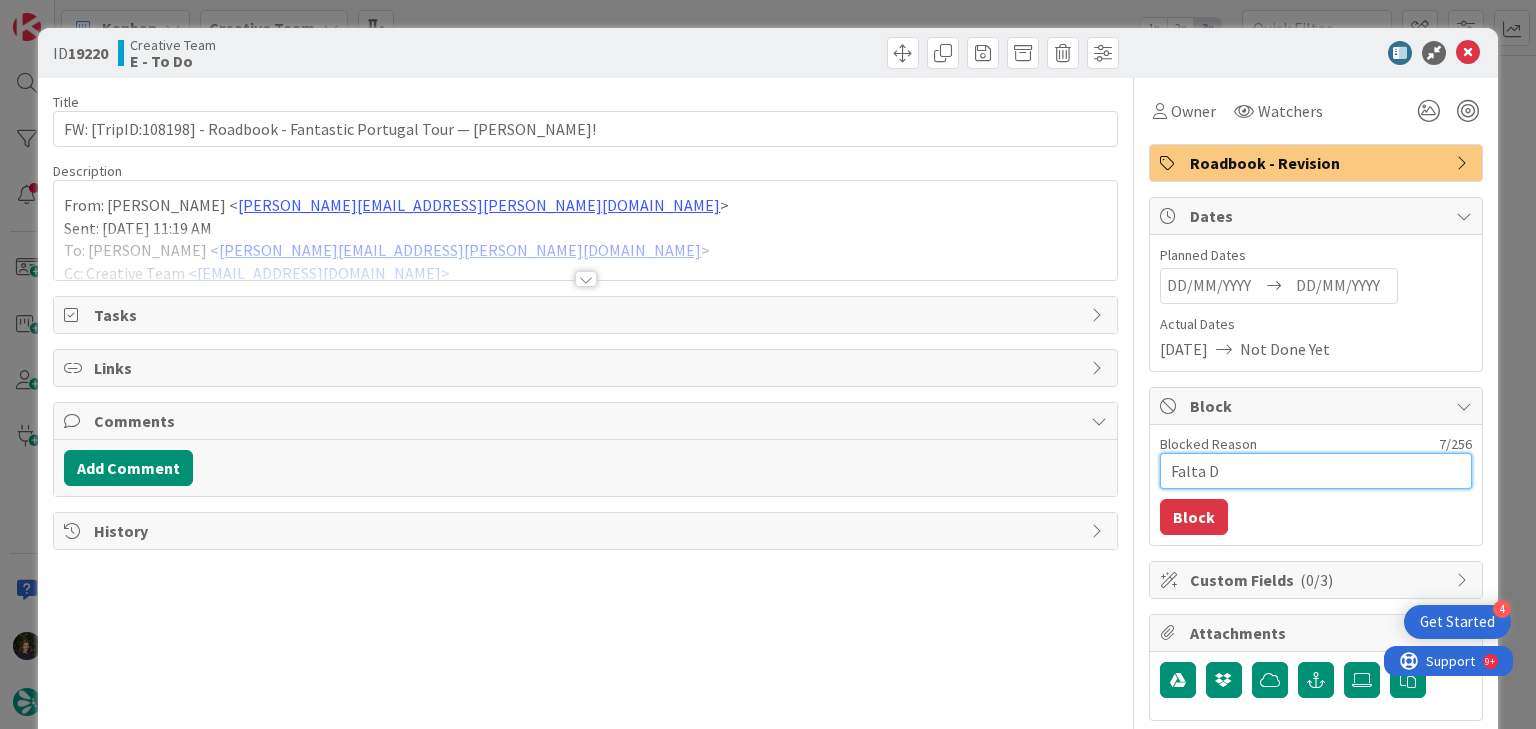 type on "x" 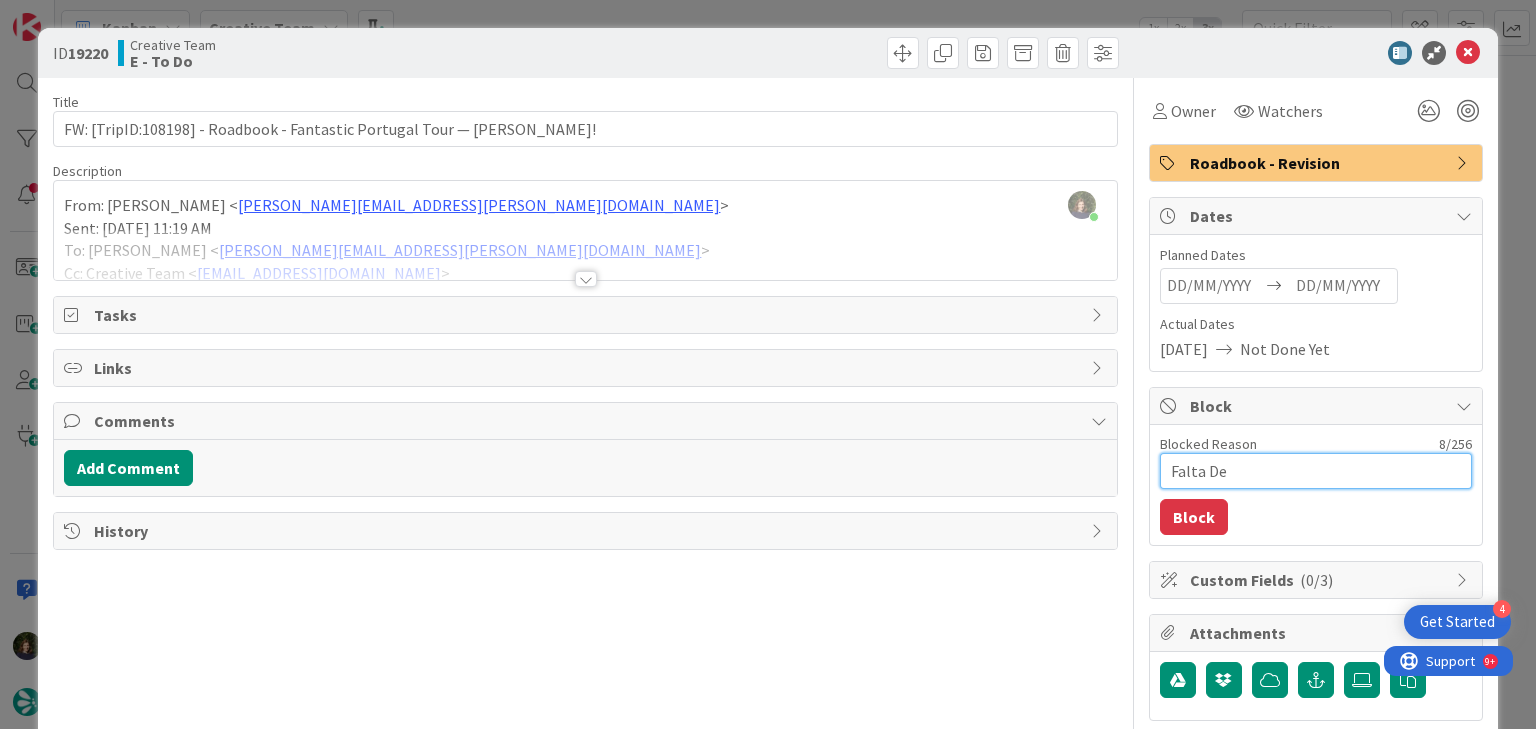 type on "x" 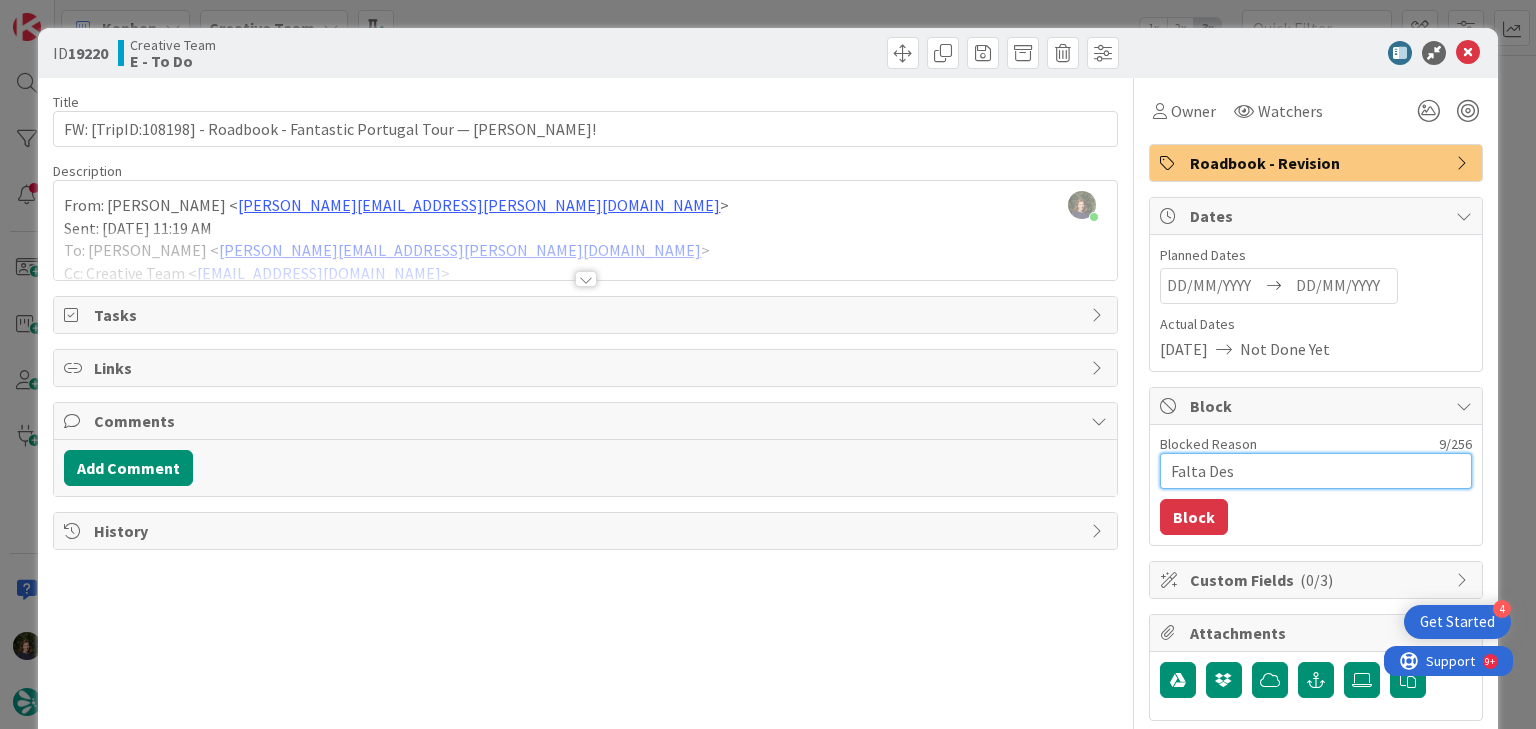 type on "x" 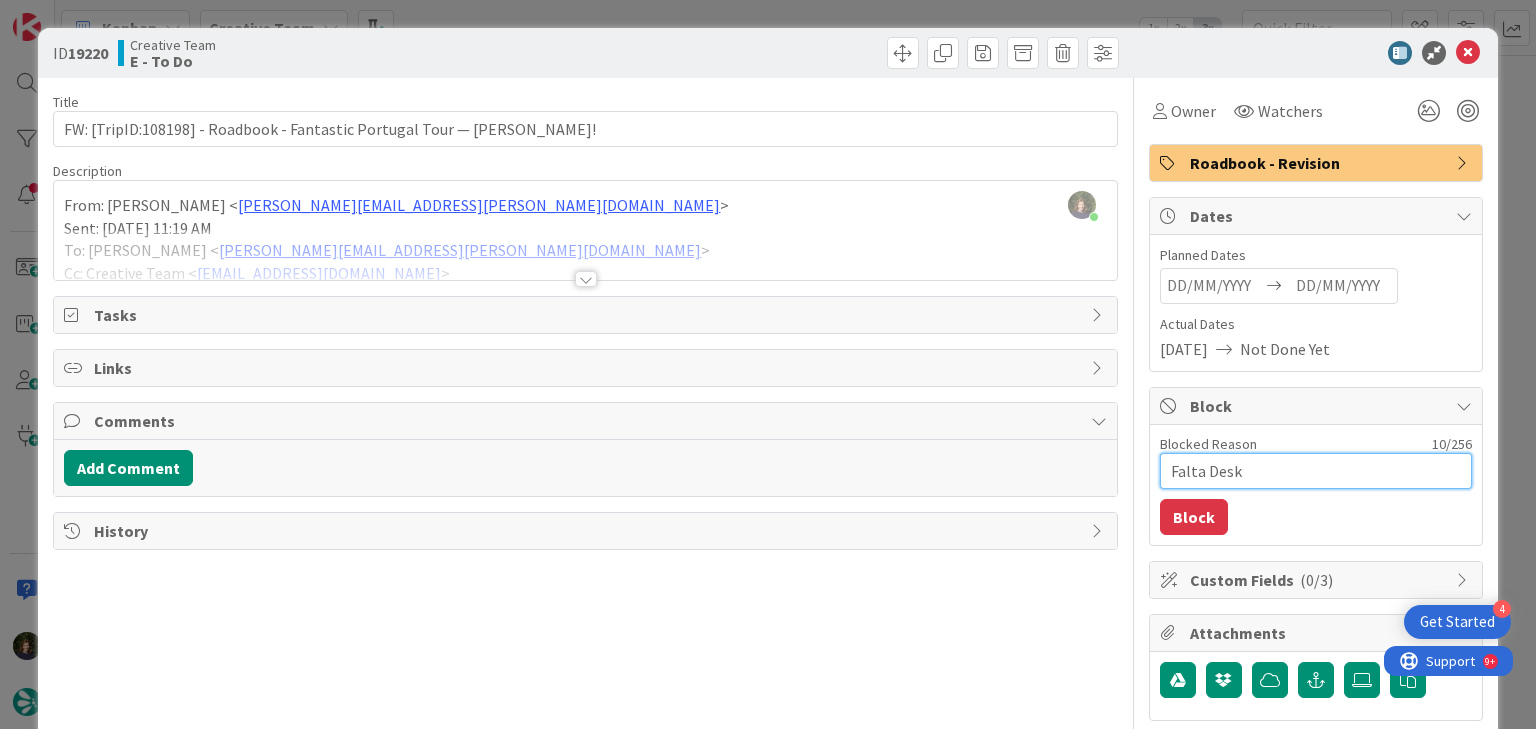 type on "x" 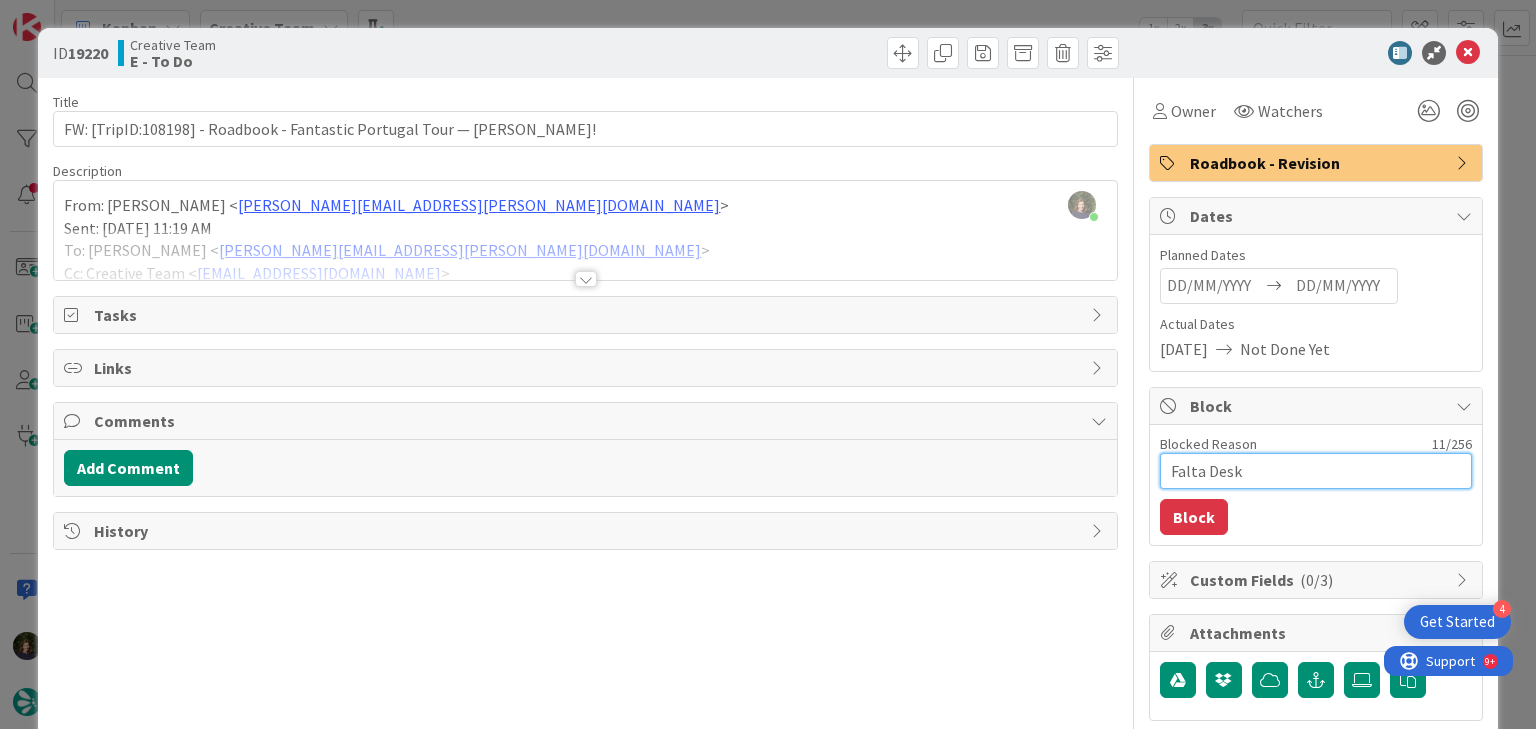 type on "x" 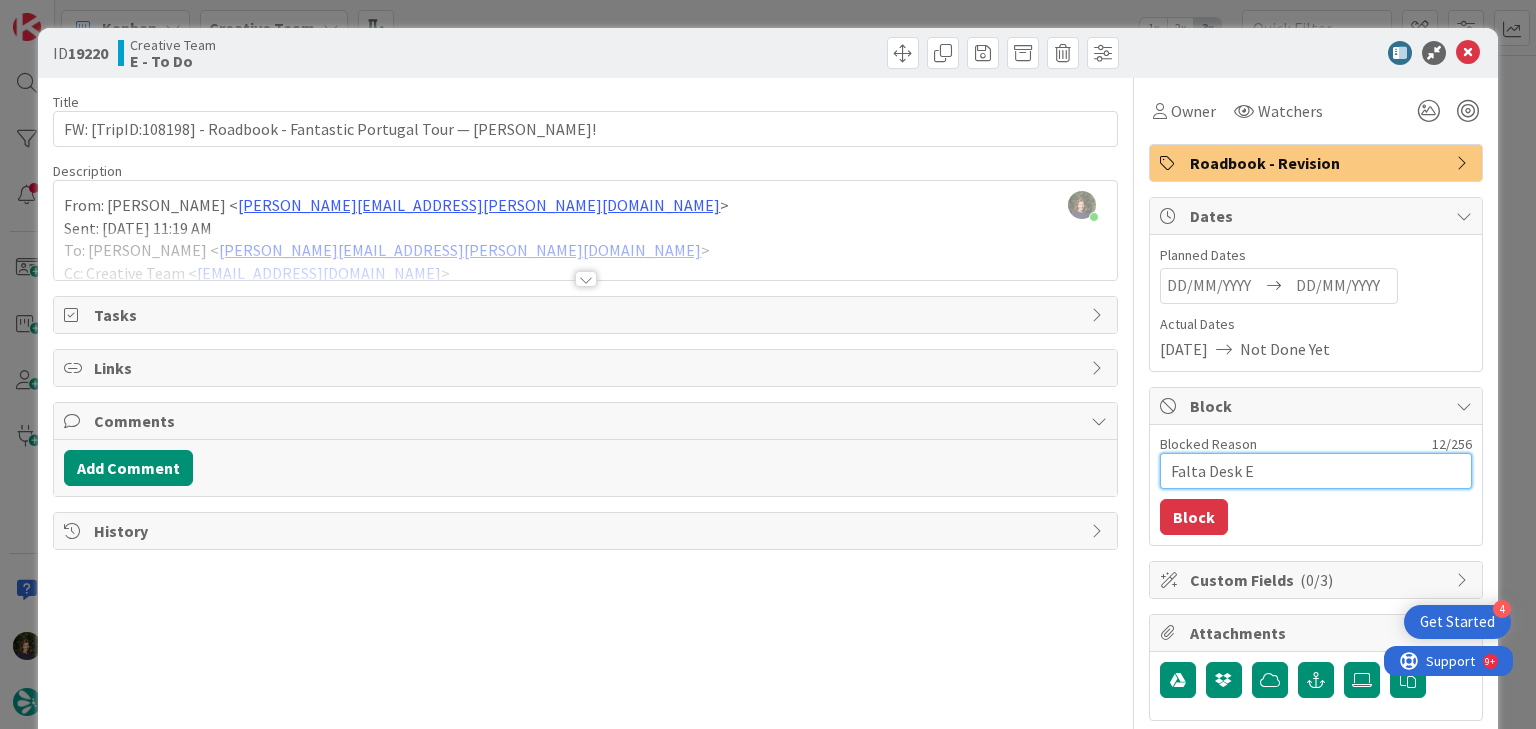 type on "x" 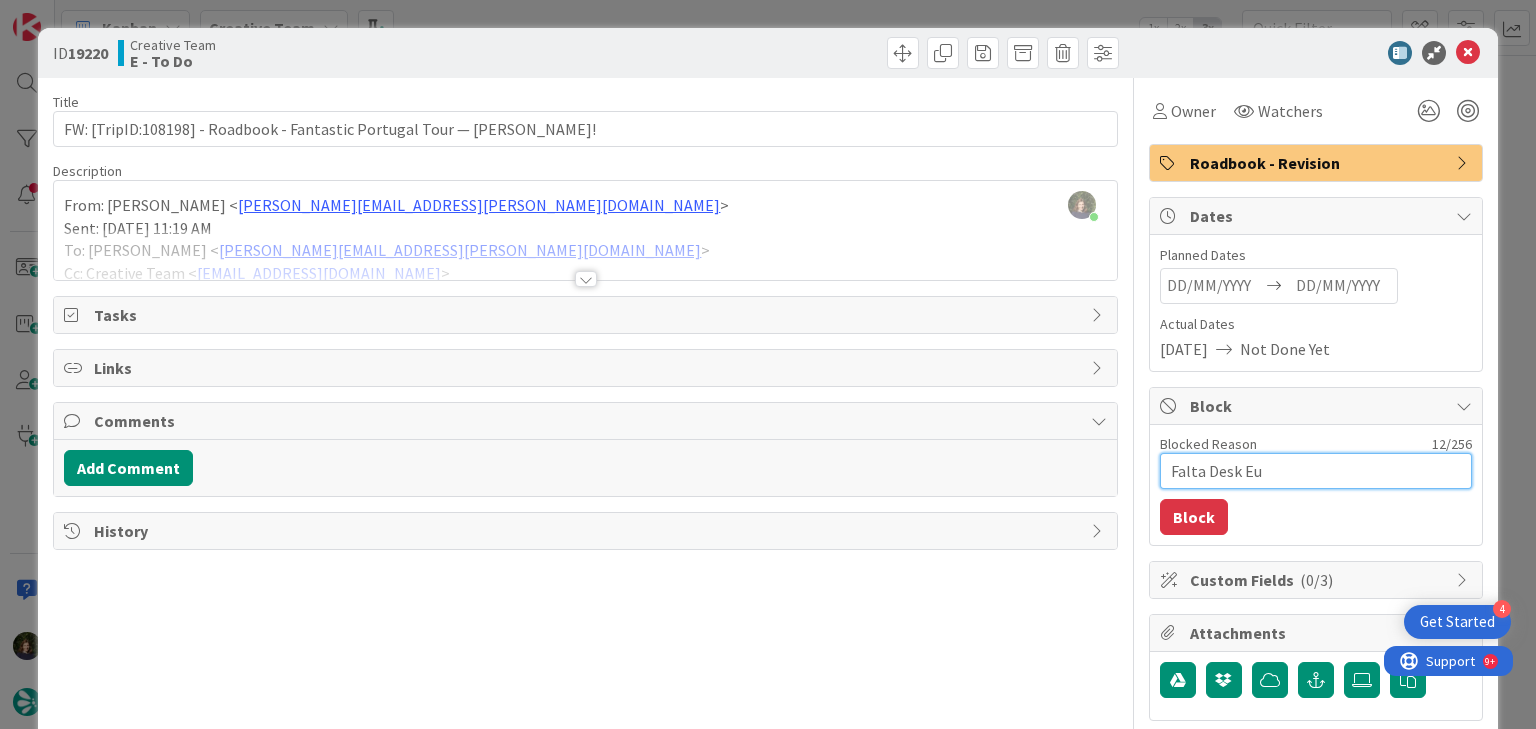 type on "x" 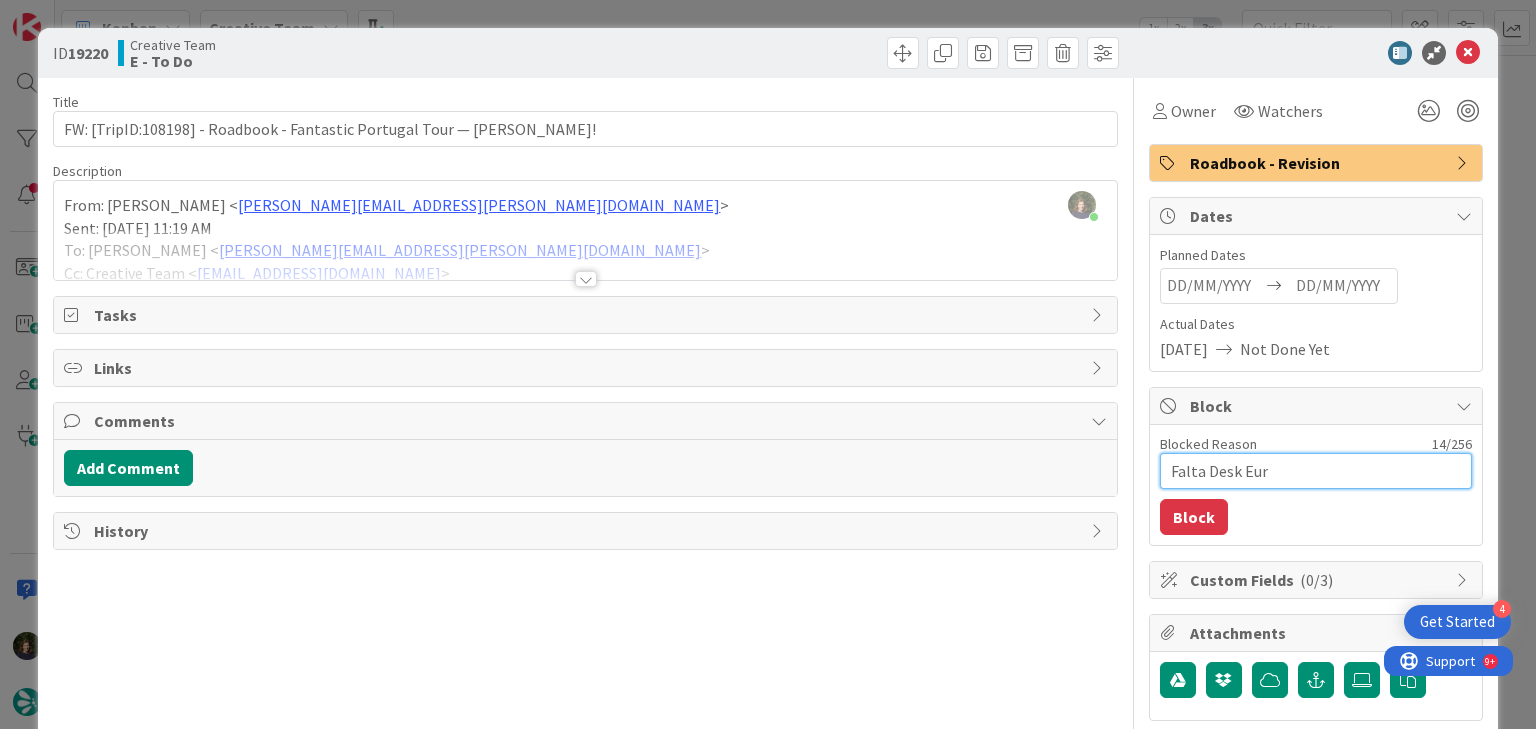 type on "x" 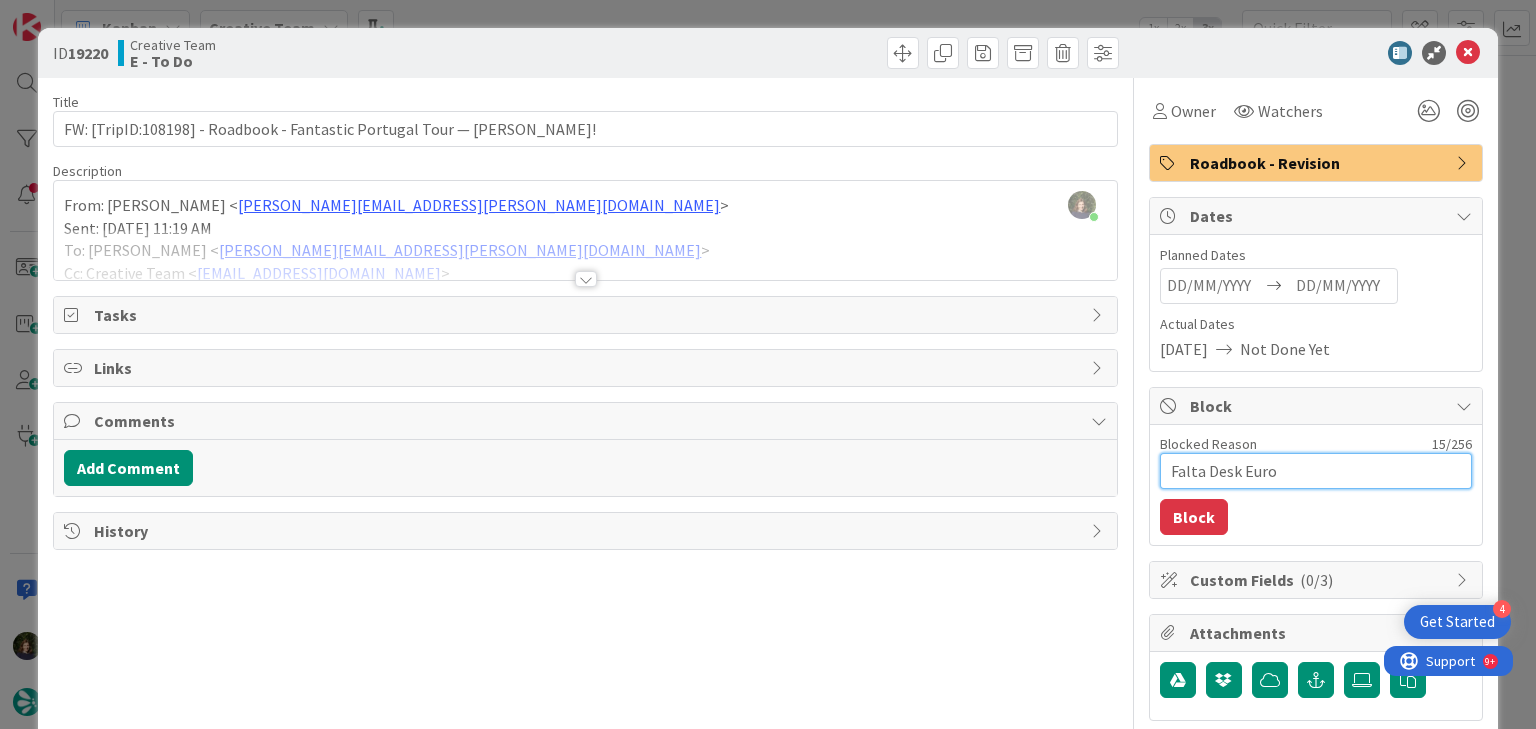 type on "x" 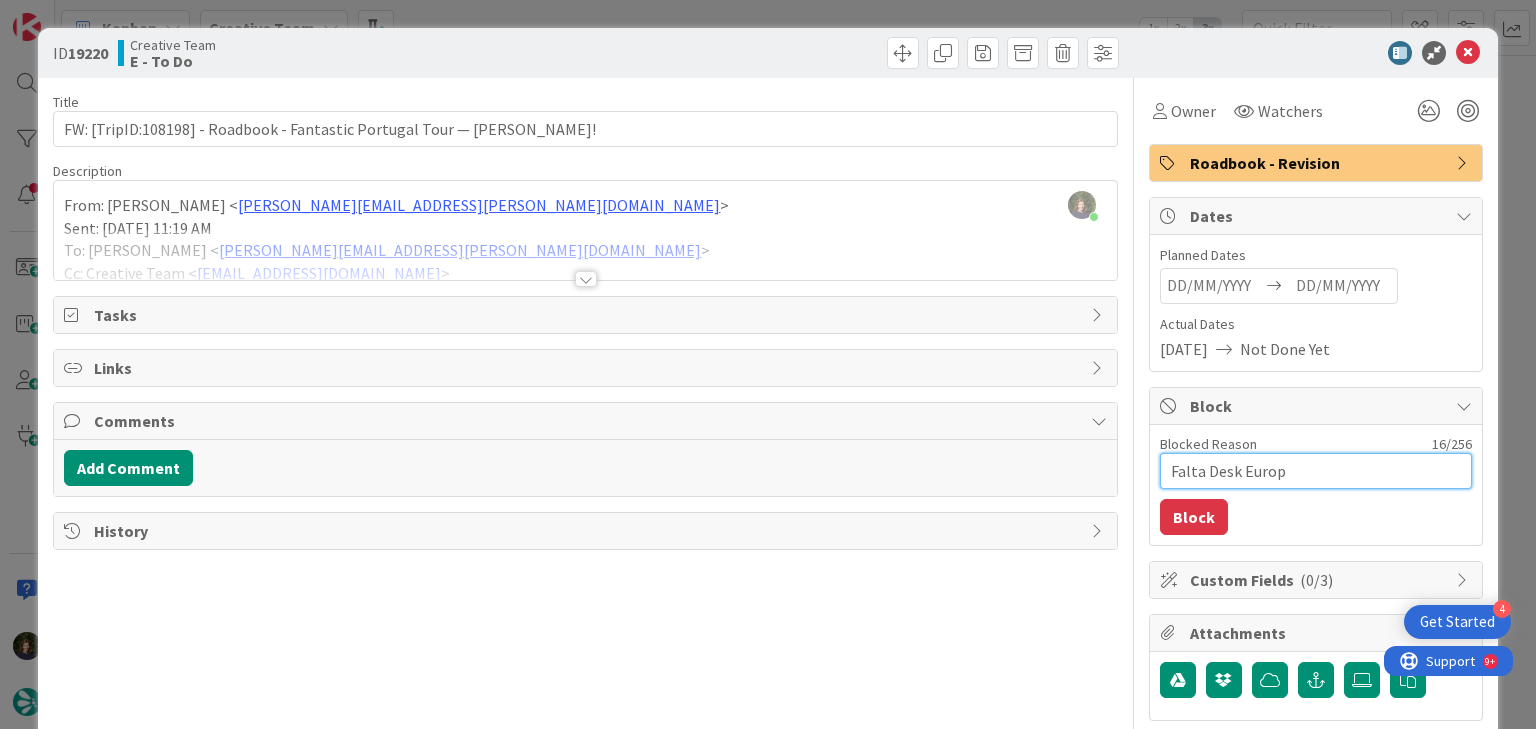 type on "x" 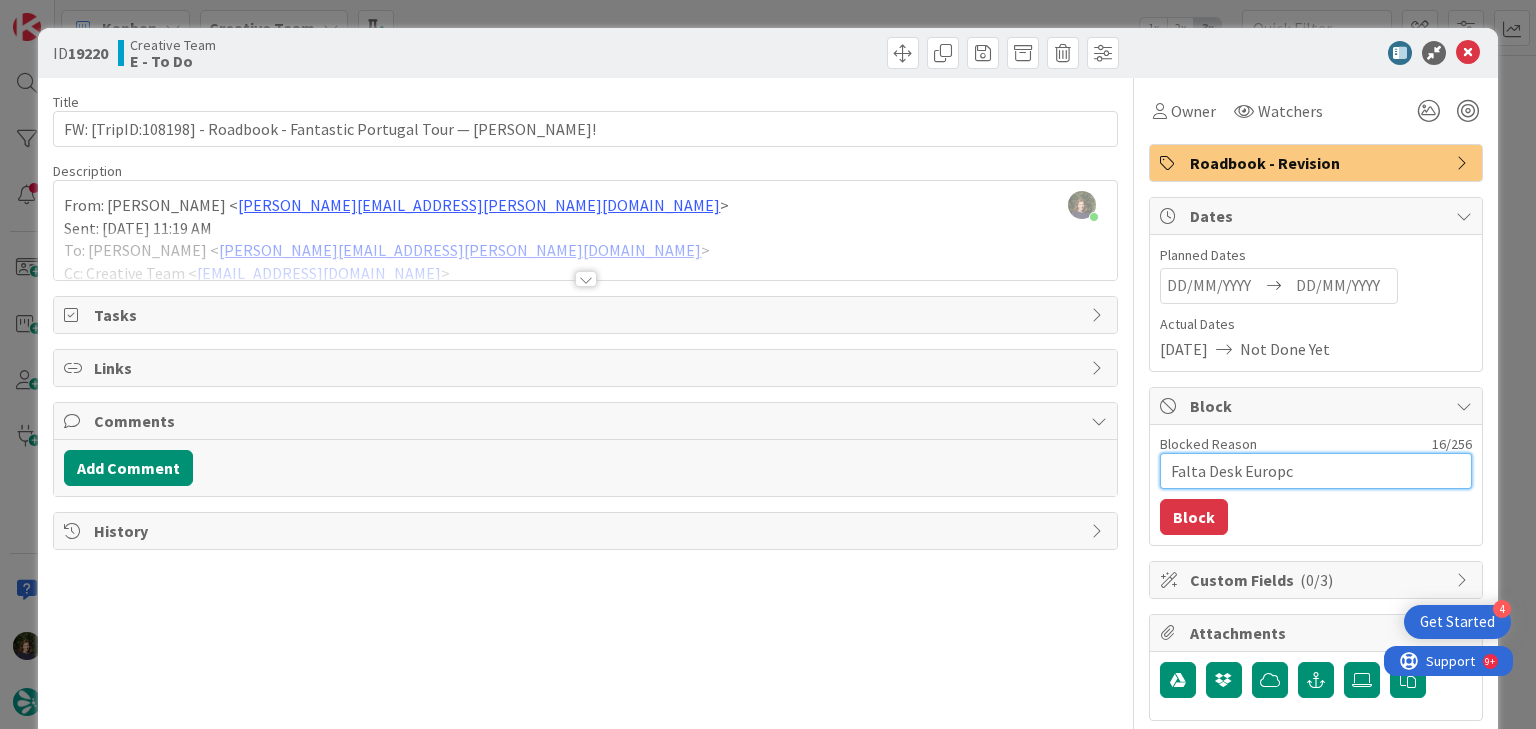 type on "x" 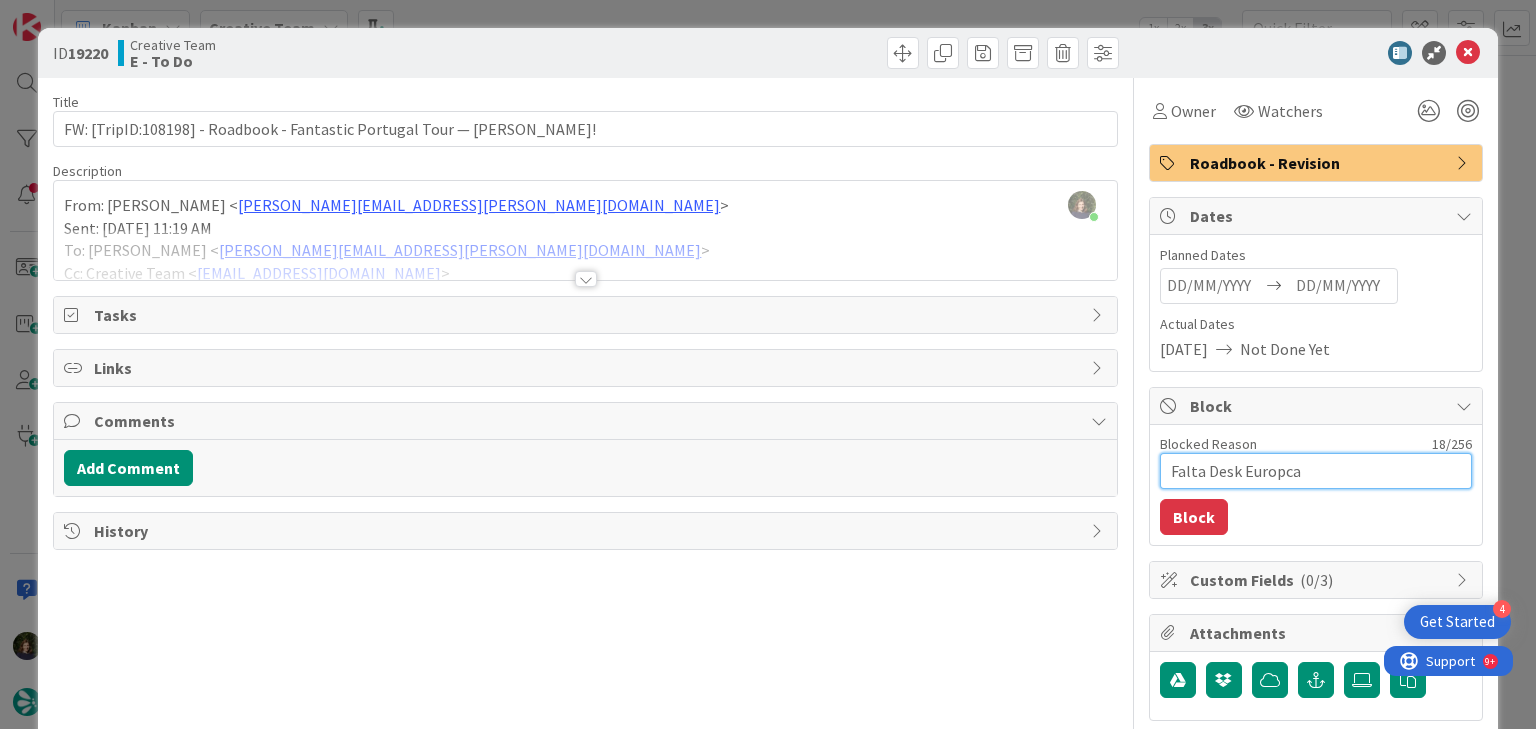 type on "x" 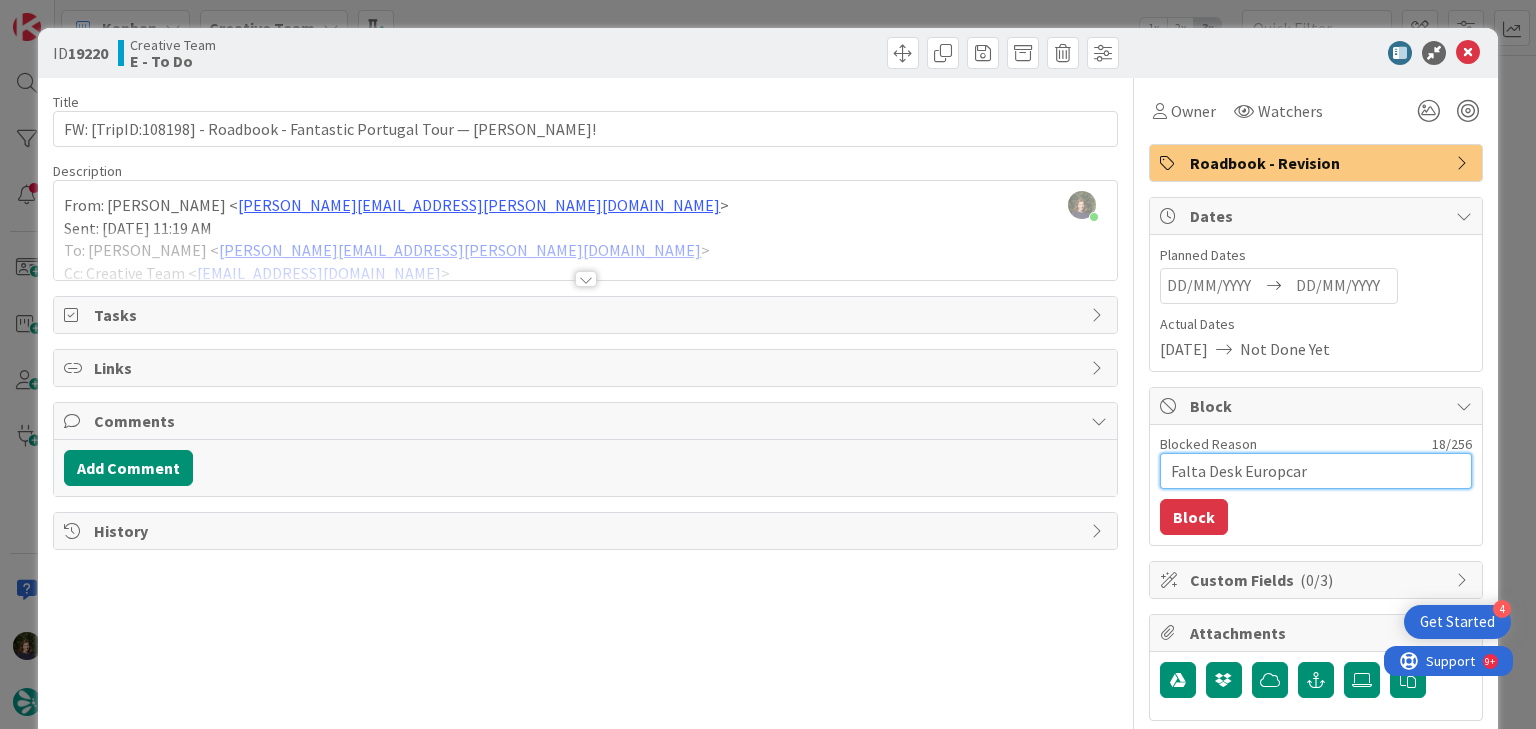 type on "x" 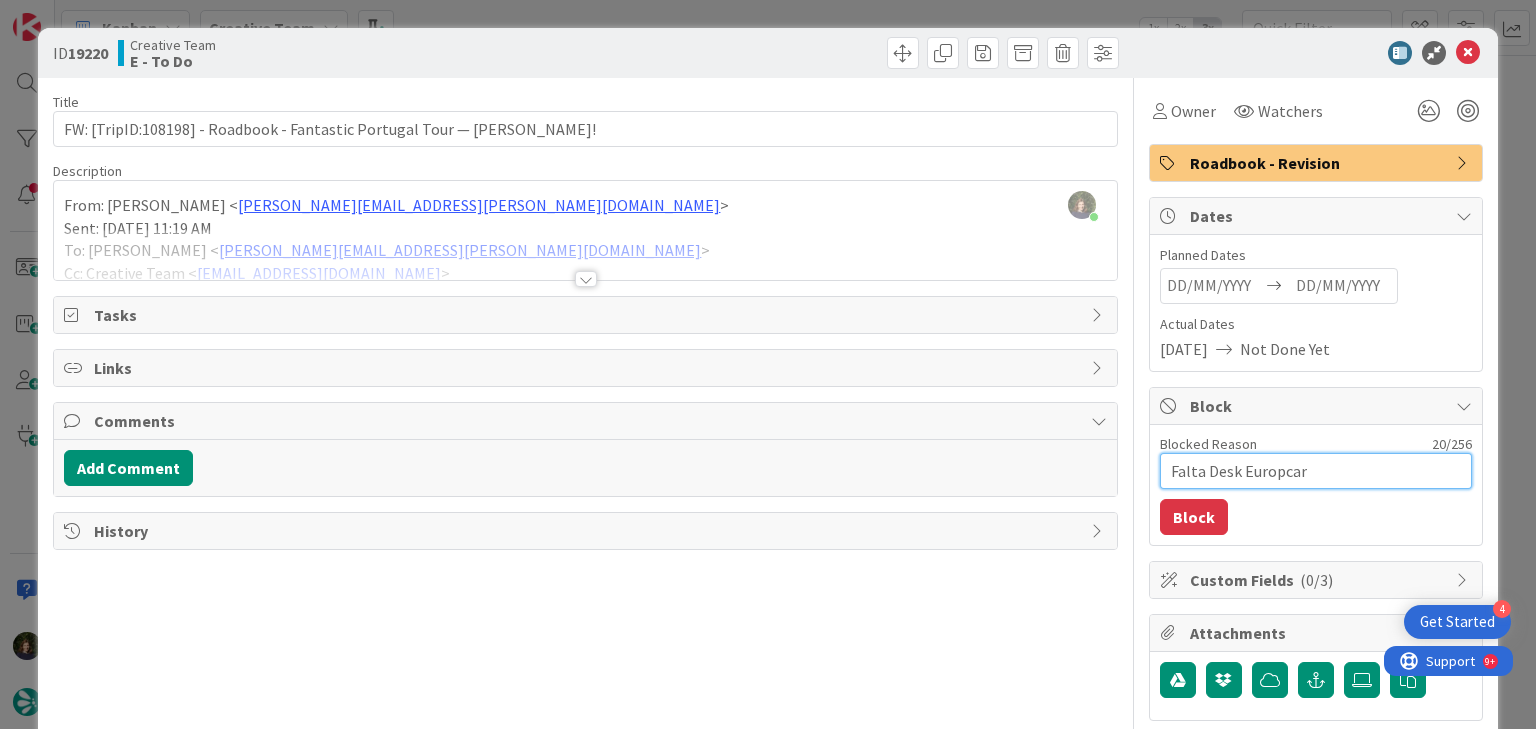 click on "Falta Desk Europcar" at bounding box center (1316, 471) 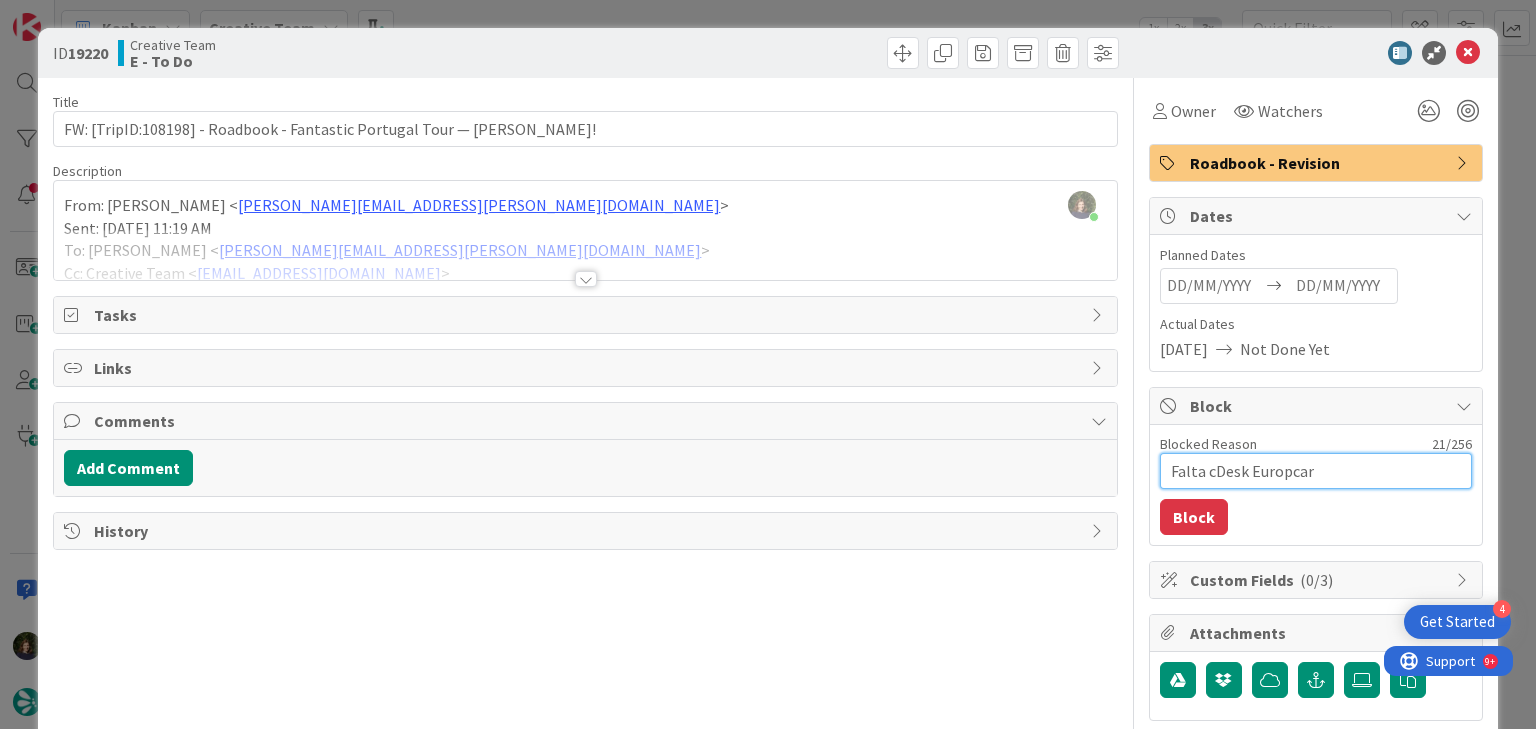 type on "x" 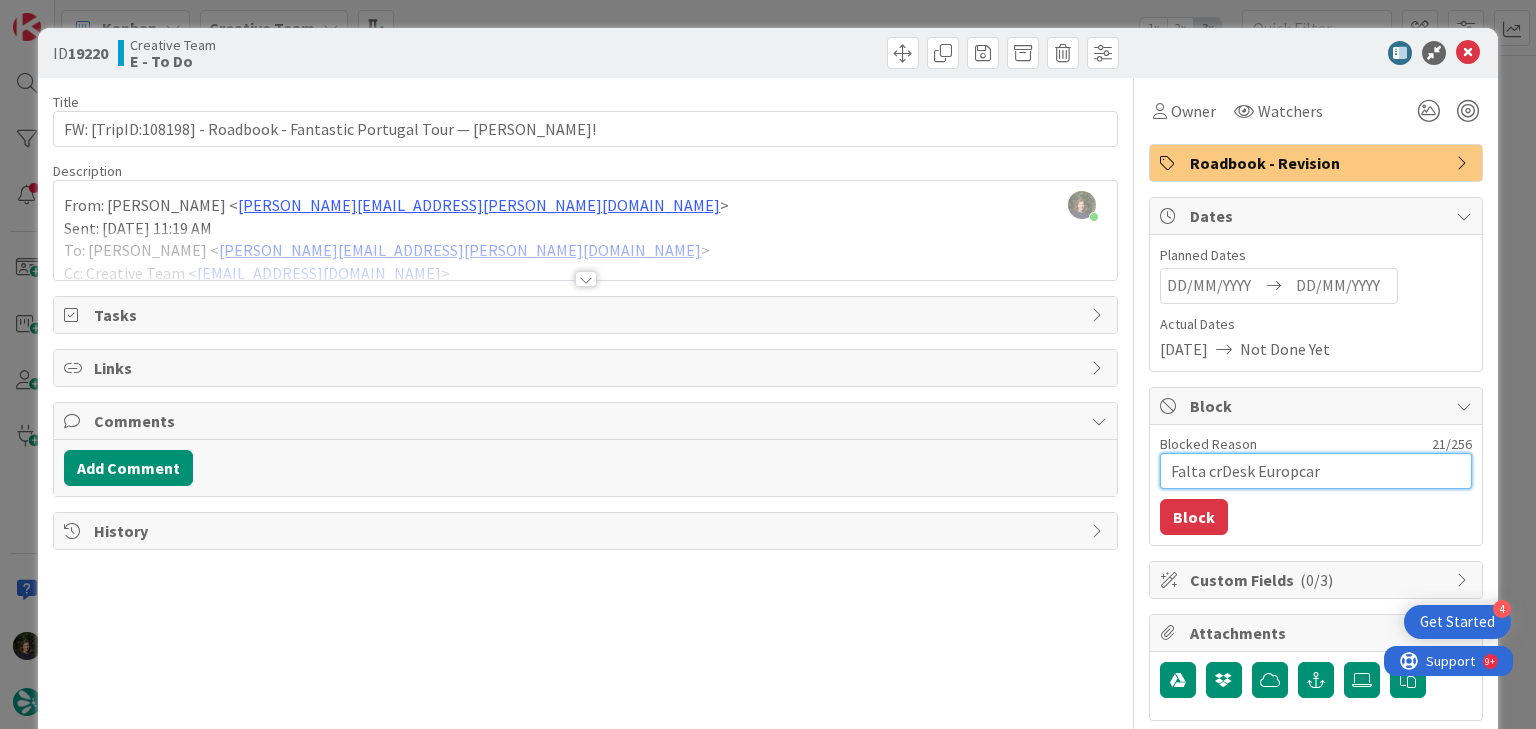 type on "x" 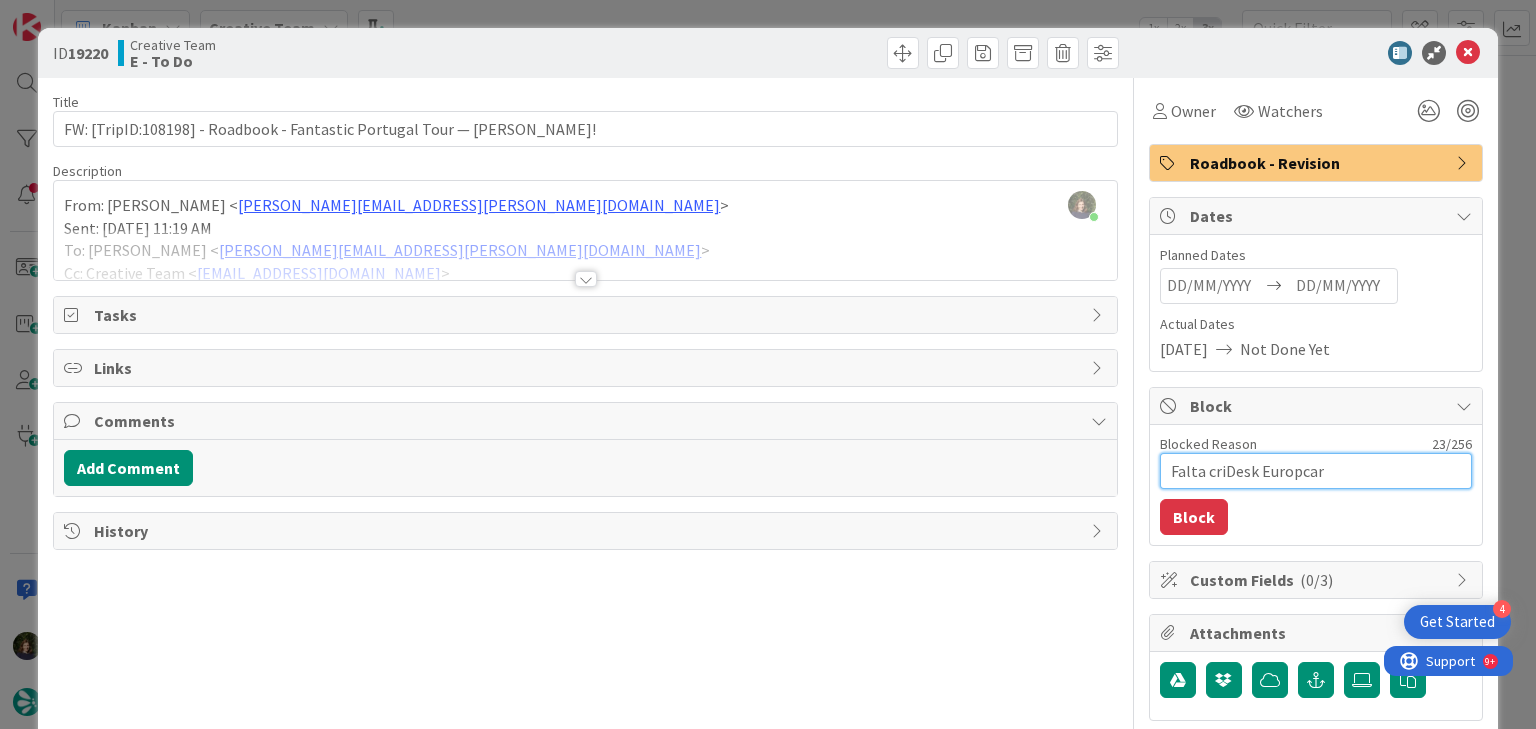 type on "x" 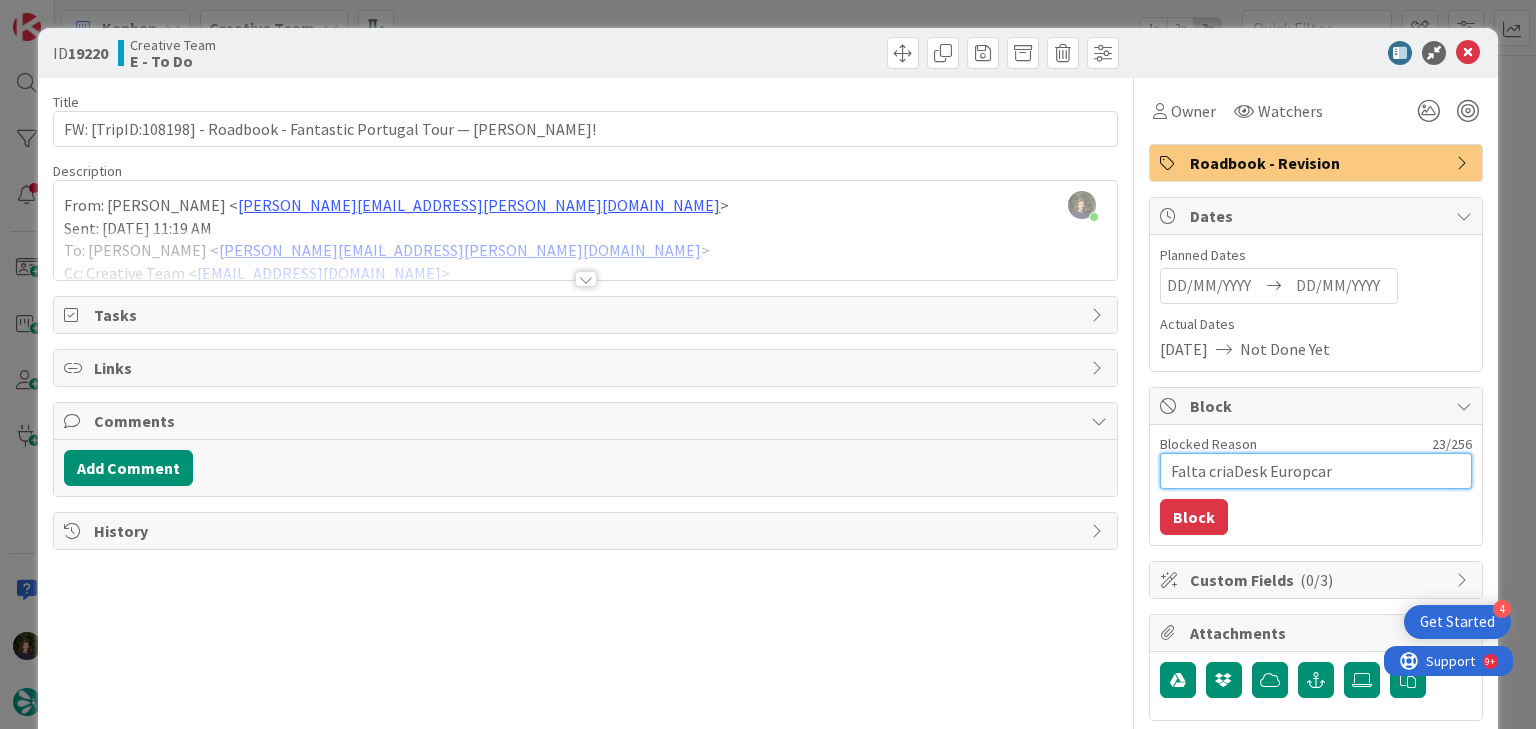 type on "x" 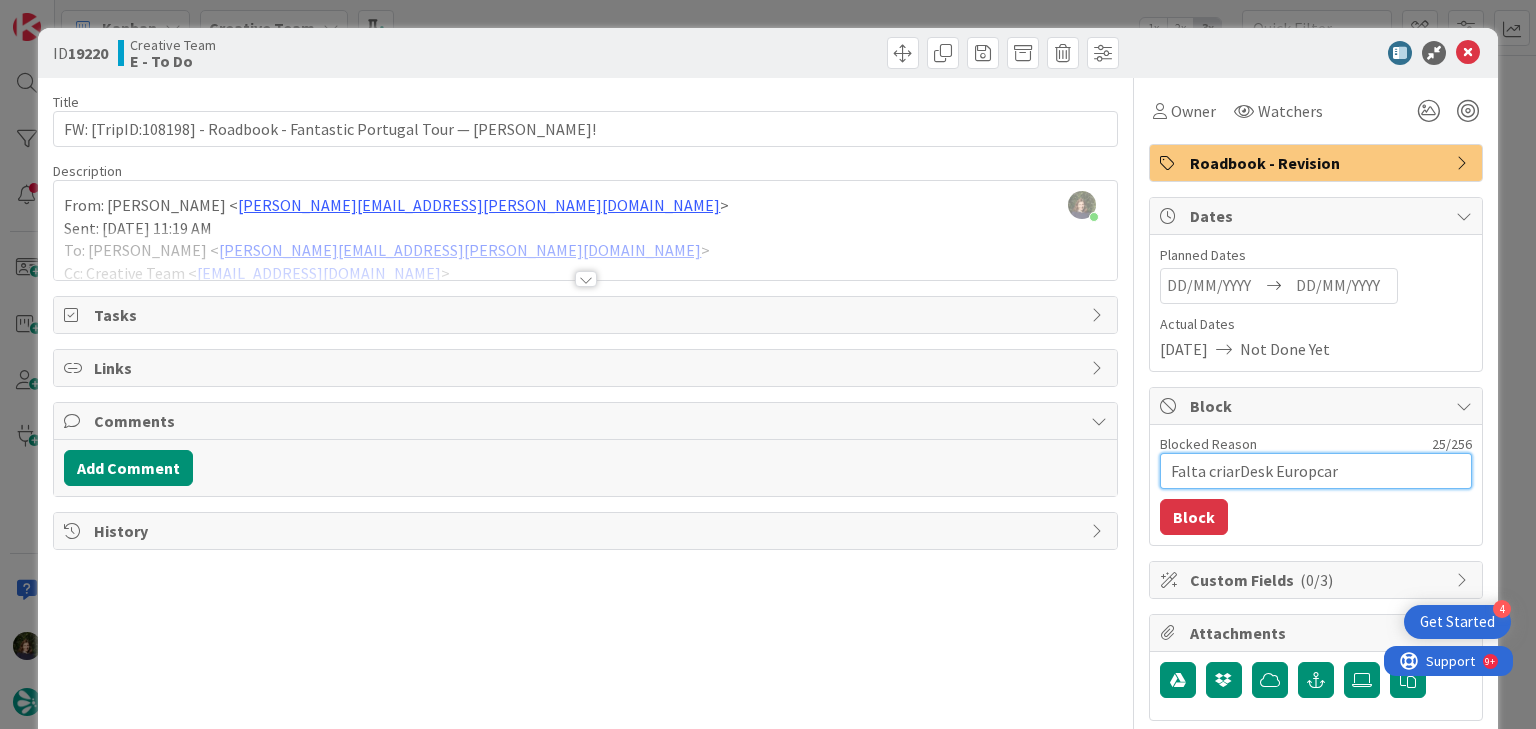 type on "x" 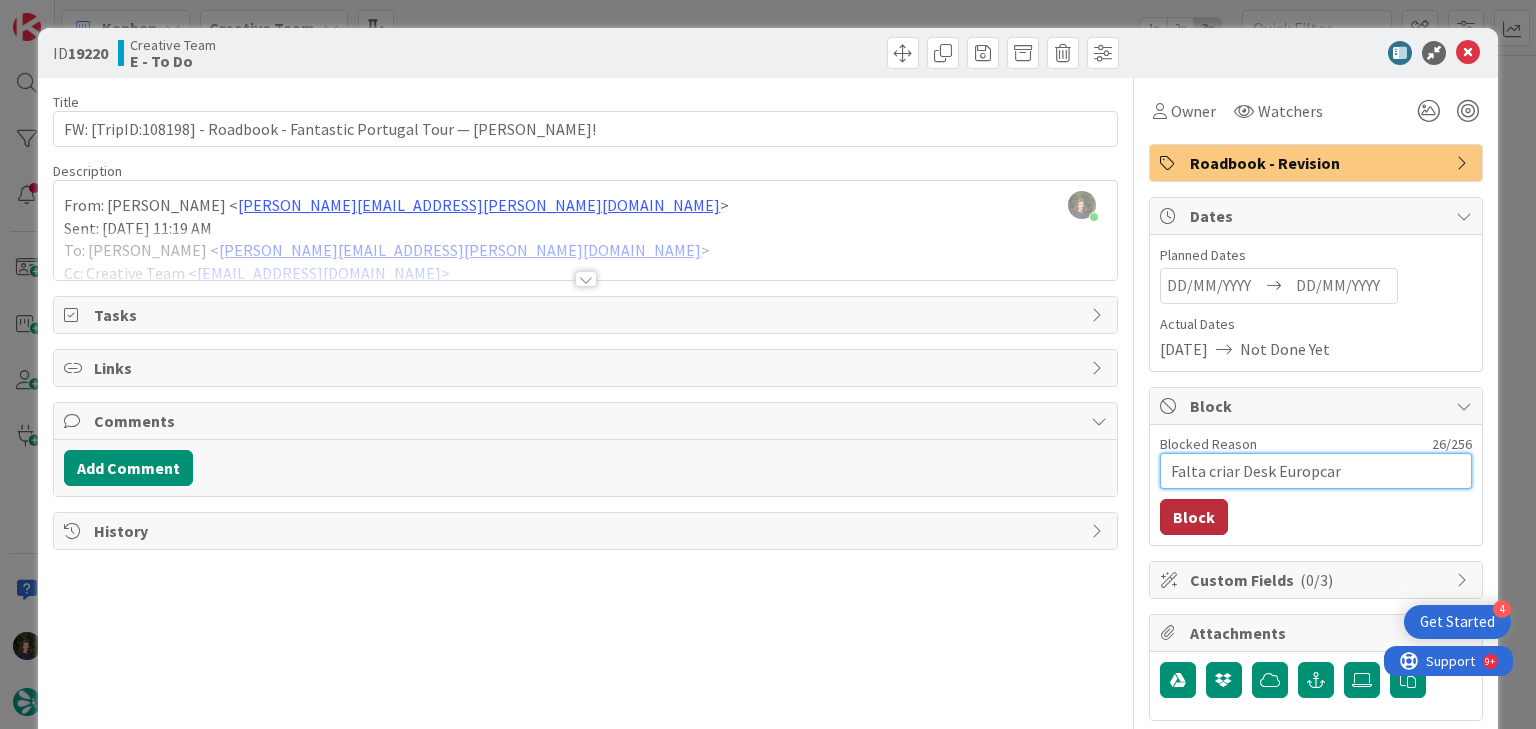 type on "Falta criar Desk Europcar" 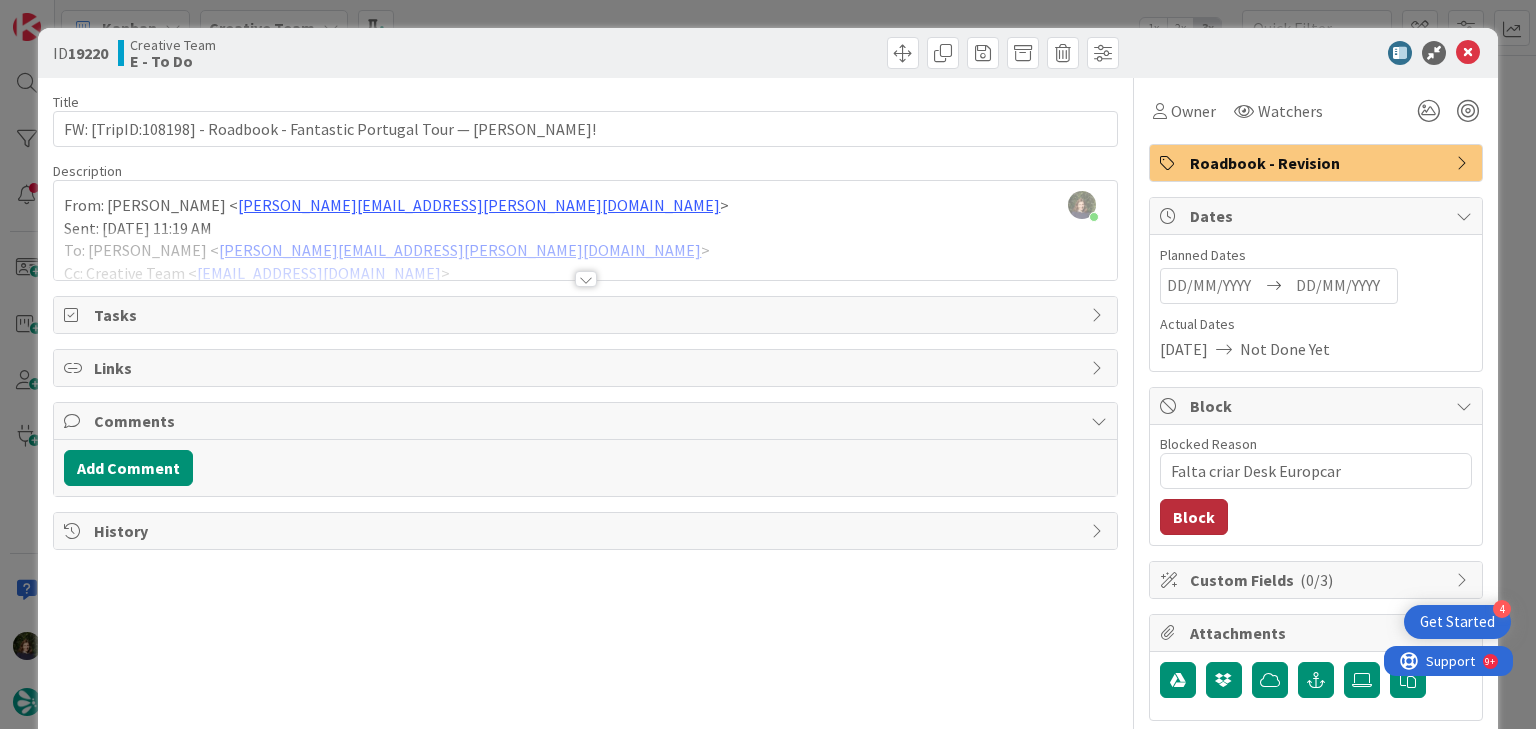 click on "Block" at bounding box center [1194, 517] 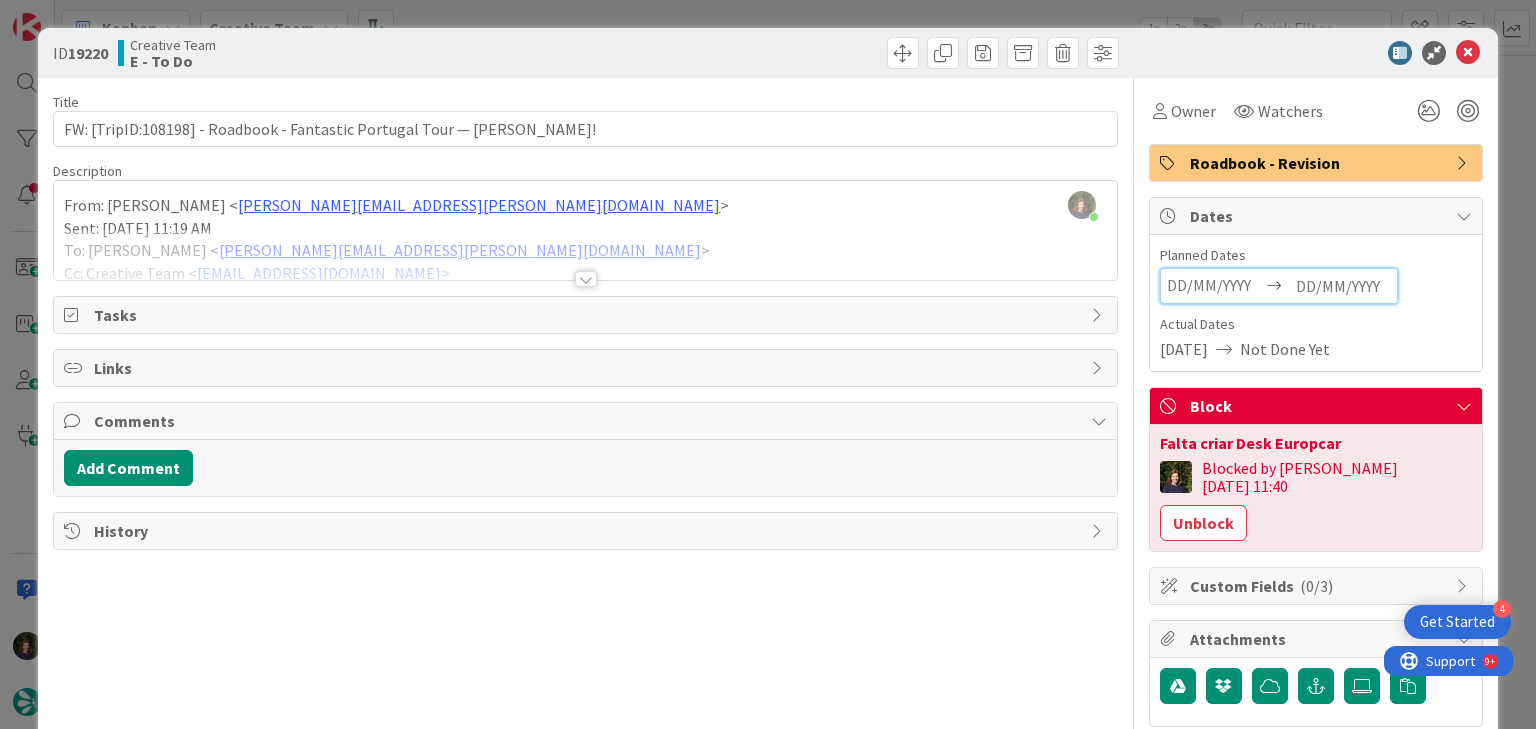 click at bounding box center (1343, 286) 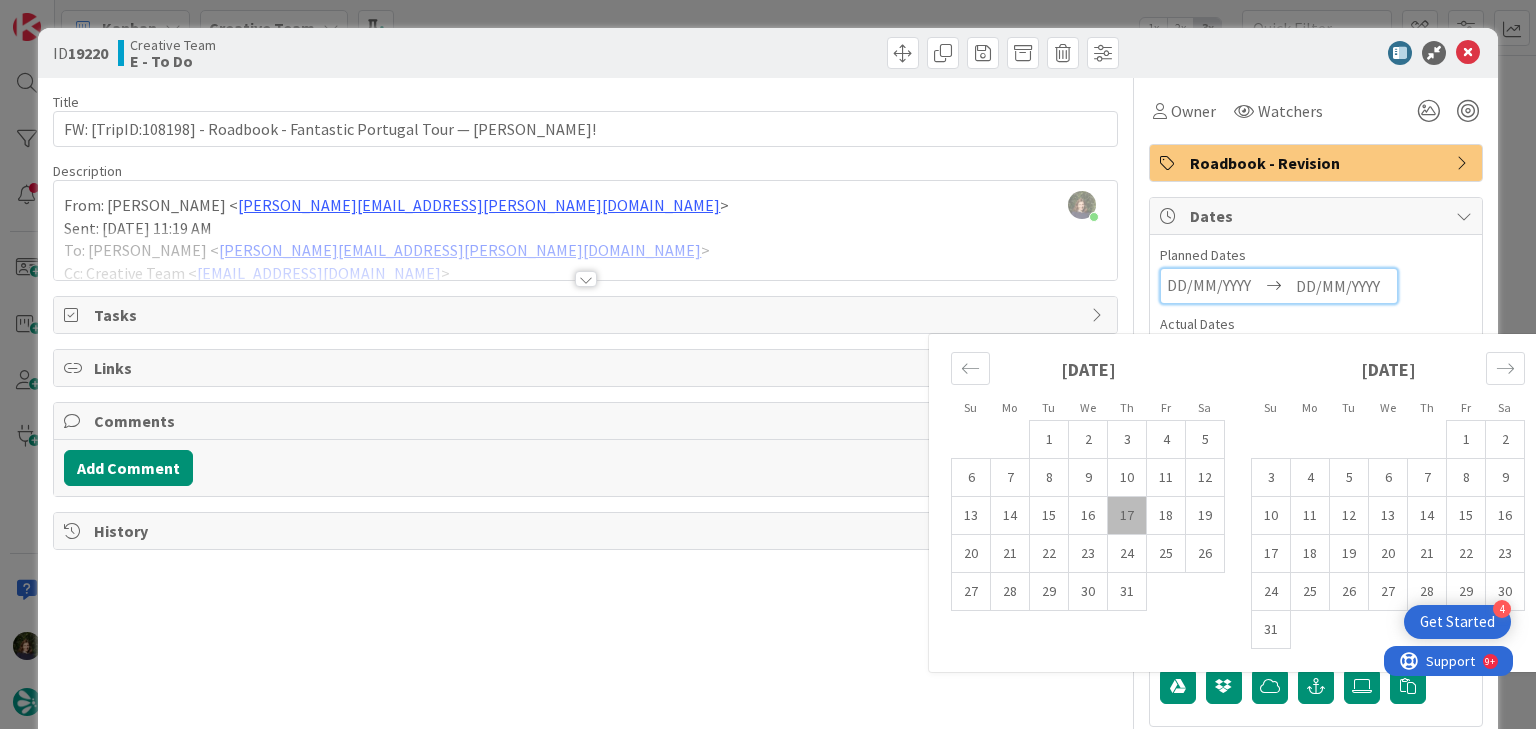 click on "17" at bounding box center [1127, 516] 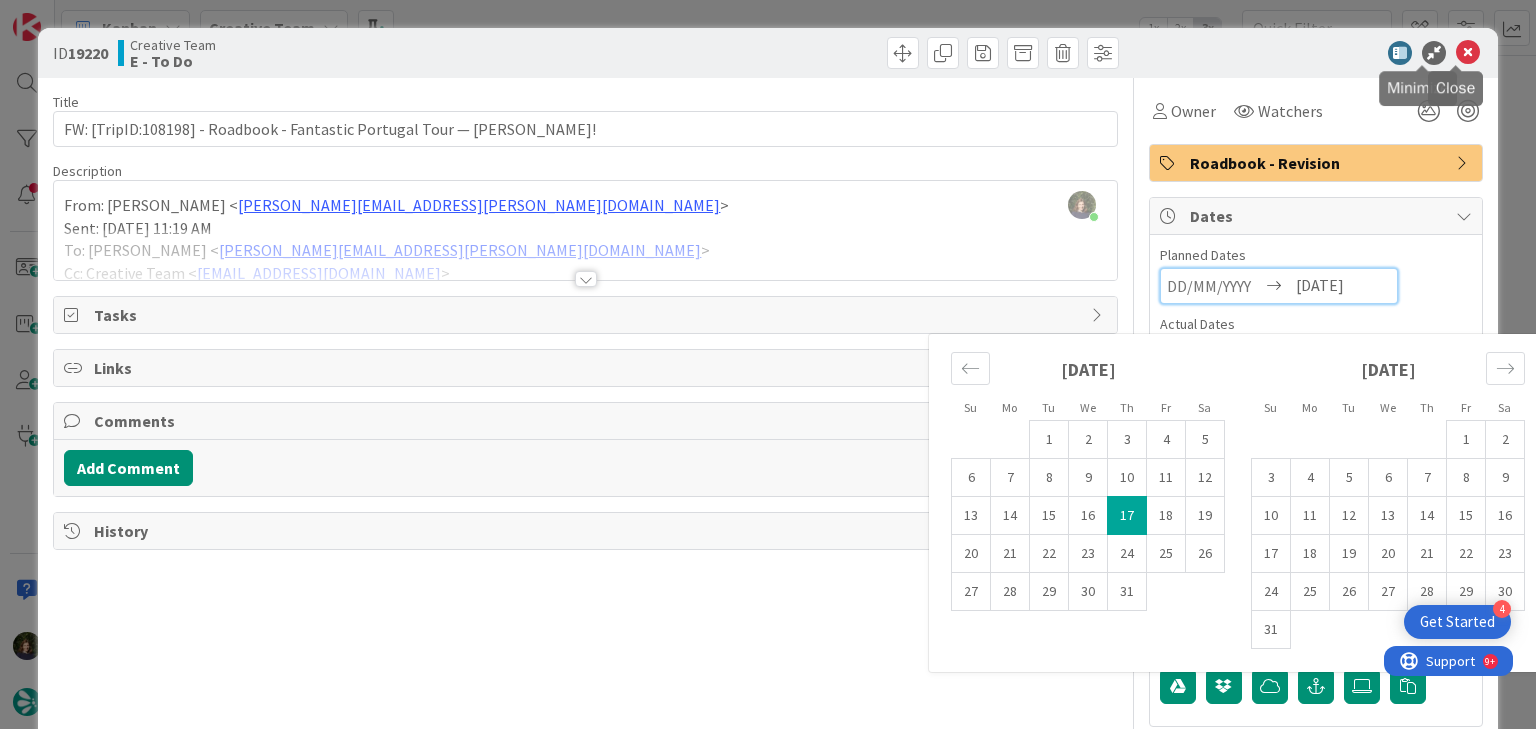 click at bounding box center [1468, 53] 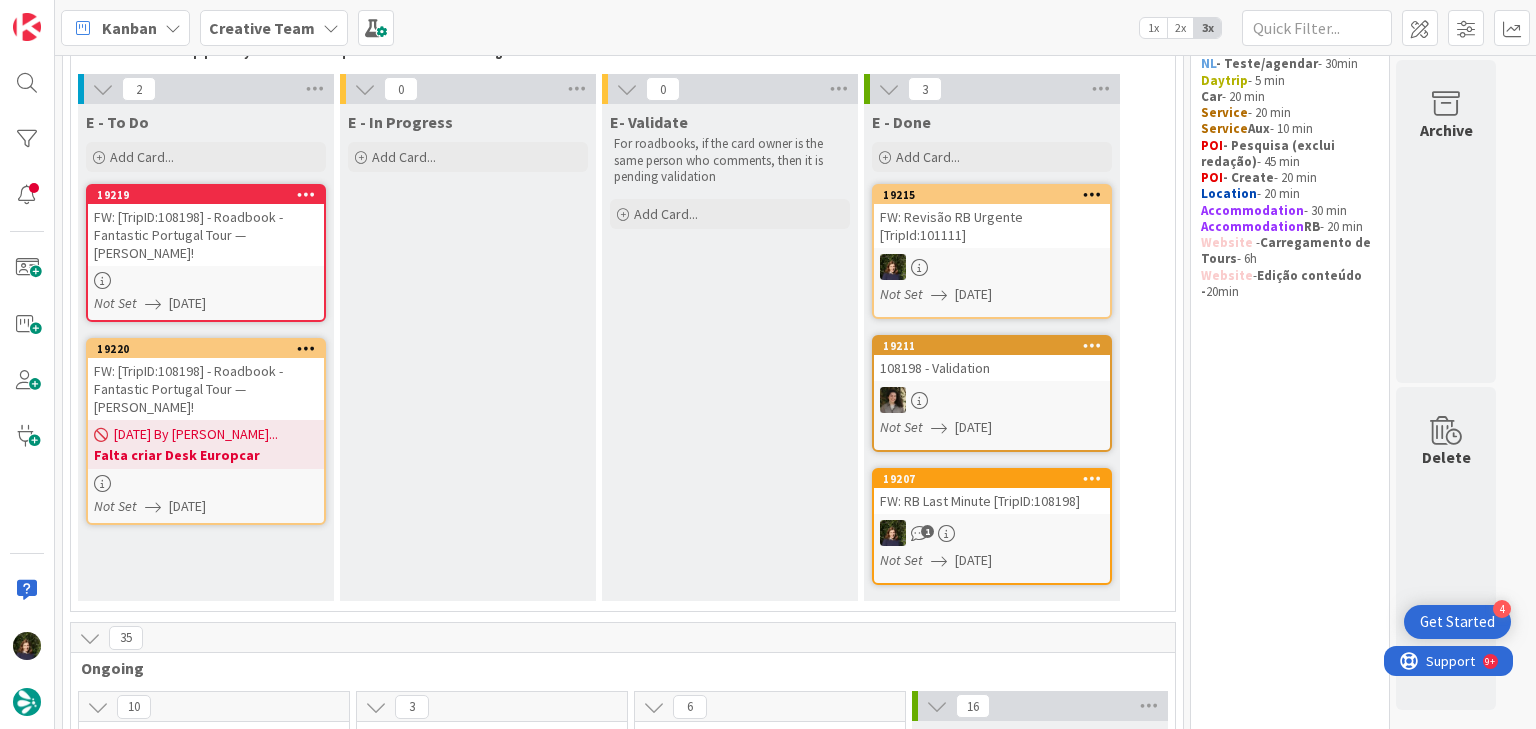 scroll, scrollTop: 0, scrollLeft: 0, axis: both 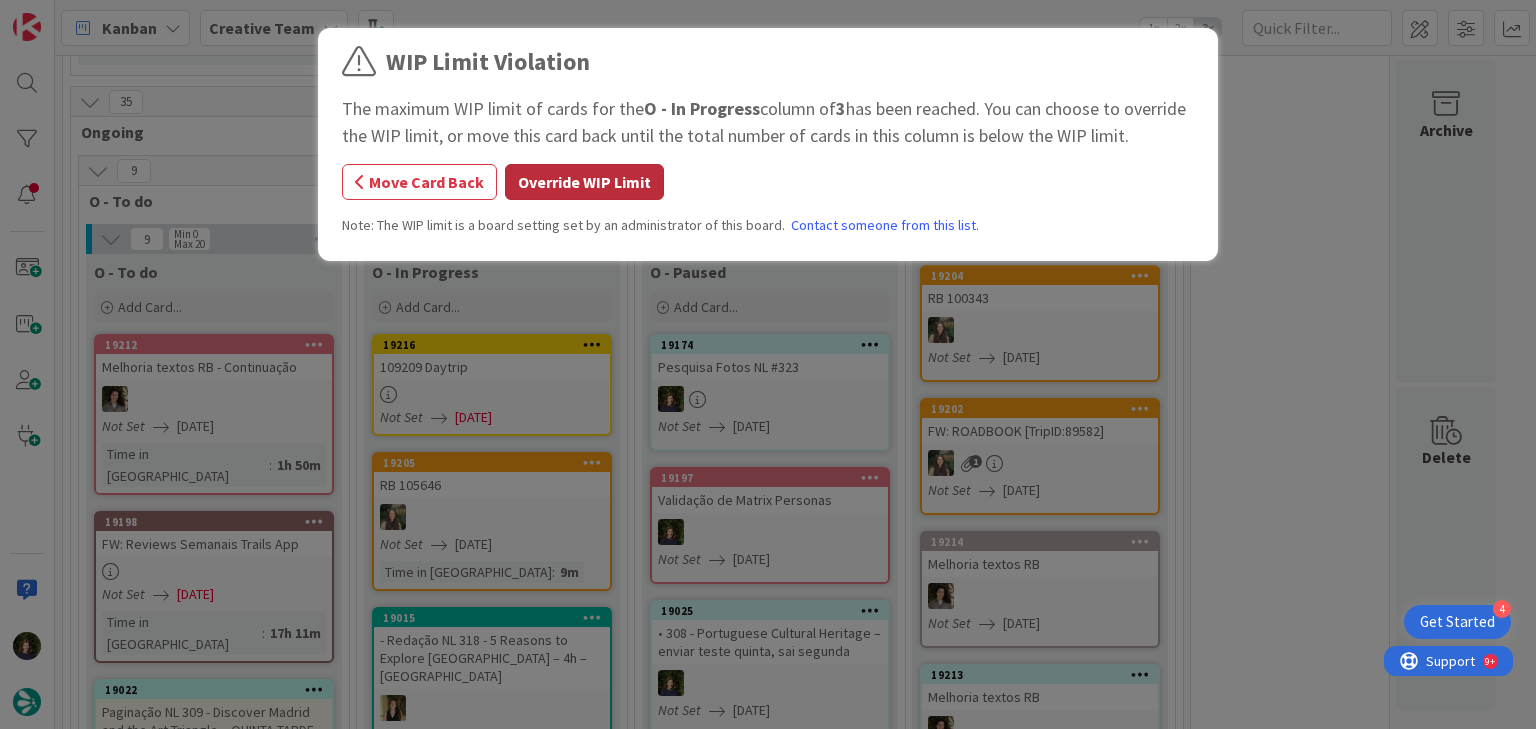 click on "Override WIP Limit" at bounding box center [584, 182] 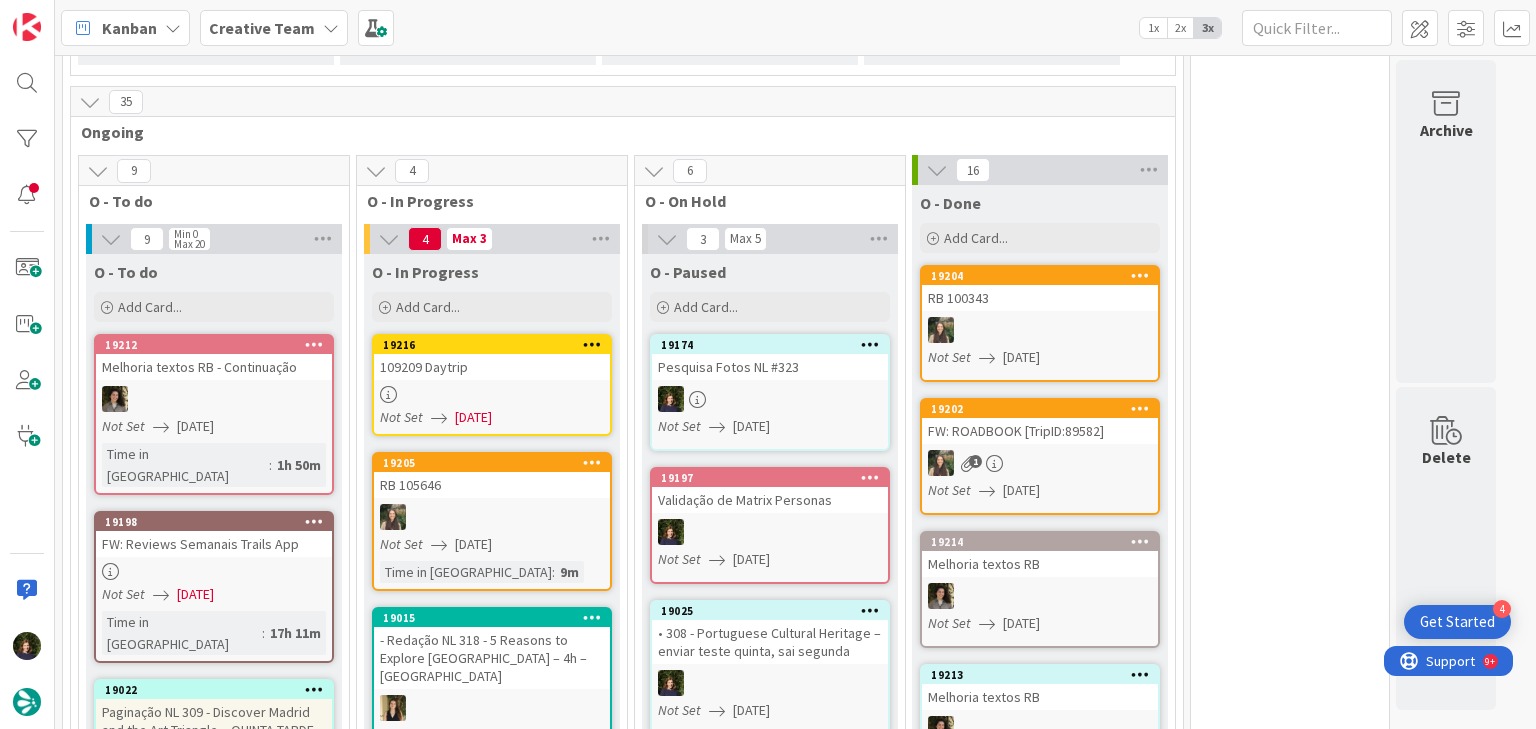 click at bounding box center (492, 394) 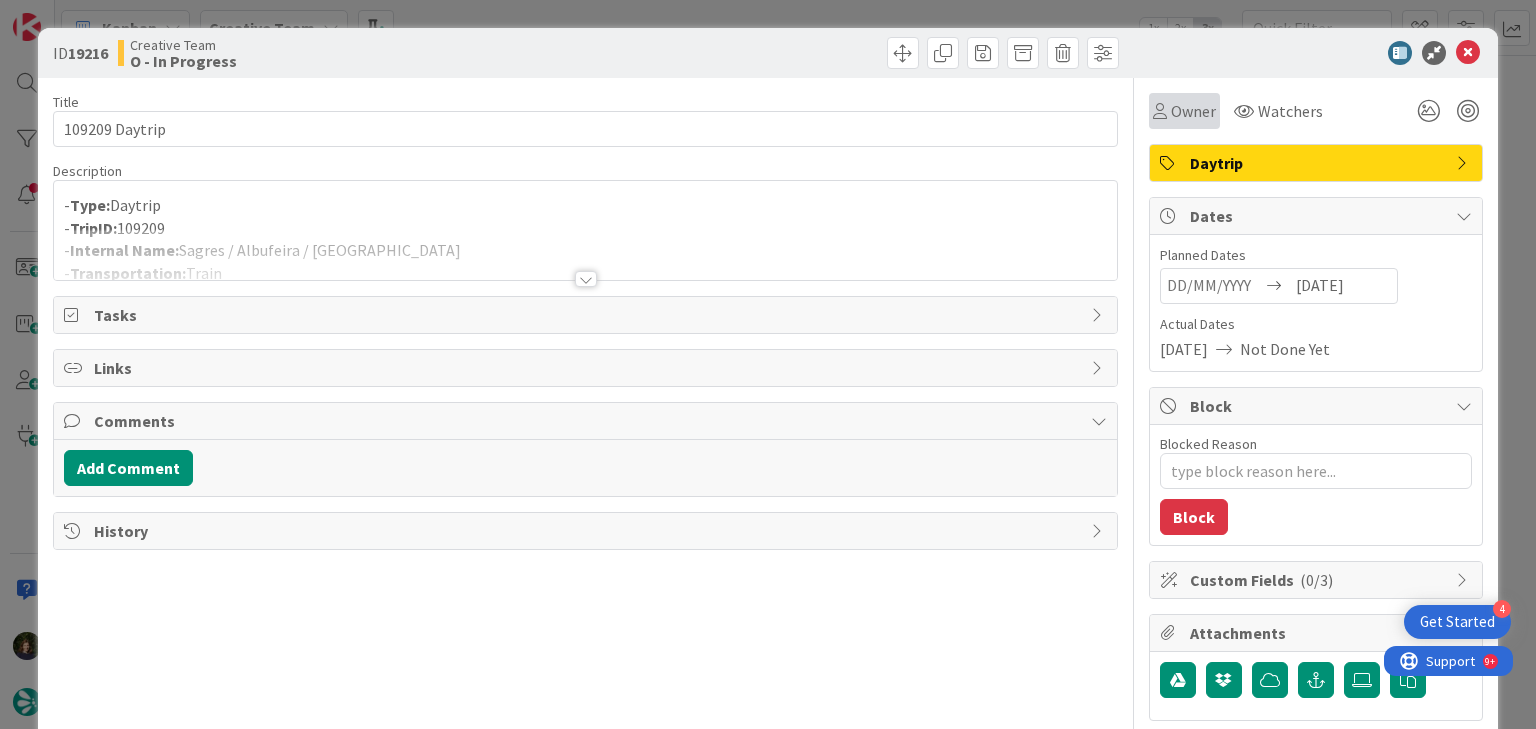 scroll, scrollTop: 0, scrollLeft: 0, axis: both 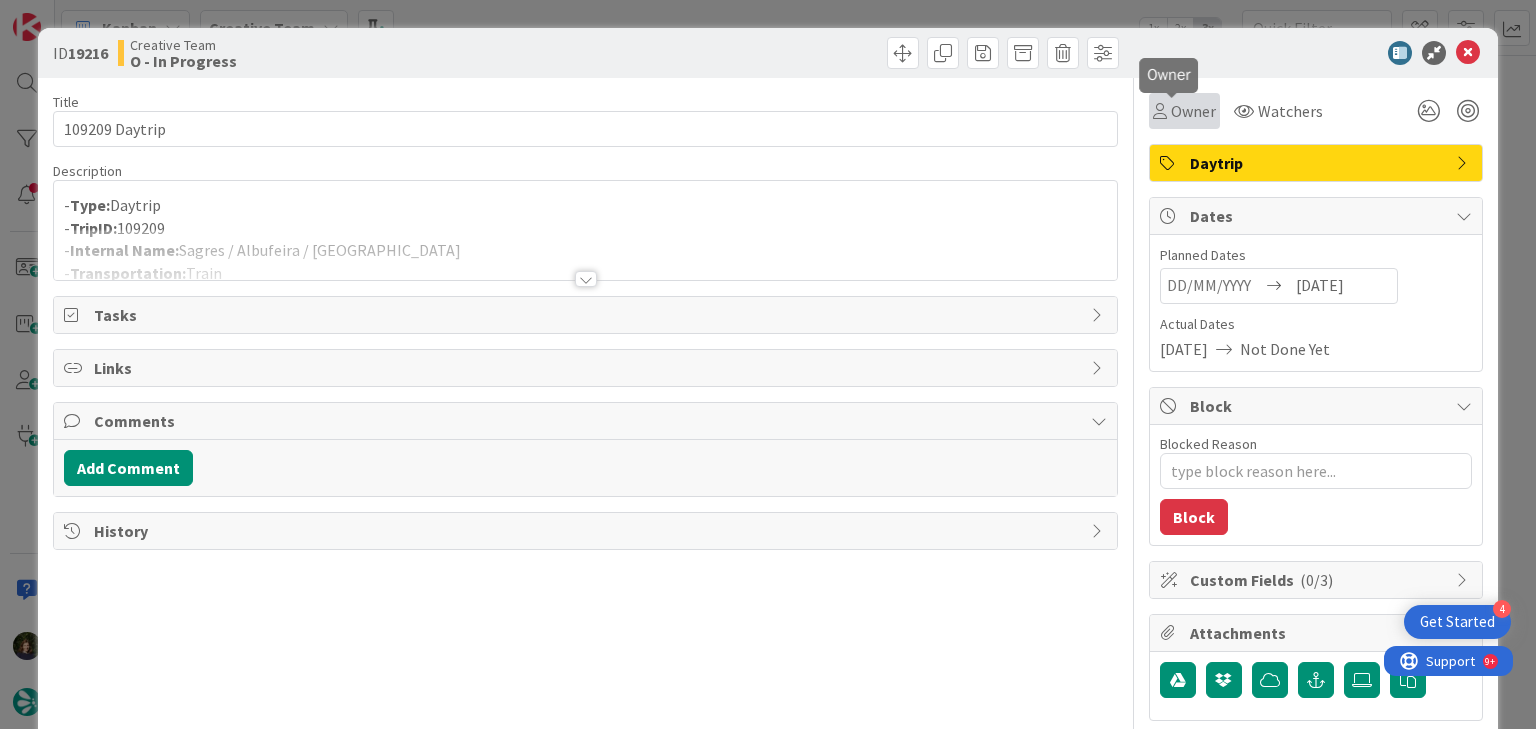 click on "Owner" at bounding box center [1193, 111] 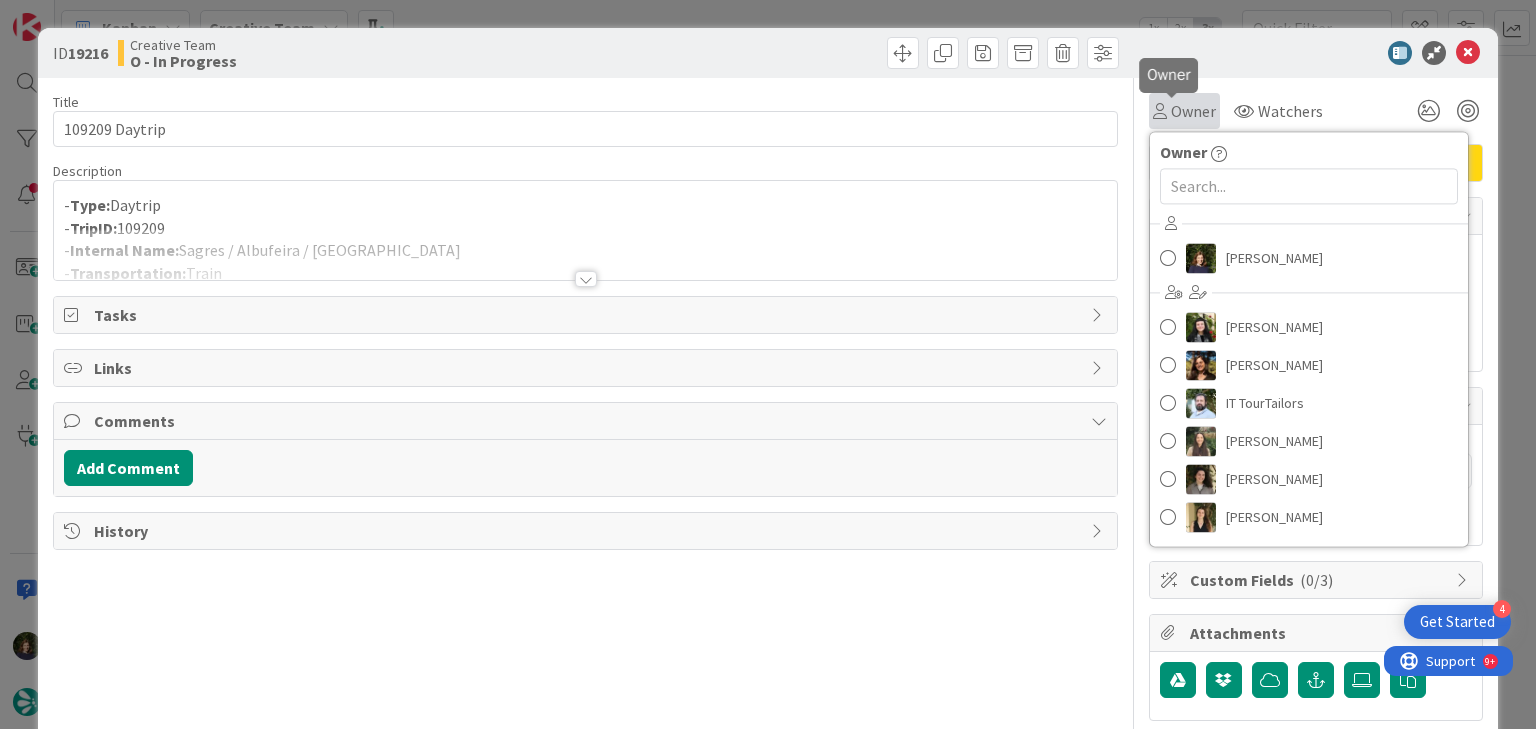 scroll, scrollTop: 0, scrollLeft: 0, axis: both 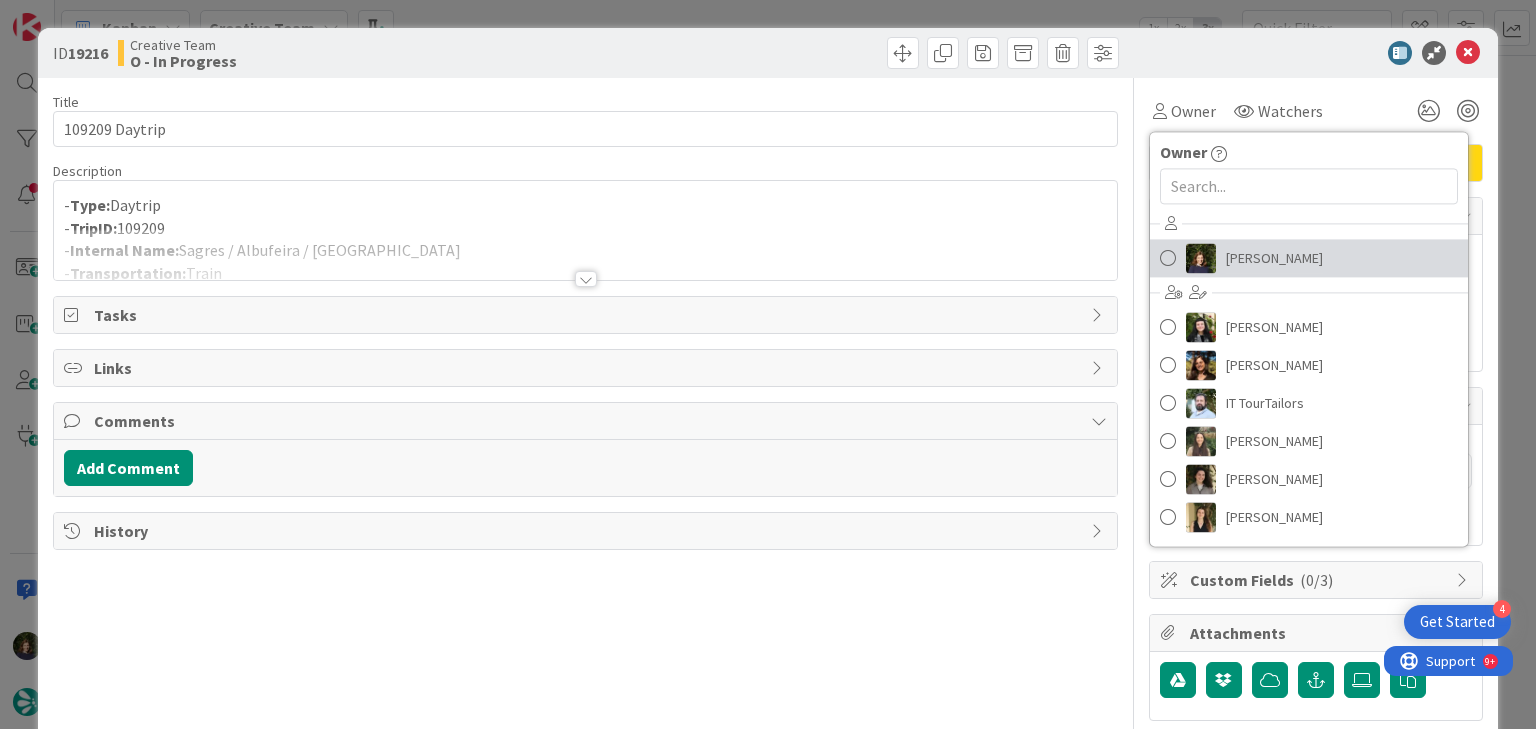 drag, startPoint x: 1248, startPoint y: 249, endPoint x: 1259, endPoint y: 252, distance: 11.401754 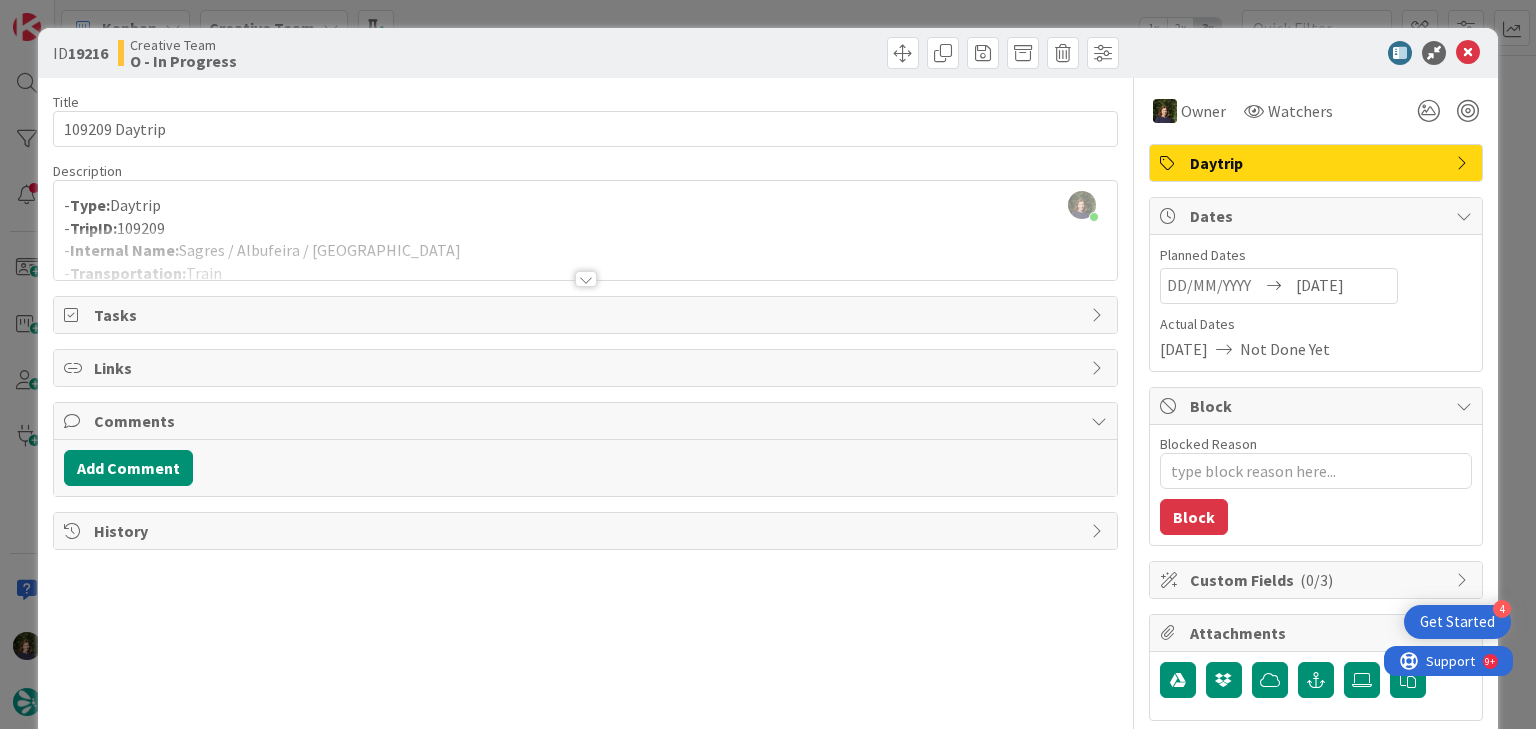 click at bounding box center [585, 254] 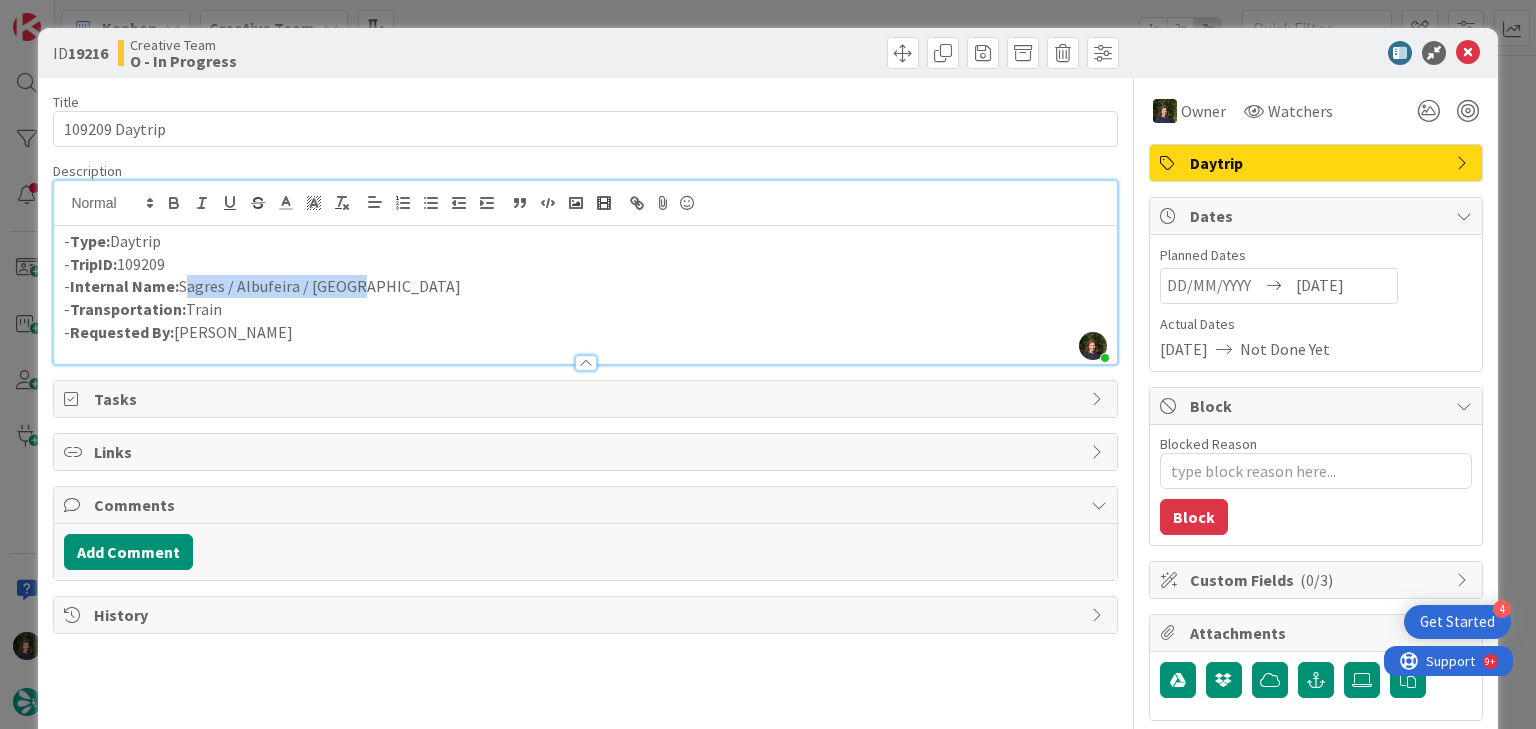 drag, startPoint x: 364, startPoint y: 287, endPoint x: 183, endPoint y: 290, distance: 181.02486 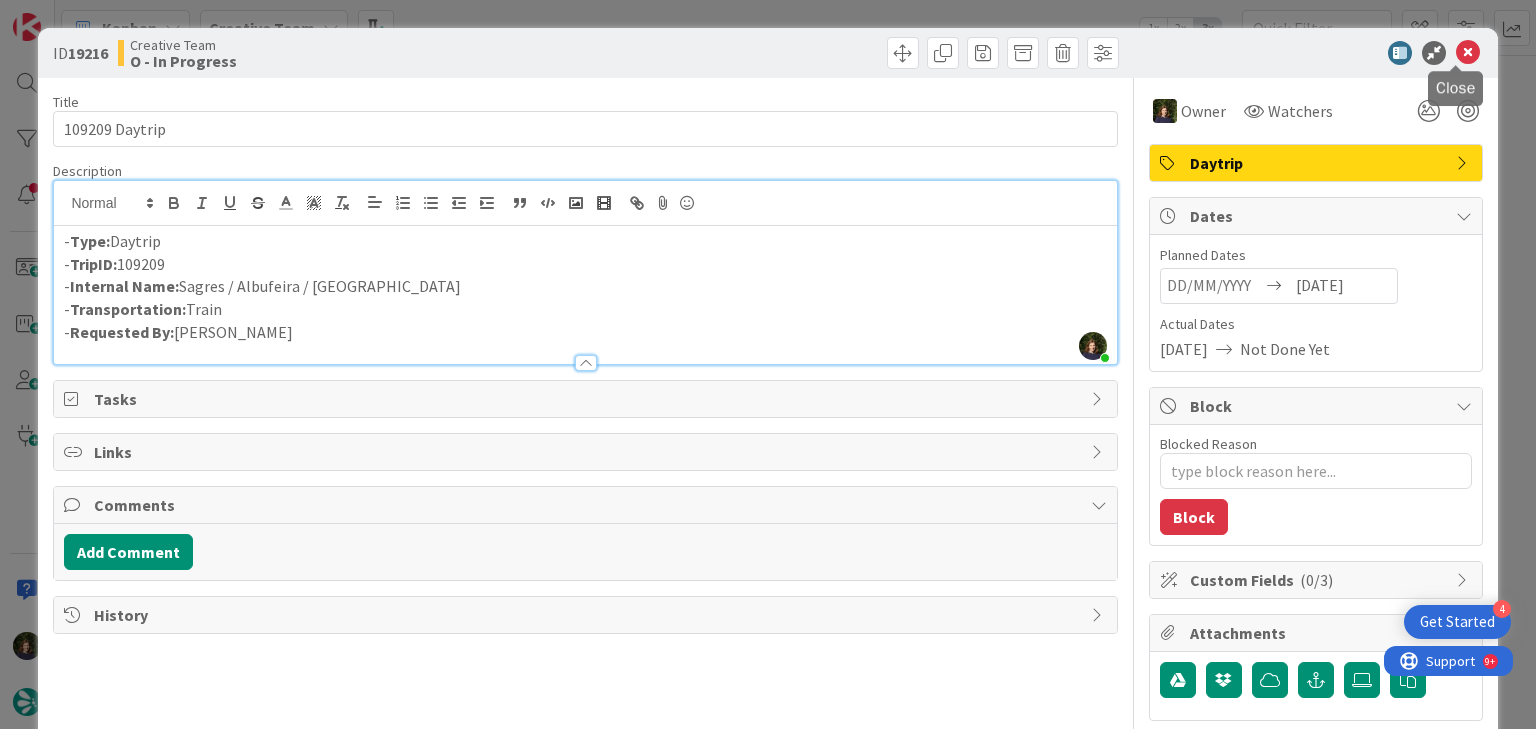 drag, startPoint x: 1455, startPoint y: 52, endPoint x: 1197, endPoint y: 161, distance: 280.08035 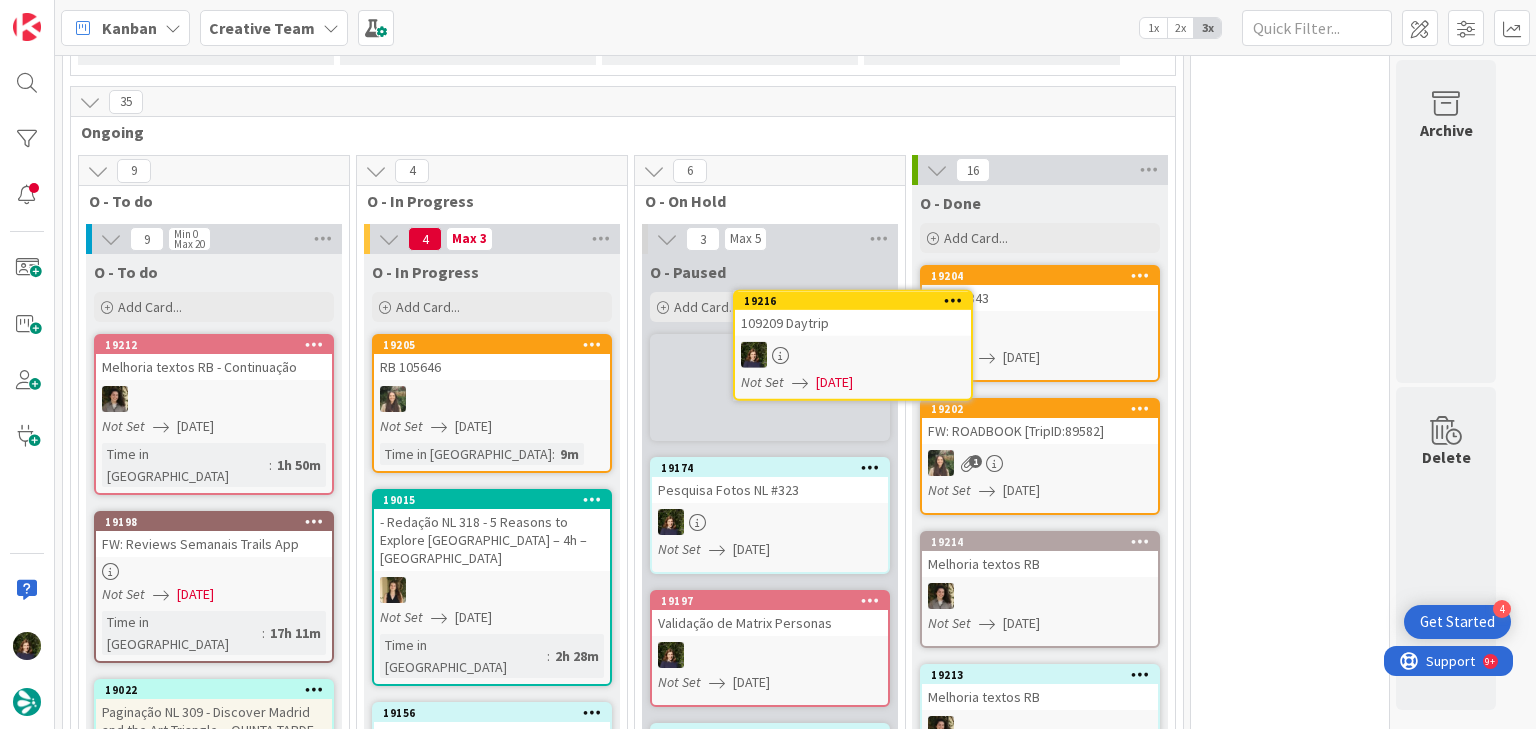 scroll, scrollTop: 0, scrollLeft: 0, axis: both 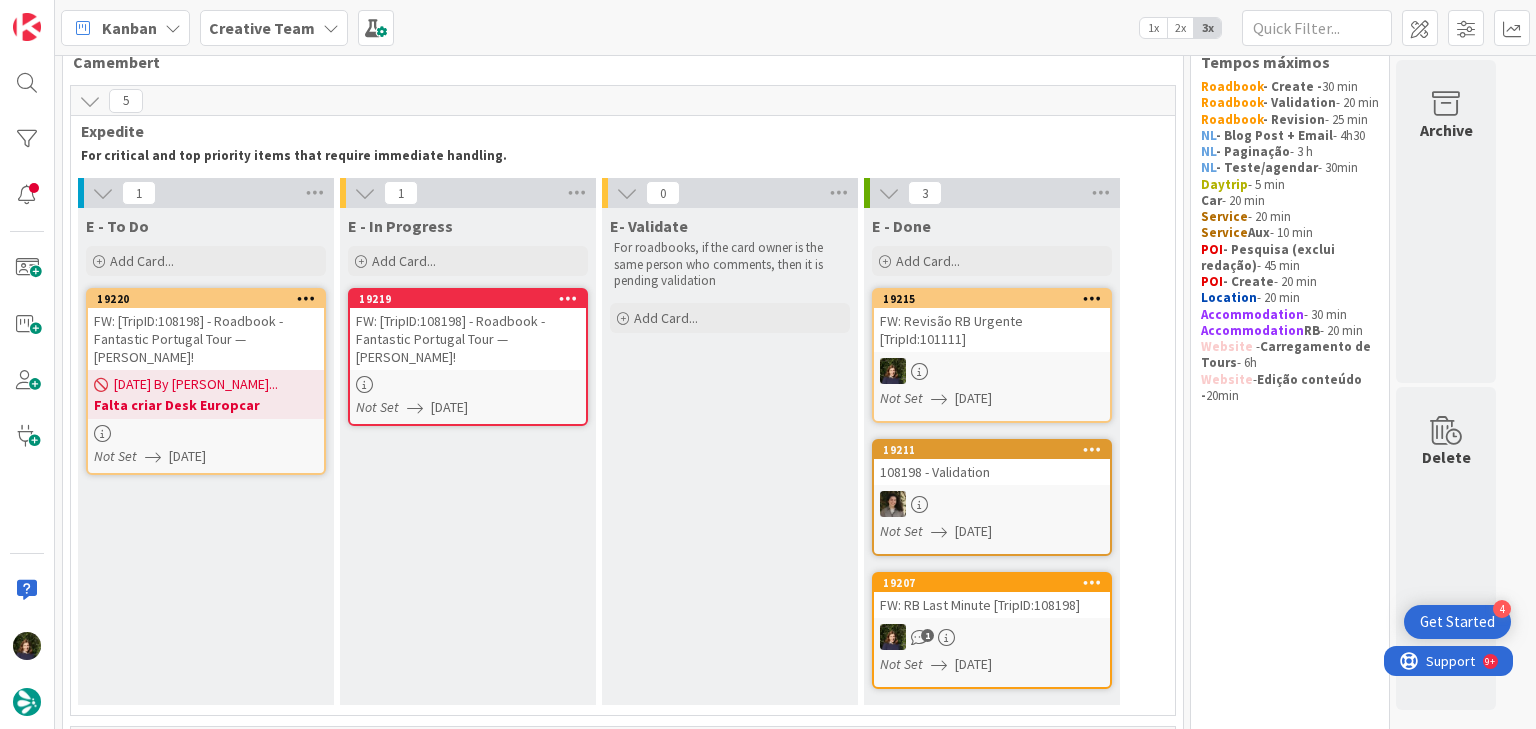 click at bounding box center [468, 384] 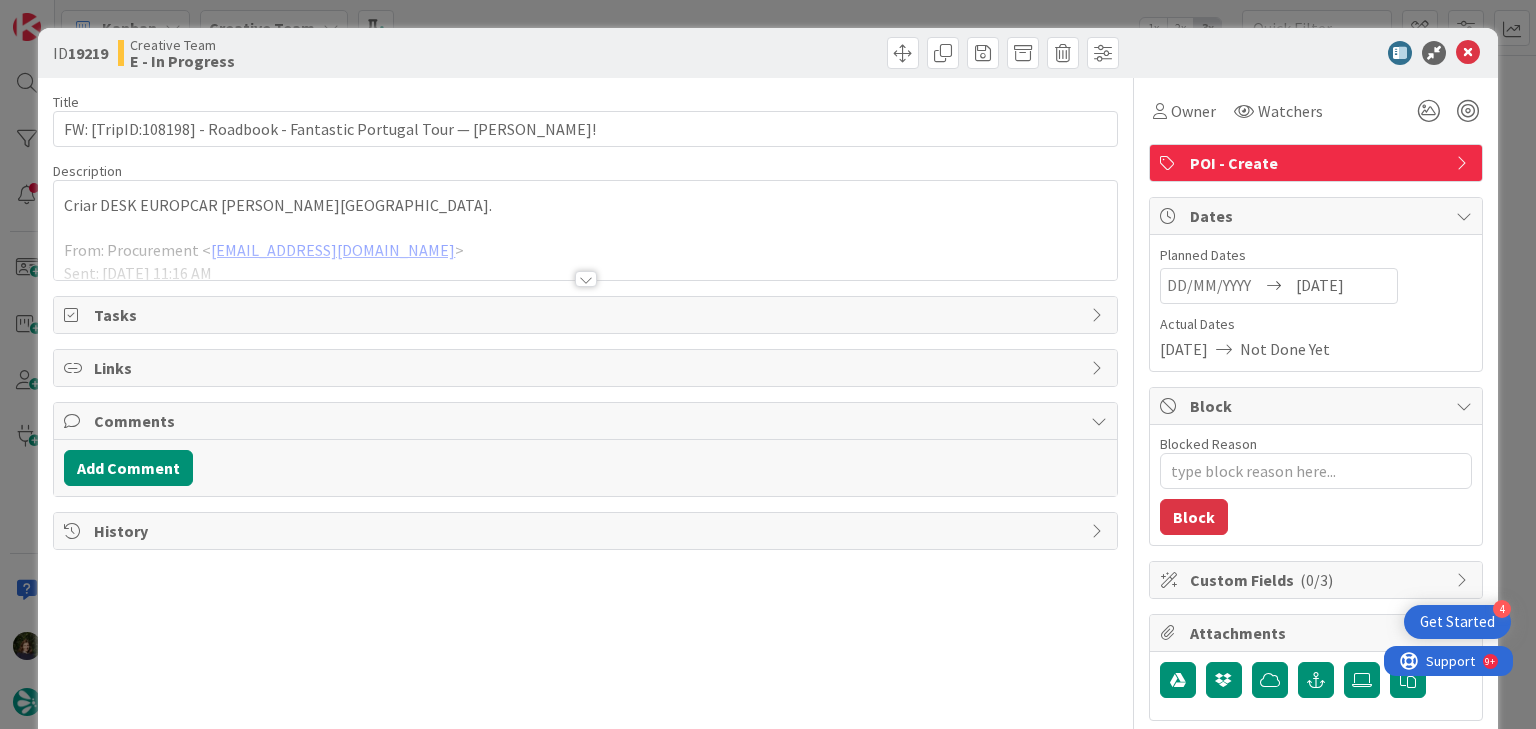 scroll, scrollTop: 0, scrollLeft: 0, axis: both 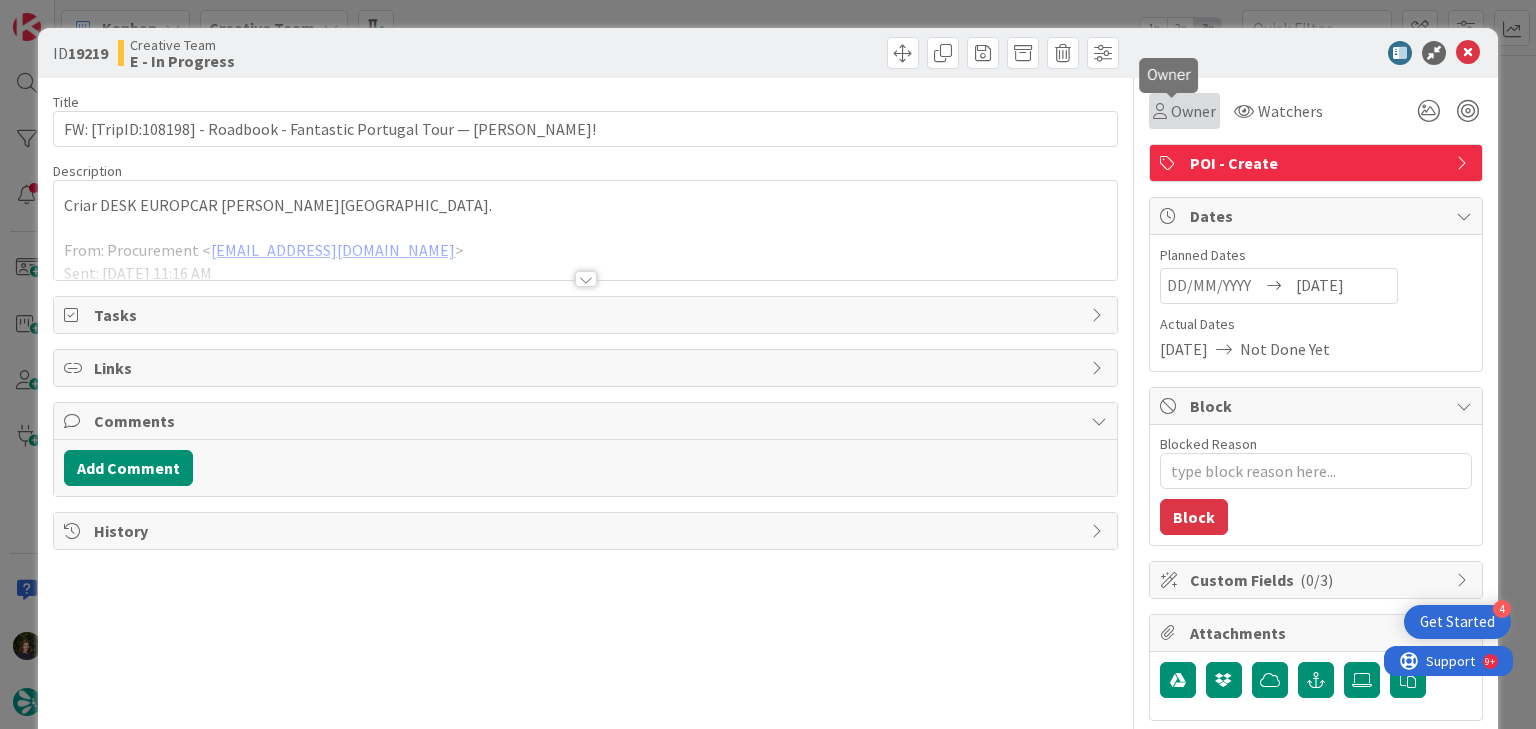 click on "Owner" at bounding box center [1193, 111] 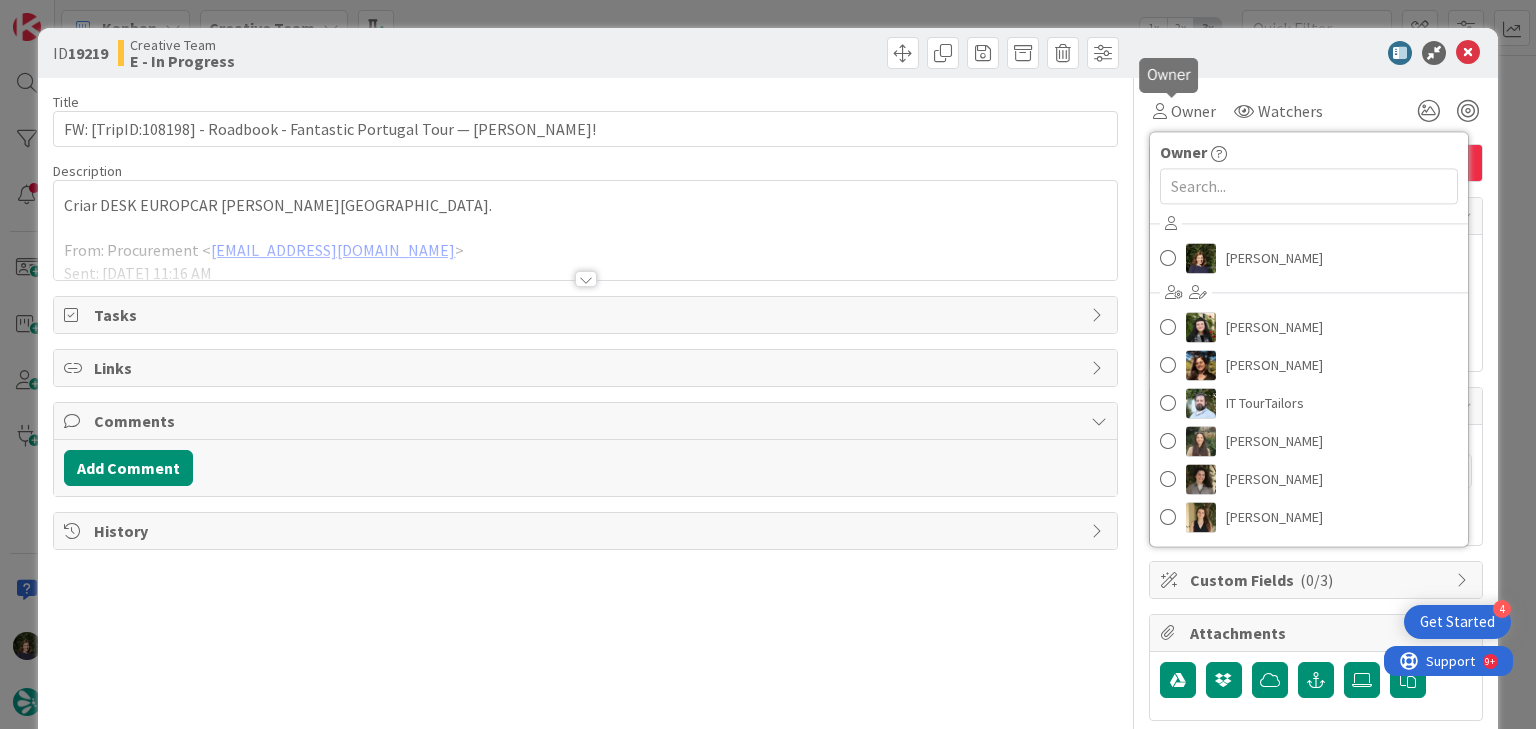 scroll, scrollTop: 0, scrollLeft: 0, axis: both 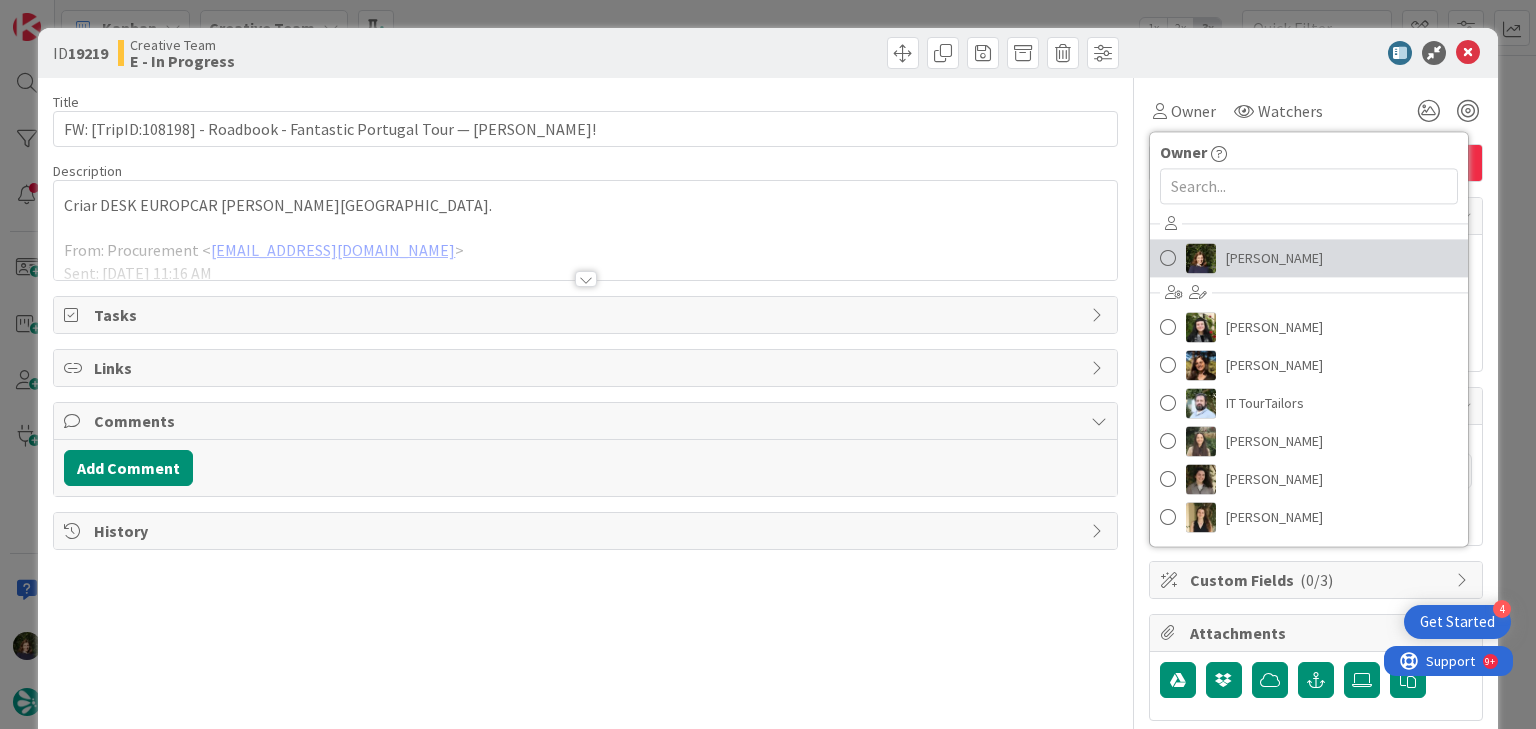 click on "[PERSON_NAME]" at bounding box center [1274, 258] 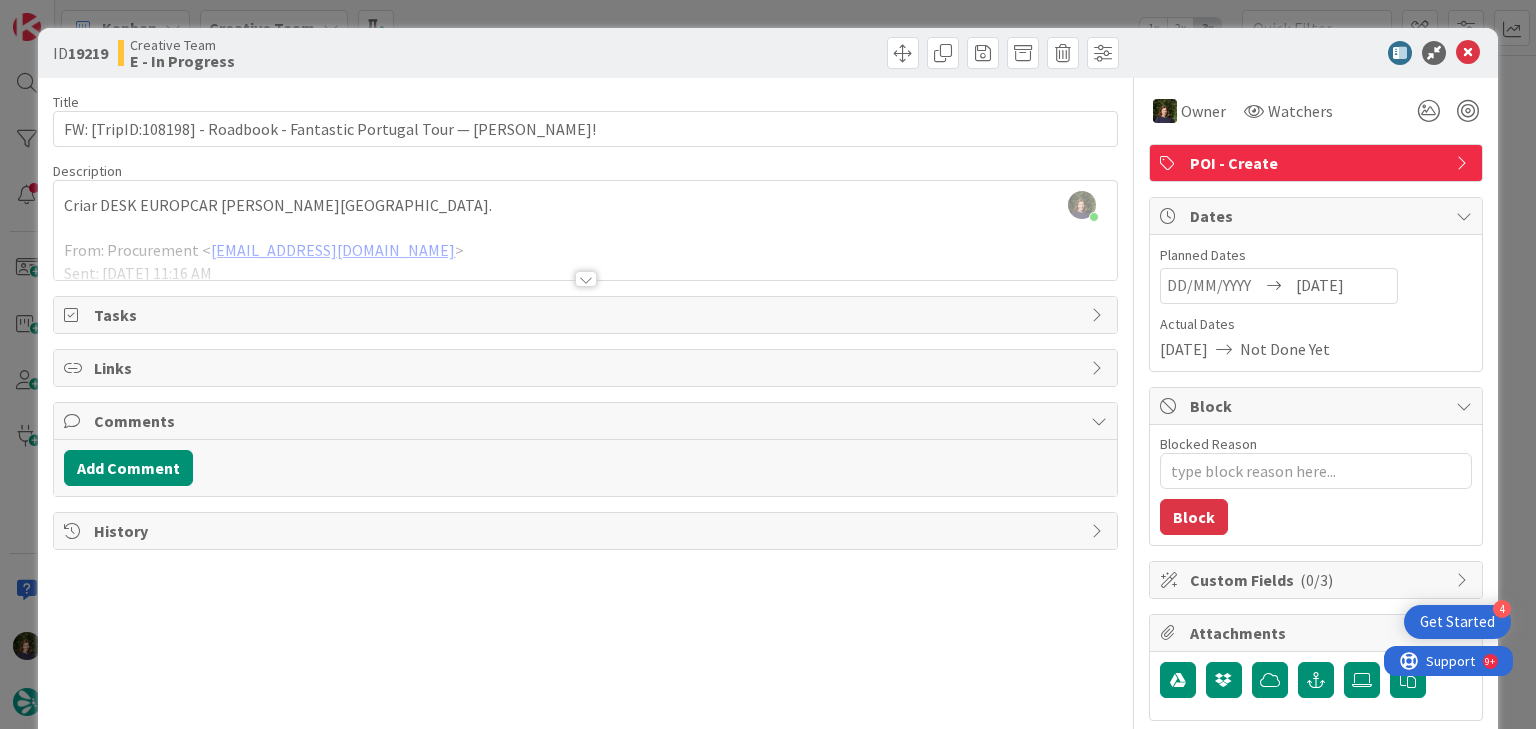 click at bounding box center [586, 279] 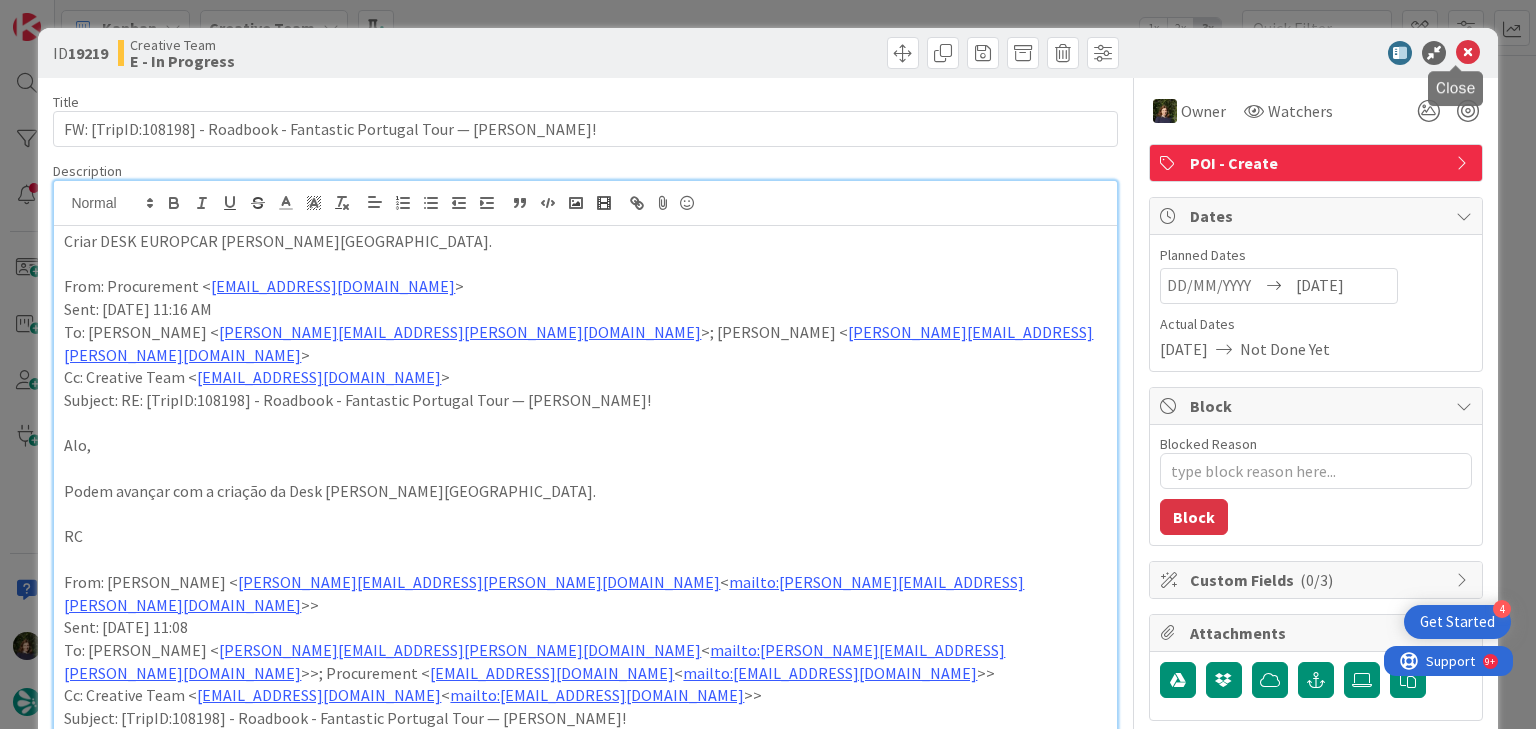 click at bounding box center (1468, 53) 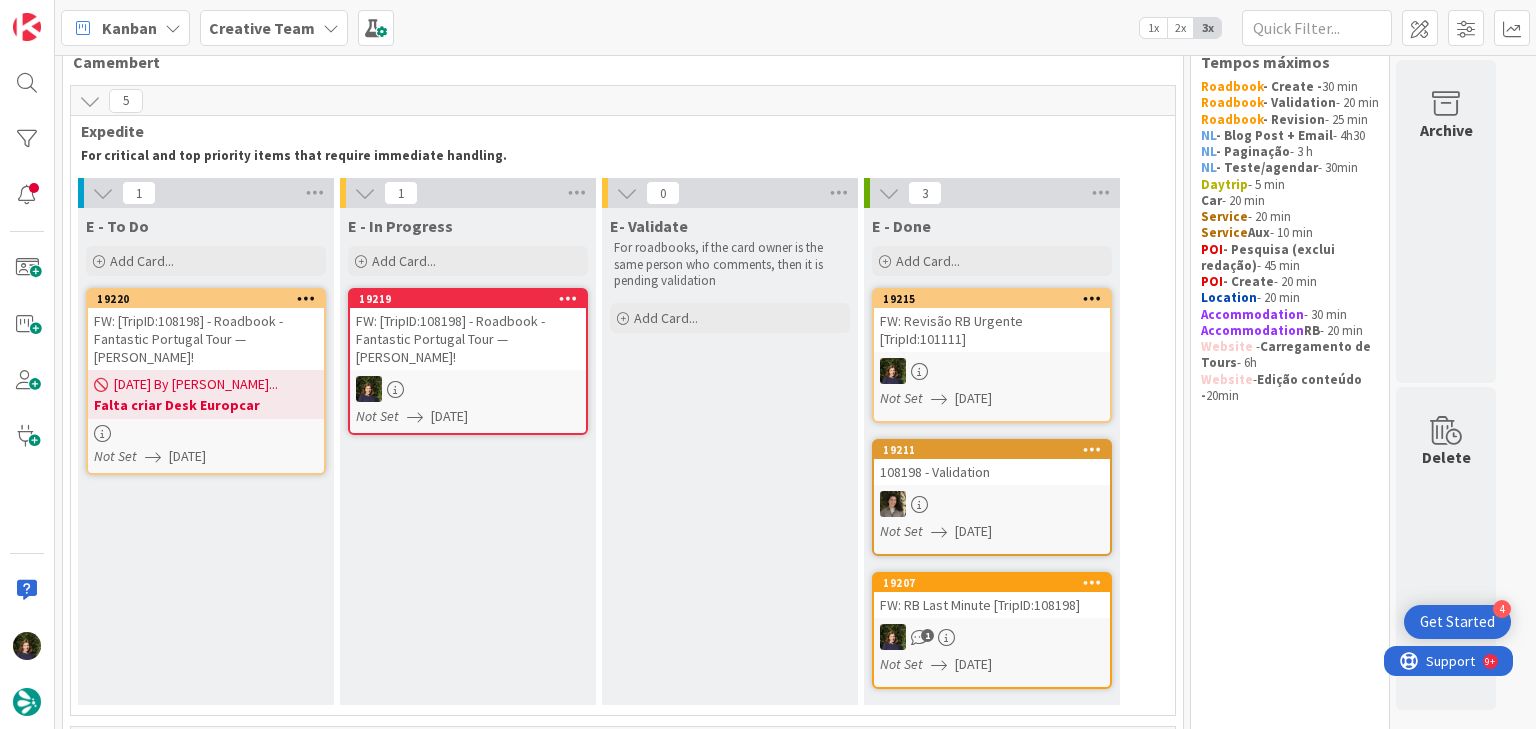 scroll, scrollTop: 0, scrollLeft: 0, axis: both 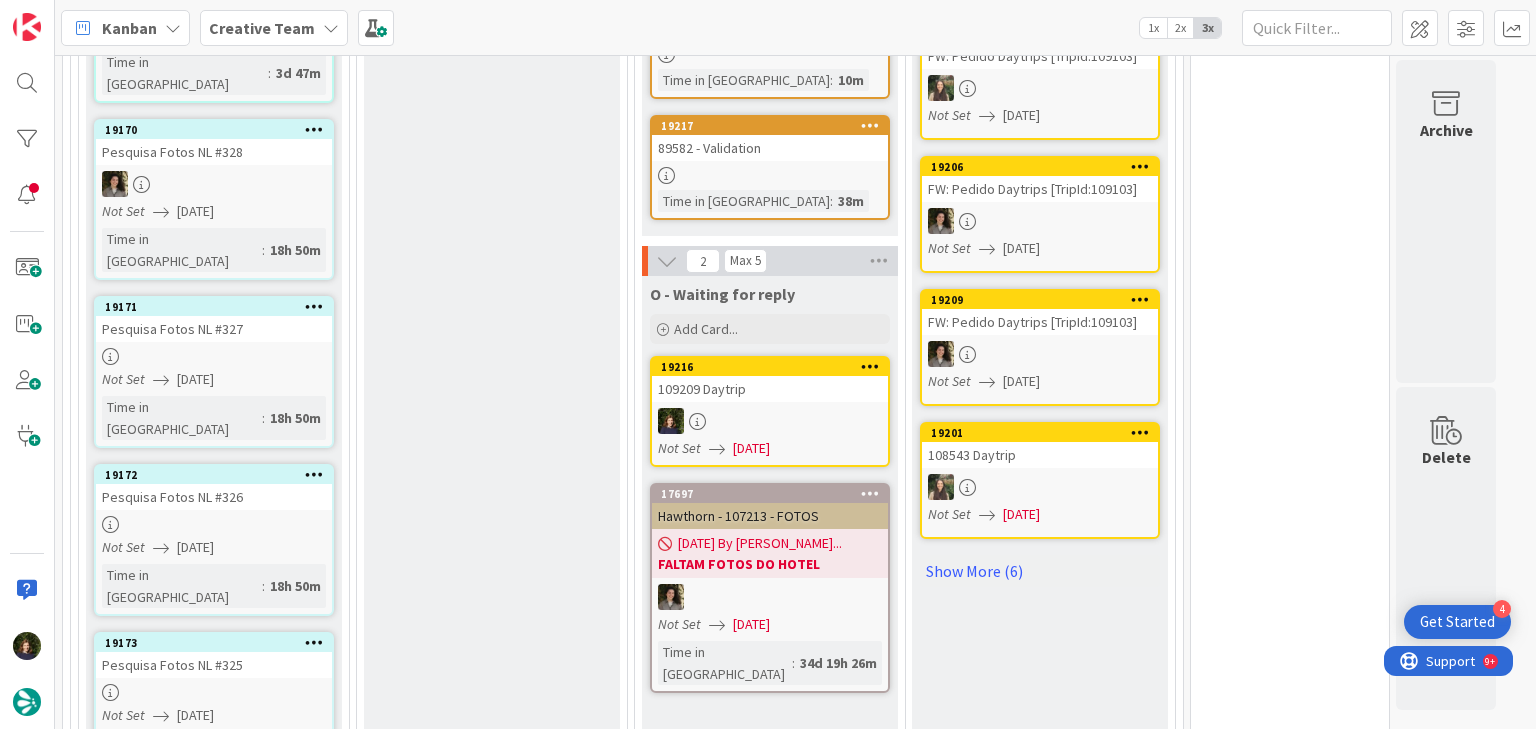 click at bounding box center (770, 421) 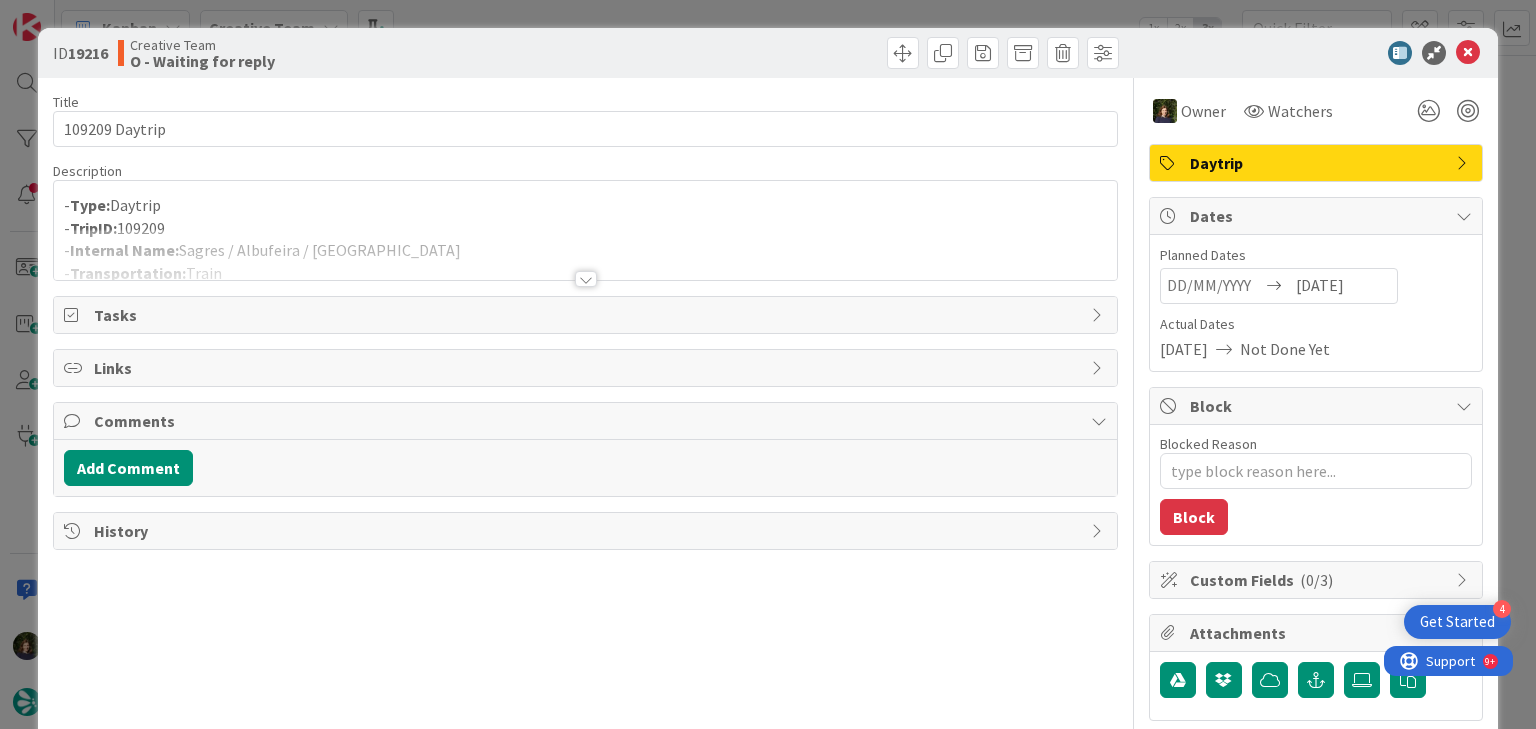 scroll, scrollTop: 0, scrollLeft: 0, axis: both 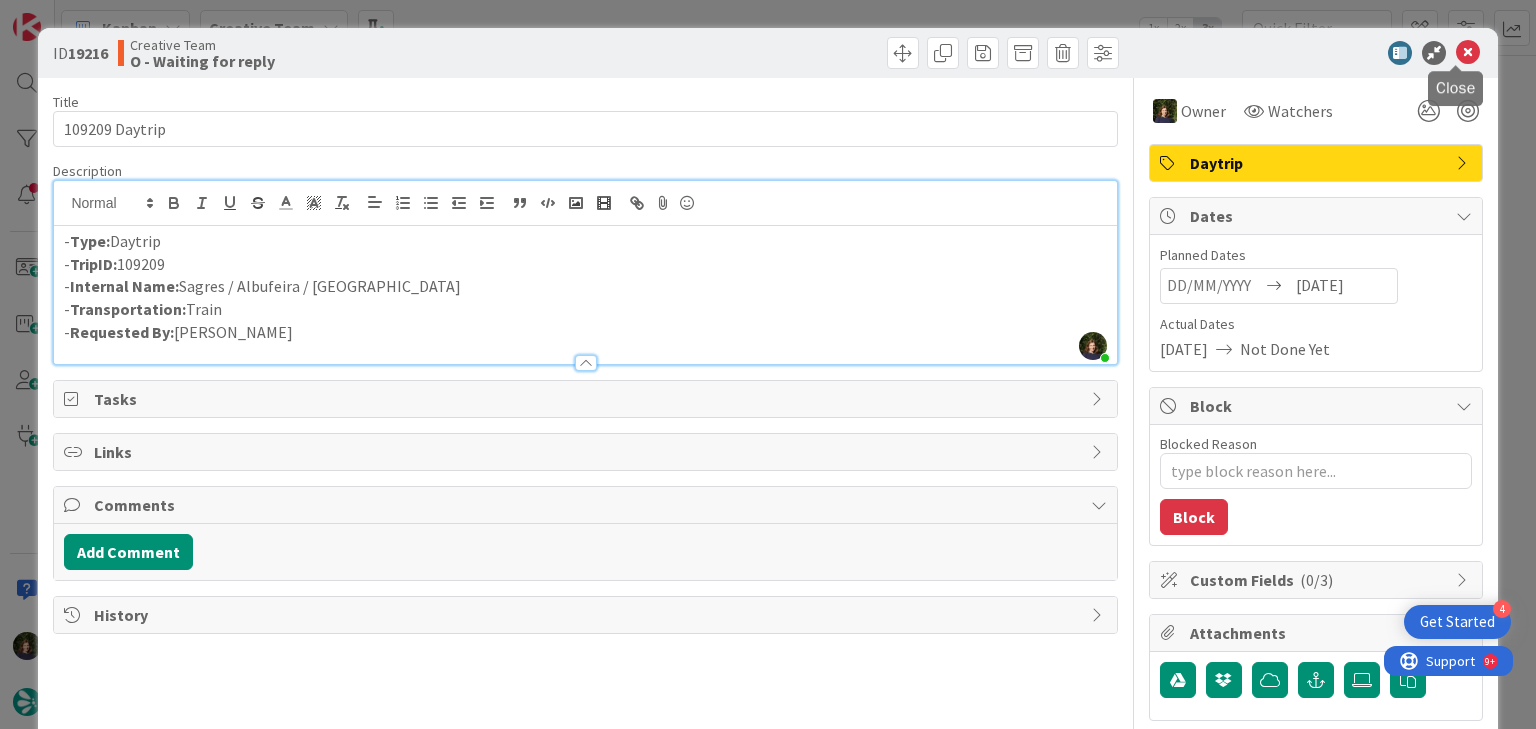 click at bounding box center [1468, 53] 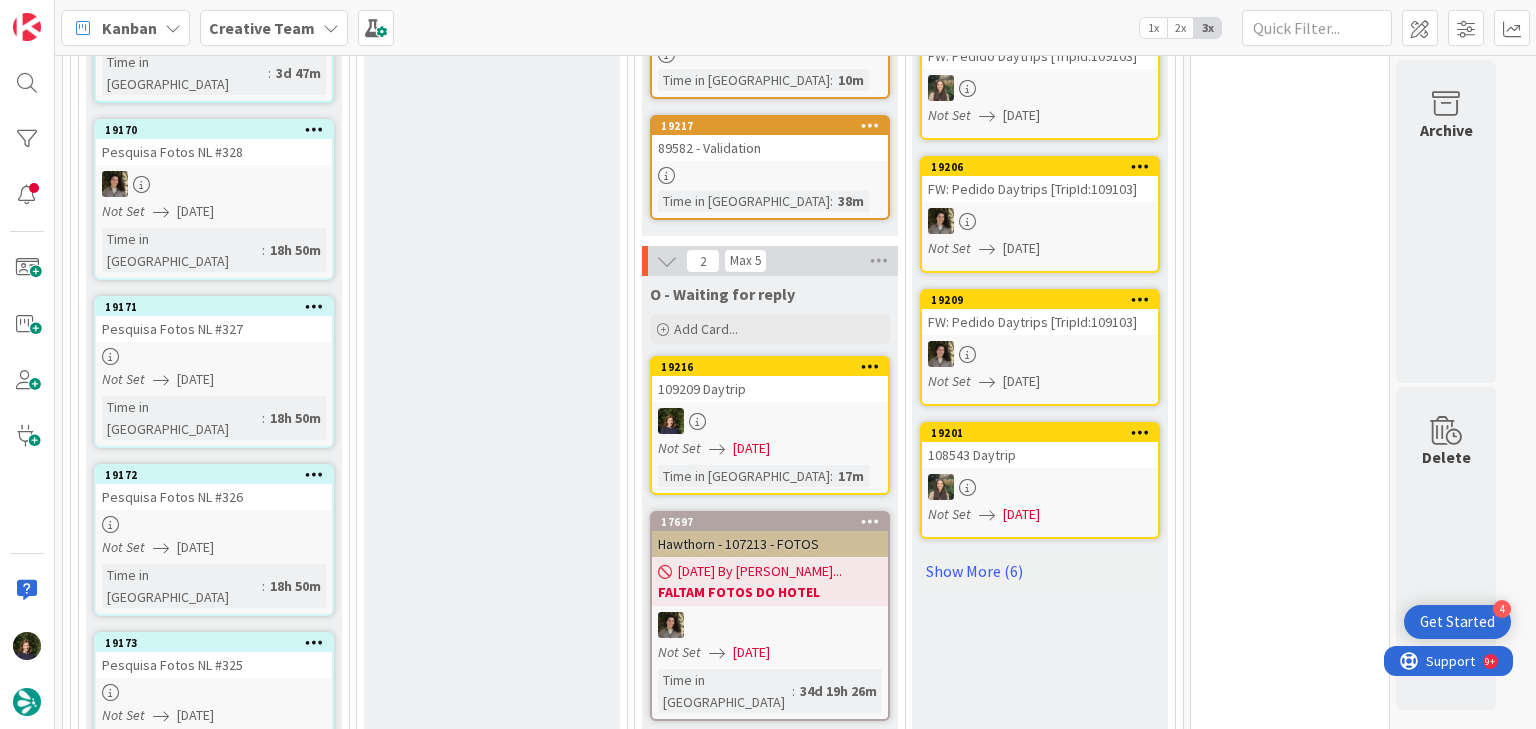 scroll, scrollTop: 0, scrollLeft: 0, axis: both 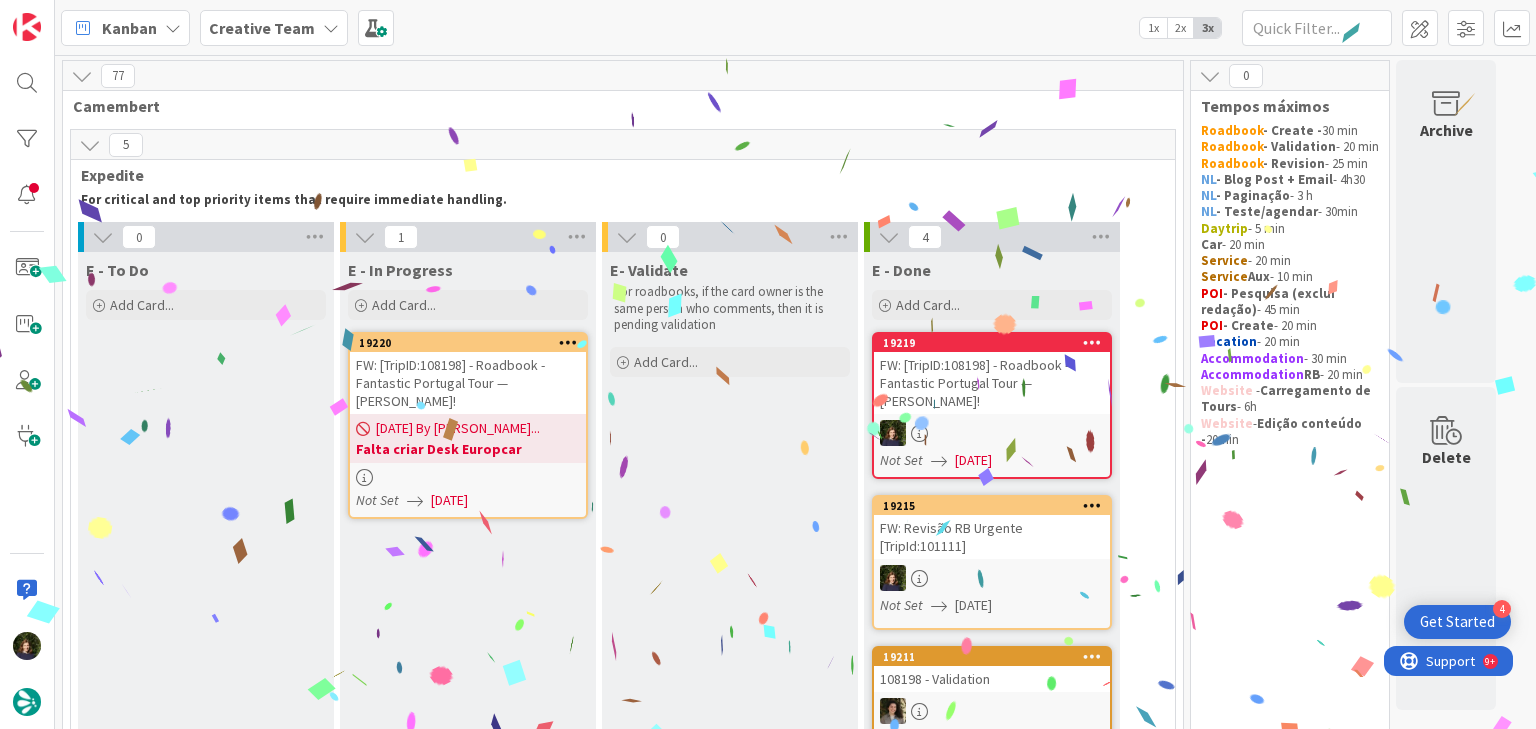 click on "17/07/2025 By Margarida..." at bounding box center (458, 428) 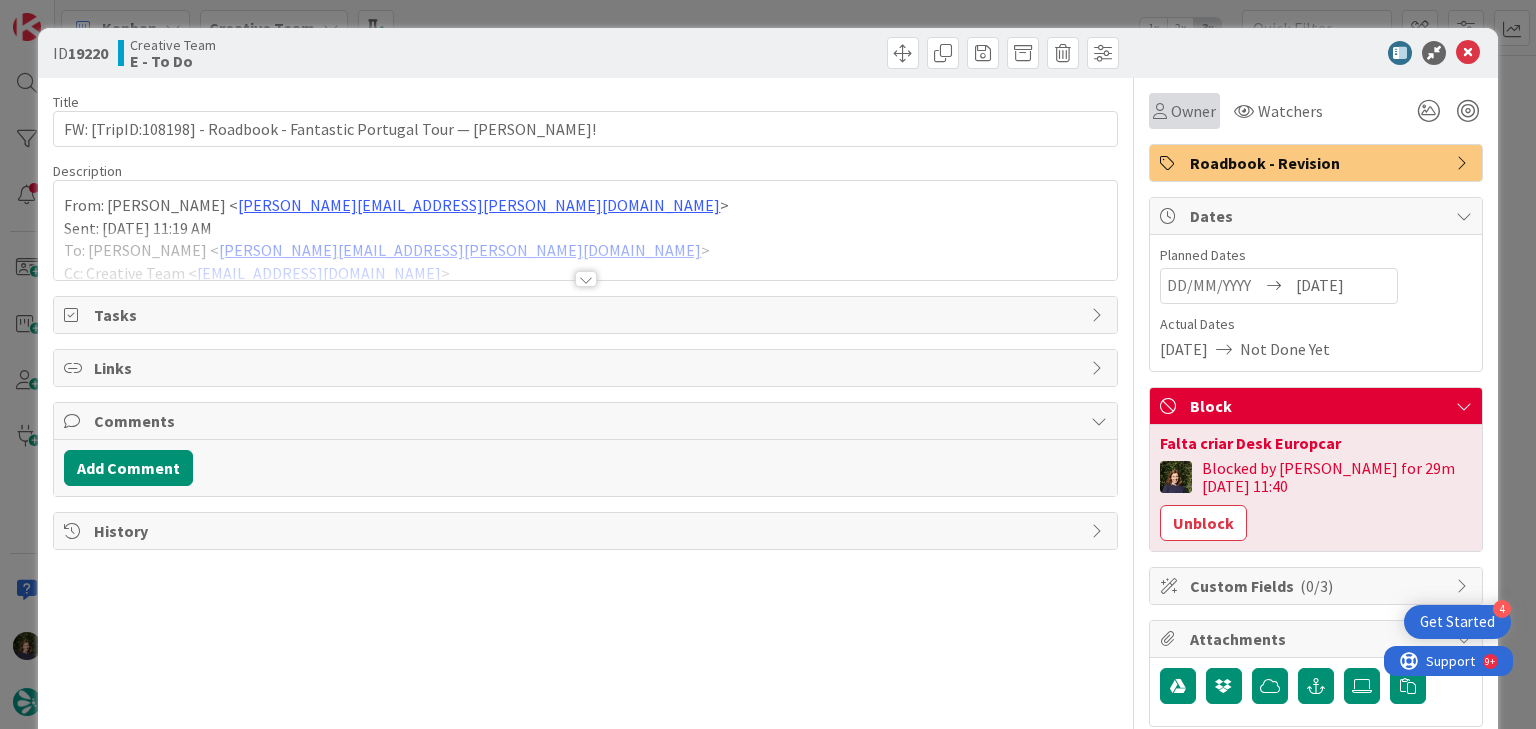 scroll, scrollTop: 0, scrollLeft: 0, axis: both 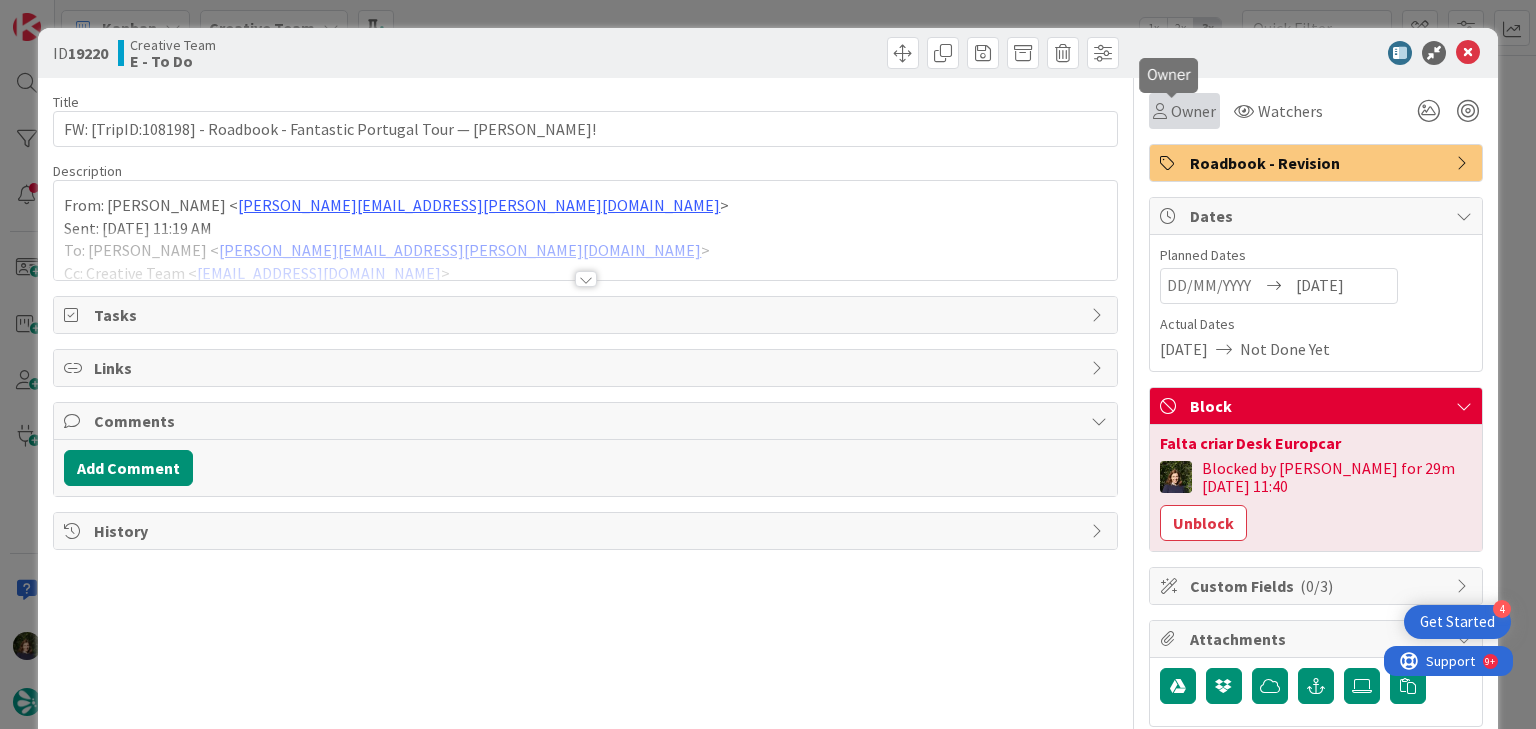 click on "Owner" at bounding box center (1193, 111) 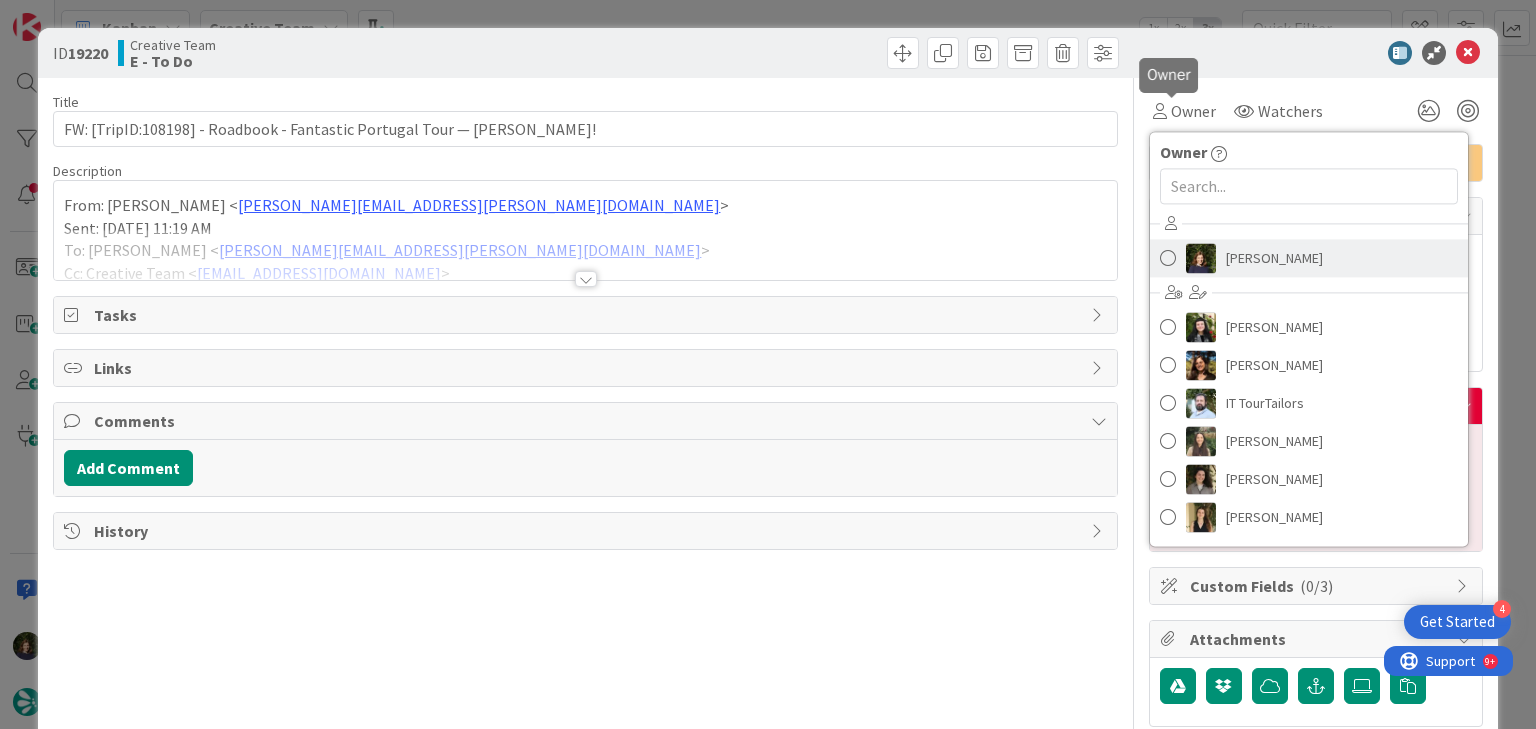 scroll, scrollTop: 0, scrollLeft: 0, axis: both 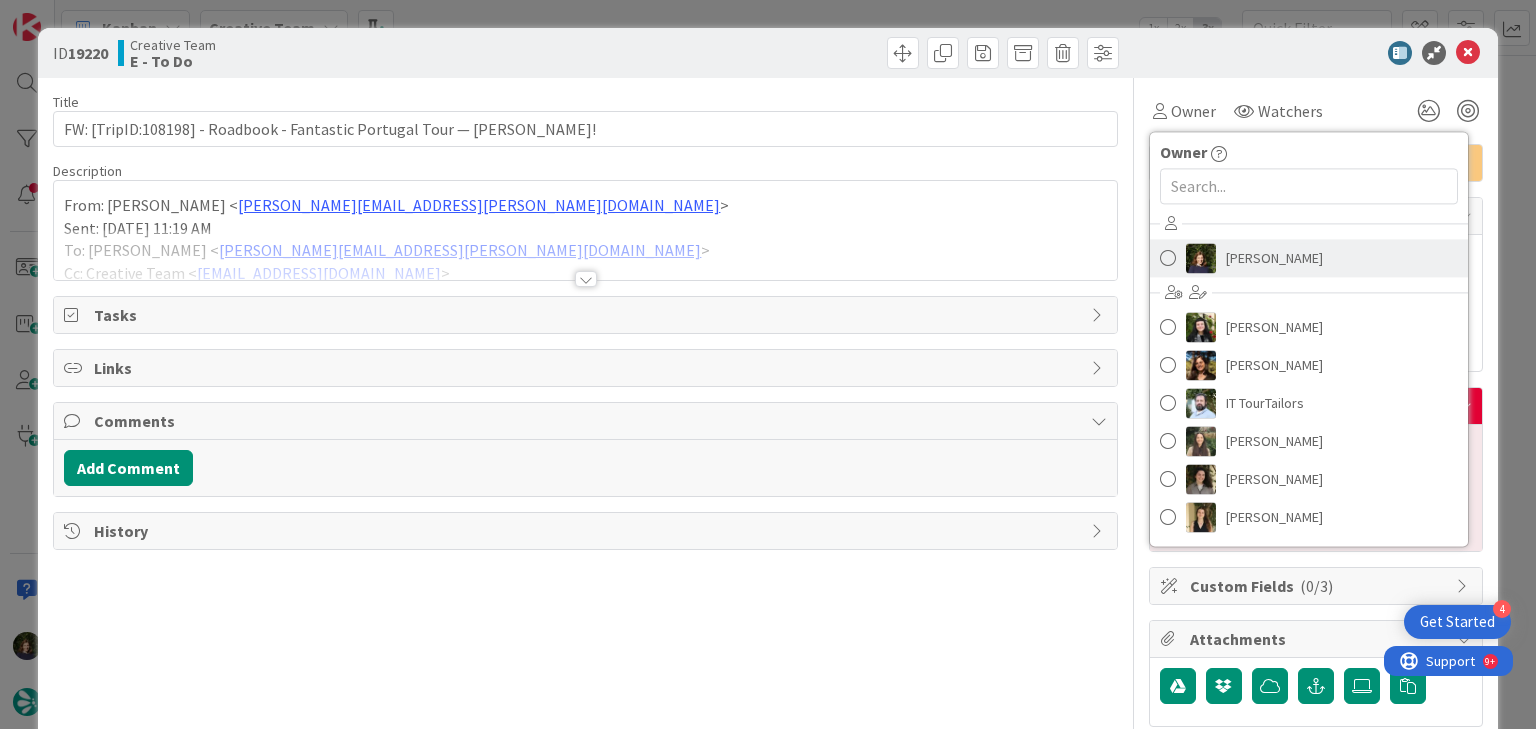 click on "[PERSON_NAME]" at bounding box center [1274, 258] 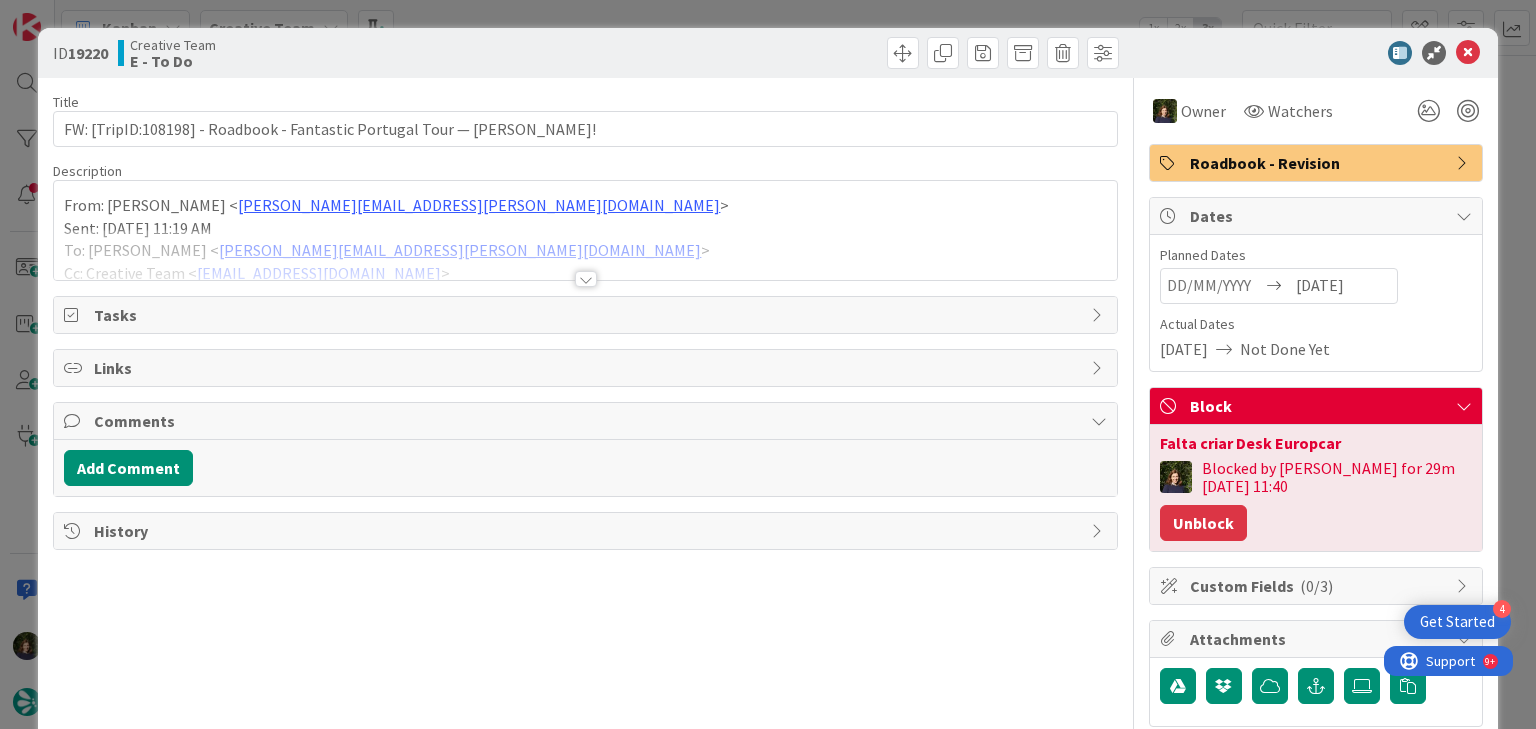 click on "Unblock" at bounding box center [1203, 523] 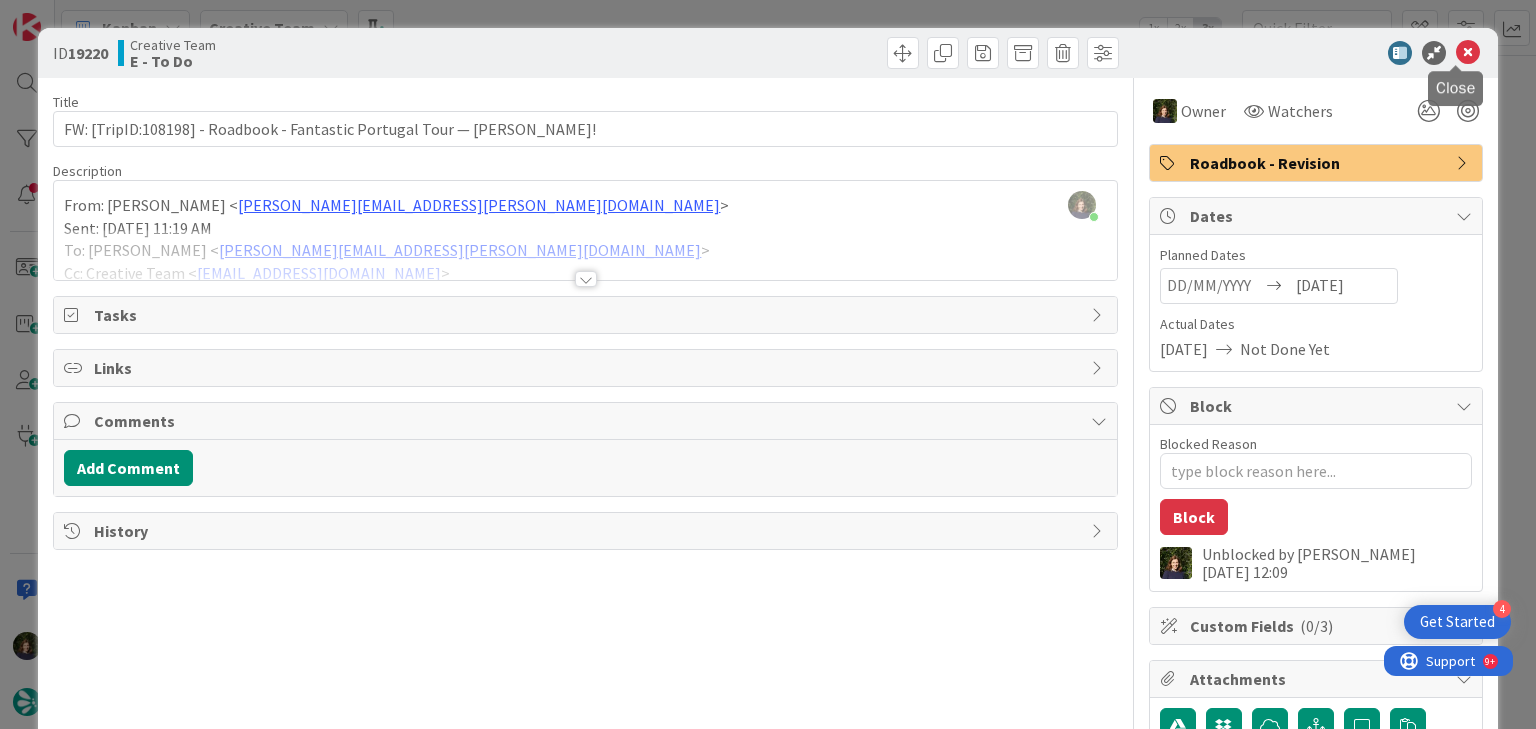 click at bounding box center (1468, 53) 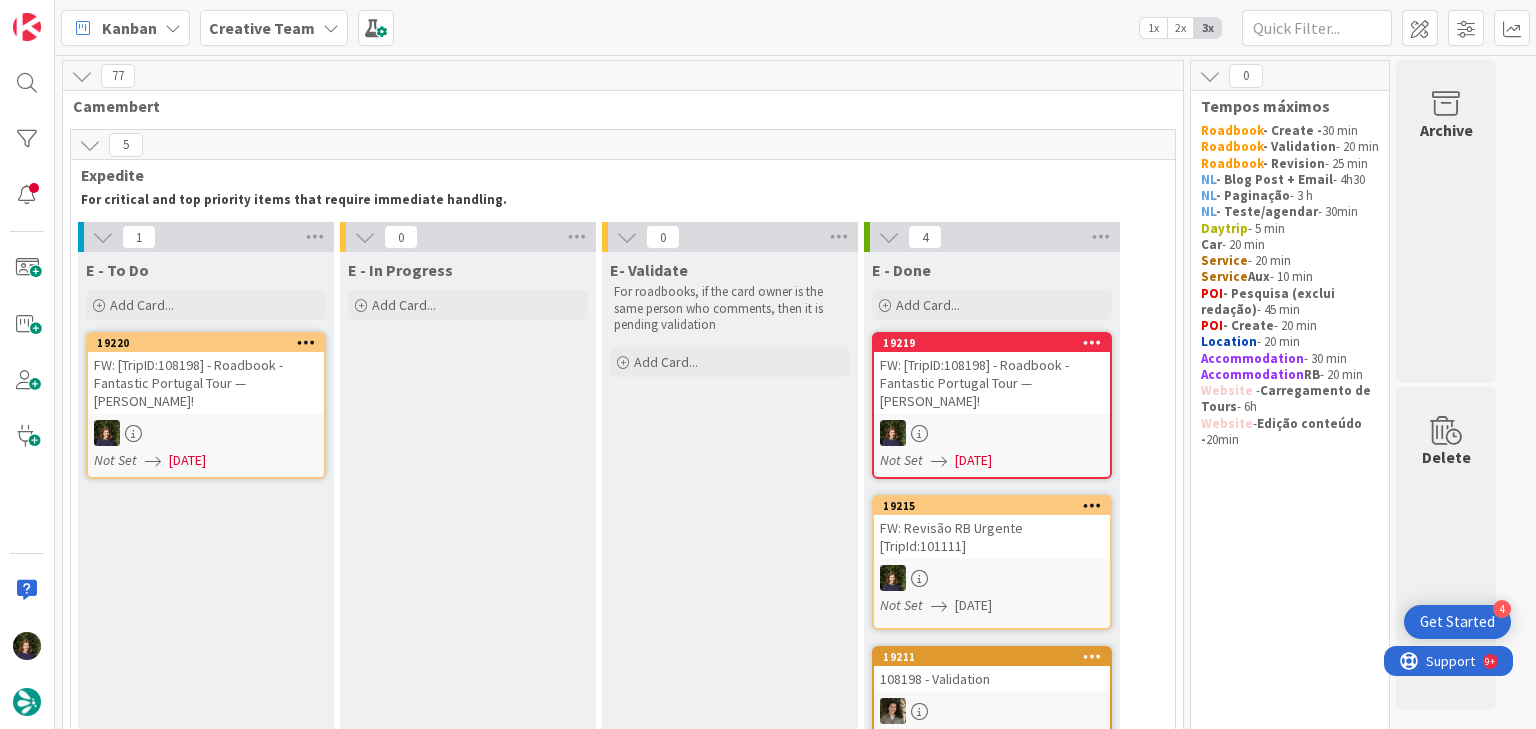 scroll, scrollTop: 0, scrollLeft: 0, axis: both 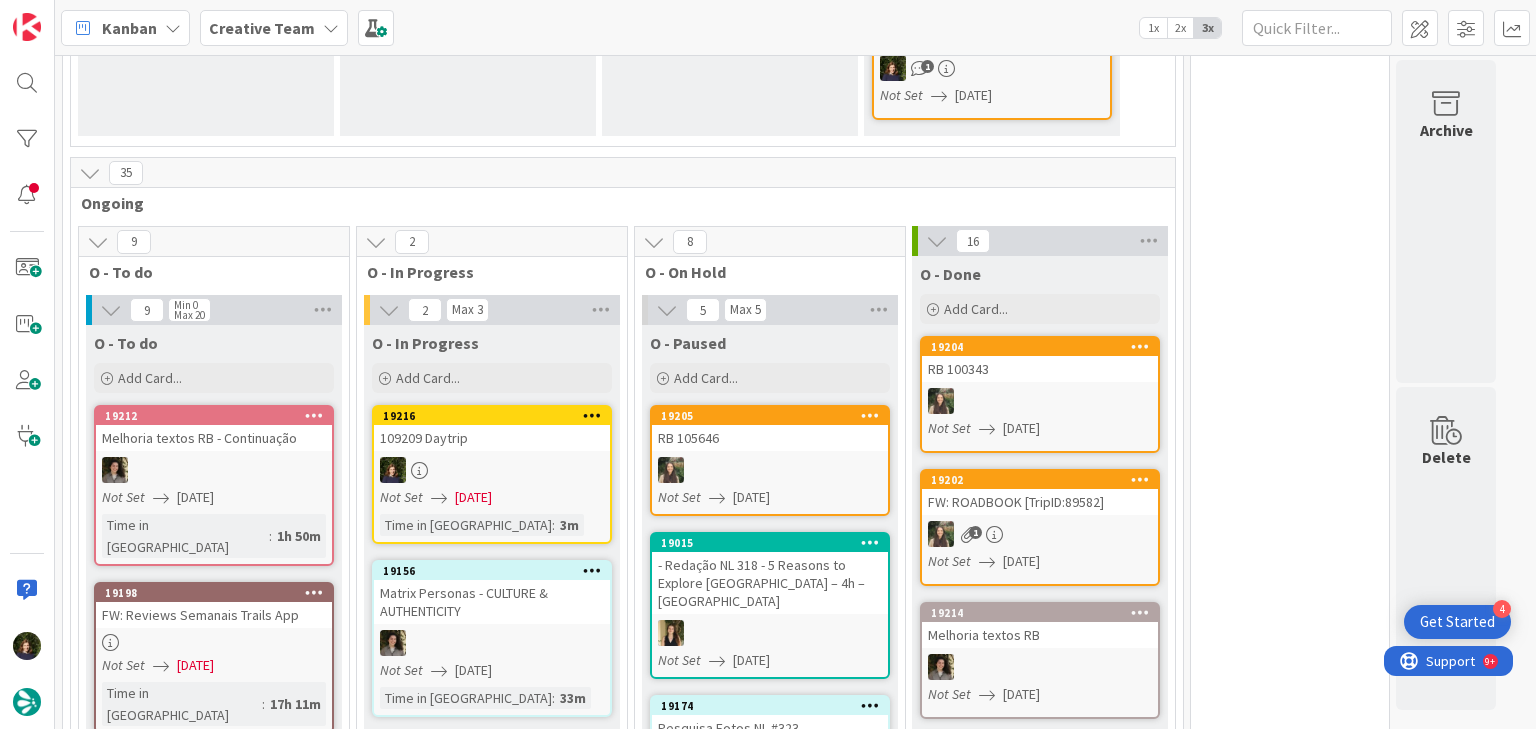 click on "109209 Daytrip" at bounding box center (492, 438) 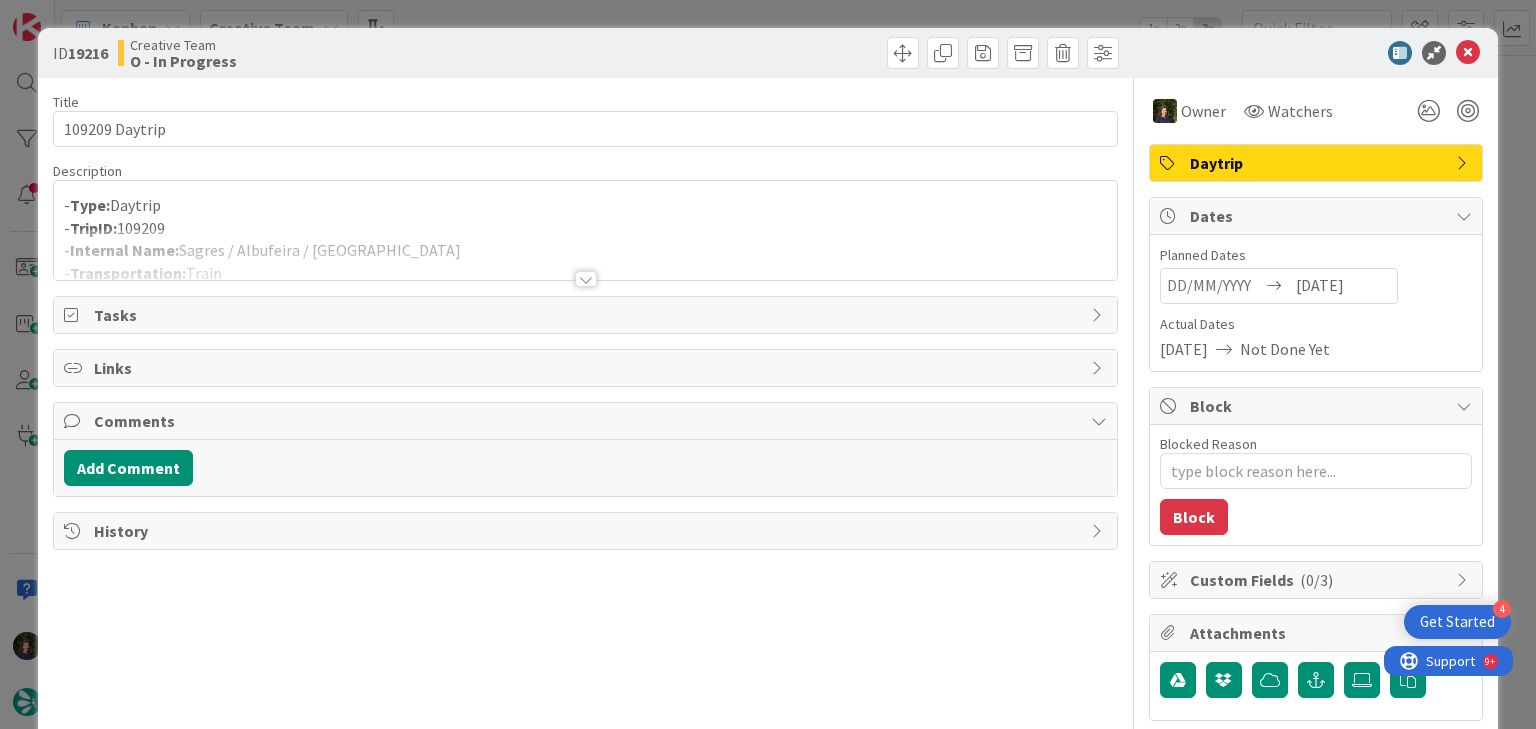 scroll, scrollTop: 0, scrollLeft: 0, axis: both 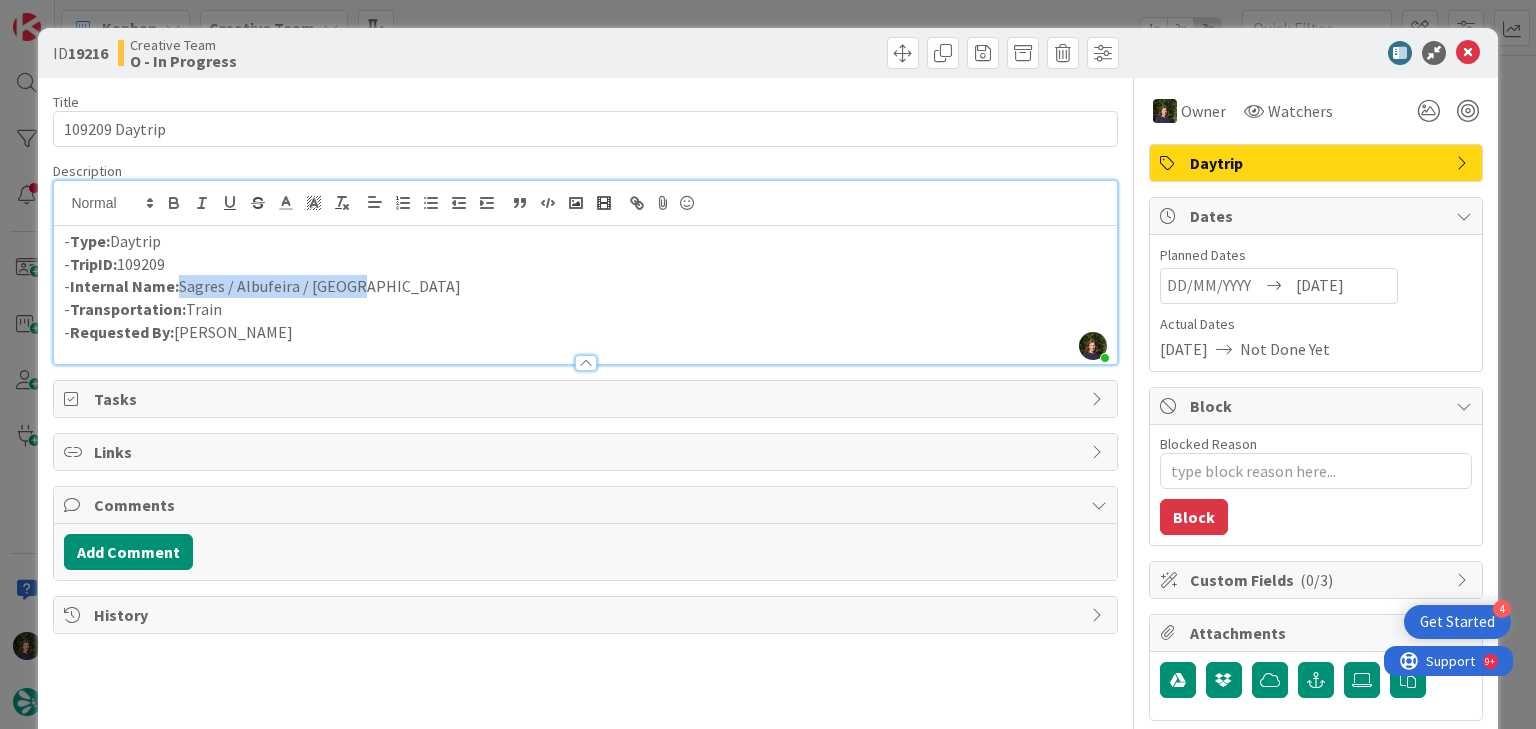 drag, startPoint x: 352, startPoint y: 288, endPoint x: 179, endPoint y: 285, distance: 173.02602 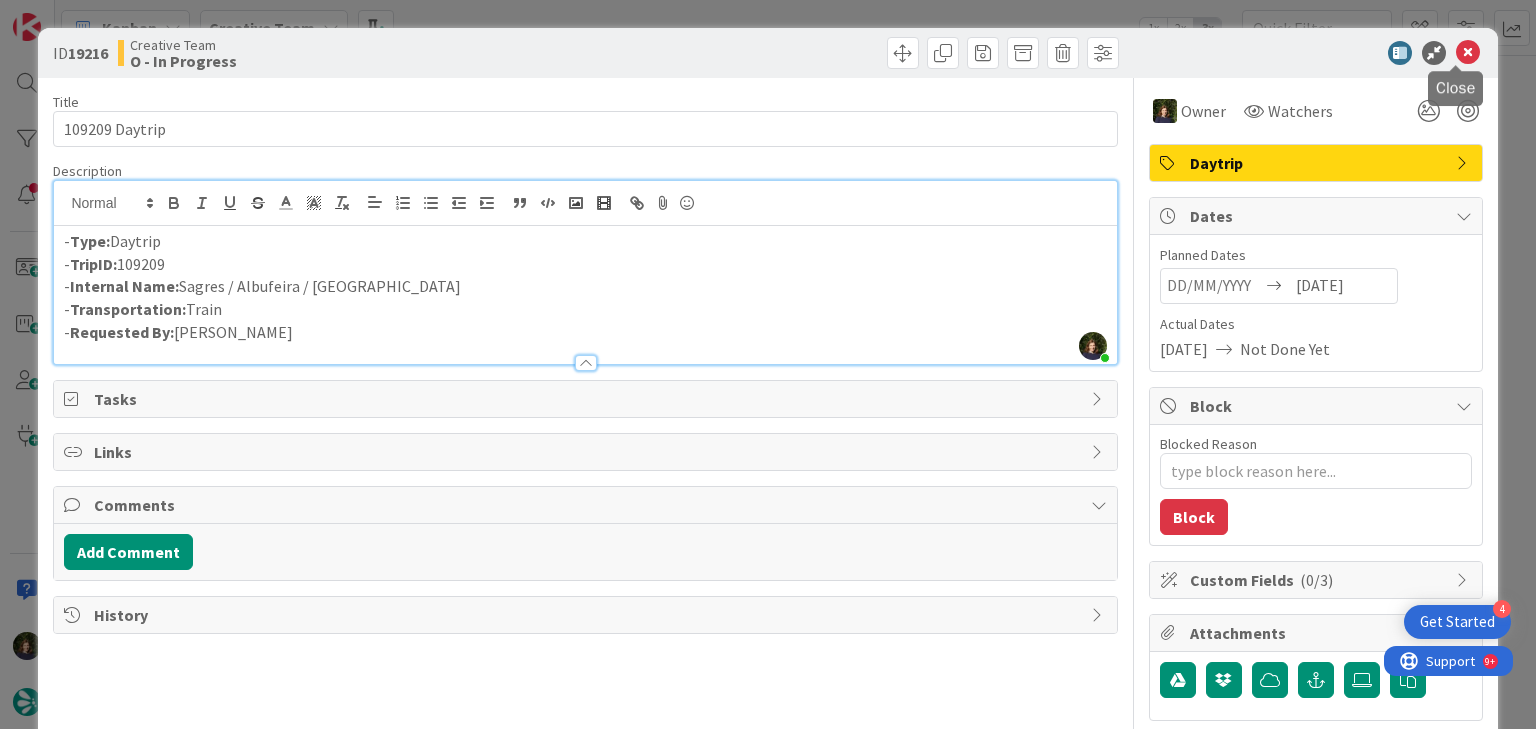 drag, startPoint x: 1455, startPoint y: 60, endPoint x: 1191, endPoint y: 134, distance: 274.17514 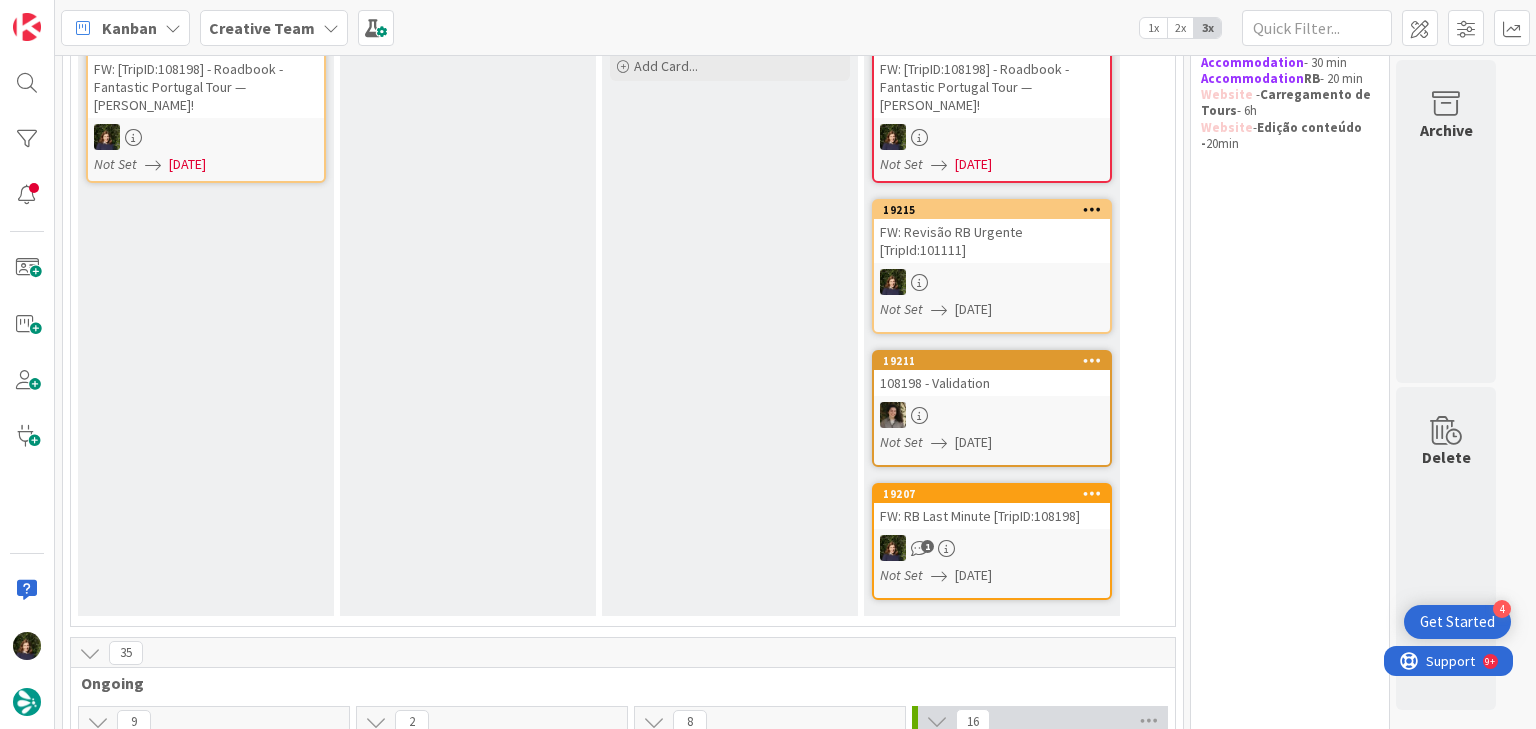 scroll, scrollTop: 136, scrollLeft: 0, axis: vertical 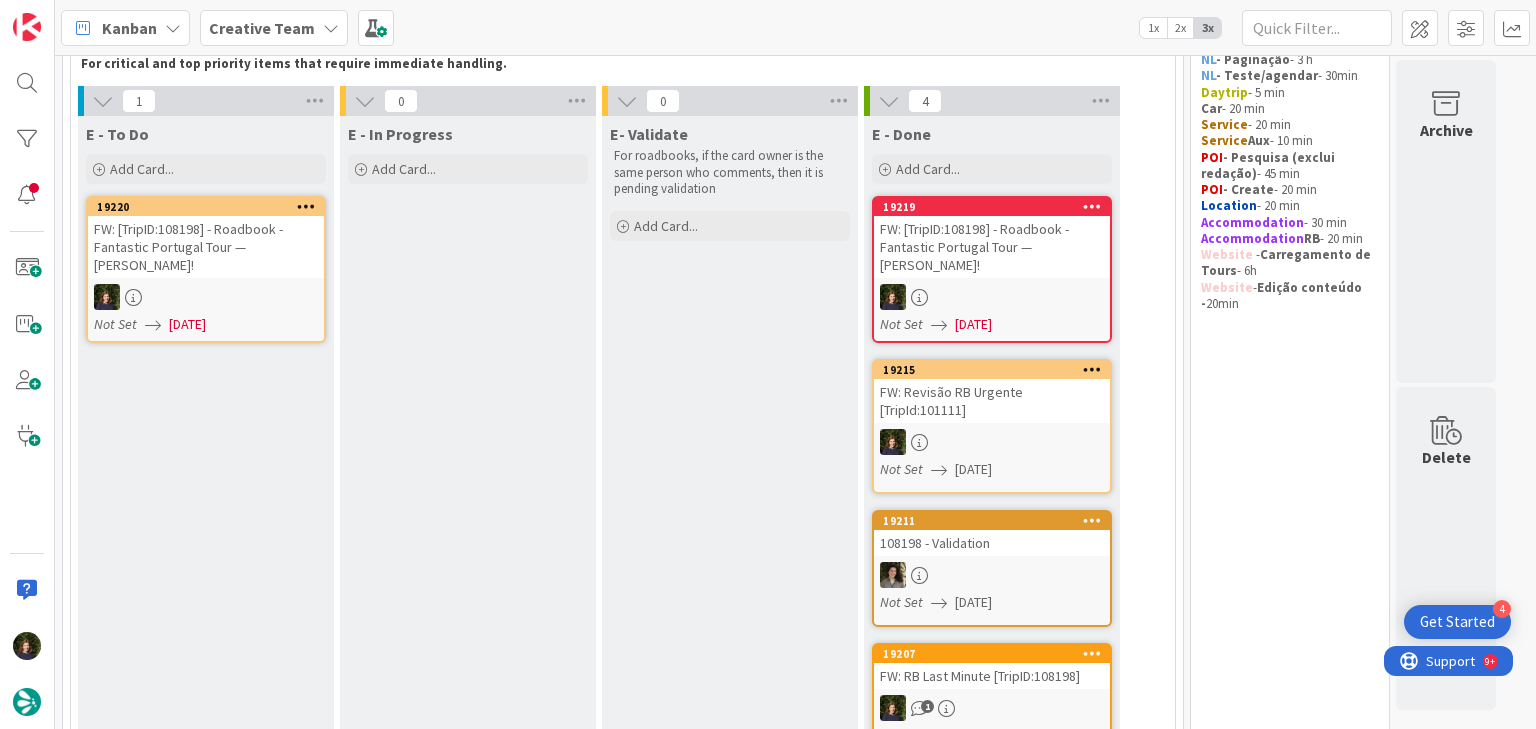 click on "Creative Team" at bounding box center (262, 28) 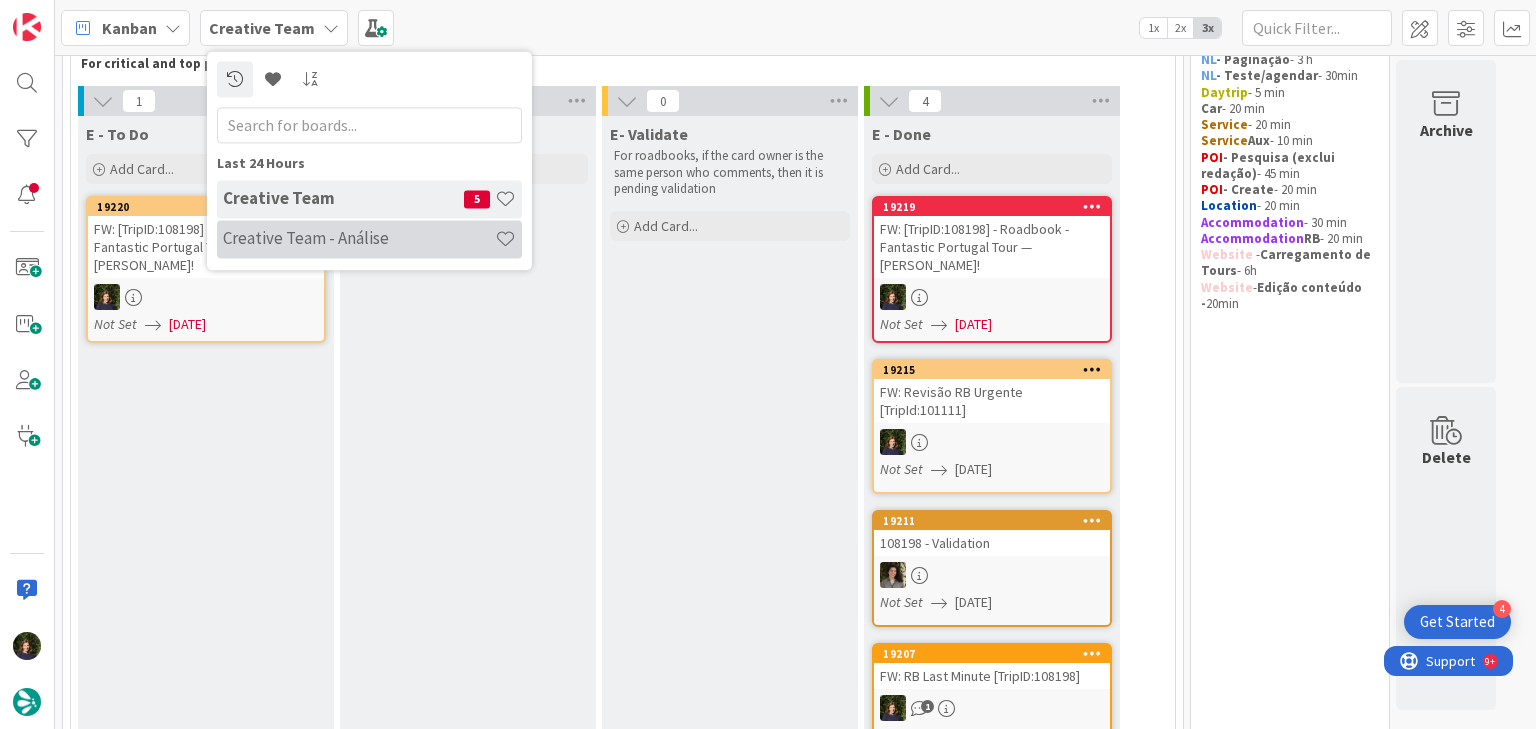 click on "Creative Team - Análise" at bounding box center [359, 239] 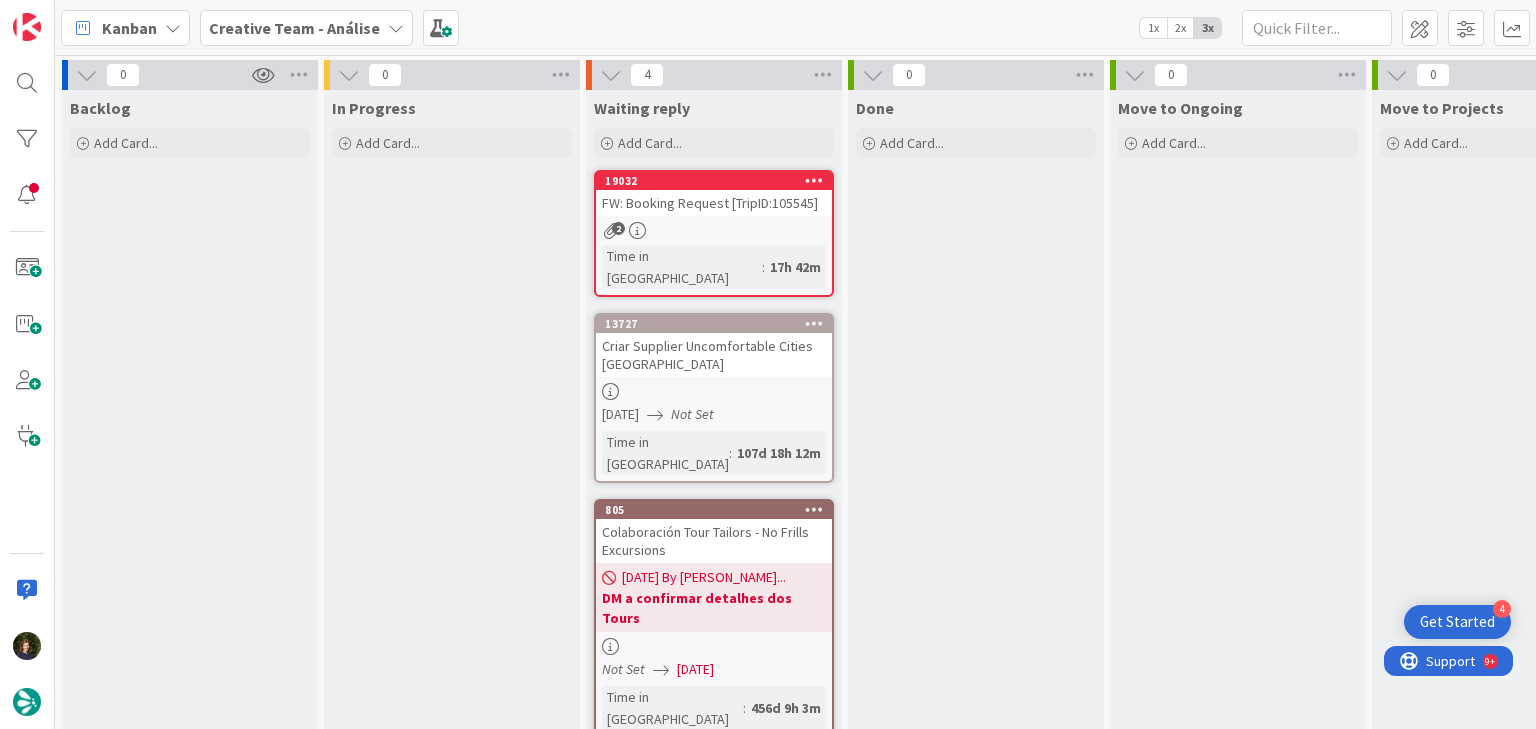 scroll, scrollTop: 0, scrollLeft: 0, axis: both 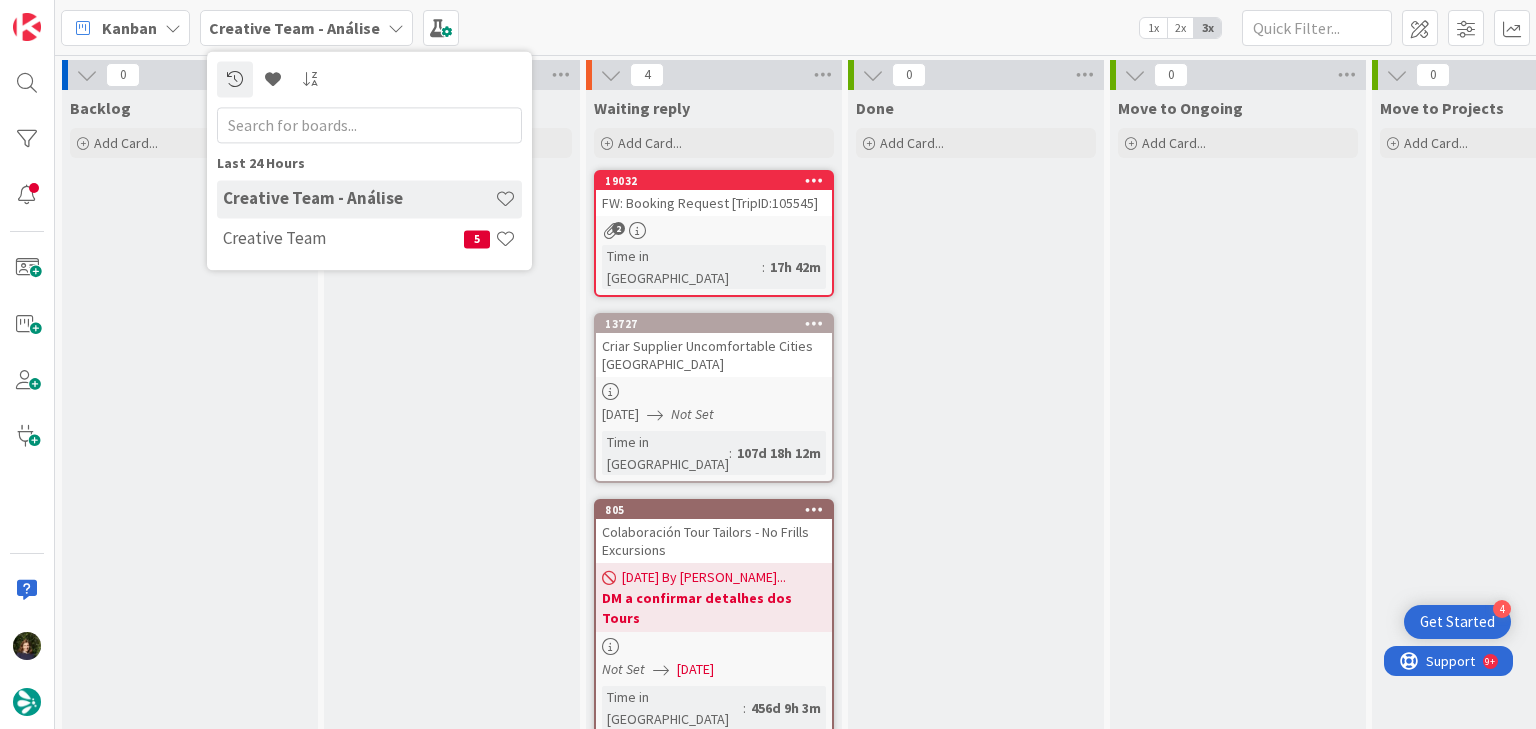 click on "Creative Team - Análise Creative Team 5" at bounding box center [369, 220] 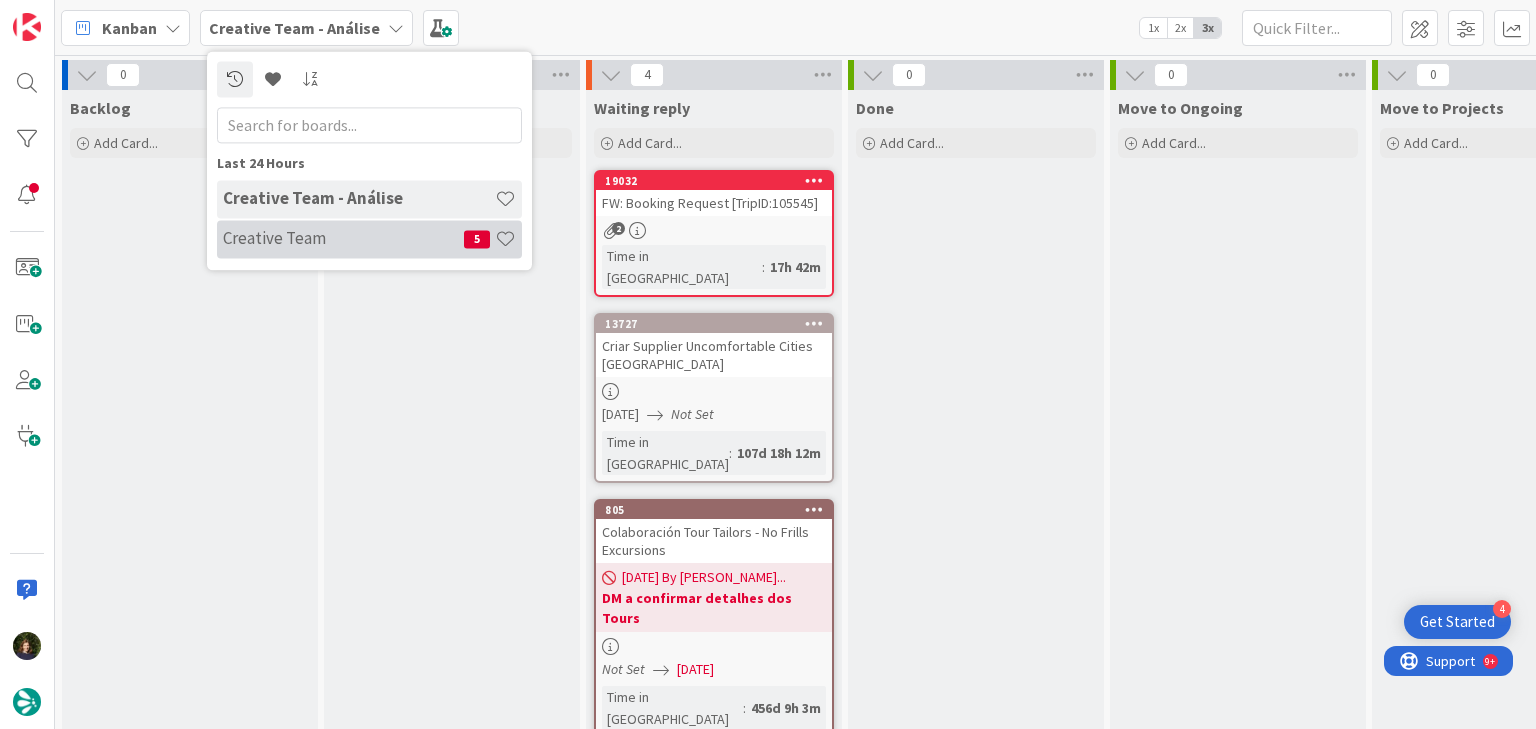 click on "Creative Team" at bounding box center [343, 239] 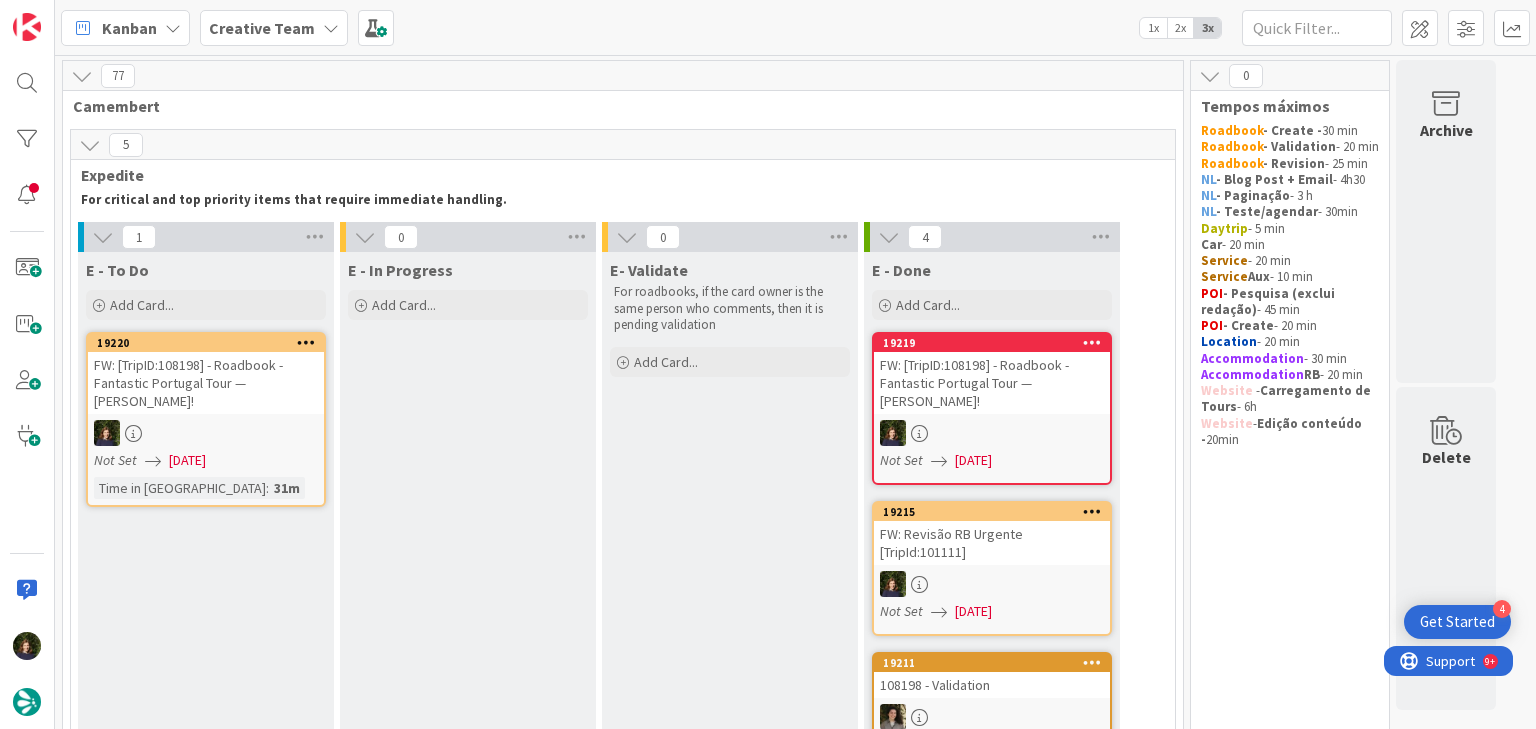 scroll, scrollTop: 0, scrollLeft: 0, axis: both 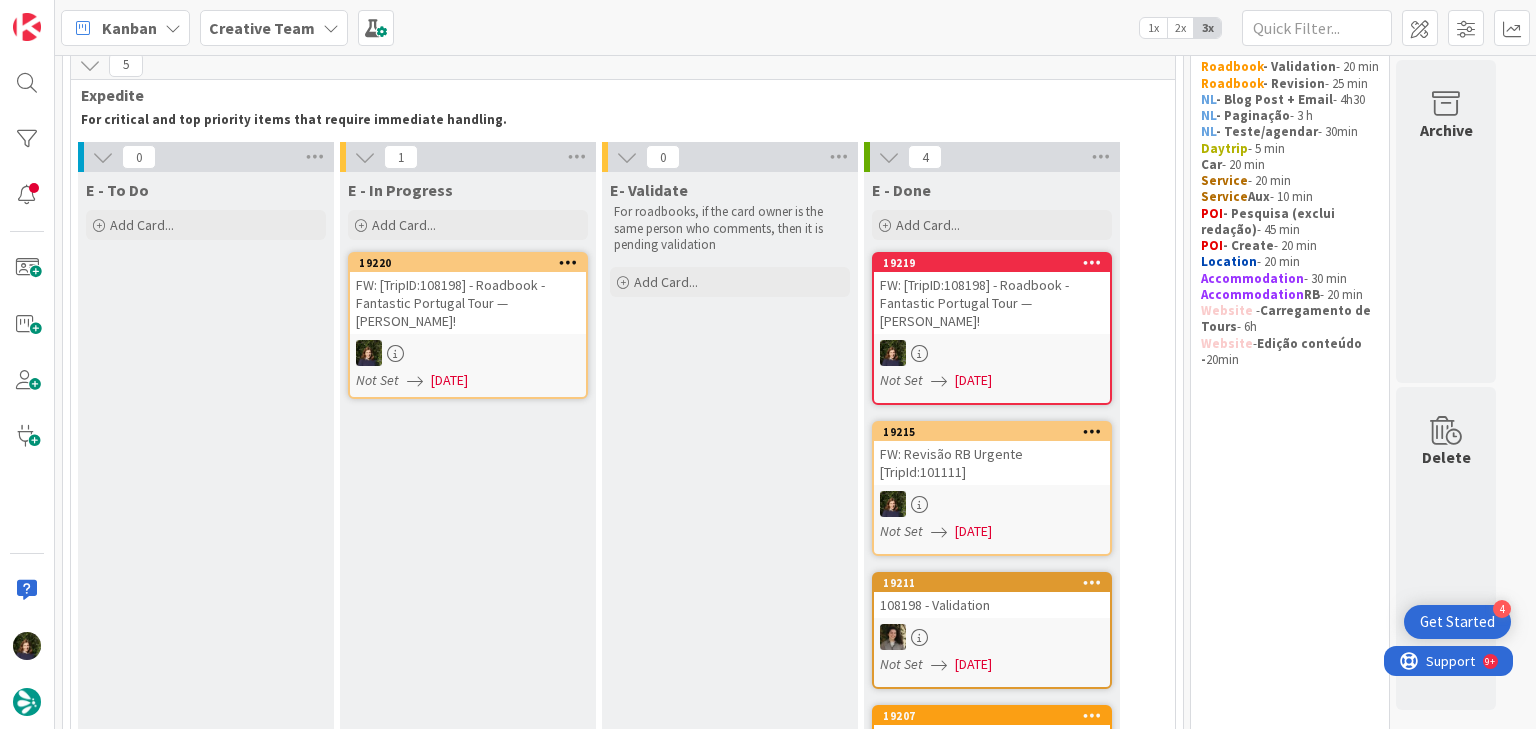 click at bounding box center [468, 353] 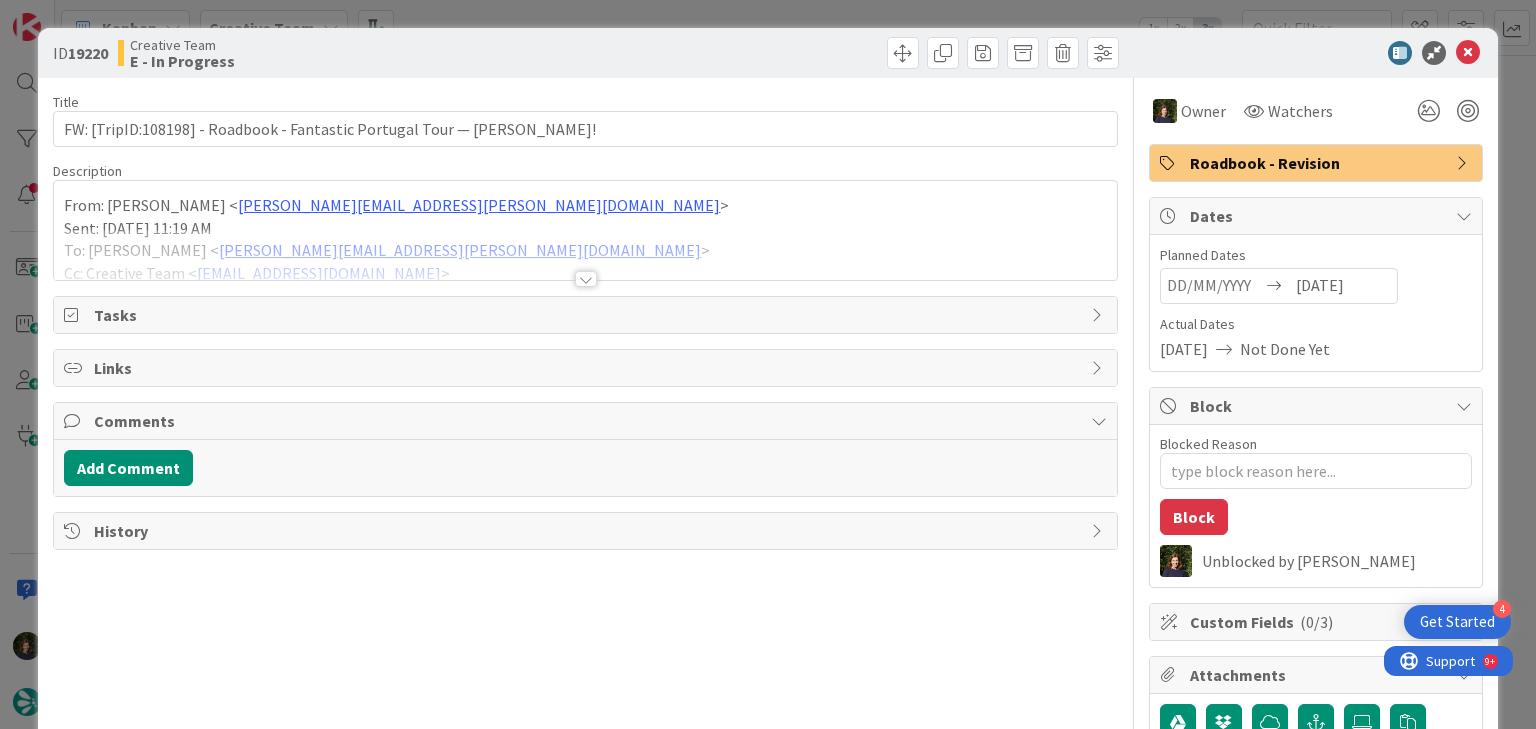 scroll, scrollTop: 0, scrollLeft: 0, axis: both 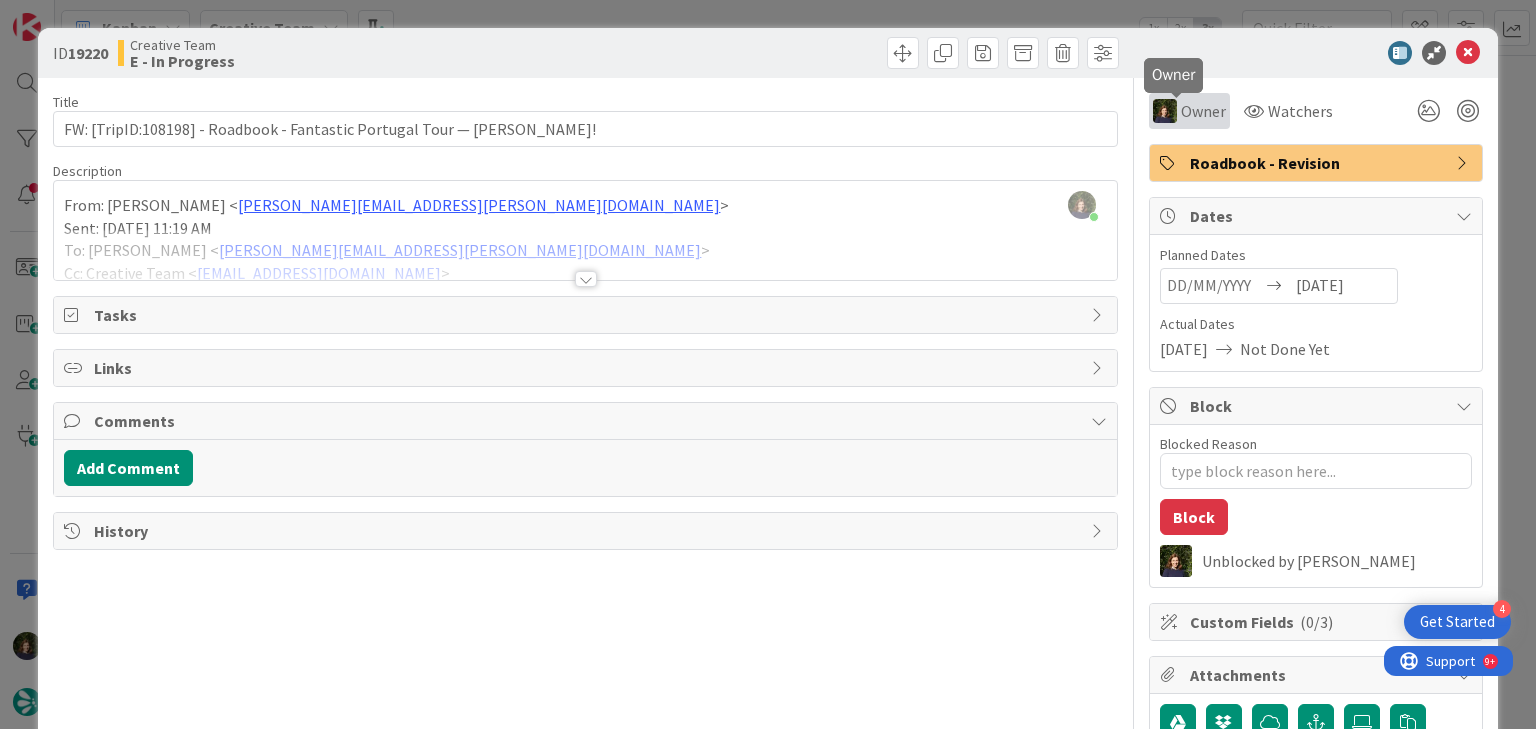 click on "Owner" at bounding box center (1203, 111) 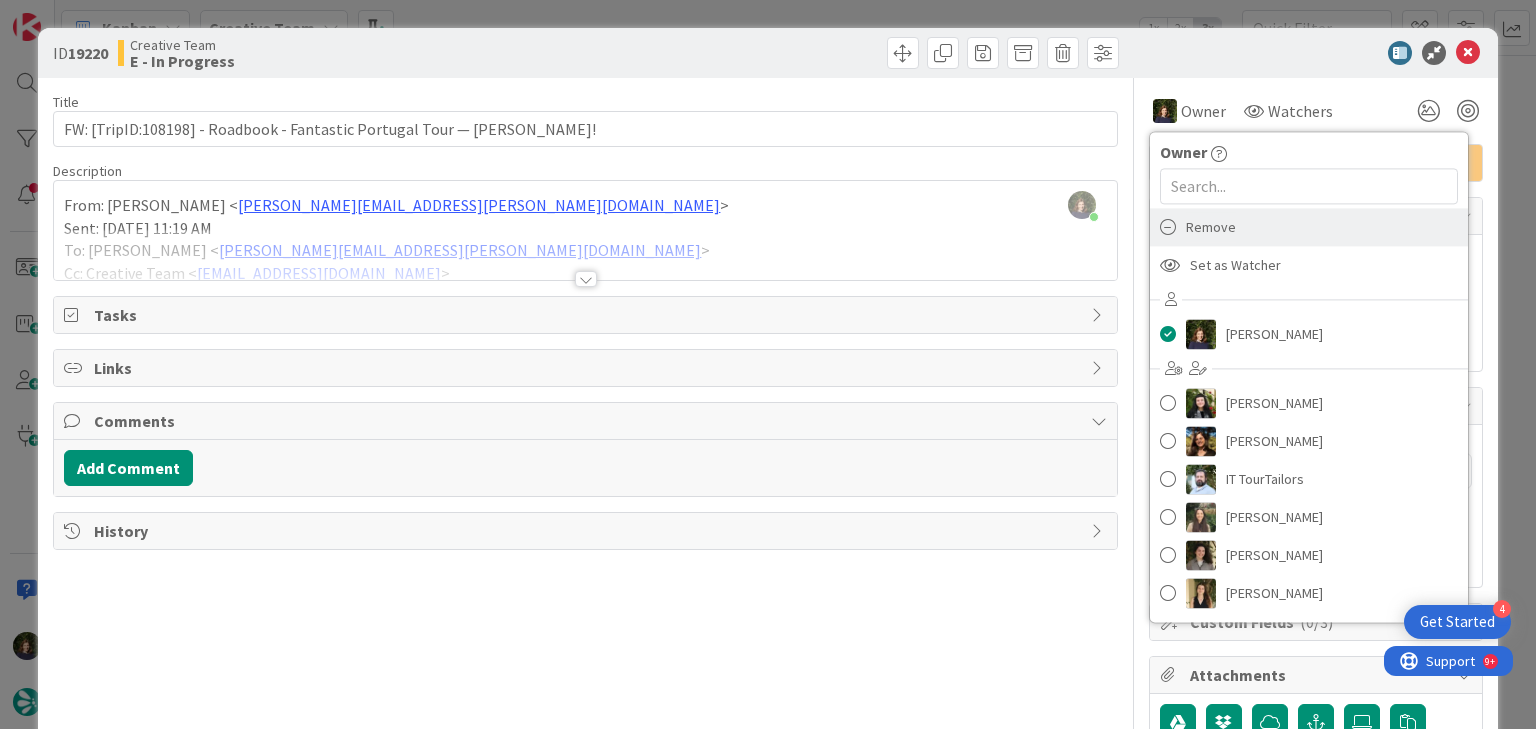 click on "Remove" at bounding box center (1211, 227) 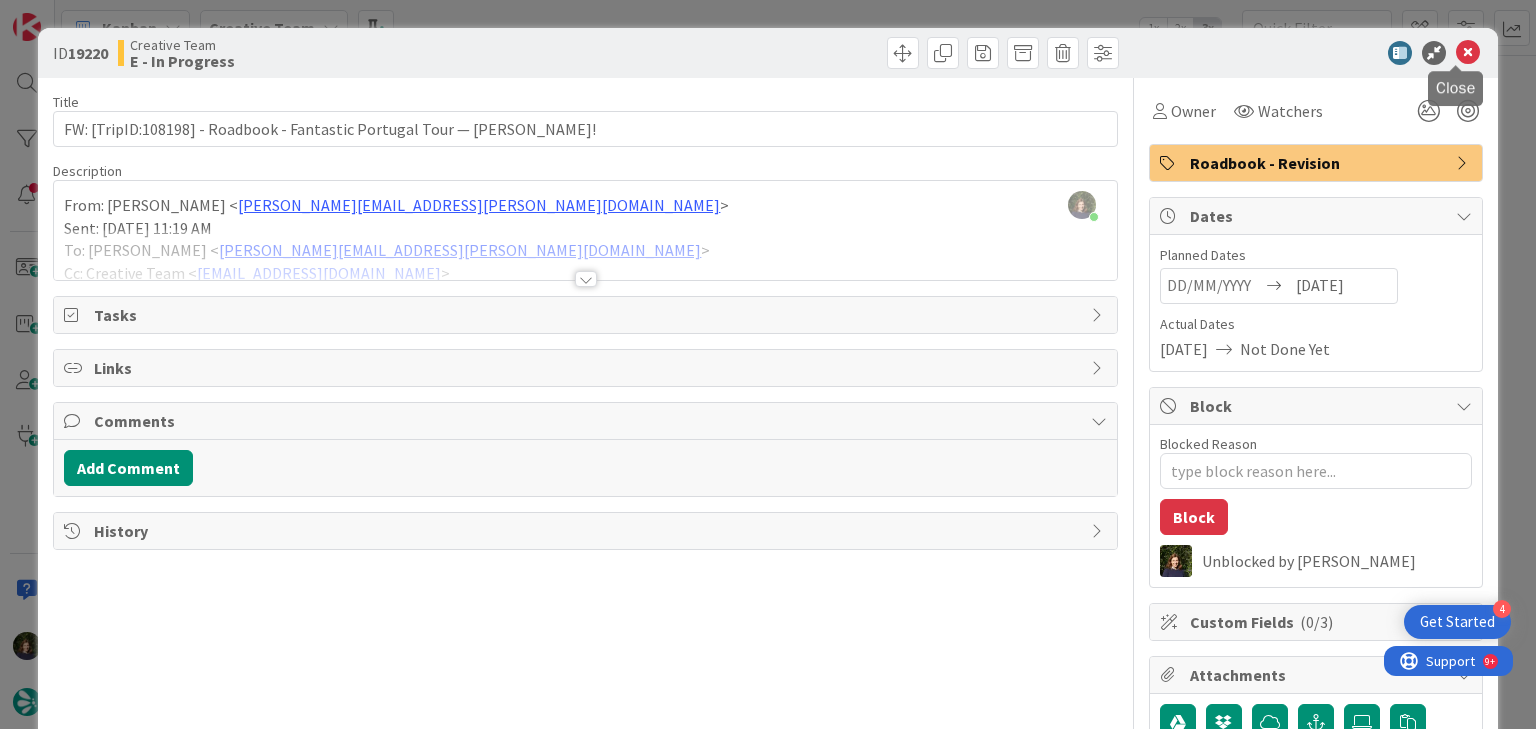 click at bounding box center (1468, 53) 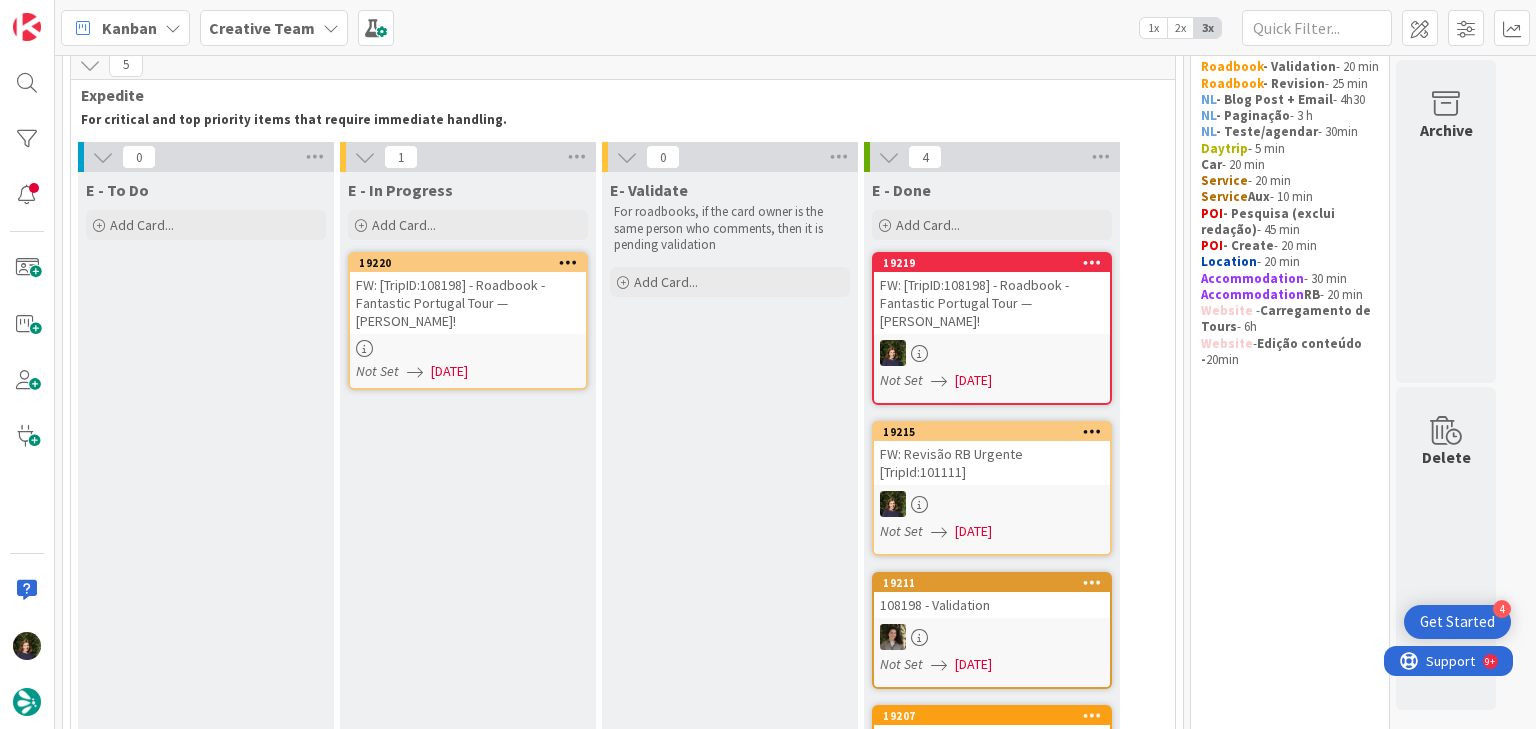 scroll, scrollTop: 0, scrollLeft: 0, axis: both 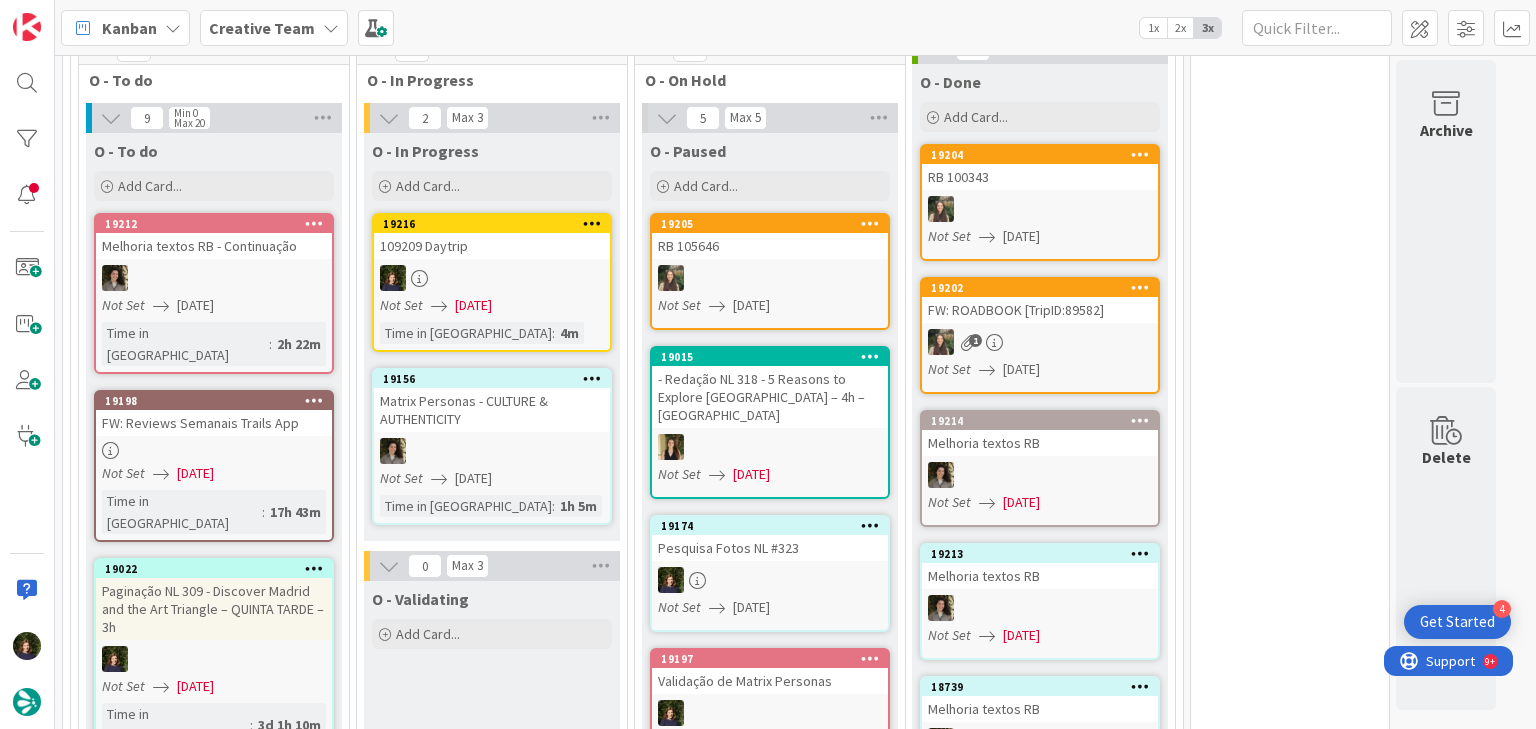 click at bounding box center (492, 278) 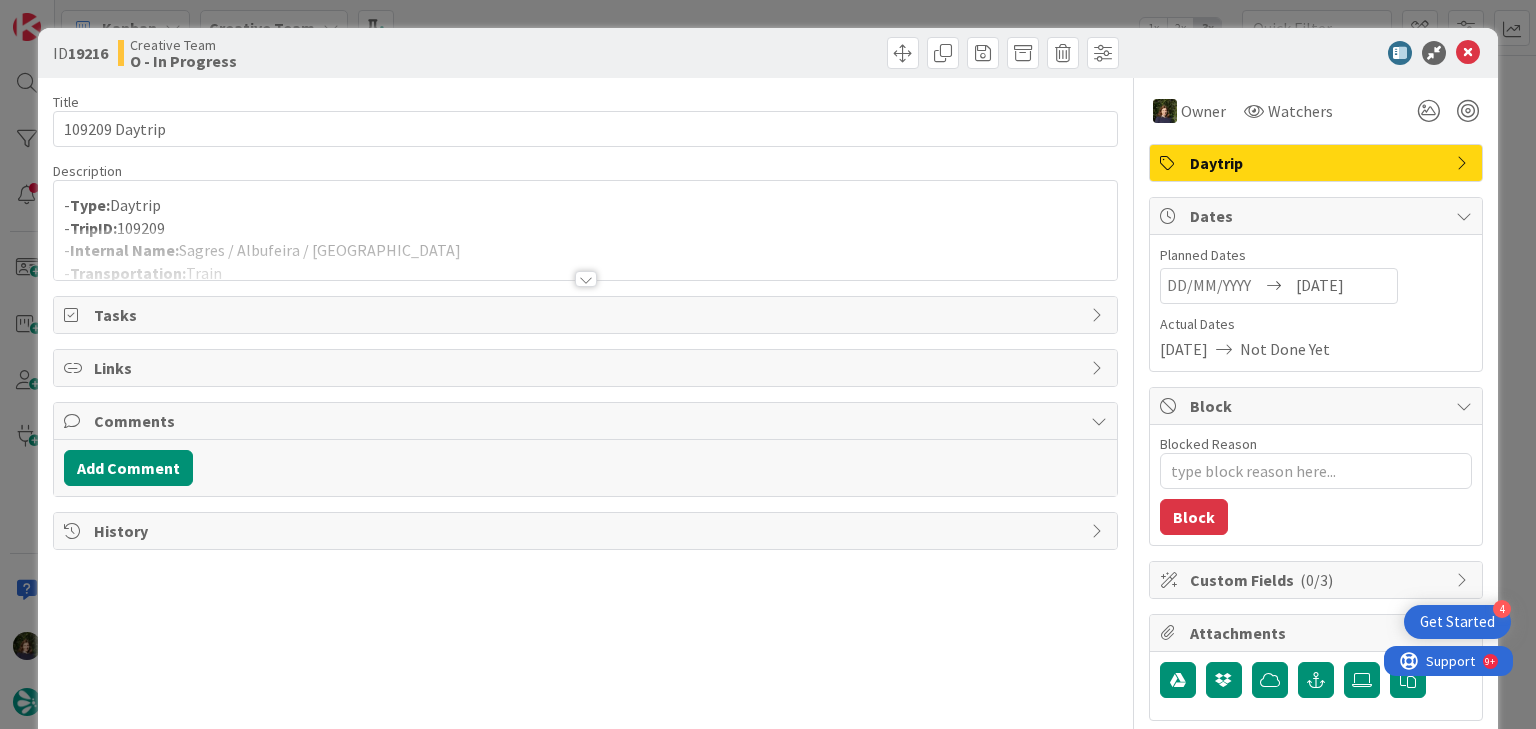 scroll, scrollTop: 0, scrollLeft: 0, axis: both 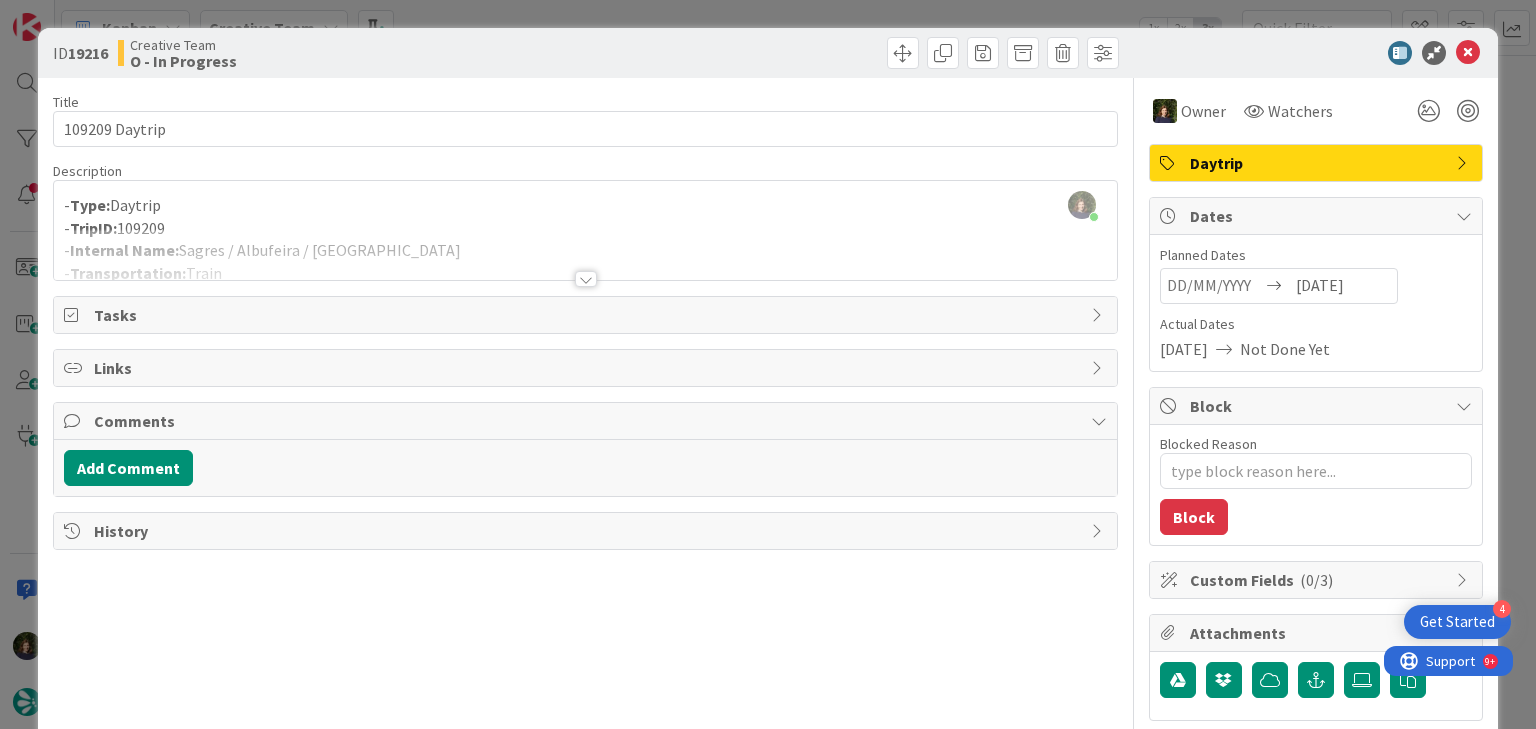 click at bounding box center (586, 279) 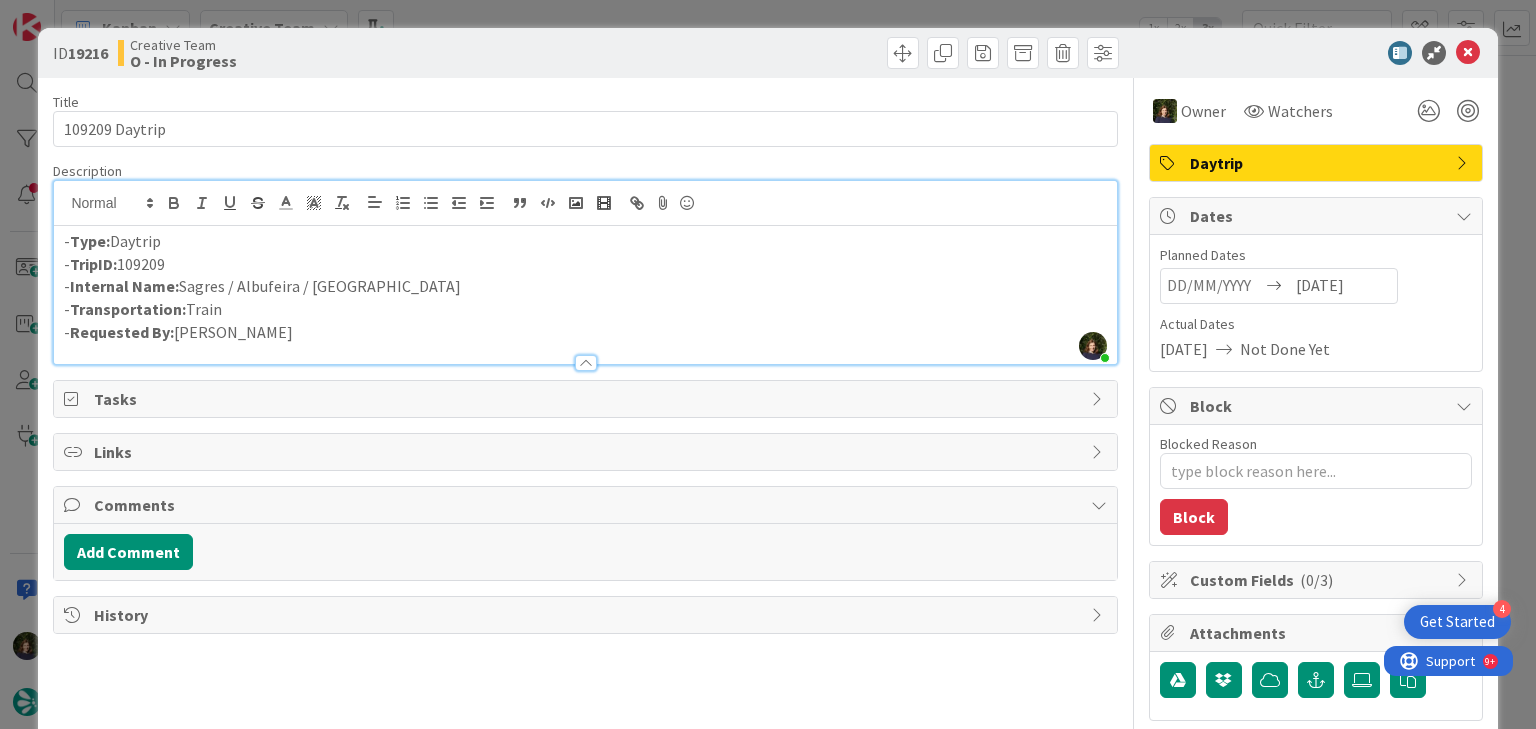 drag, startPoint x: 171, startPoint y: 264, endPoint x: 124, endPoint y: 269, distance: 47.26521 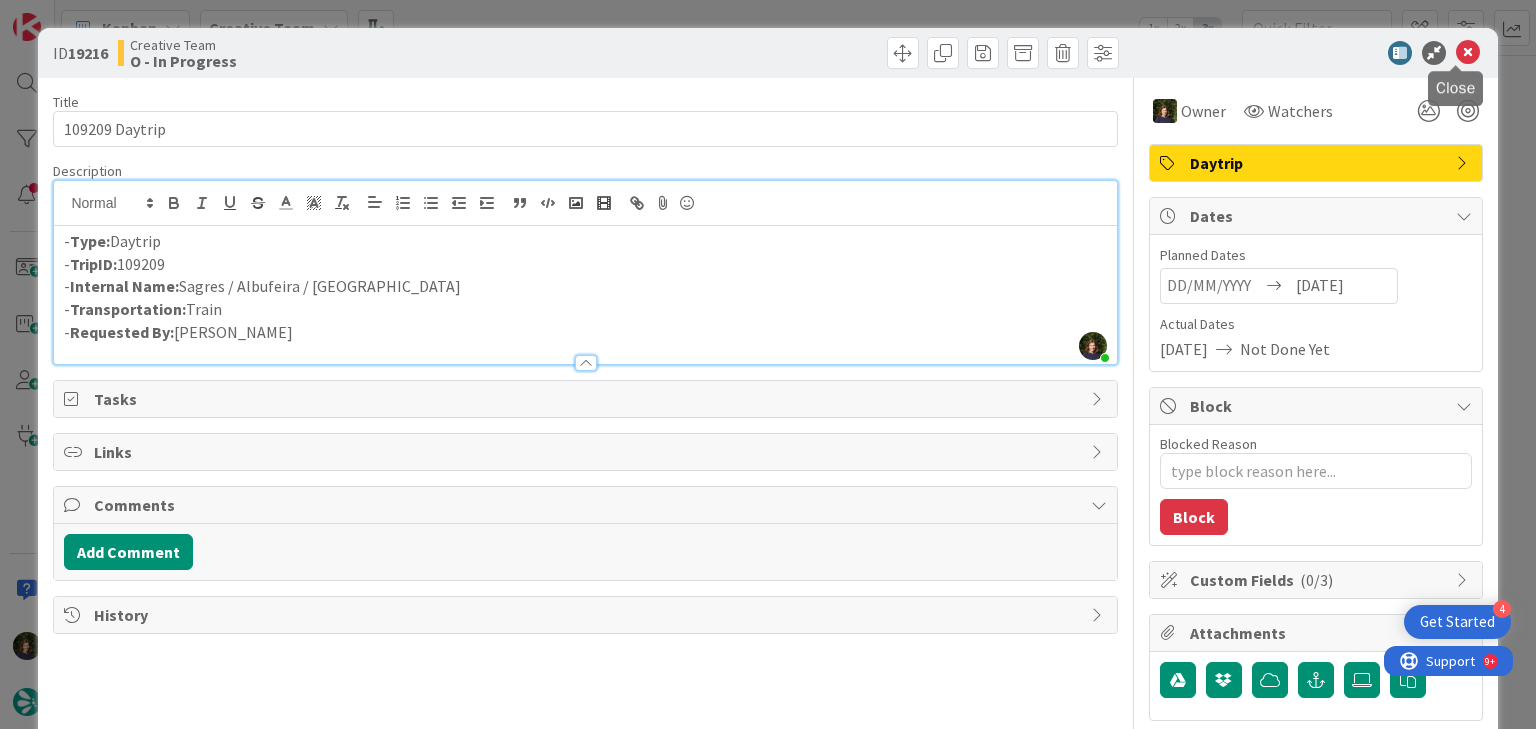 click at bounding box center (1468, 53) 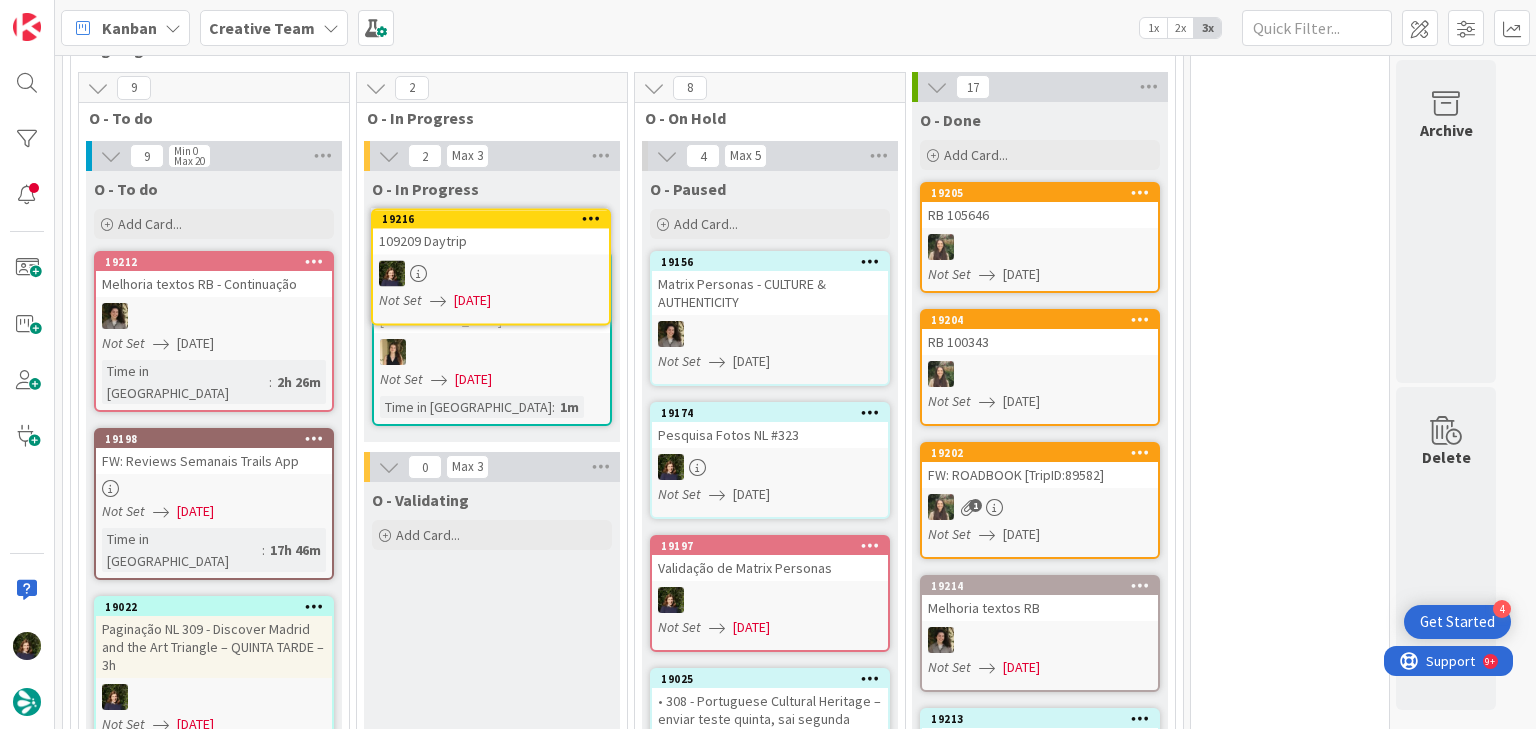 scroll, scrollTop: 0, scrollLeft: 0, axis: both 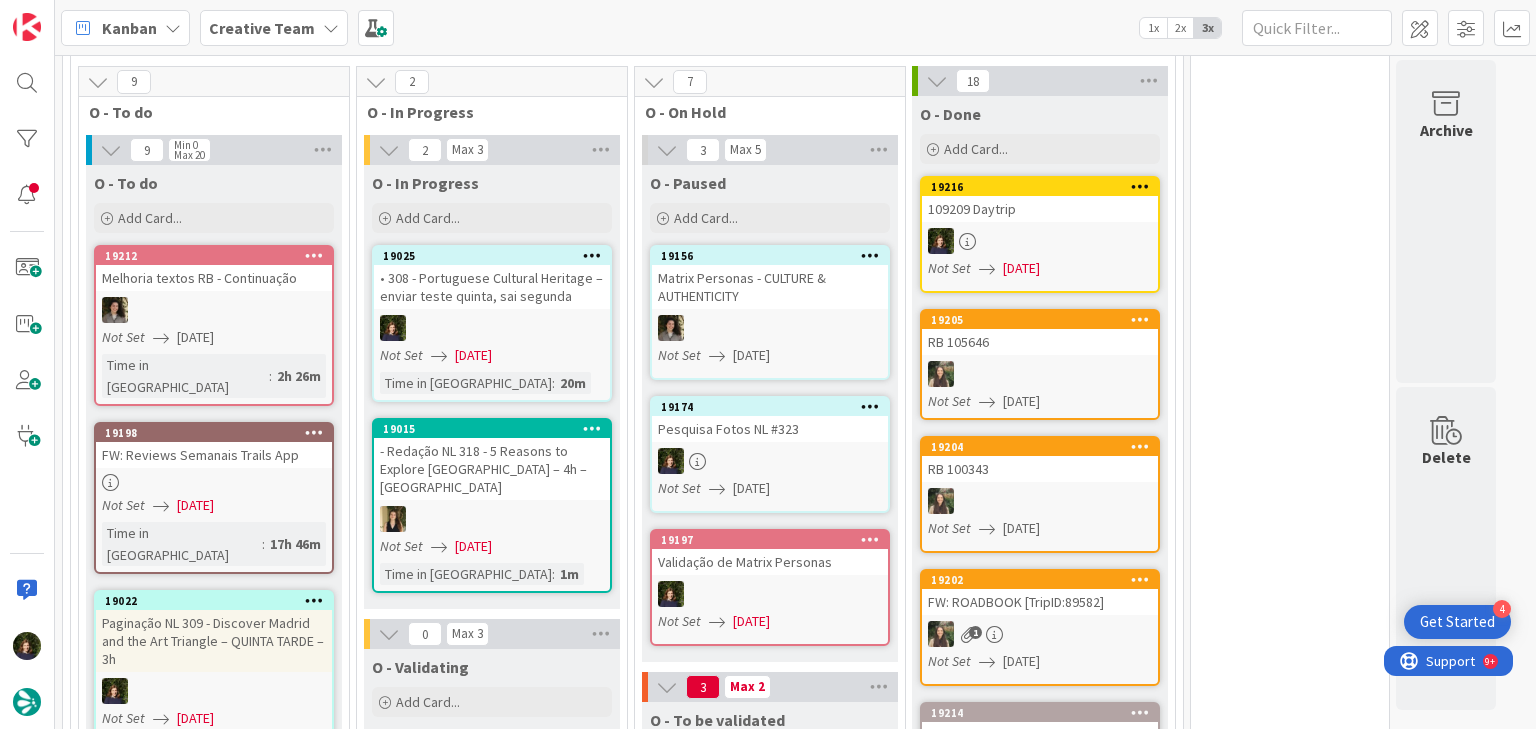 click at bounding box center (492, 328) 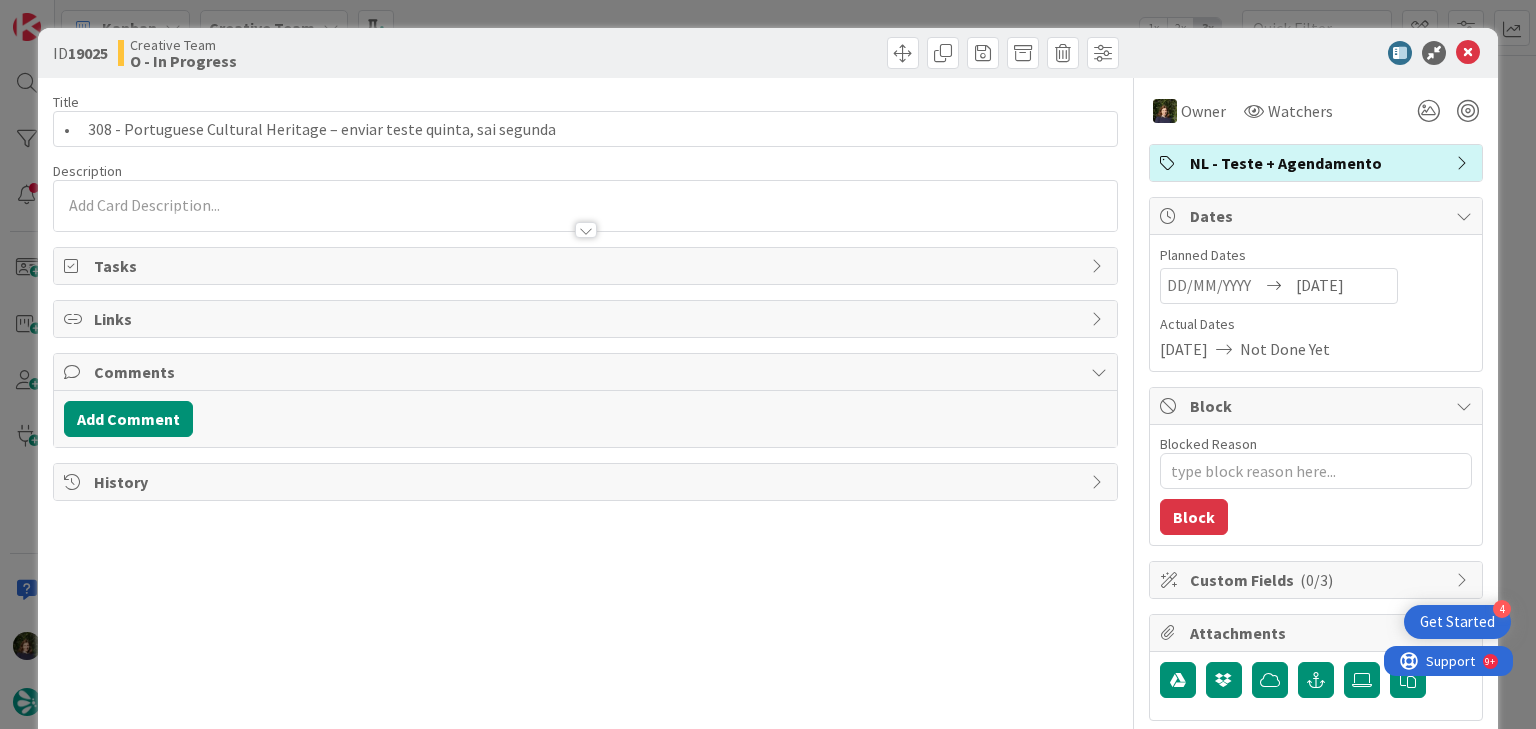 scroll, scrollTop: 0, scrollLeft: 0, axis: both 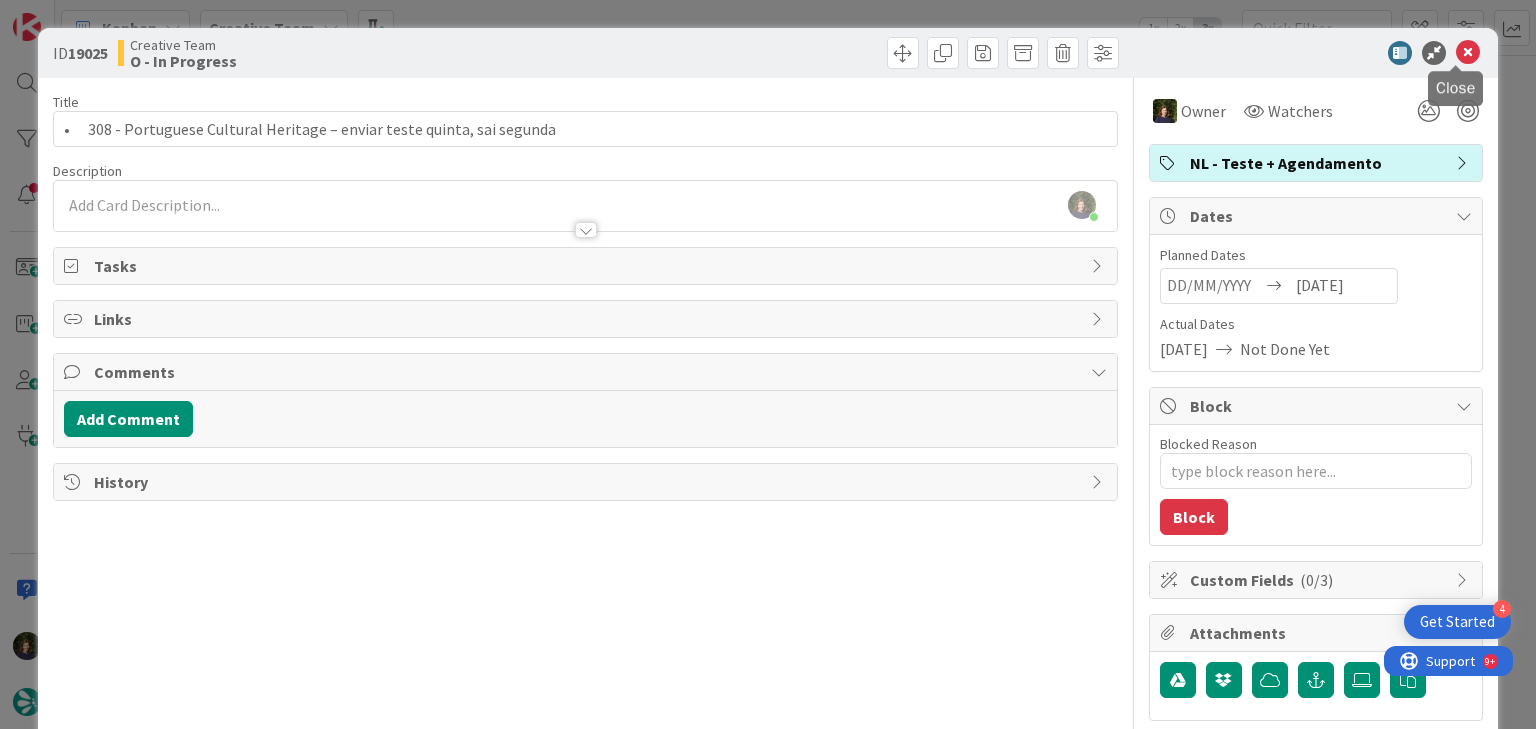 drag, startPoint x: 1457, startPoint y: 52, endPoint x: 984, endPoint y: 147, distance: 482.44586 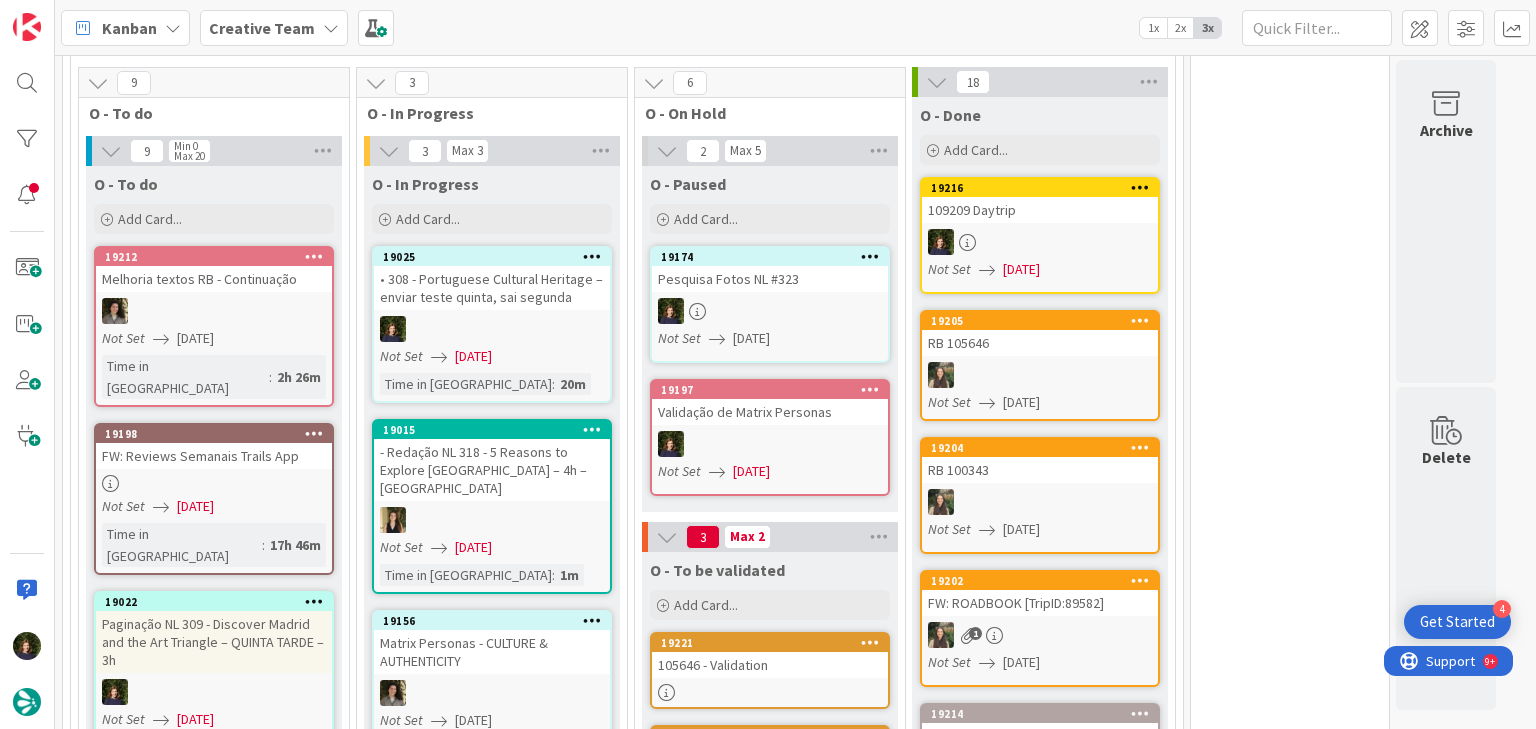 click on "Creative Team" at bounding box center [262, 28] 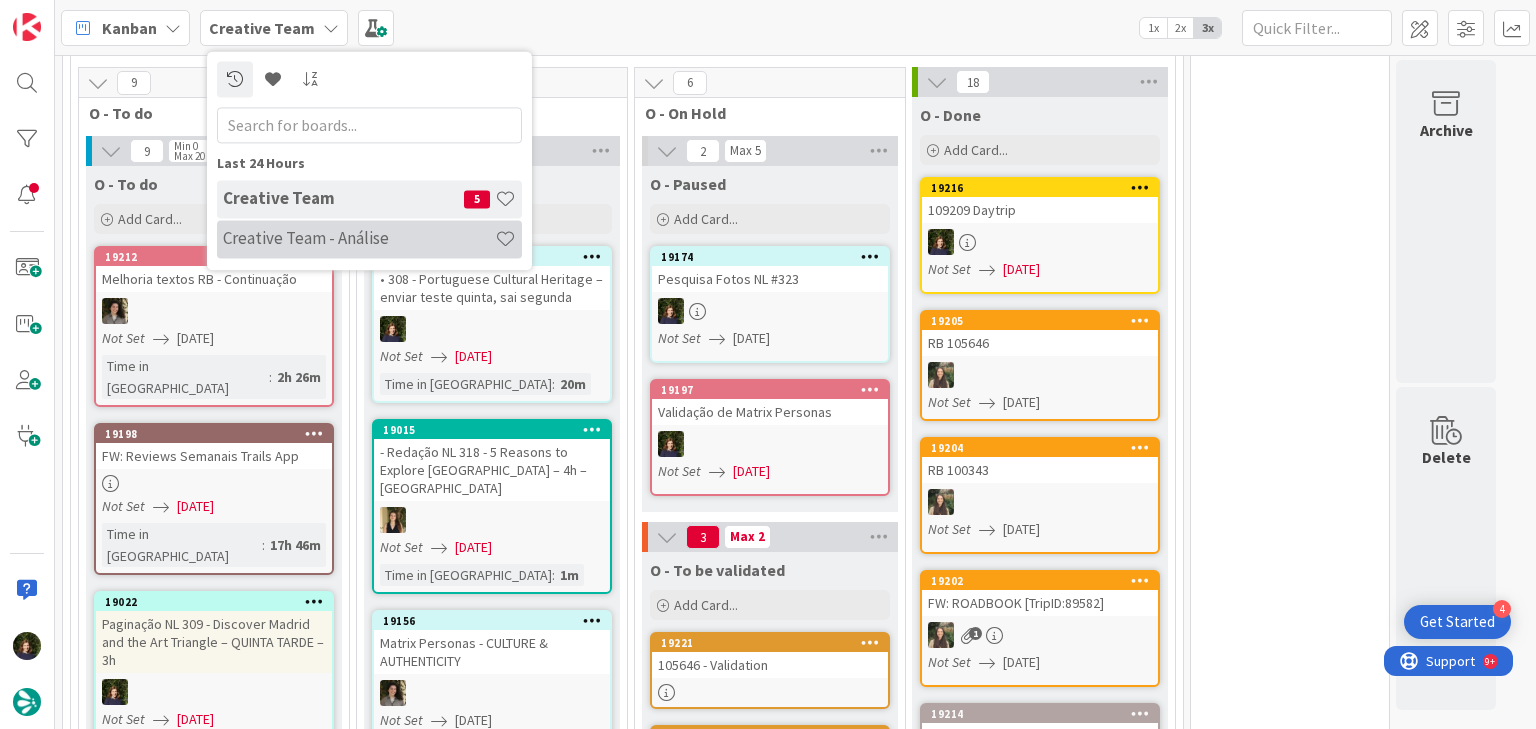 scroll, scrollTop: 0, scrollLeft: 0, axis: both 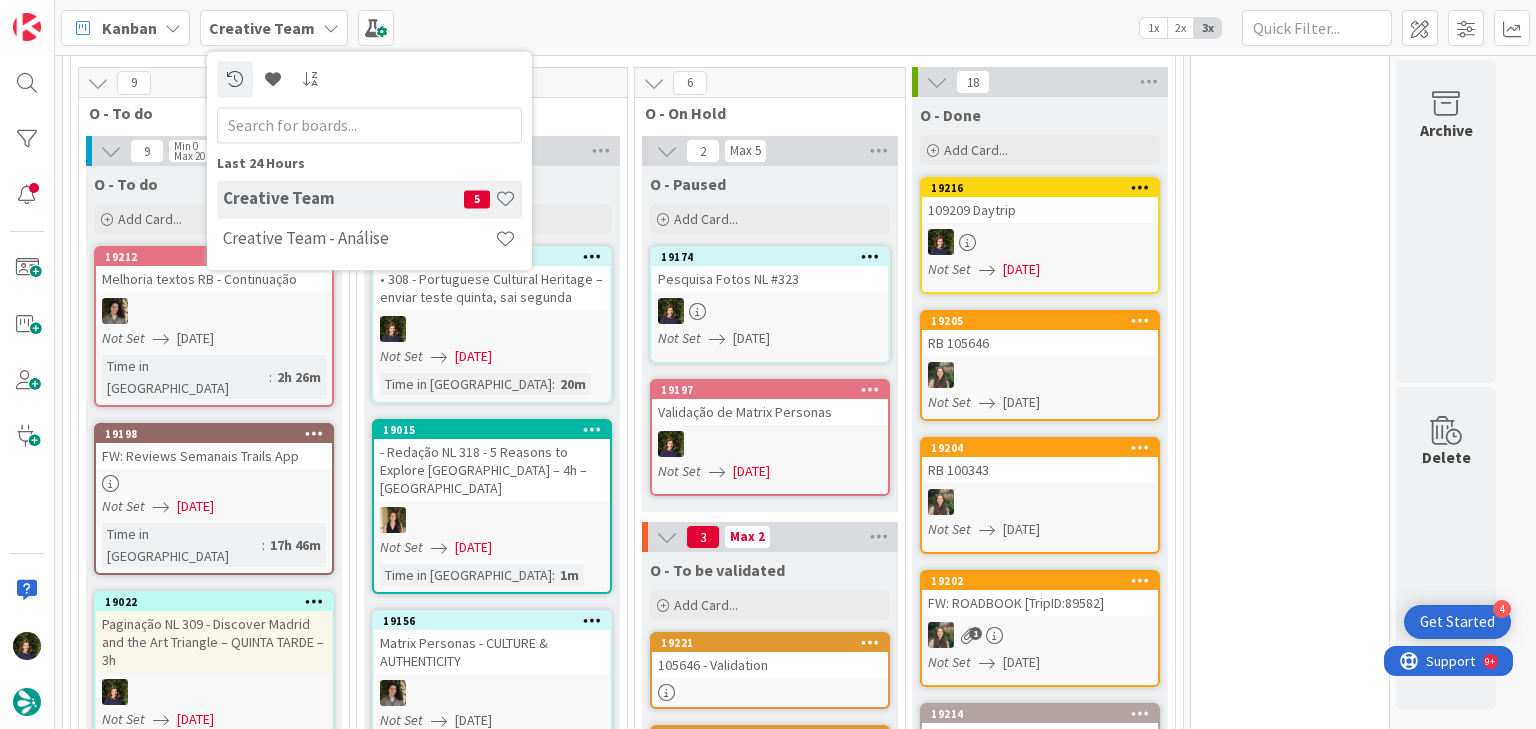 click on "Creative Team 5" at bounding box center [369, 199] 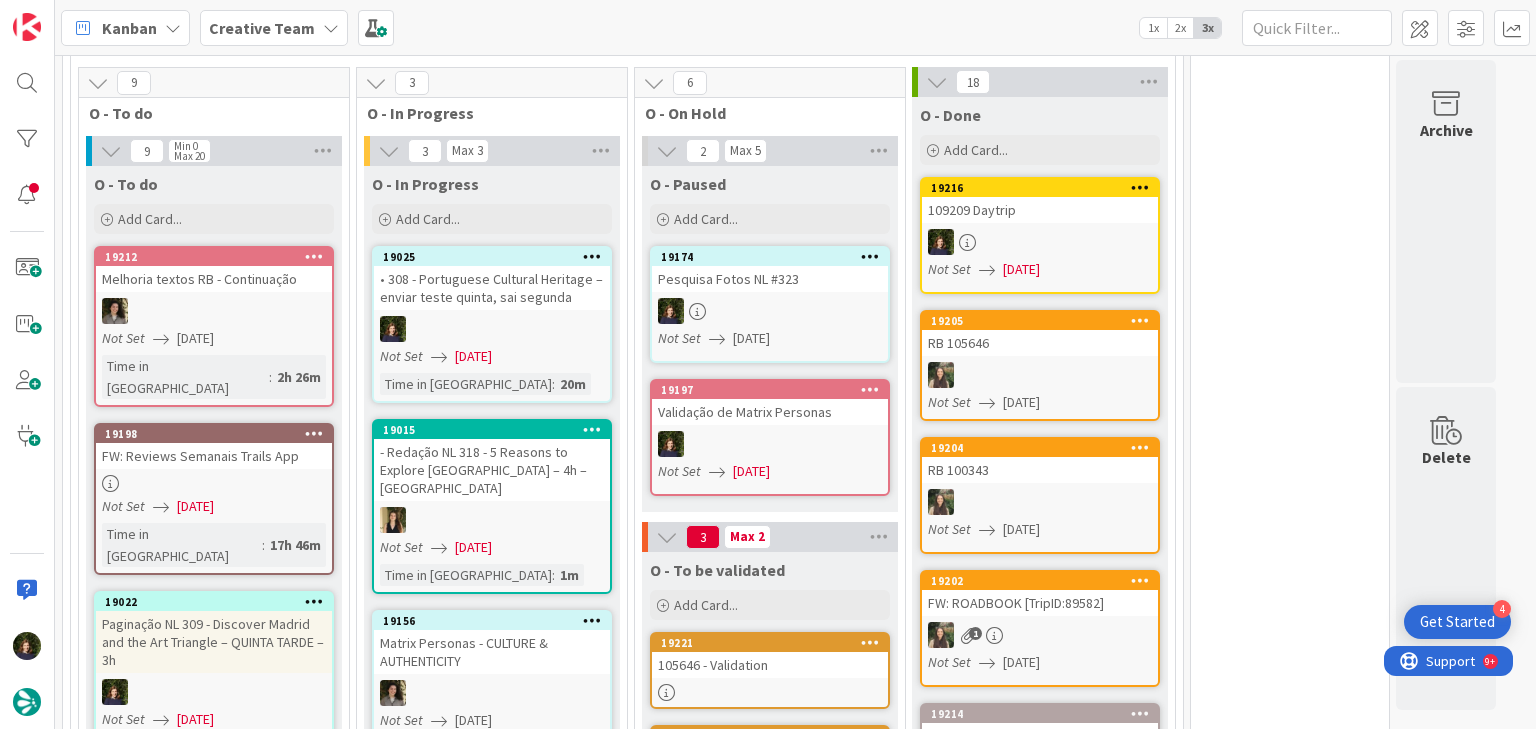 click at bounding box center [331, 28] 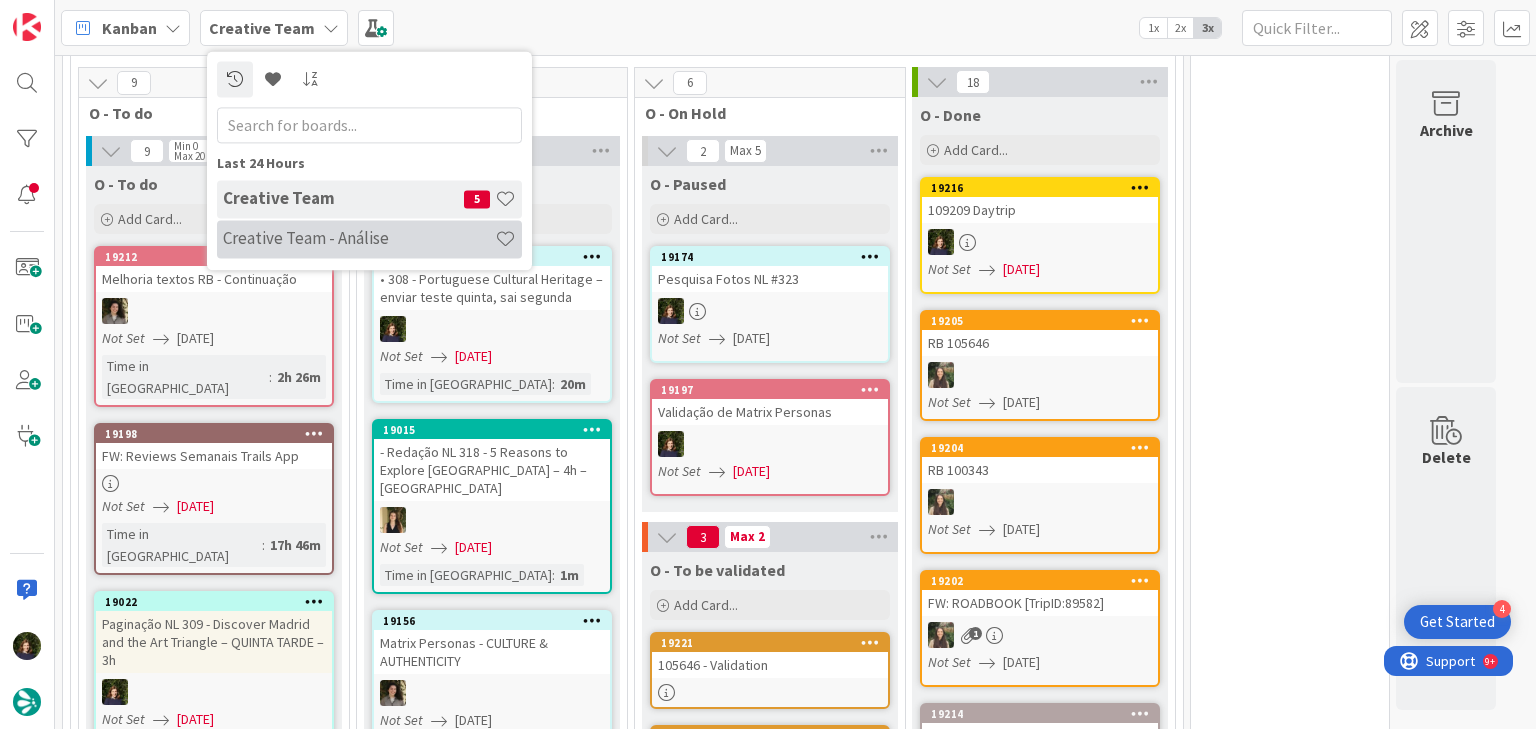 click on "Creative Team - Análise" at bounding box center (359, 239) 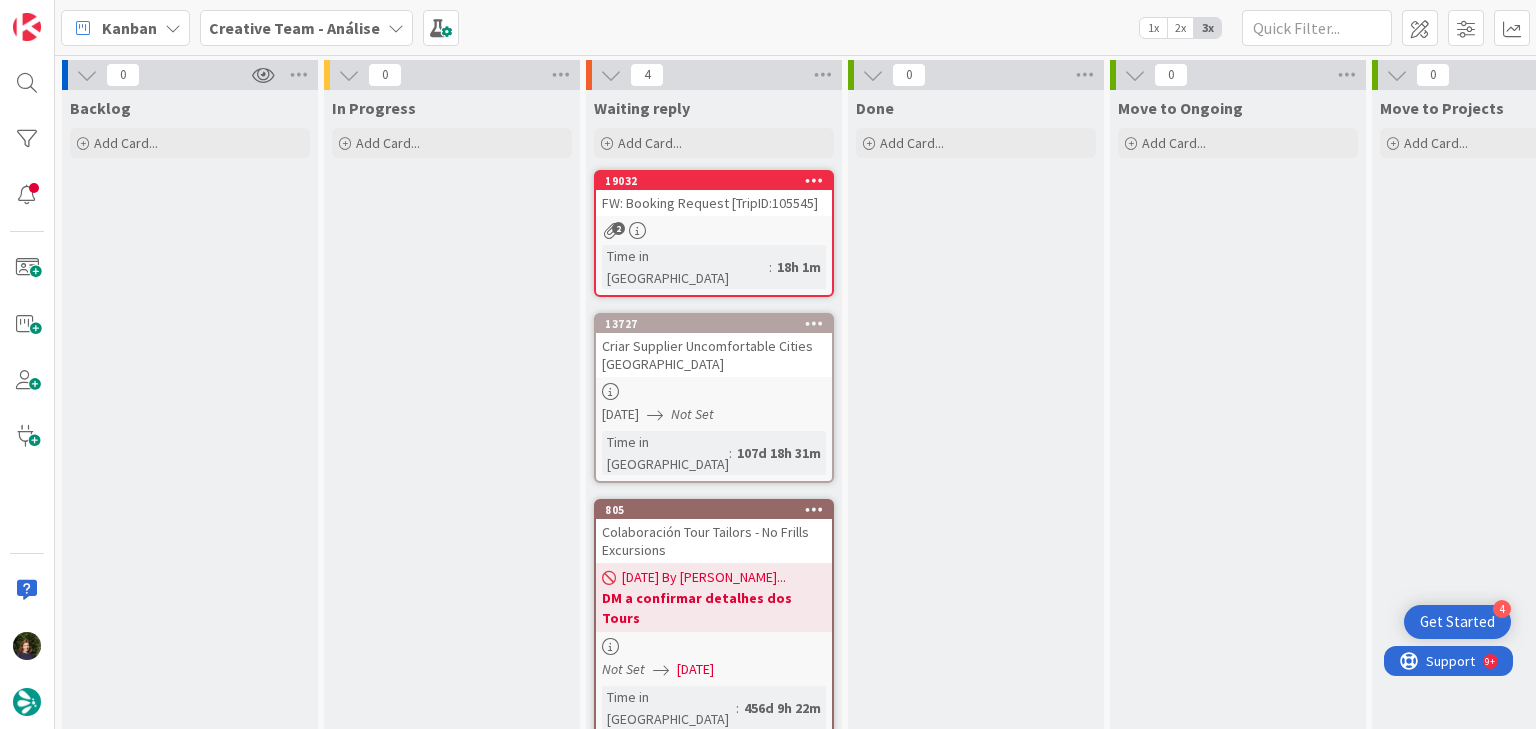 scroll, scrollTop: 0, scrollLeft: 0, axis: both 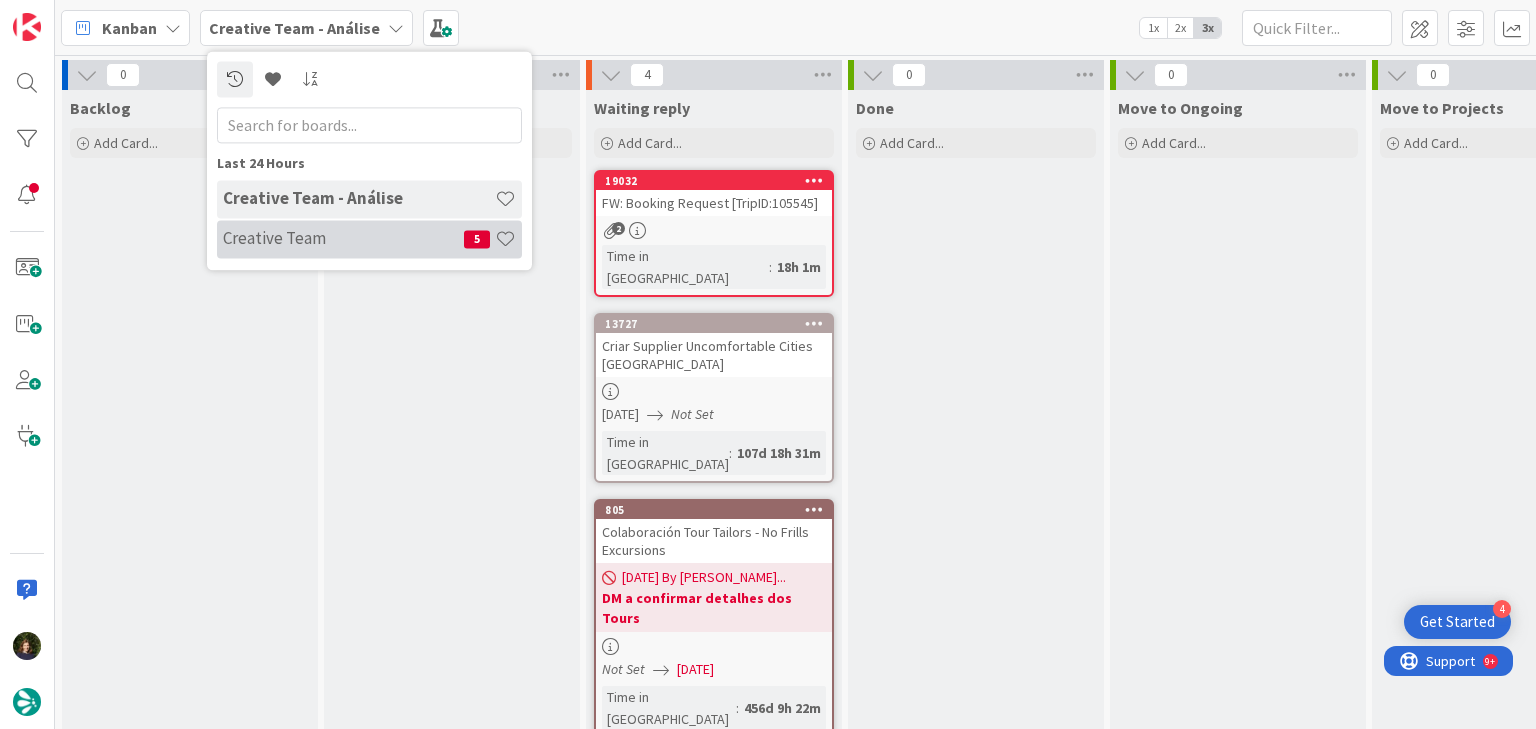 click on "Creative Team" at bounding box center [343, 239] 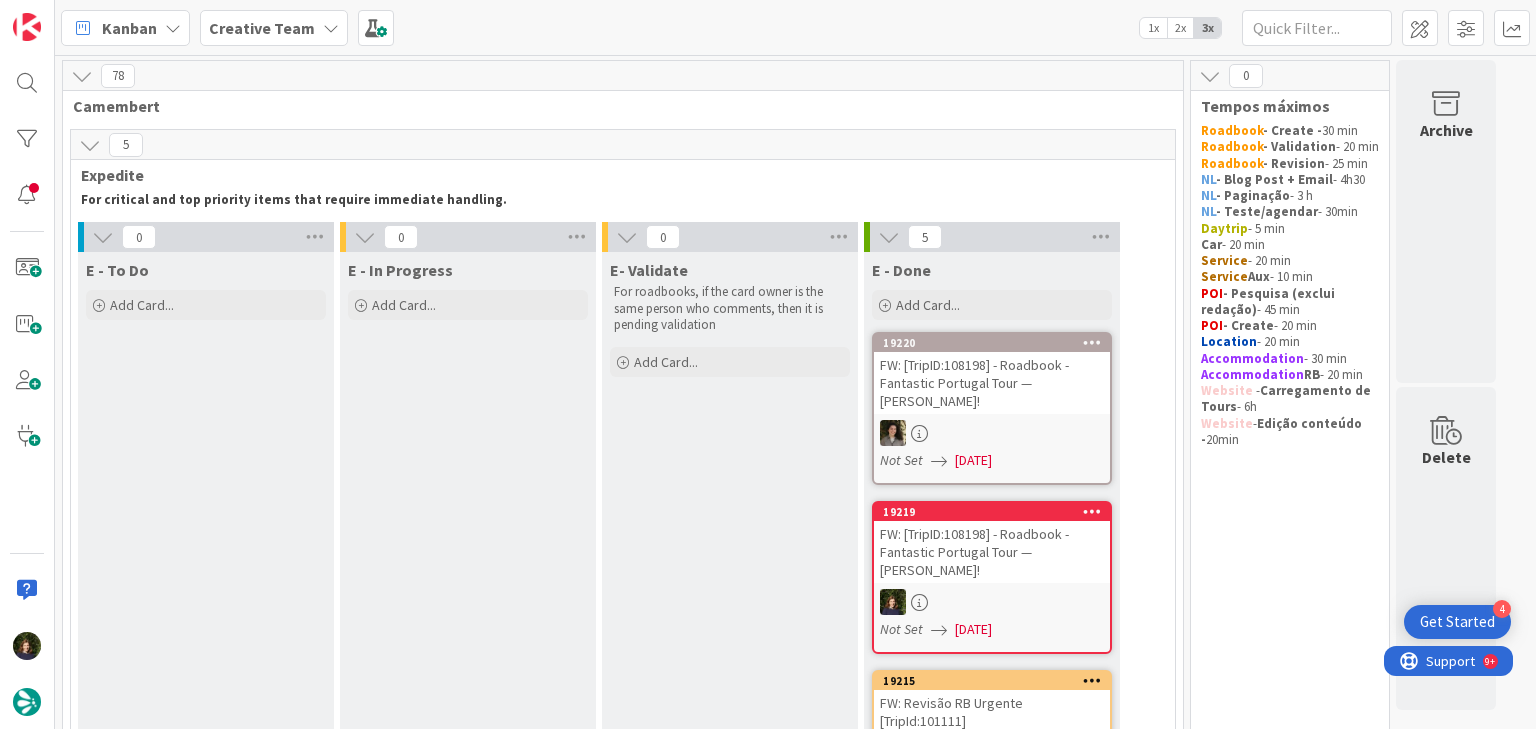 scroll, scrollTop: 0, scrollLeft: 0, axis: both 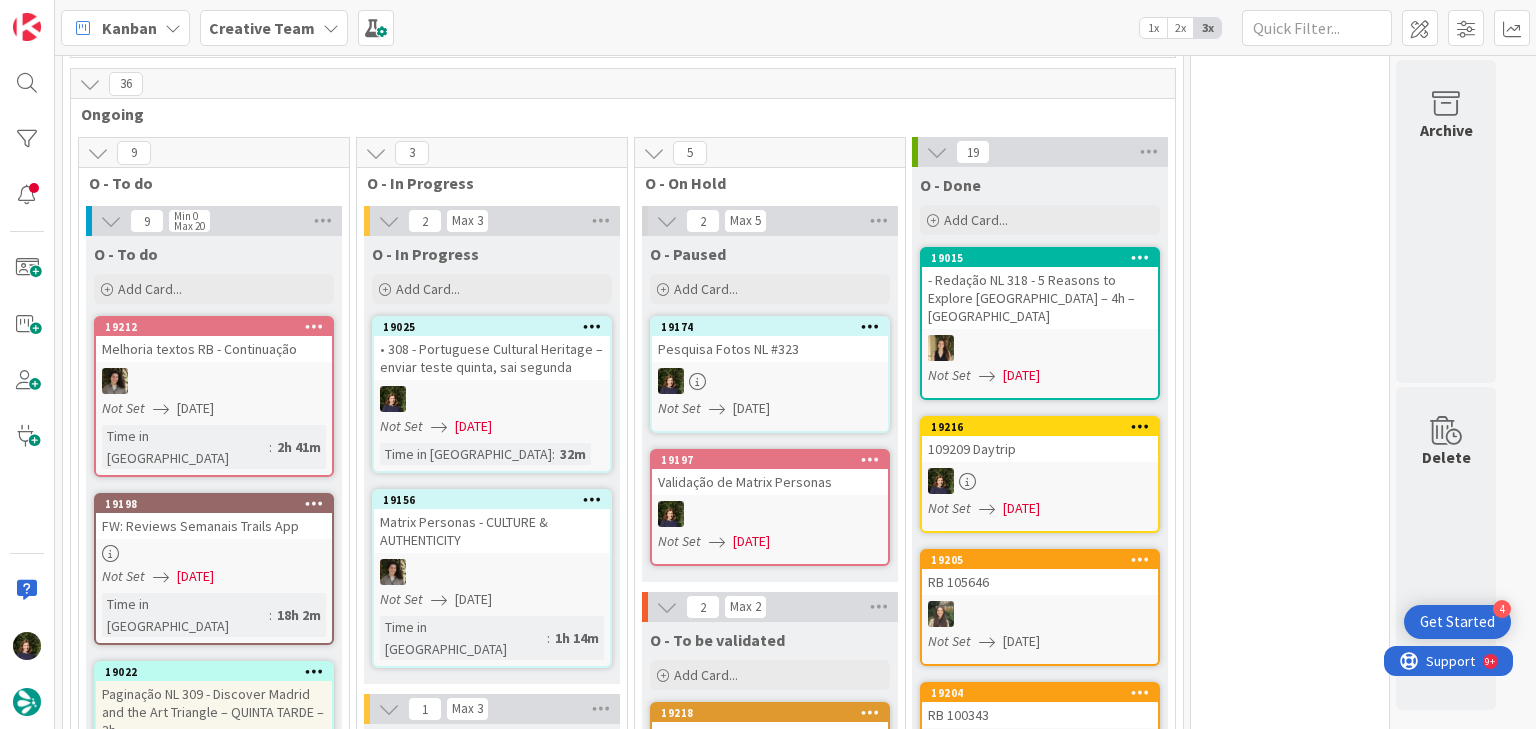 click at bounding box center (492, 399) 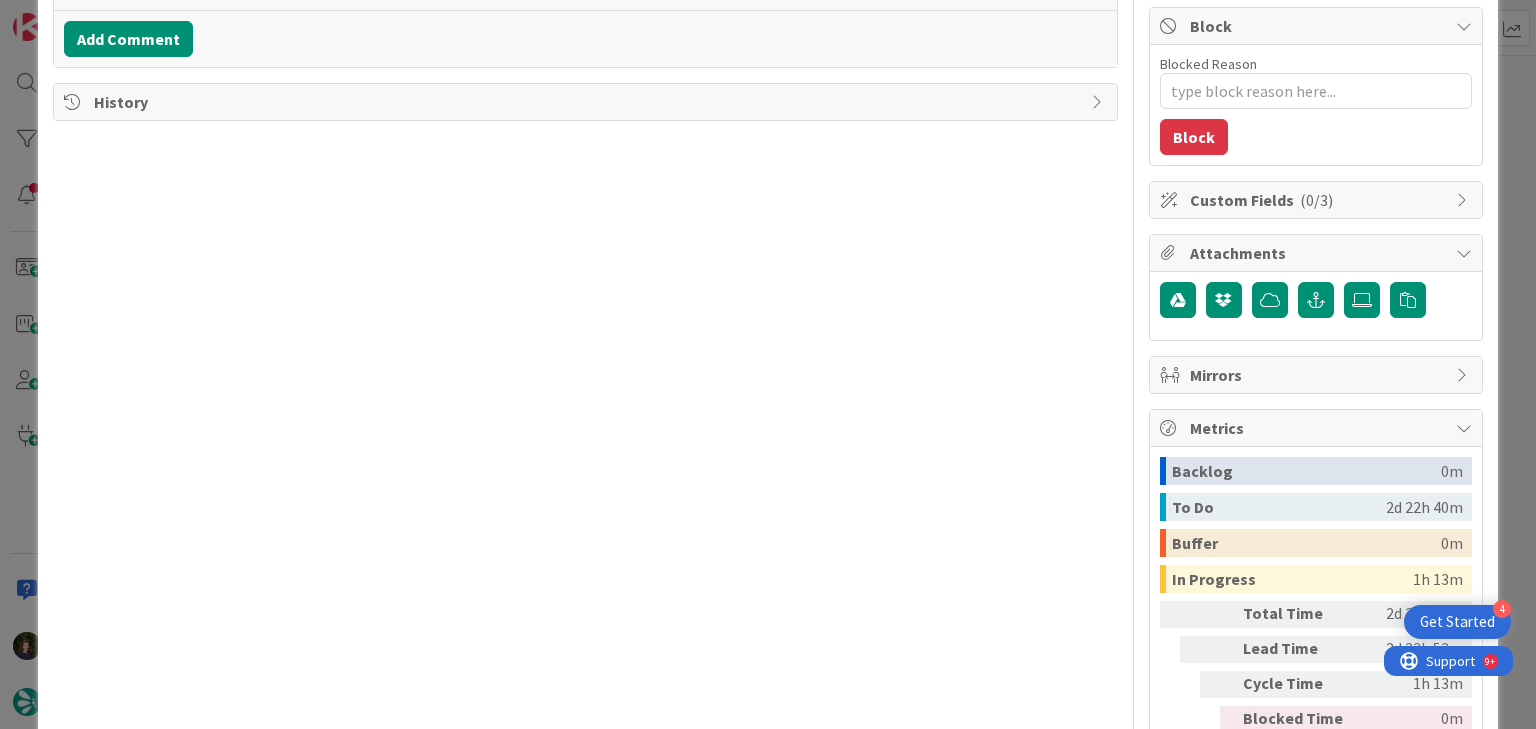 scroll, scrollTop: 0, scrollLeft: 0, axis: both 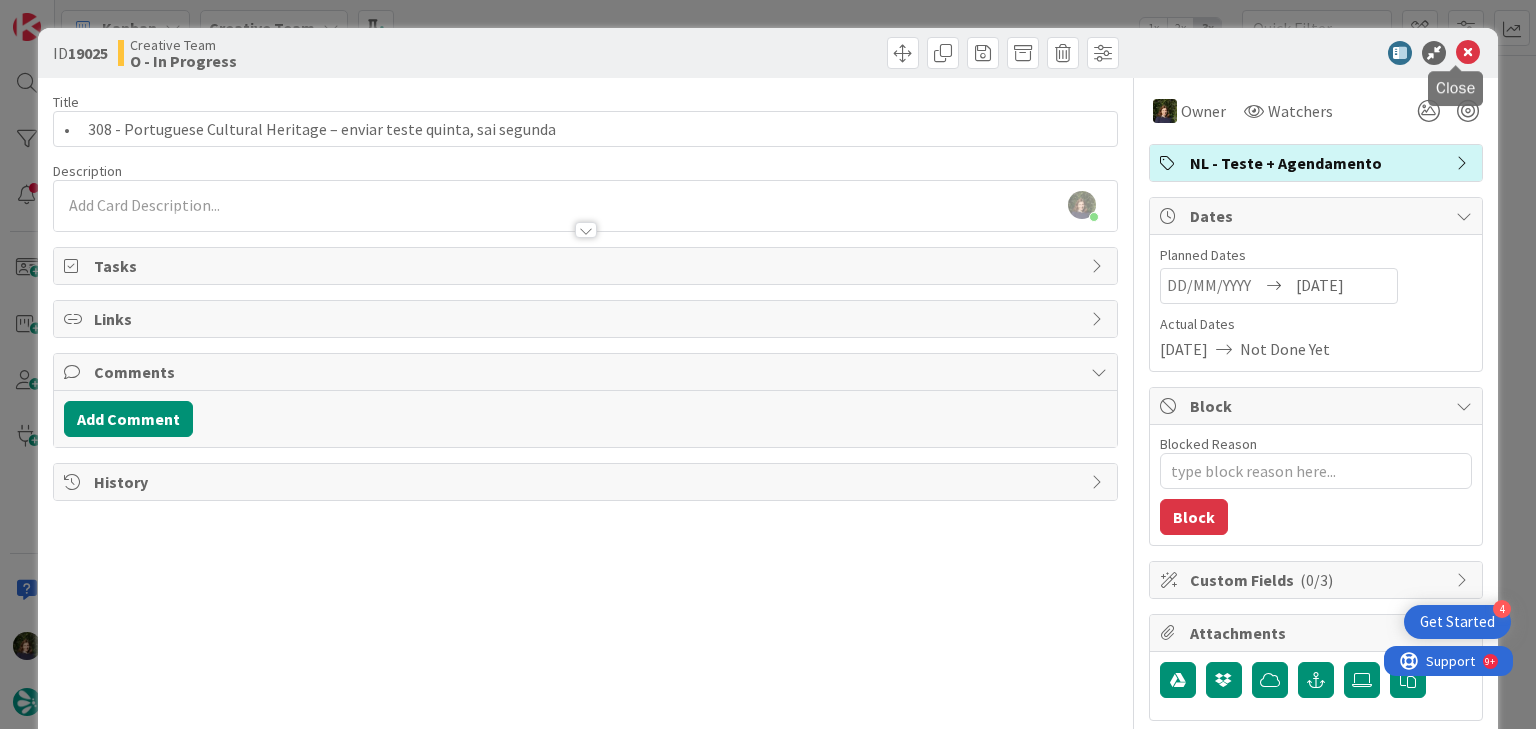 click at bounding box center [1468, 53] 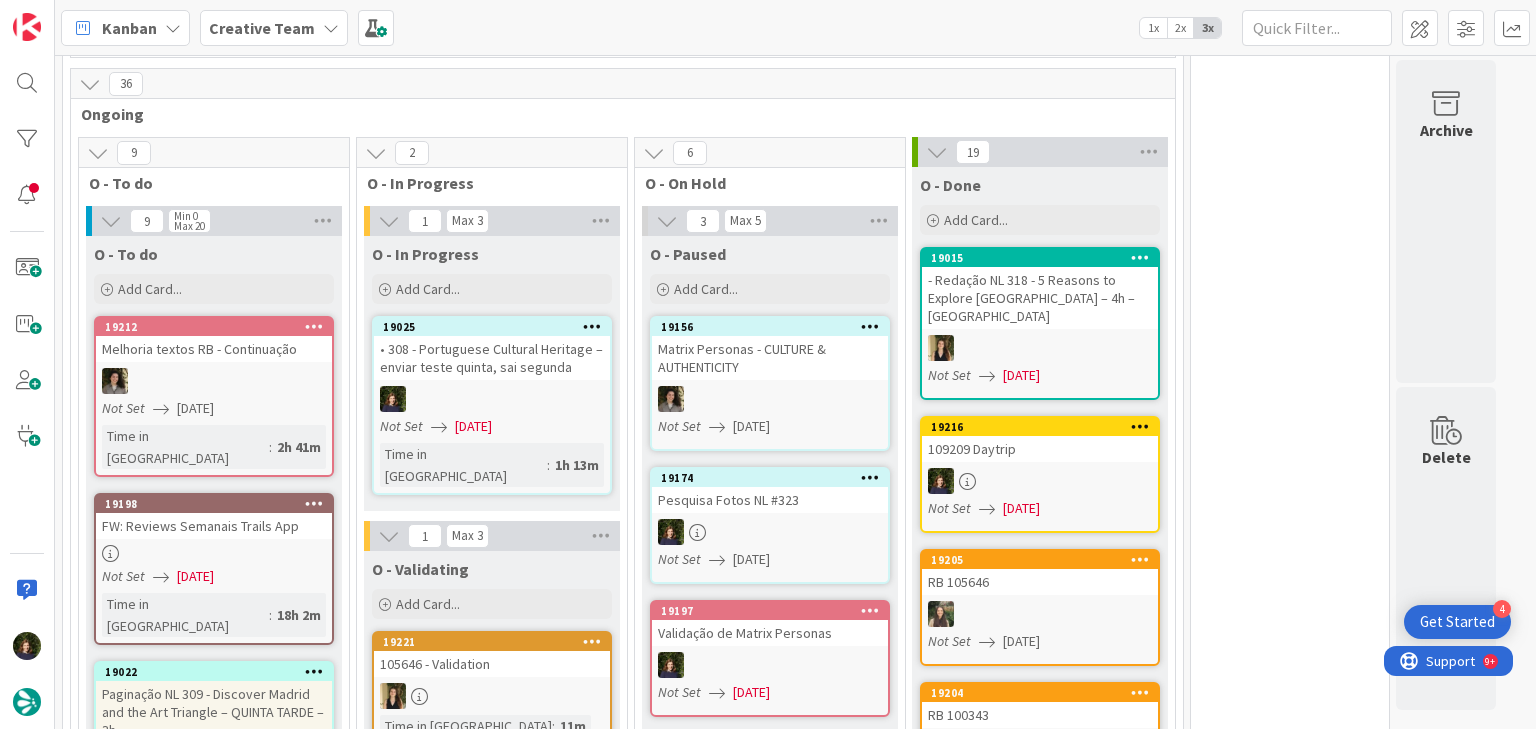 scroll, scrollTop: 0, scrollLeft: 0, axis: both 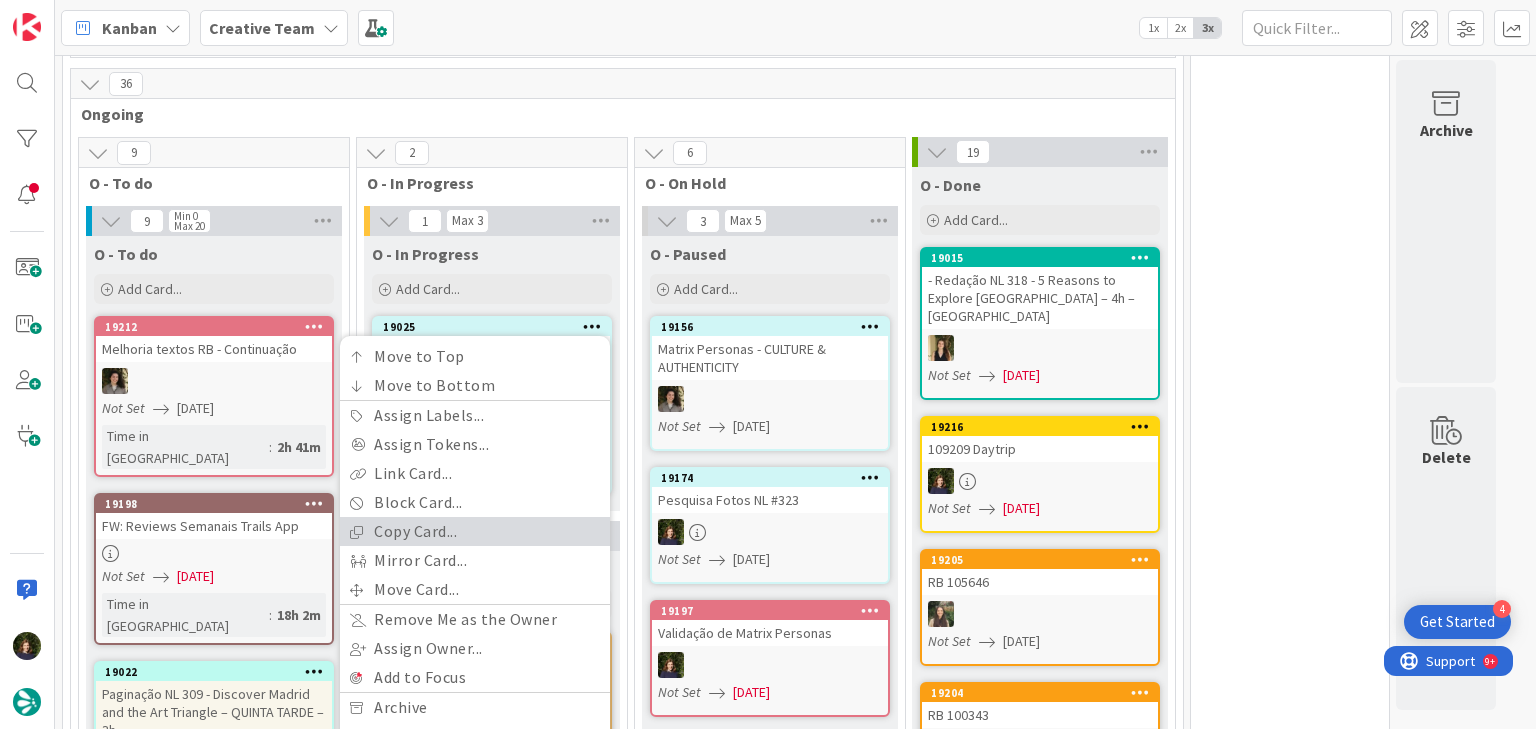click on "Copy Card..." at bounding box center [475, 531] 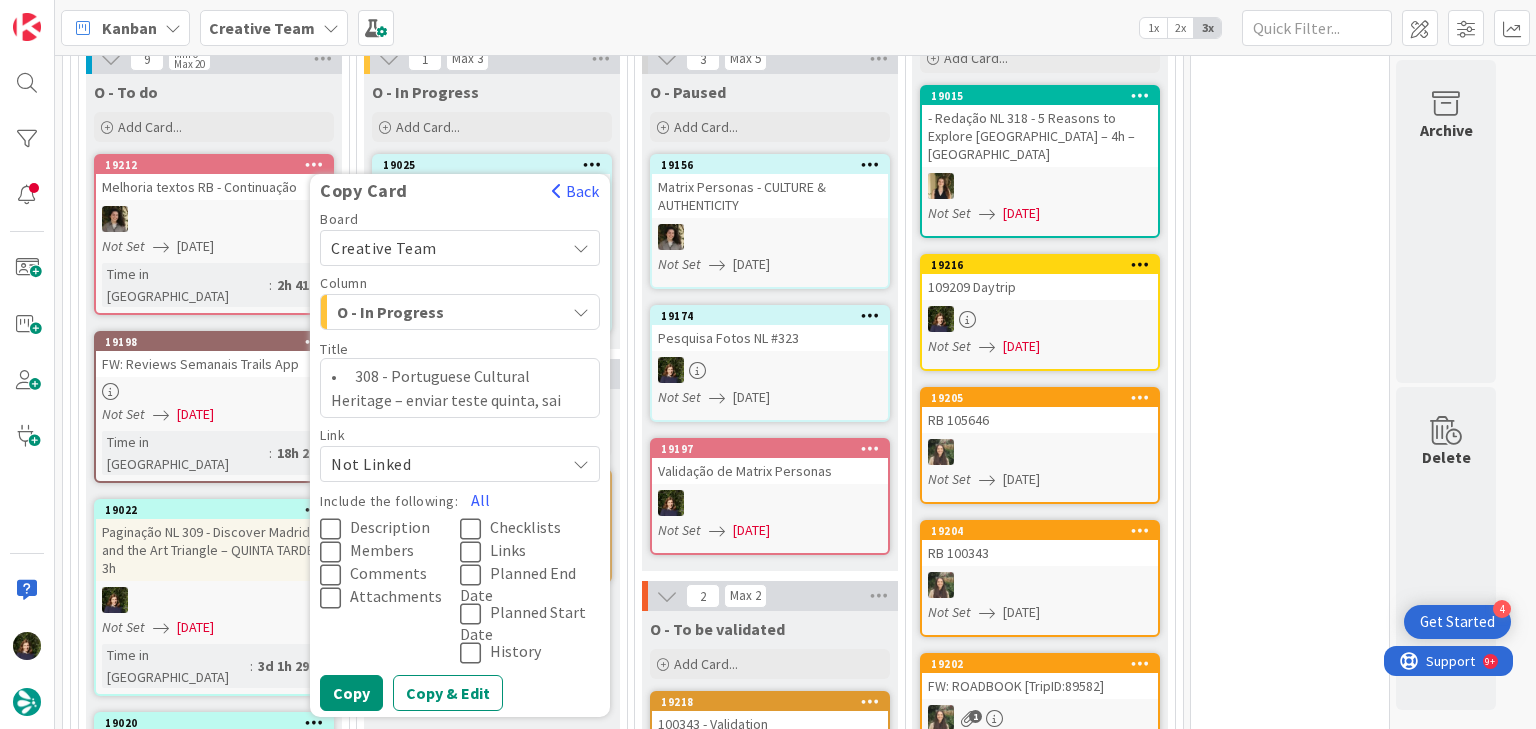 scroll, scrollTop: 1280, scrollLeft: 0, axis: vertical 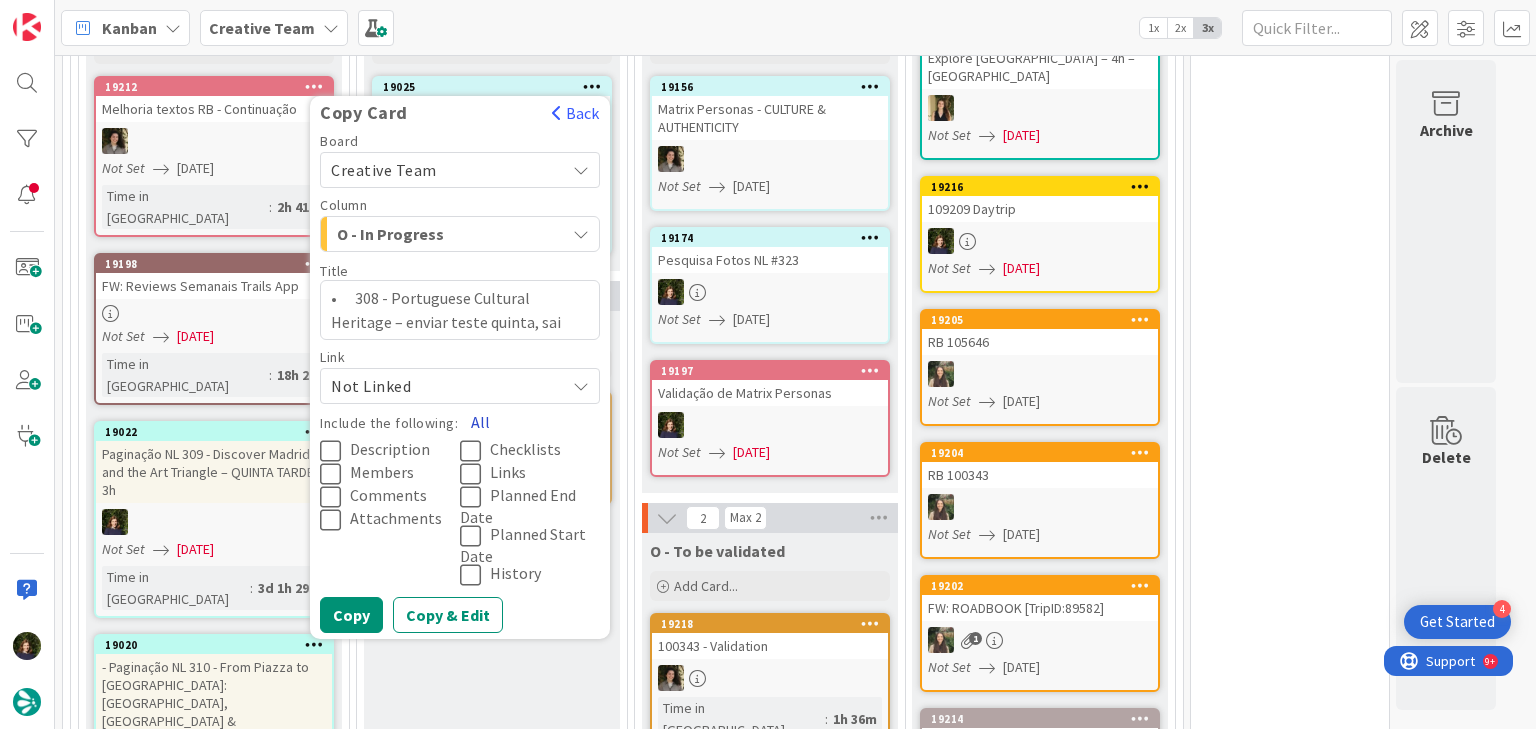 click on "All" at bounding box center (480, 422) 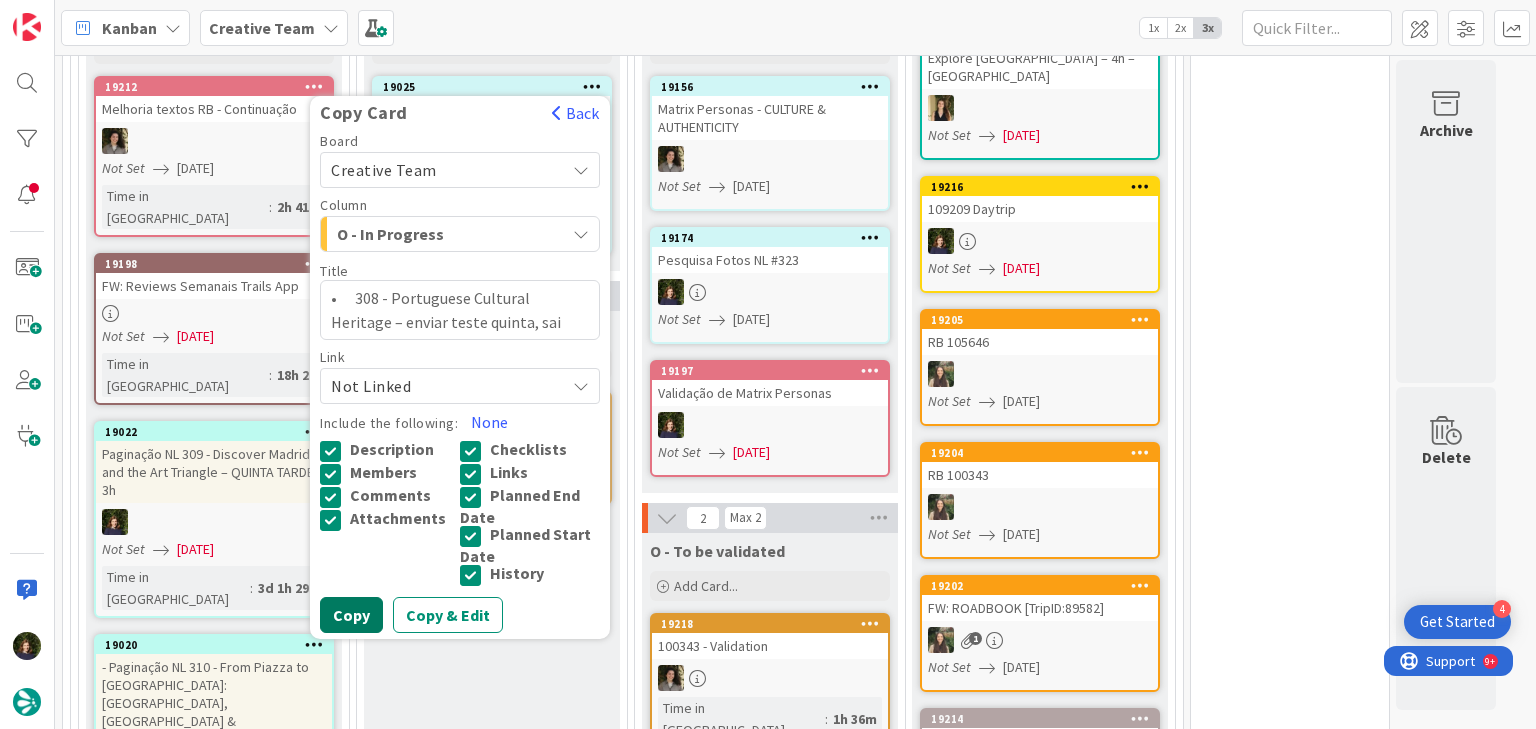 click on "Copy" at bounding box center [351, 615] 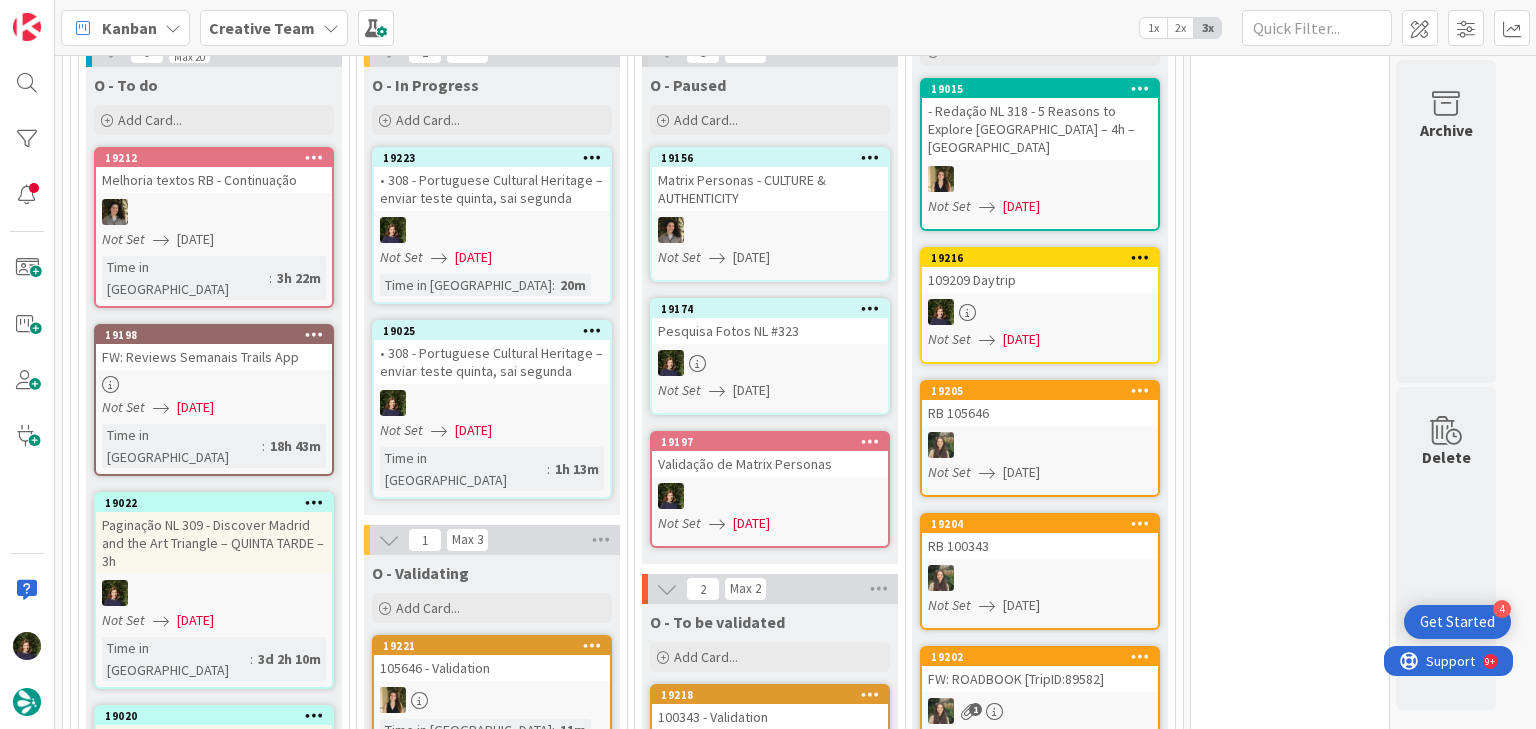 scroll, scrollTop: 1120, scrollLeft: 0, axis: vertical 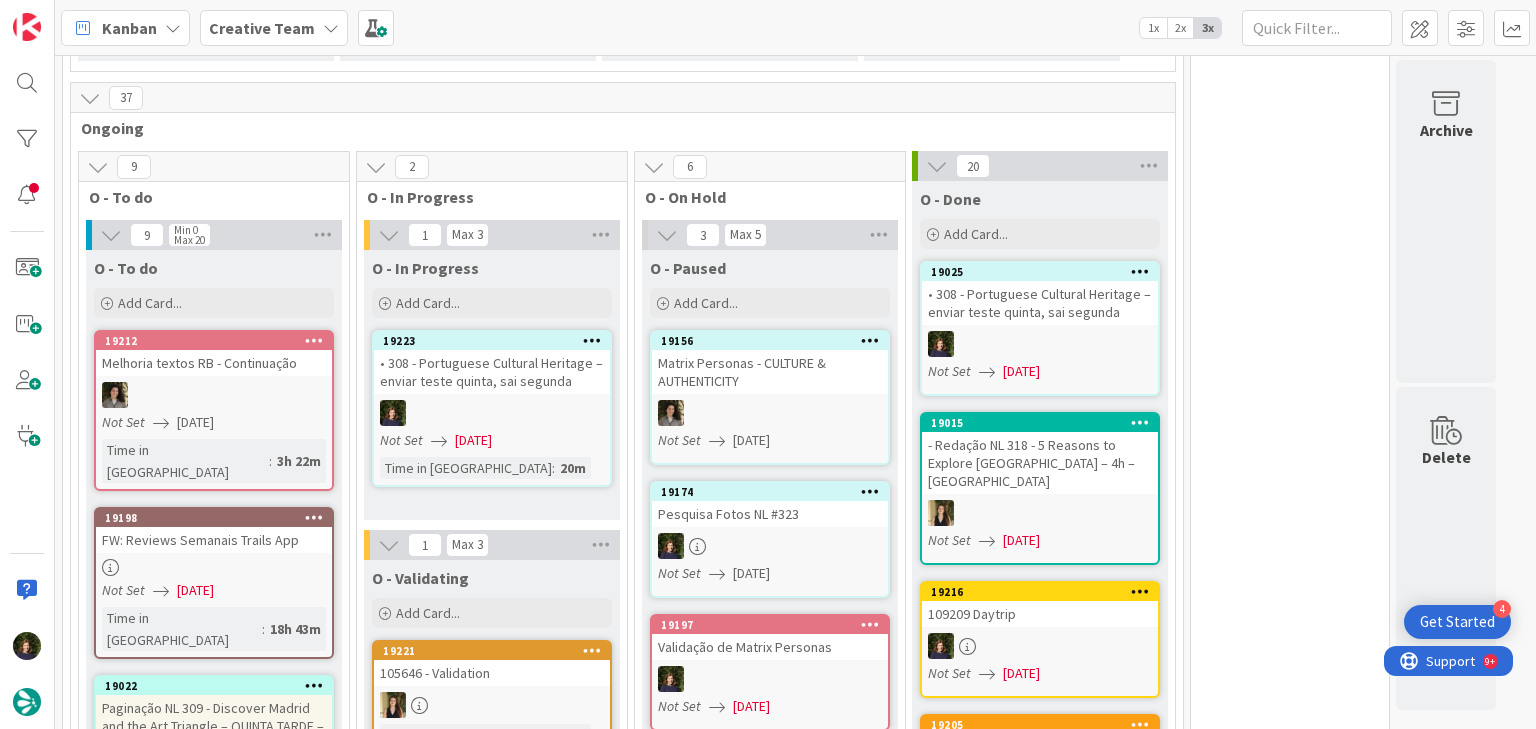 click at bounding box center (592, 340) 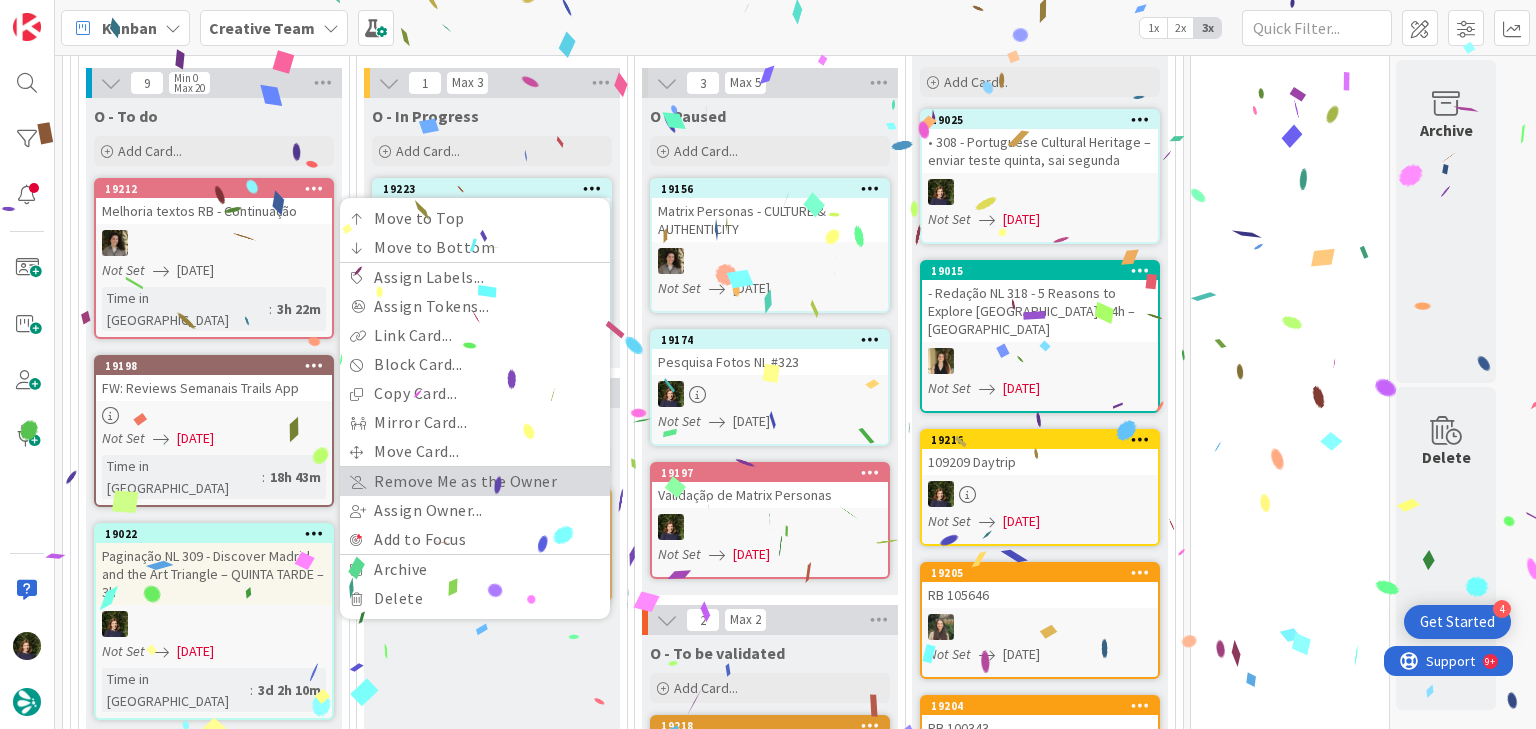 scroll, scrollTop: 1266, scrollLeft: 0, axis: vertical 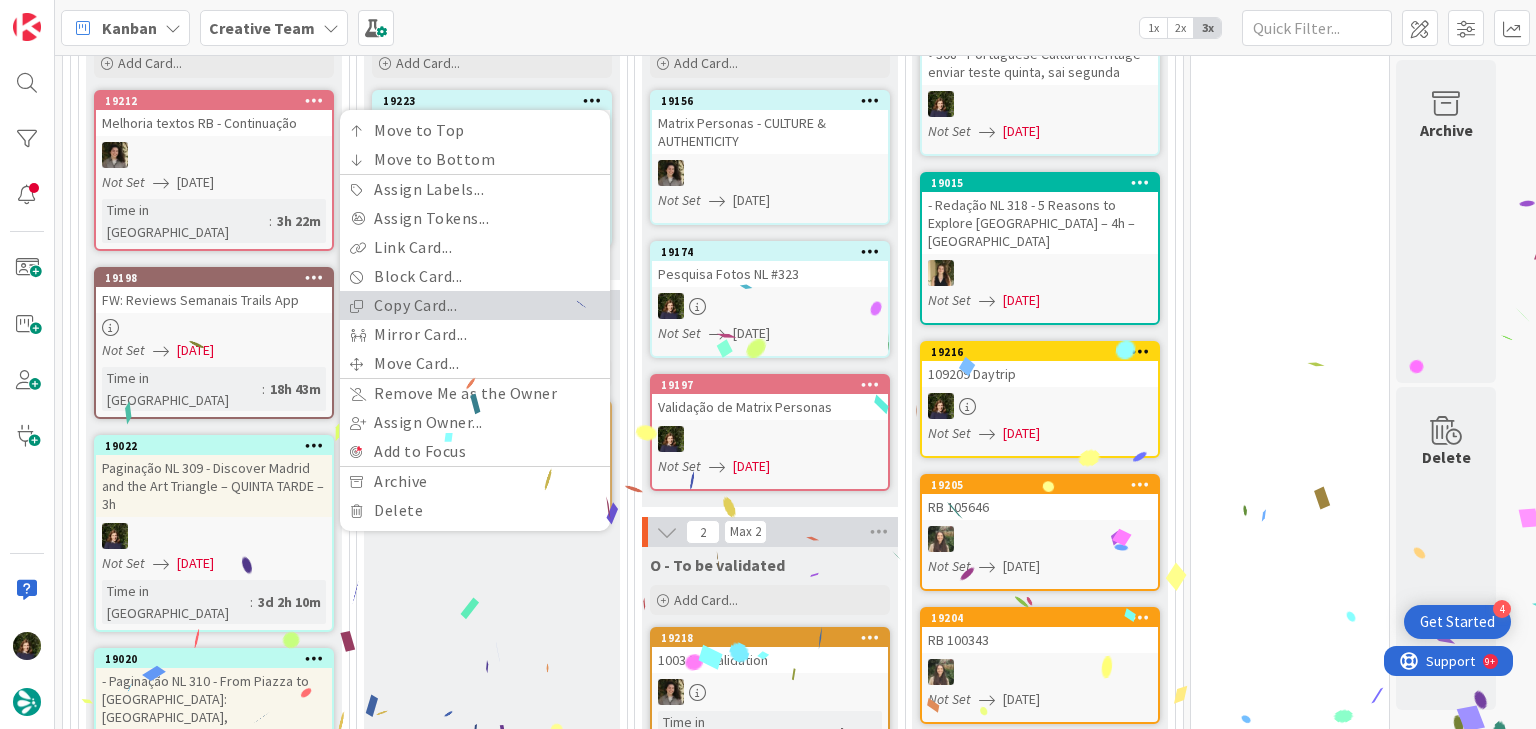 click on "Copy Card..." at bounding box center (475, 305) 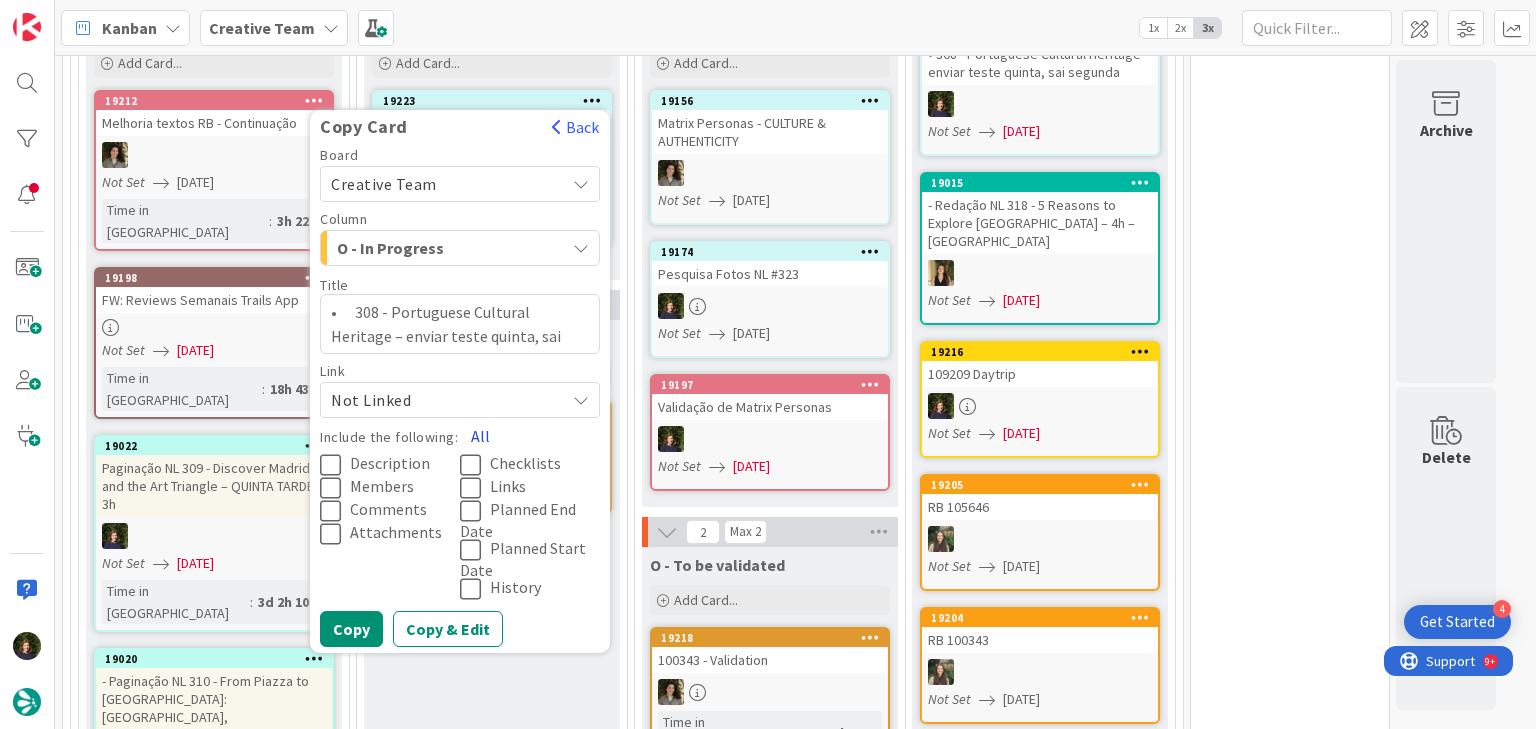 click on "All" at bounding box center [480, 436] 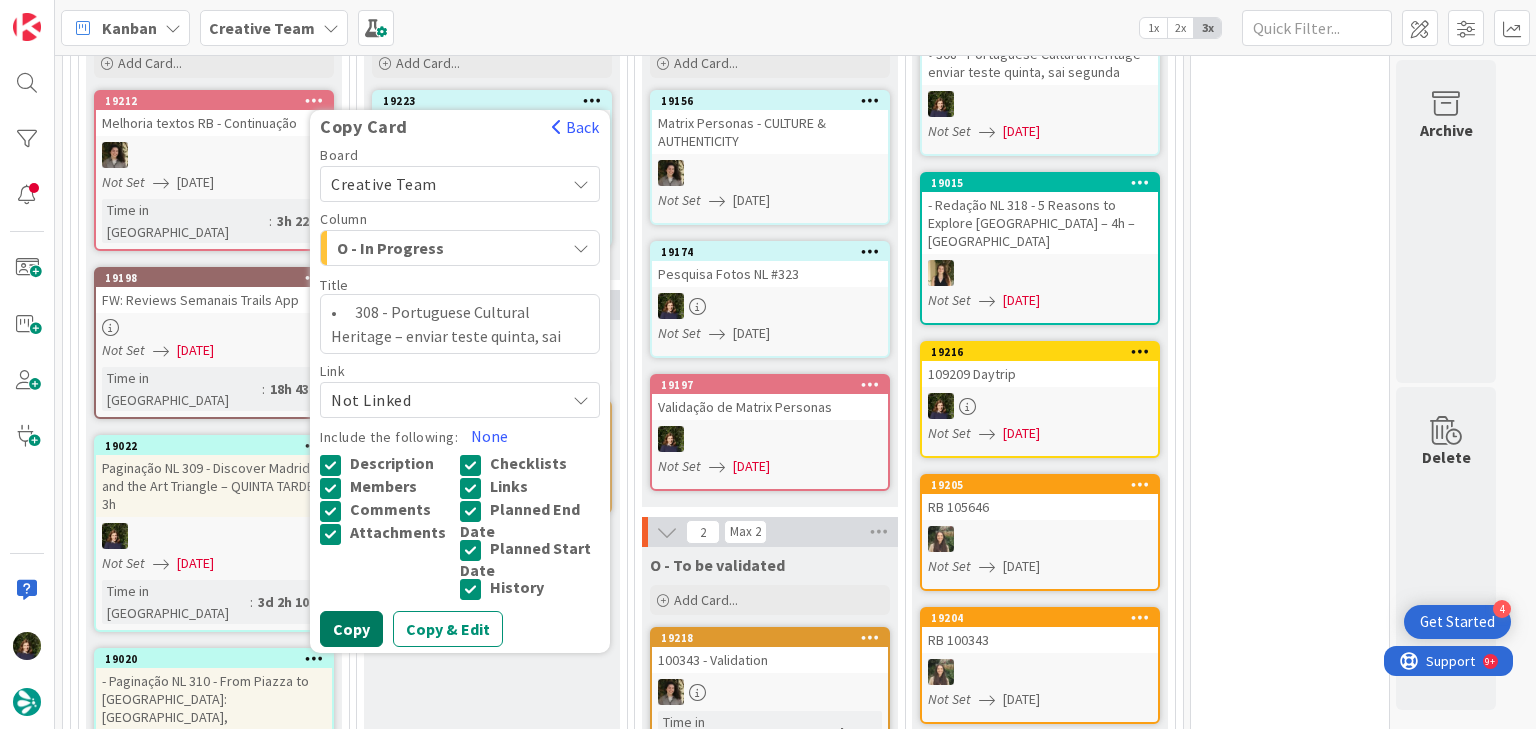 click on "Copy" at bounding box center (351, 629) 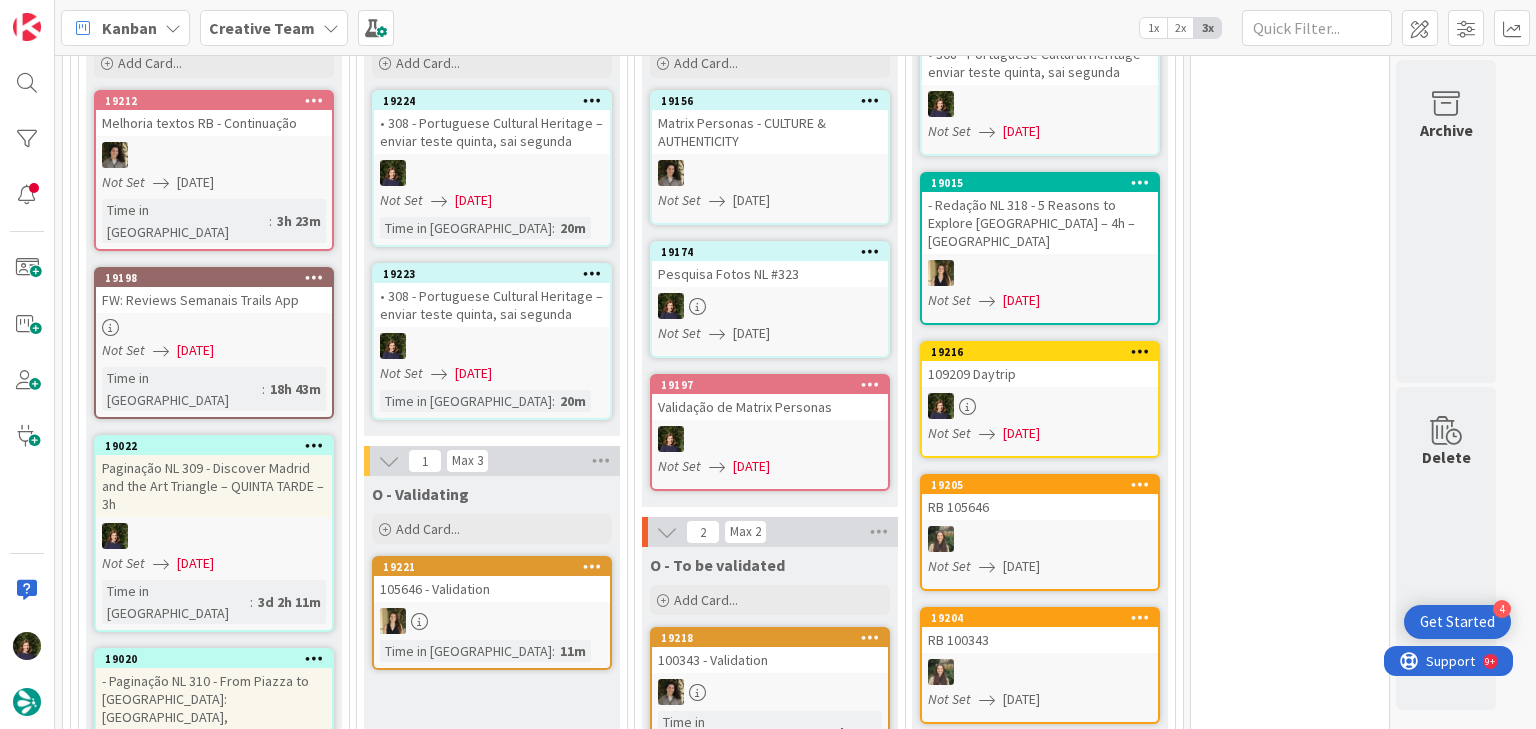 click on "19224 •	308 - Portuguese Cultural Heritage – enviar teste quinta, sai segunda Not Set 17/07/2025 Time in Column : 20m" at bounding box center (492, 168) 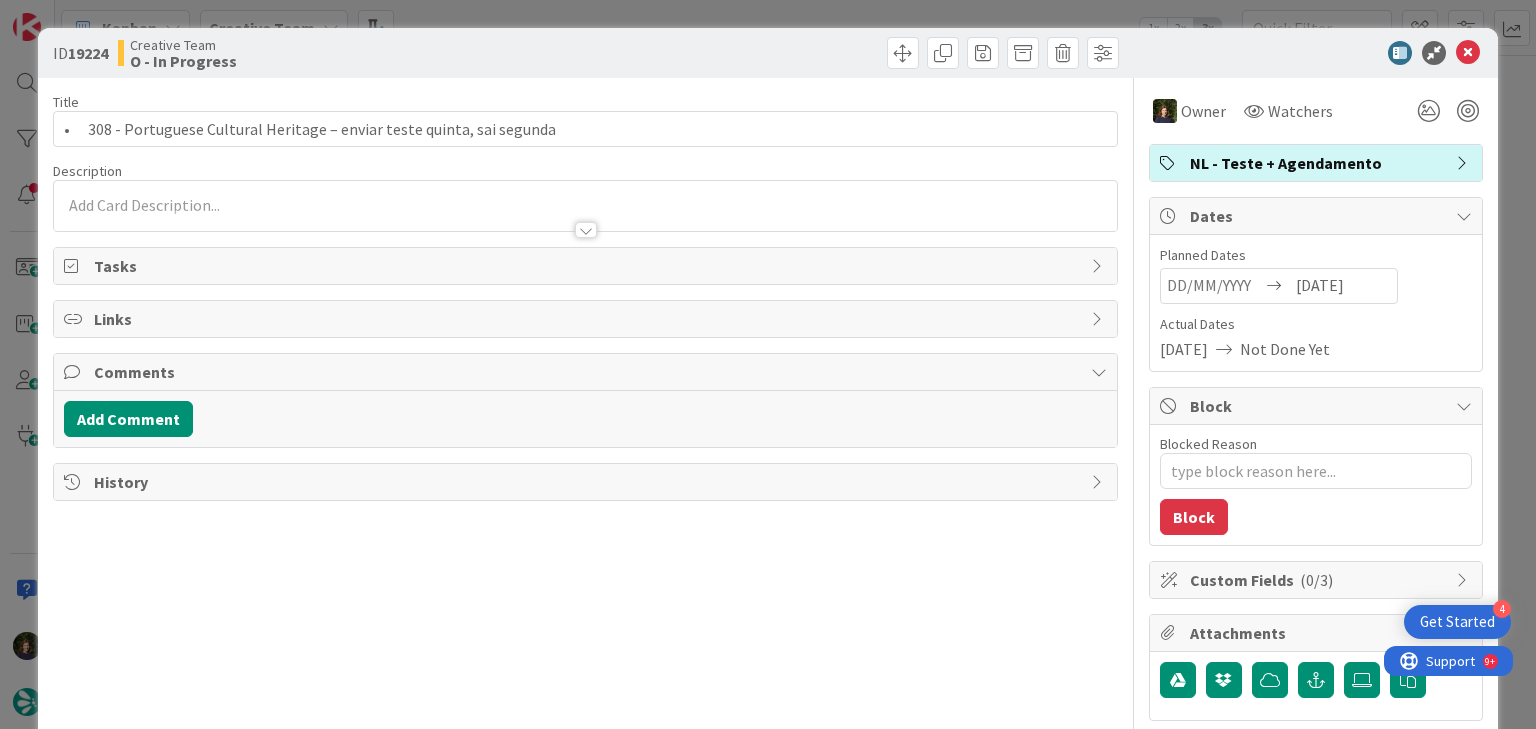 scroll, scrollTop: 0, scrollLeft: 0, axis: both 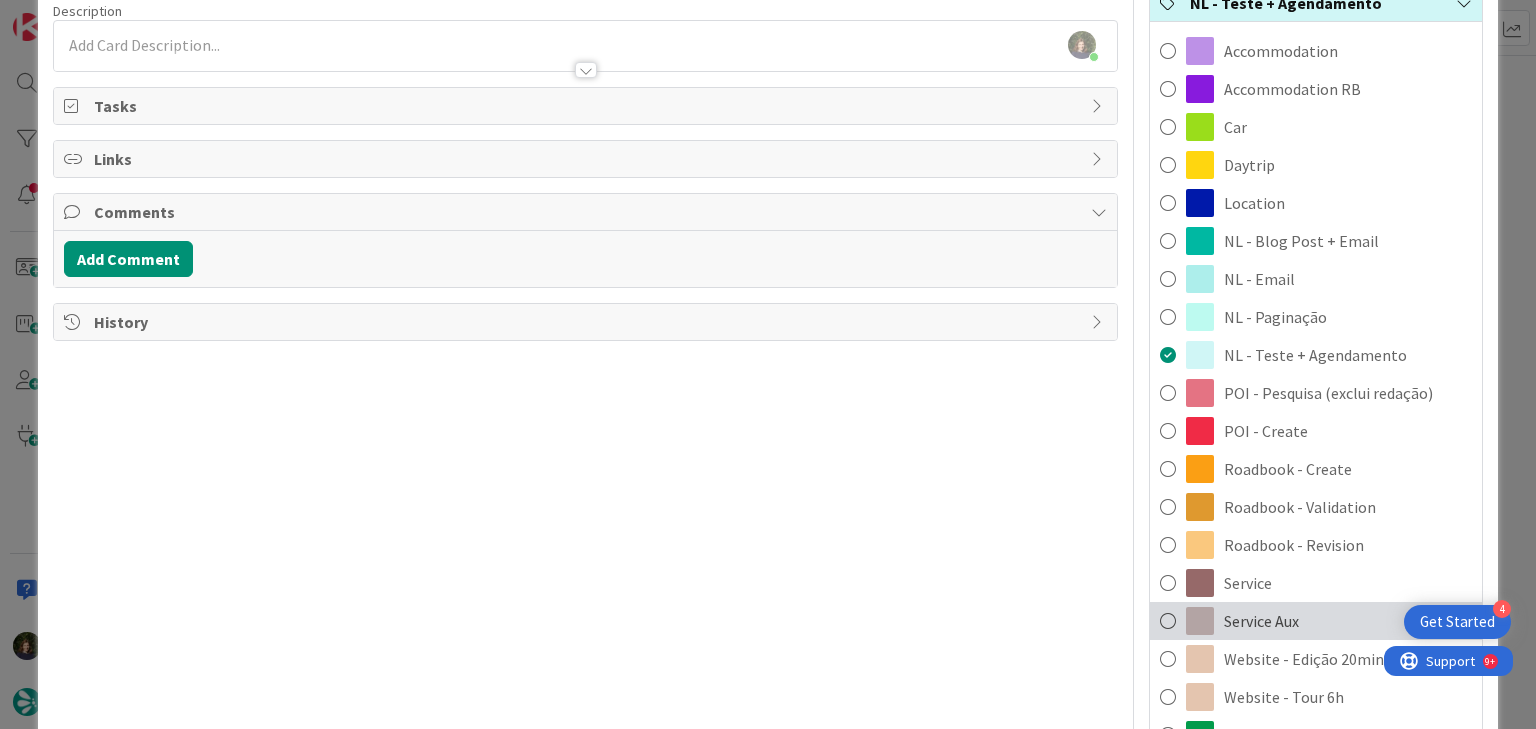 click on "Service Aux" at bounding box center (1316, 621) 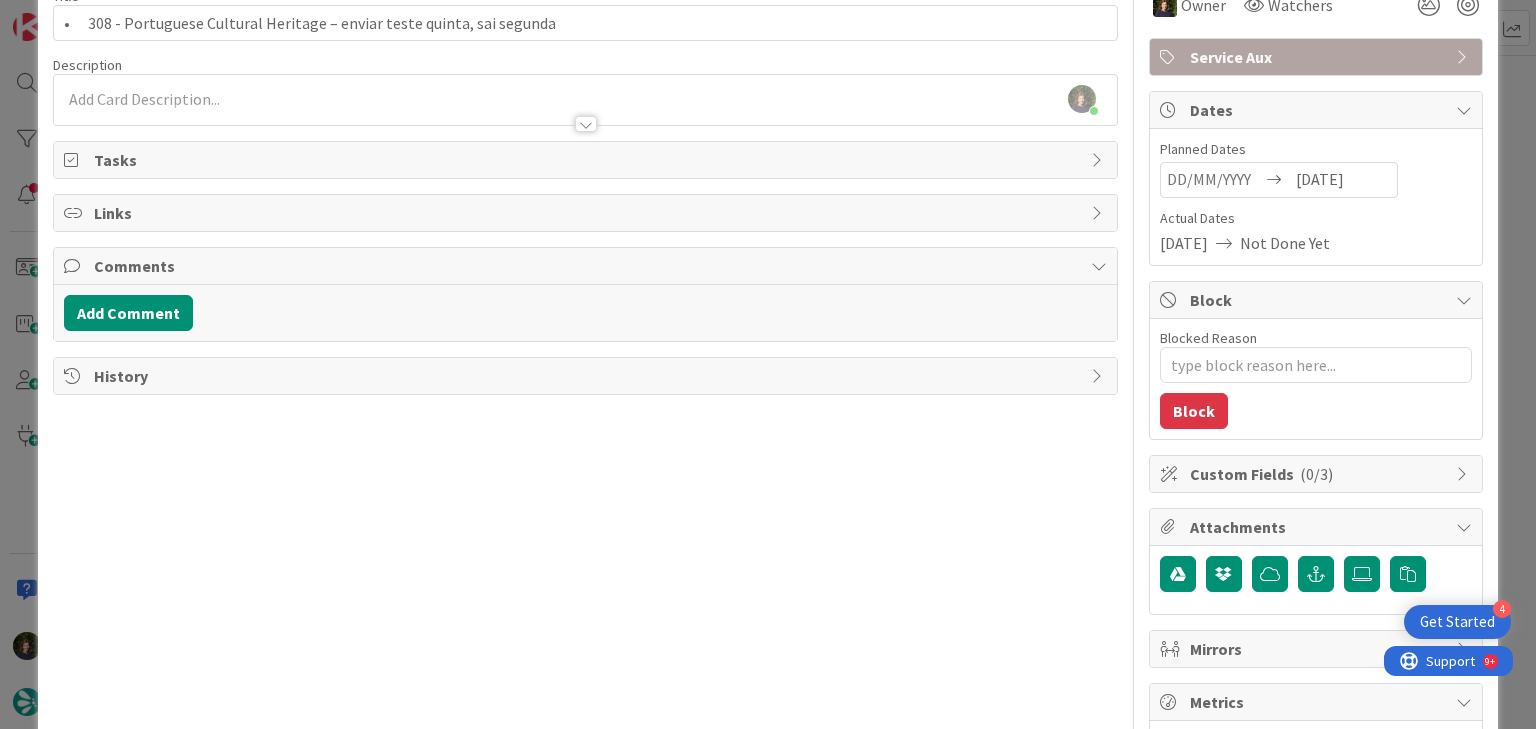 scroll, scrollTop: 0, scrollLeft: 0, axis: both 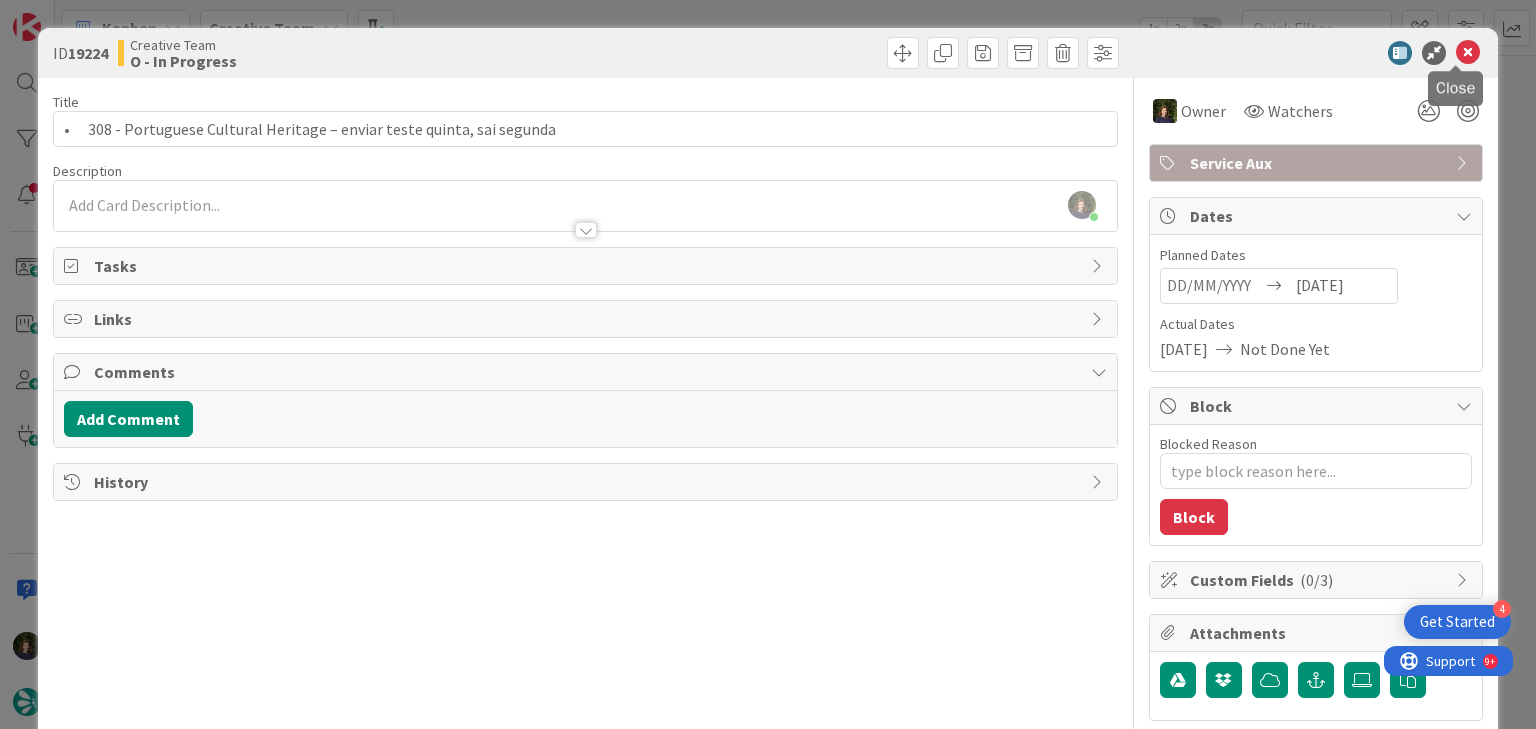 click at bounding box center [1468, 53] 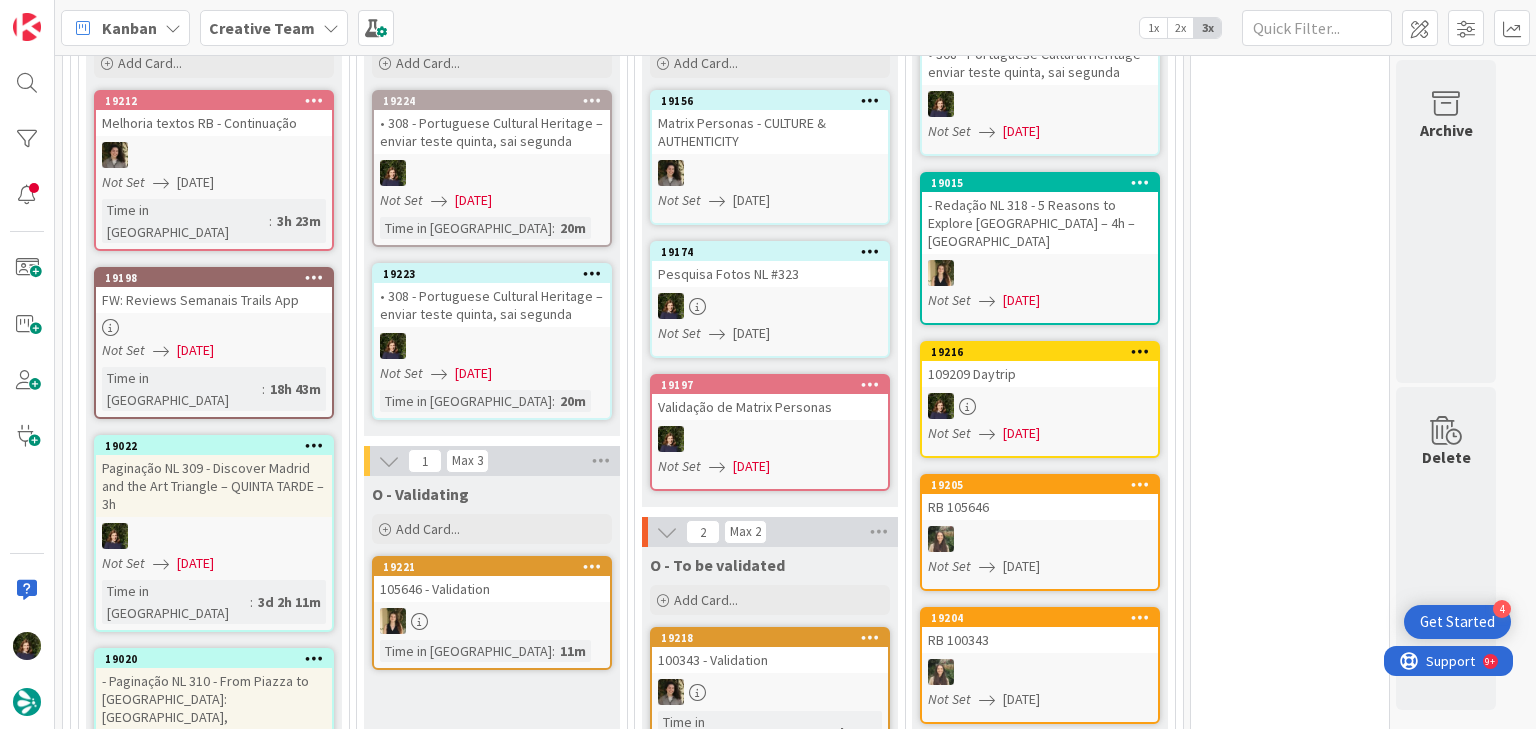 scroll, scrollTop: 0, scrollLeft: 0, axis: both 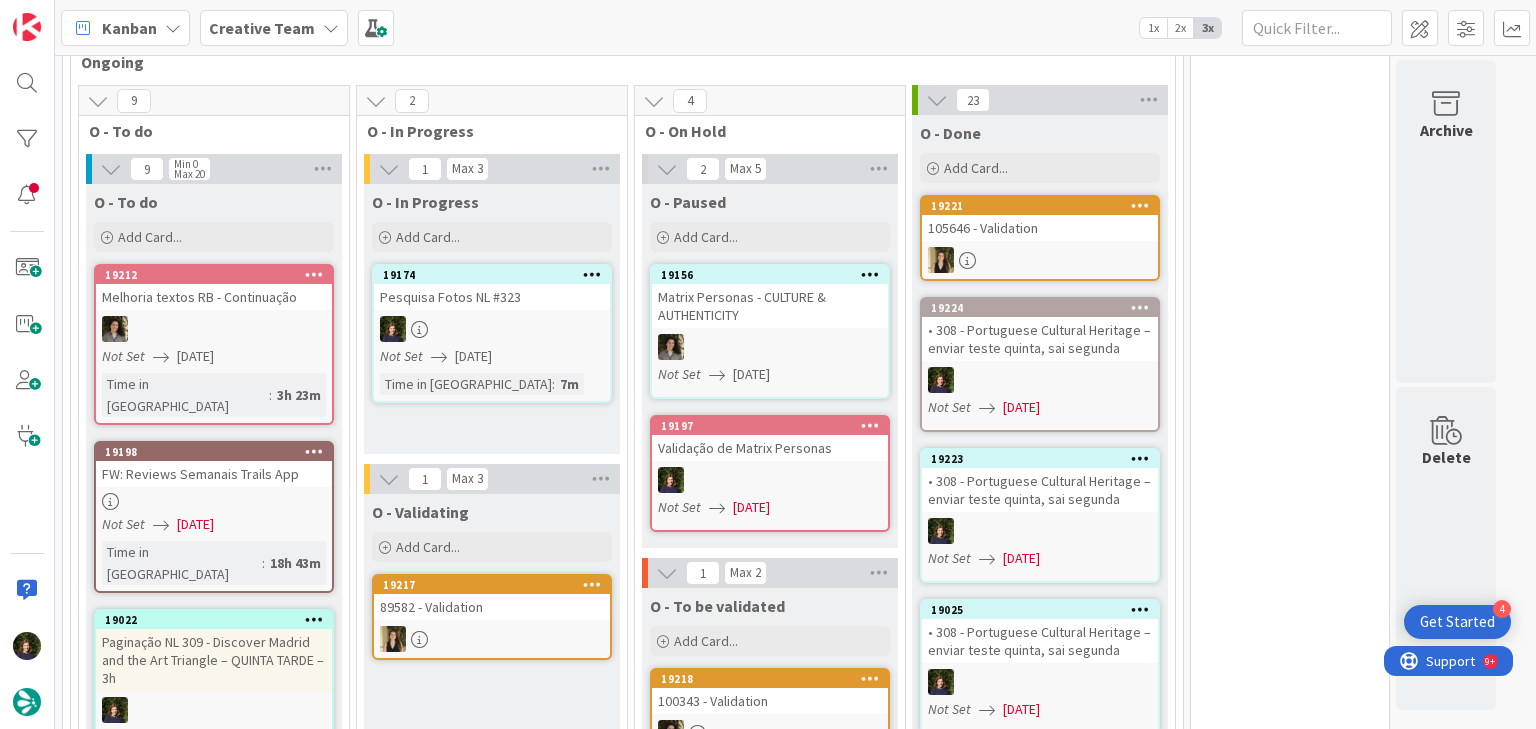 click on "Creative Team" at bounding box center [262, 28] 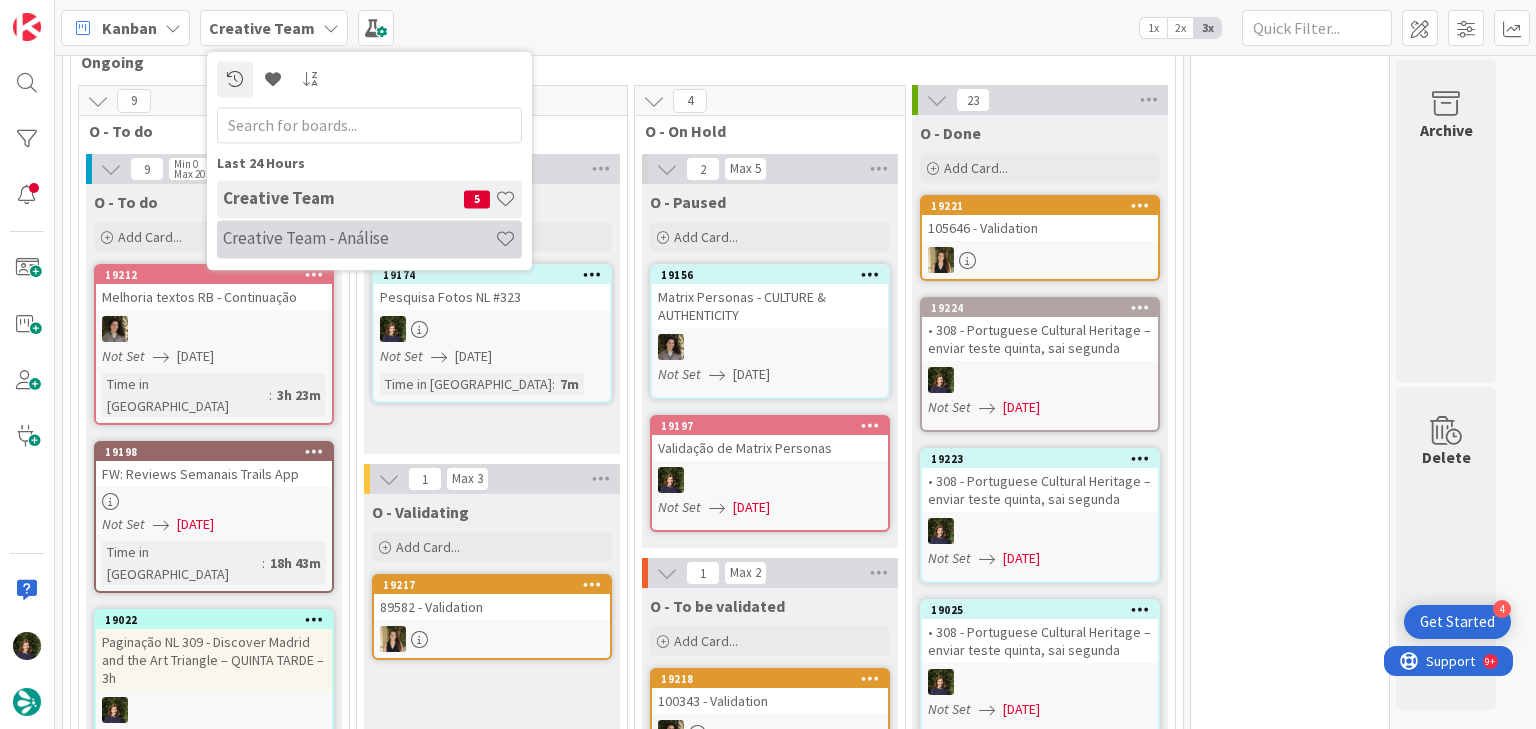 click on "Creative Team - Análise" at bounding box center [359, 239] 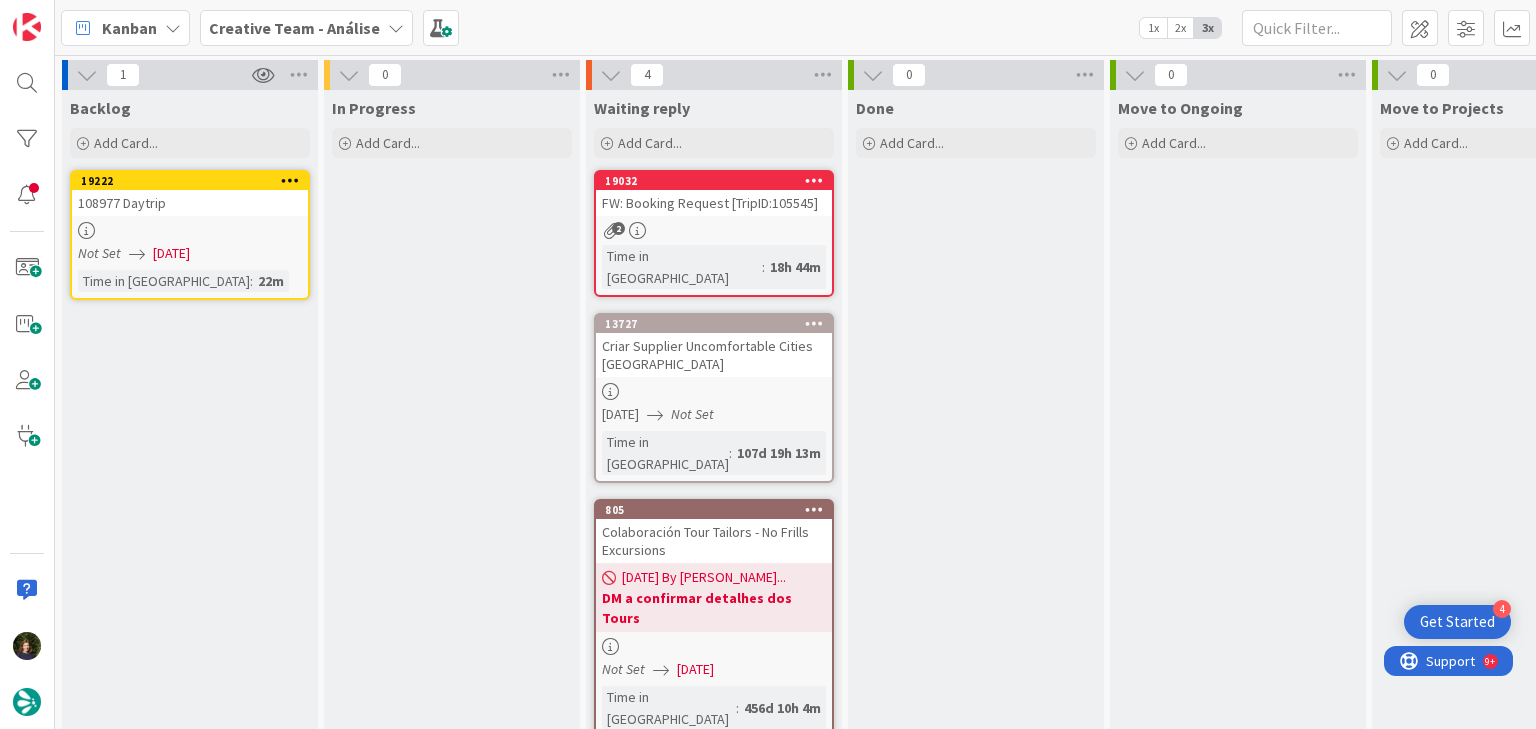 scroll, scrollTop: 0, scrollLeft: 0, axis: both 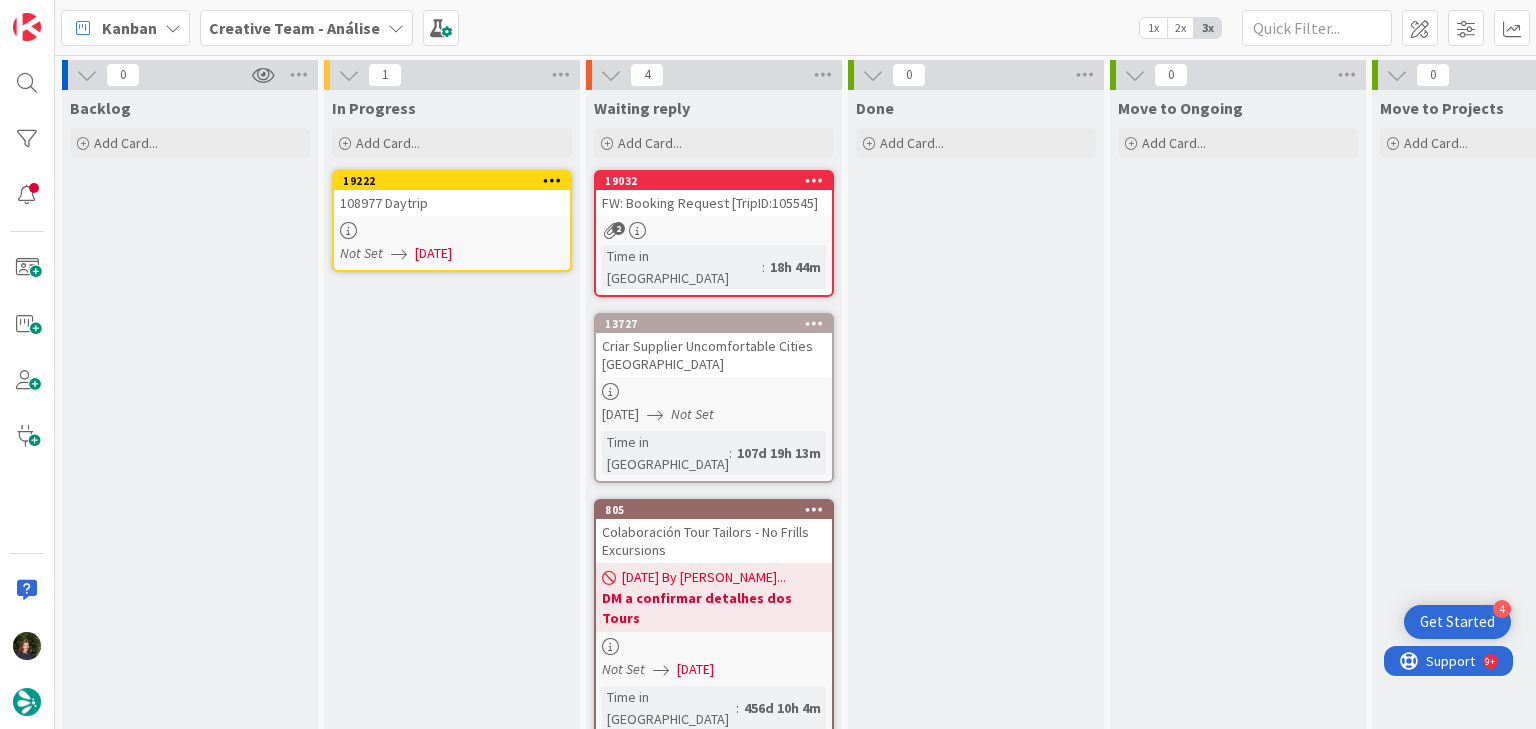 click on "108977 Daytrip" at bounding box center (452, 203) 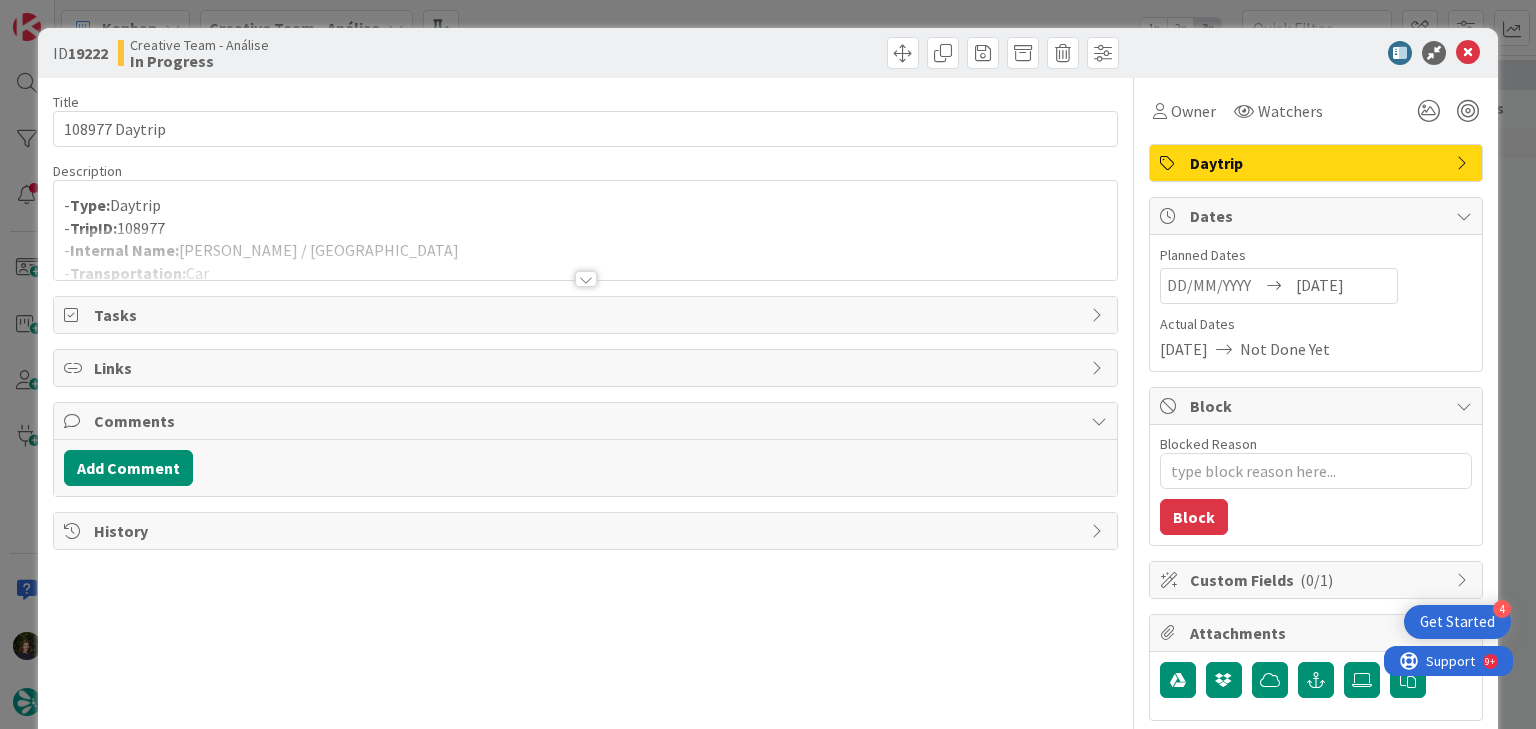 scroll, scrollTop: 0, scrollLeft: 0, axis: both 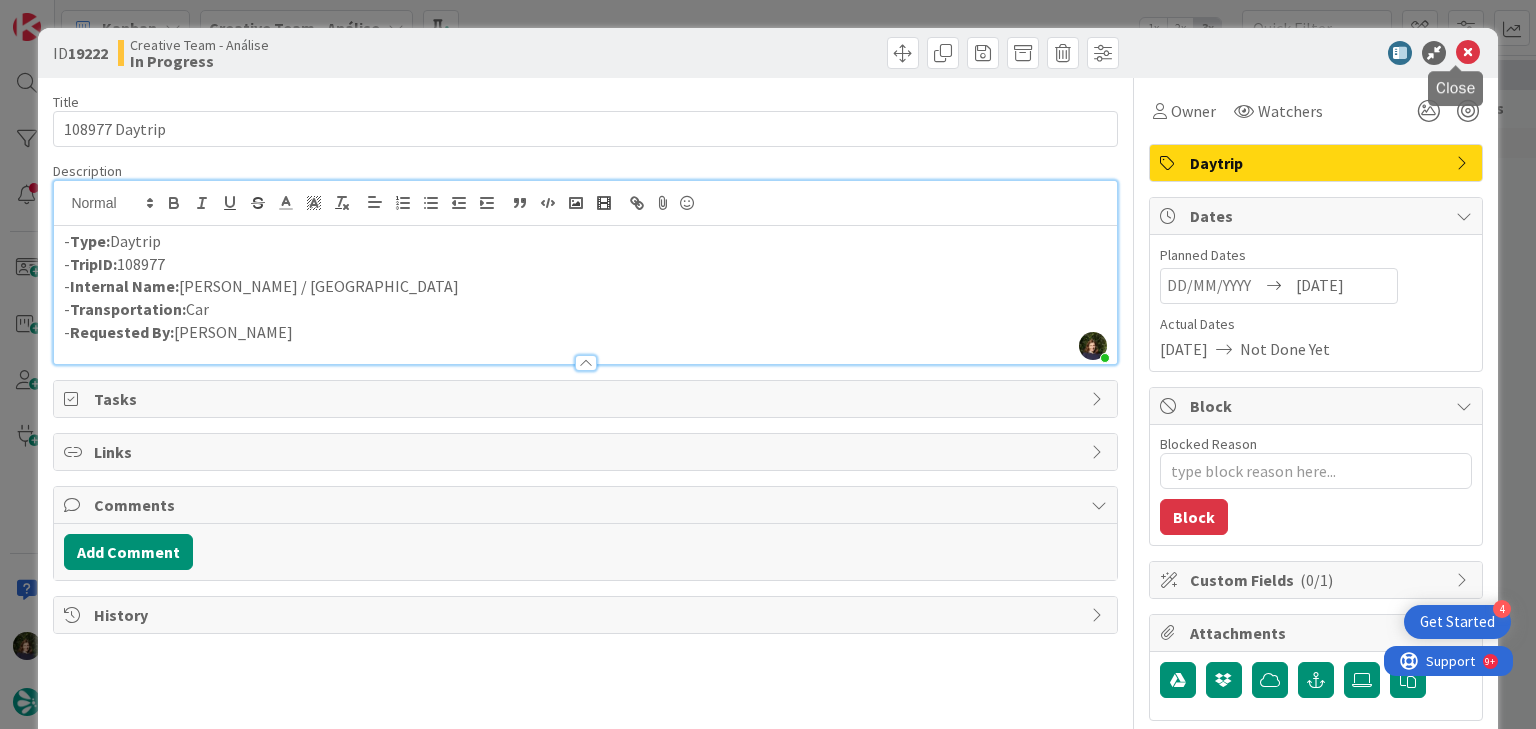 click at bounding box center (1468, 53) 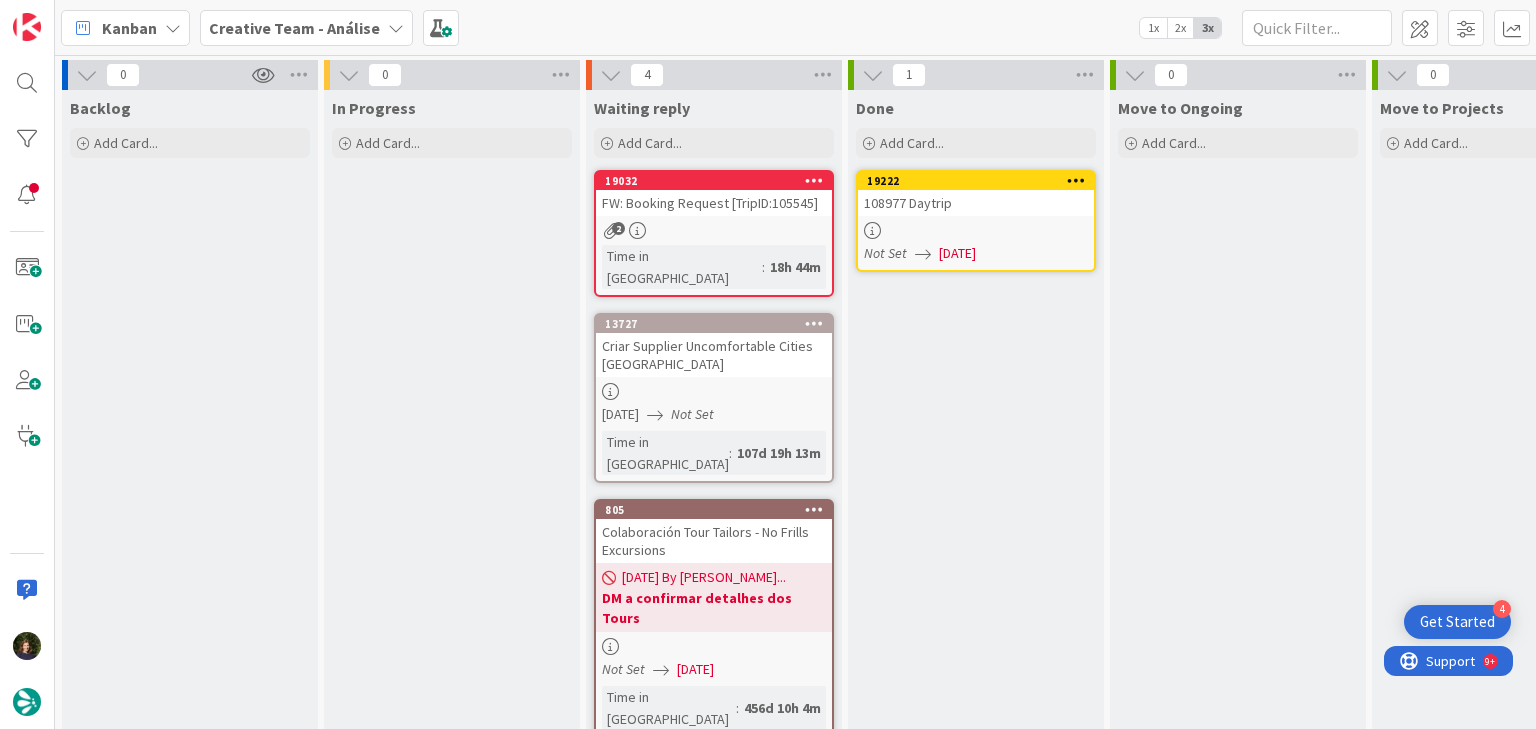 scroll, scrollTop: 0, scrollLeft: 0, axis: both 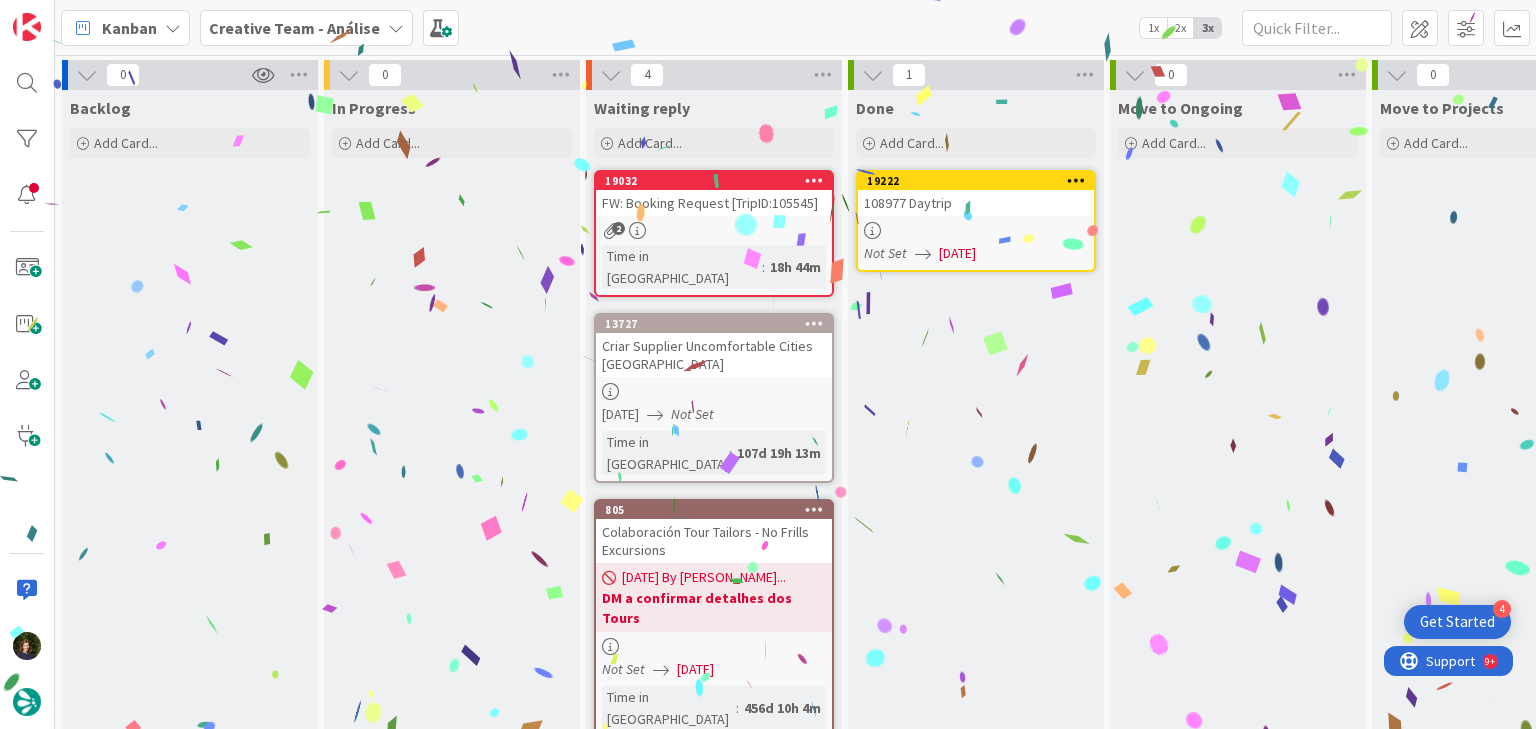 click at bounding box center (1076, 180) 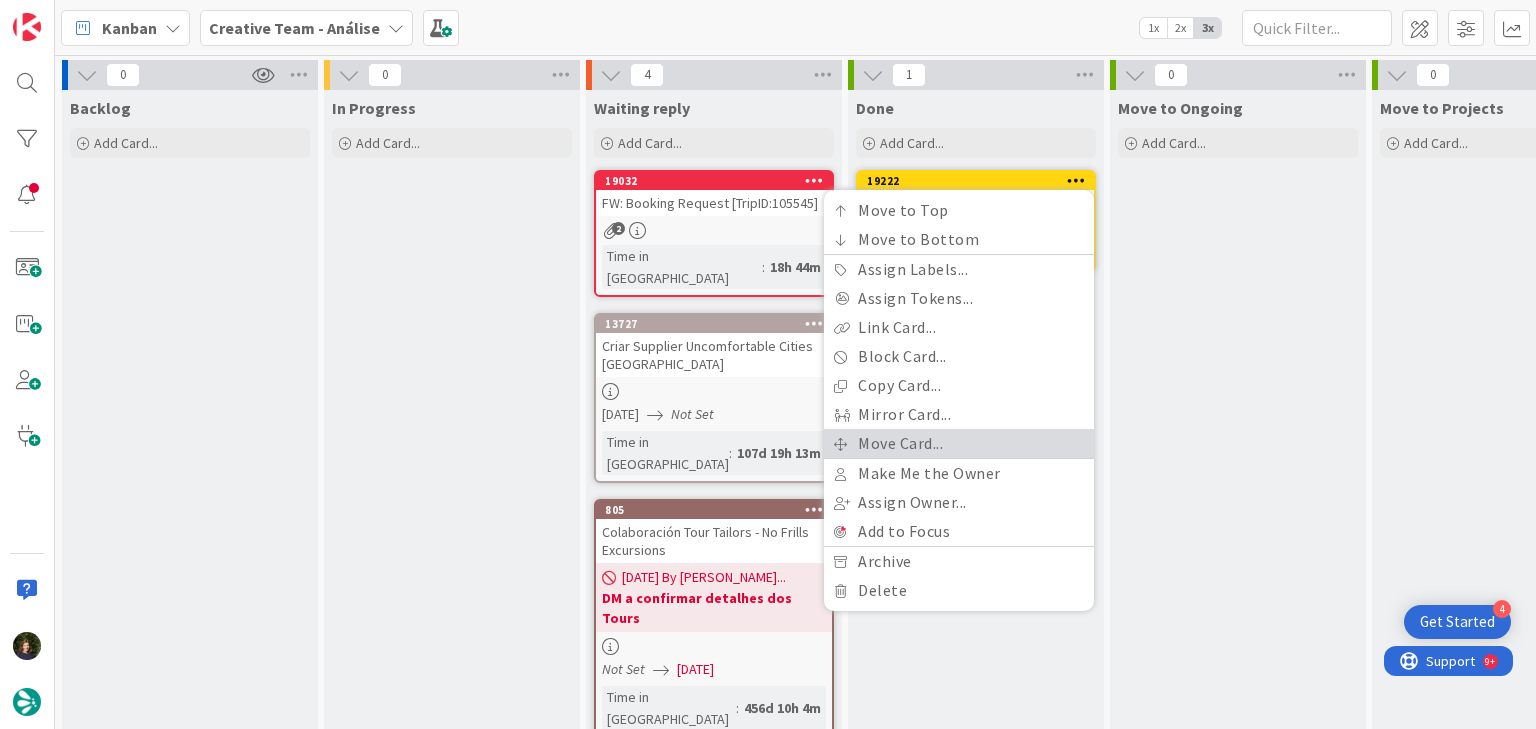 click on "Move Card..." at bounding box center (959, 443) 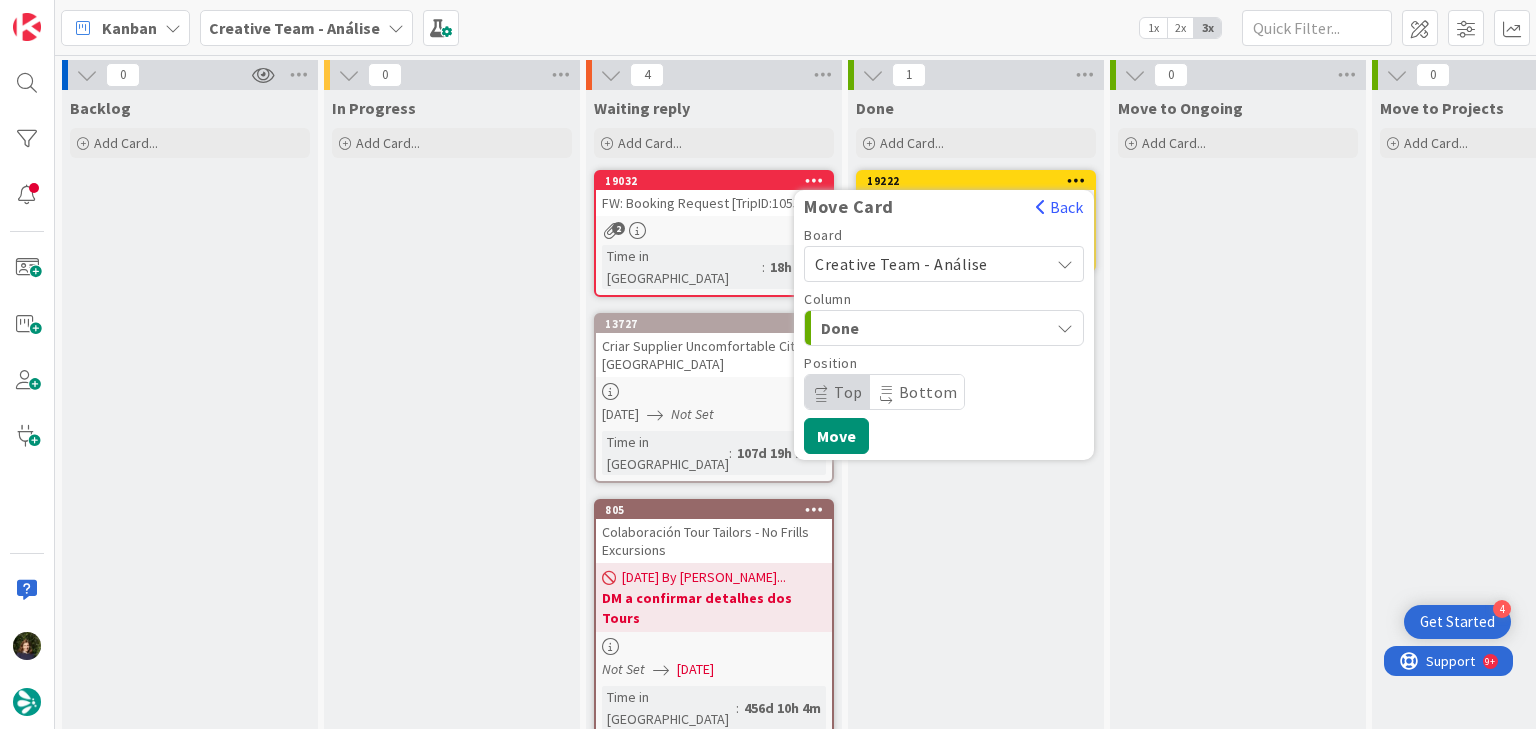 click on "Creative Team - Análise" at bounding box center (901, 264) 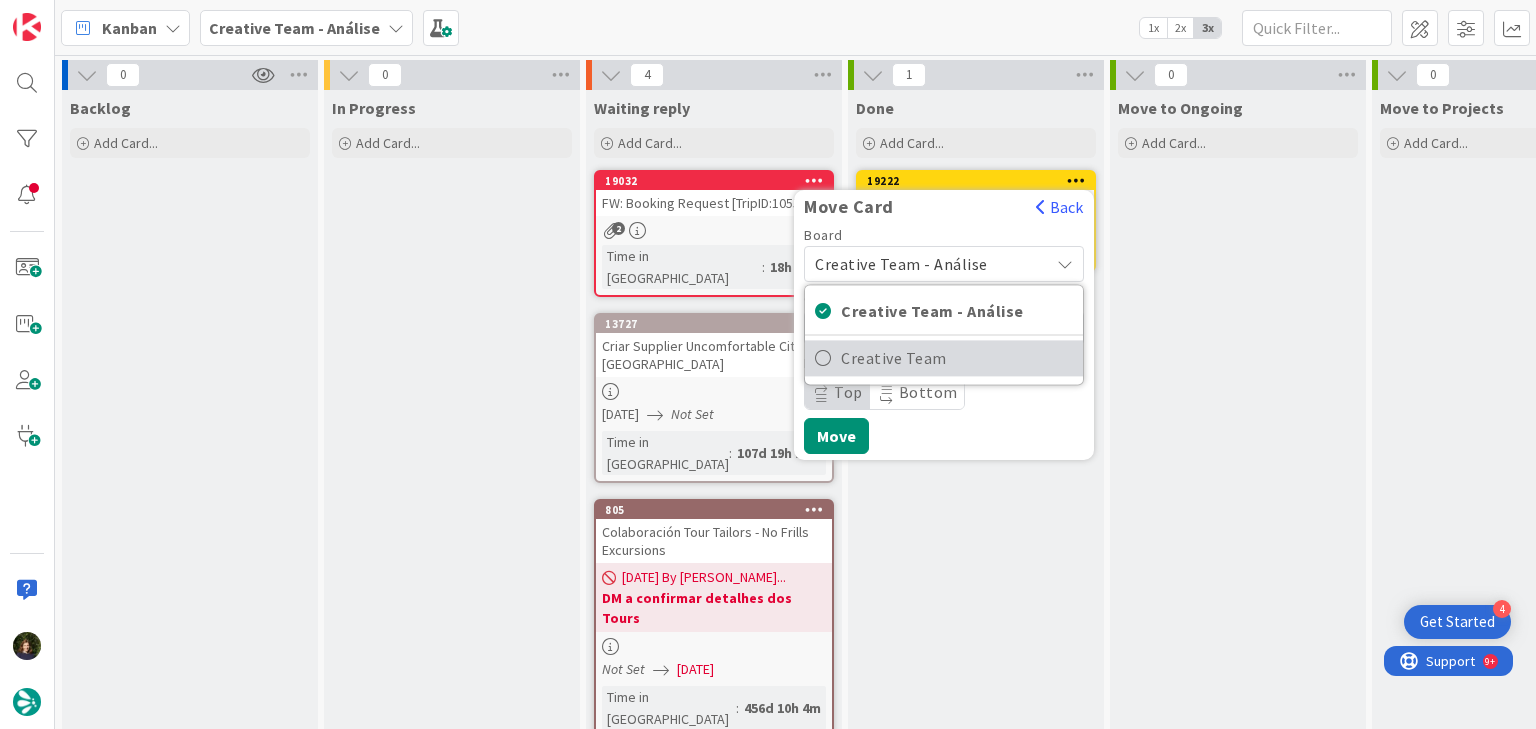 click on "Creative Team" at bounding box center [957, 358] 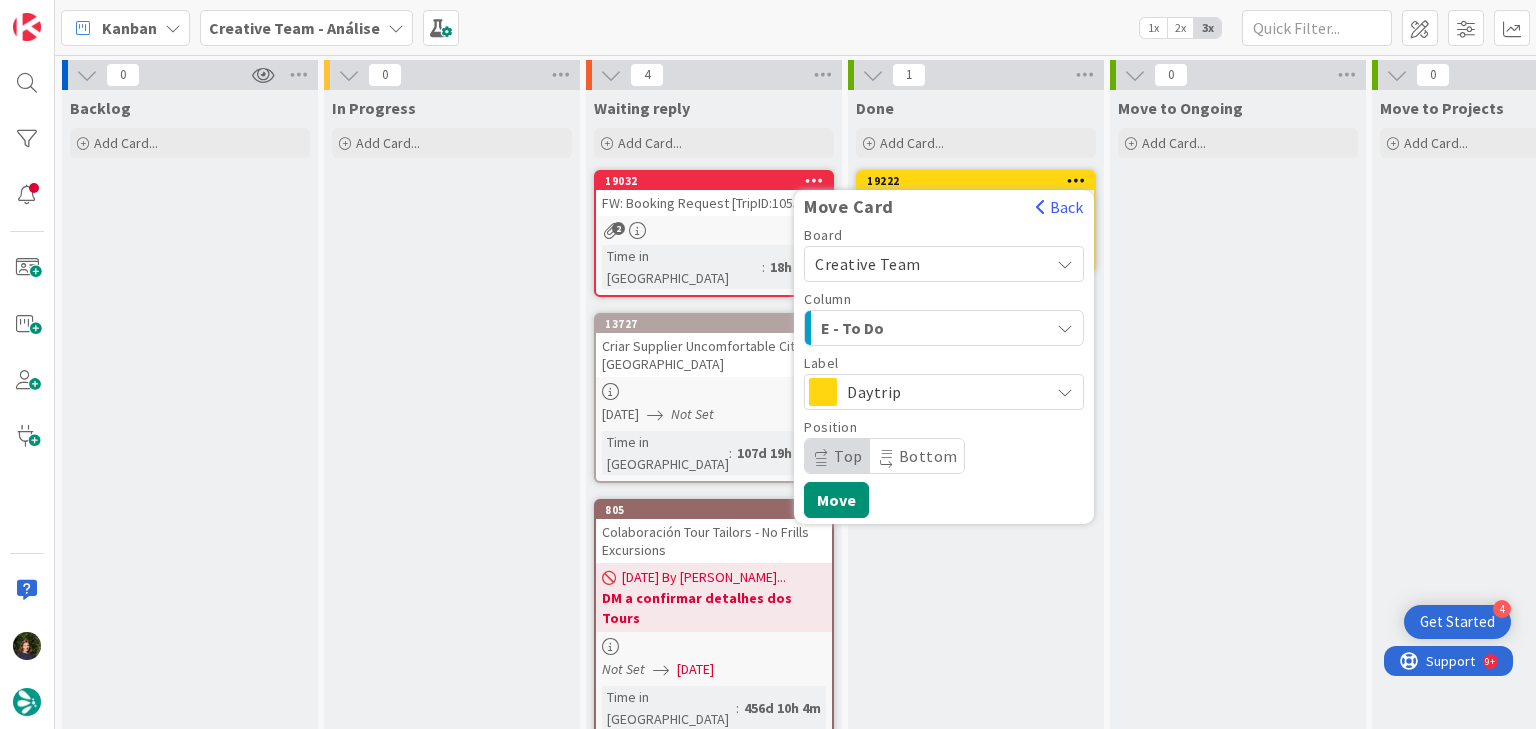 click on "E - To Do" at bounding box center (896, 328) 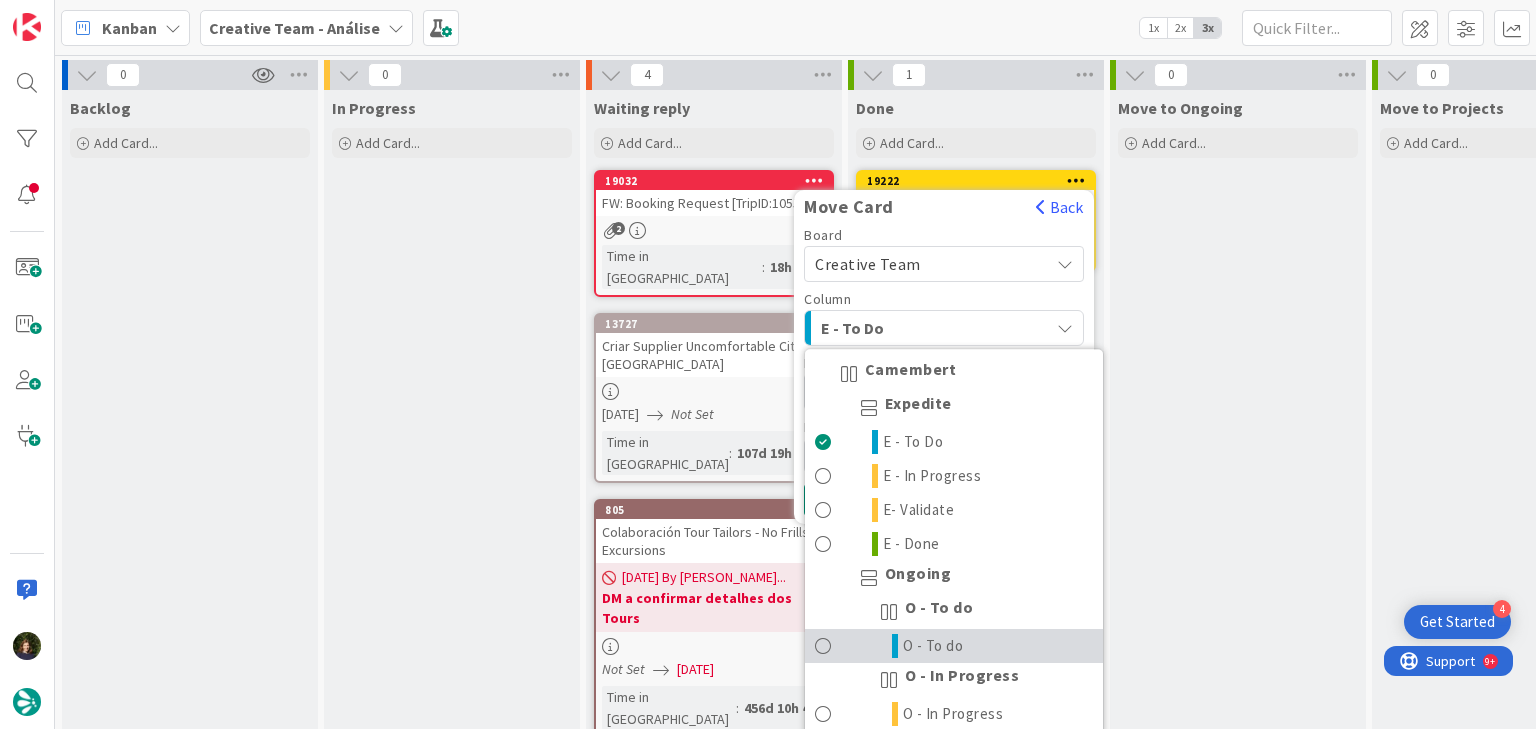 click on "O - To do" at bounding box center [954, 646] 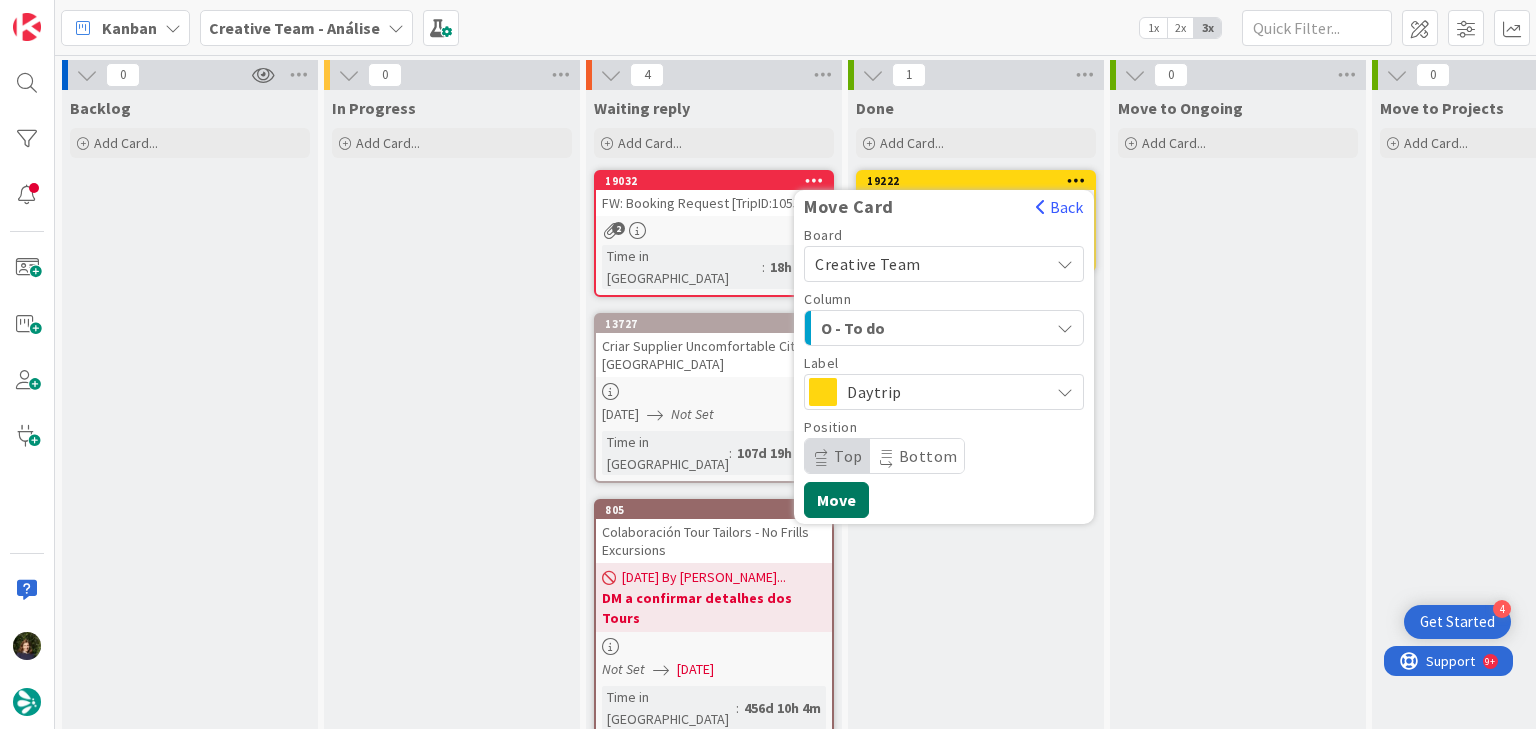 click on "Move" at bounding box center [836, 500] 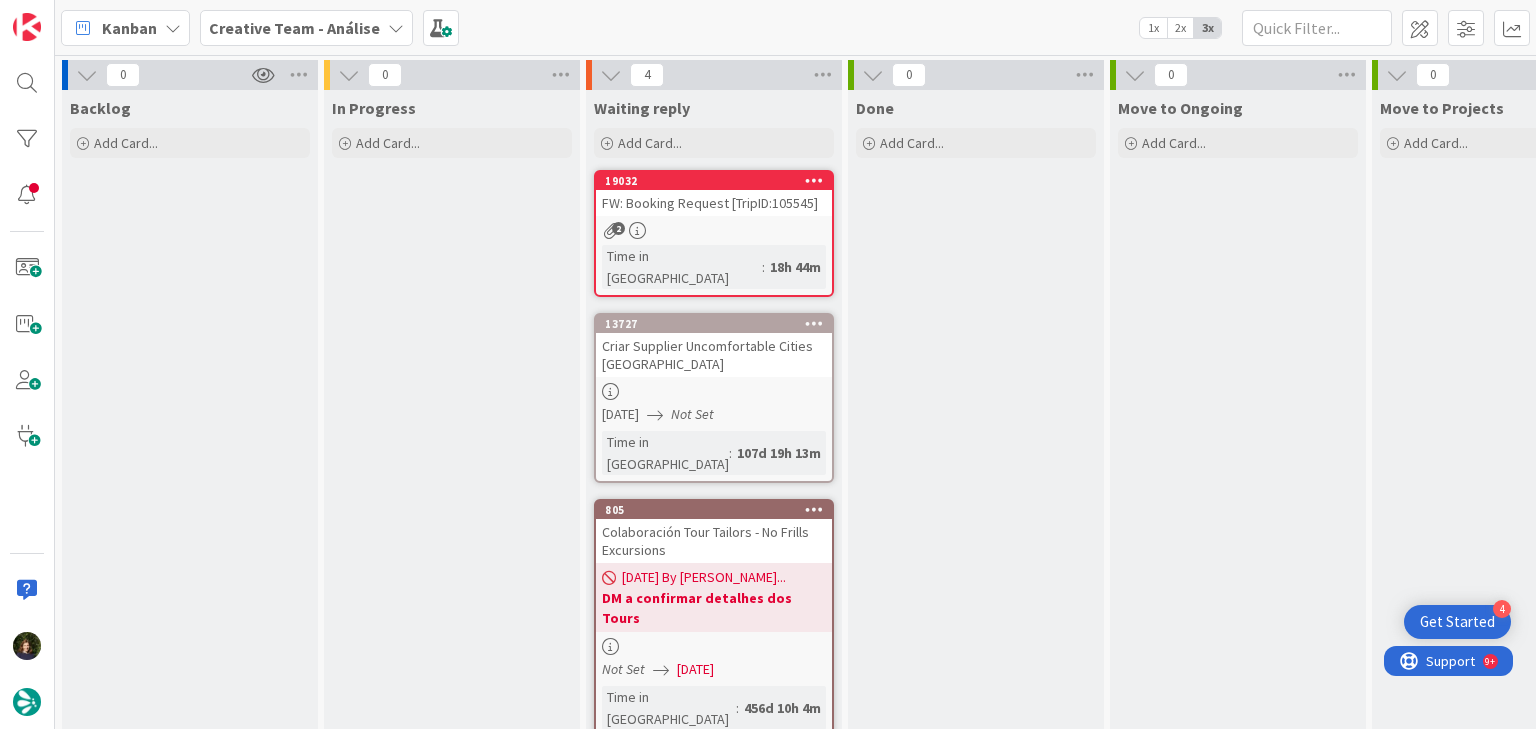 click on "Creative Team - Análise" at bounding box center (294, 28) 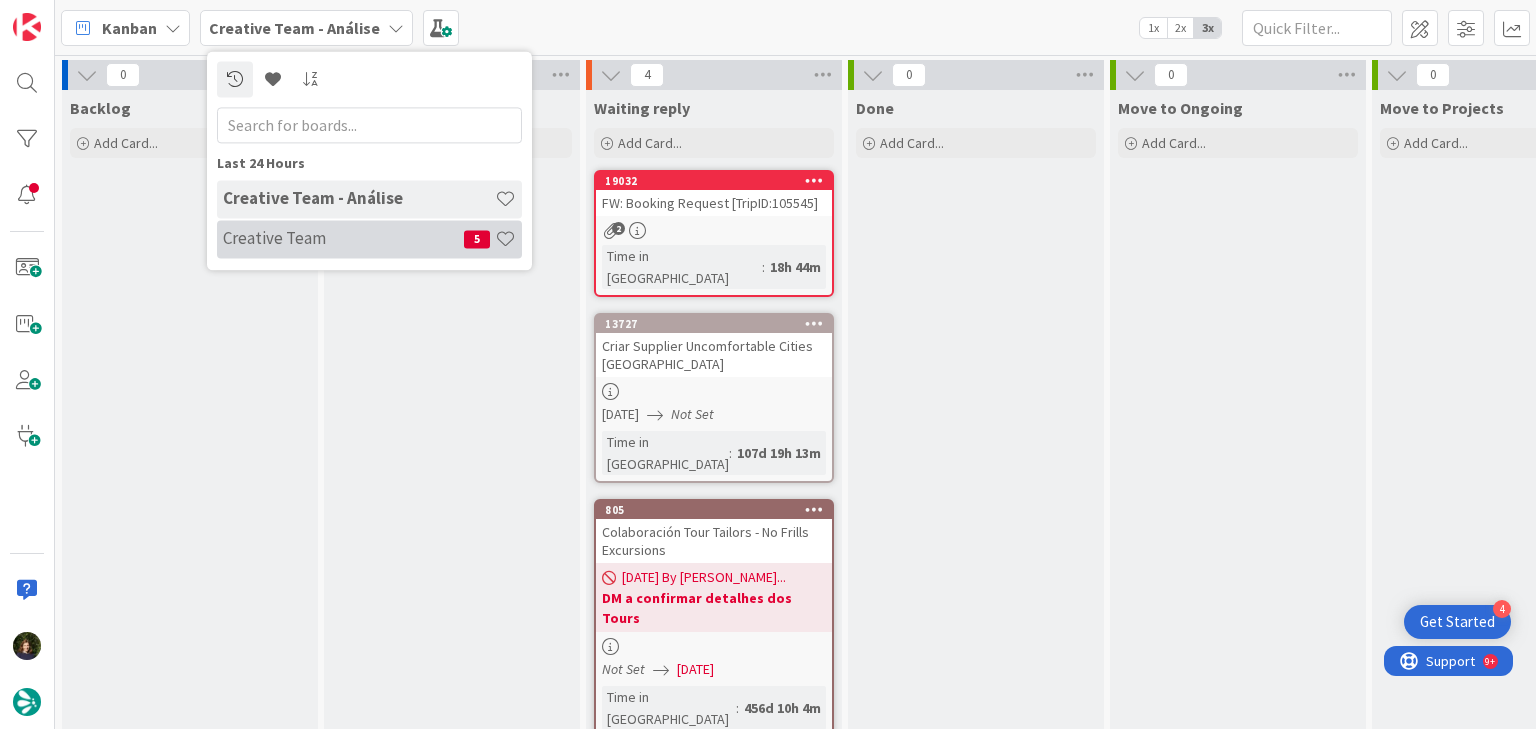 click on "Creative Team" at bounding box center [343, 239] 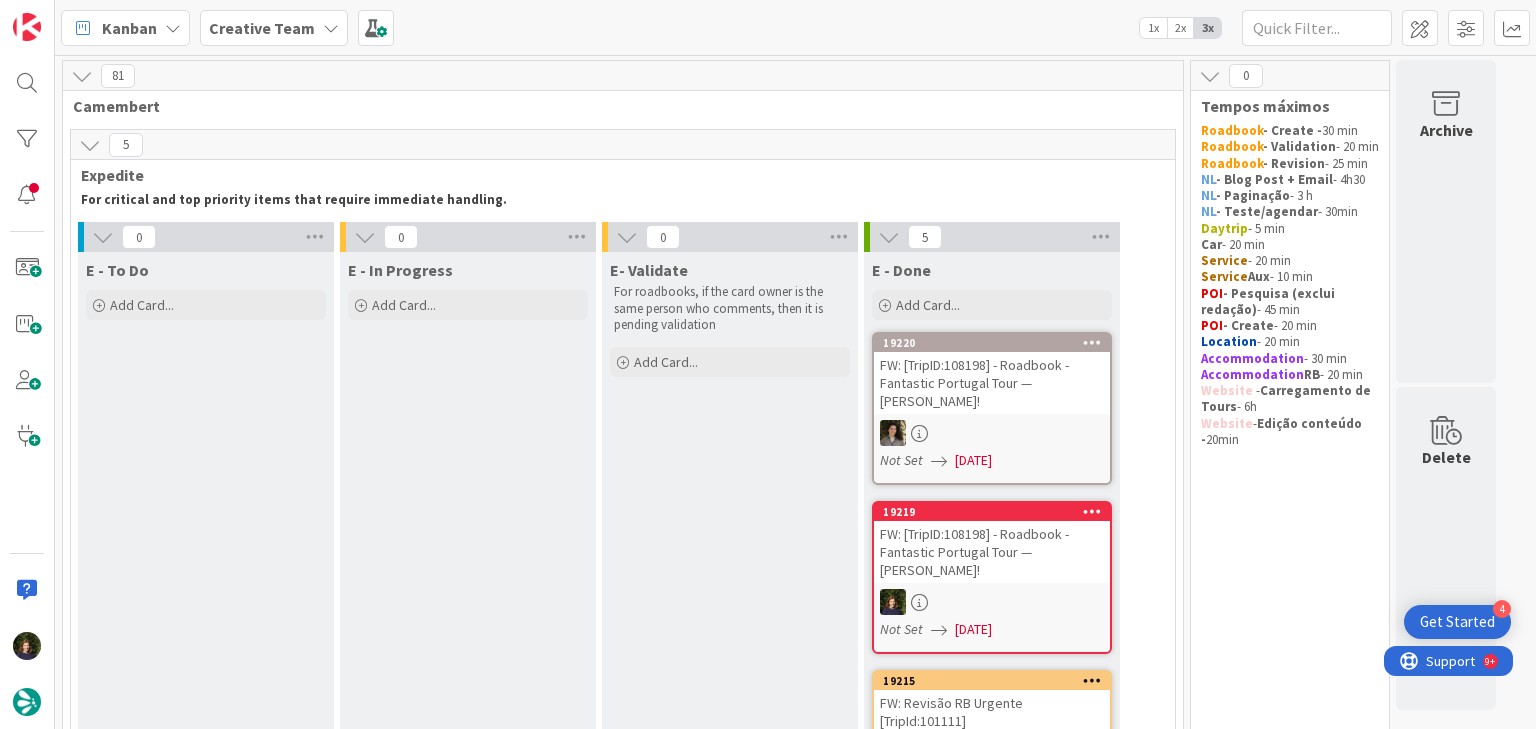 scroll, scrollTop: 0, scrollLeft: 0, axis: both 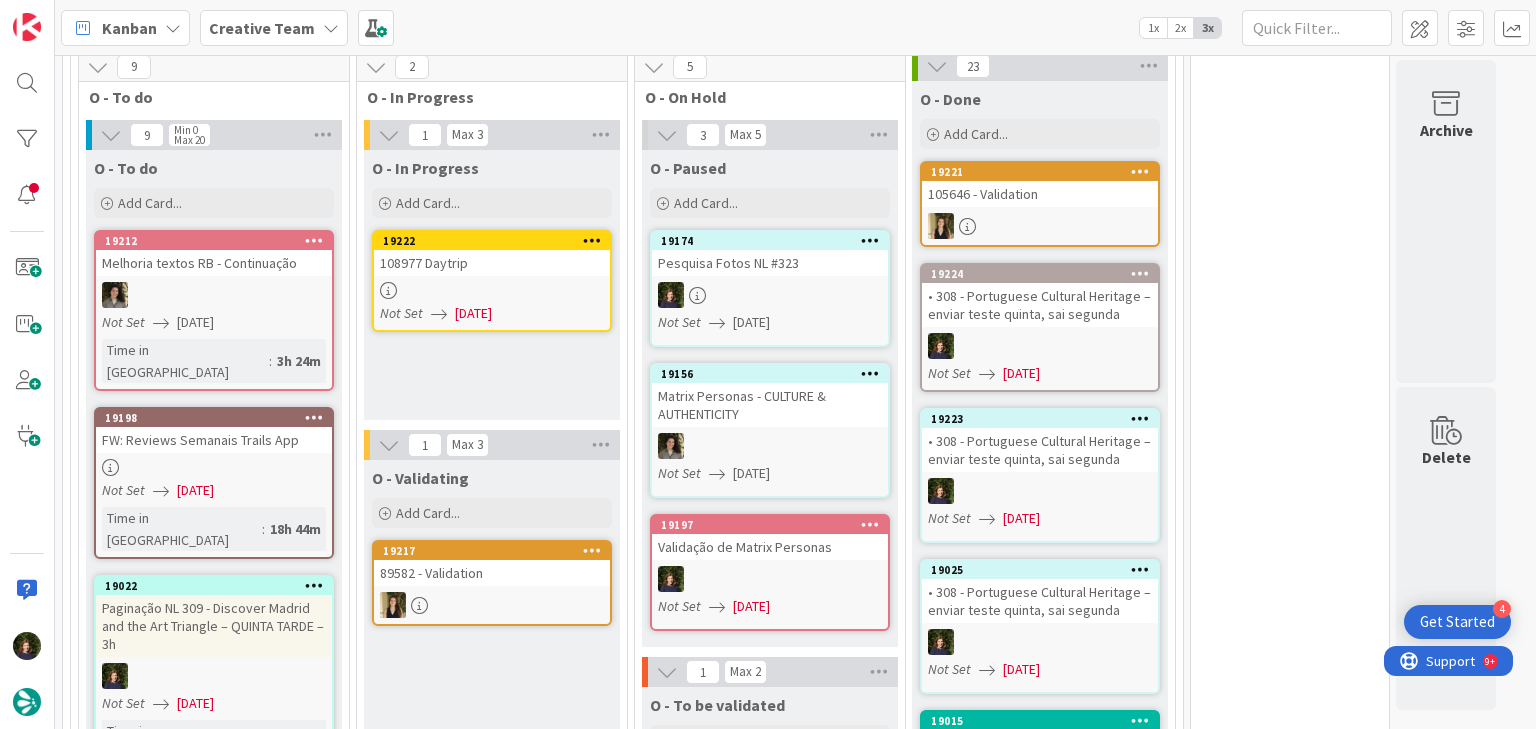 click on "108977 Daytrip" at bounding box center (492, 263) 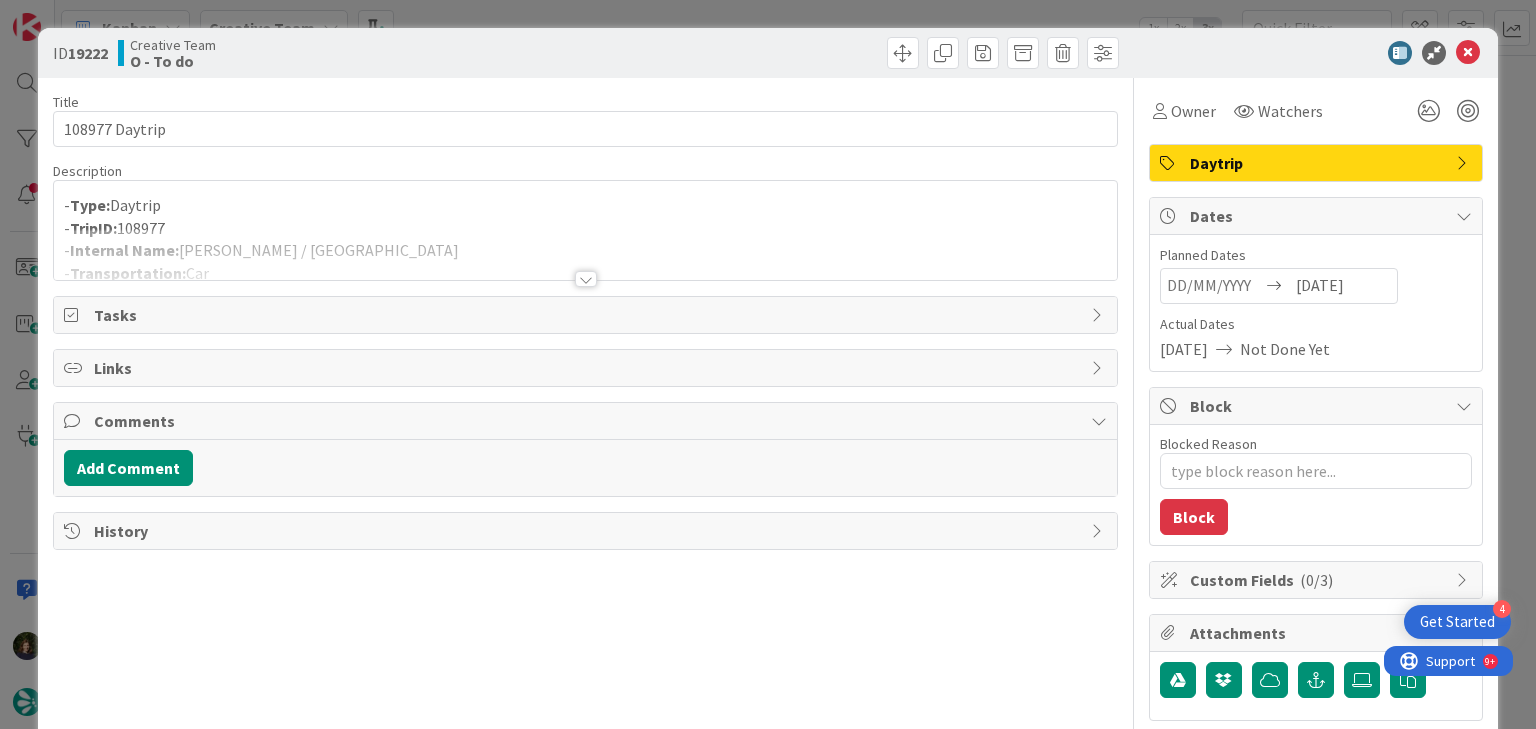 scroll, scrollTop: 0, scrollLeft: 0, axis: both 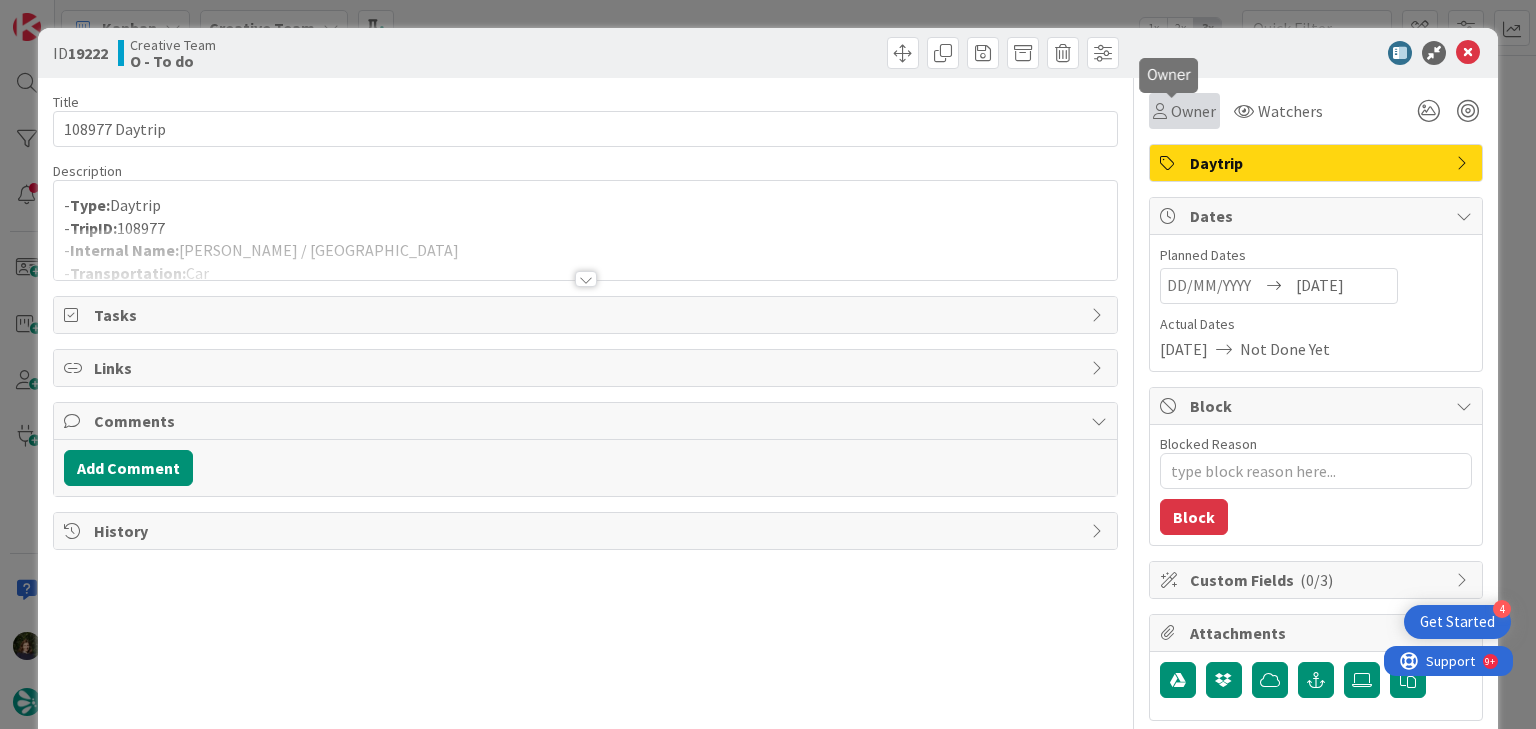 click on "Owner" at bounding box center (1193, 111) 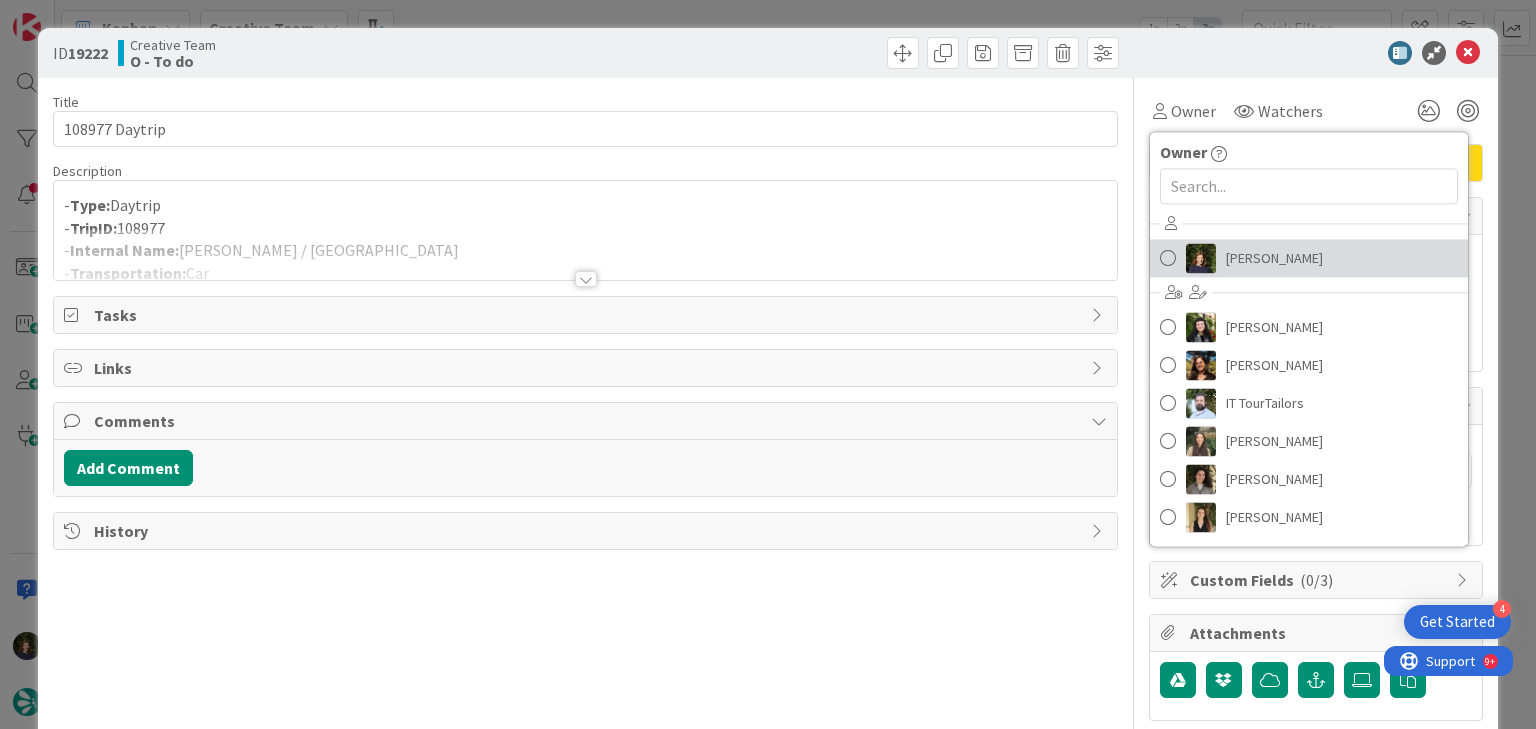 click on "[PERSON_NAME]" at bounding box center (1274, 258) 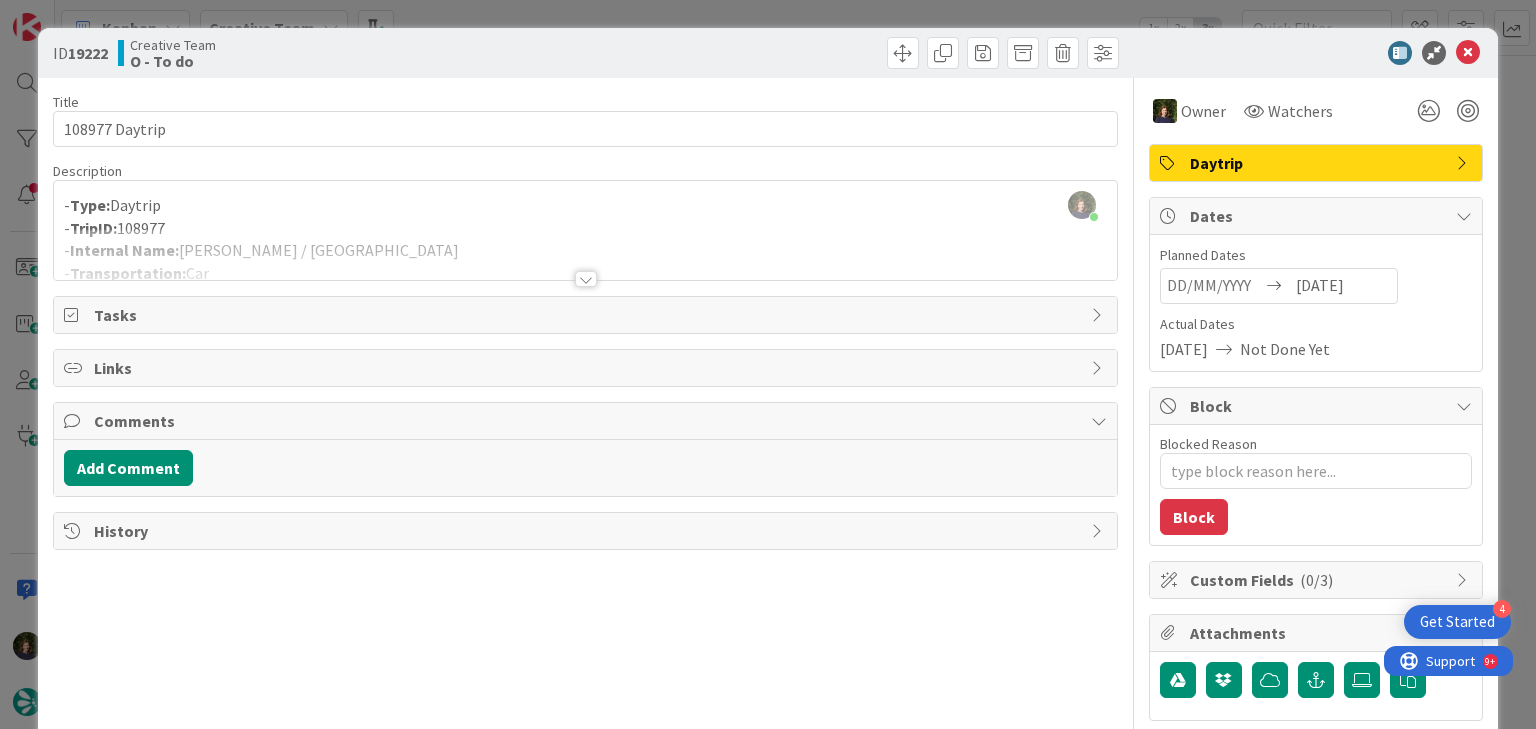 click at bounding box center (586, 279) 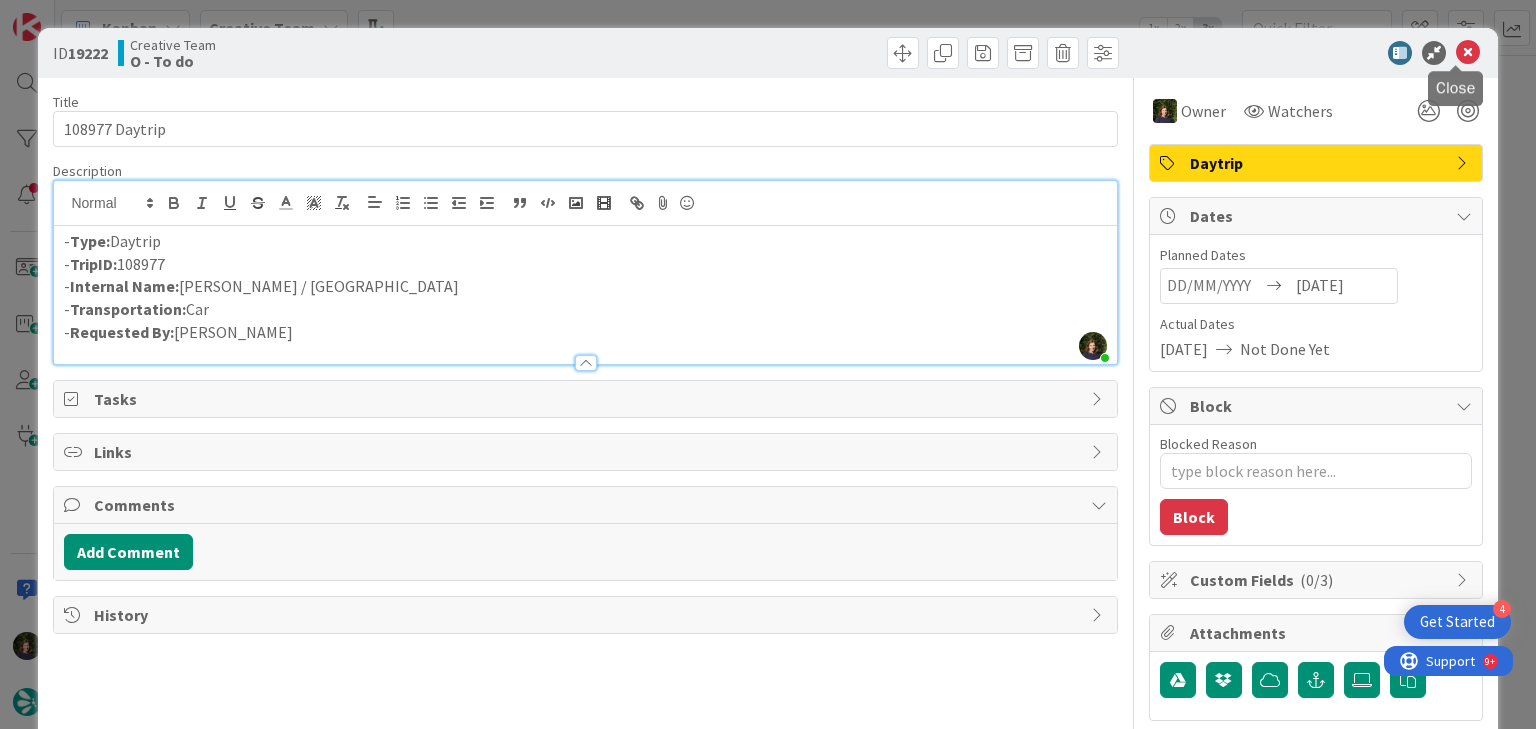 click at bounding box center (1468, 53) 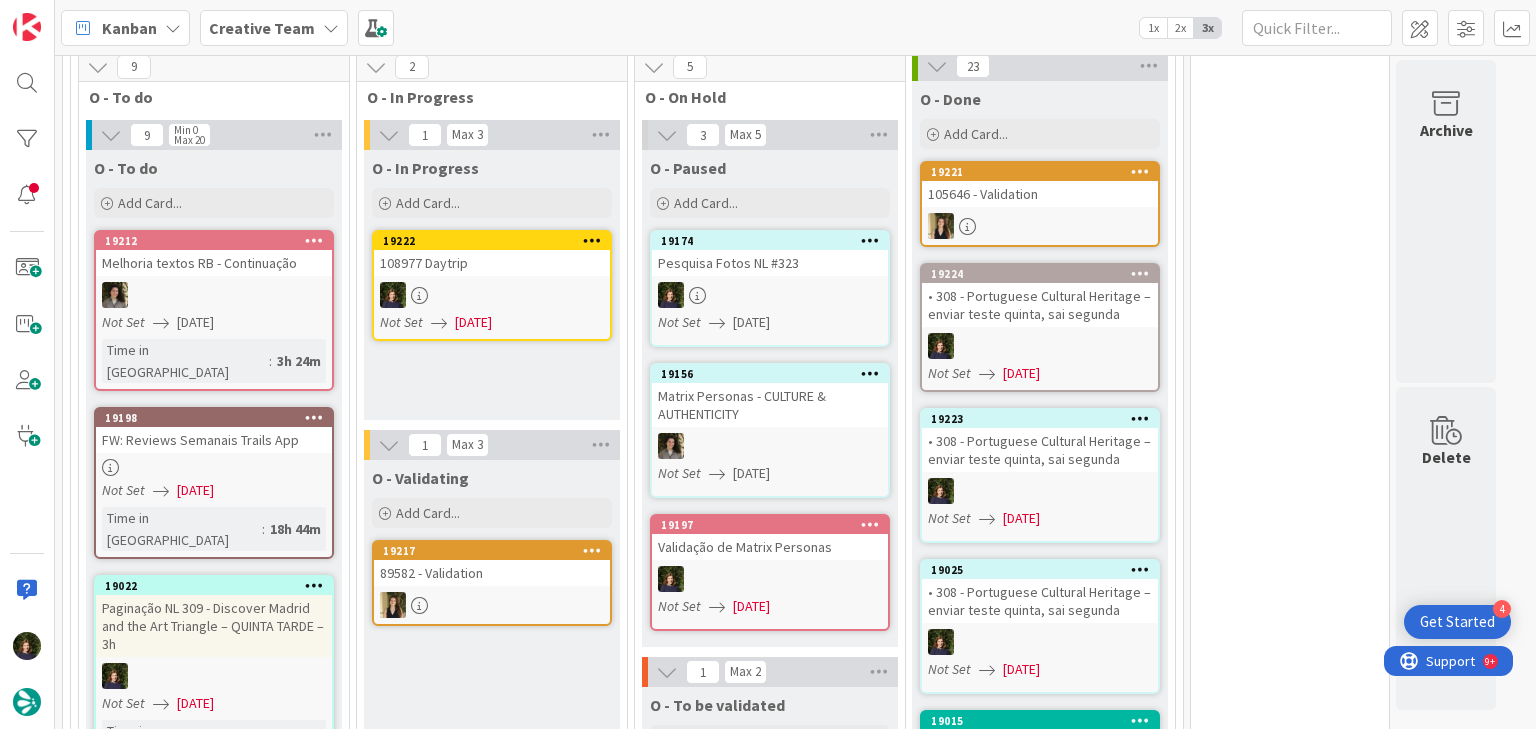 click at bounding box center (492, 295) 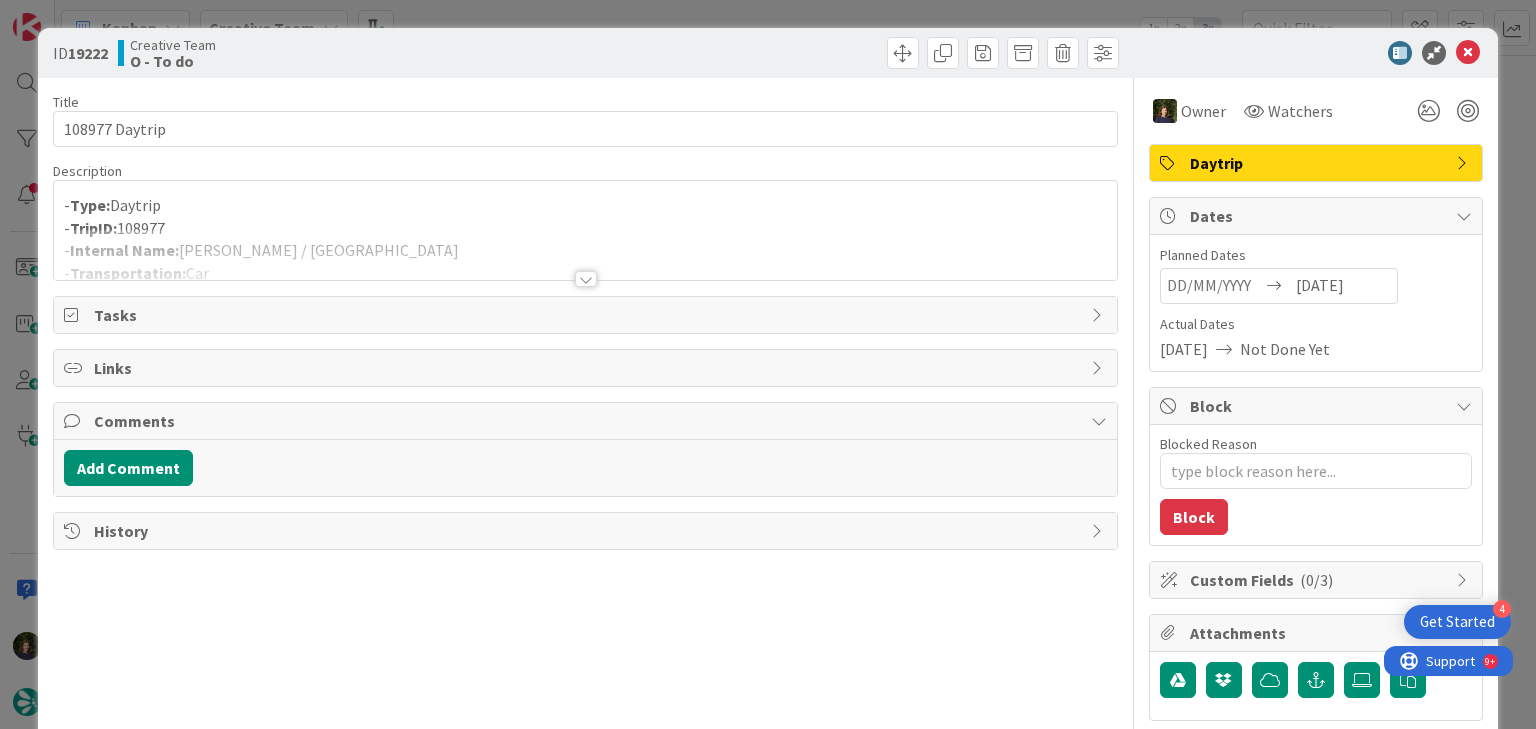 scroll, scrollTop: 0, scrollLeft: 0, axis: both 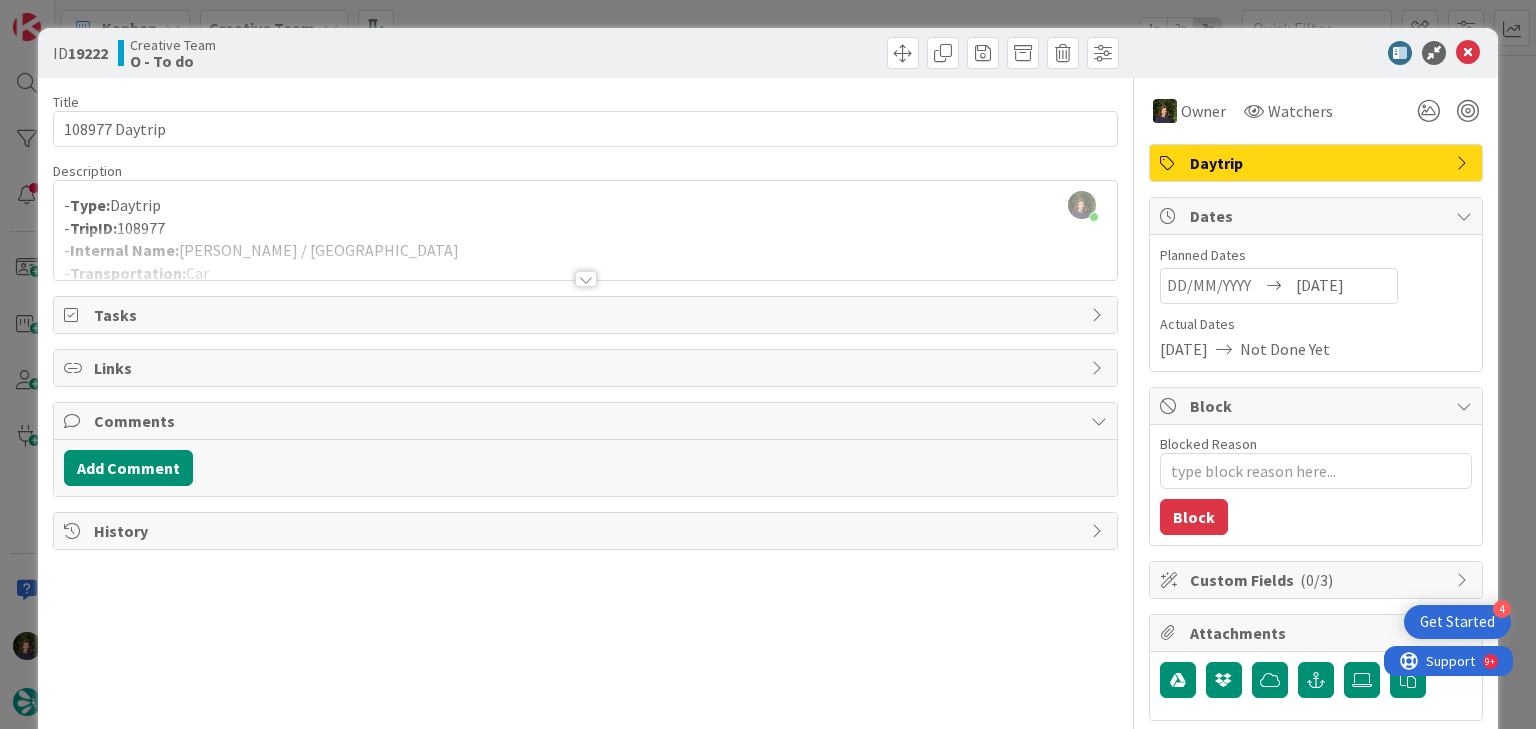 click at bounding box center [585, 254] 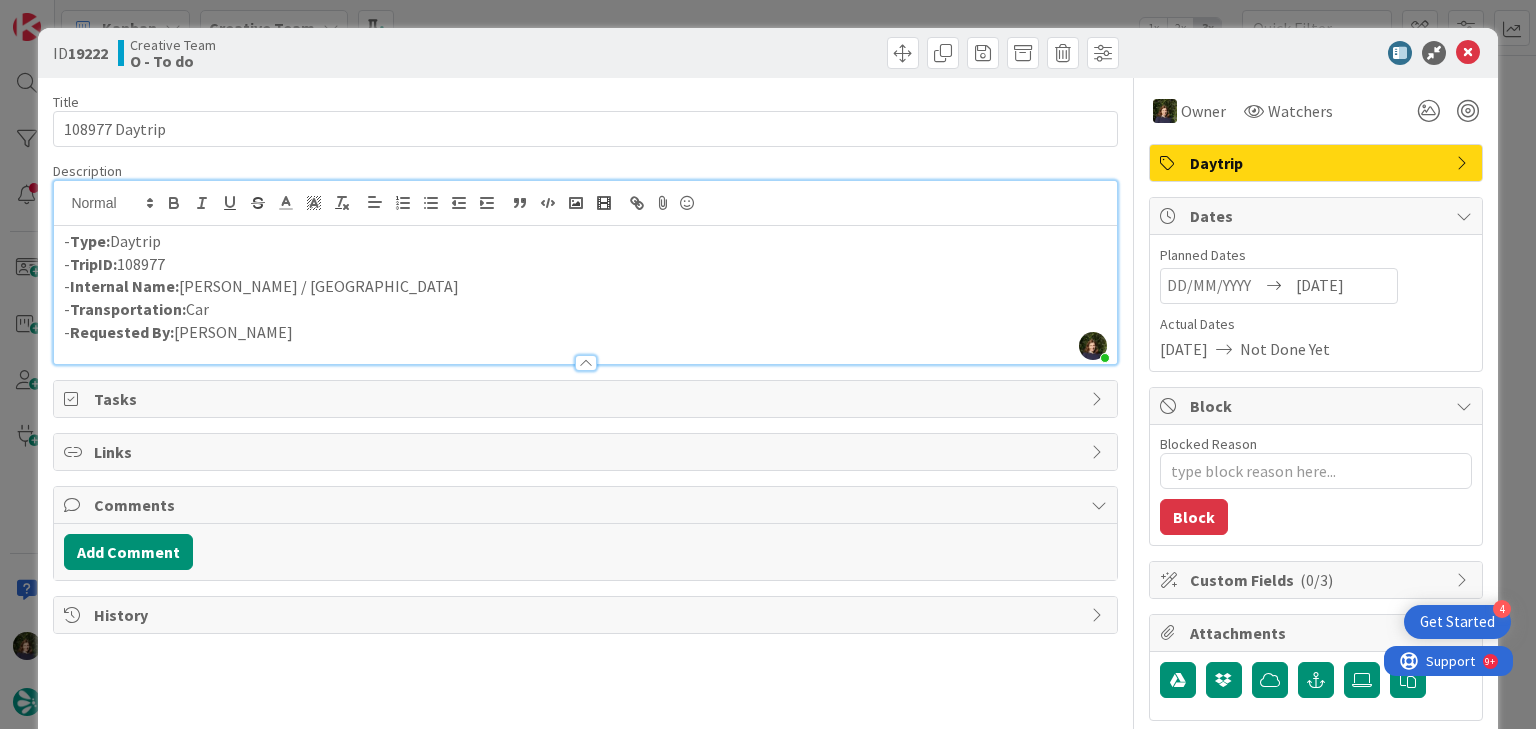click on "-  Internal Name:  Ennis / Sligo" at bounding box center (585, 286) 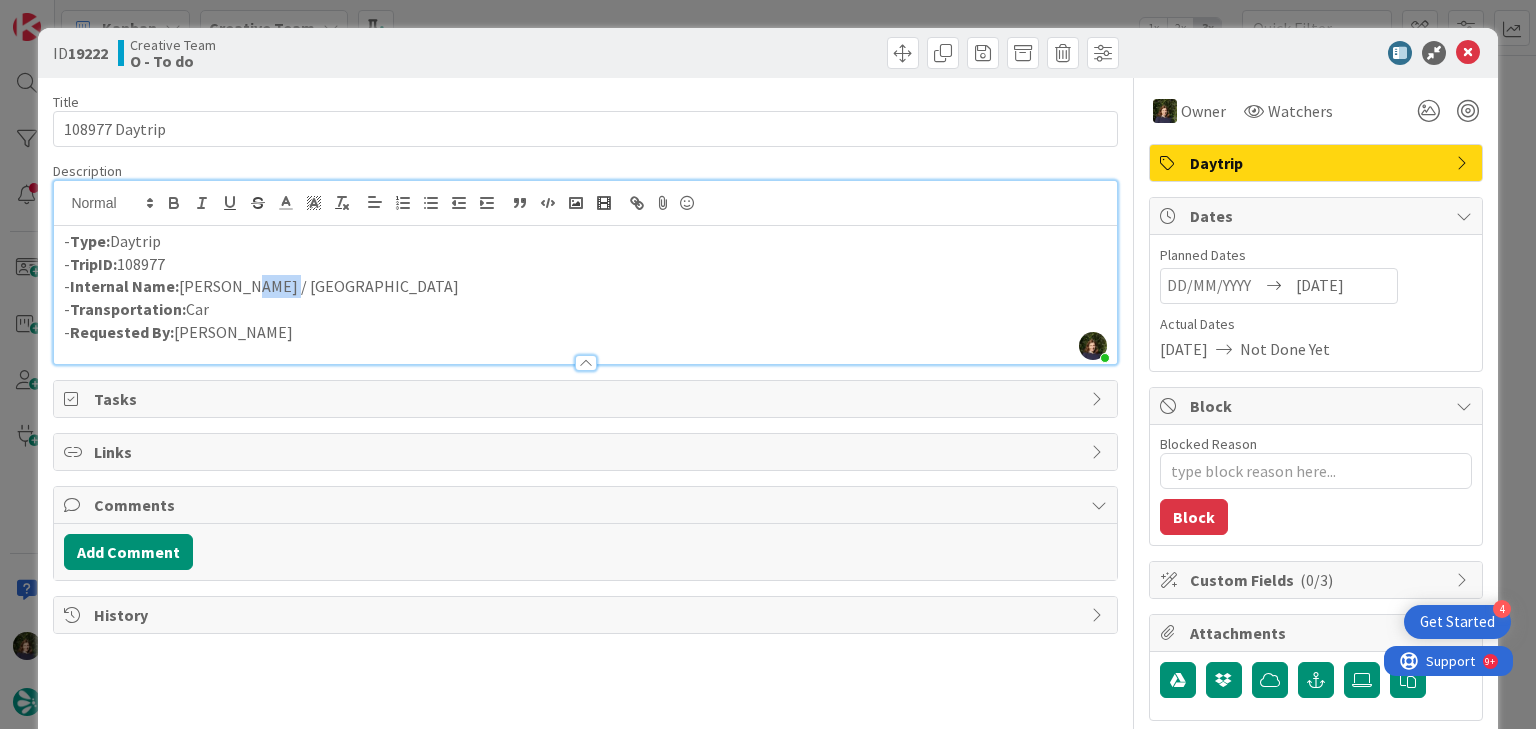 click on "-  Internal Name:  Ennis / Sligo" at bounding box center [585, 286] 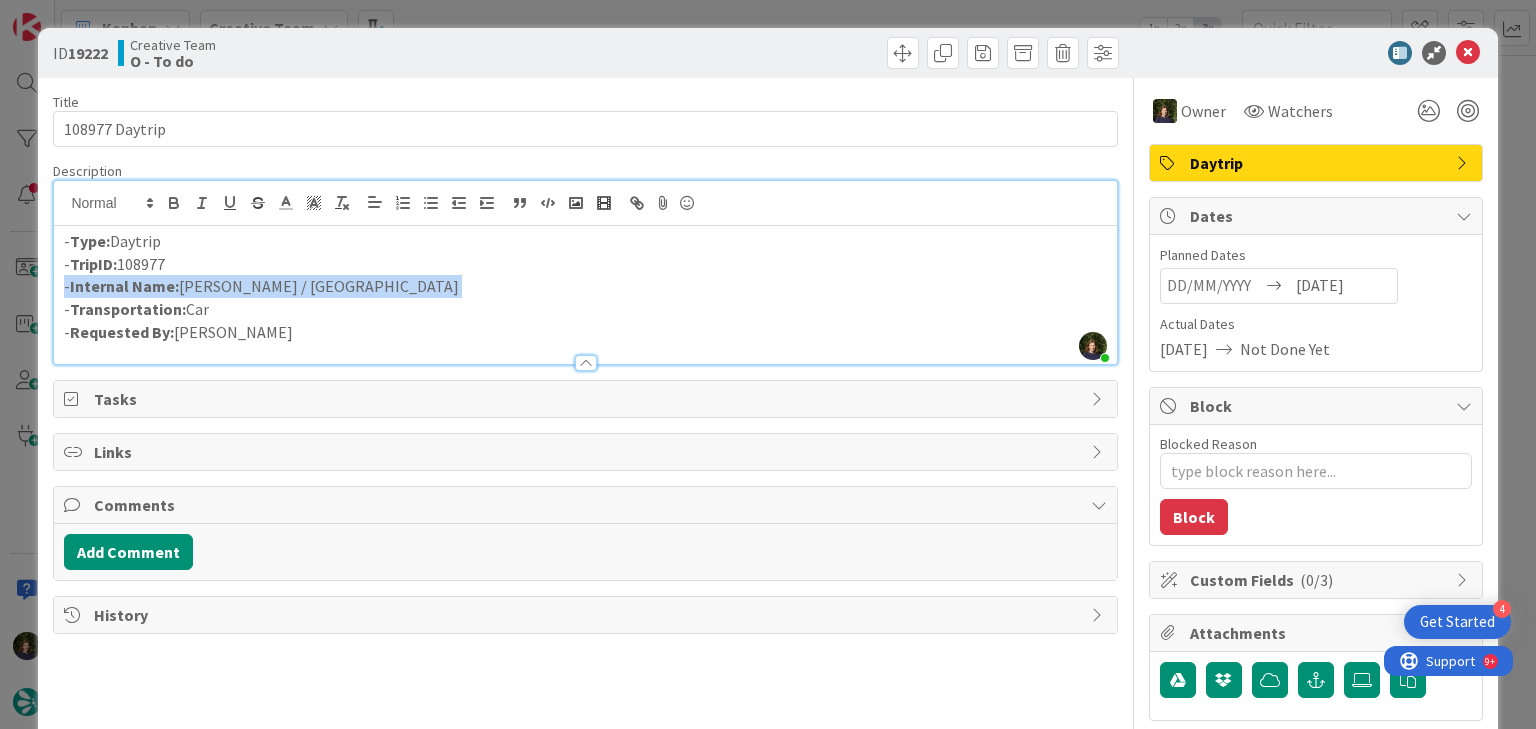 click on "-  Internal Name:  Ennis / Sligo" at bounding box center (585, 286) 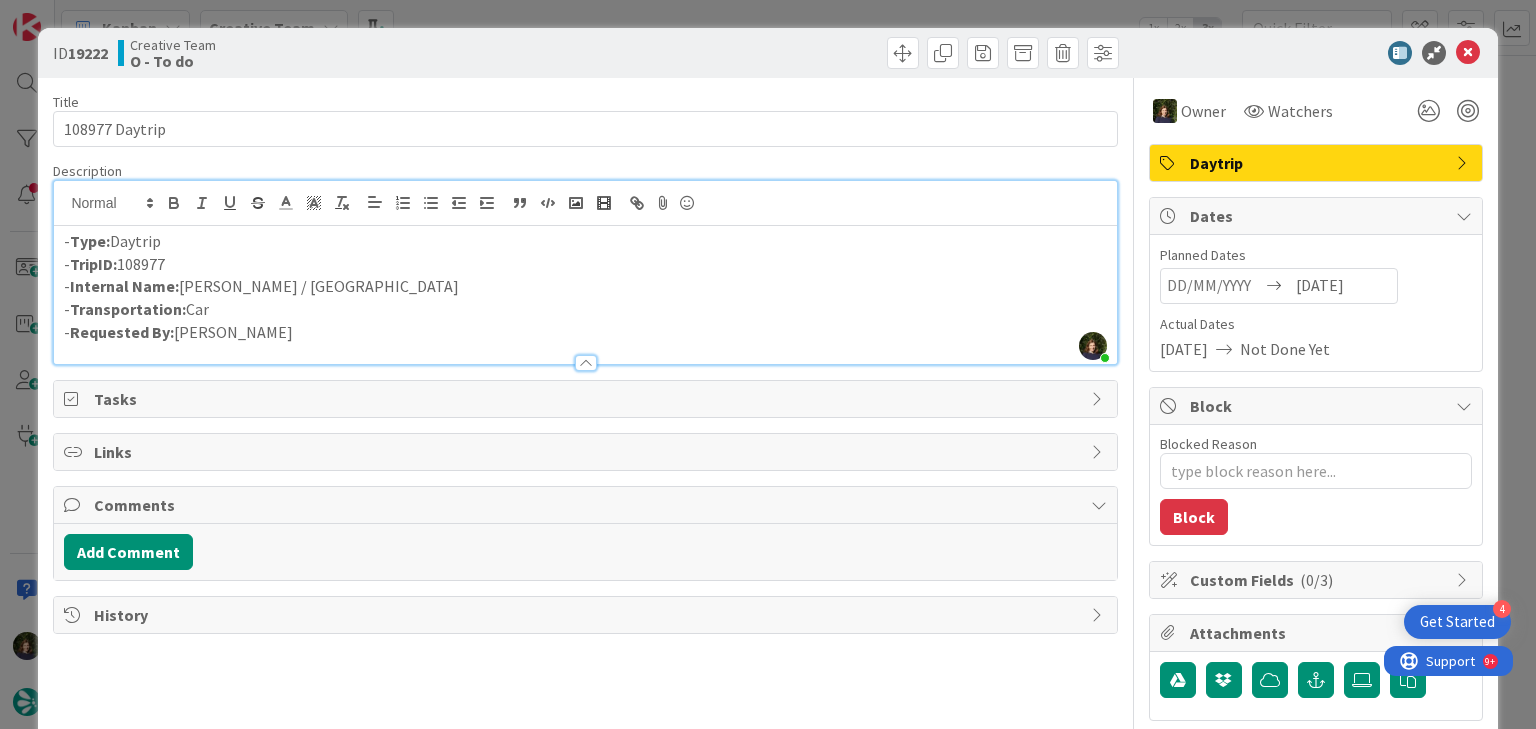 drag, startPoint x: 236, startPoint y: 283, endPoint x: 292, endPoint y: 268, distance: 57.974133 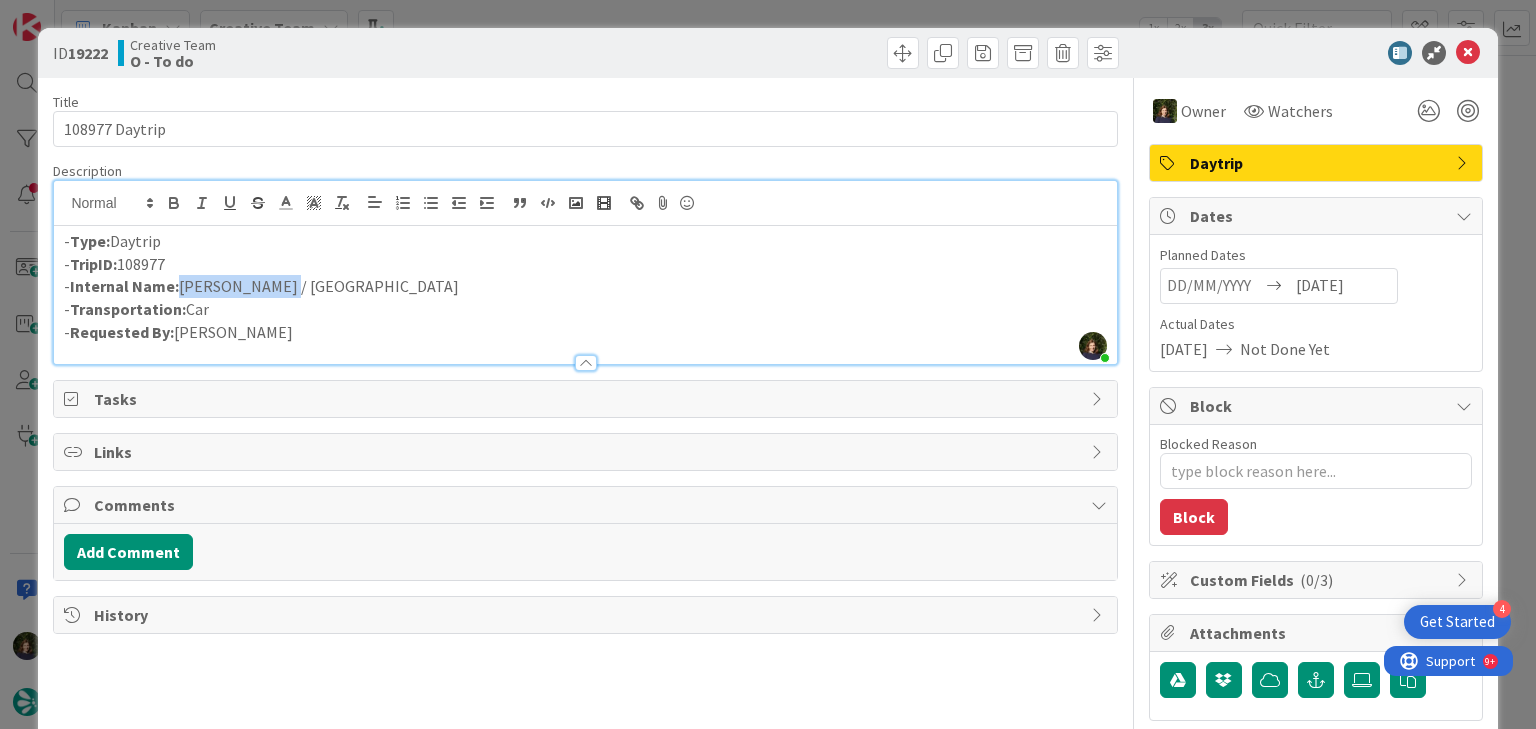 drag, startPoint x: 275, startPoint y: 284, endPoint x: 177, endPoint y: 284, distance: 98 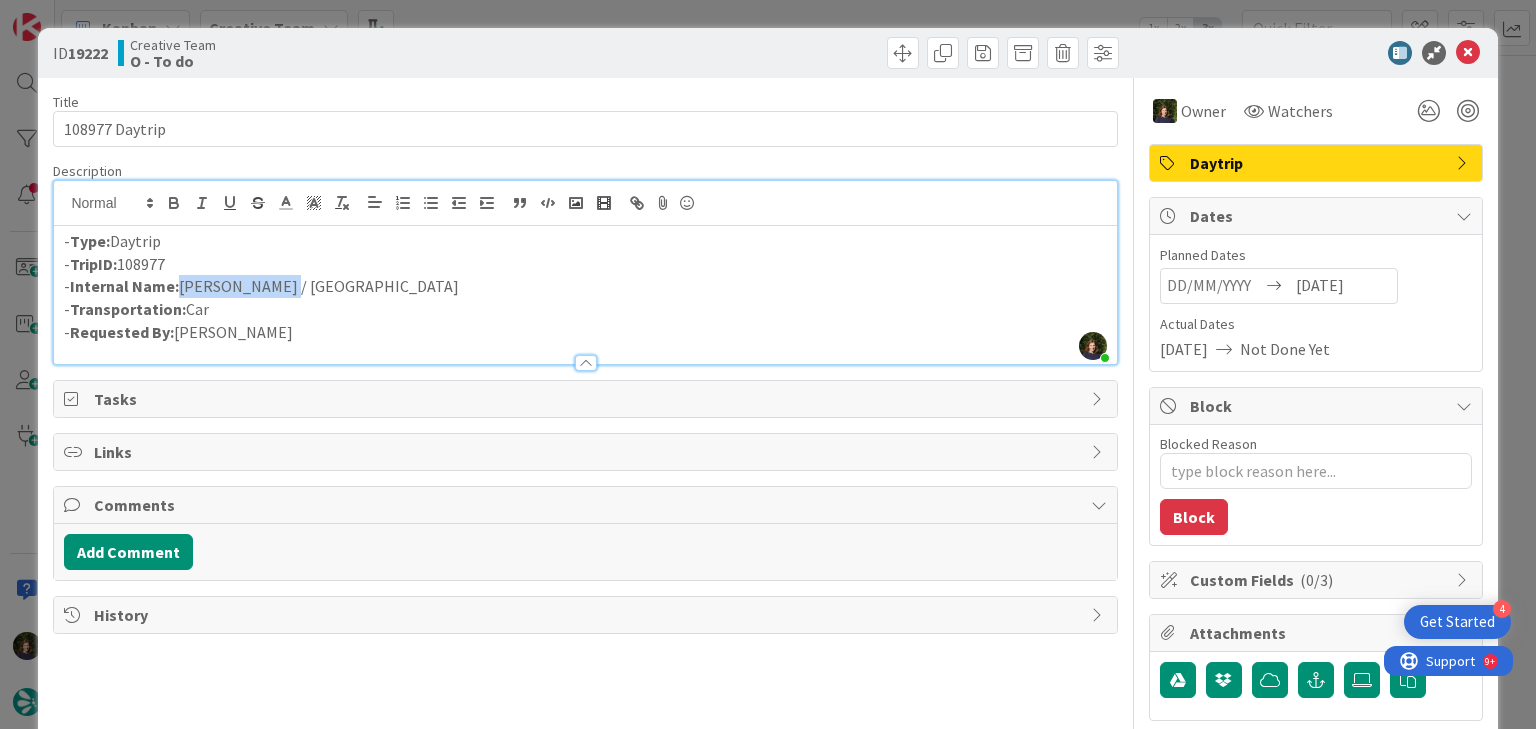 copy on "Ennis / Sligo" 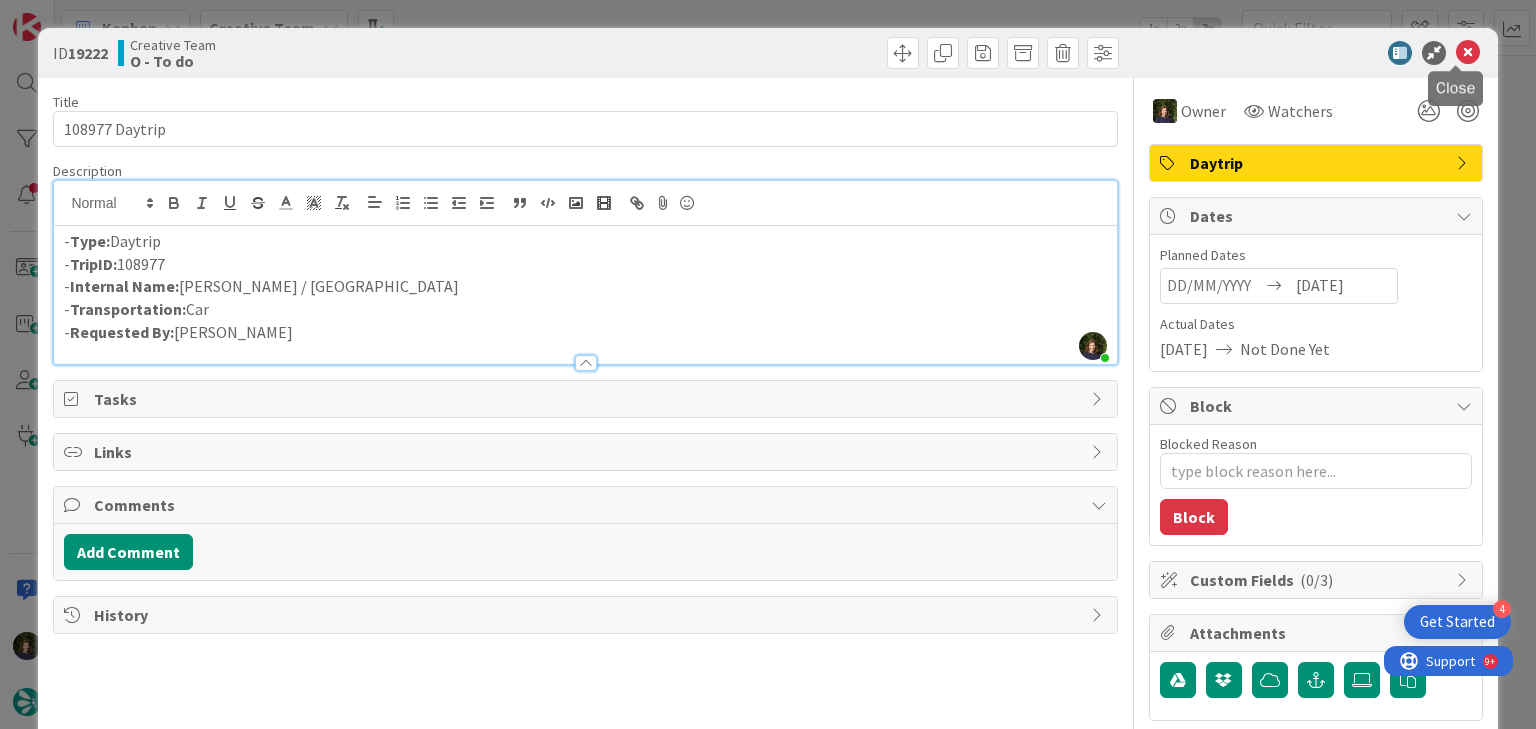 click at bounding box center [1468, 53] 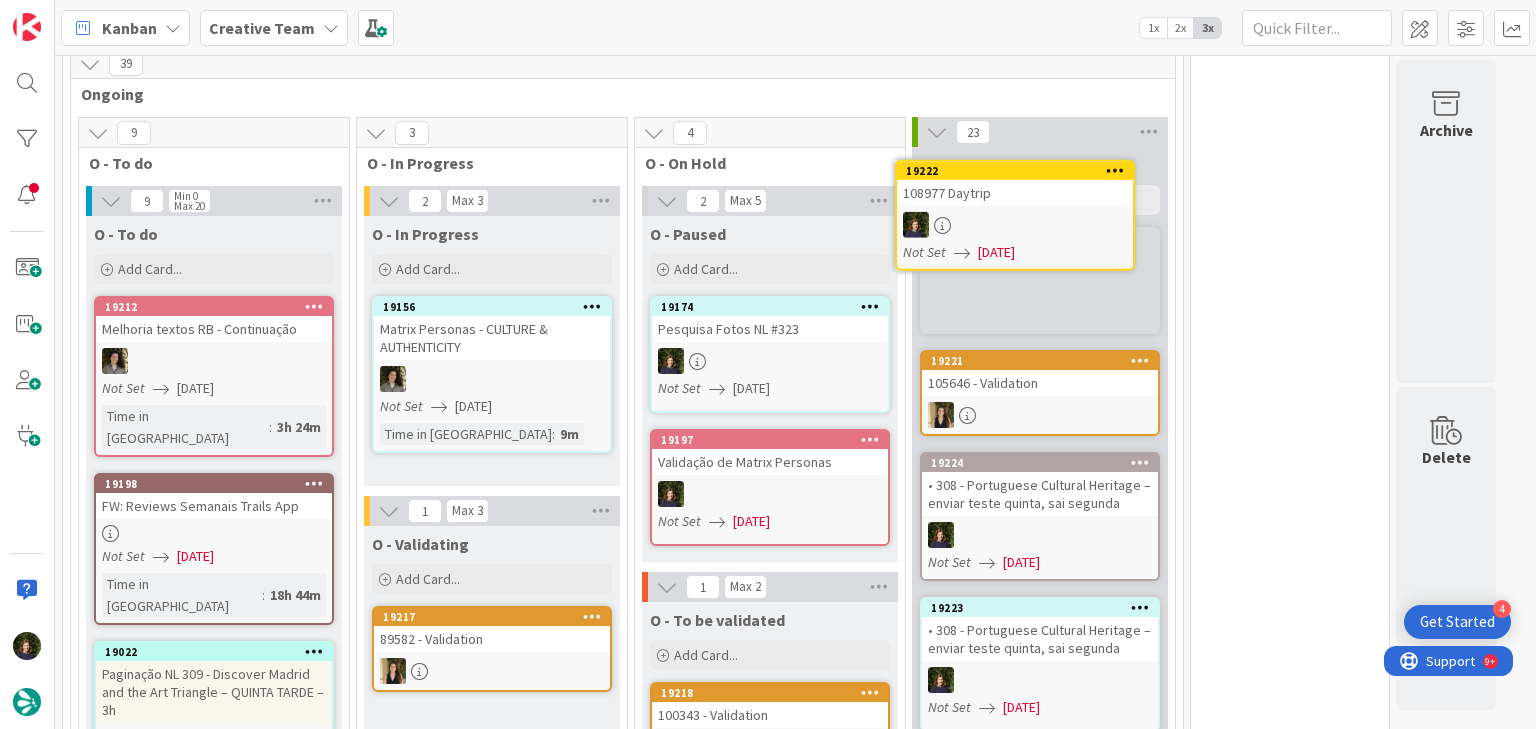 scroll, scrollTop: 992, scrollLeft: 0, axis: vertical 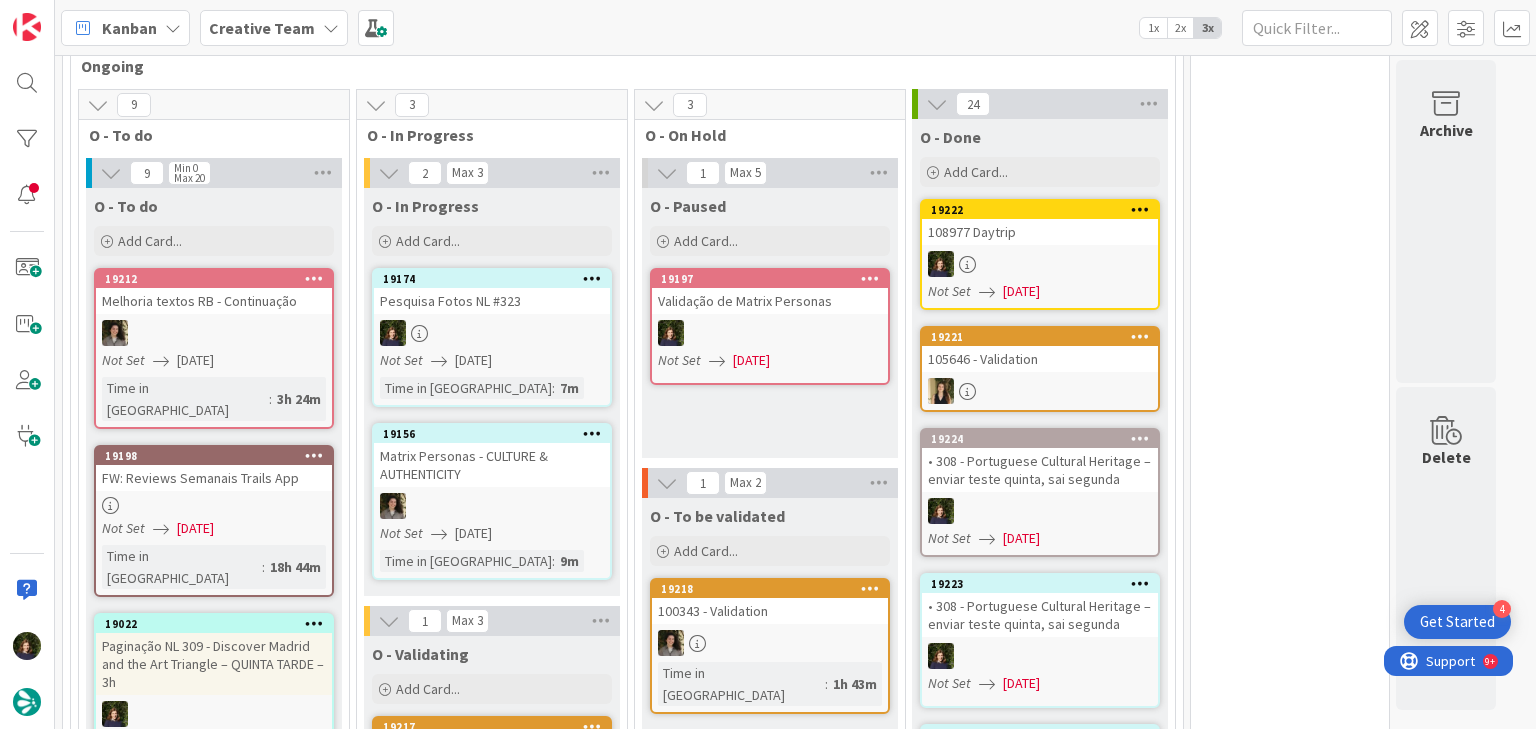 click at bounding box center [492, 333] 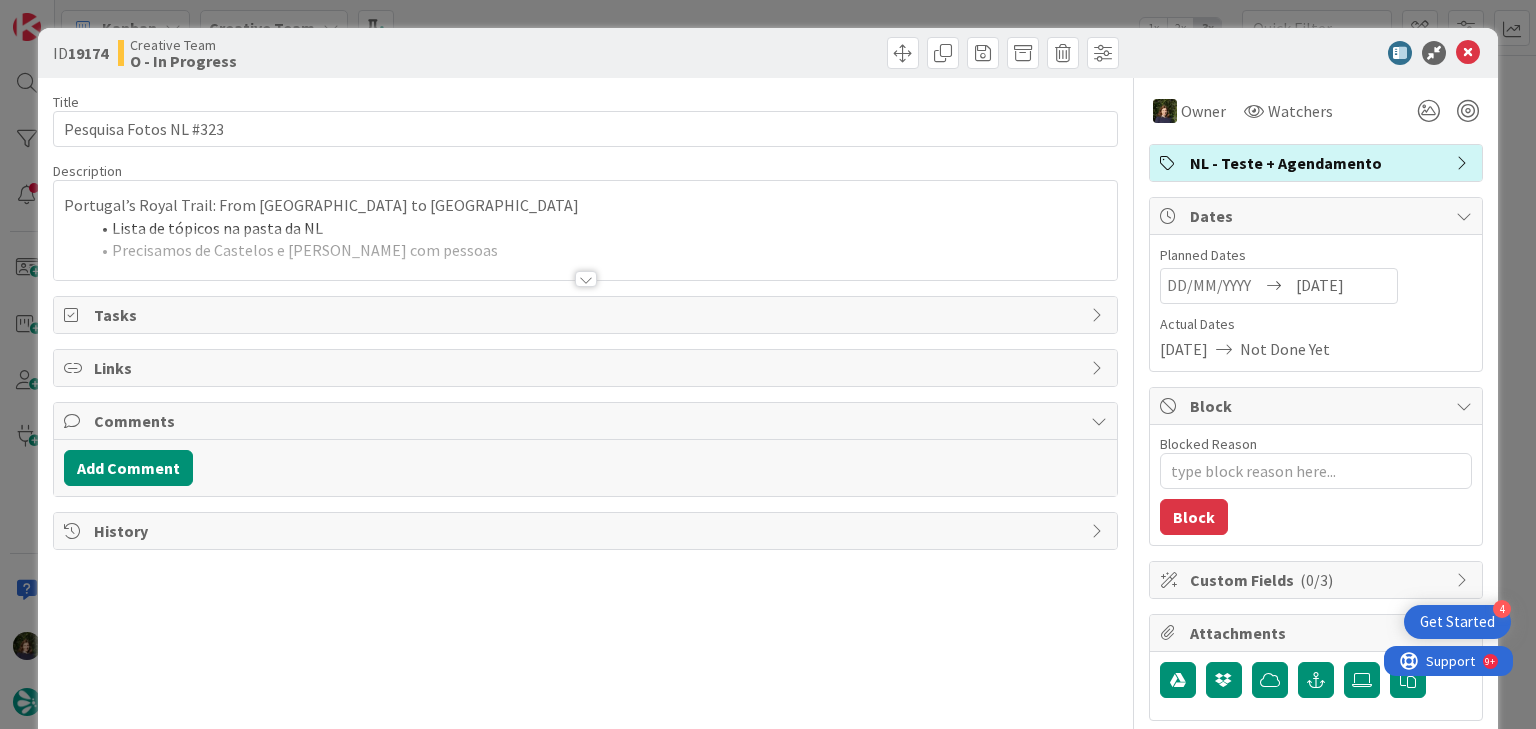 scroll, scrollTop: 0, scrollLeft: 0, axis: both 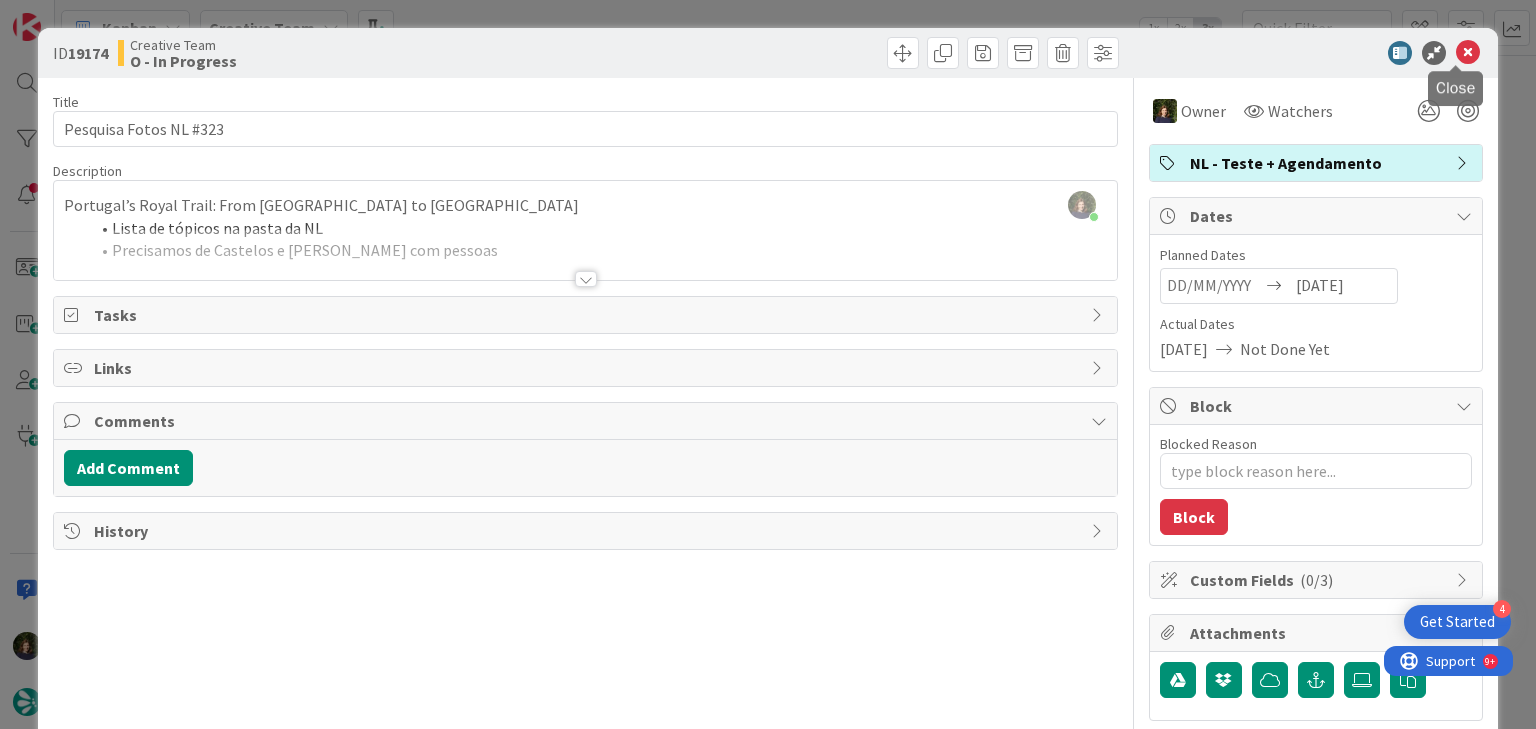 click at bounding box center [1306, 53] 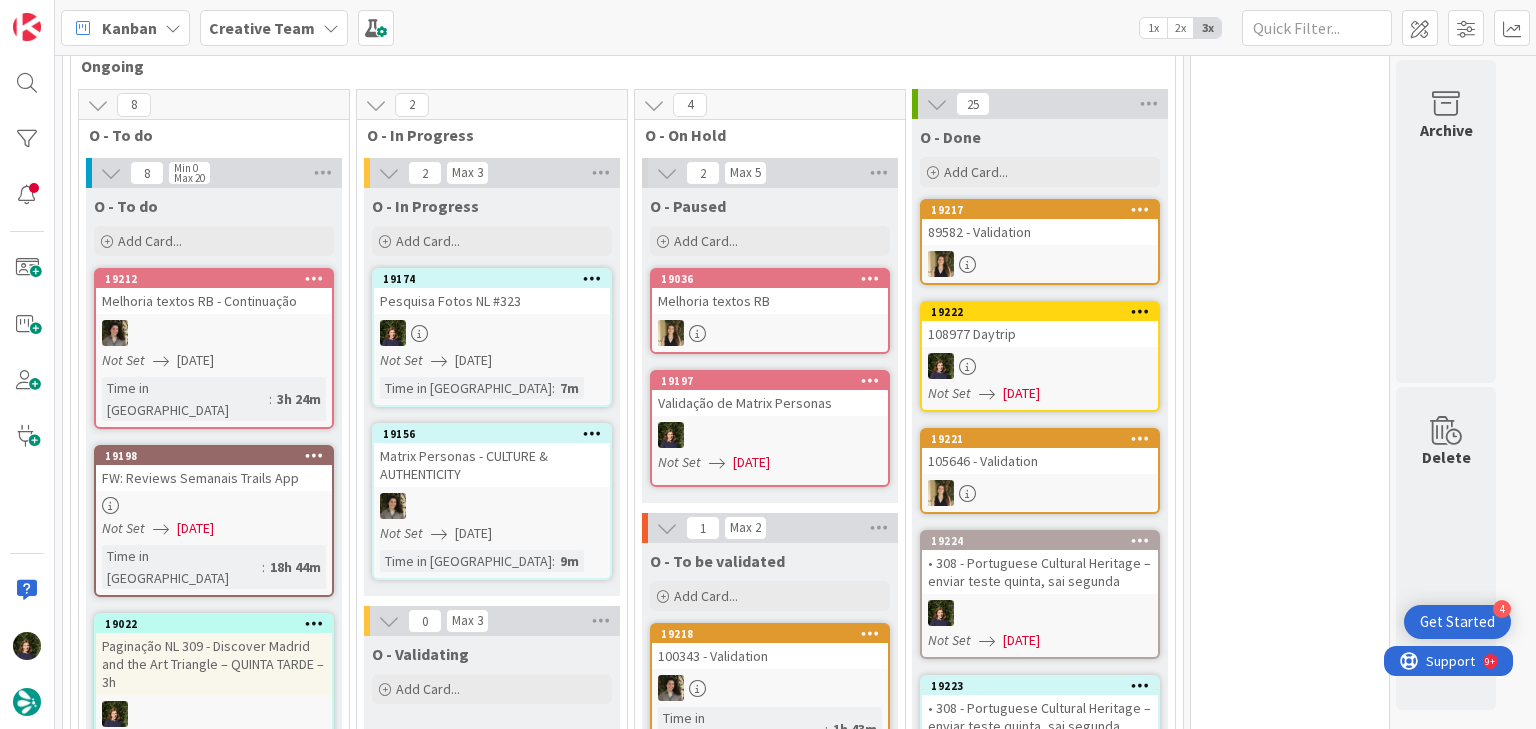 click at bounding box center (331, 28) 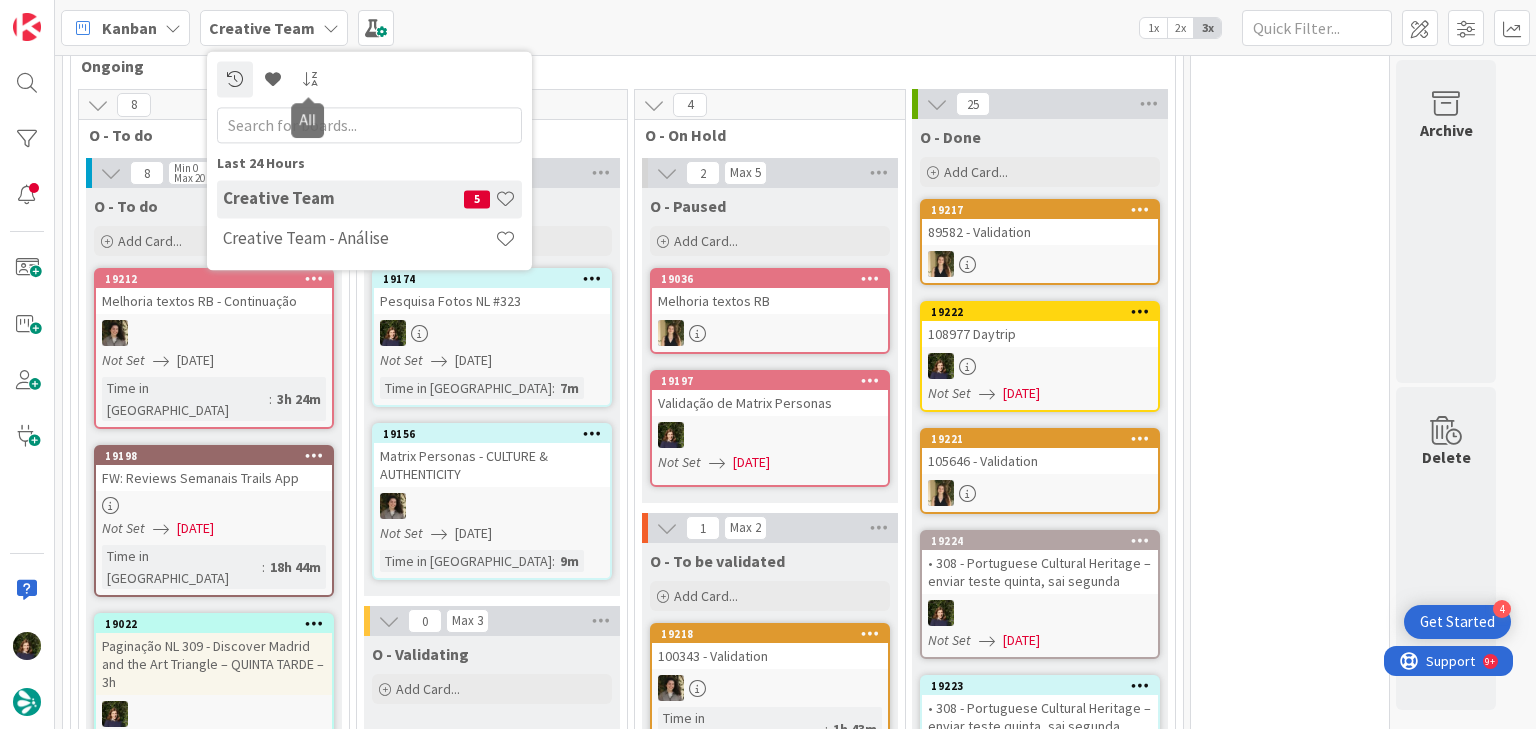 scroll, scrollTop: 0, scrollLeft: 0, axis: both 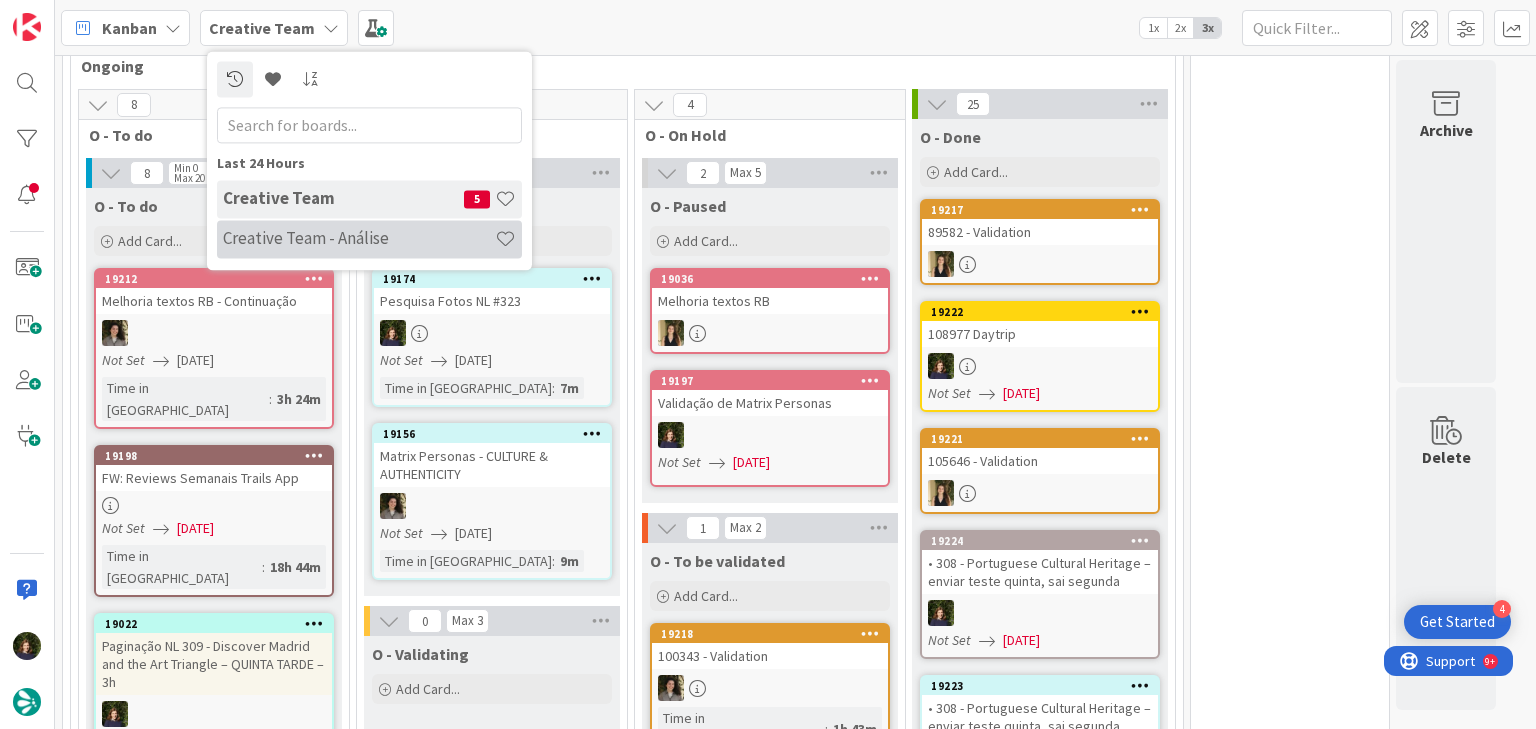 click on "Creative Team - Análise" at bounding box center [369, 239] 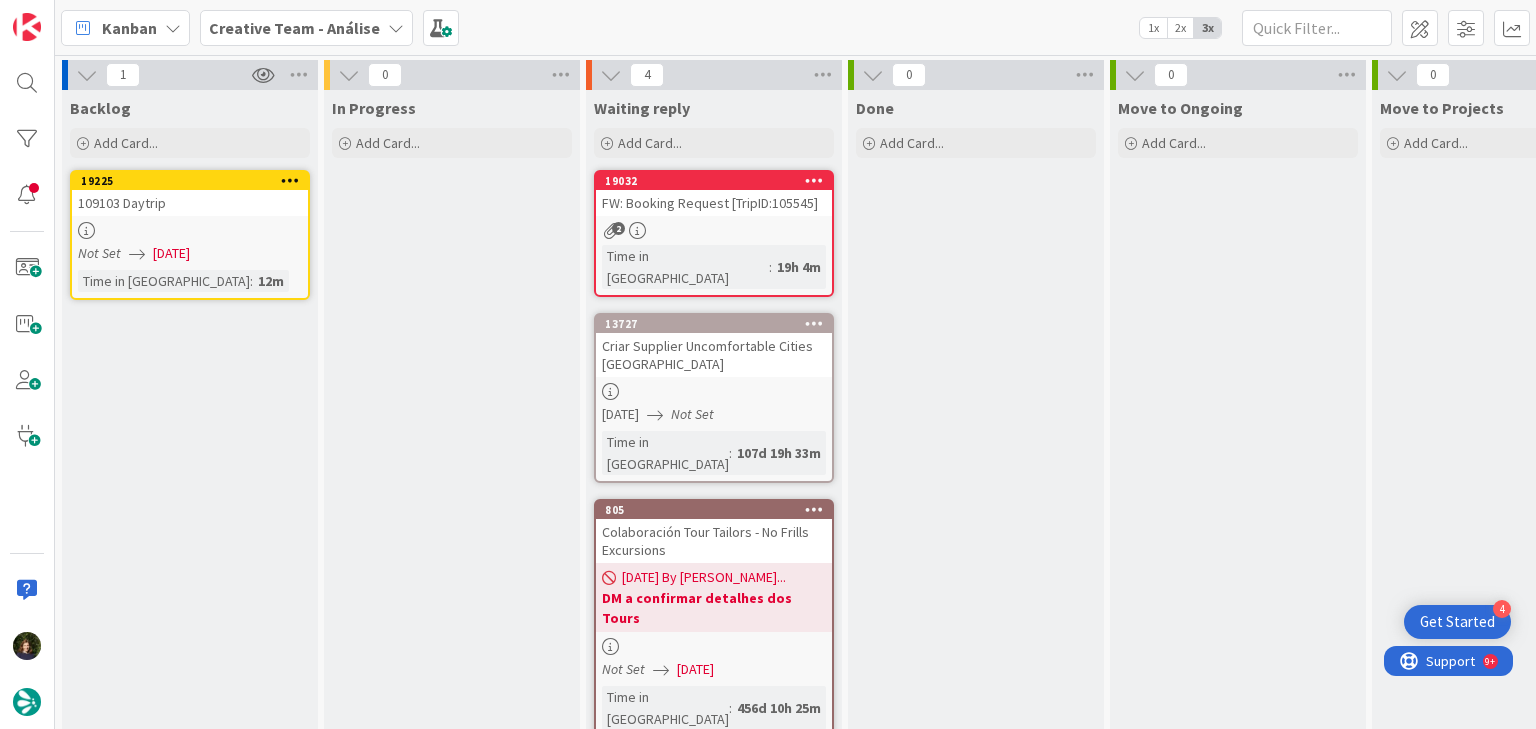 scroll, scrollTop: 0, scrollLeft: 0, axis: both 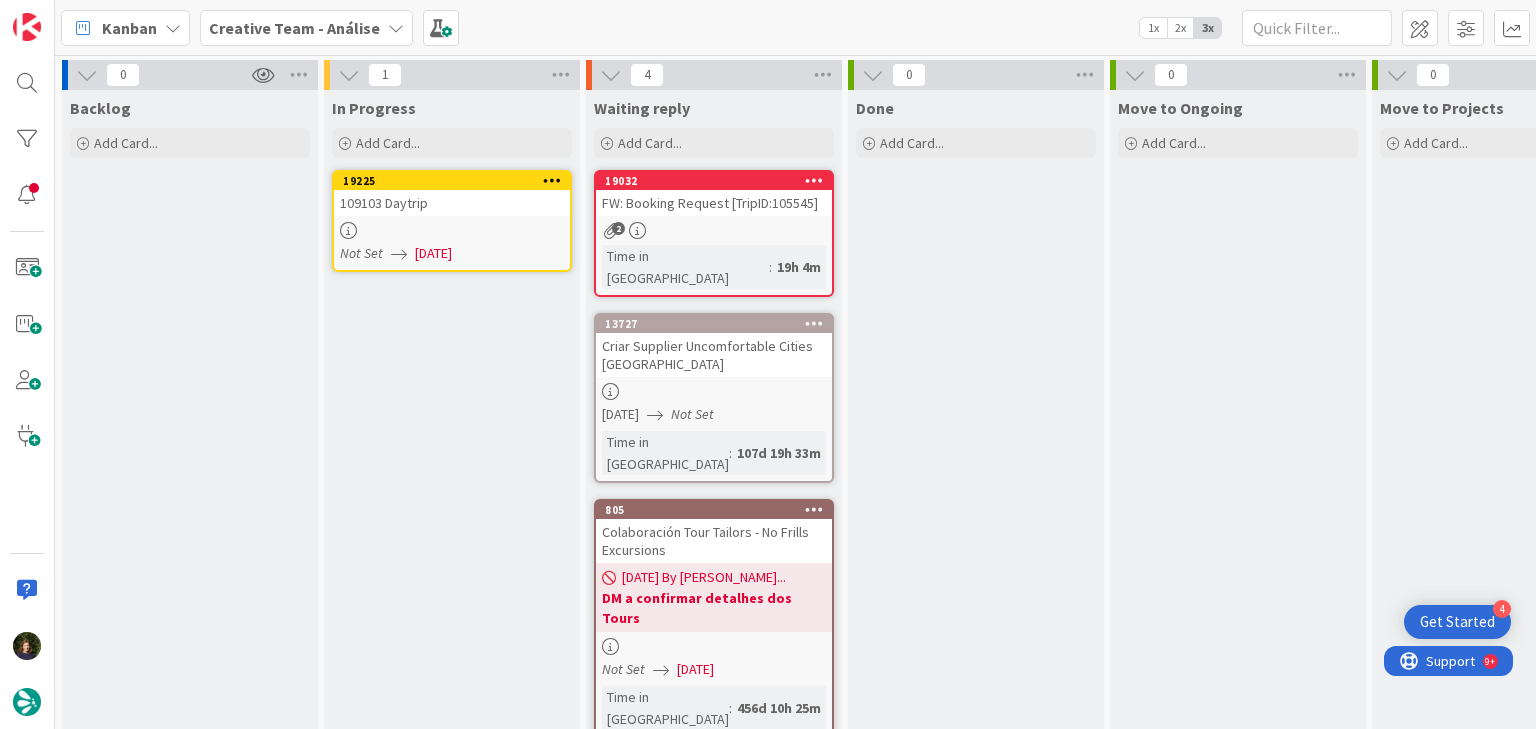click at bounding box center [452, 230] 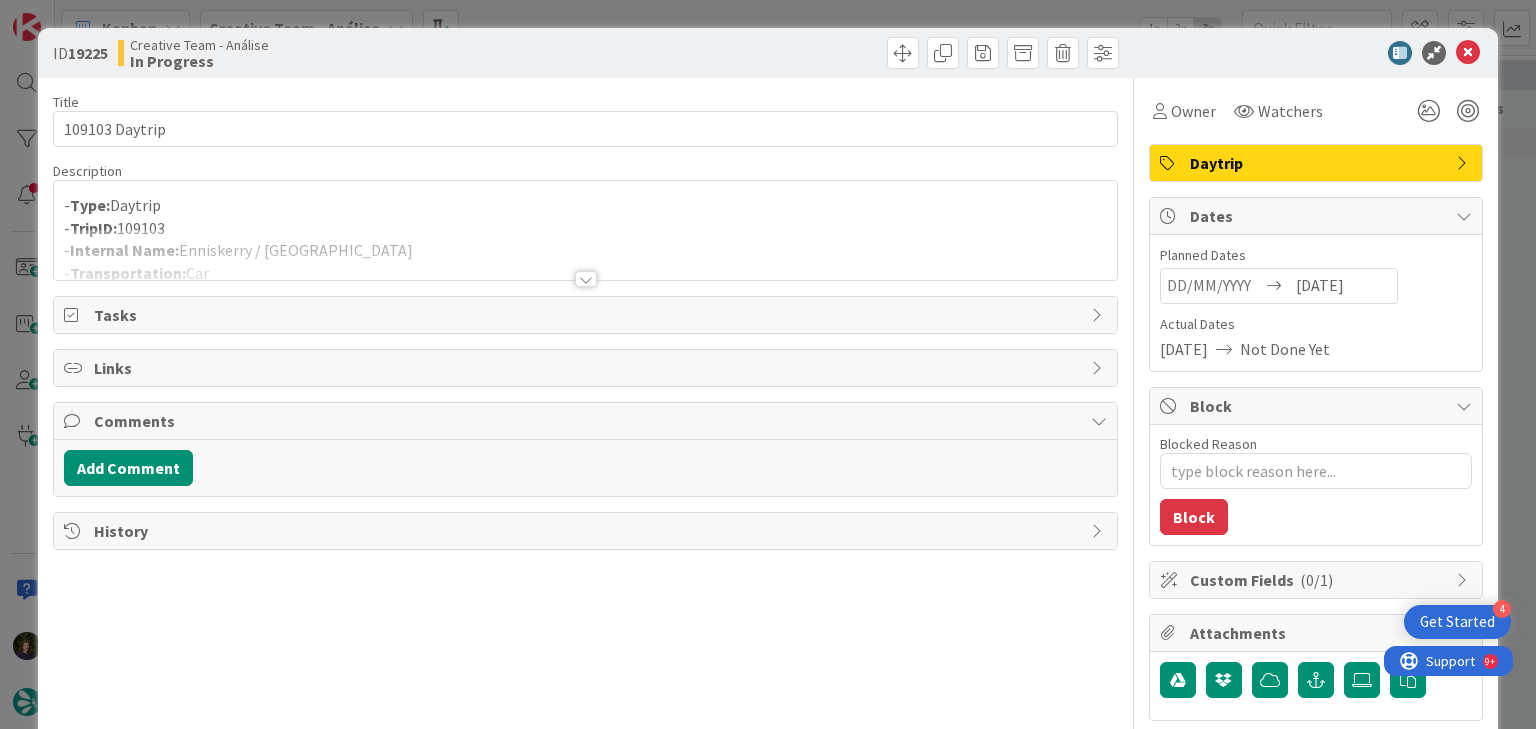 scroll, scrollTop: 0, scrollLeft: 0, axis: both 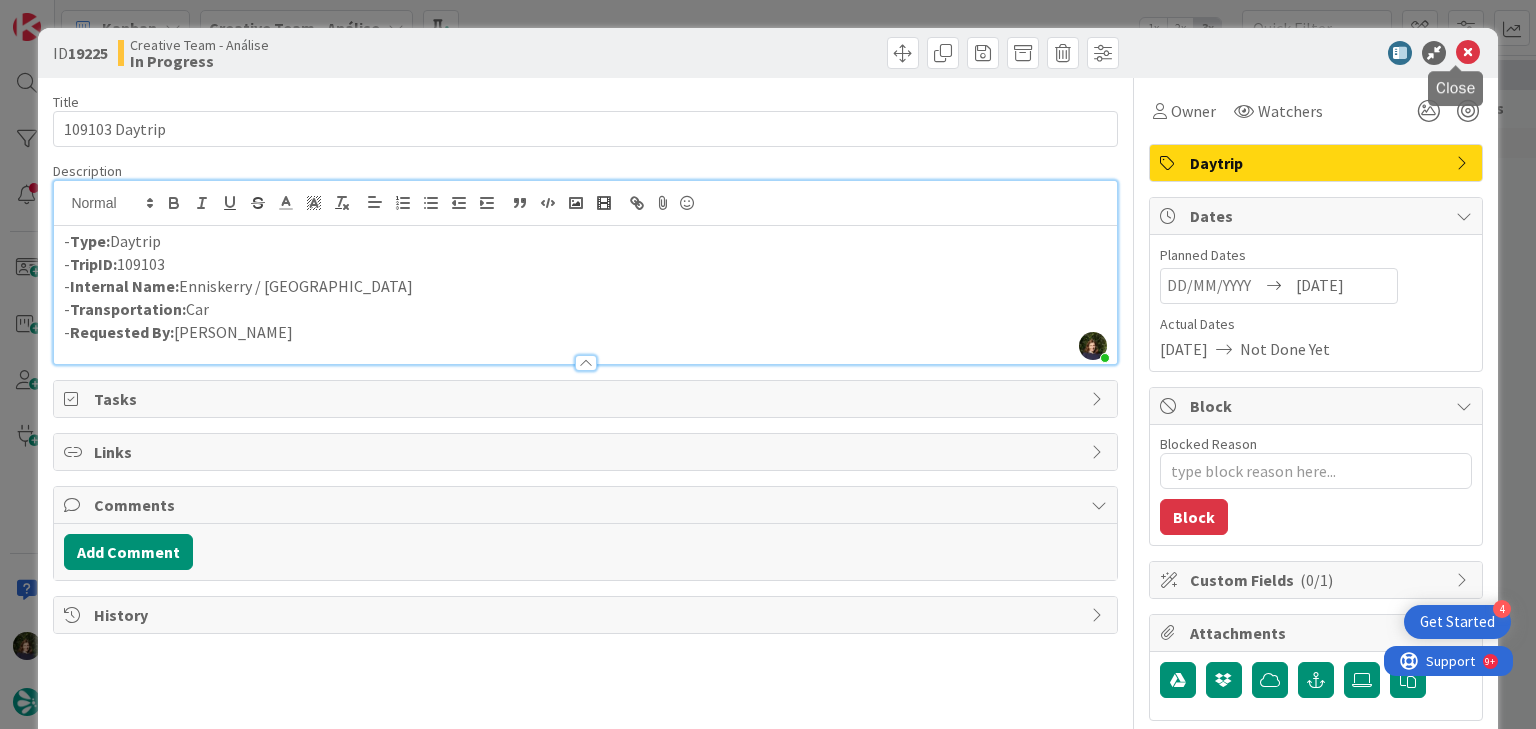 click at bounding box center (1468, 53) 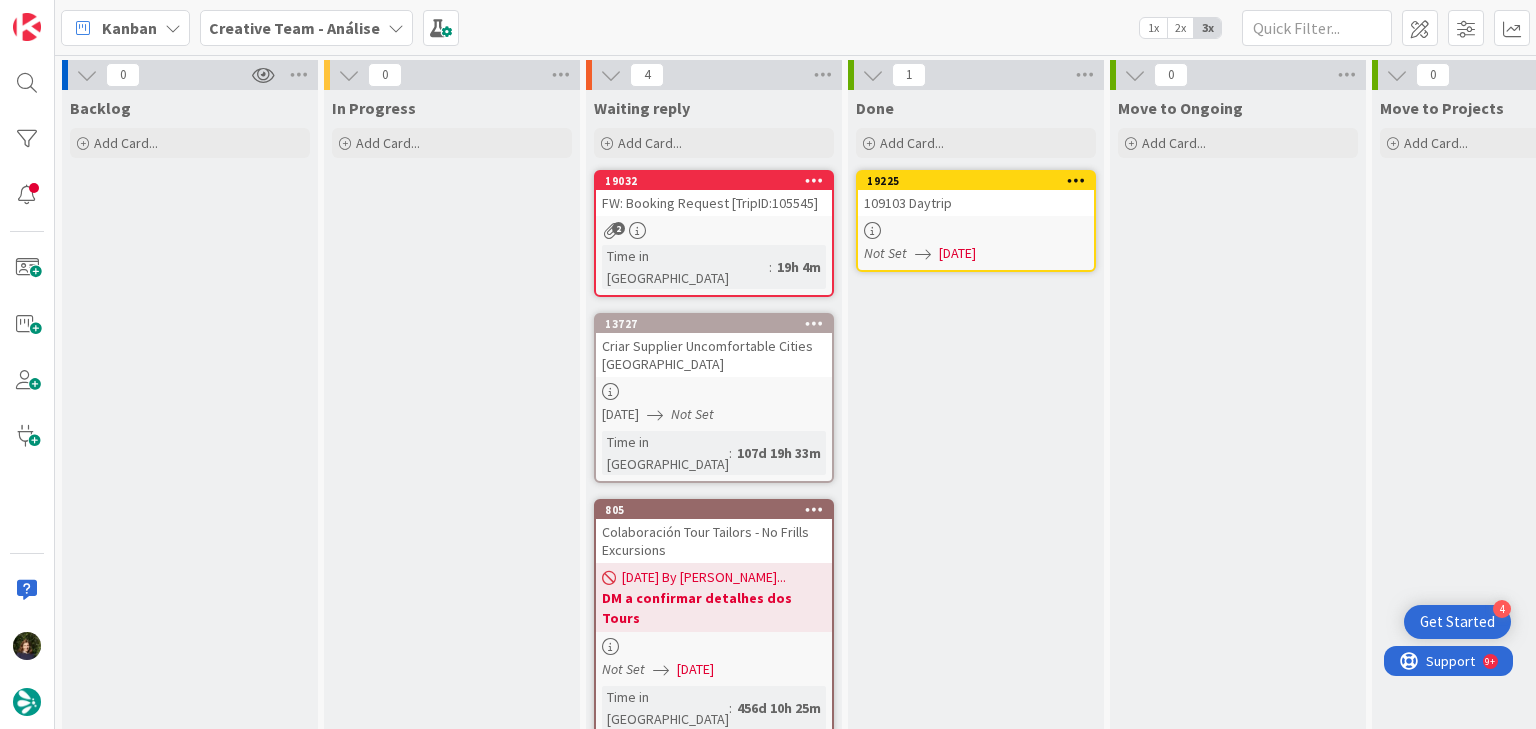 scroll, scrollTop: 0, scrollLeft: 0, axis: both 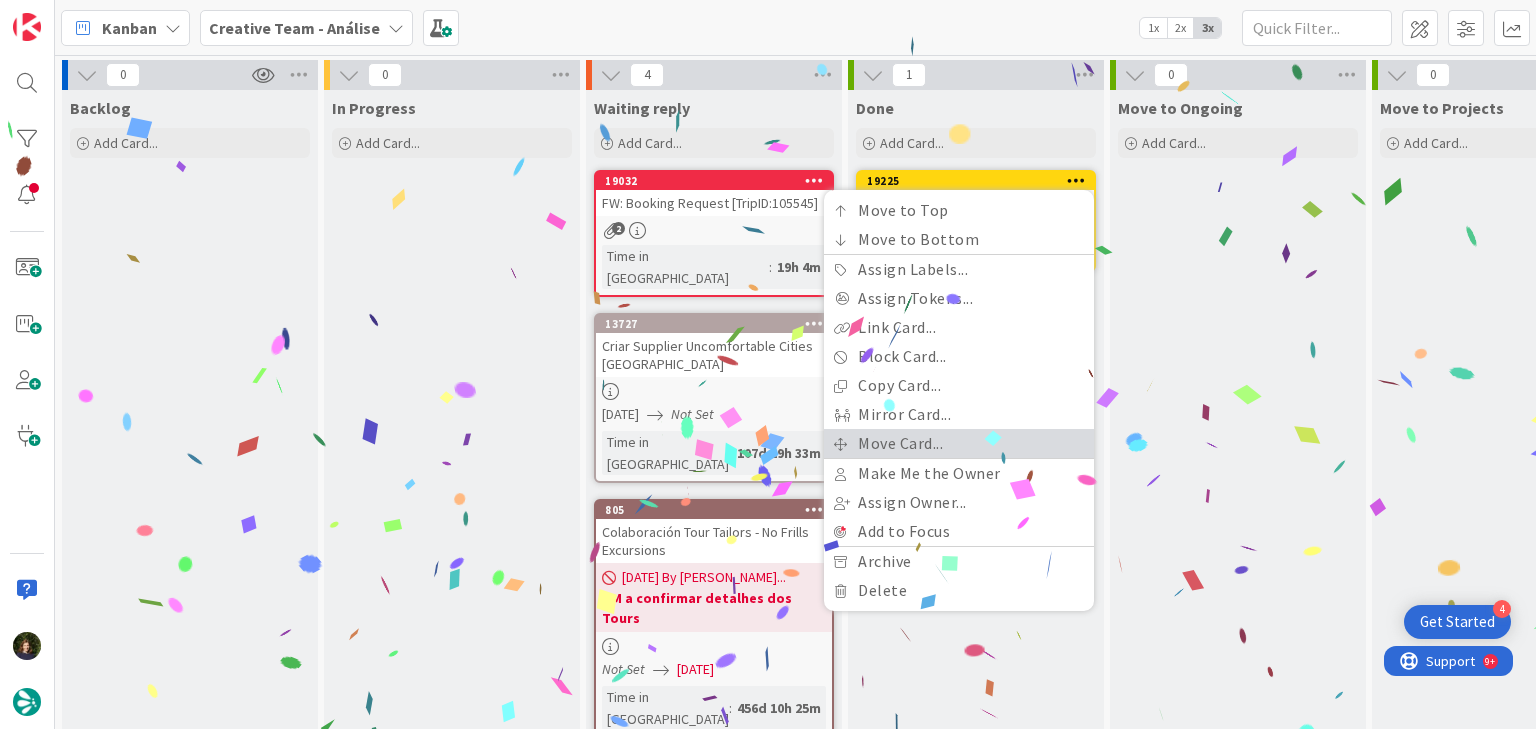 click on "Move Card..." at bounding box center [959, 443] 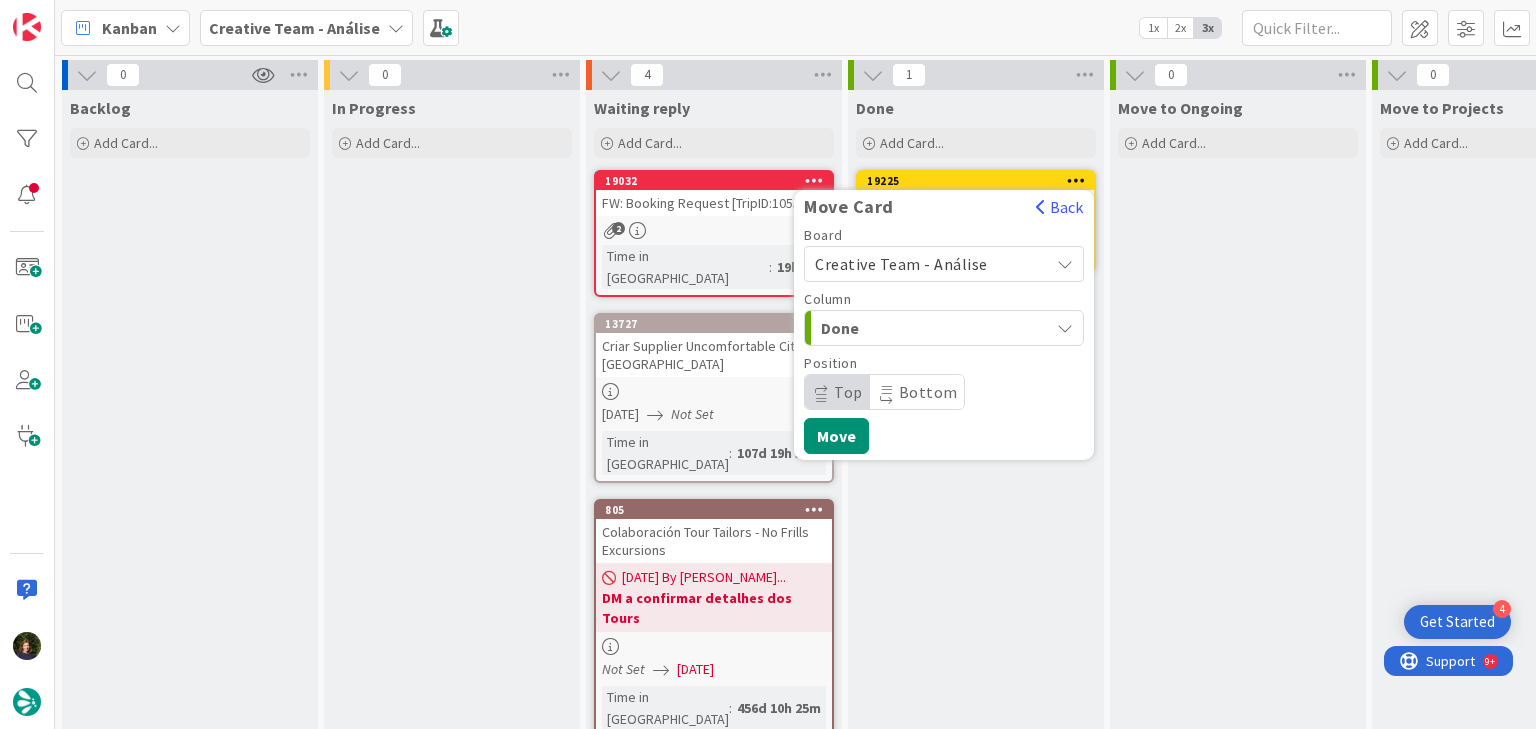 click on "Creative Team - Análise" at bounding box center (927, 264) 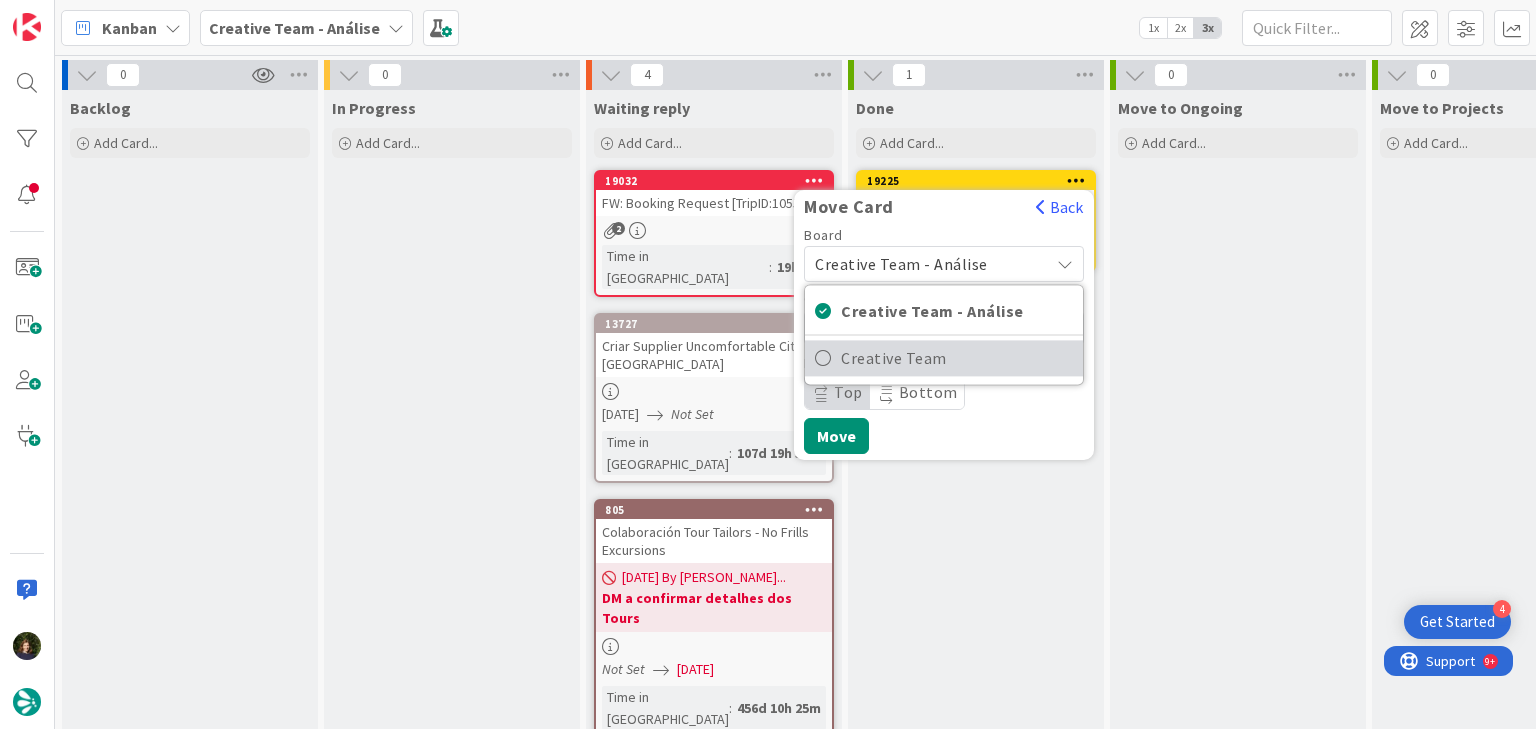 click on "Creative Team" at bounding box center [957, 358] 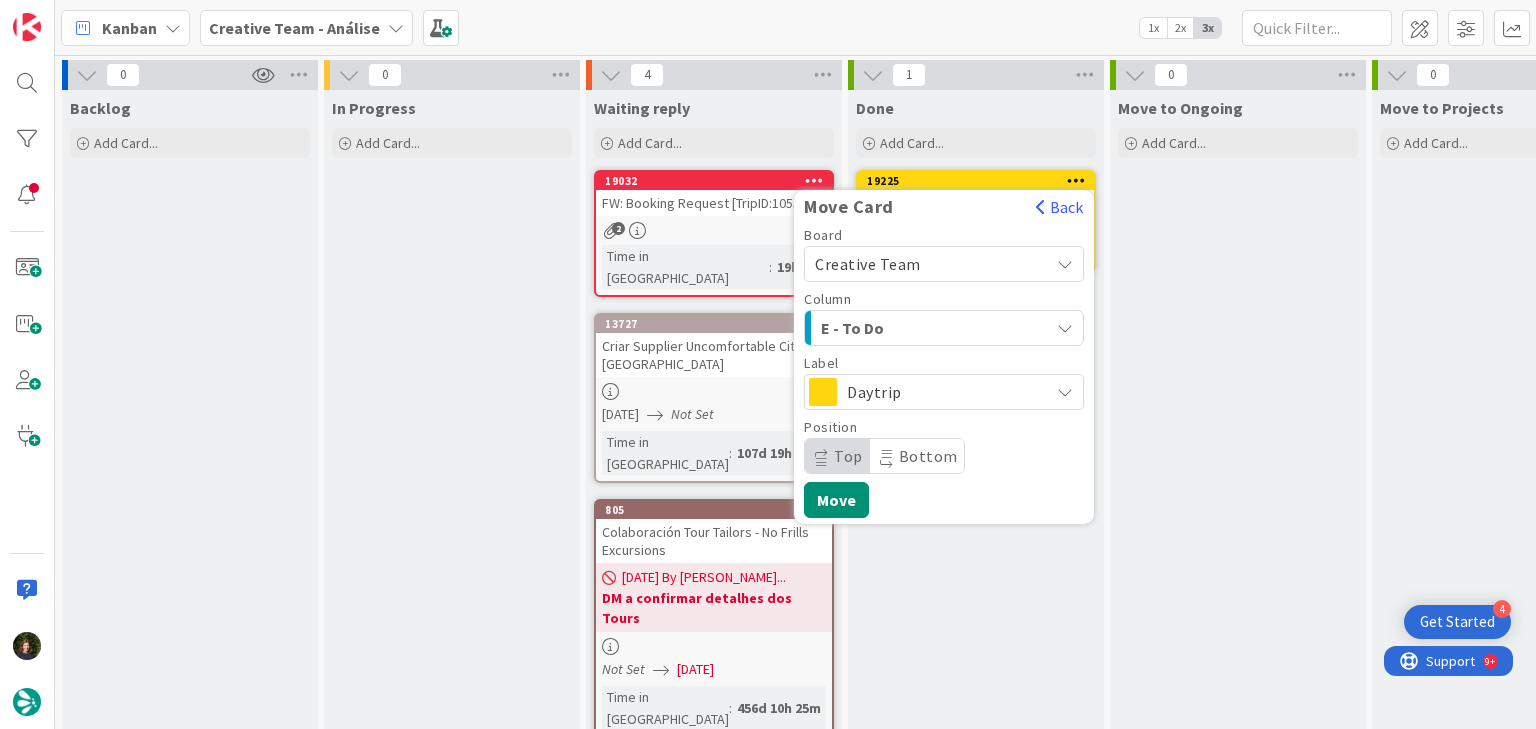 click on "E - To Do" at bounding box center (932, 328) 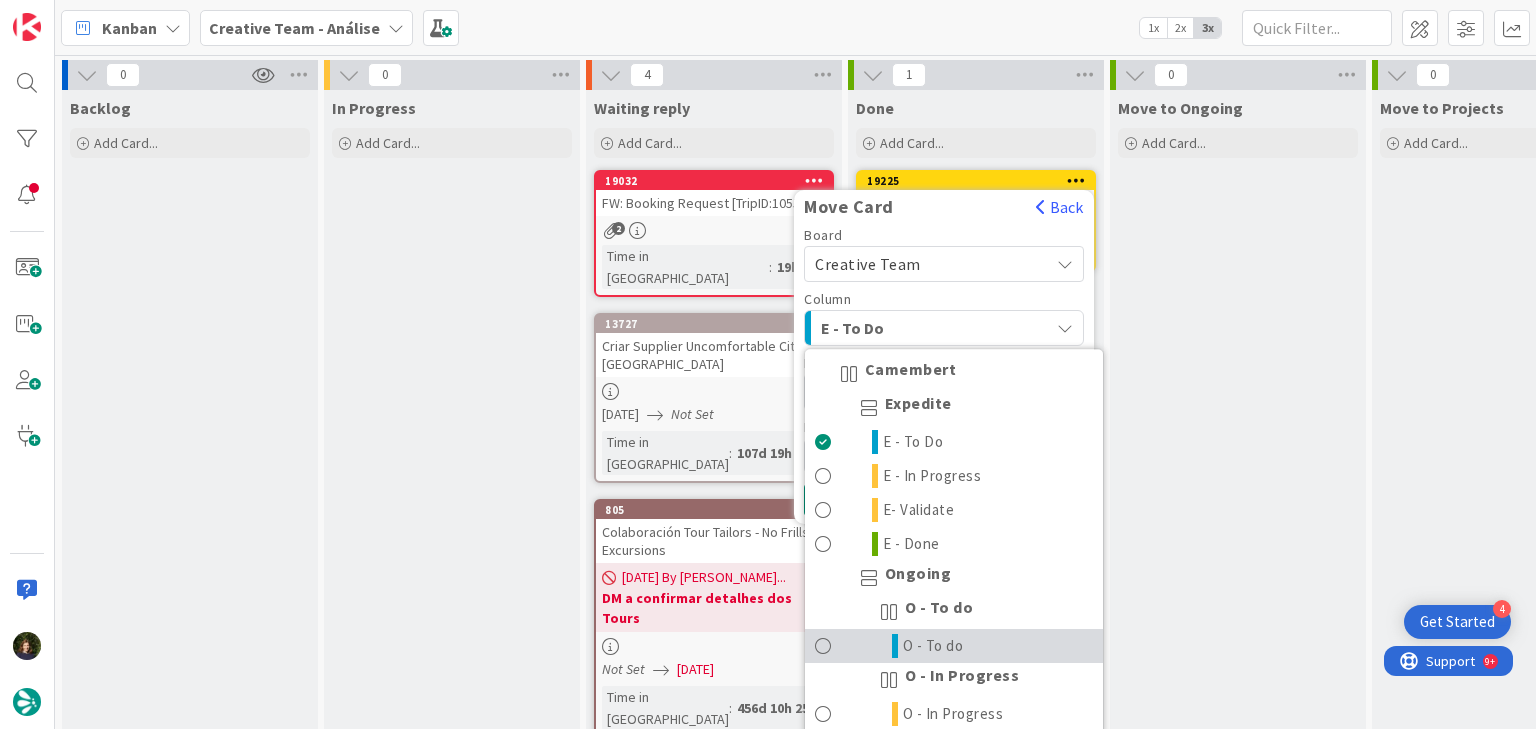 click on "O - To do" at bounding box center [954, 646] 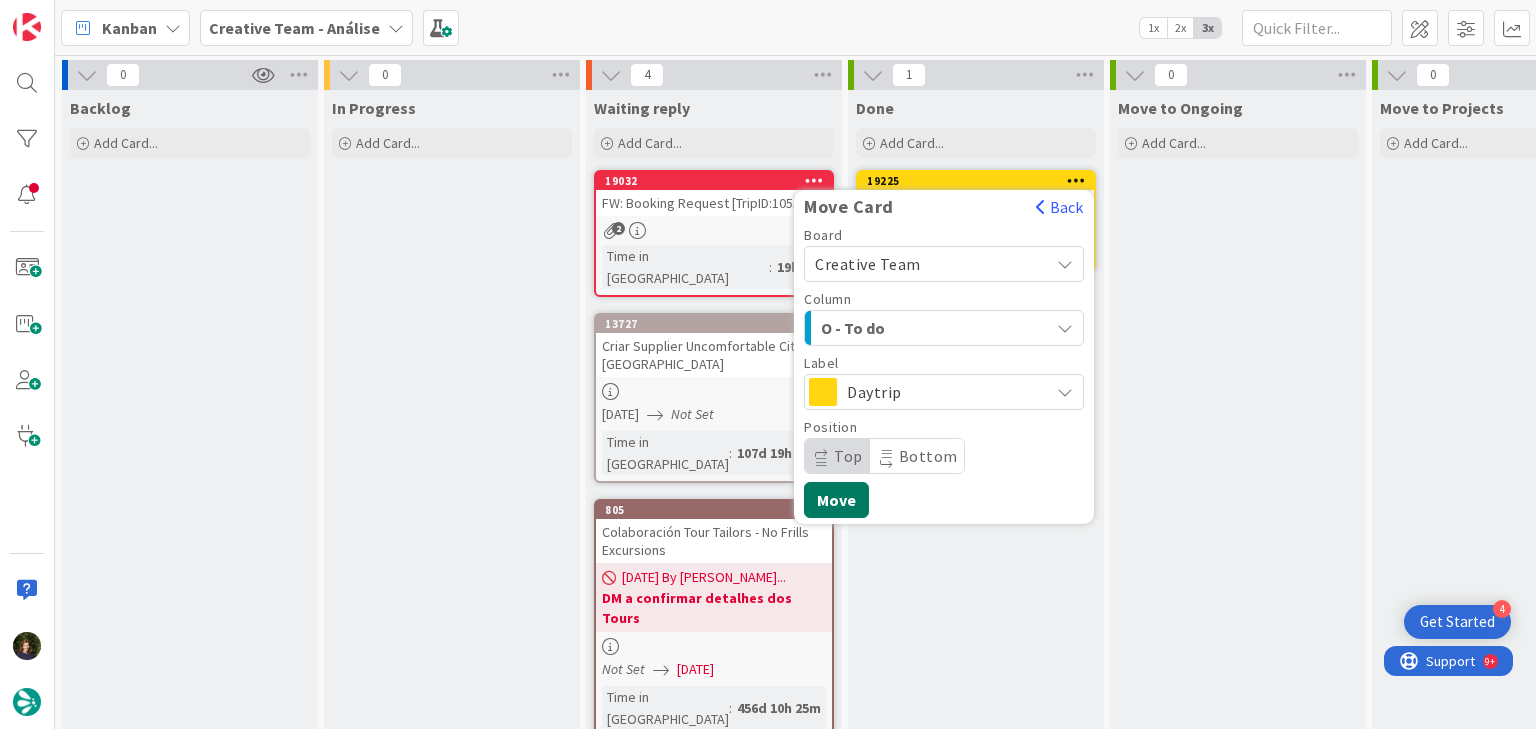click on "Move" at bounding box center (836, 500) 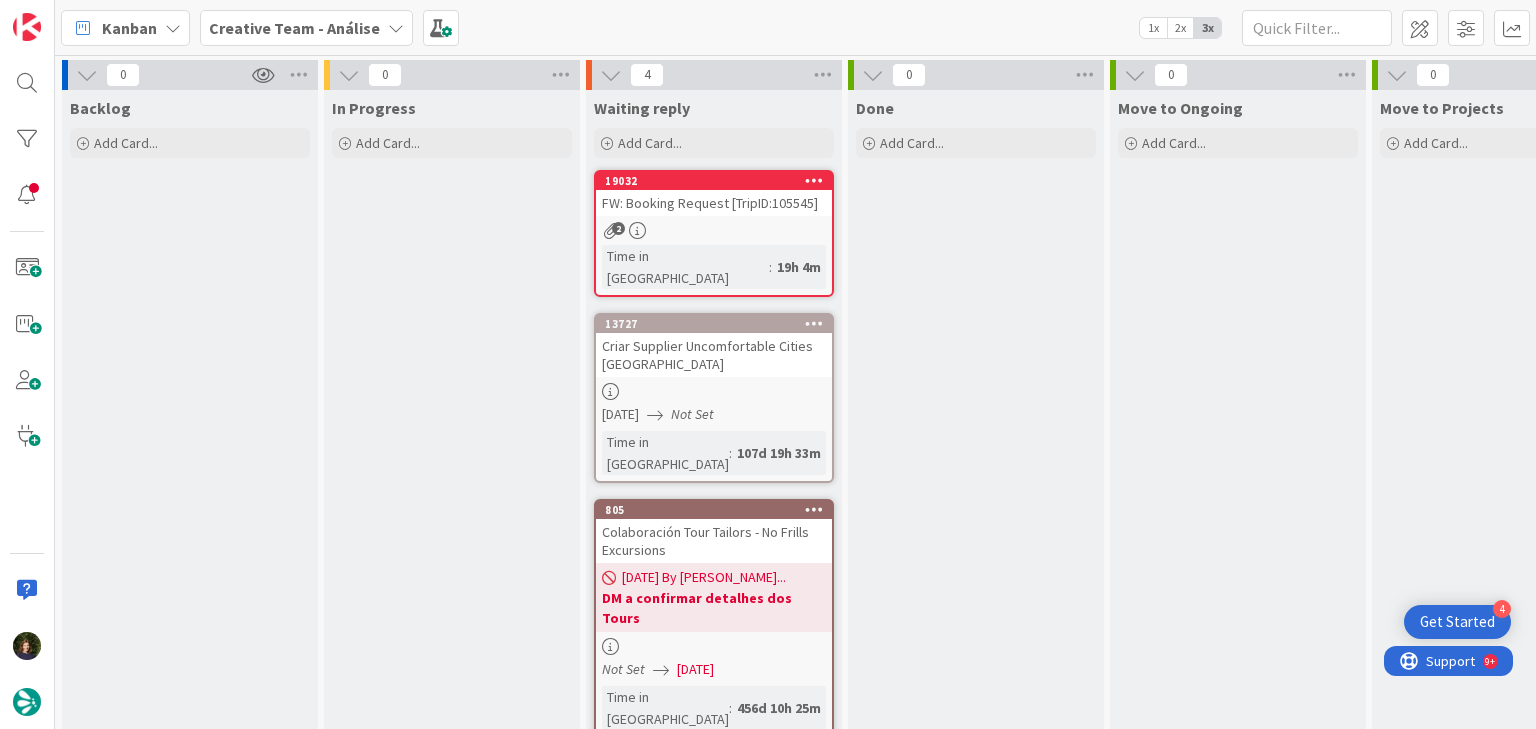 click on "Creative Team - Análise" at bounding box center (294, 28) 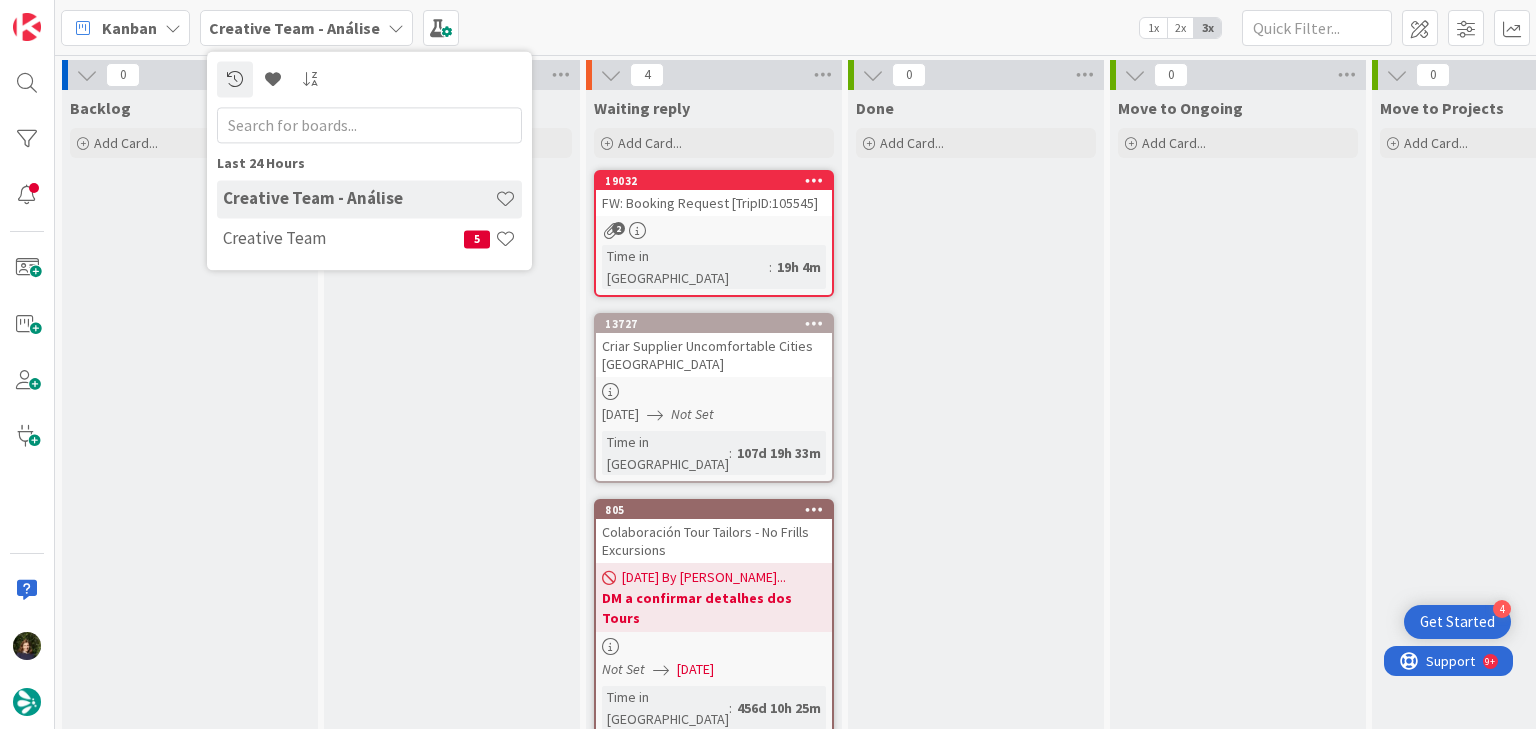 click on "Backlog Add Card..." at bounding box center [190, 548] 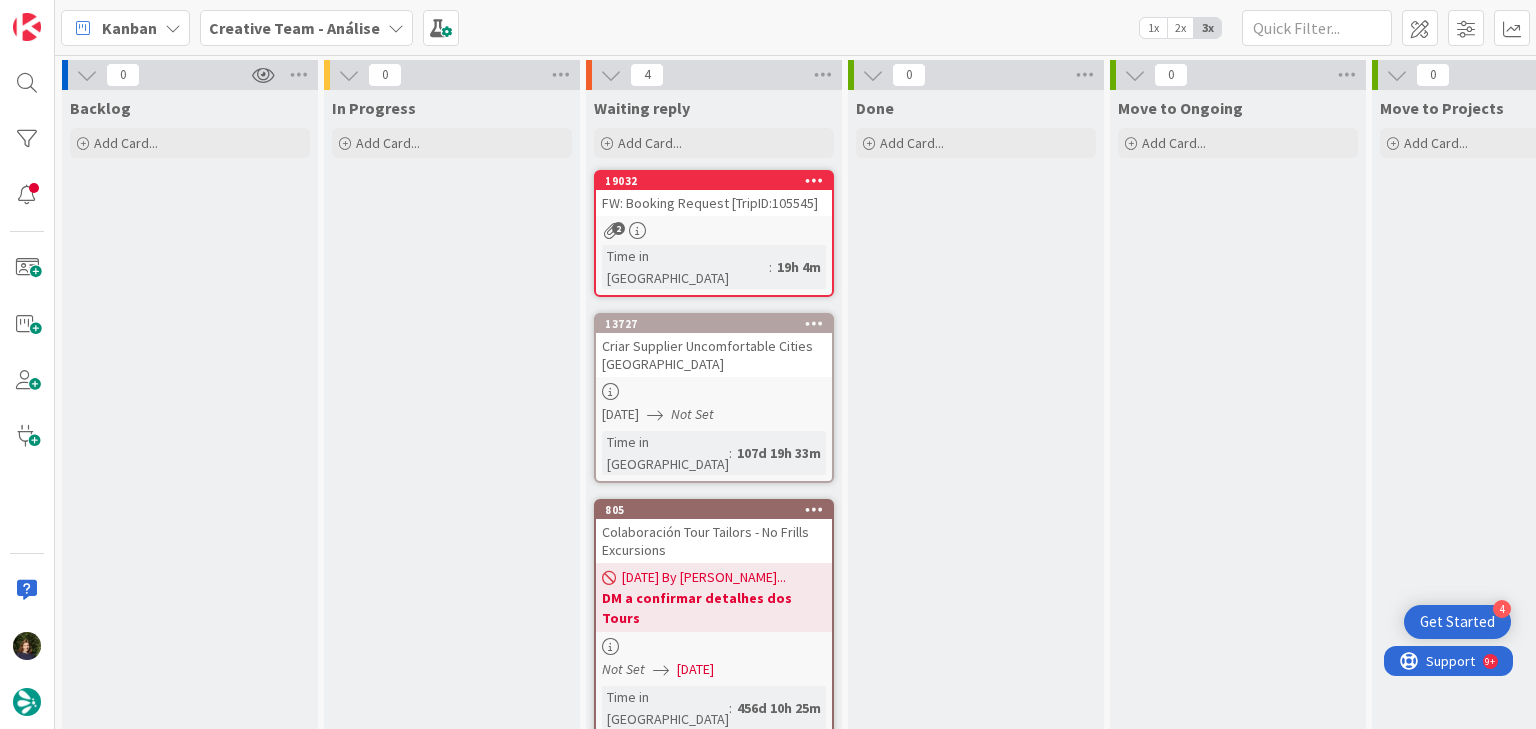 click on "Creative Team - Análise" at bounding box center [294, 28] 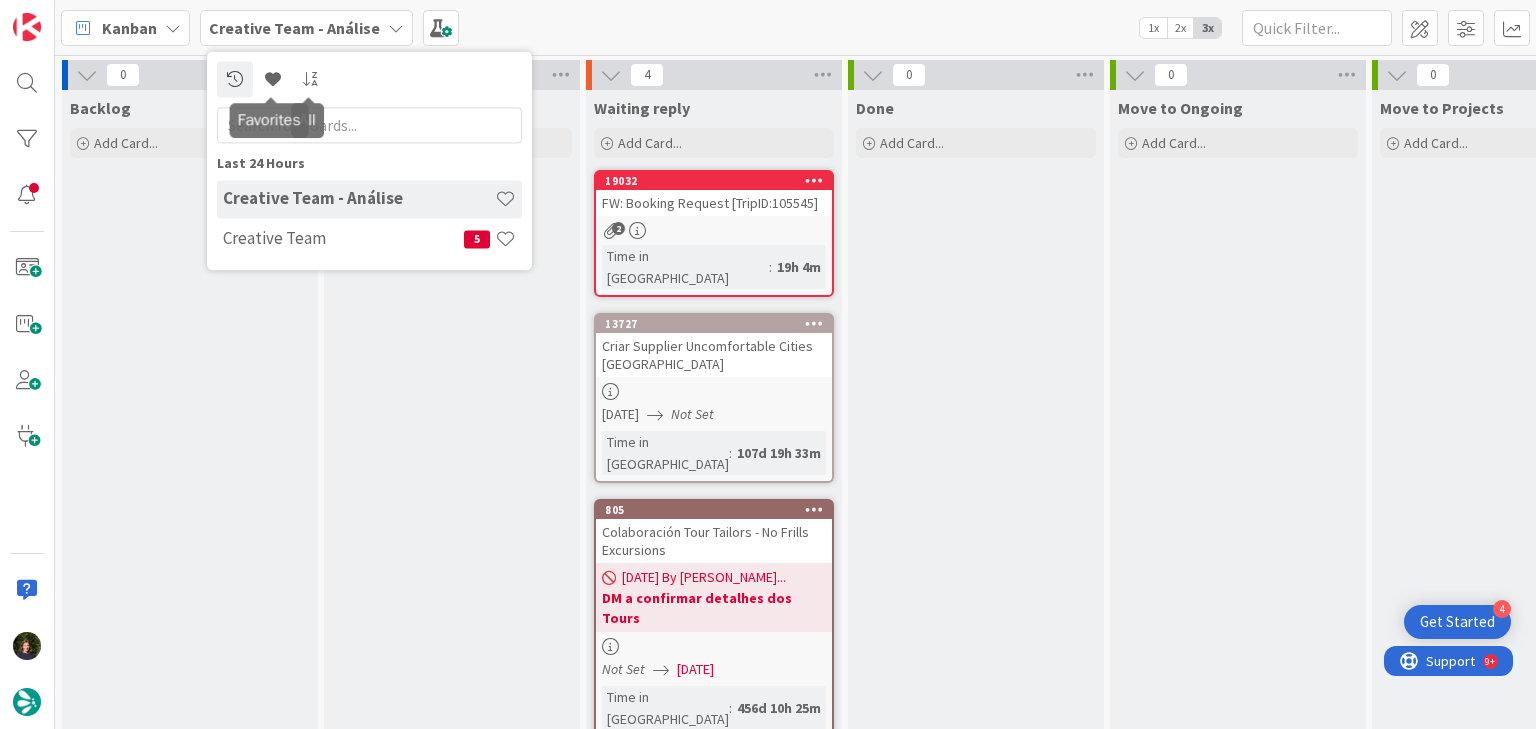 click on "Backlog Add Card..." at bounding box center [190, 548] 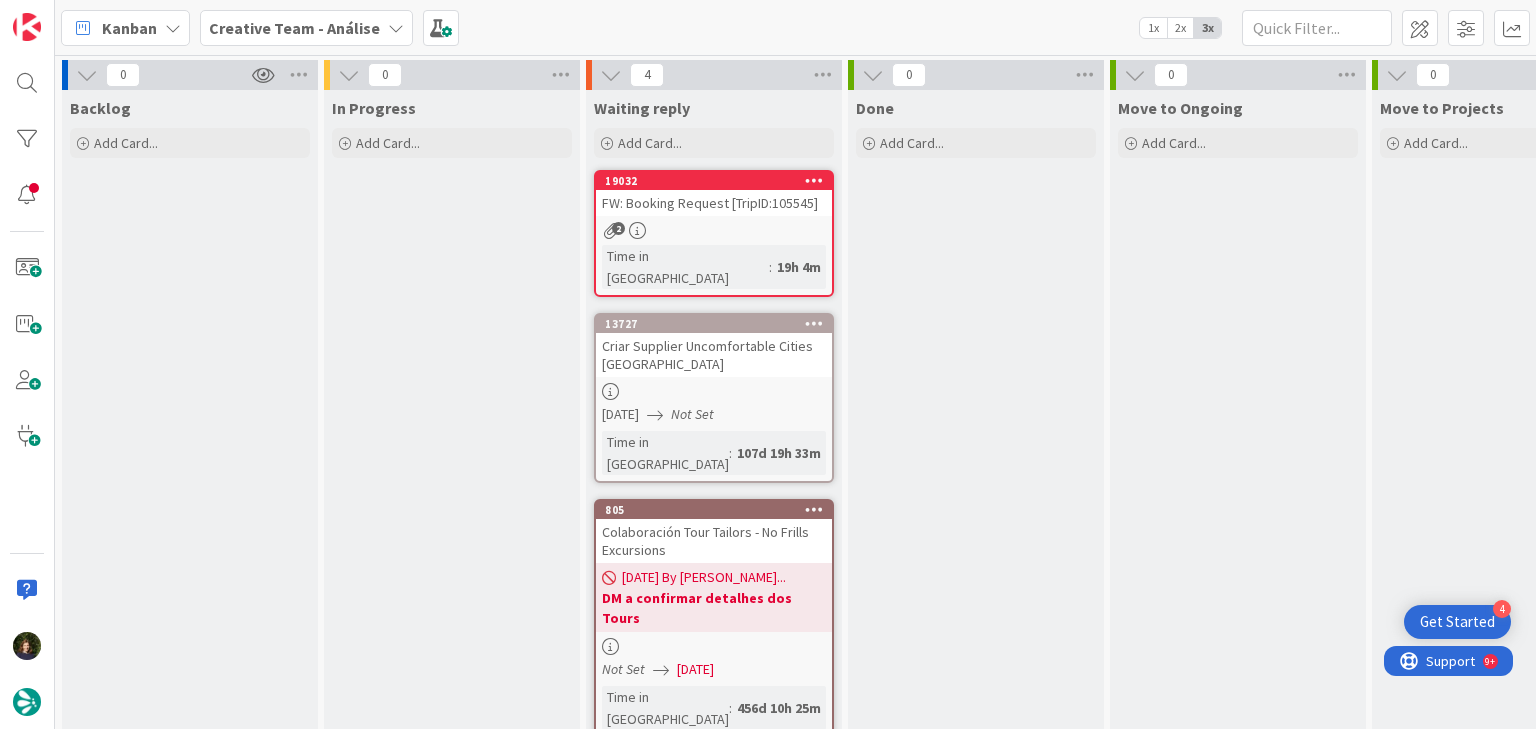 click on "Creative Team - Análise" at bounding box center [294, 28] 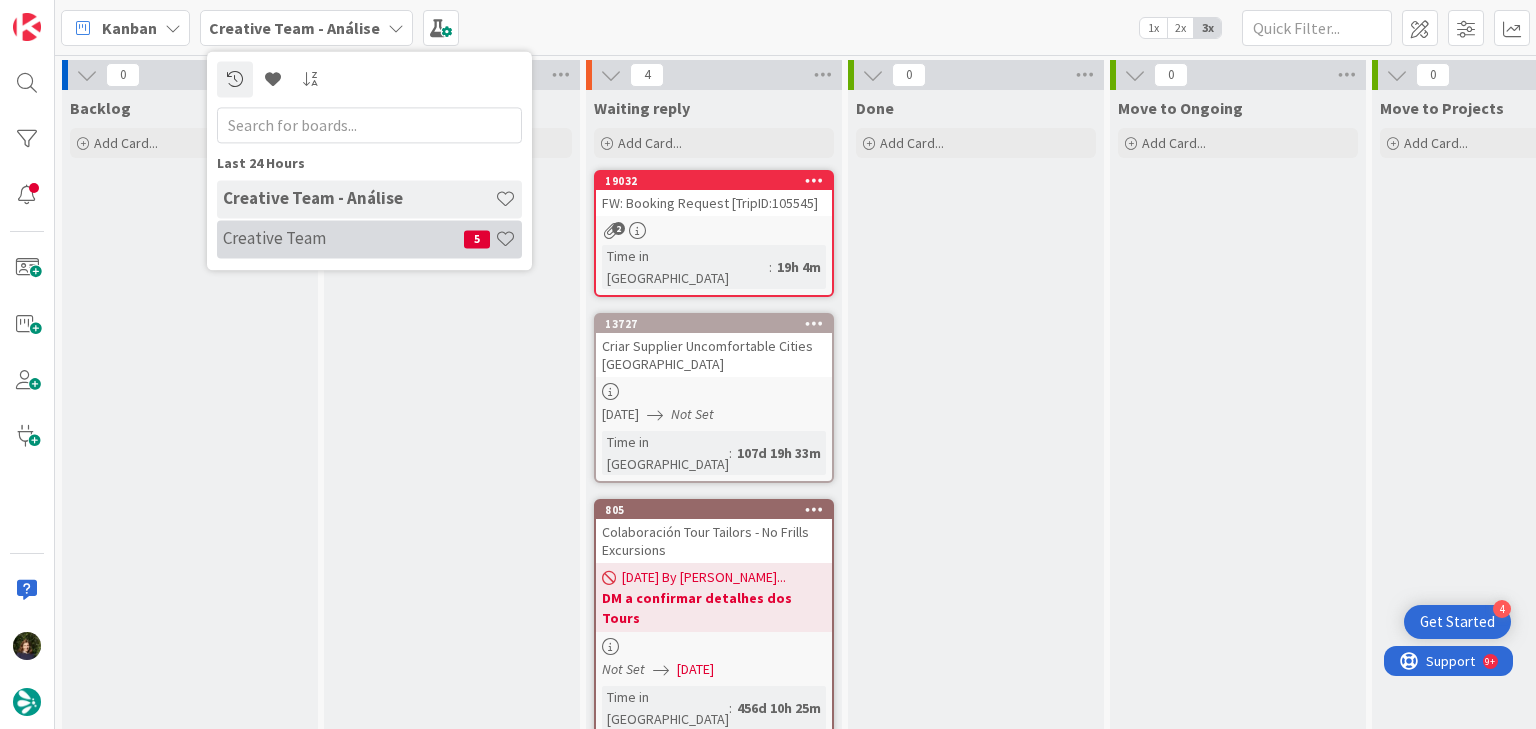 click on "Creative Team" at bounding box center [343, 239] 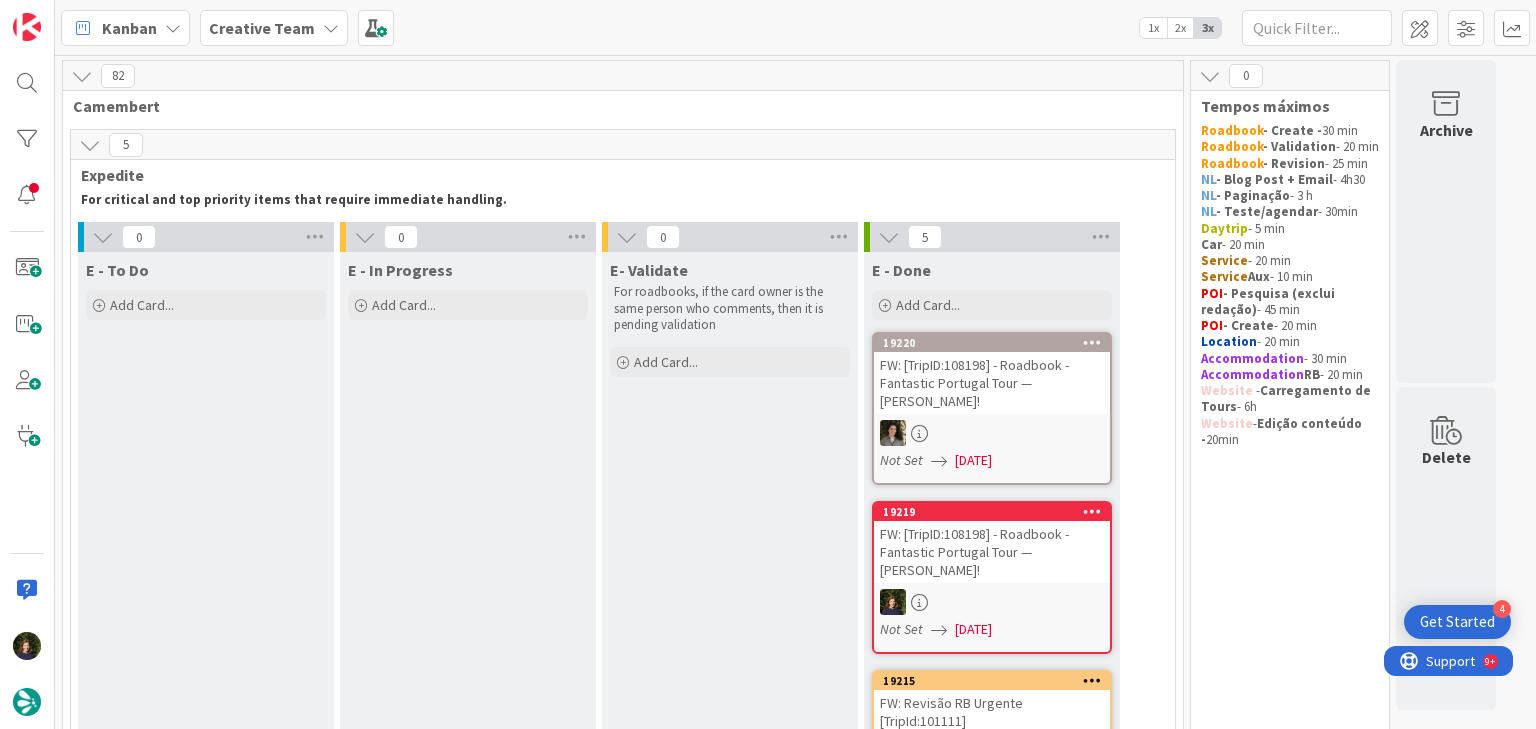 scroll, scrollTop: 320, scrollLeft: 0, axis: vertical 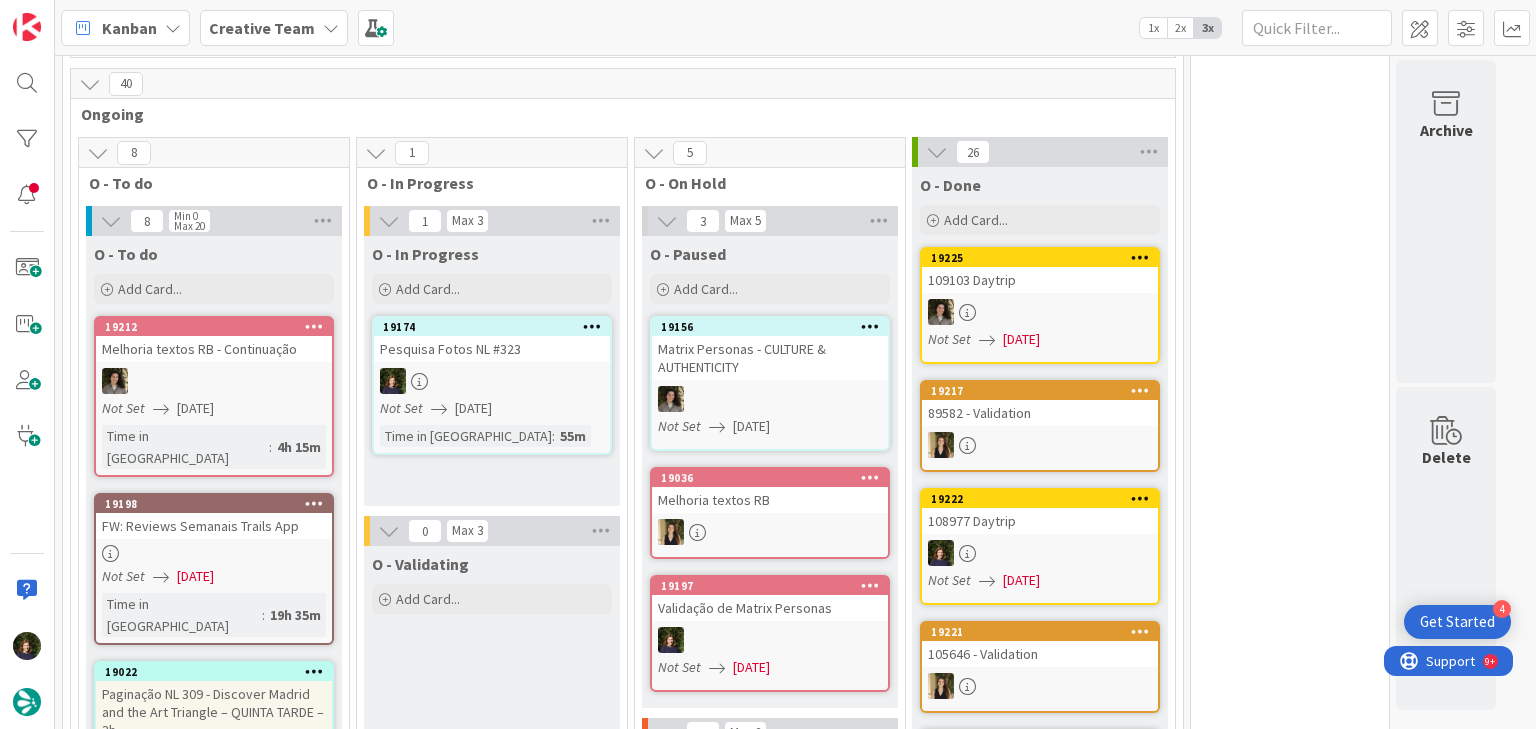 click at bounding box center [492, 381] 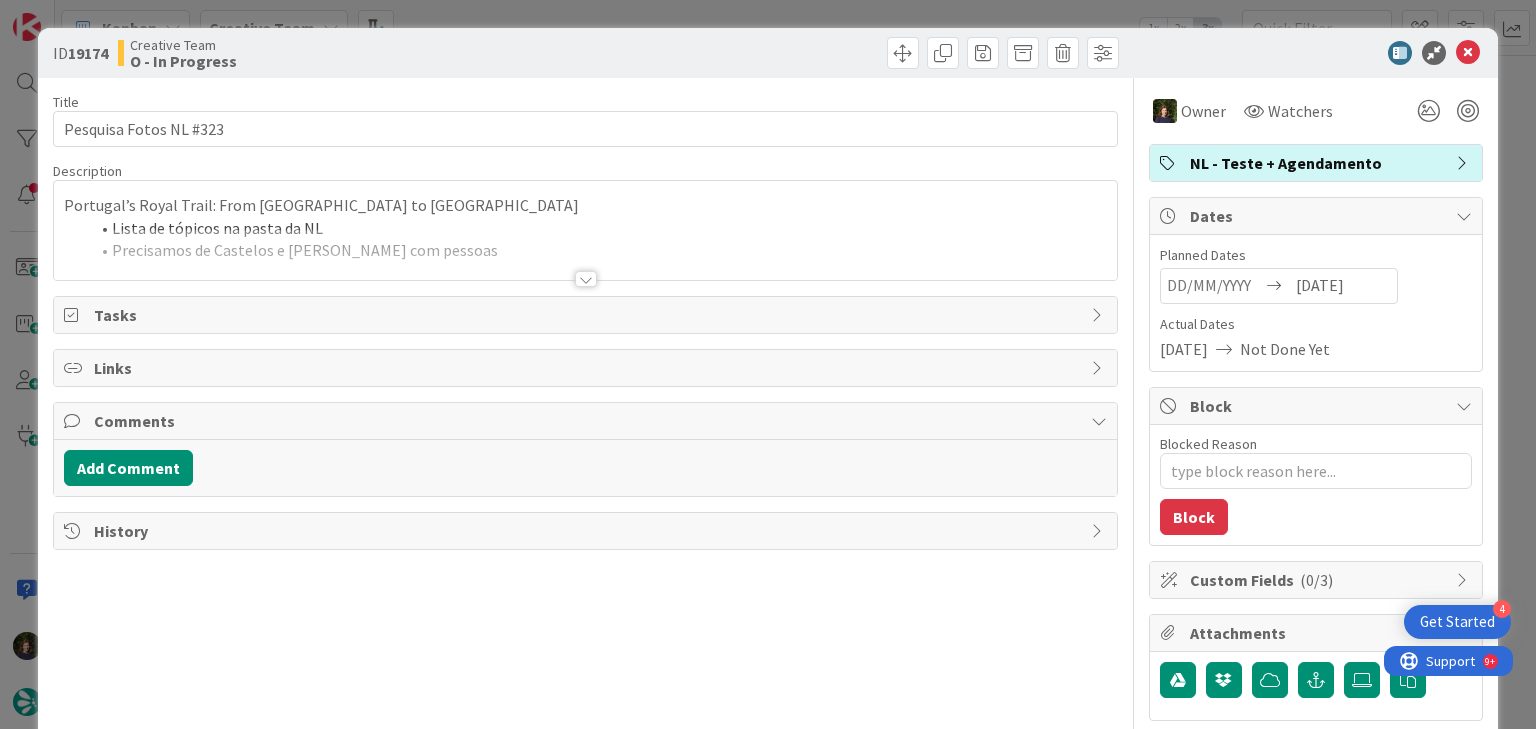 scroll, scrollTop: 0, scrollLeft: 0, axis: both 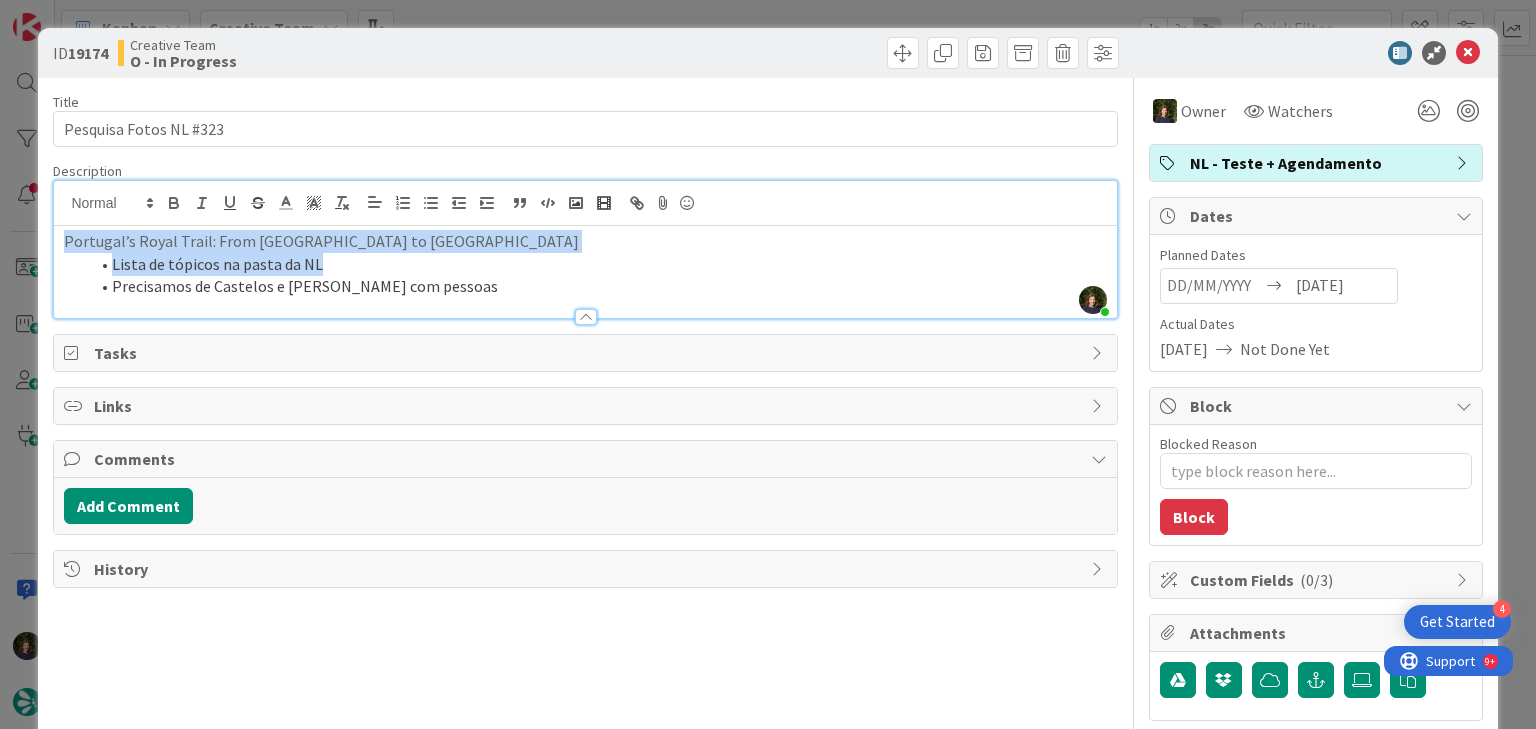 drag, startPoint x: 55, startPoint y: 205, endPoint x: 501, endPoint y: 251, distance: 448.36594 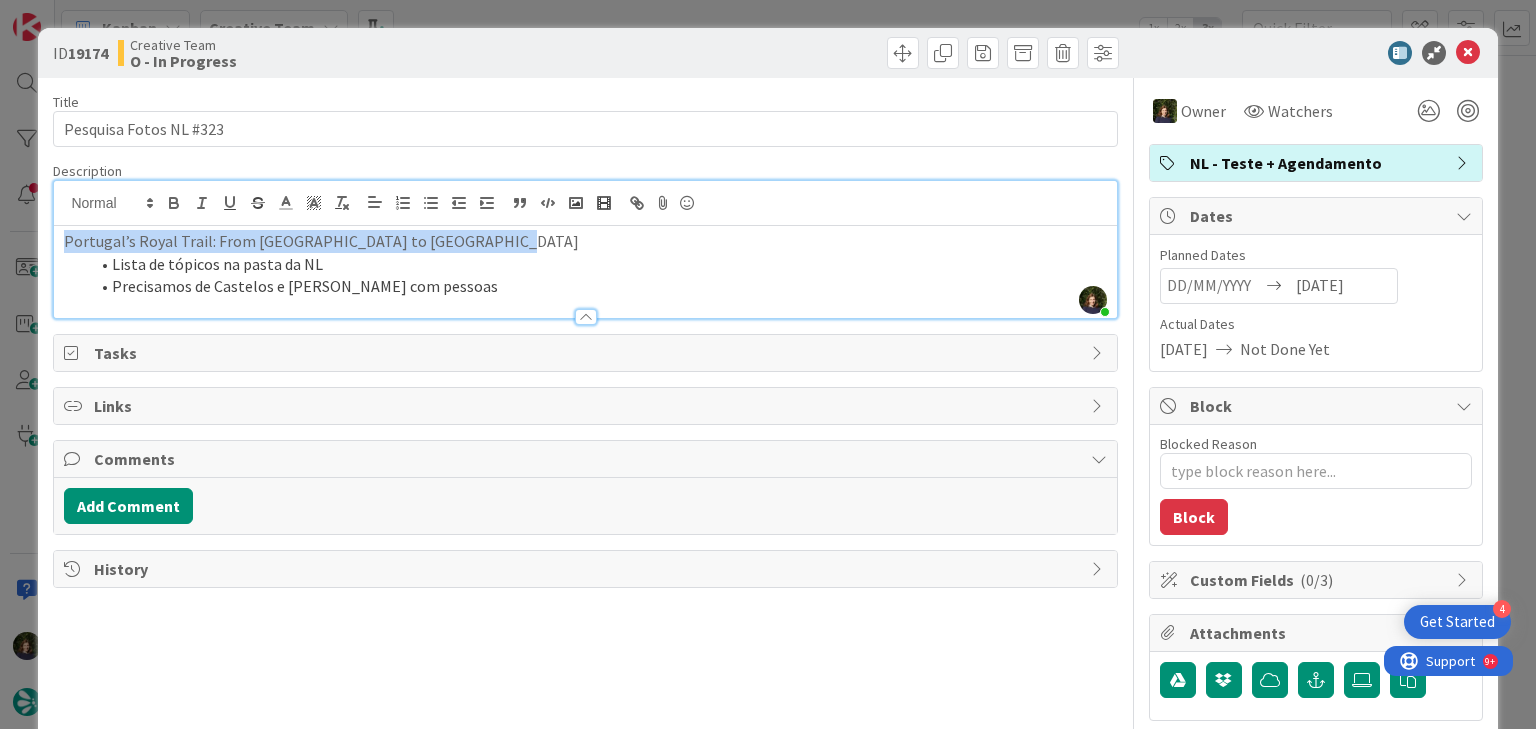 drag, startPoint x: 470, startPoint y: 244, endPoint x: 49, endPoint y: 232, distance: 421.171 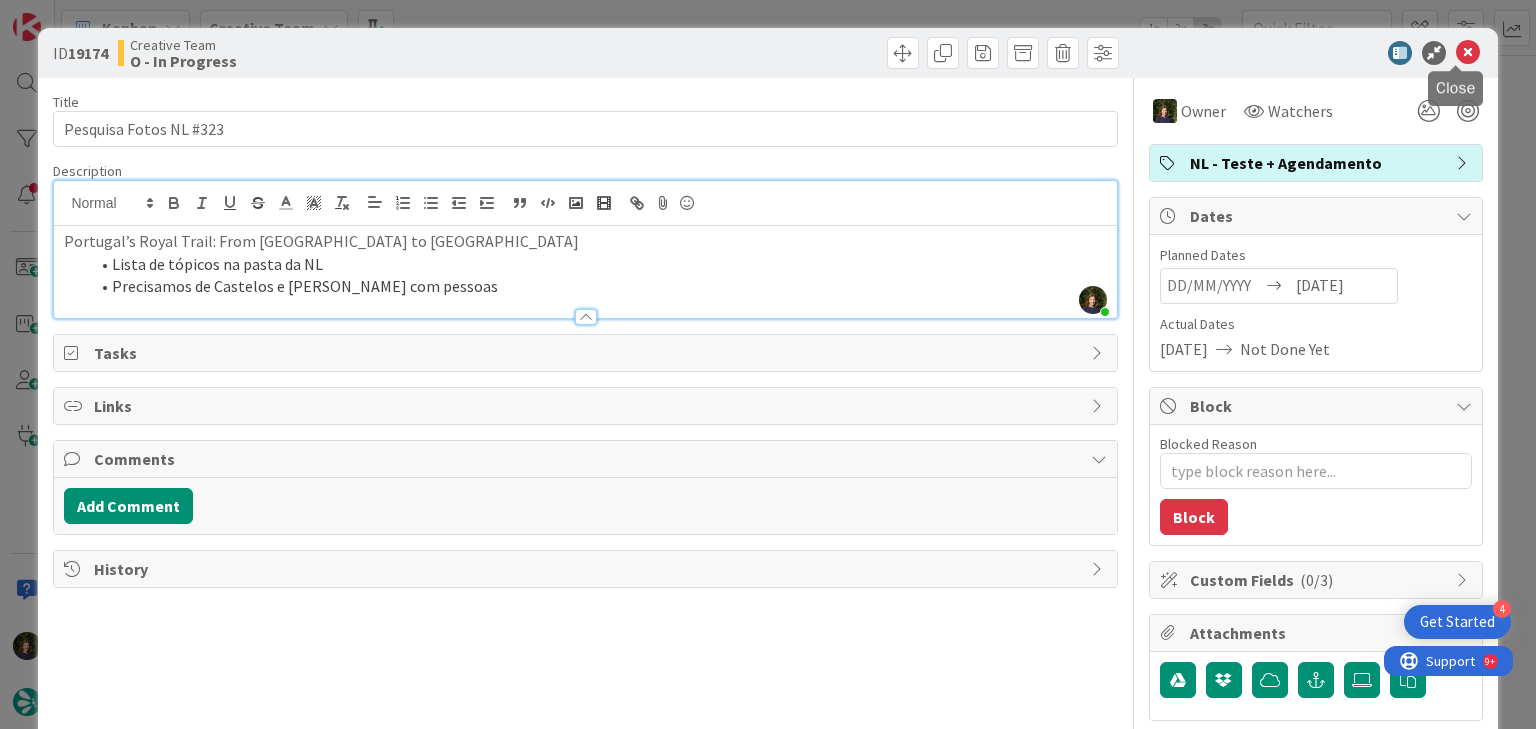 click at bounding box center [1468, 53] 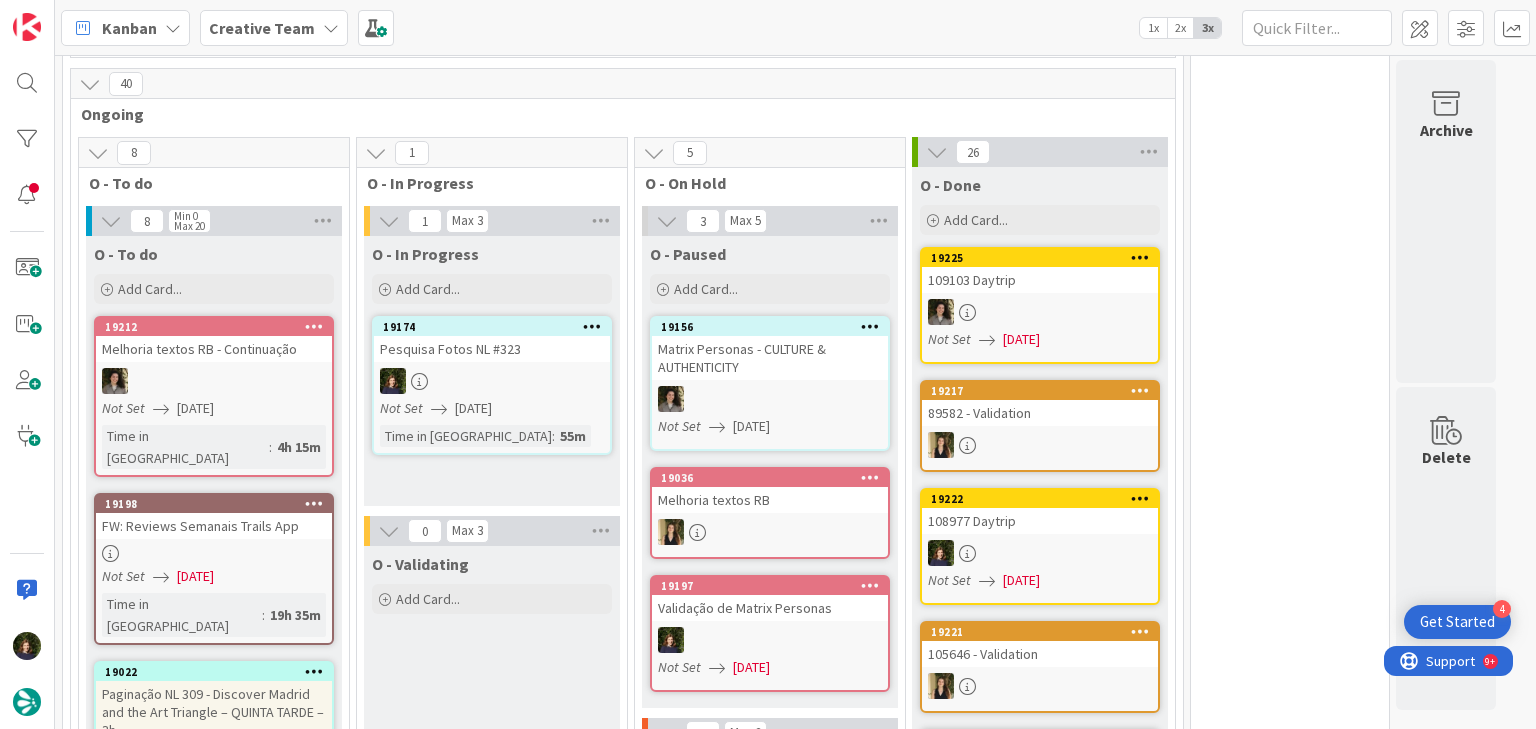 click at bounding box center (592, 326) 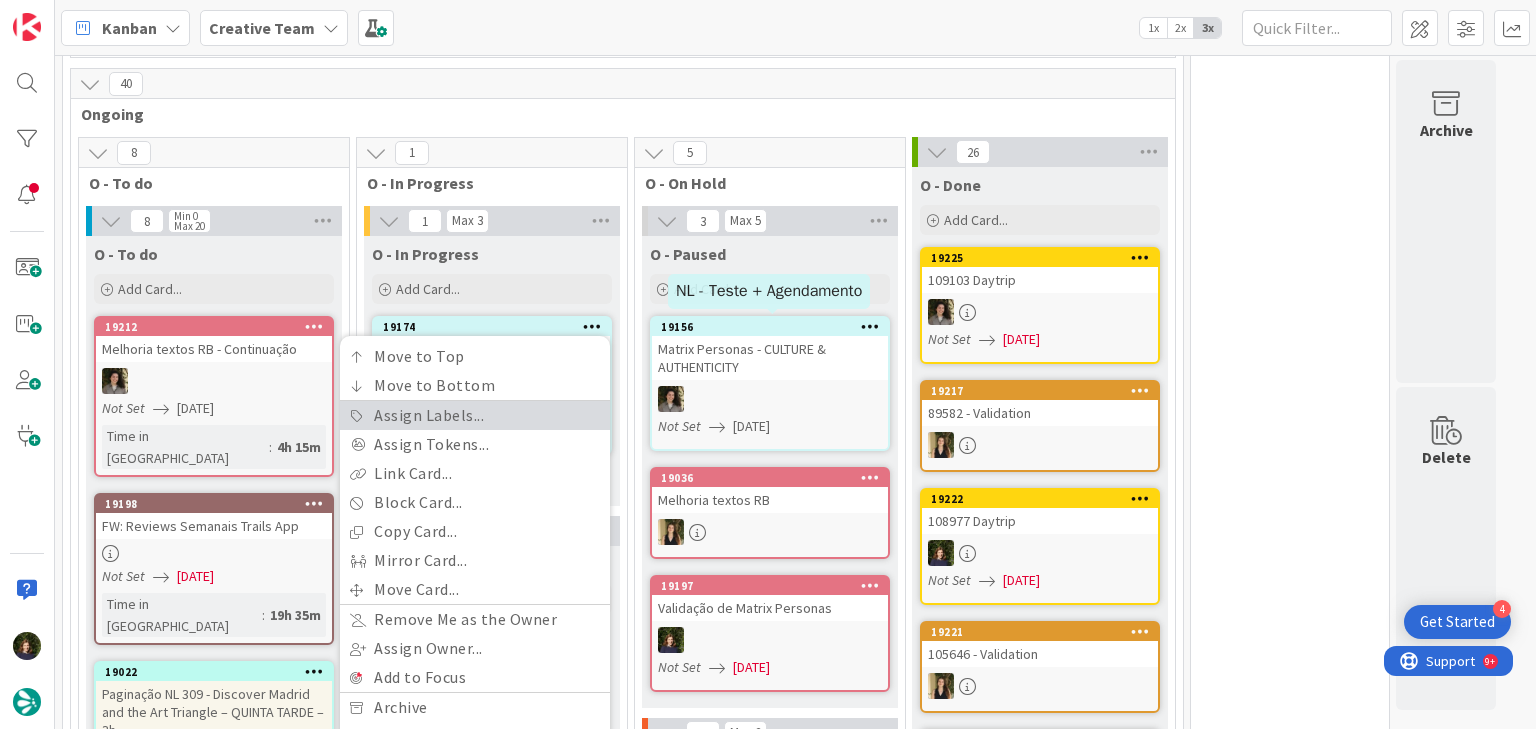 scroll, scrollTop: 0, scrollLeft: 0, axis: both 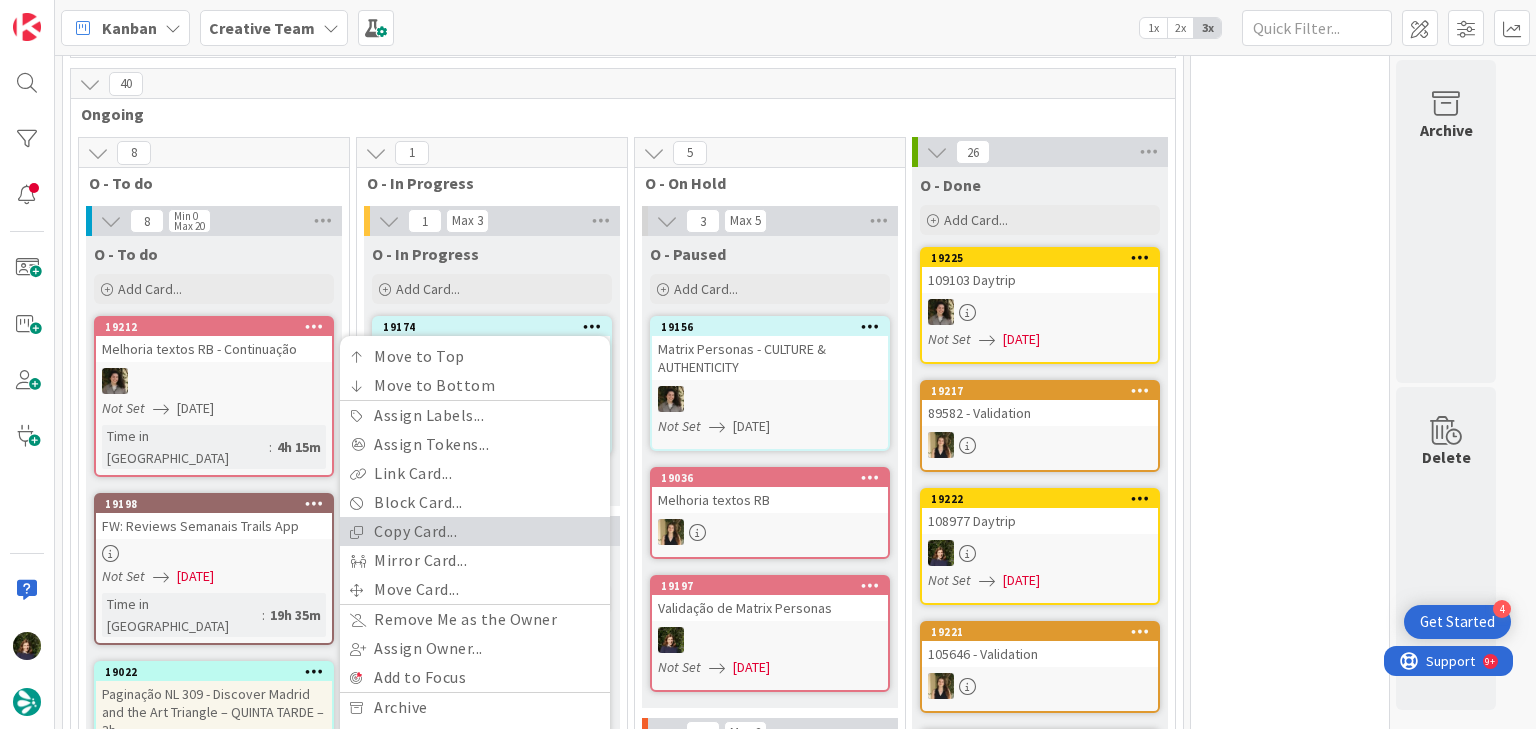 click on "Copy Card..." at bounding box center (475, 531) 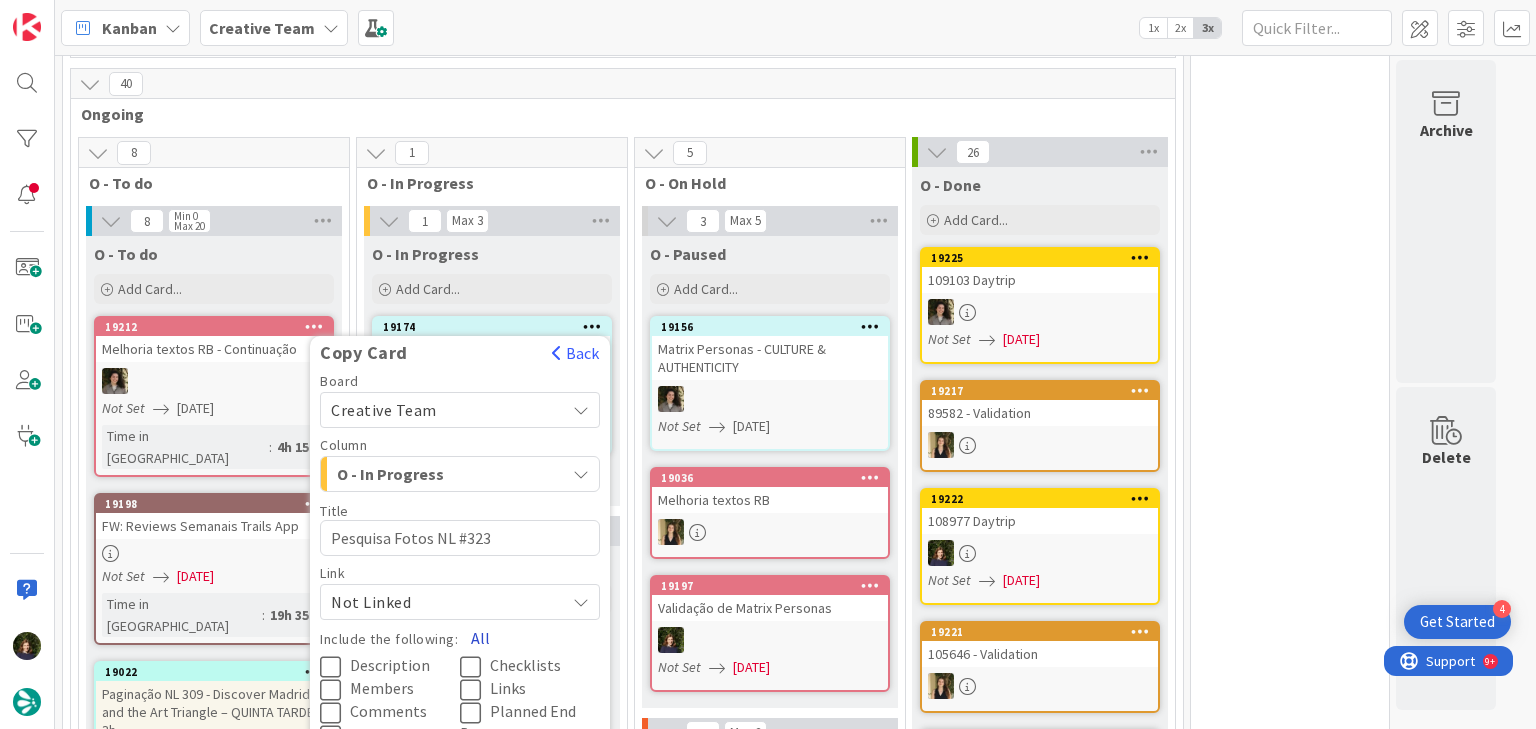 click on "All" at bounding box center [480, 638] 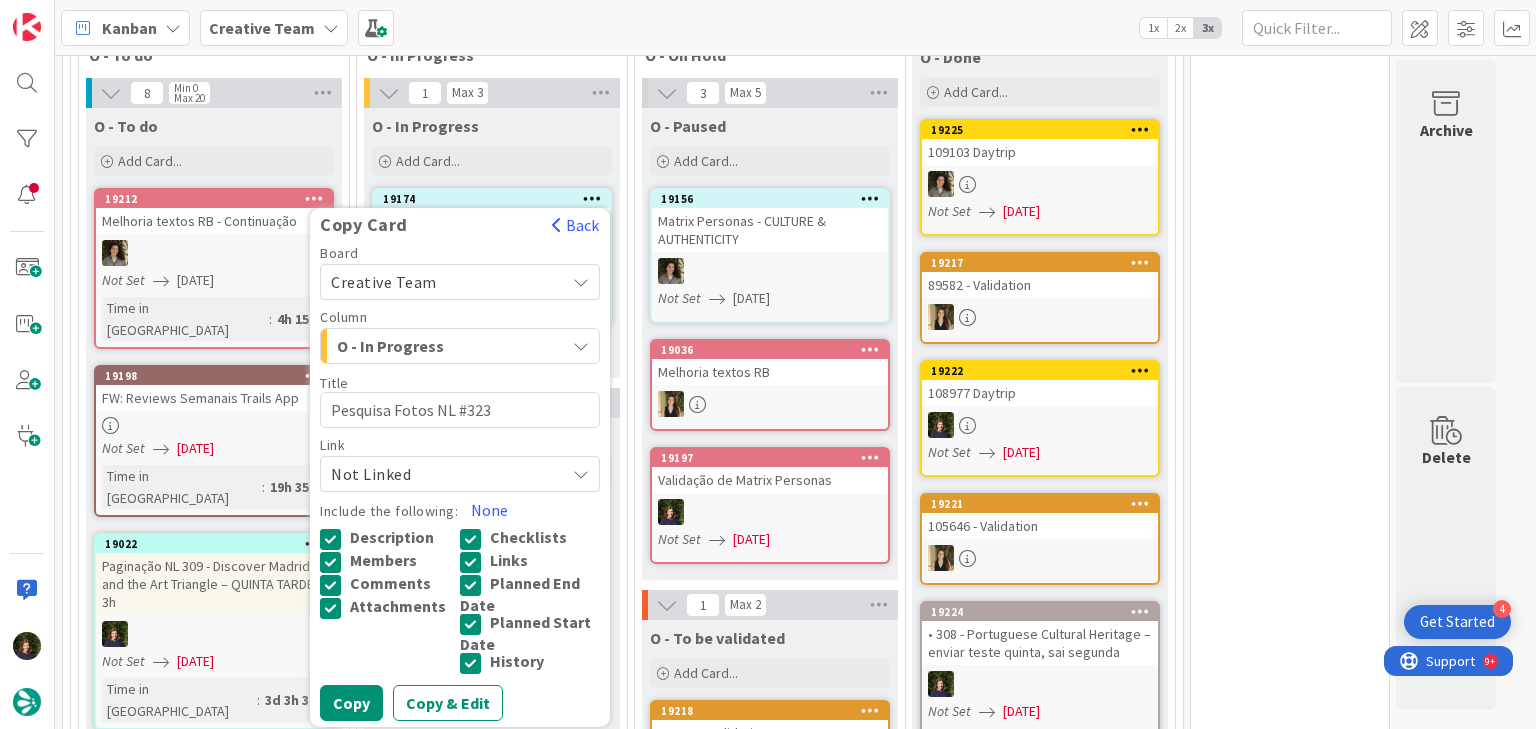 scroll, scrollTop: 1360, scrollLeft: 0, axis: vertical 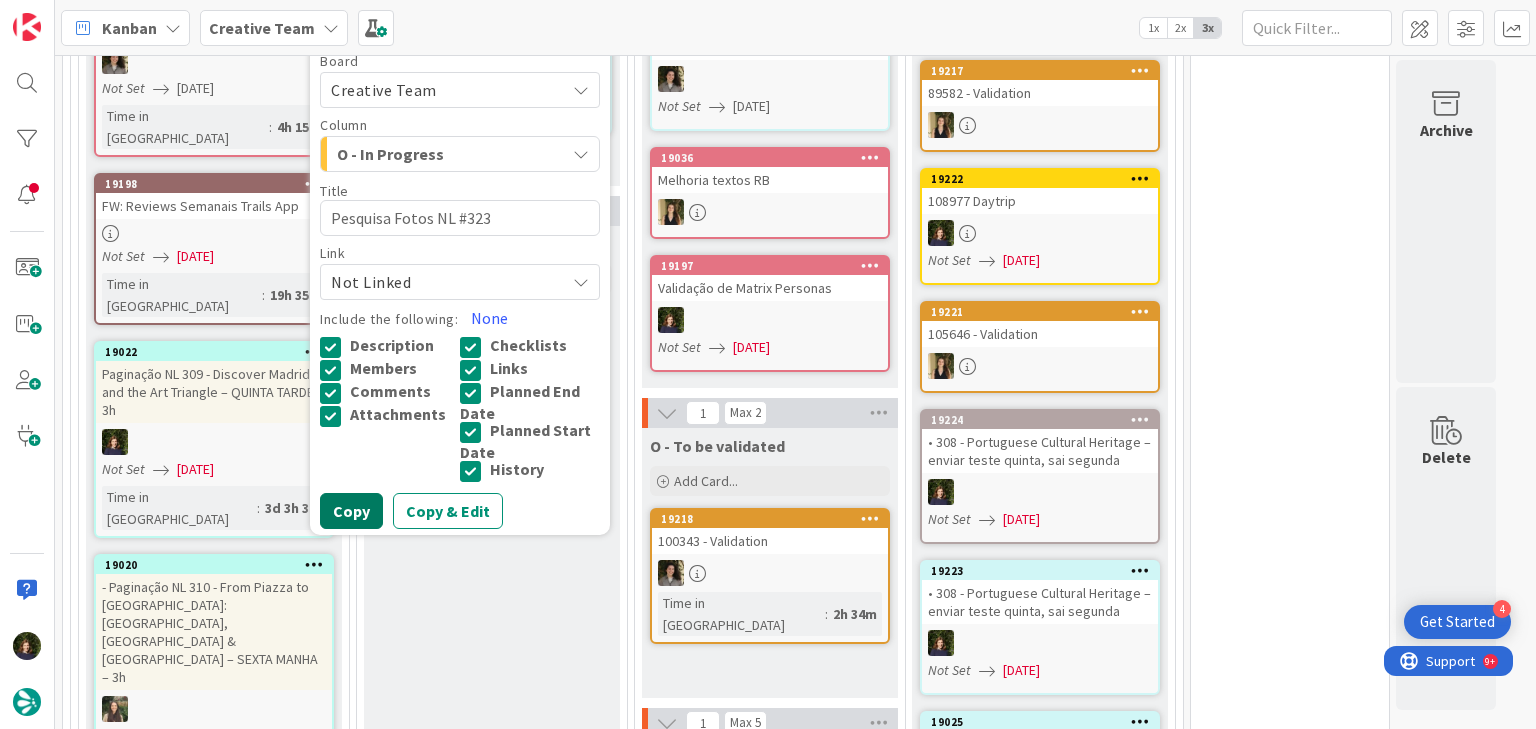 click on "Copy" at bounding box center (351, 511) 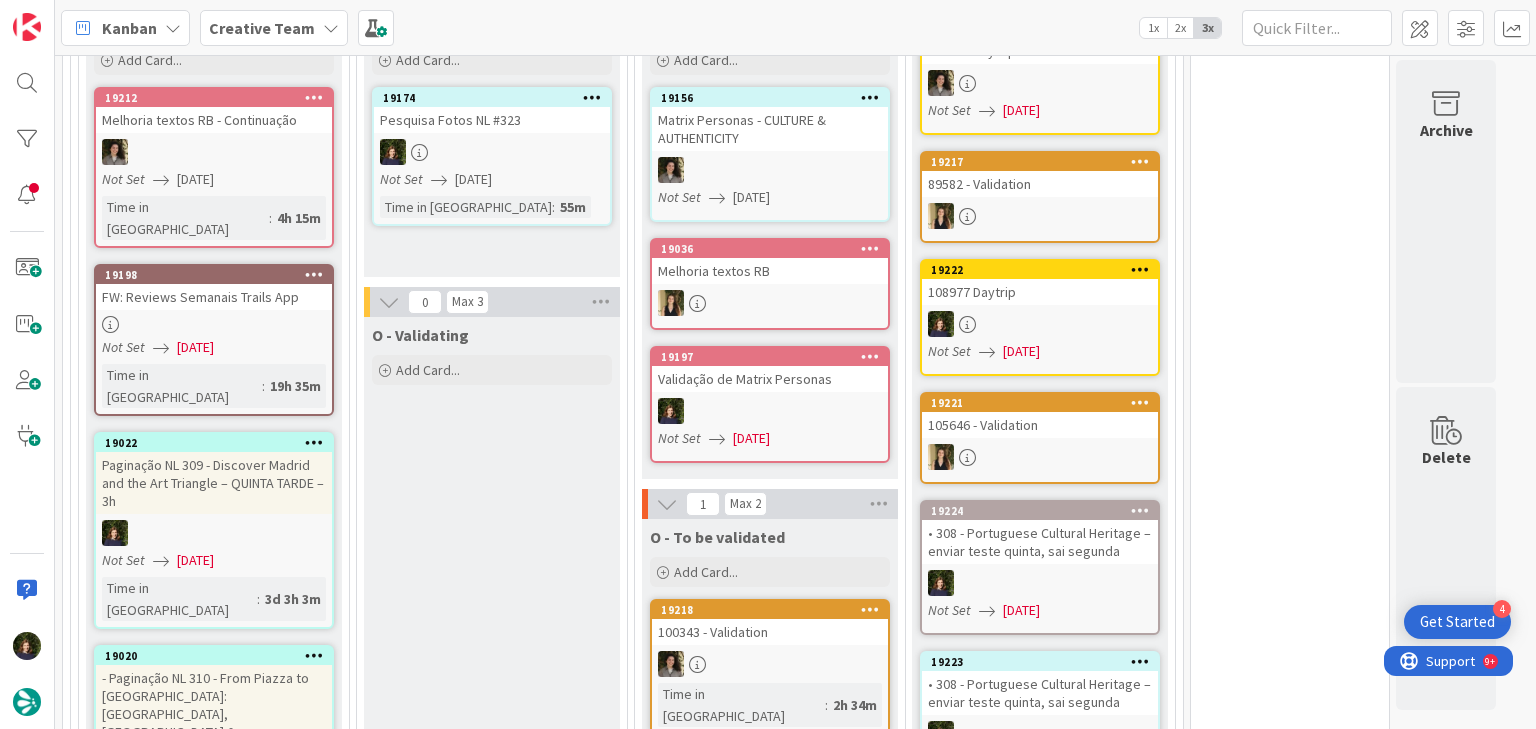 type on "x" 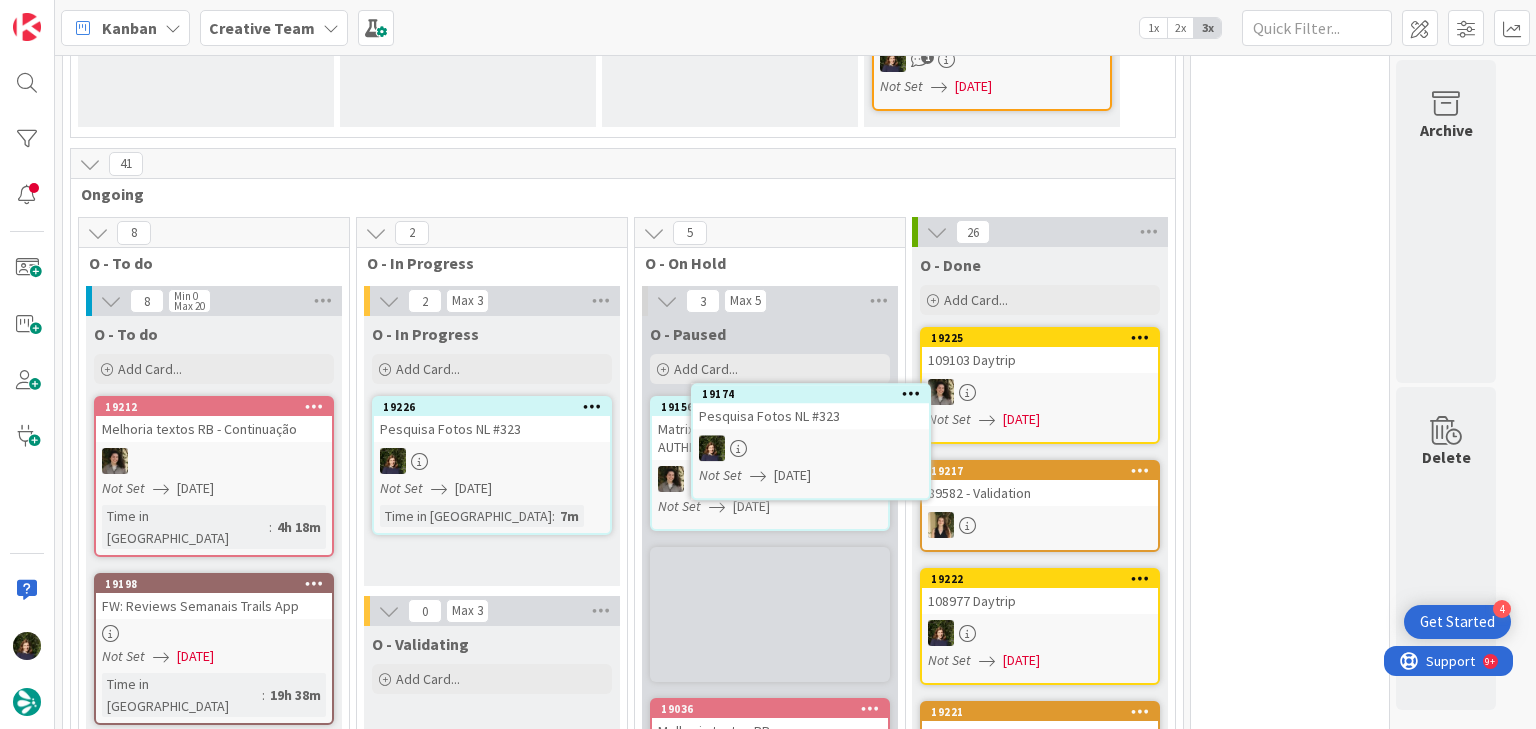 scroll, scrollTop: 1002, scrollLeft: 0, axis: vertical 